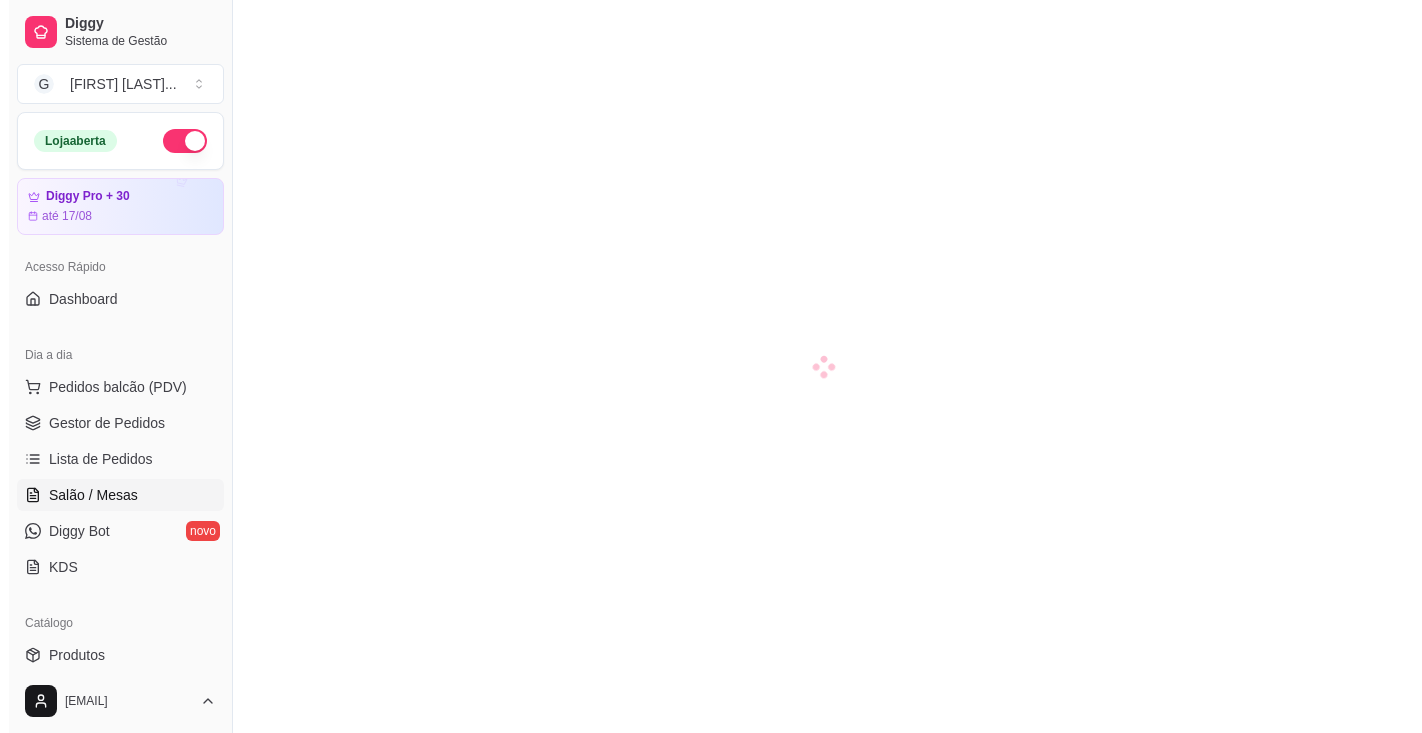 scroll, scrollTop: 0, scrollLeft: 0, axis: both 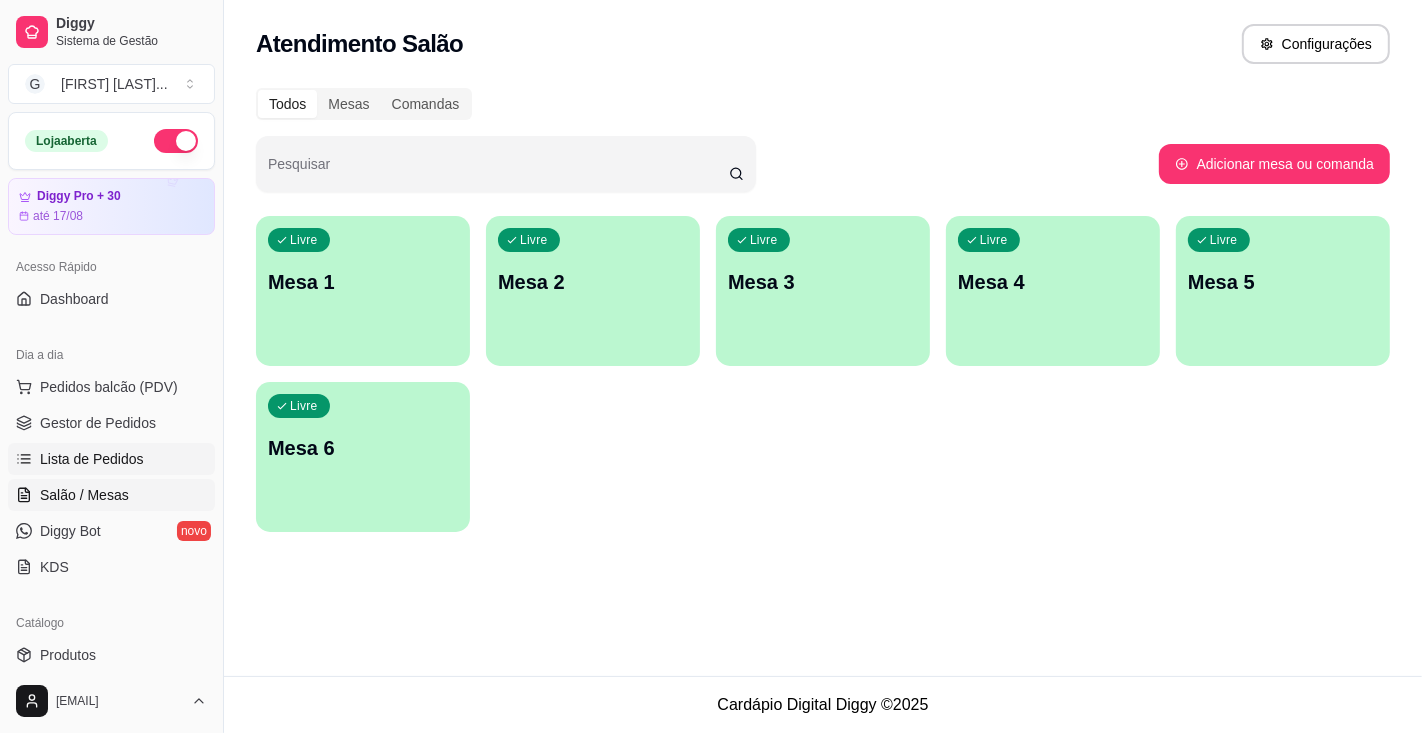 click on "Lista de Pedidos" at bounding box center [92, 459] 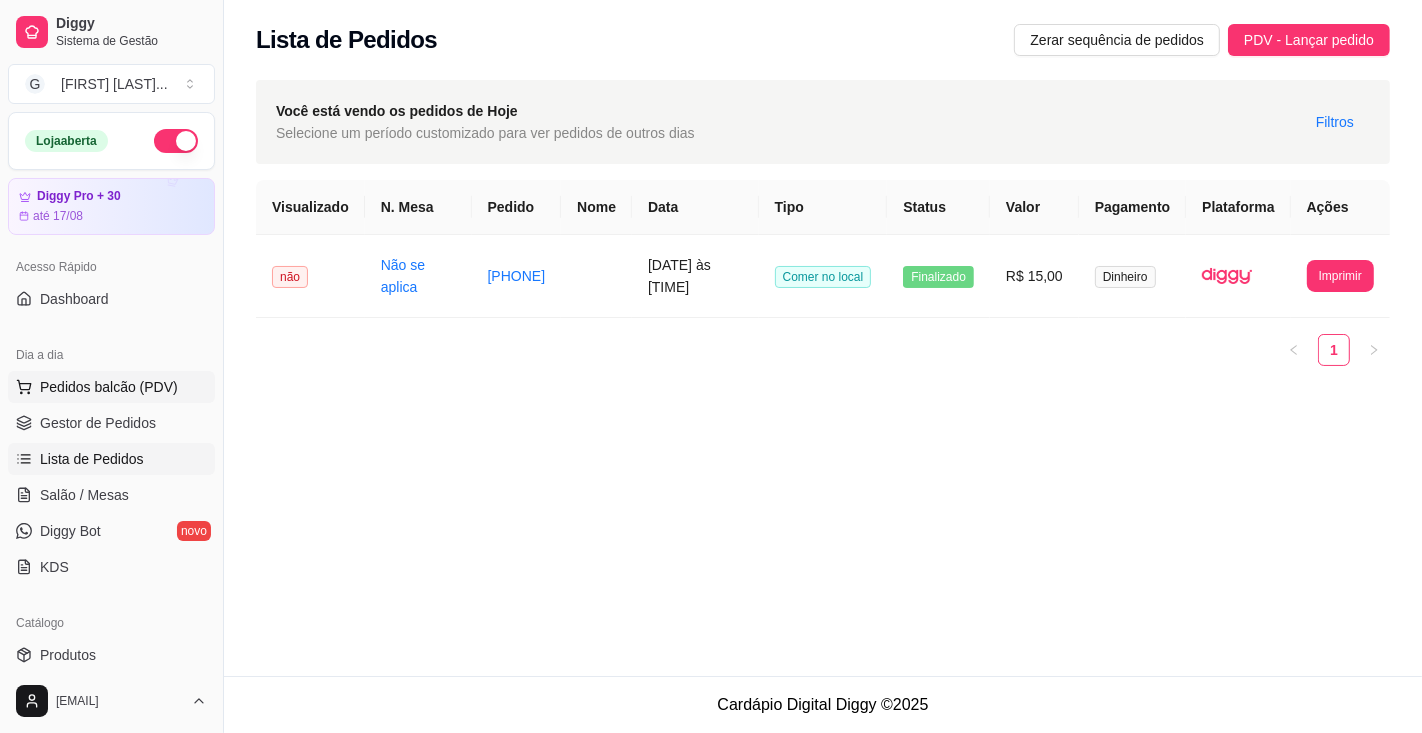 click on "Pedidos balcão (PDV)" at bounding box center [109, 387] 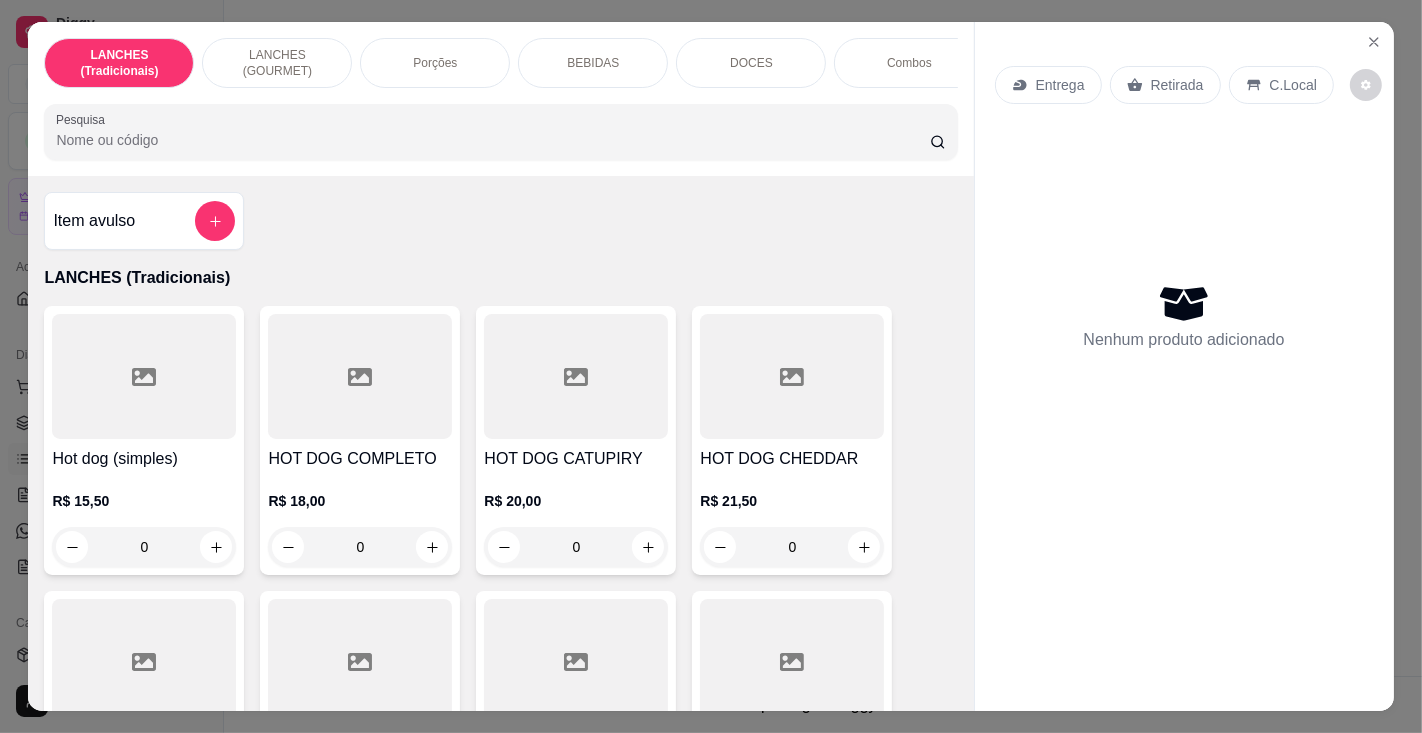 click on "Pesquisa" at bounding box center [492, 140] 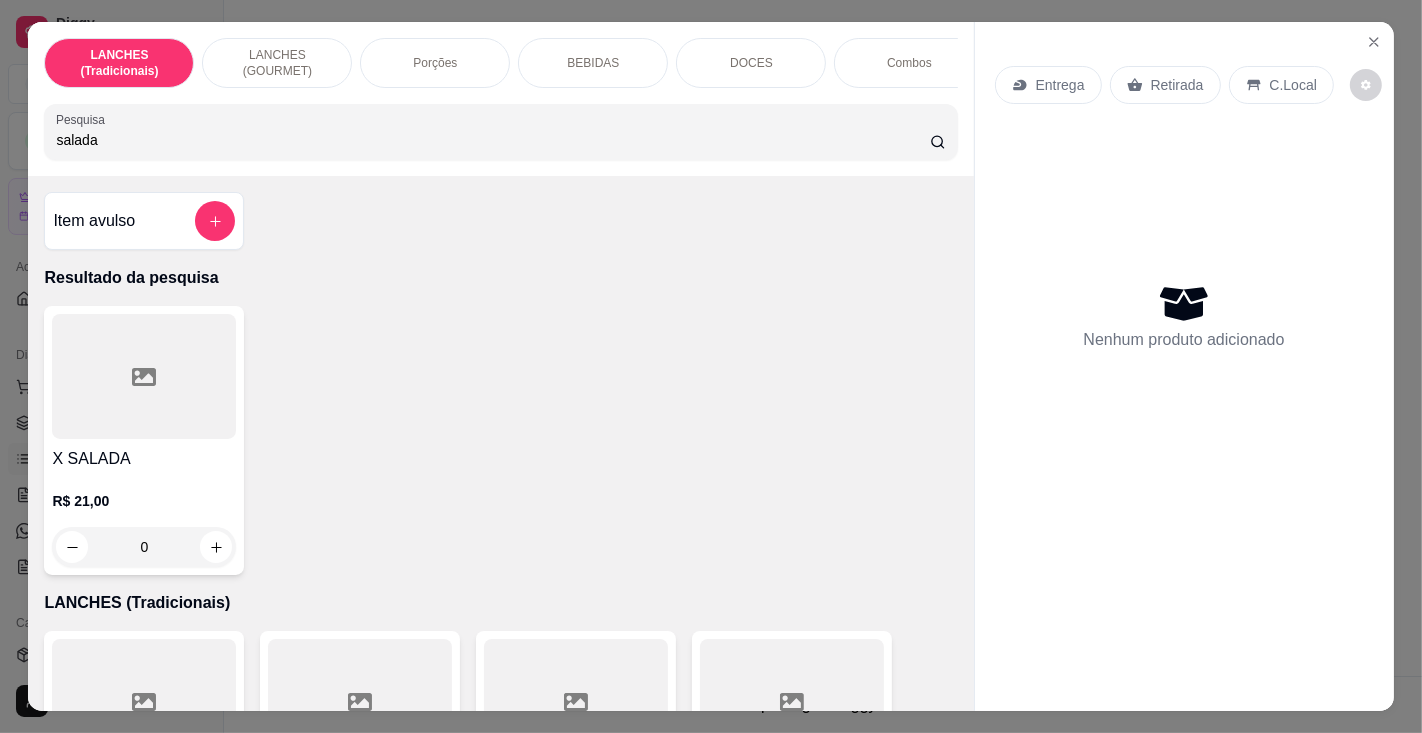 type on "salada" 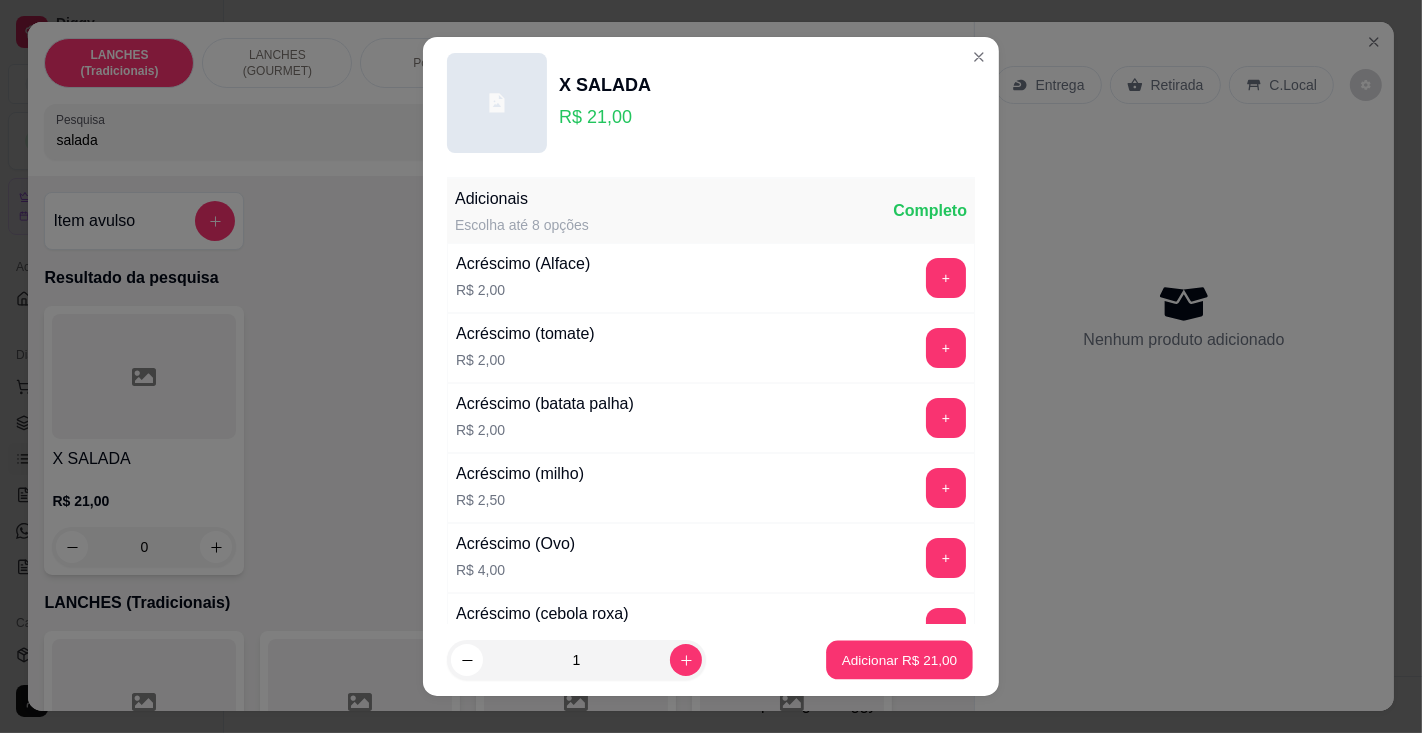 click on "Adicionar   R$ 21,00" at bounding box center (900, 660) 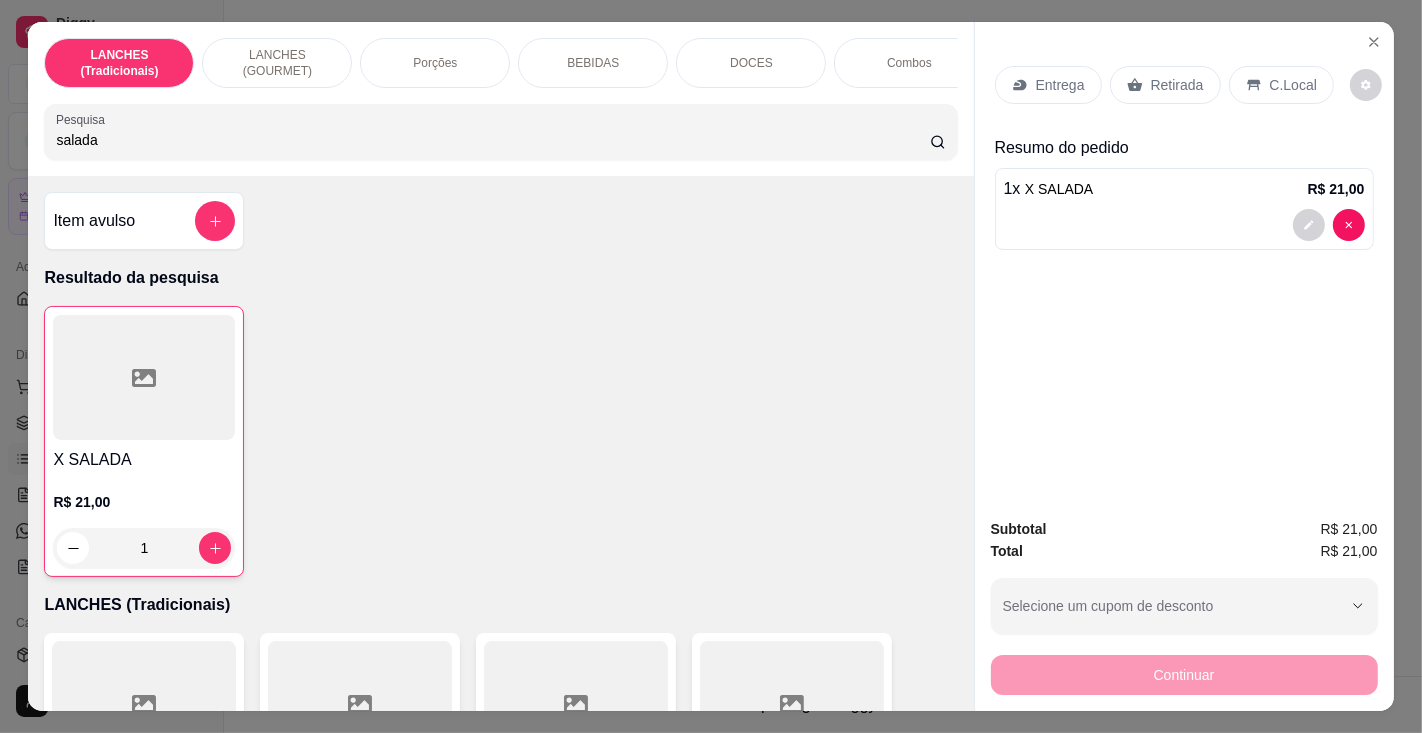 click at bounding box center (1184, 225) 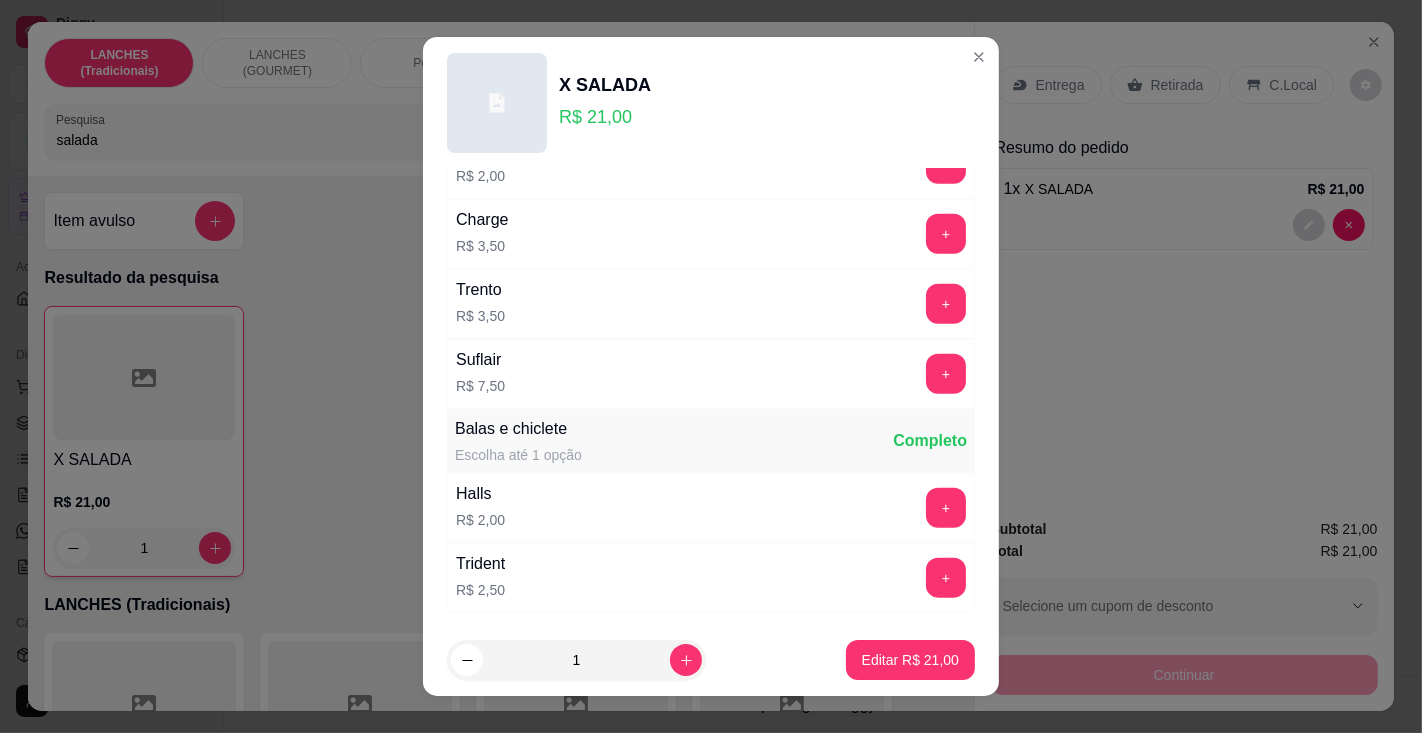 scroll, scrollTop: 2047, scrollLeft: 0, axis: vertical 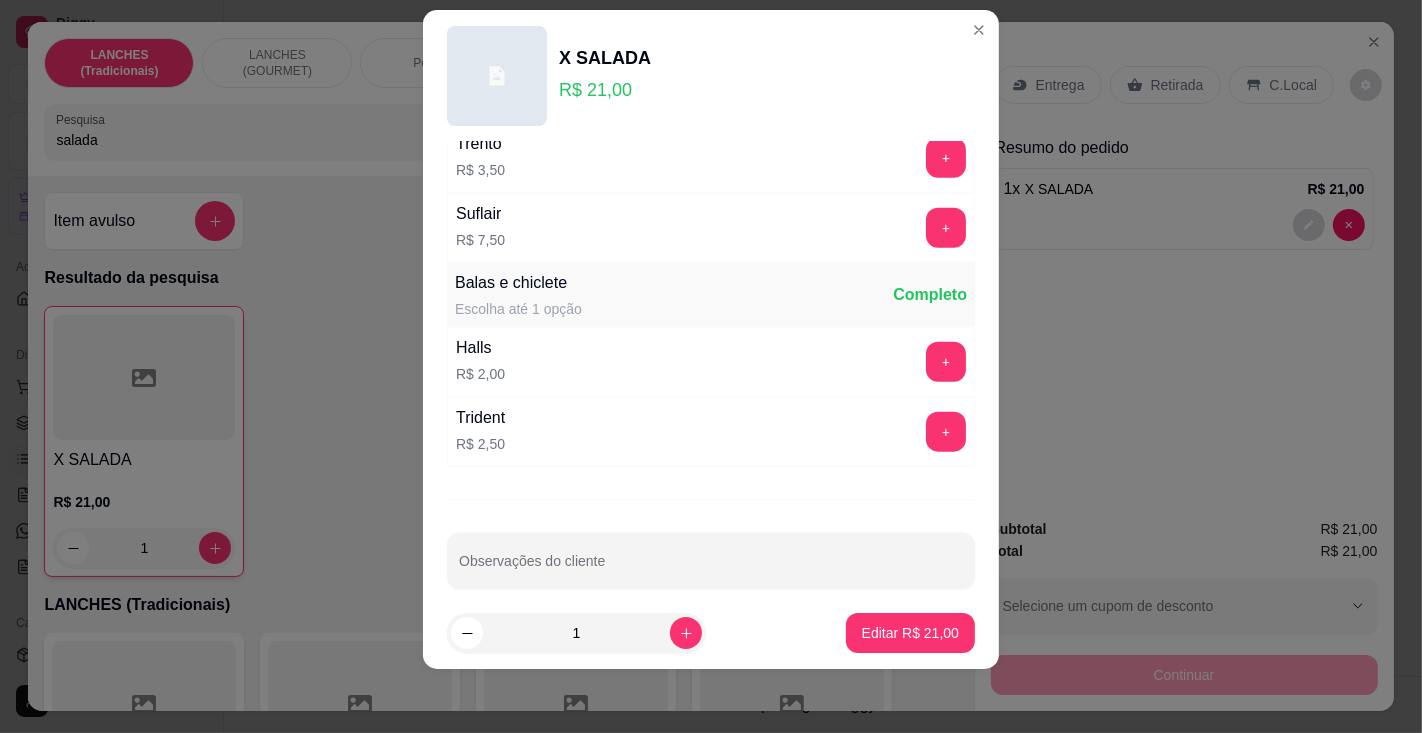 click on "Observações do cliente" at bounding box center (711, 569) 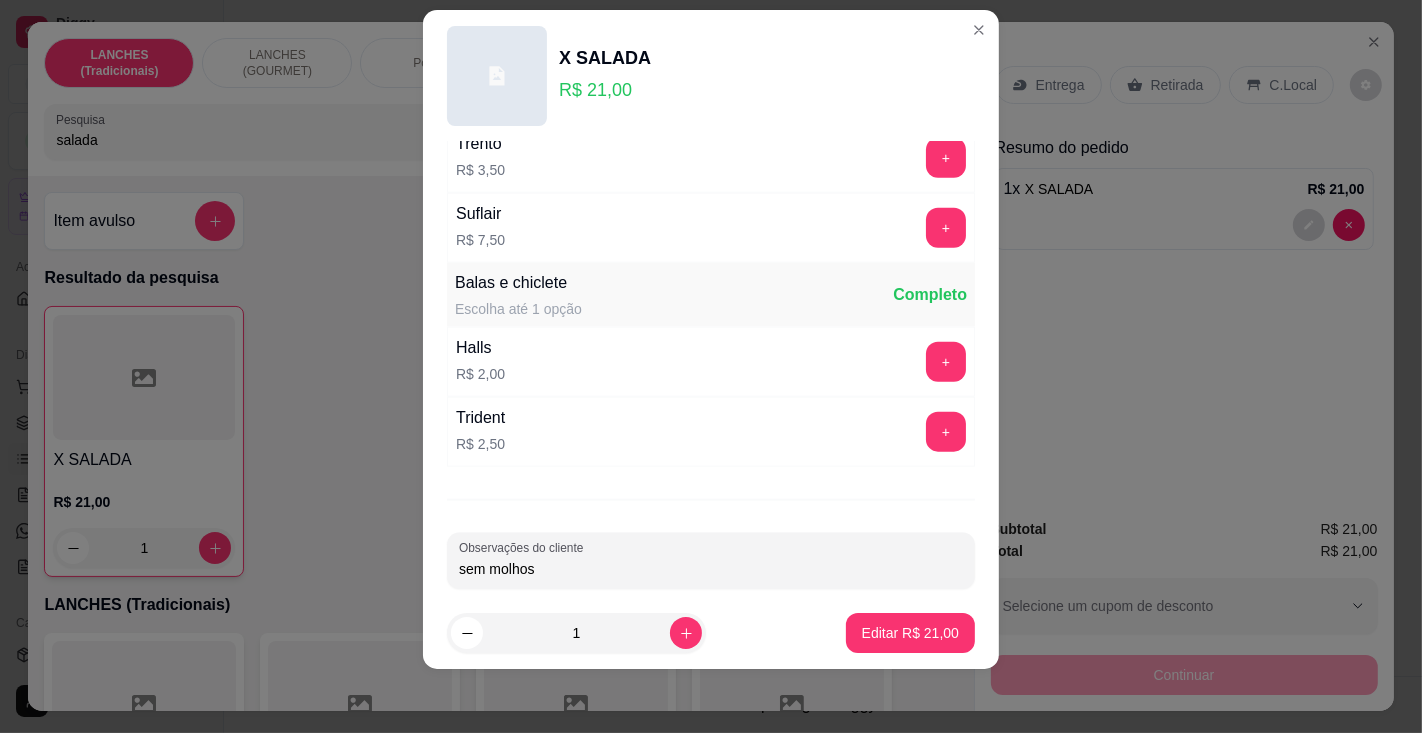 type on "sem molhos" 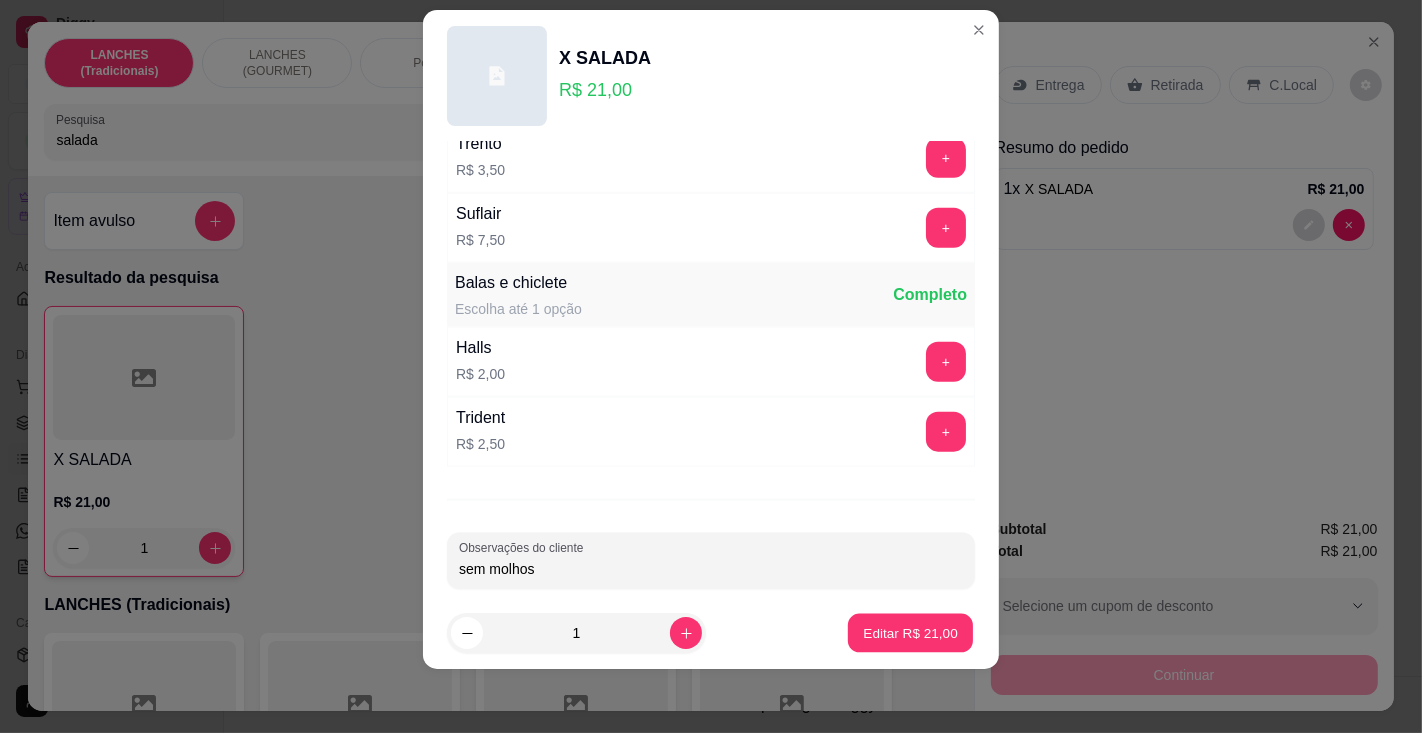 click on "Editar   R$ 21,00" at bounding box center (910, 633) 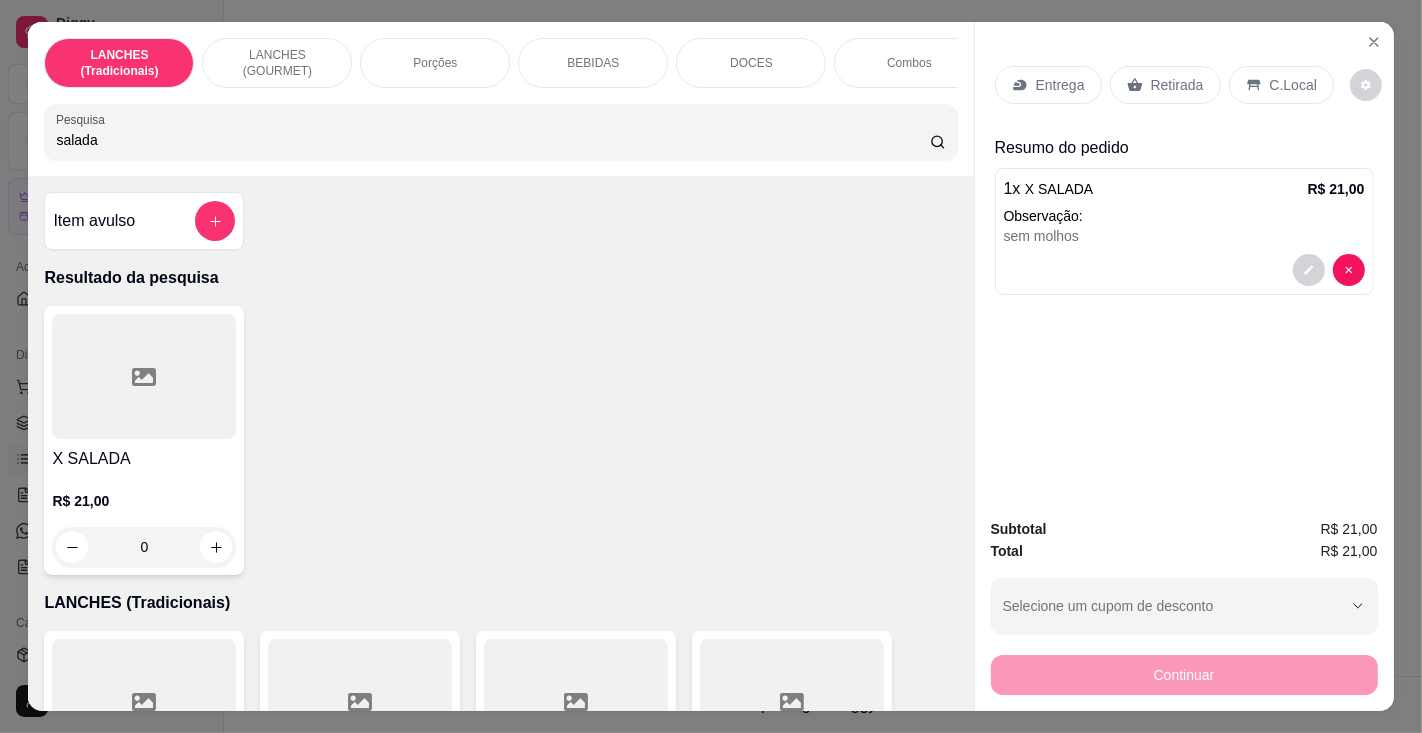 click on "Entrega" at bounding box center [1060, 85] 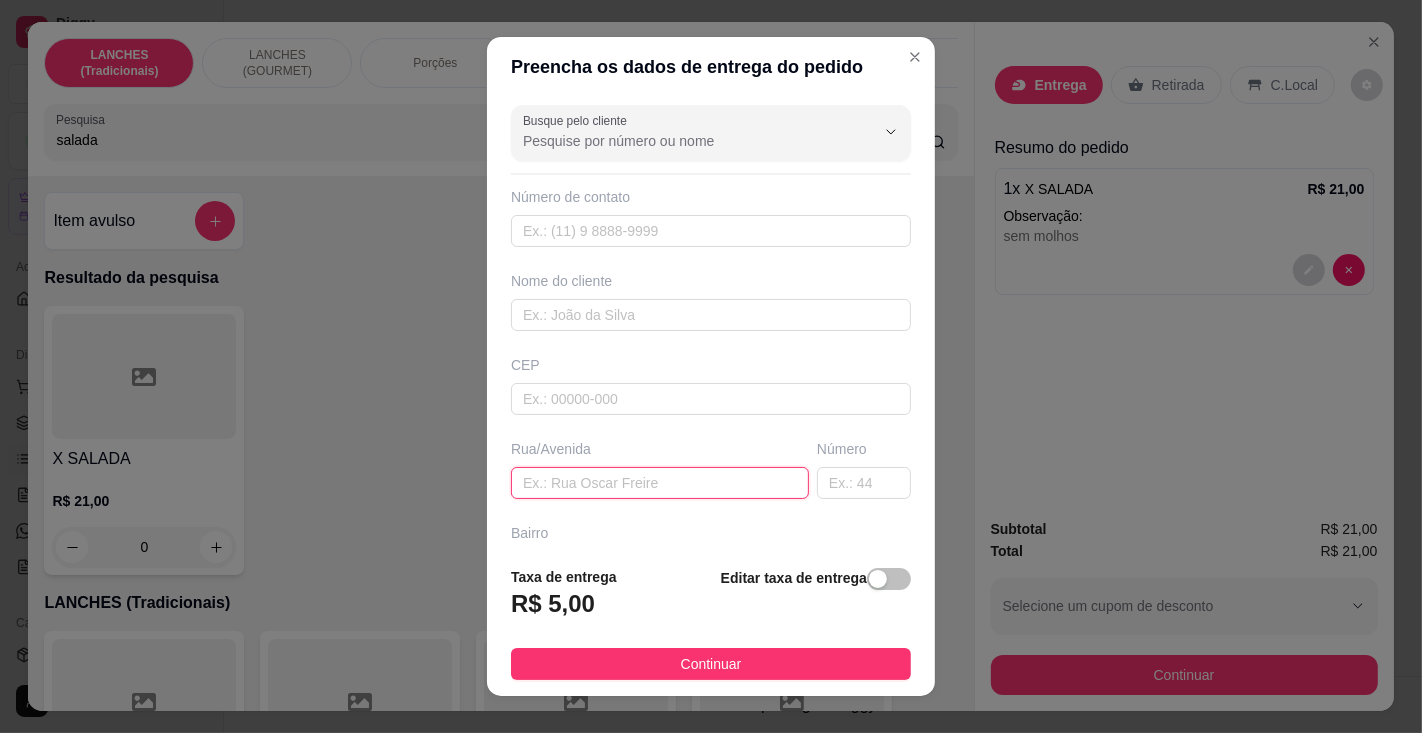 click at bounding box center (660, 483) 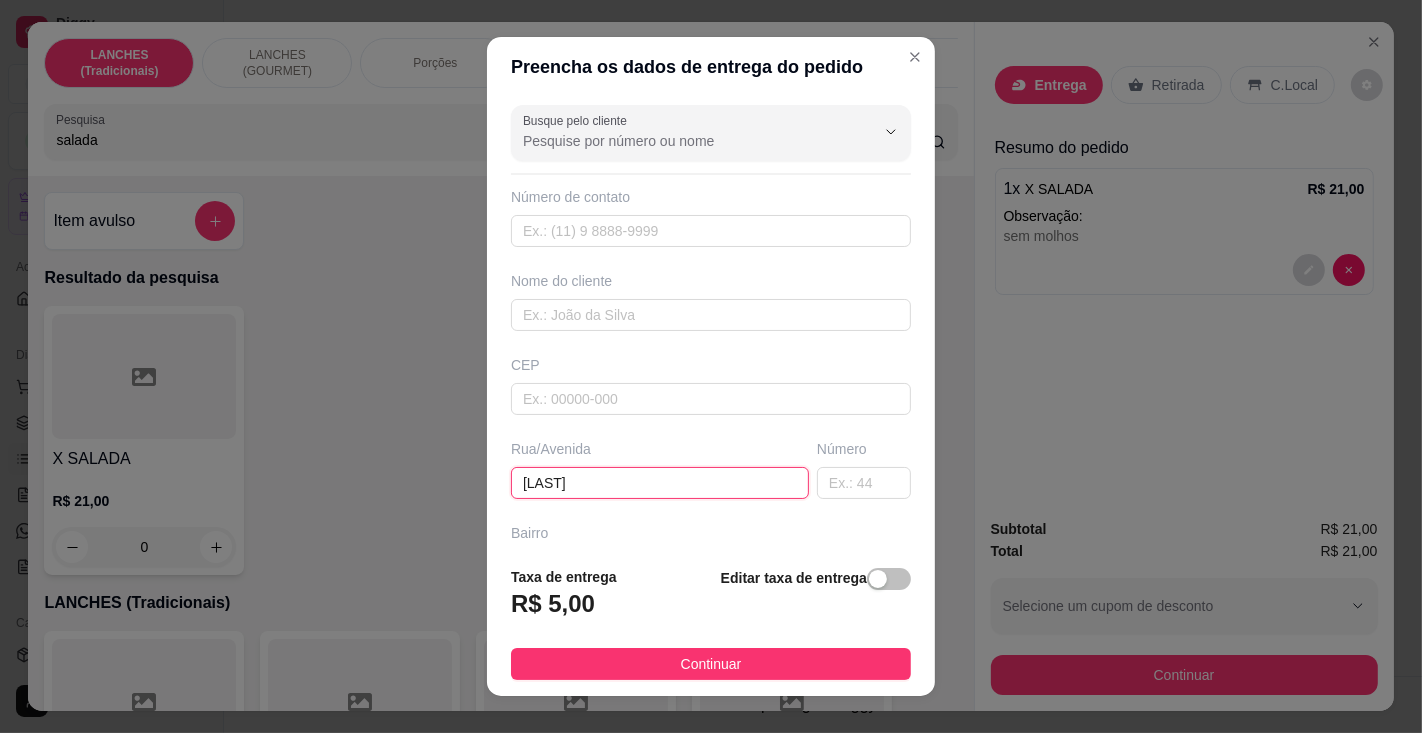 type on "velorio" 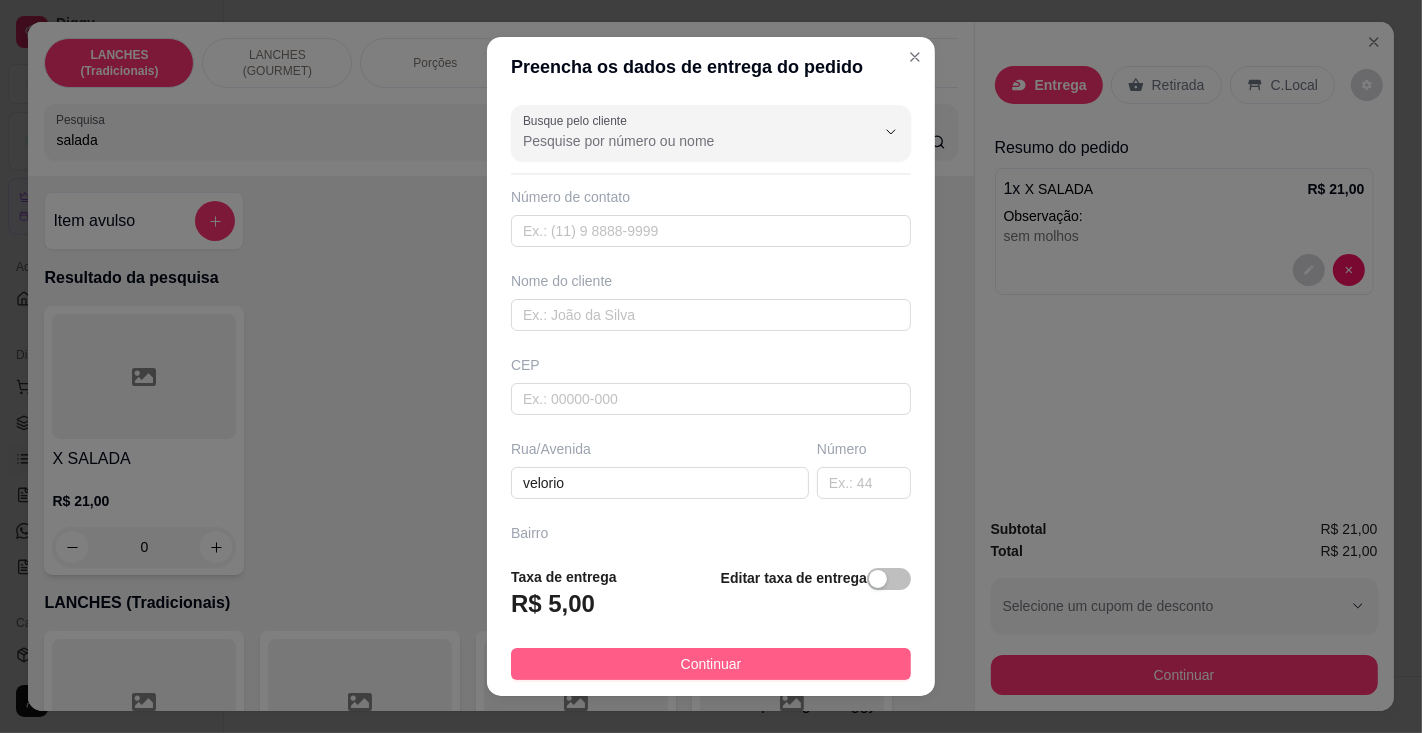 click on "Continuar" at bounding box center [711, 664] 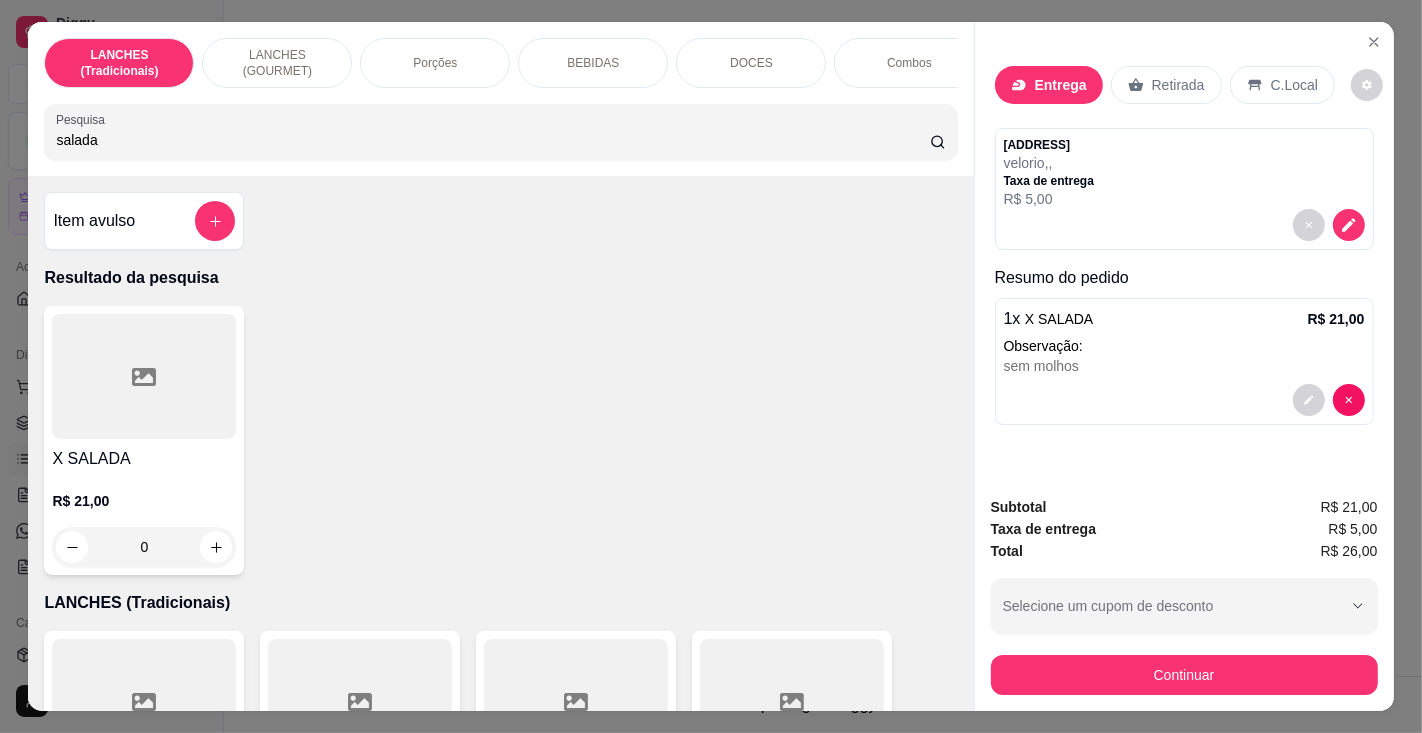 click on "BEBIDAS" at bounding box center (593, 63) 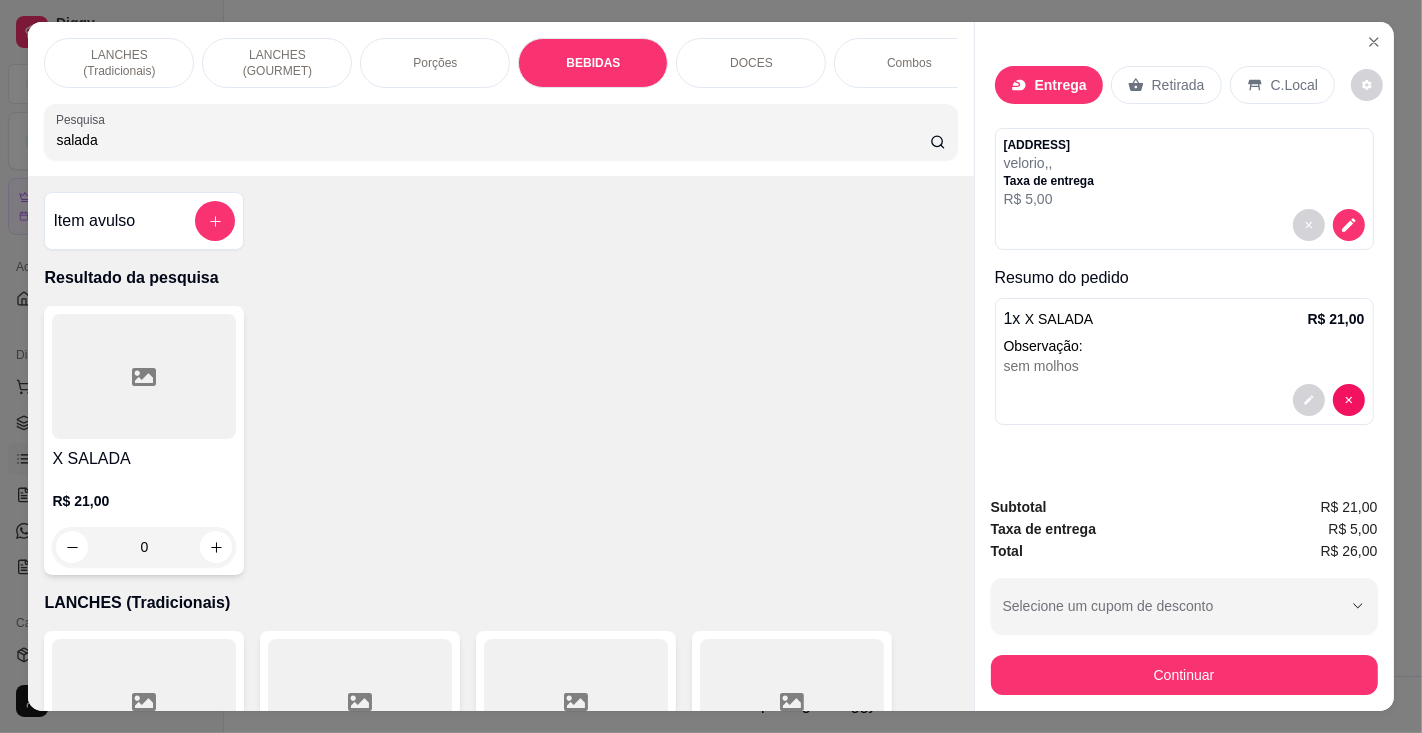 scroll, scrollTop: 6044, scrollLeft: 0, axis: vertical 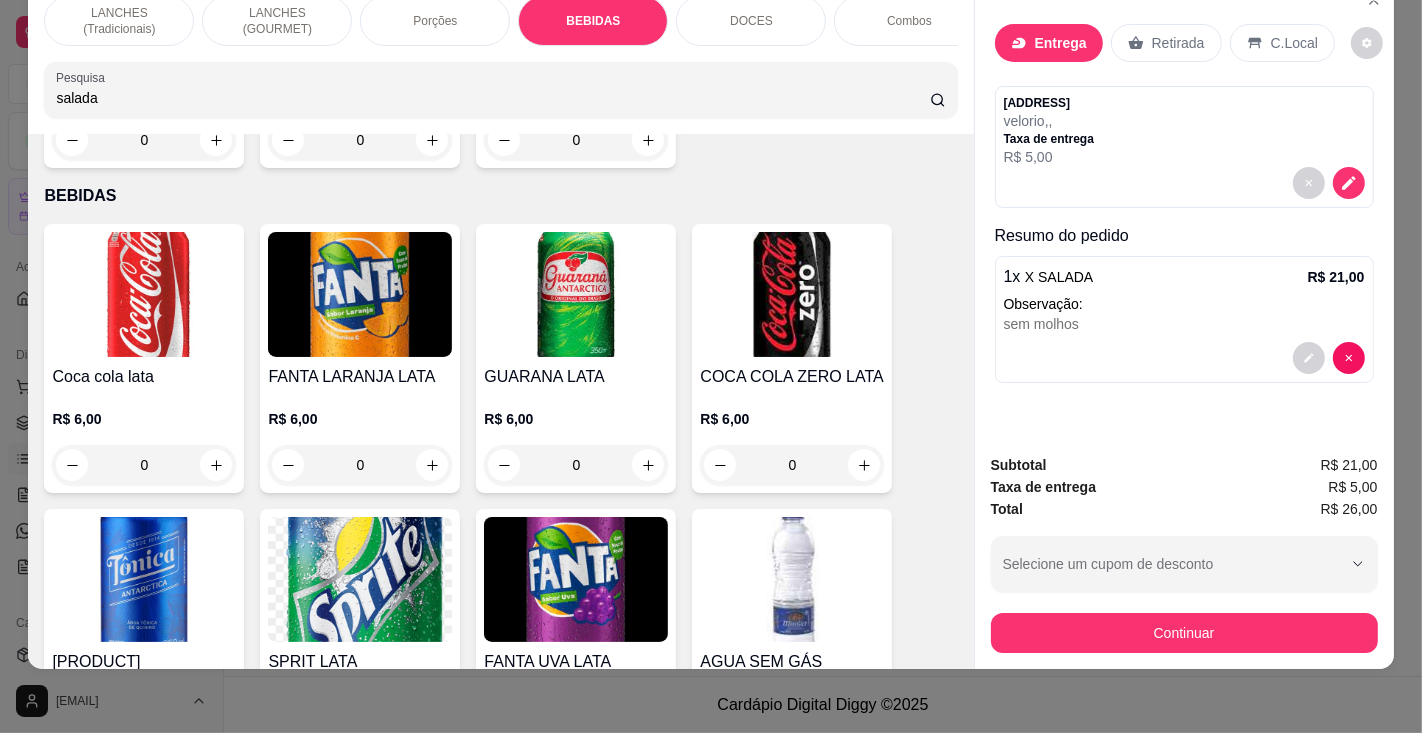 click 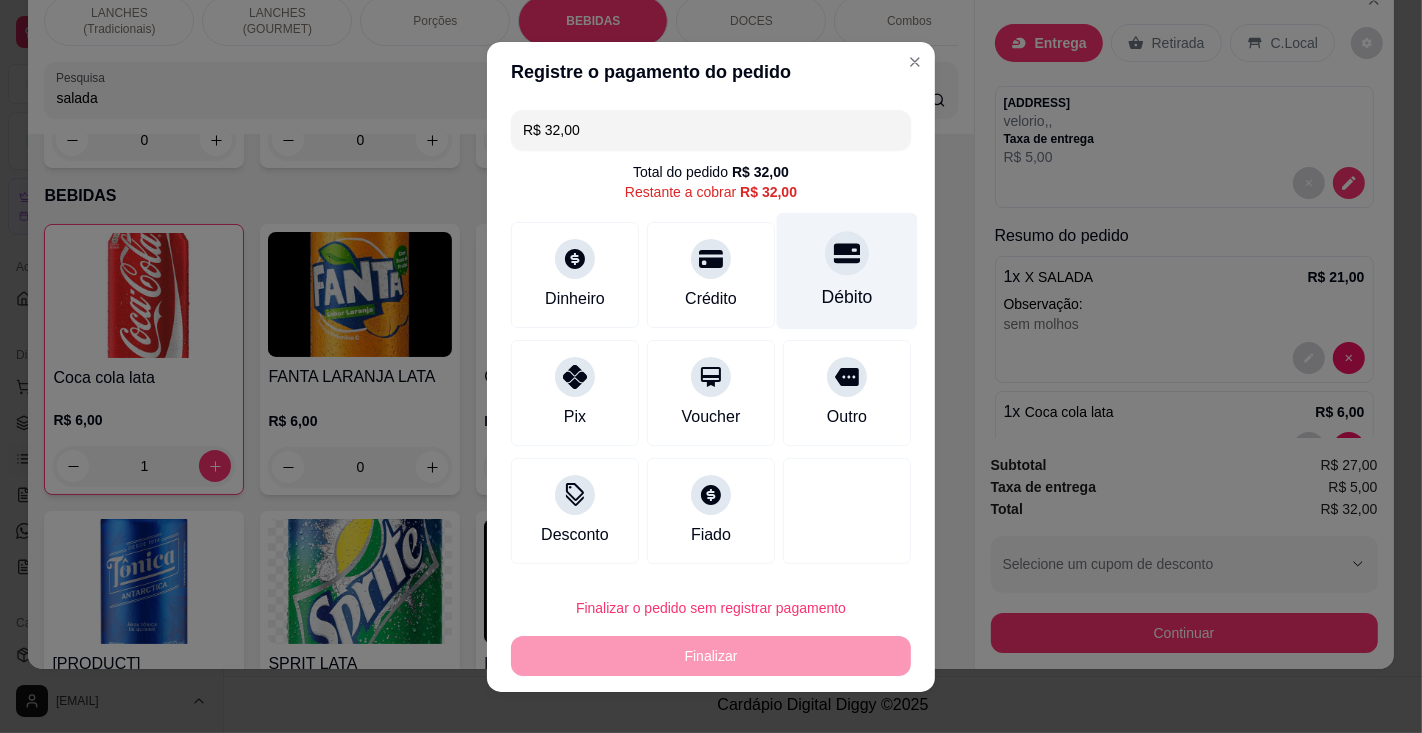 click at bounding box center [847, 253] 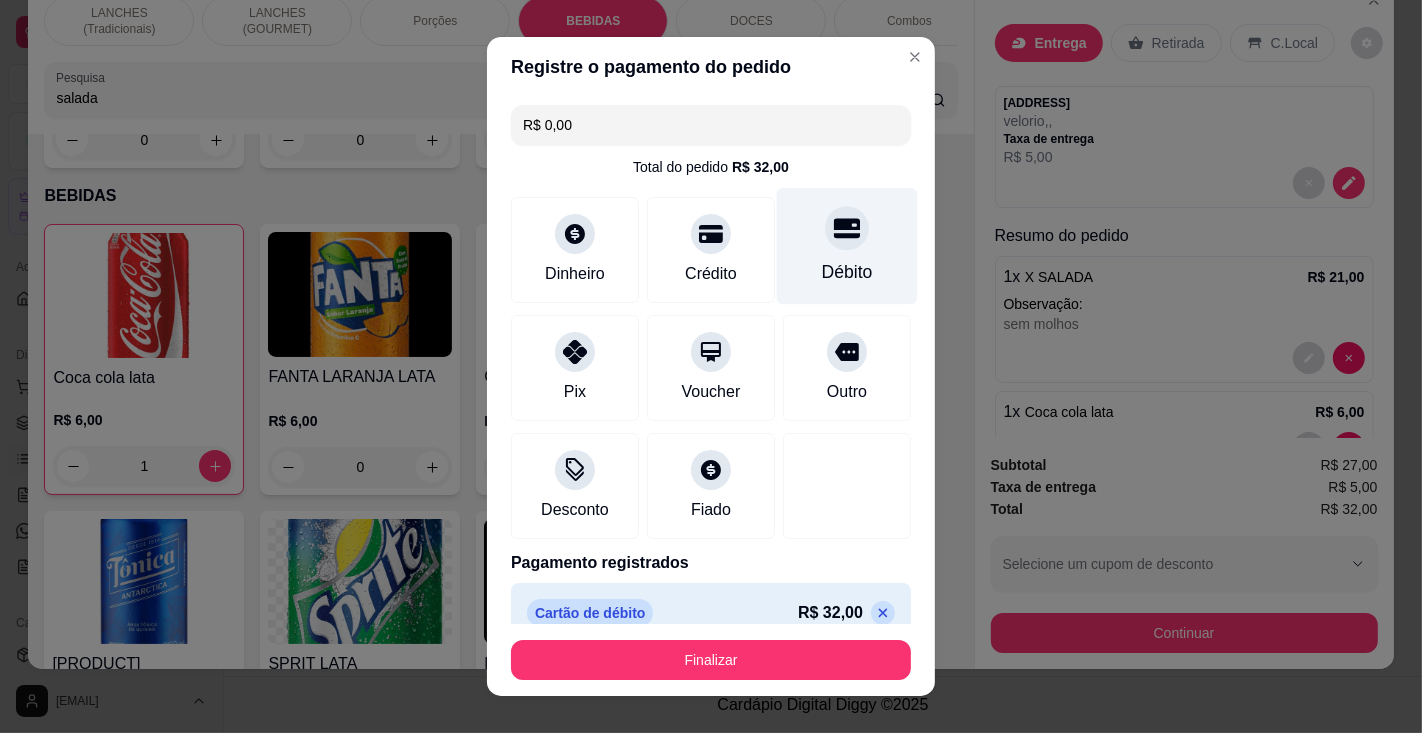 click on "Finalizar" at bounding box center (711, 660) 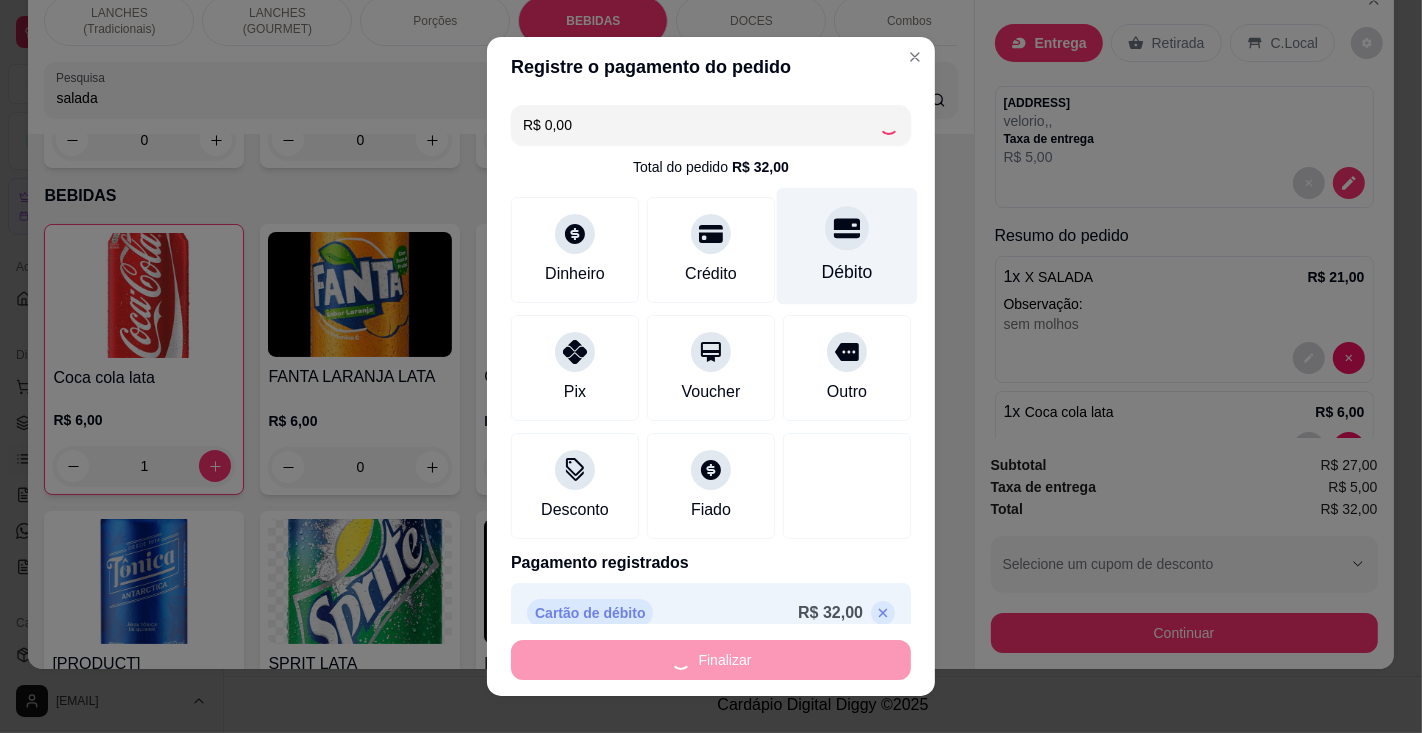 type on "0" 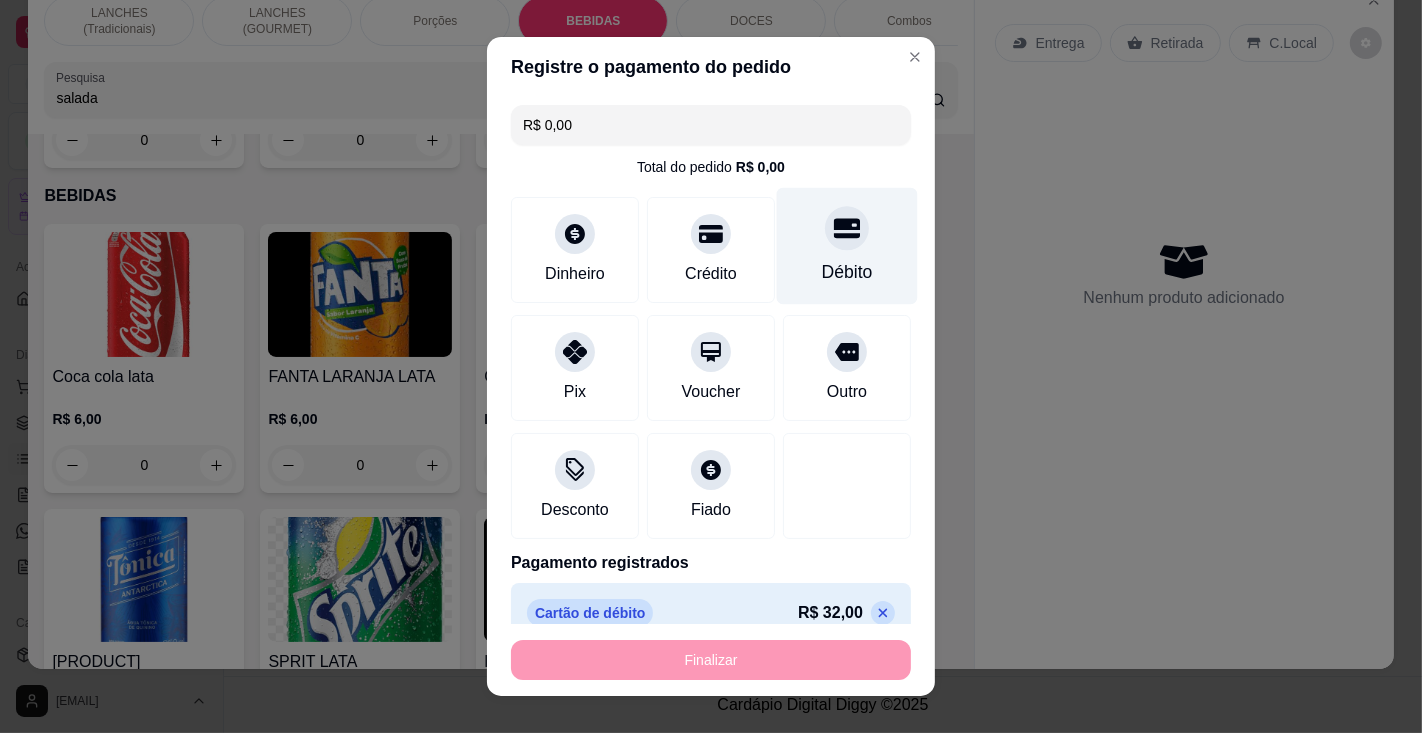 type on "-R$ 32,00" 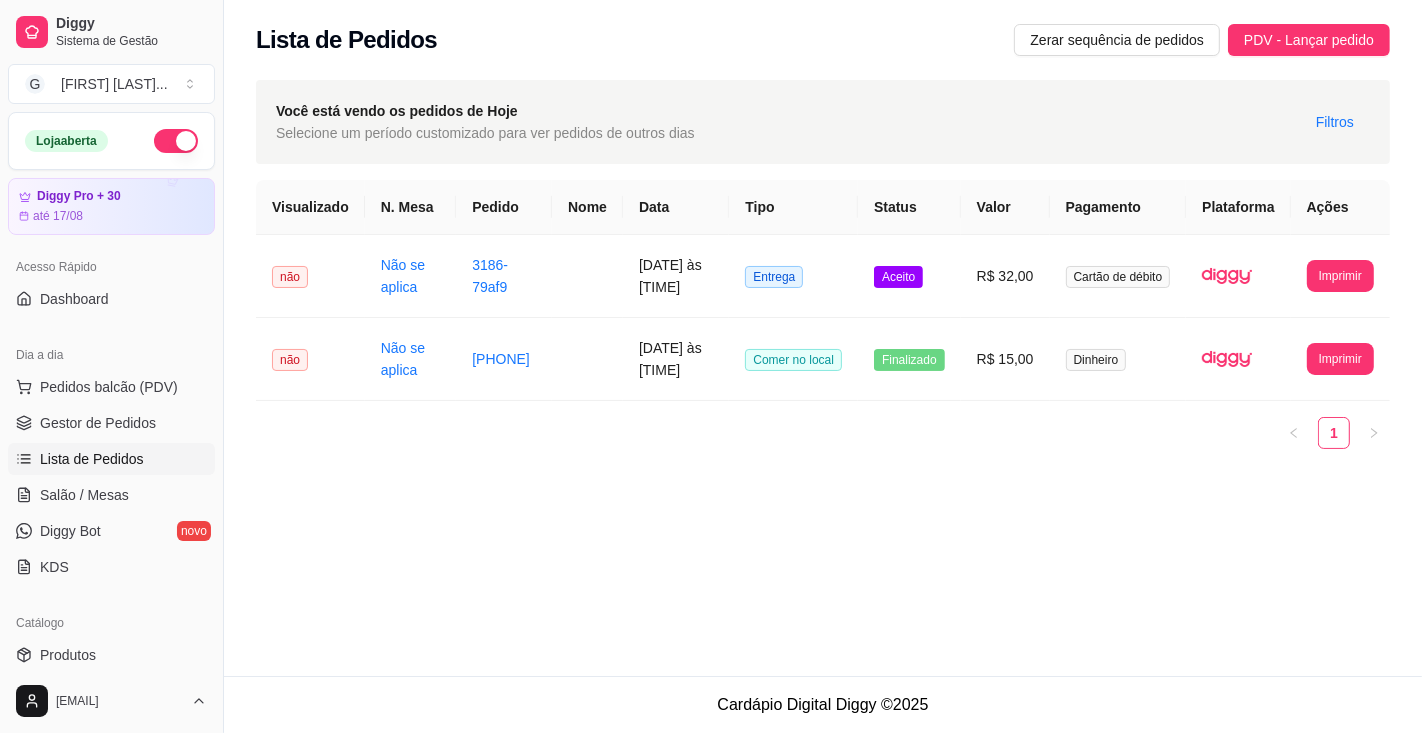 click on "Imprimir" at bounding box center [1340, 276] 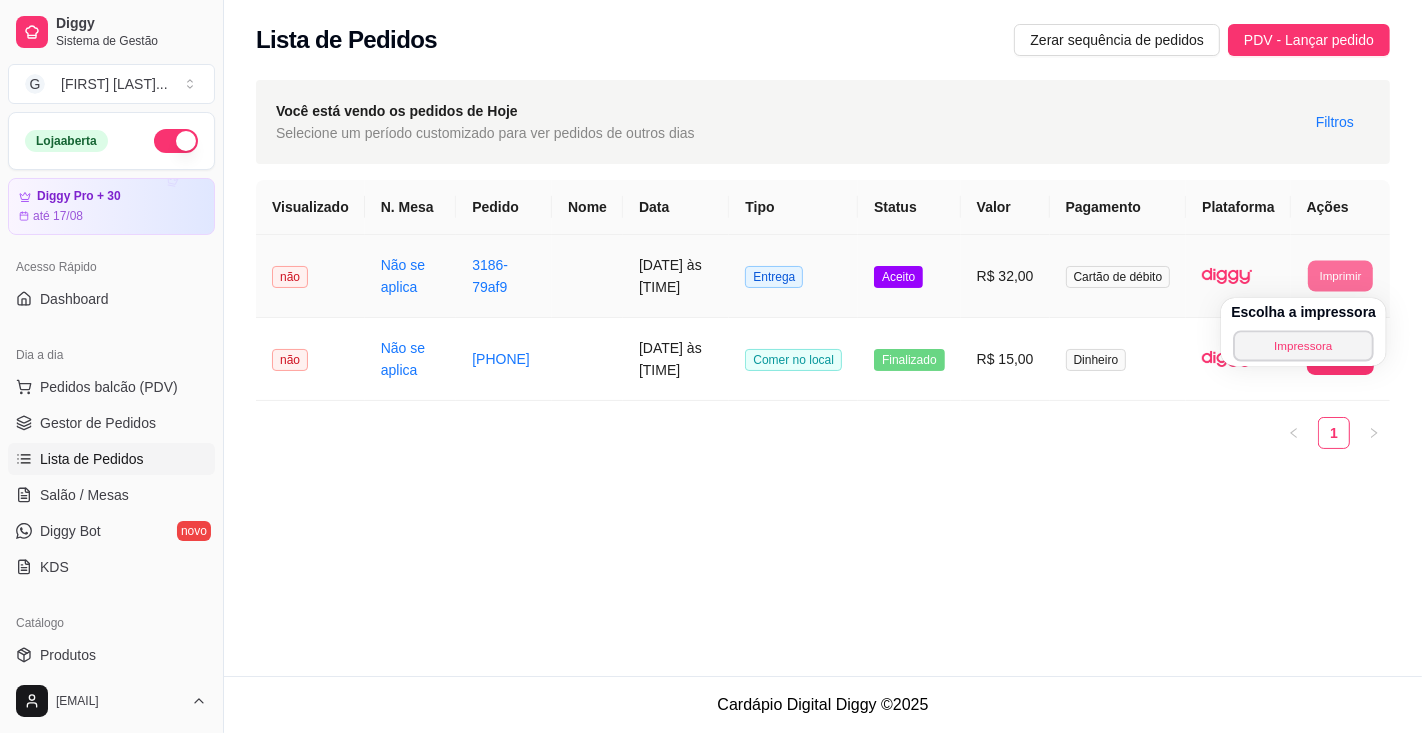 click on "Impressora" at bounding box center [1304, 345] 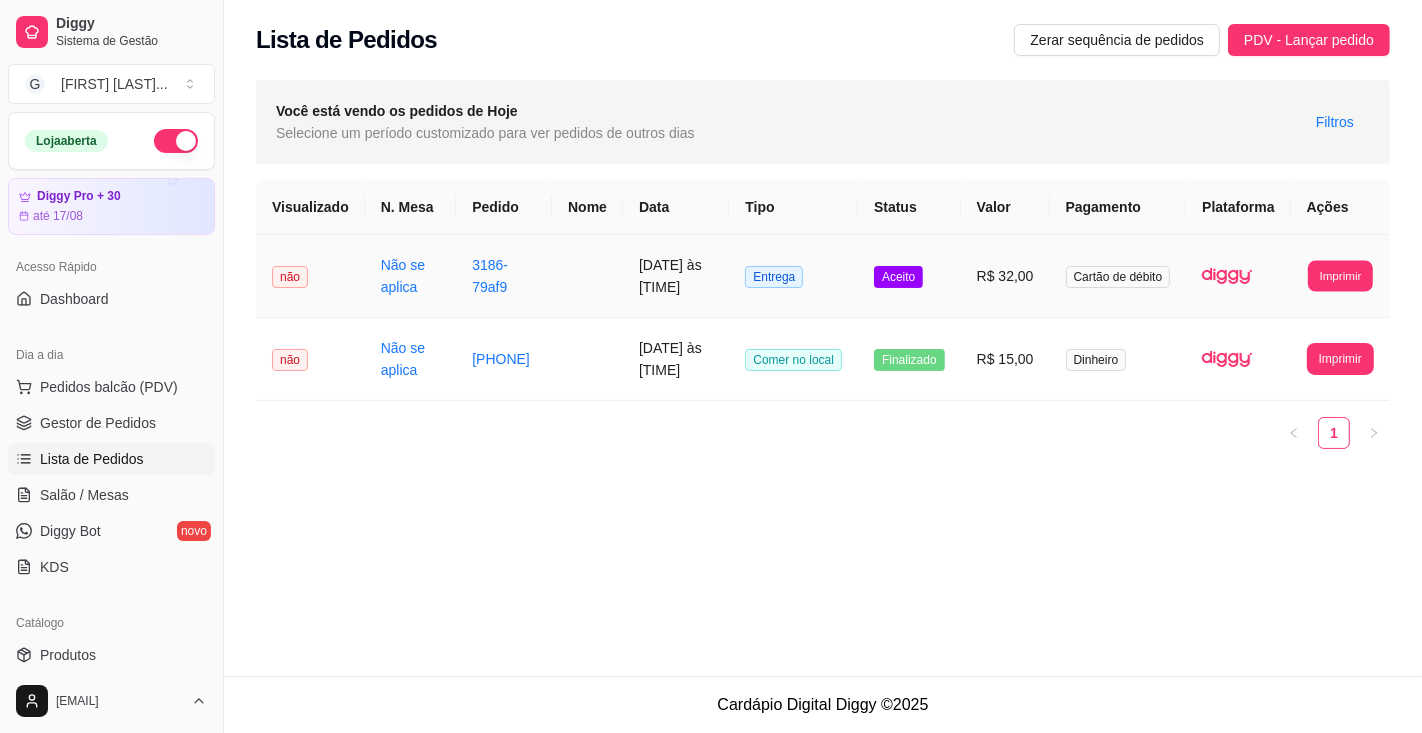click on "Imprimir" at bounding box center (1340, 275) 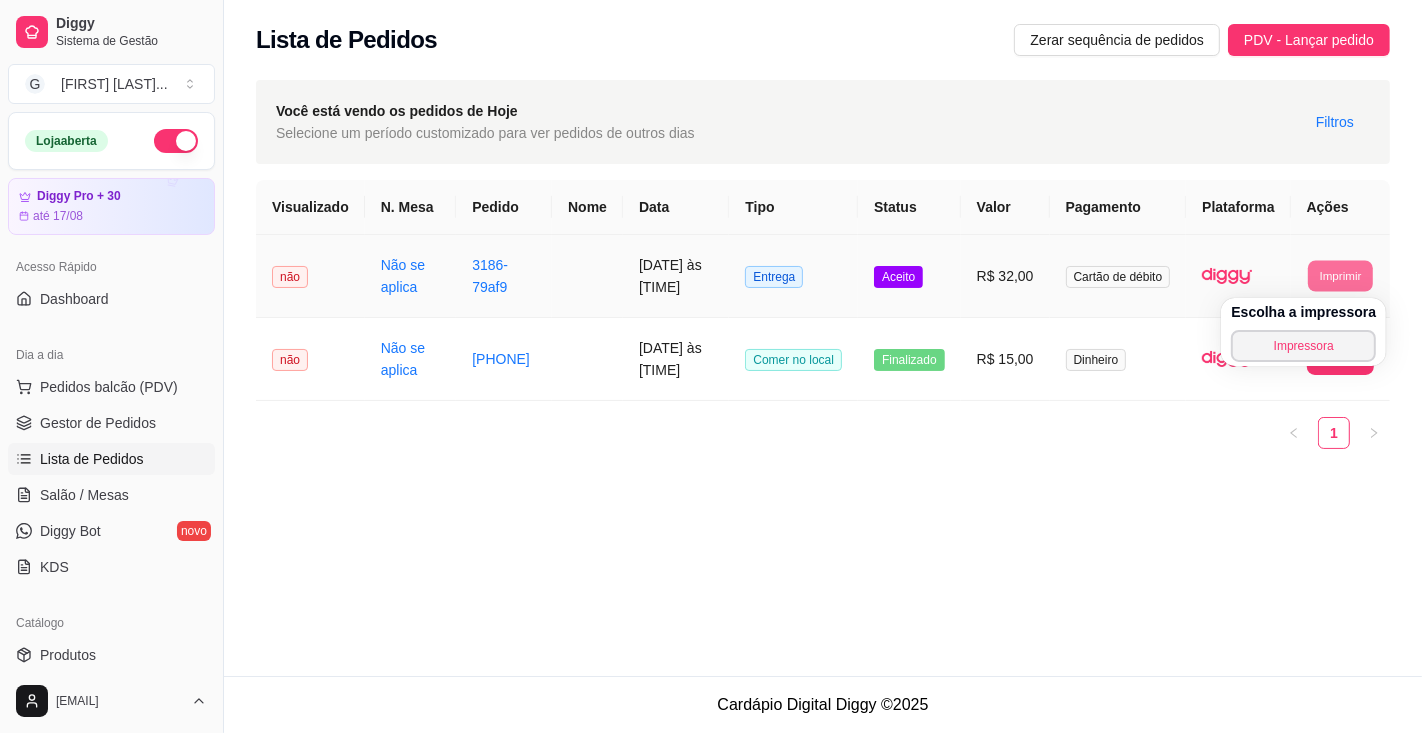 click on "Impressora" at bounding box center (1303, 346) 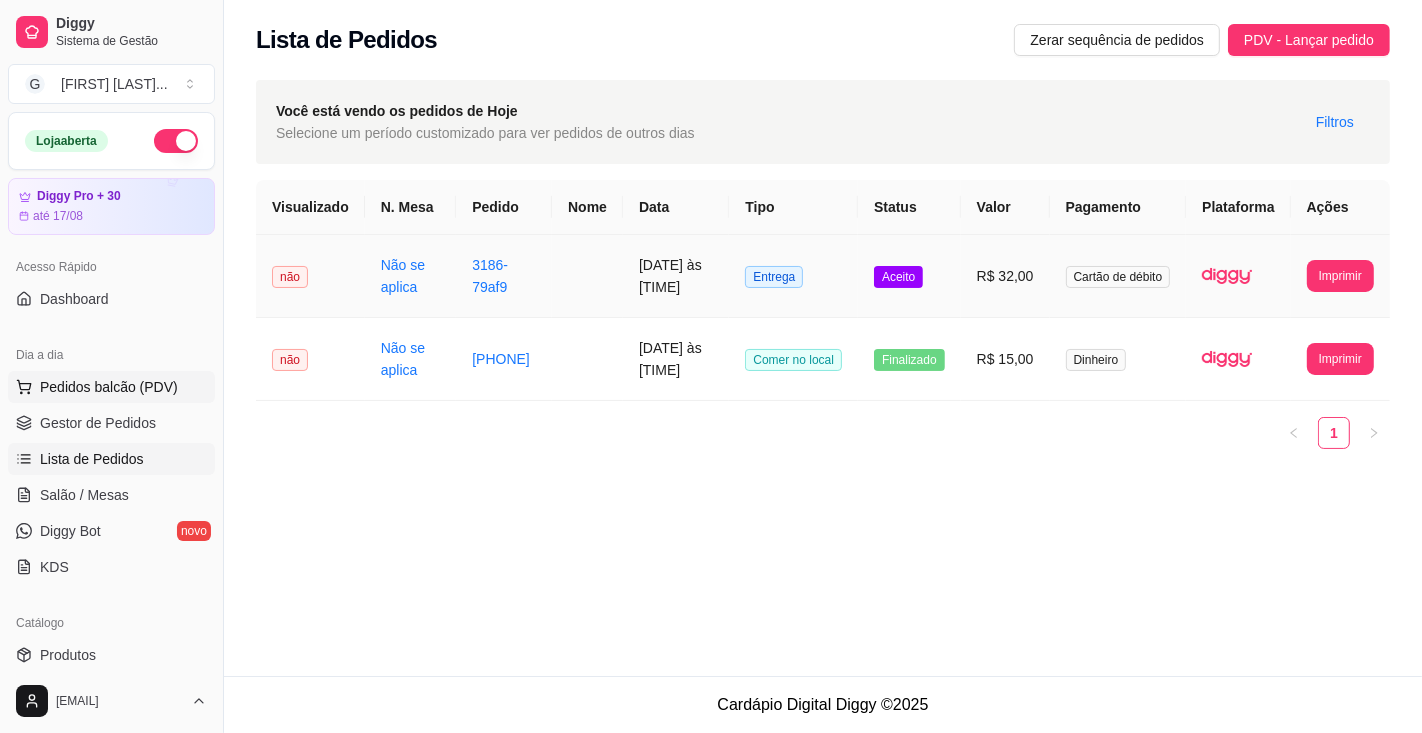 click on "Pedidos balcão (PDV)" at bounding box center [109, 387] 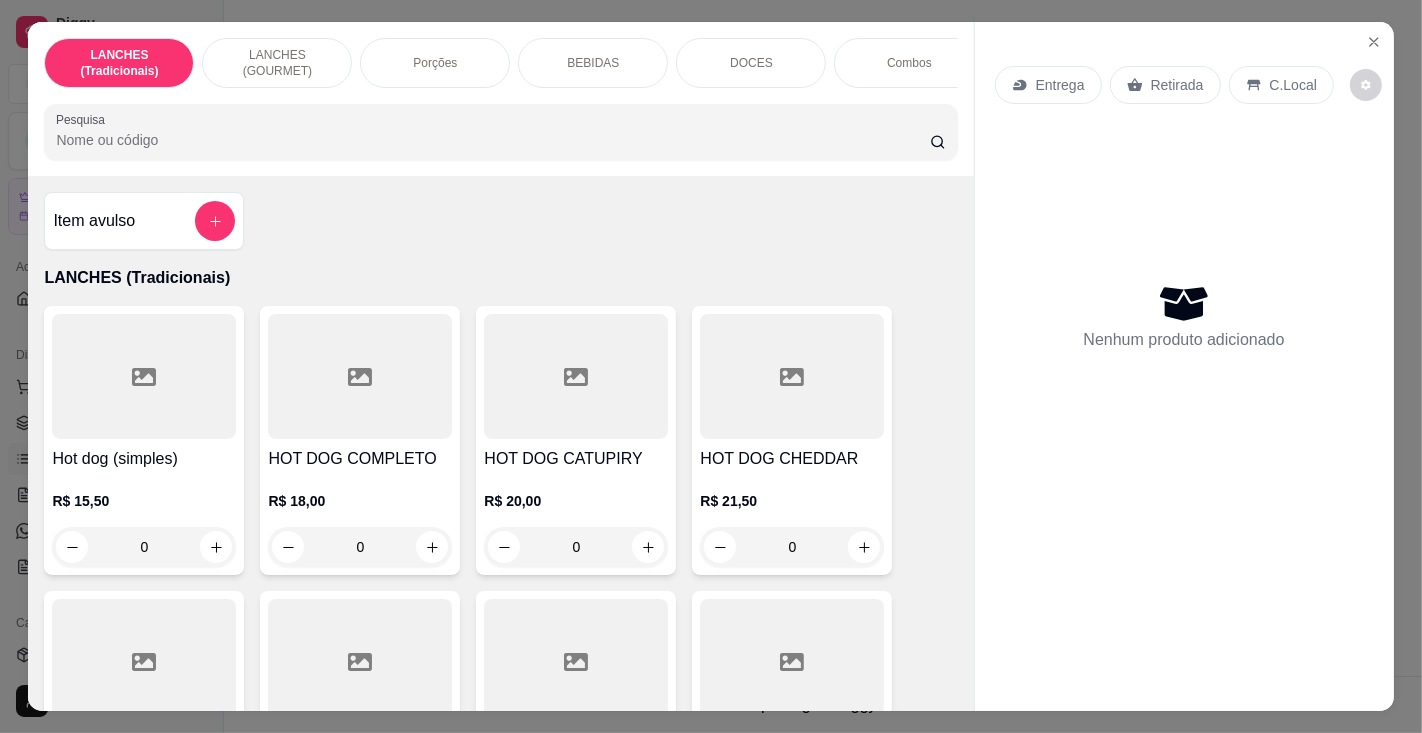click on "BEBIDAS" at bounding box center (593, 63) 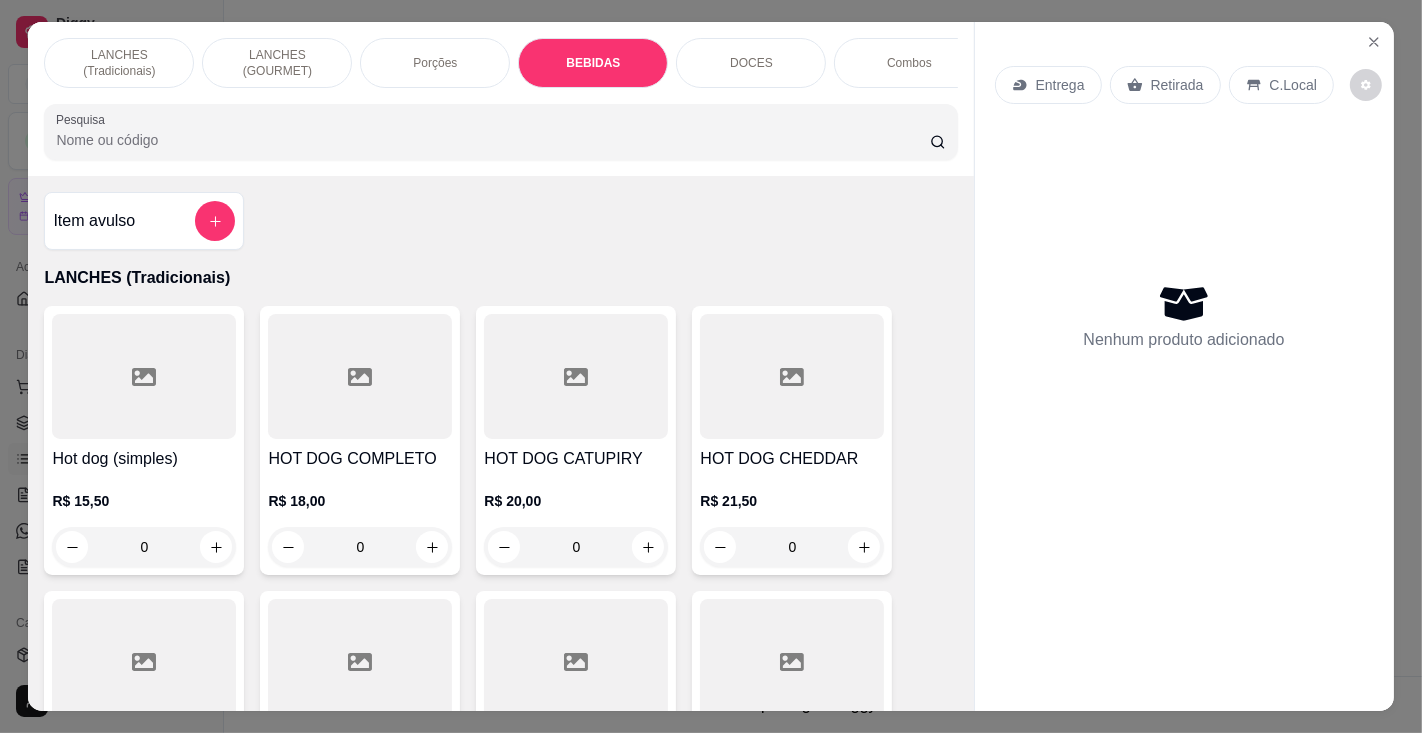 scroll, scrollTop: 5719, scrollLeft: 0, axis: vertical 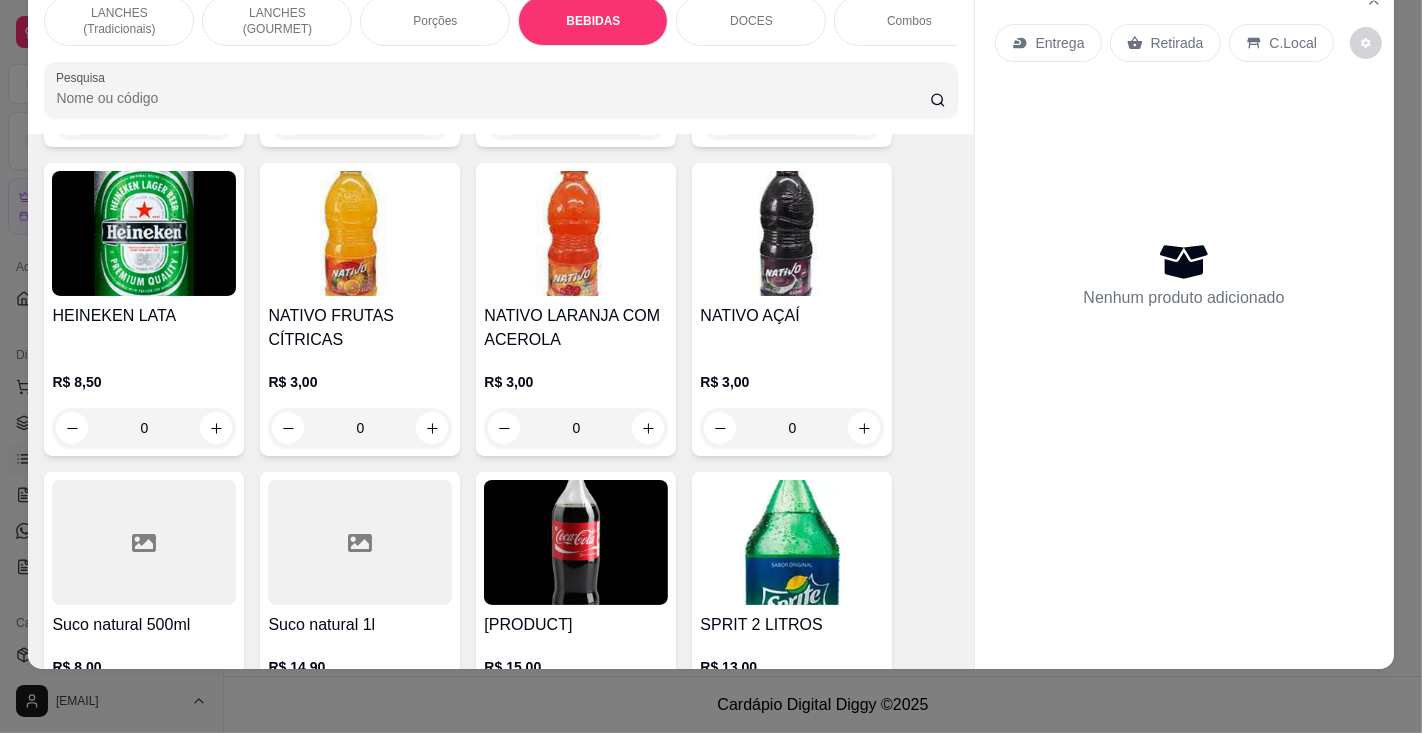 click 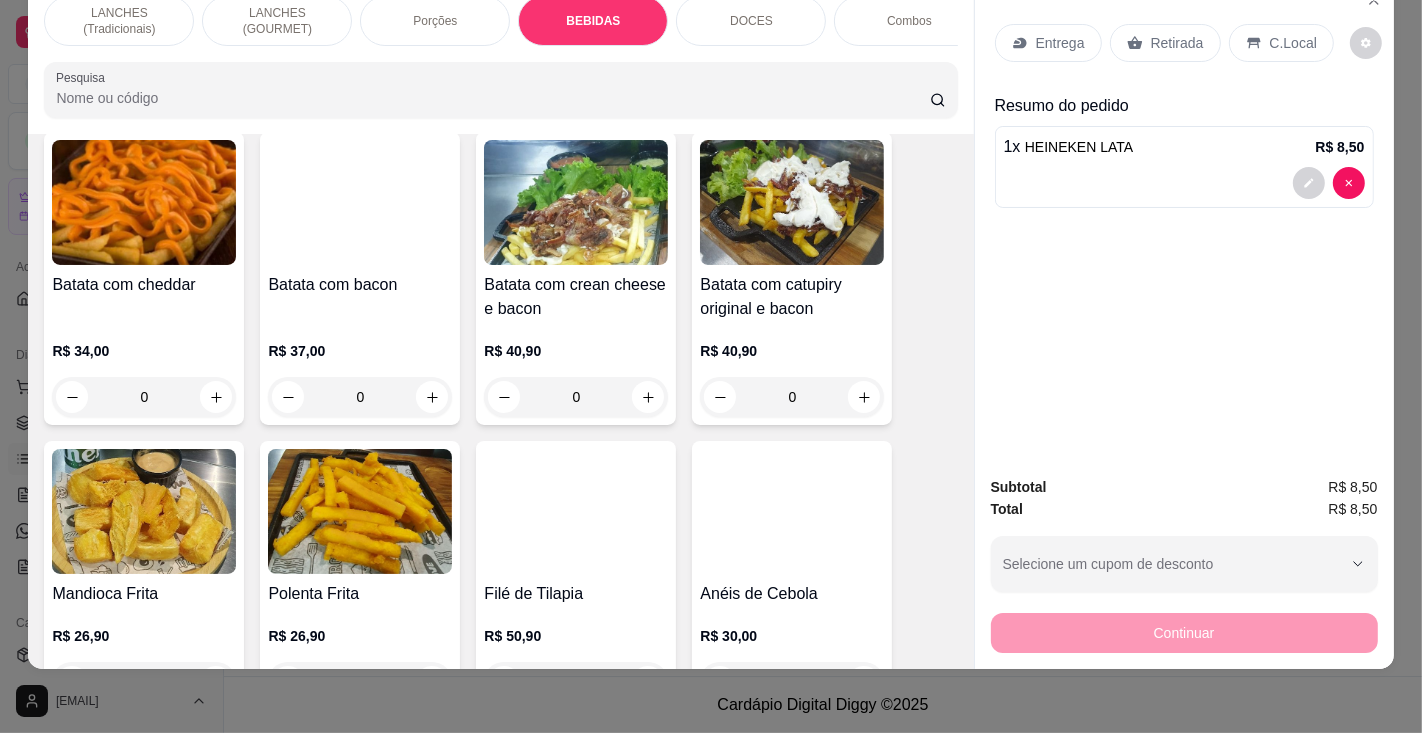 scroll, scrollTop: 0, scrollLeft: 0, axis: both 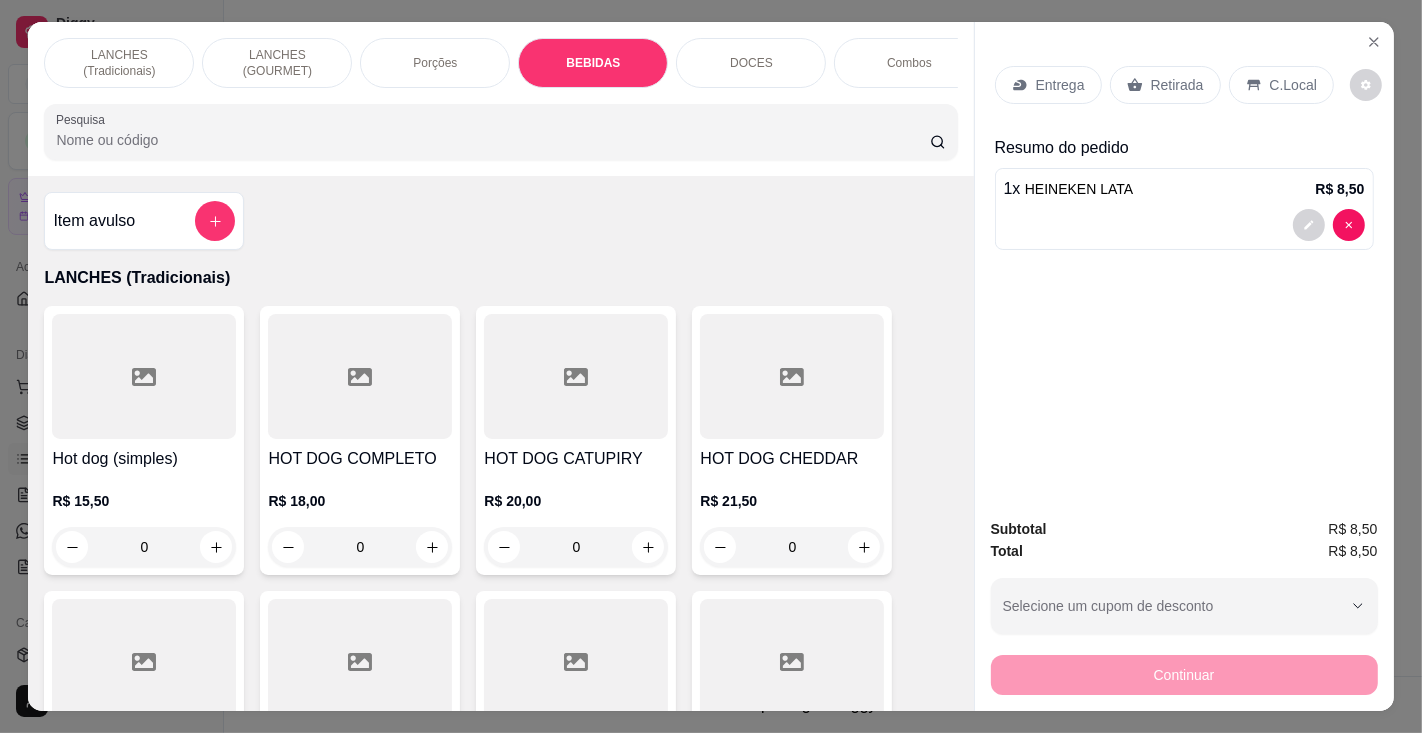 click at bounding box center [500, 132] 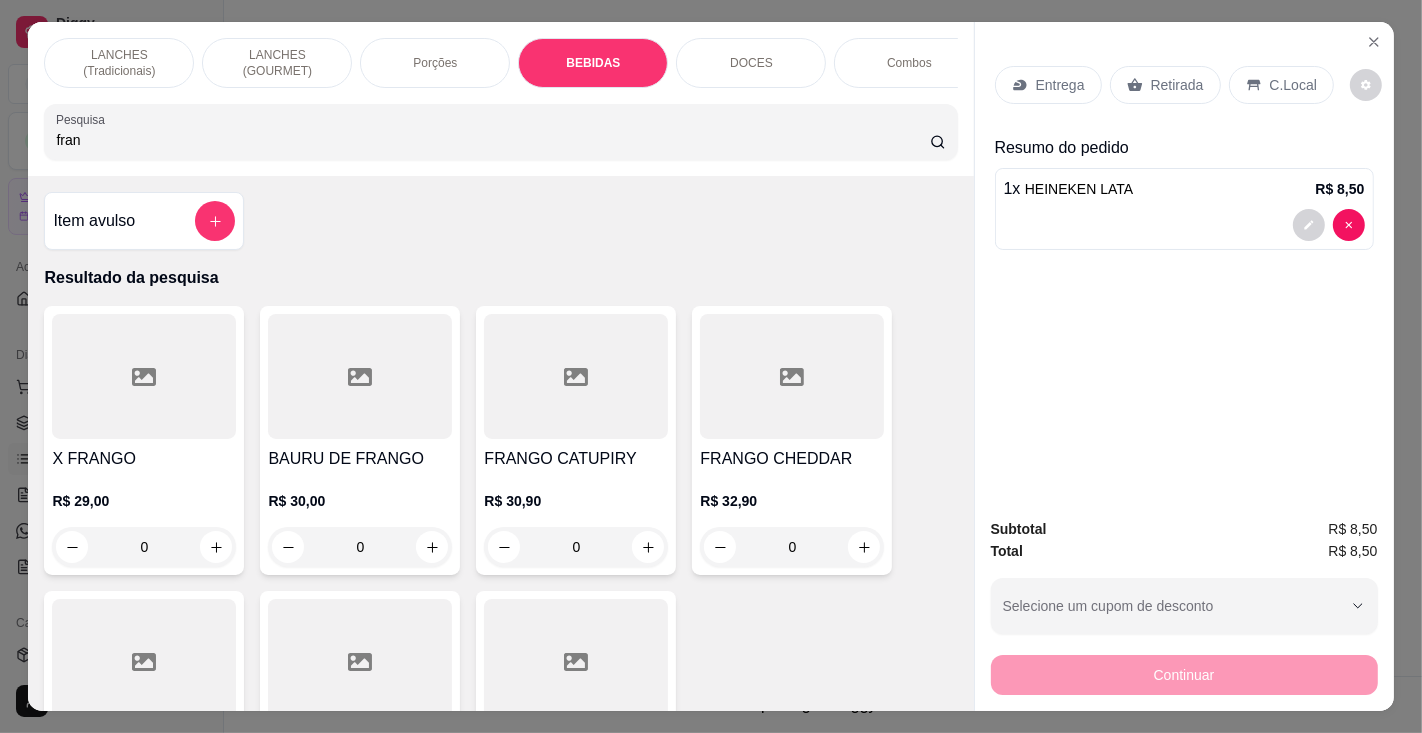 type on "fran" 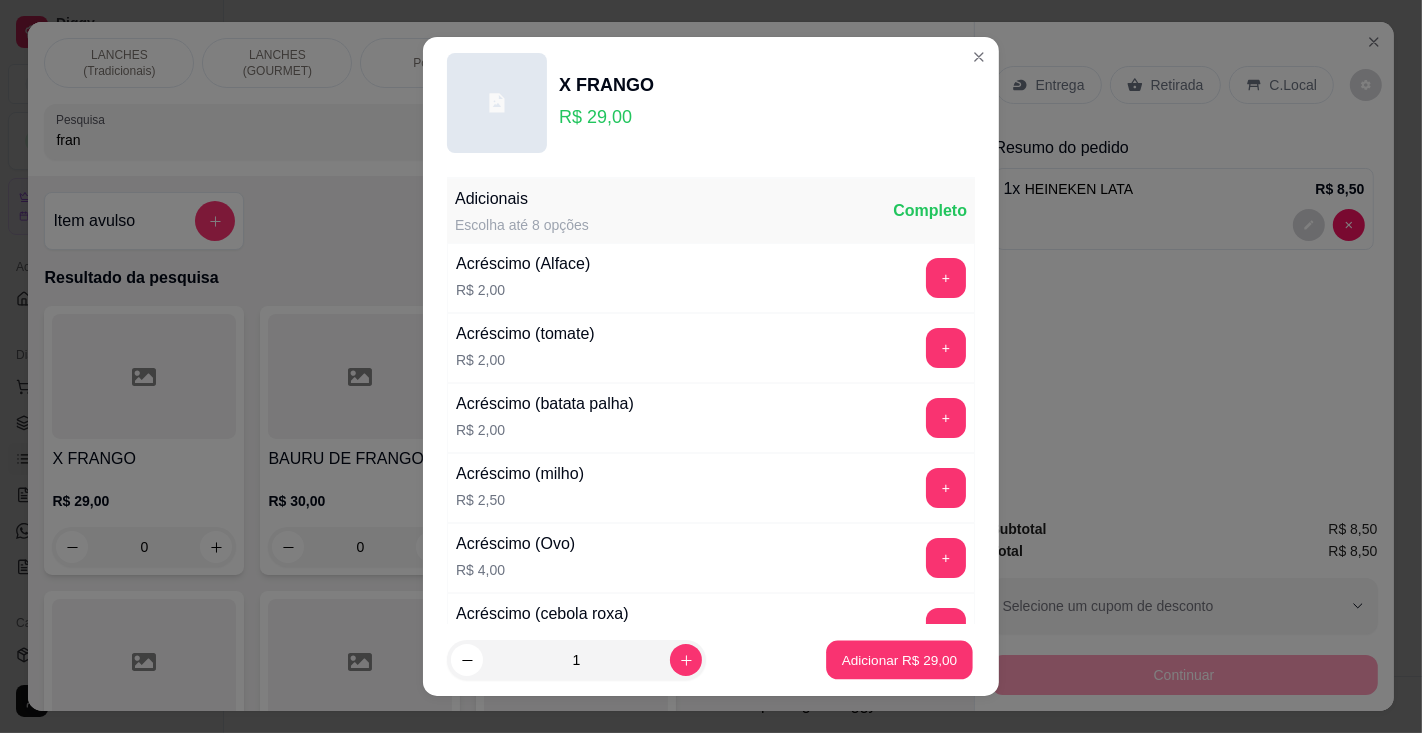 click on "Adicionar   R$ 29,00" at bounding box center (900, 660) 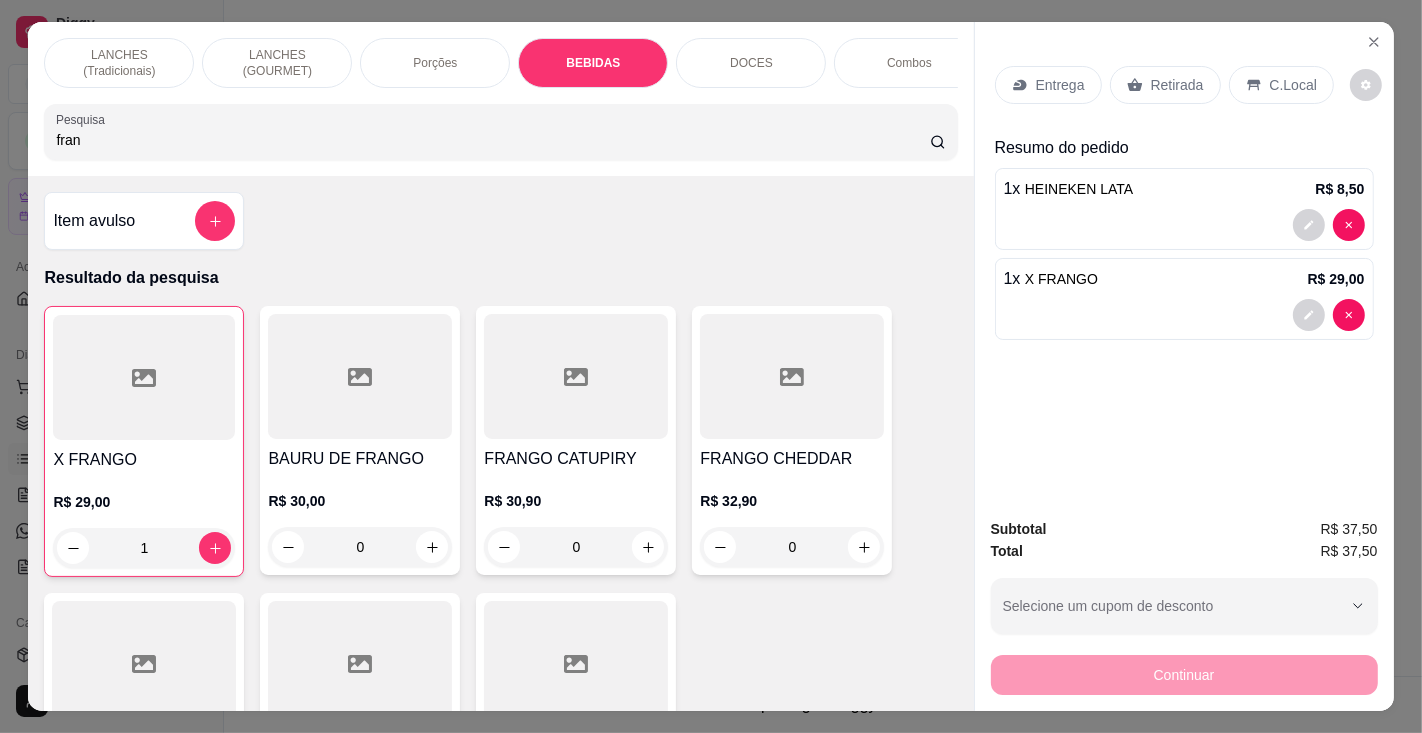 click on "fran" at bounding box center [492, 140] 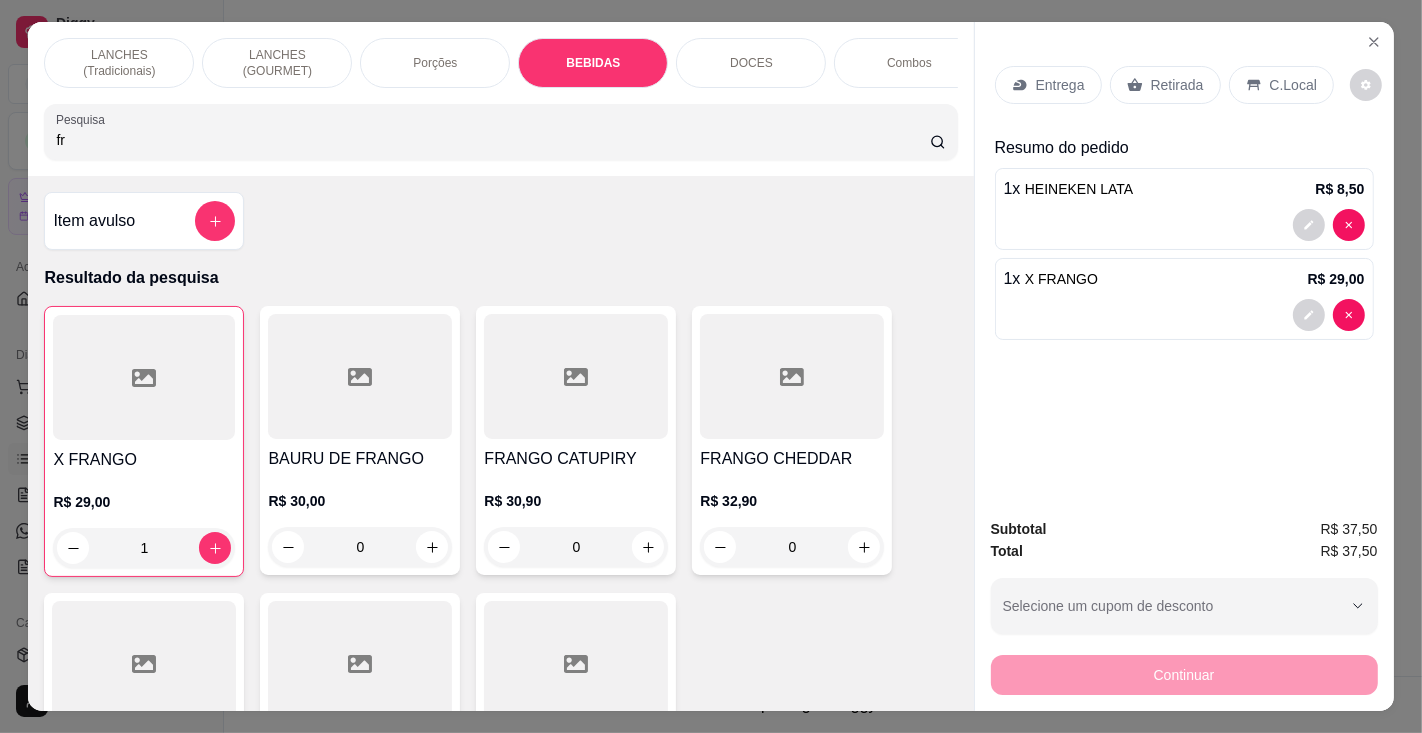 type on "f" 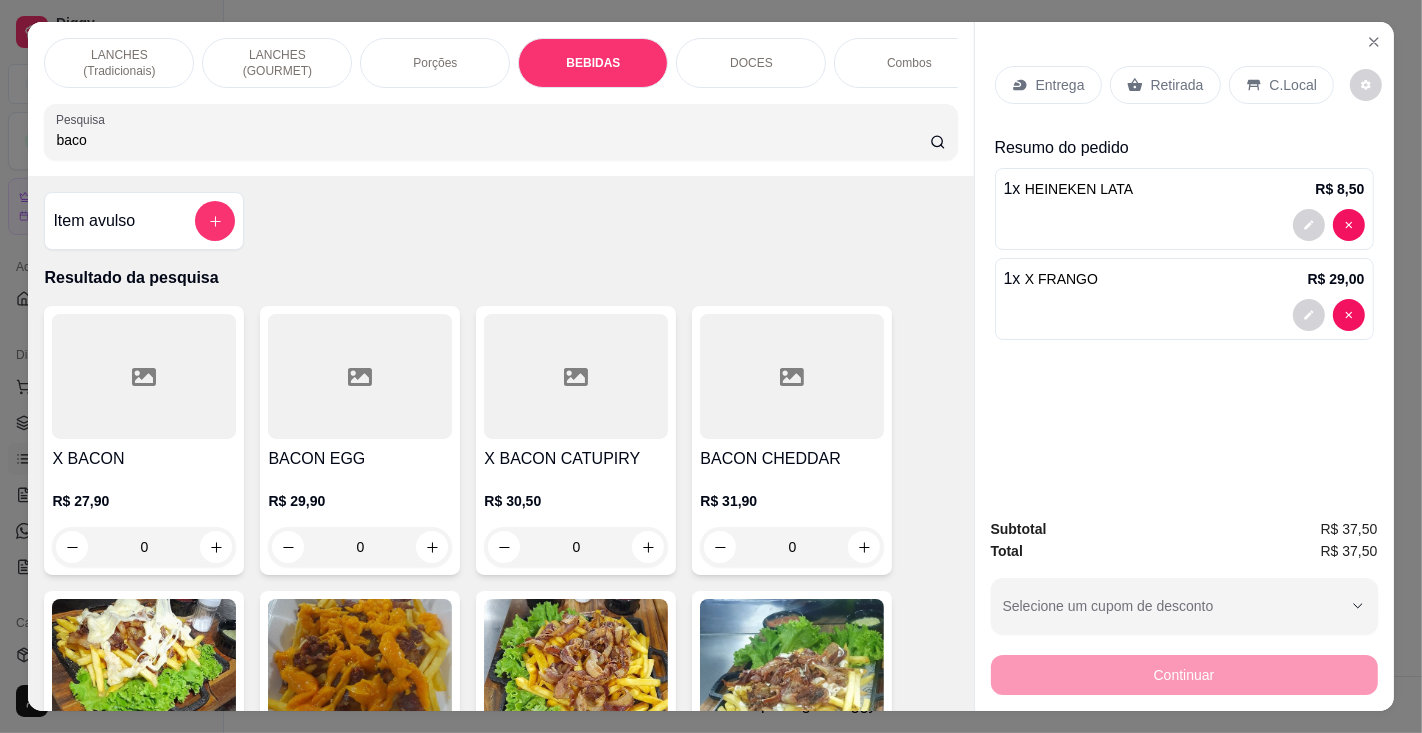 type on "baco" 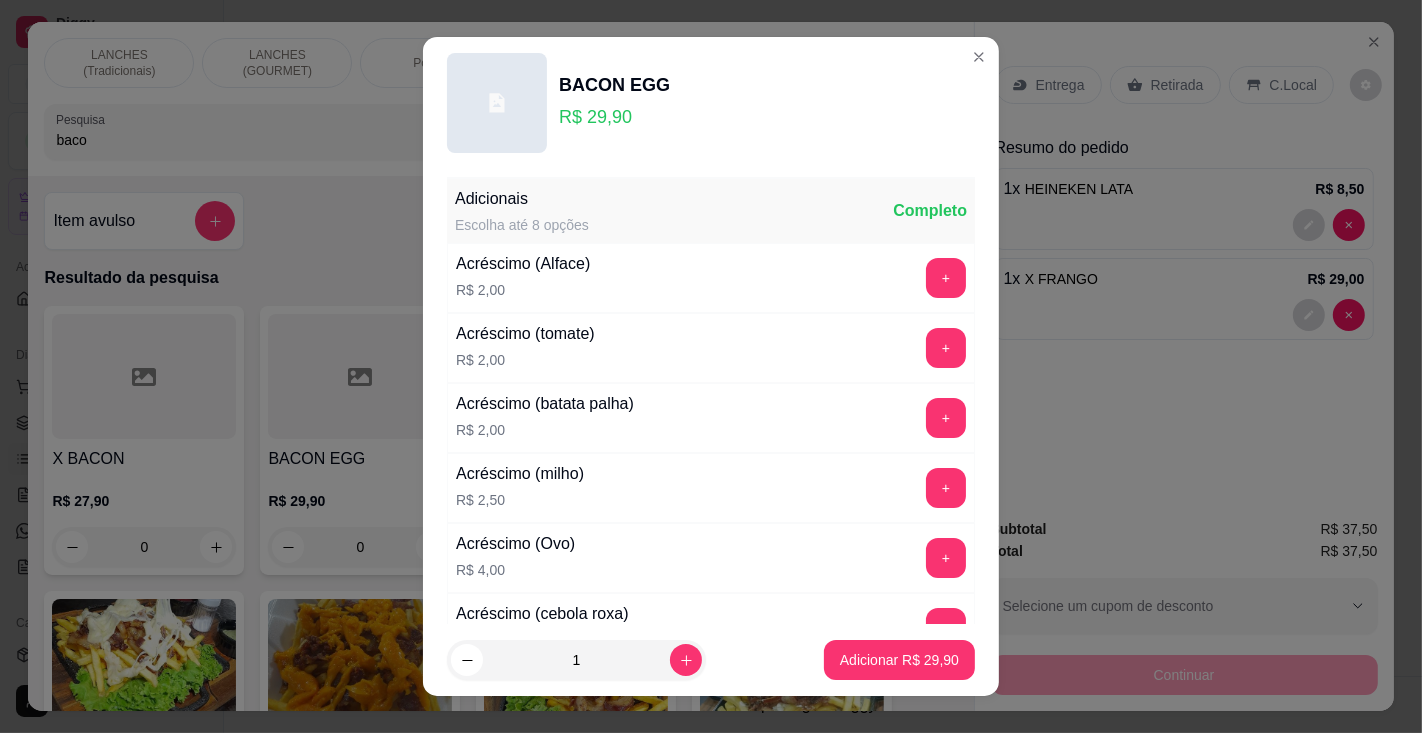 click on "Adicionar   R$ 29,90" at bounding box center [899, 660] 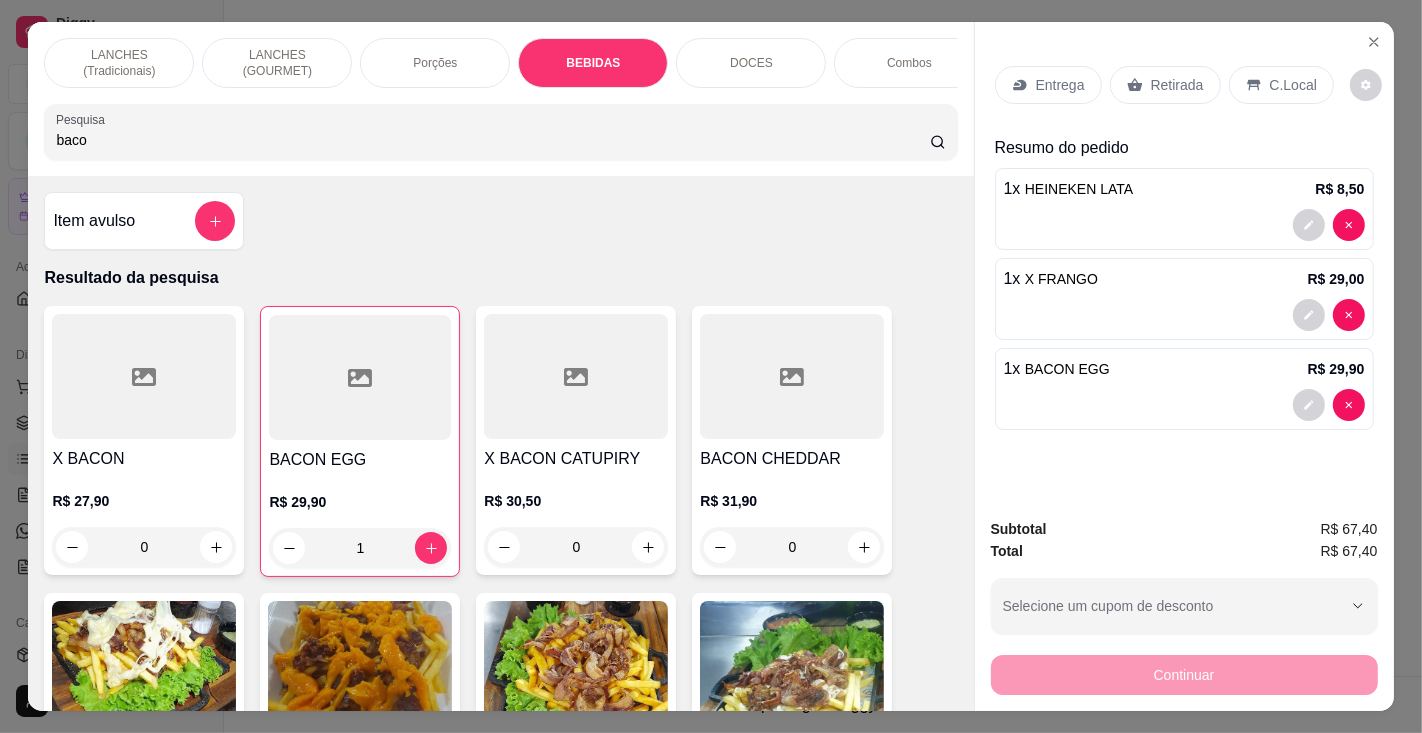 click on "baco" at bounding box center (492, 140) 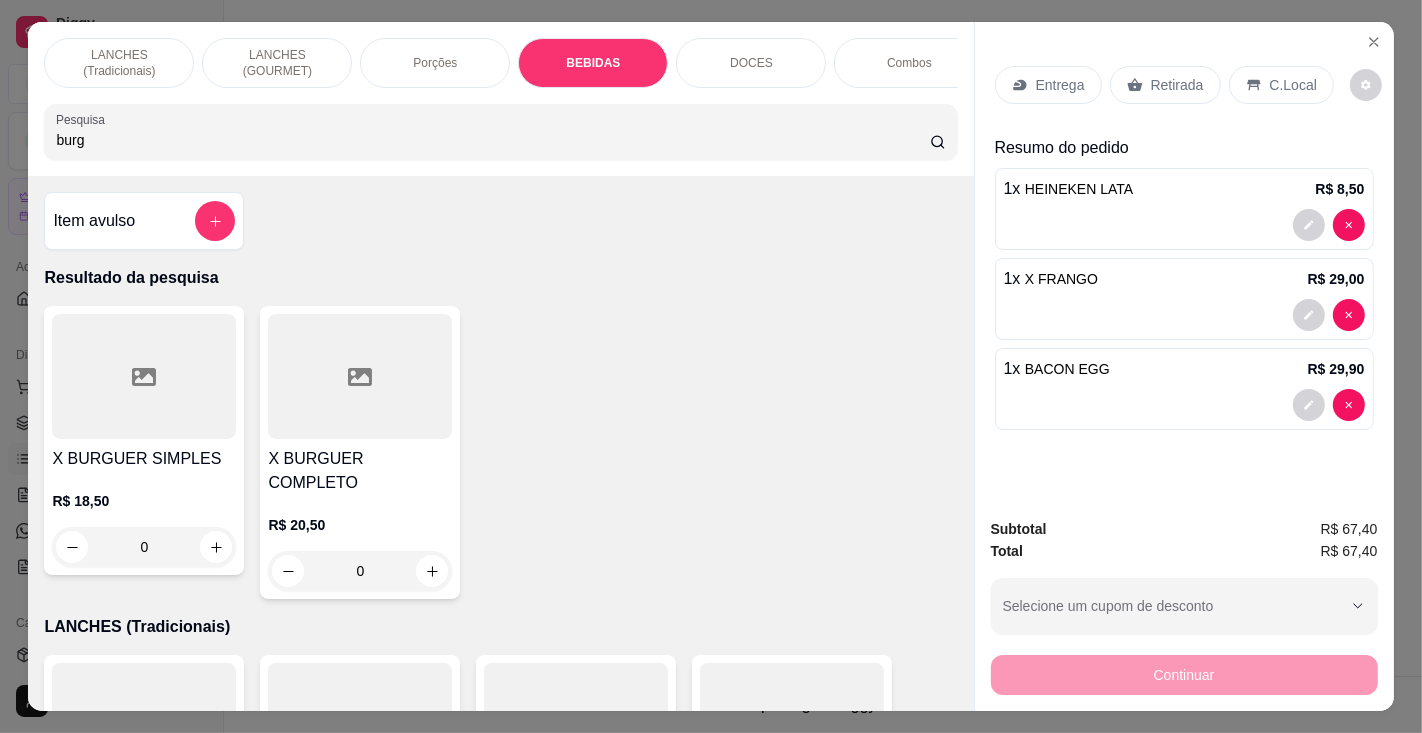 type on "burg" 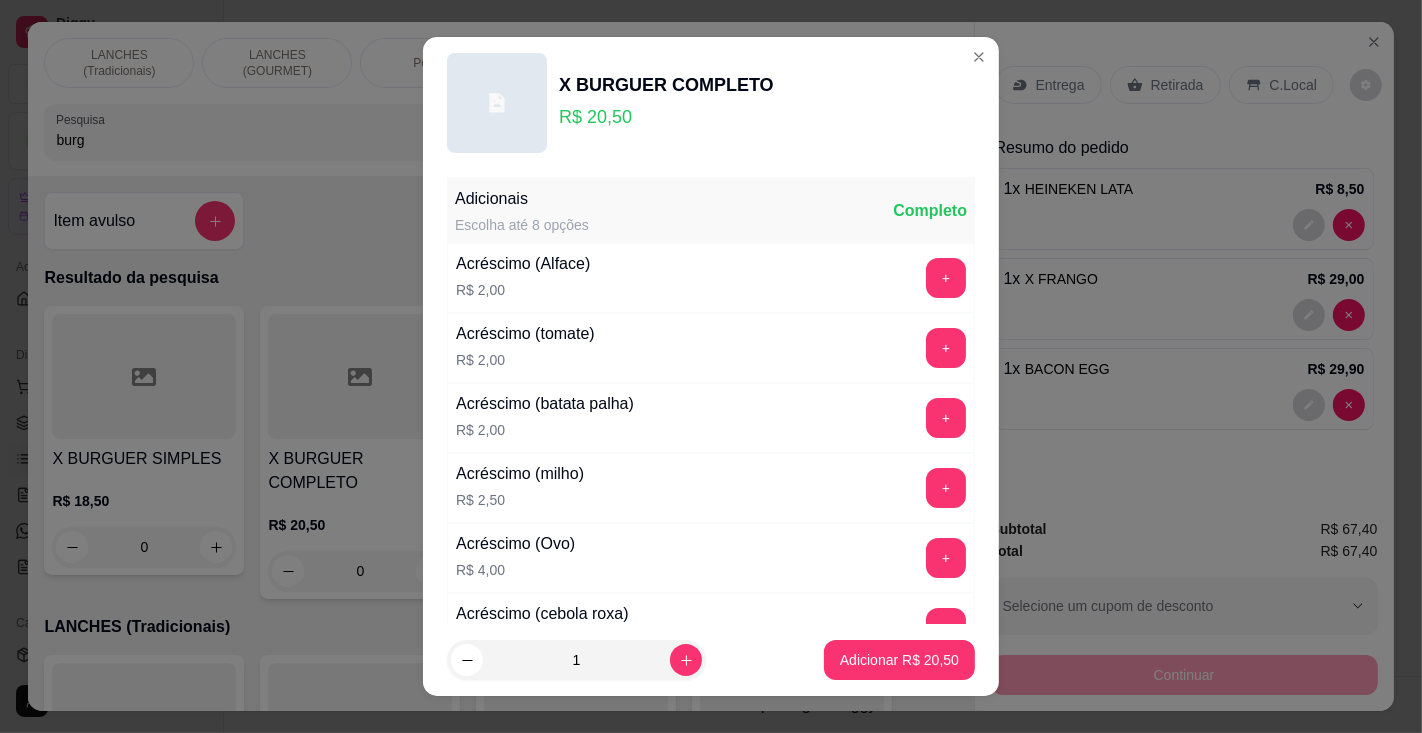 click on "Adicionar   R$ 20,50" at bounding box center [899, 660] 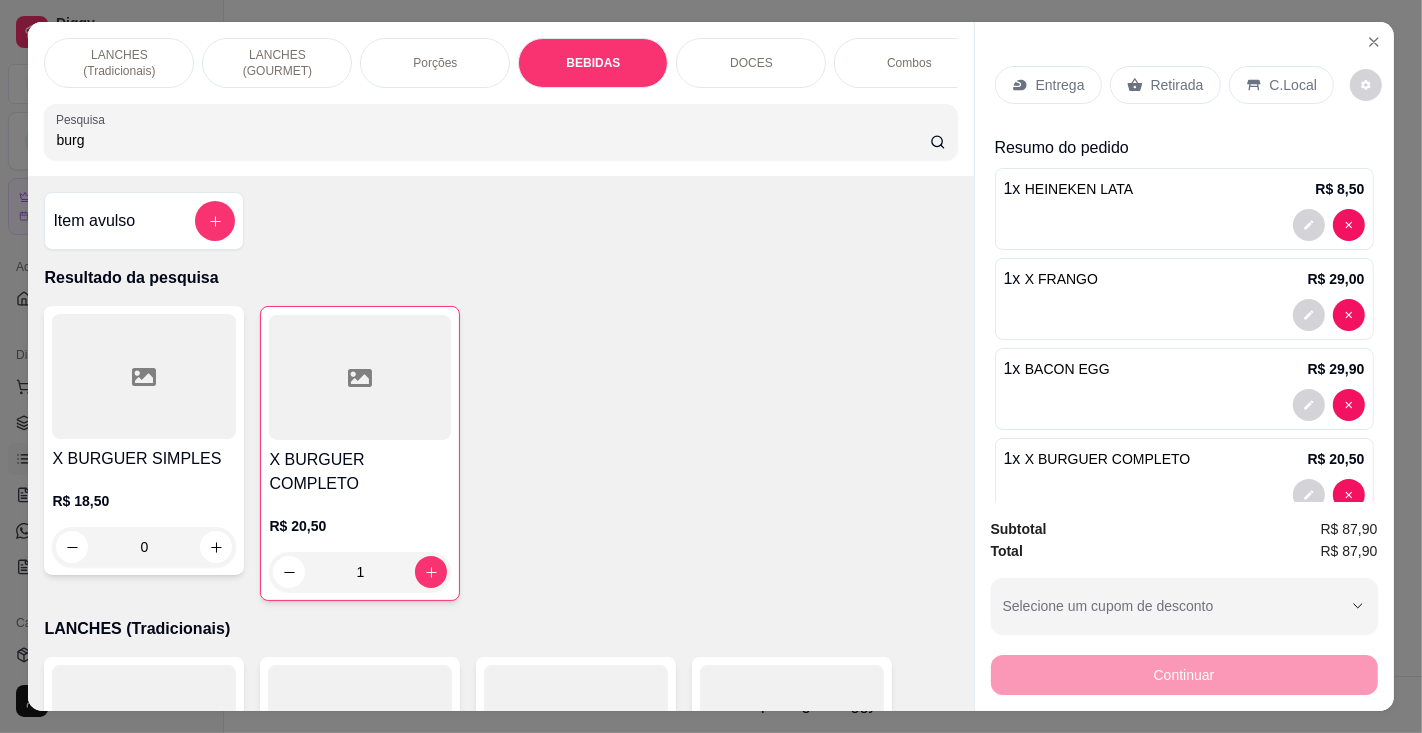 click on "Retirada" at bounding box center (1177, 85) 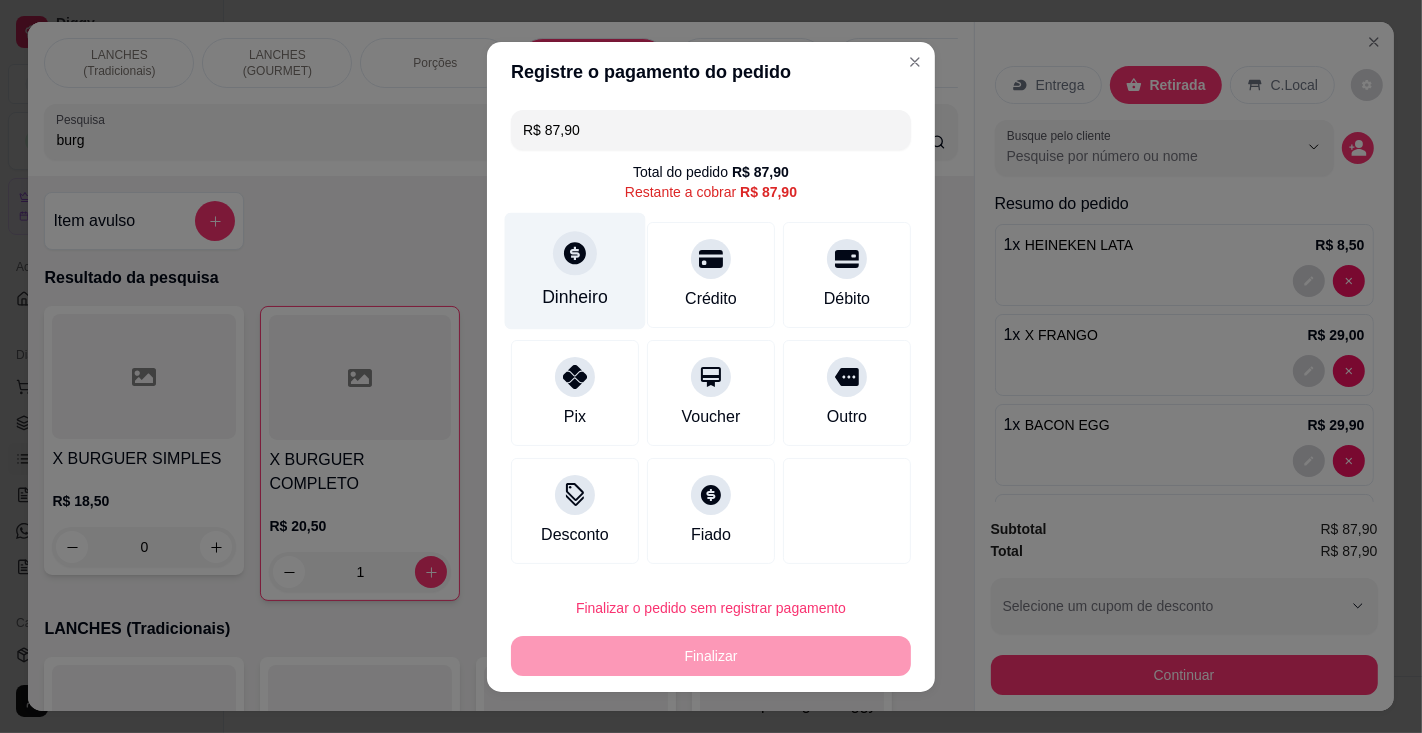 click at bounding box center (575, 253) 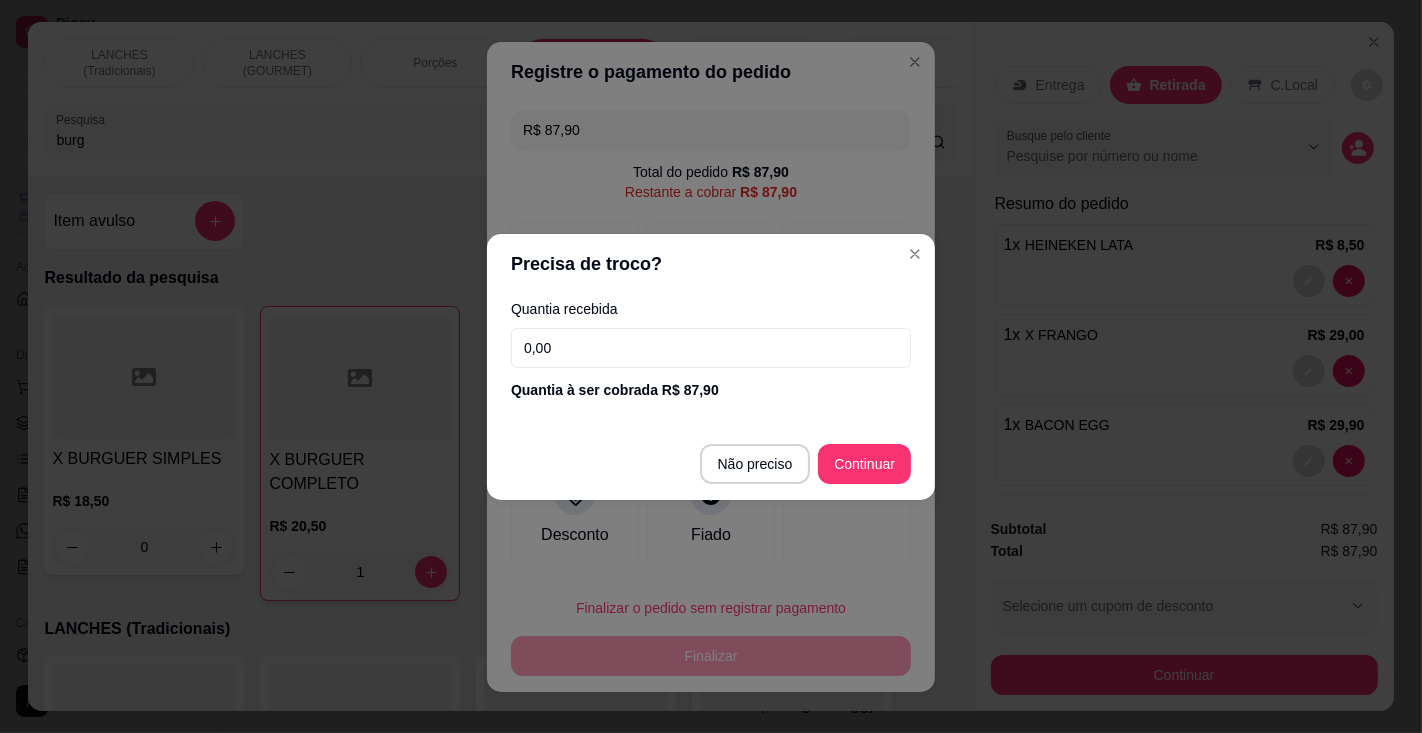 click on "0,00" at bounding box center [711, 348] 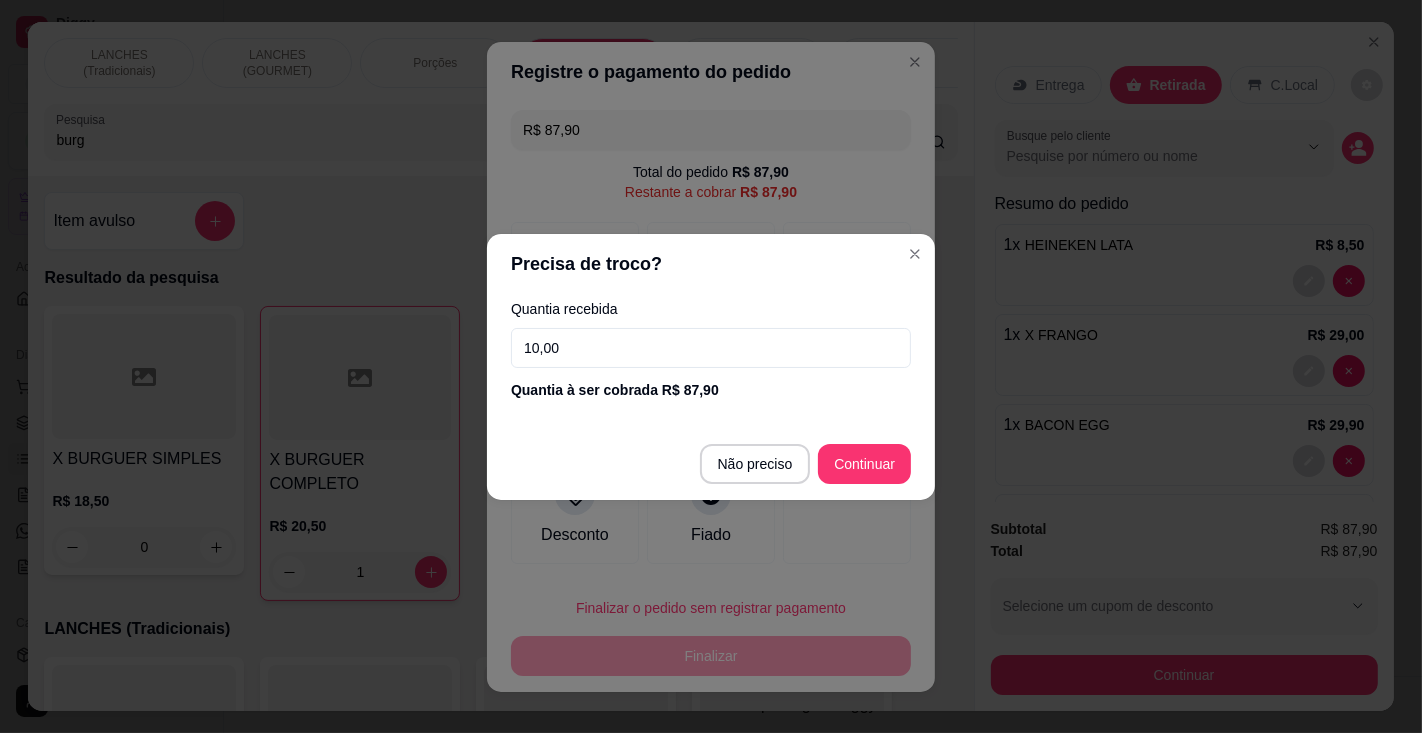 type on "100,00" 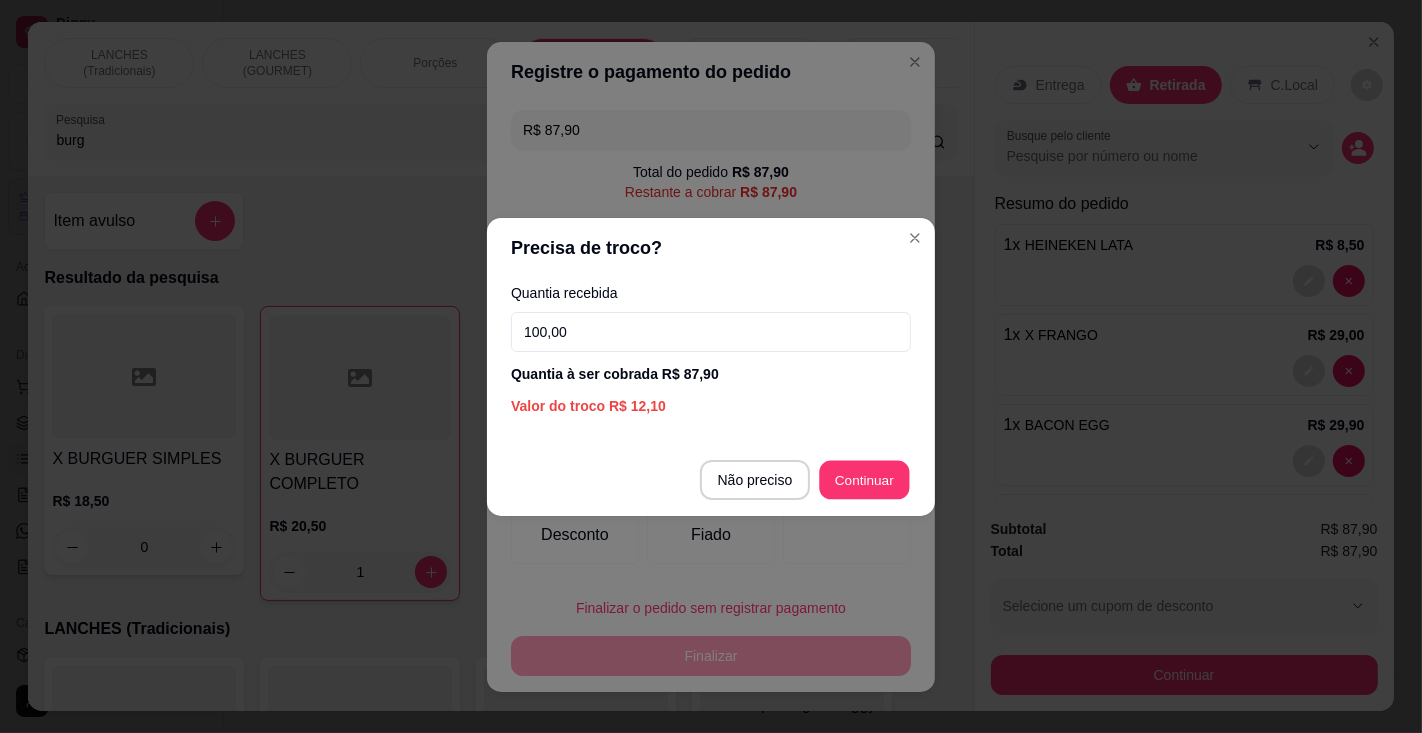 click at bounding box center (847, 511) 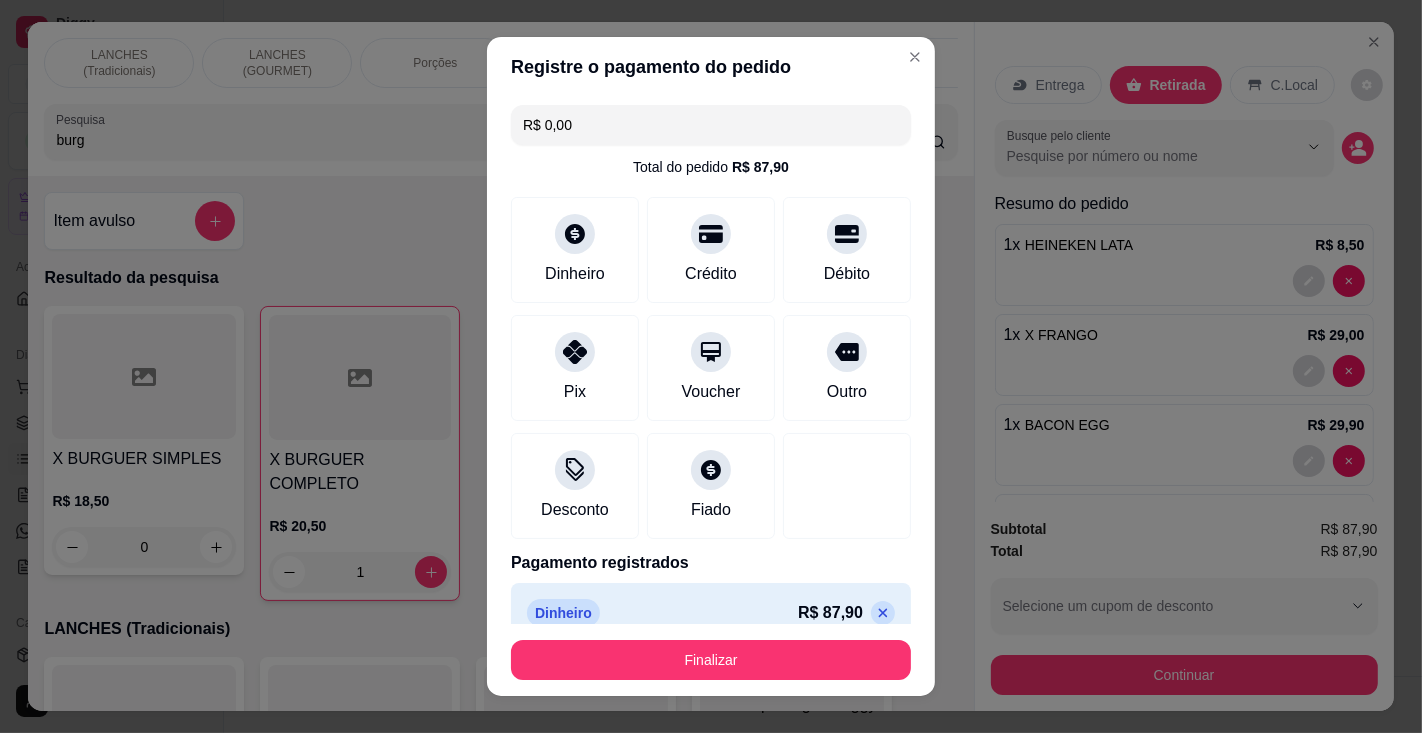 click on "Finalizar" at bounding box center (711, 660) 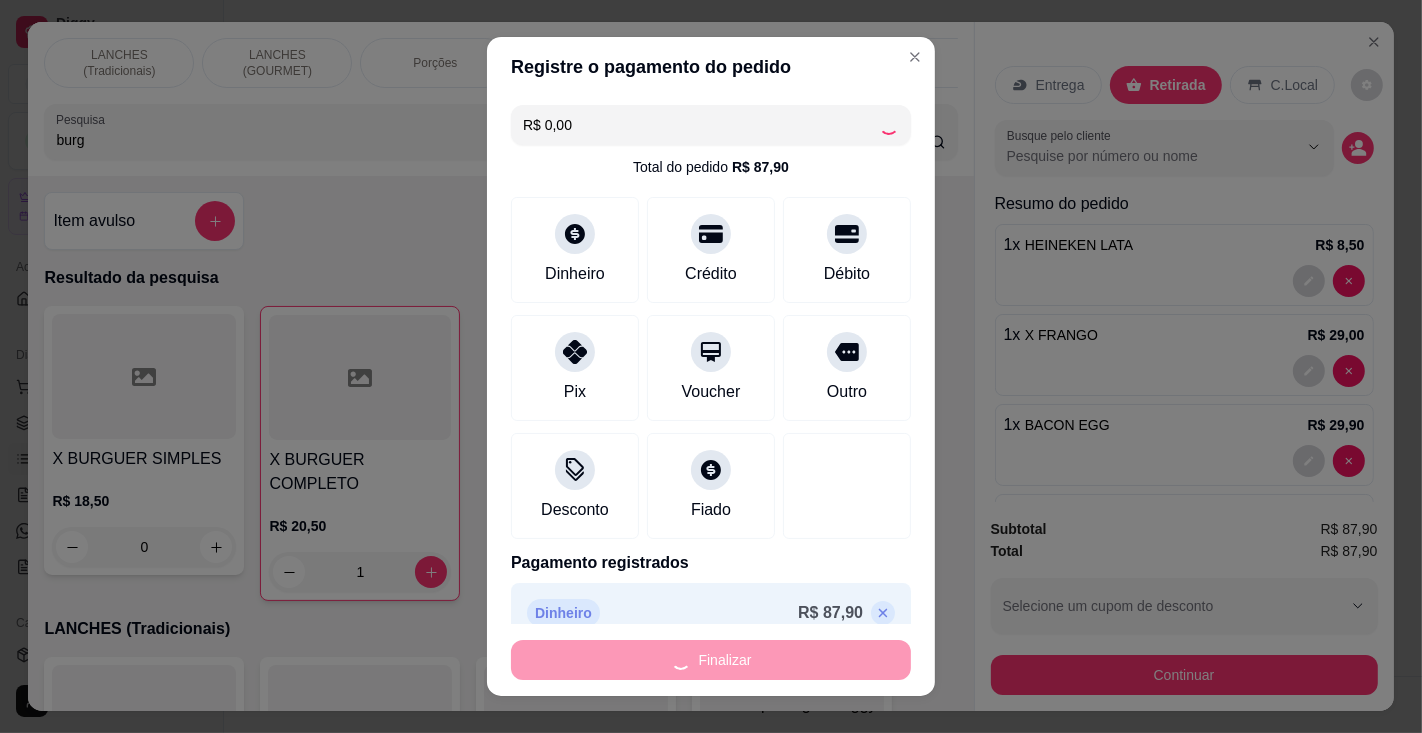 type on "0" 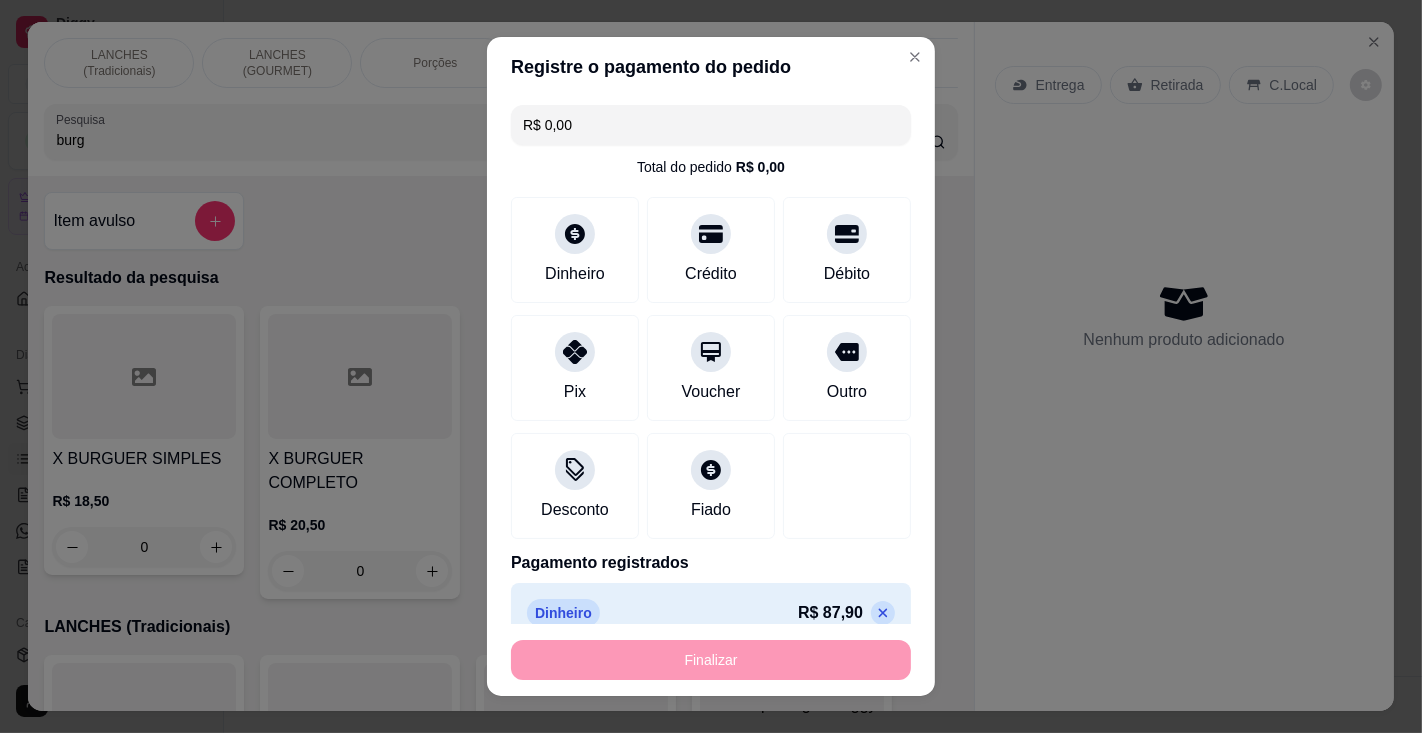 type on "-R$ 87,90" 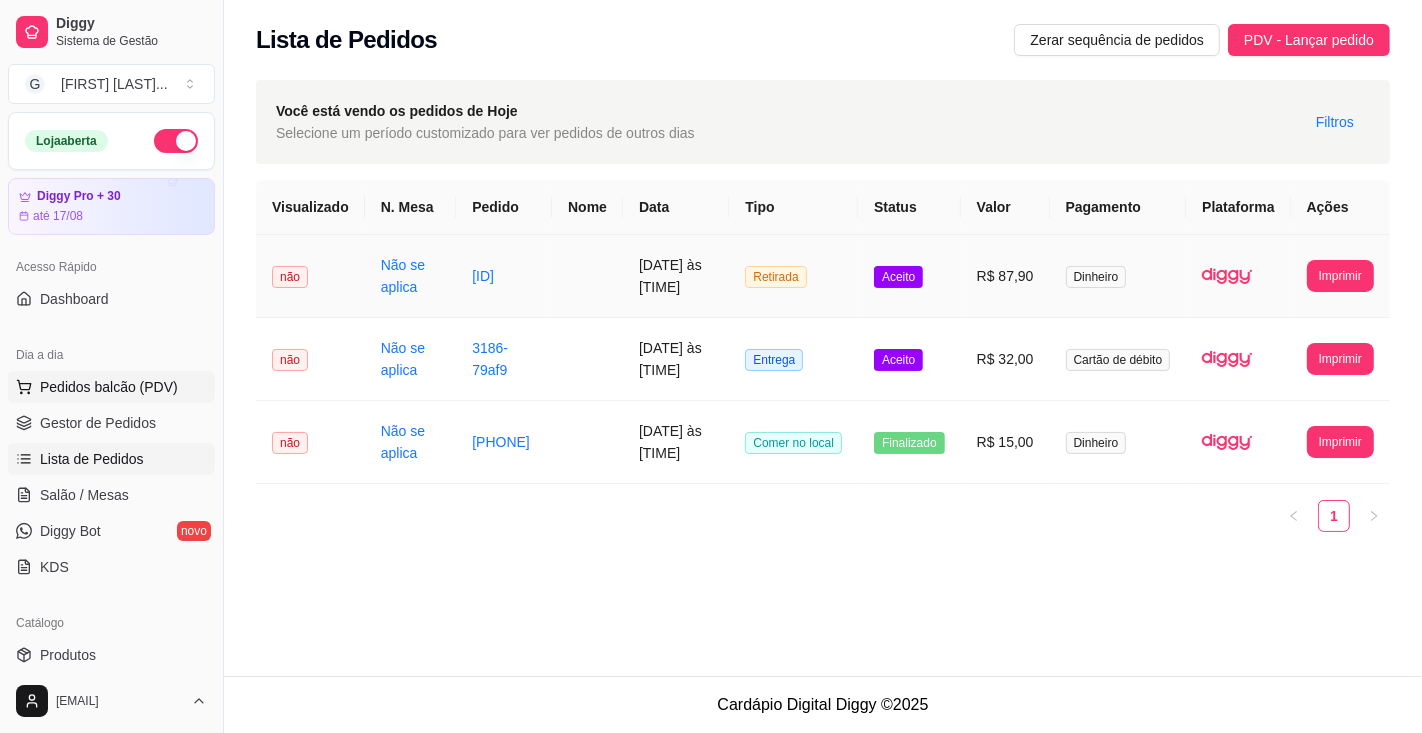 click on "Pedidos balcão (PDV)" at bounding box center (109, 387) 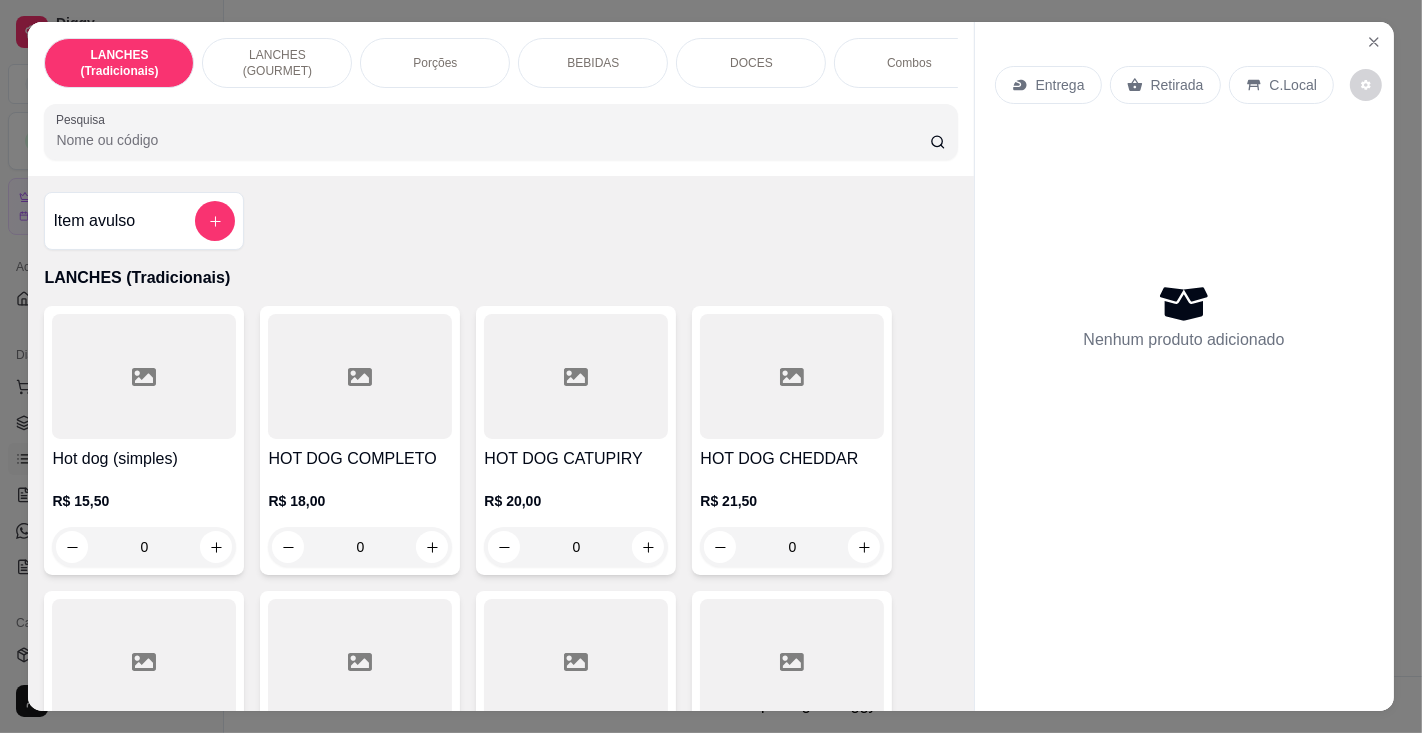 click on "Pesquisa" at bounding box center (492, 140) 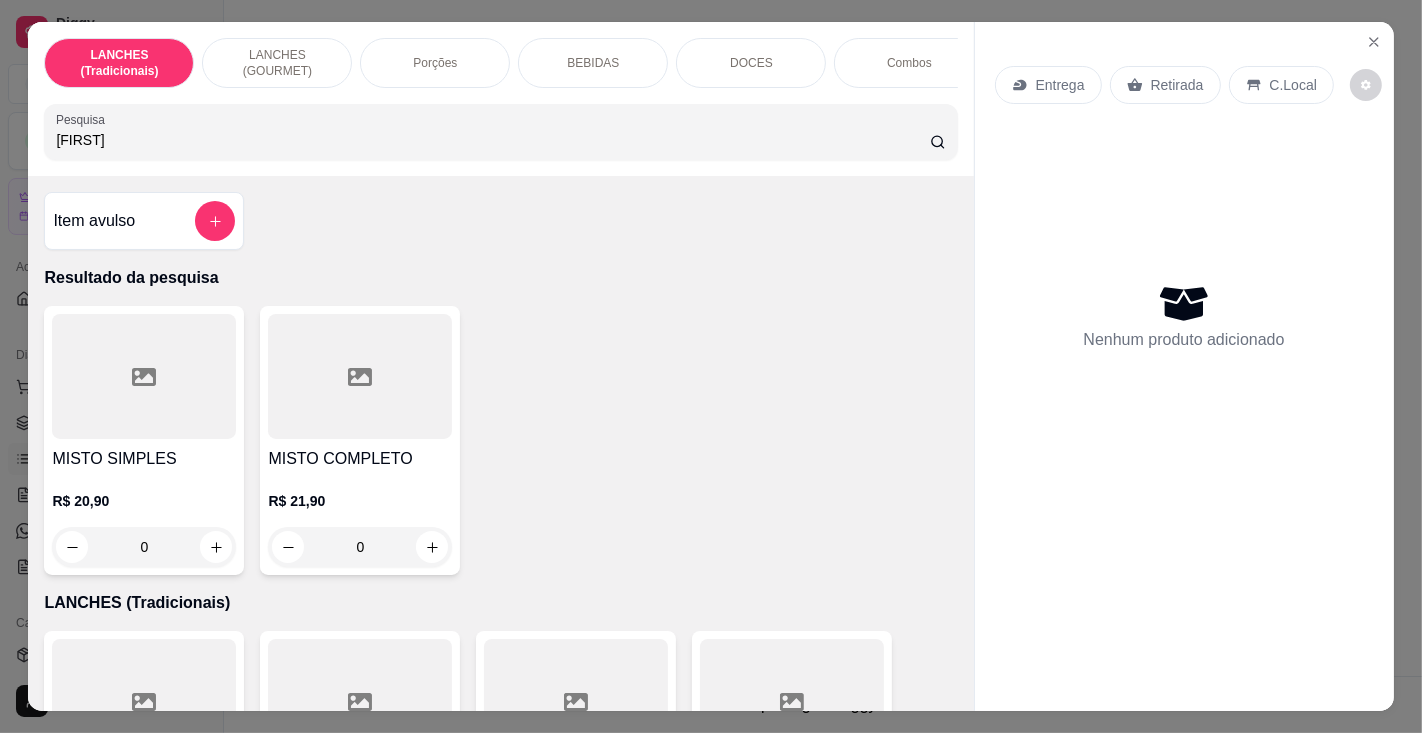 type on "[FIRST]" 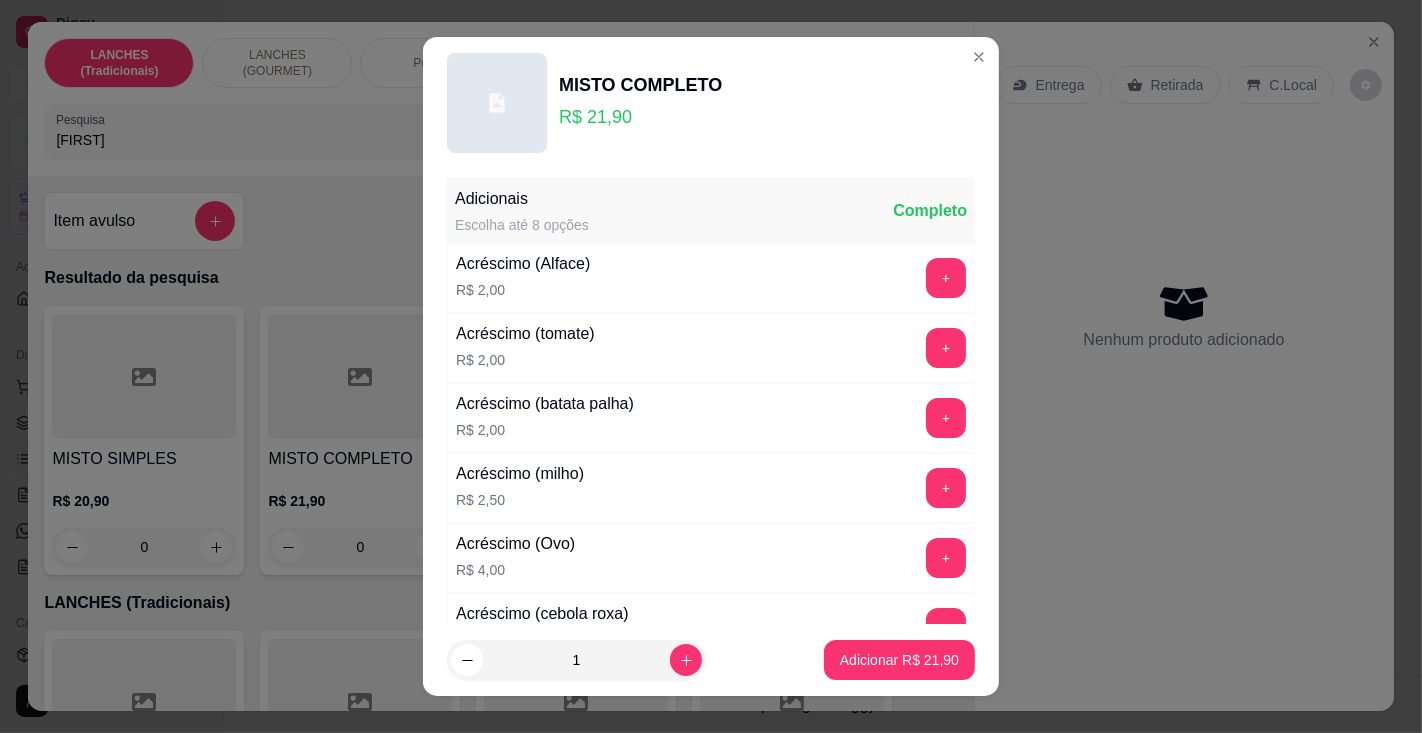 click 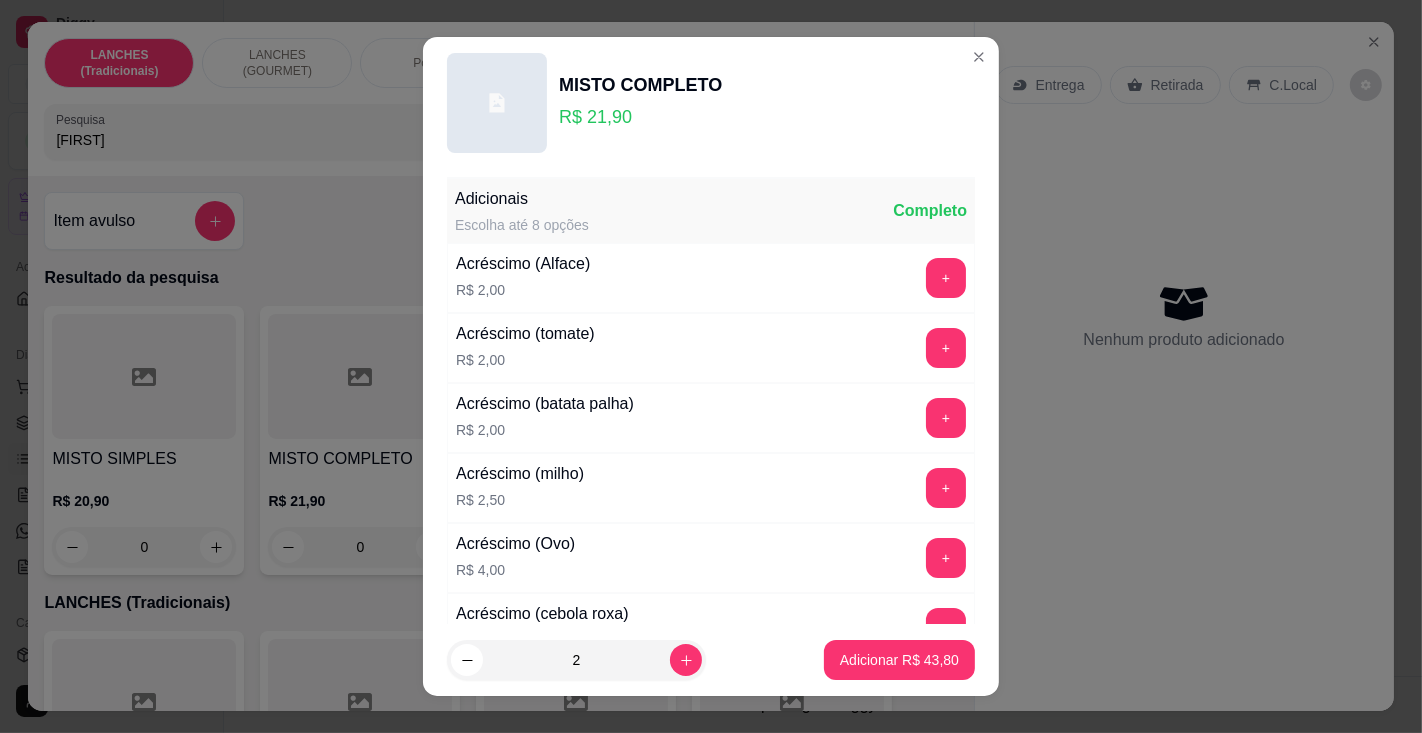 click on "Adicionar   R$ 43,80" at bounding box center (899, 660) 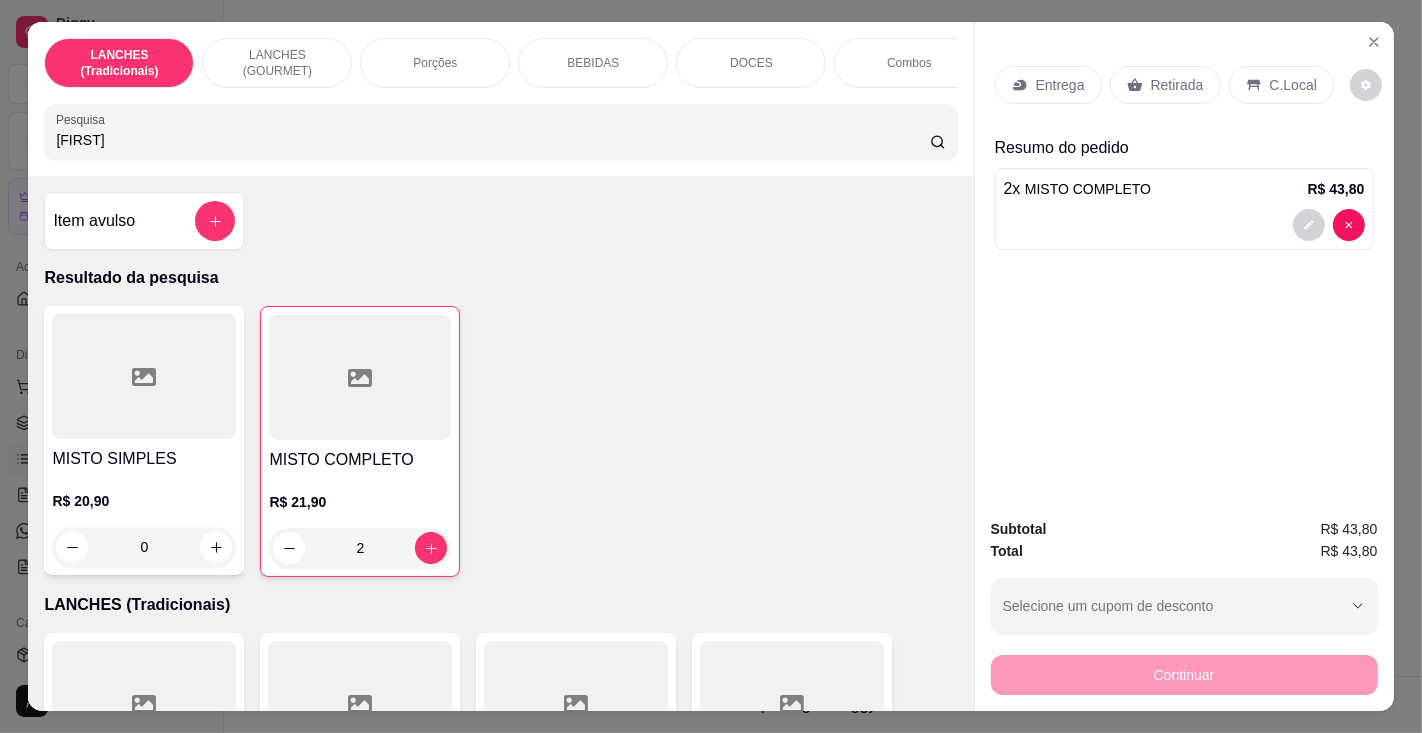 click on "[FIRST]" at bounding box center (492, 140) 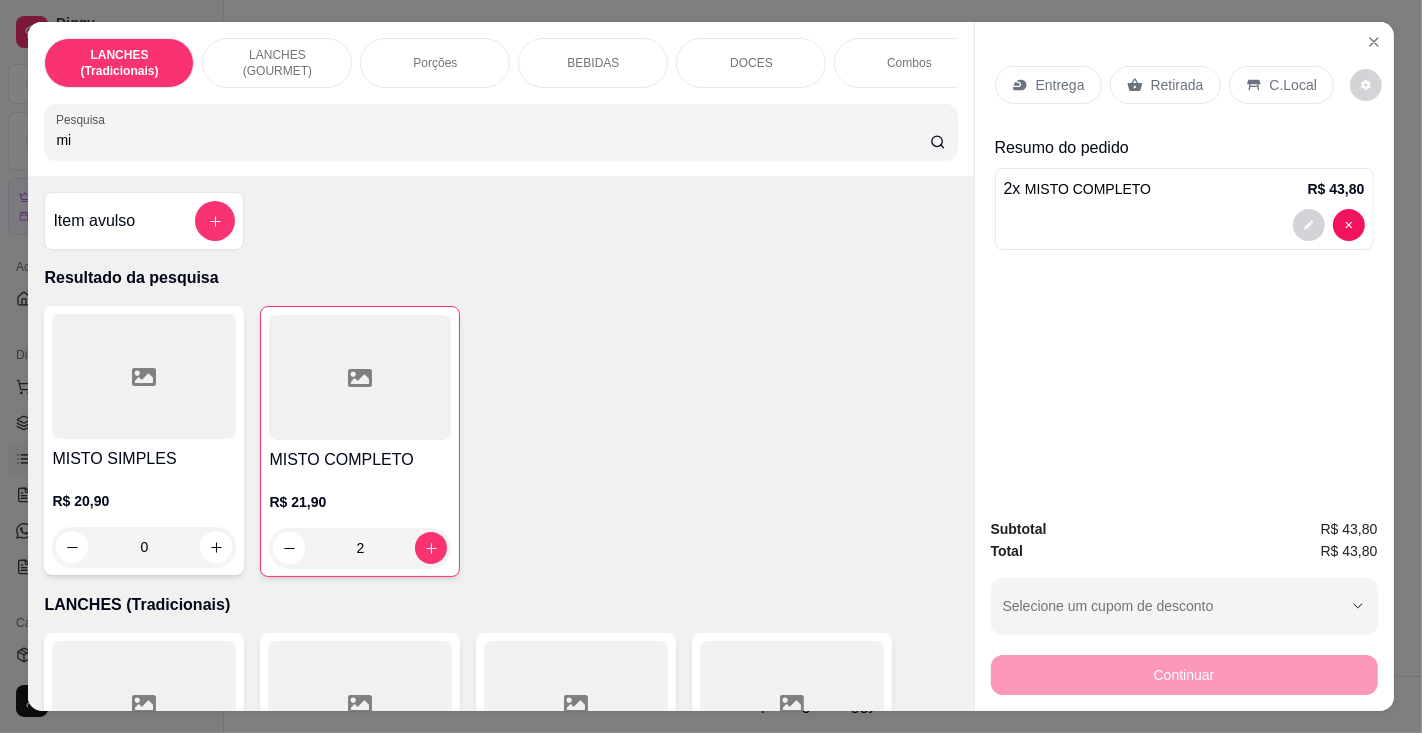 type on "m" 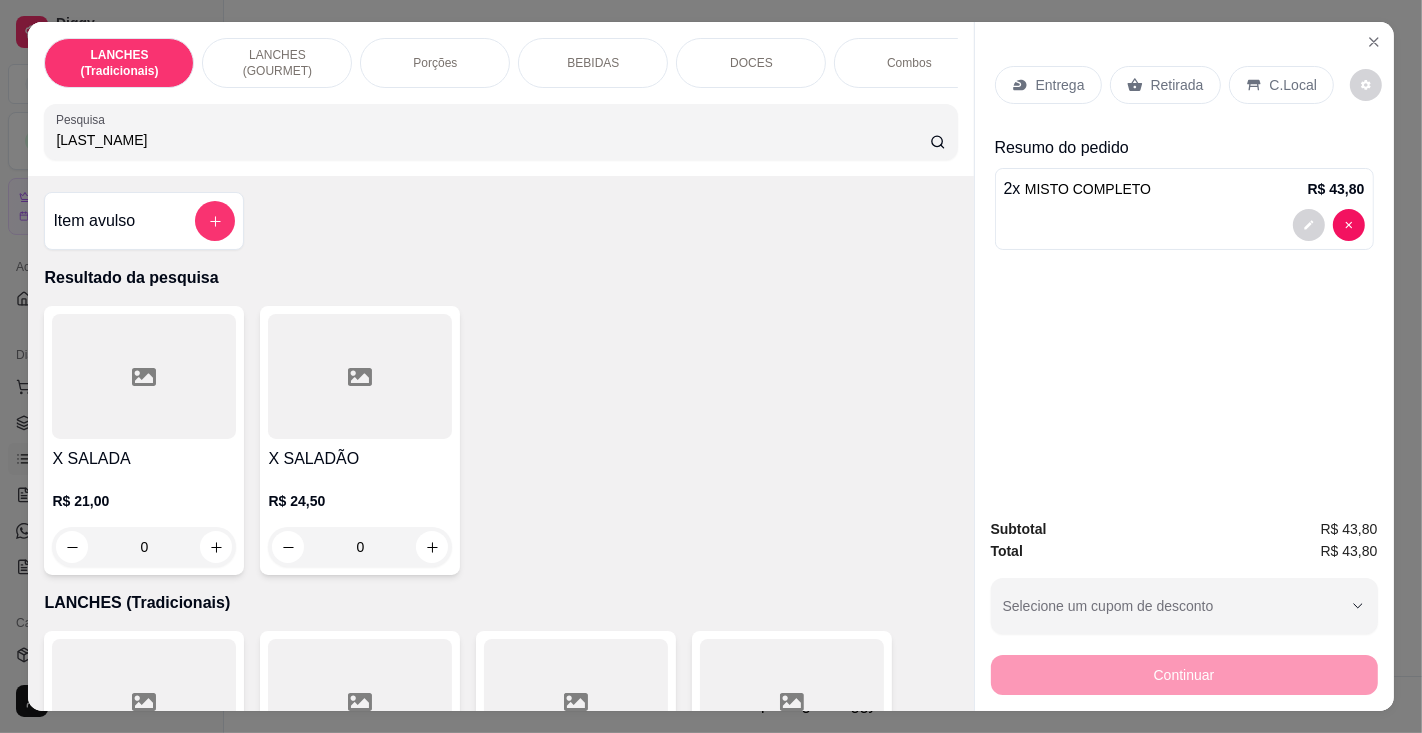 type on "[LAST_NAME]" 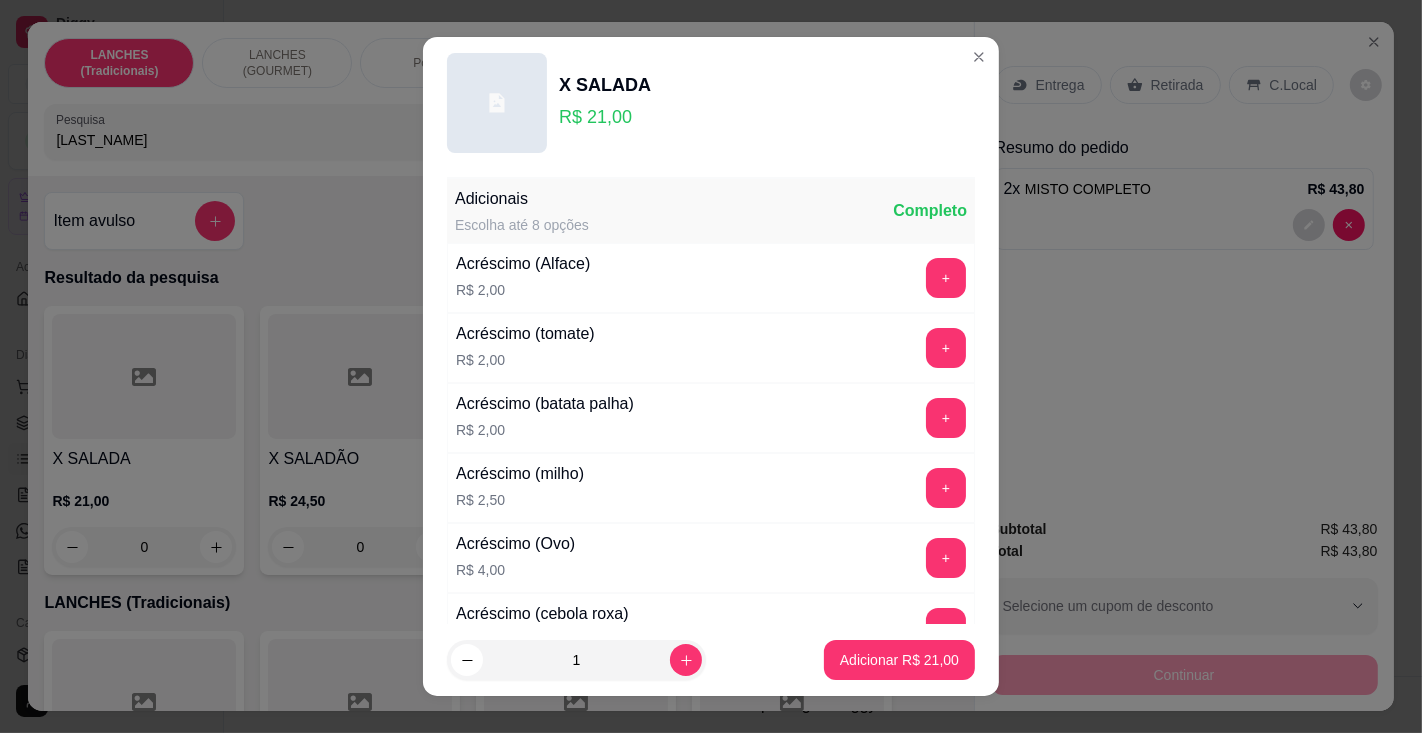 click on "Adicionar   R$ 21,00" at bounding box center (899, 660) 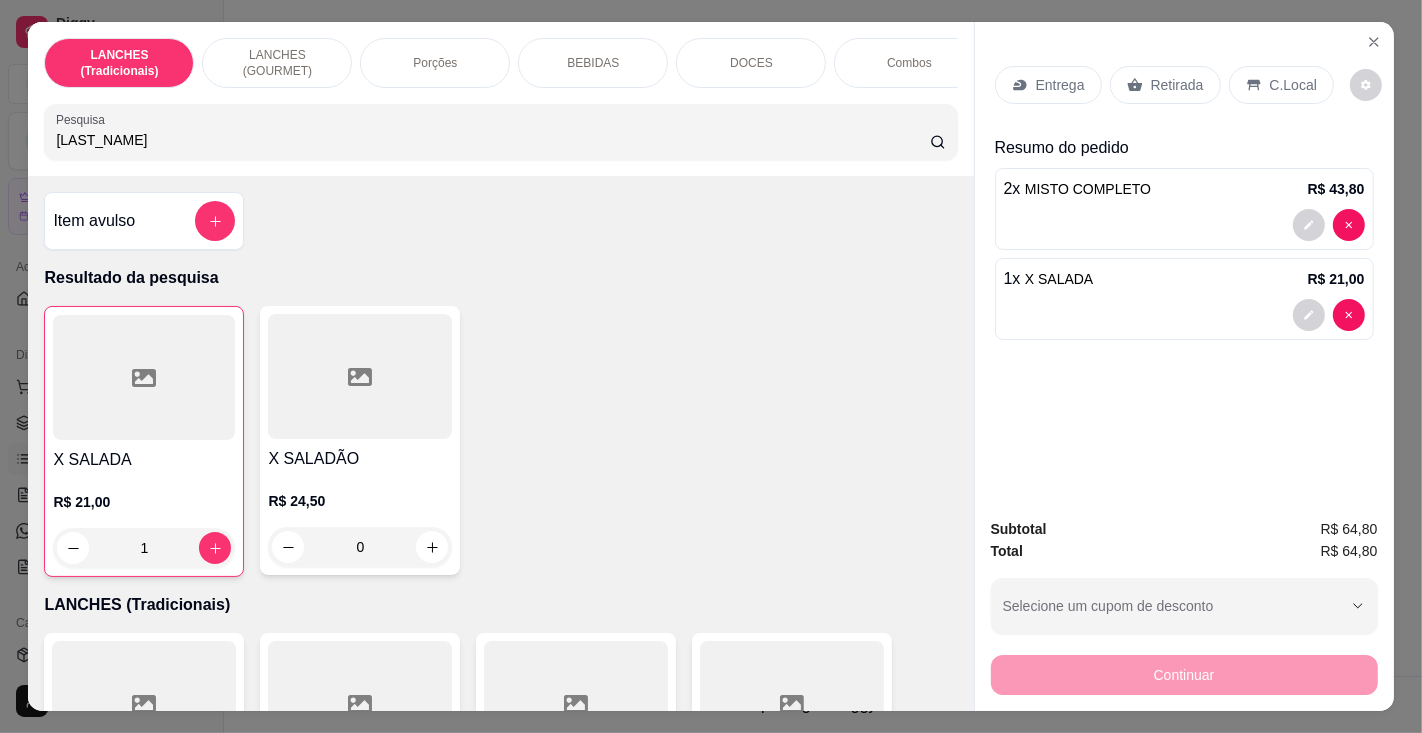click on "2 x   MISTO COMPLETO R$ 43,80" at bounding box center (1184, 209) 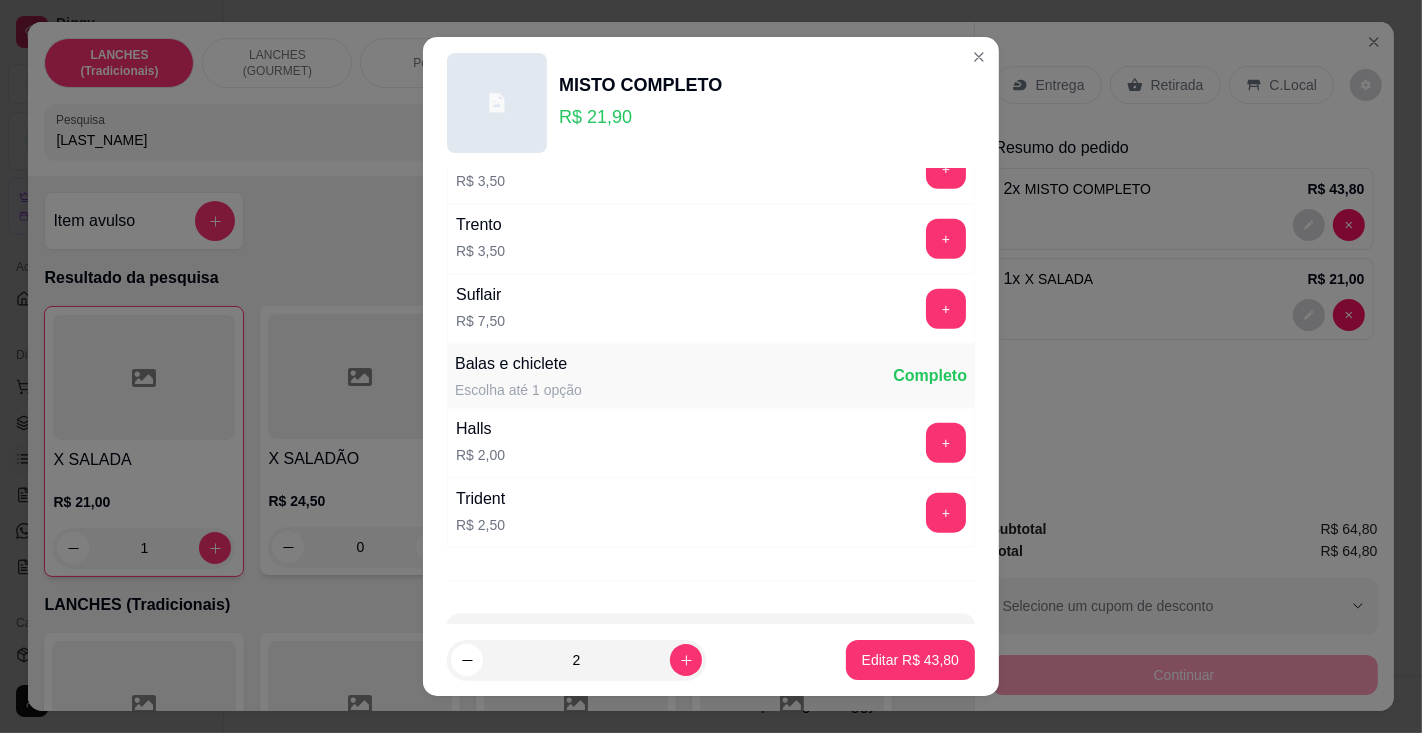 scroll, scrollTop: 2047, scrollLeft: 0, axis: vertical 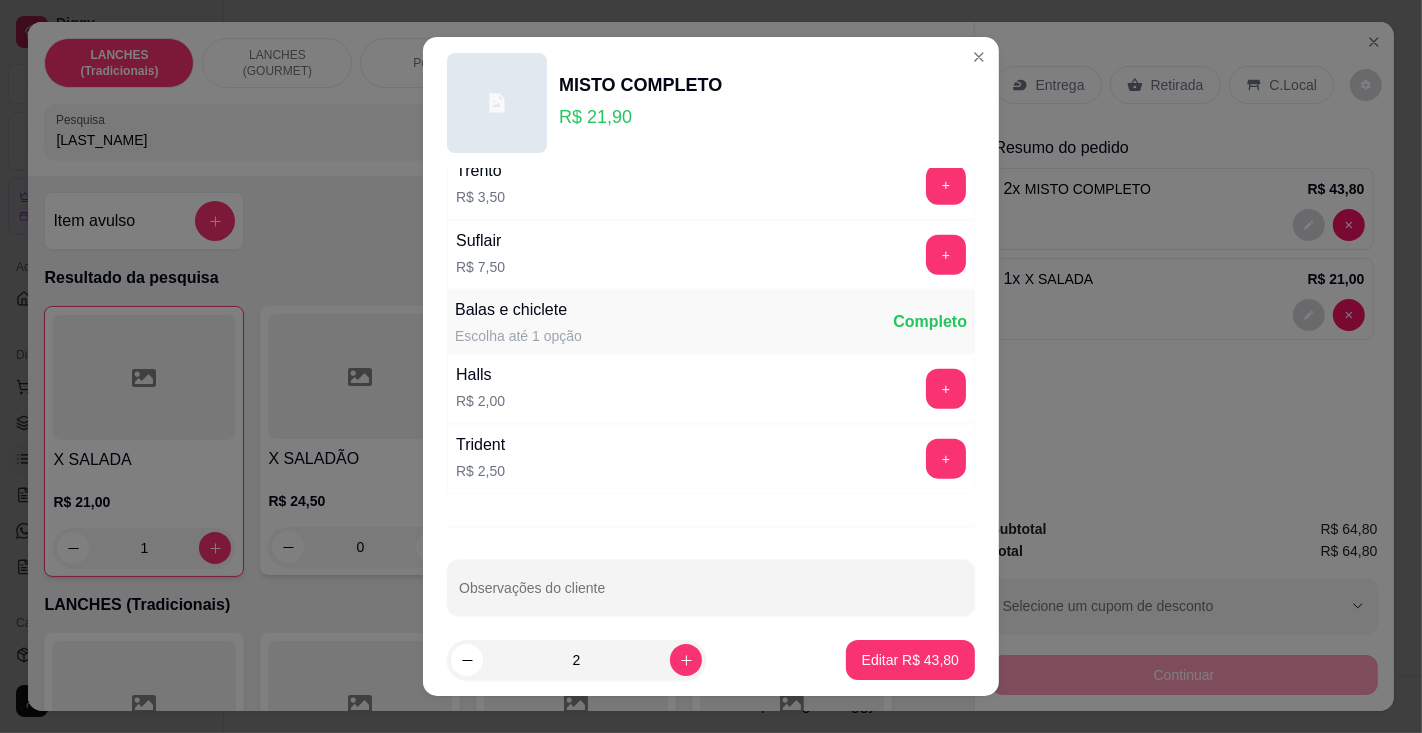 click on "Observações do cliente" at bounding box center (711, 596) 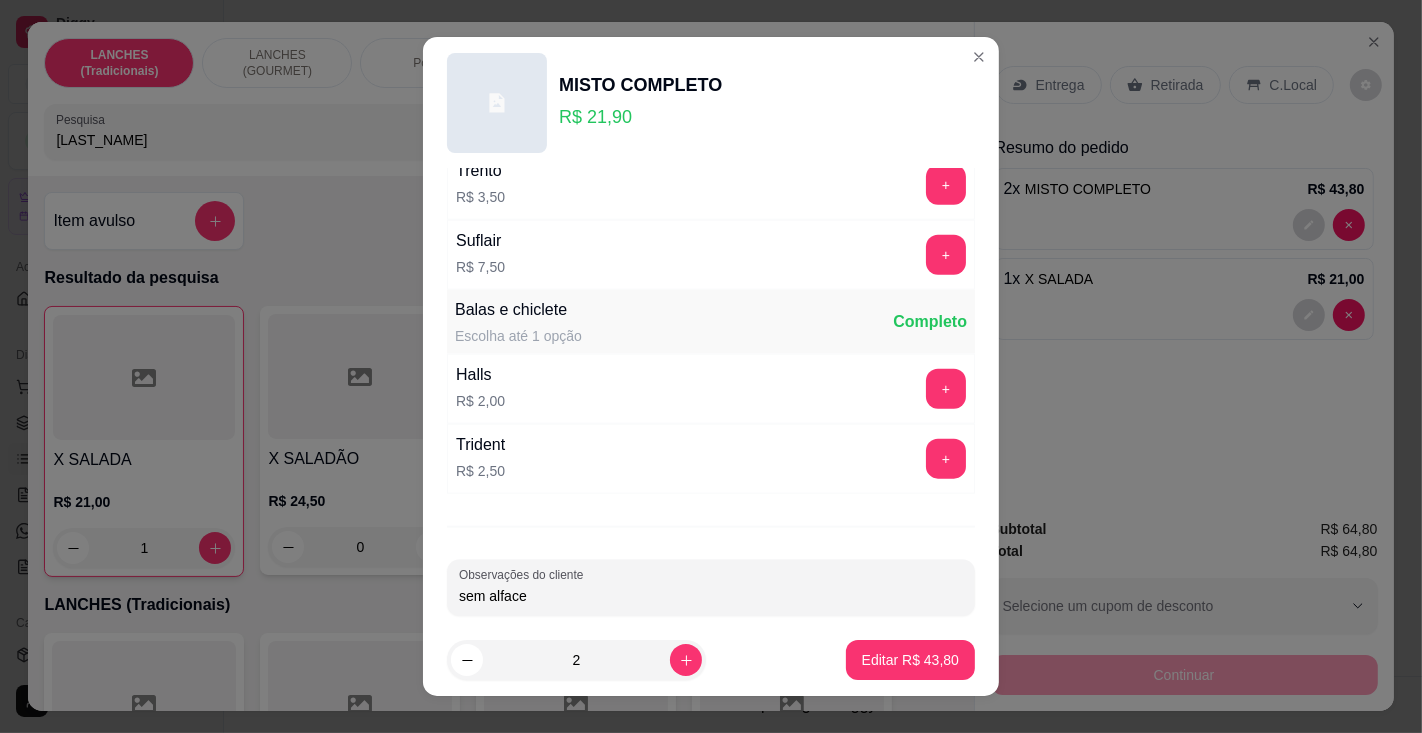 type on "sem alface" 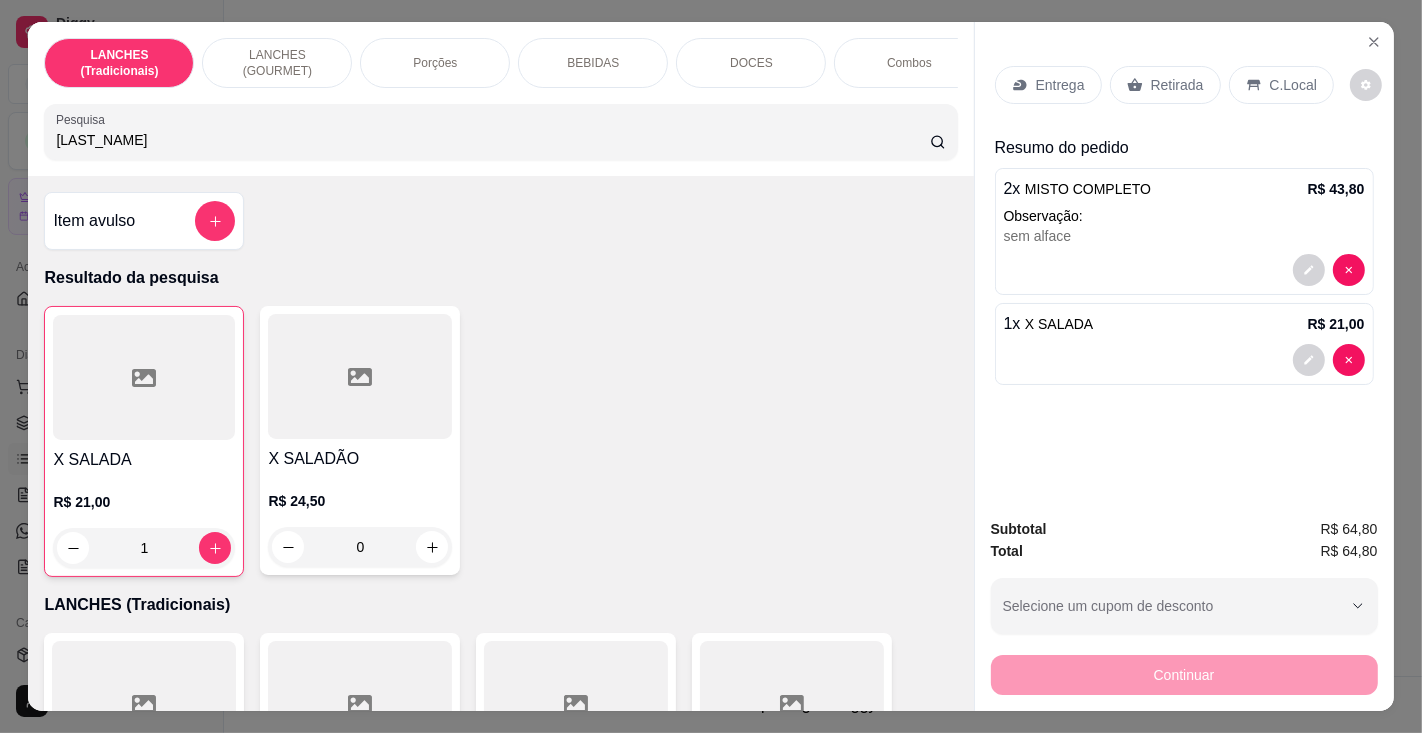 click at bounding box center (1184, 360) 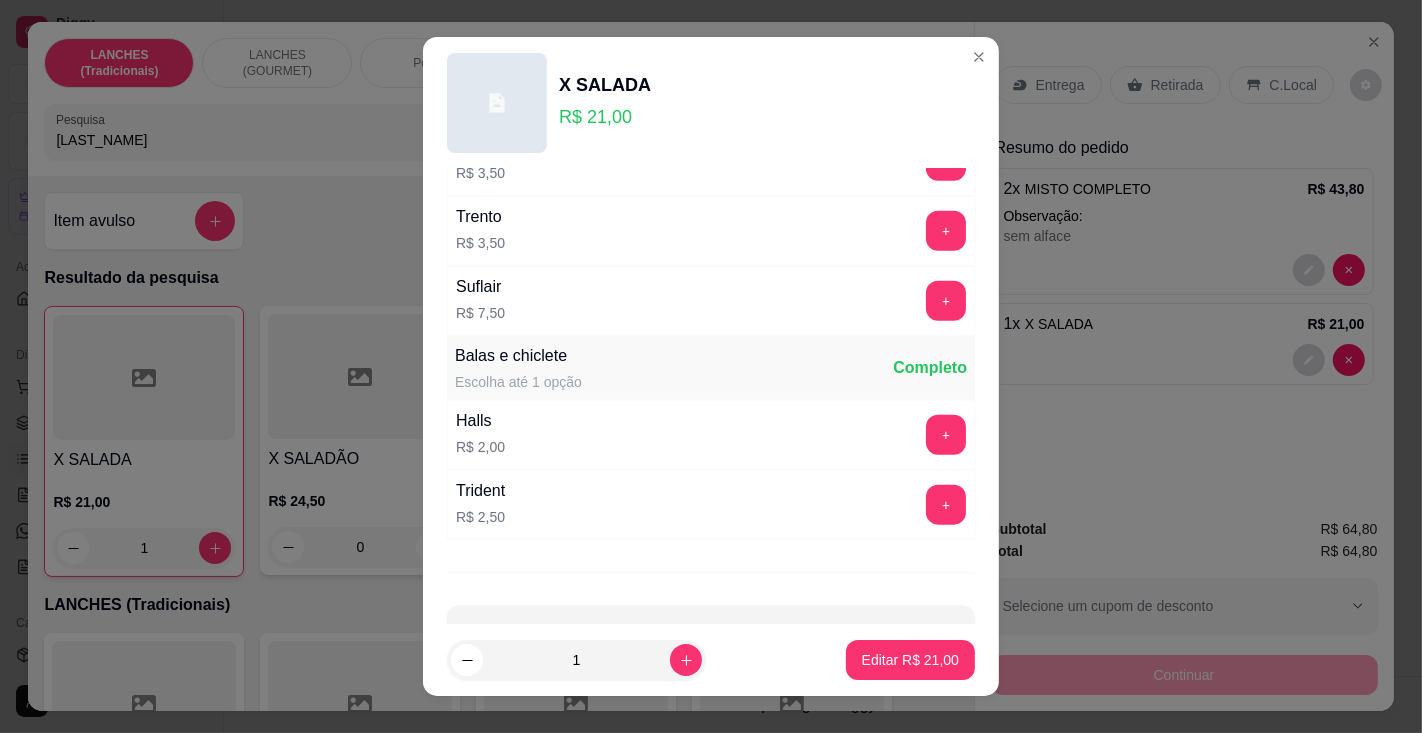 scroll, scrollTop: 2047, scrollLeft: 0, axis: vertical 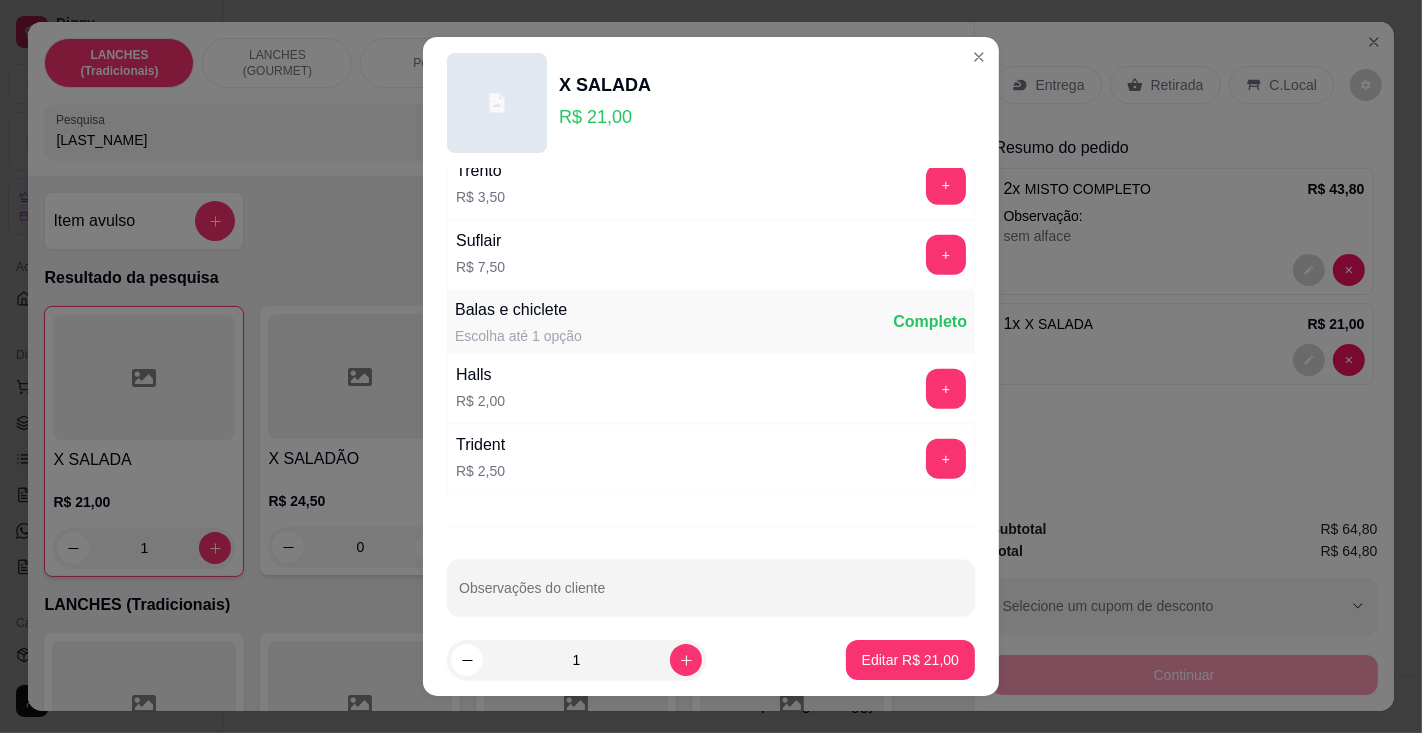 click on "Observações do cliente" at bounding box center [711, 596] 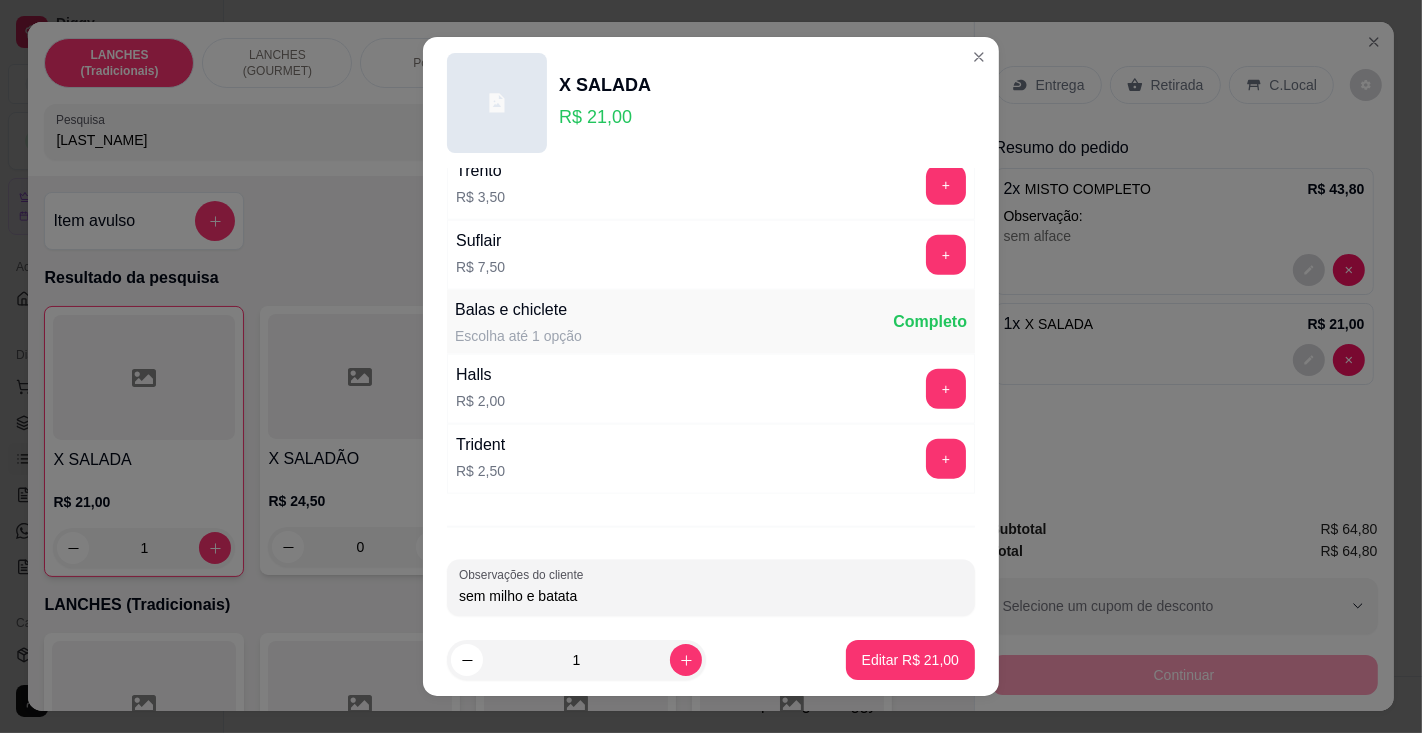 type on "sem milho e batata" 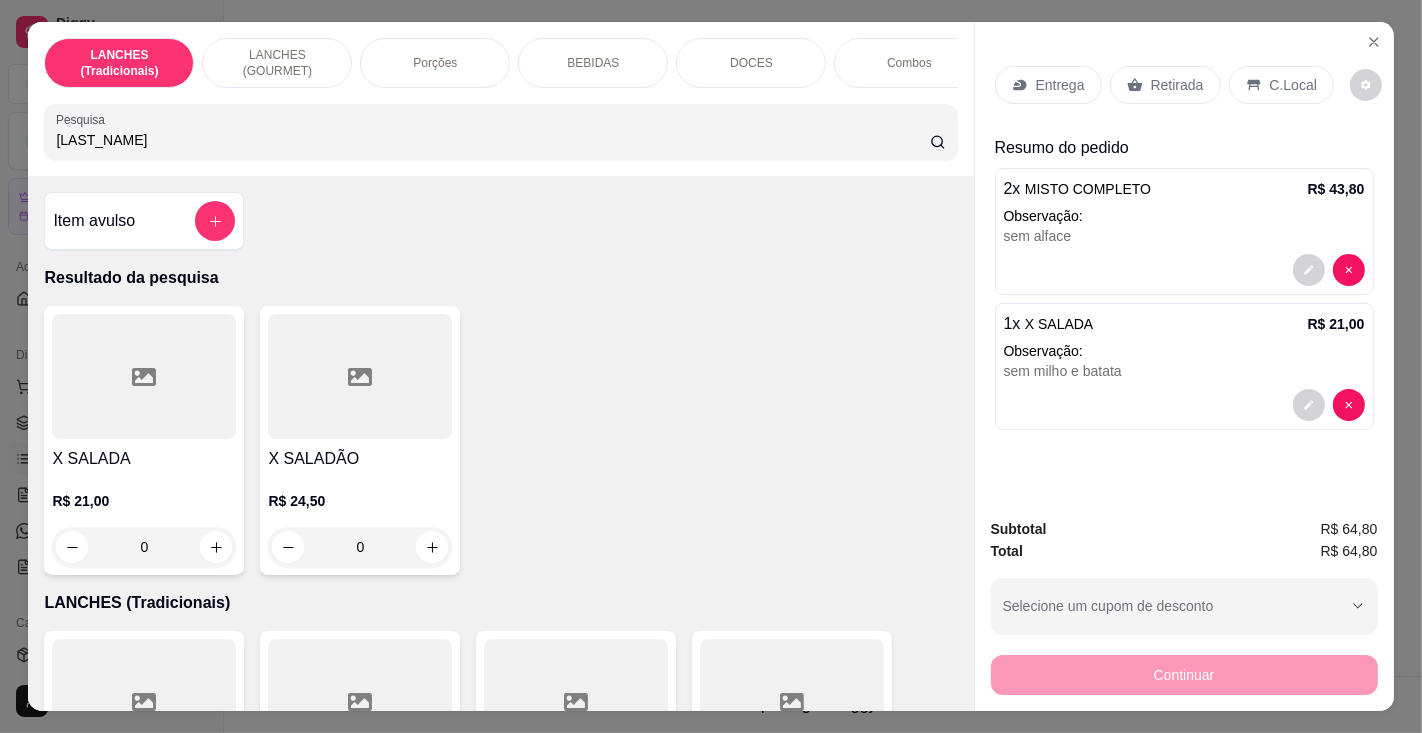 click on "Retirada" at bounding box center (1177, 85) 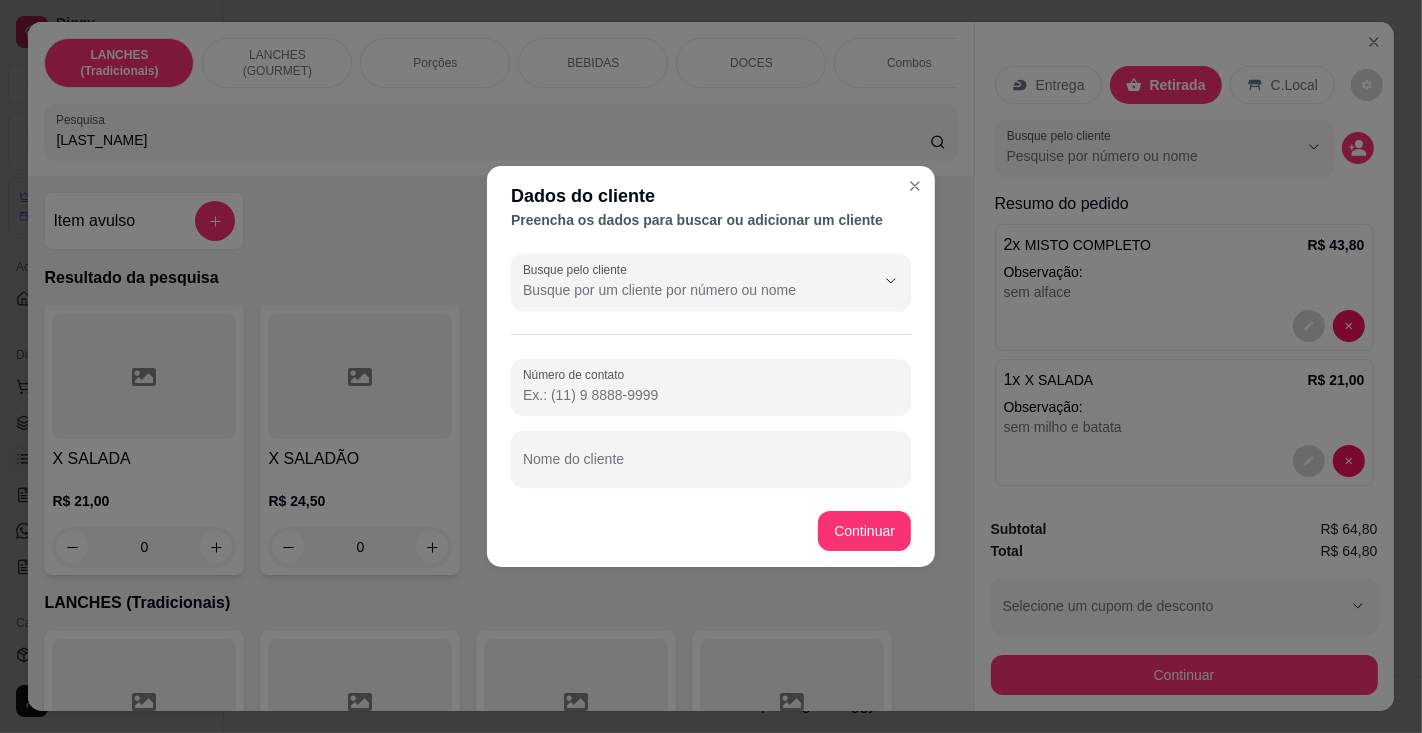 click on "Nome do cliente" at bounding box center [711, 467] 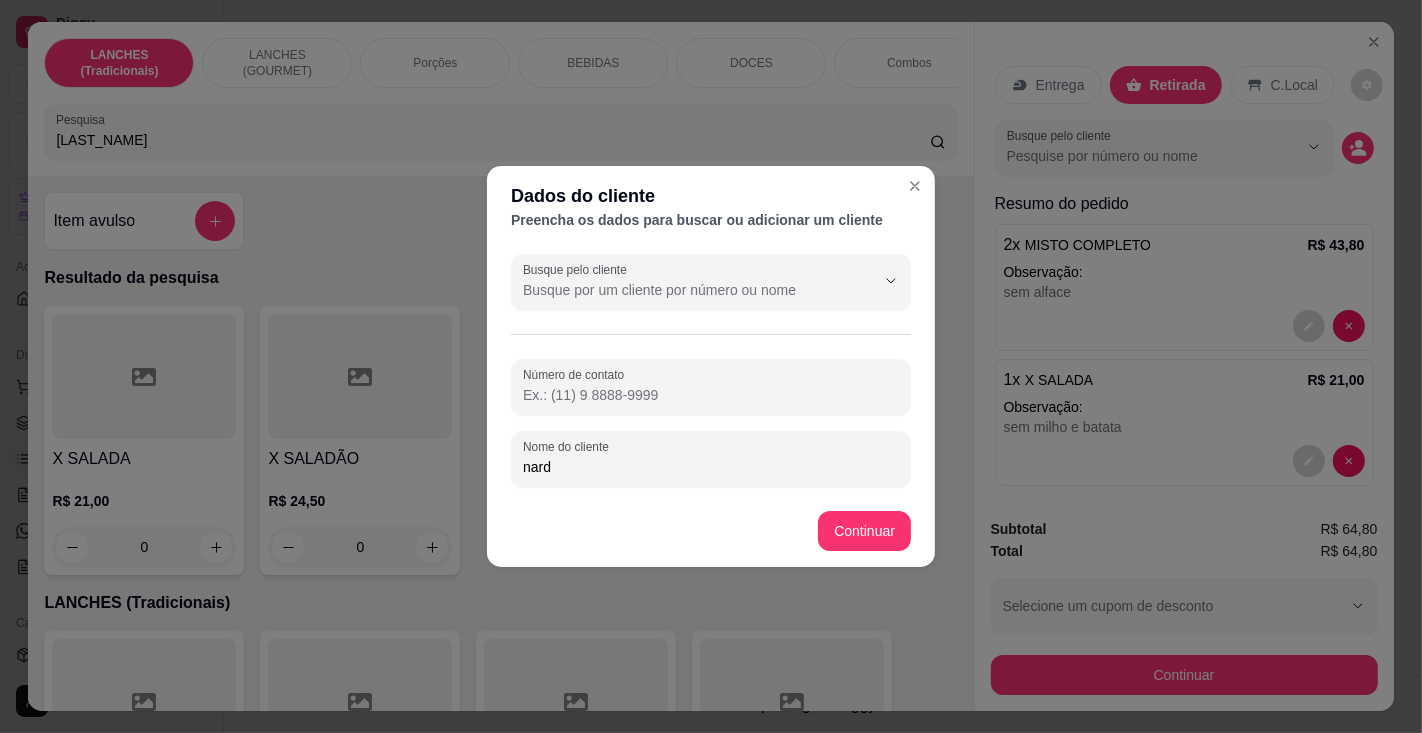 type on "[LAST_NAME]" 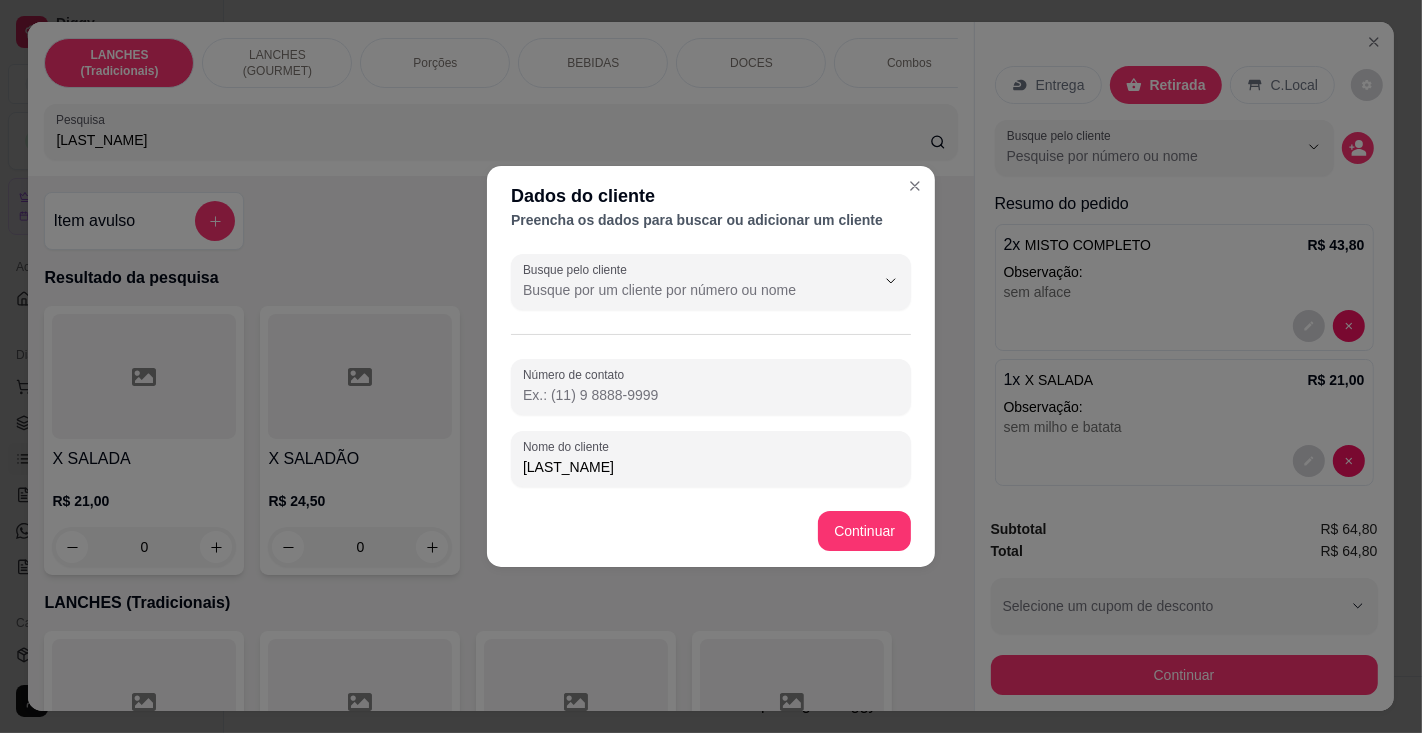 click on "[FIRST] [LAST]" at bounding box center (500, 440) 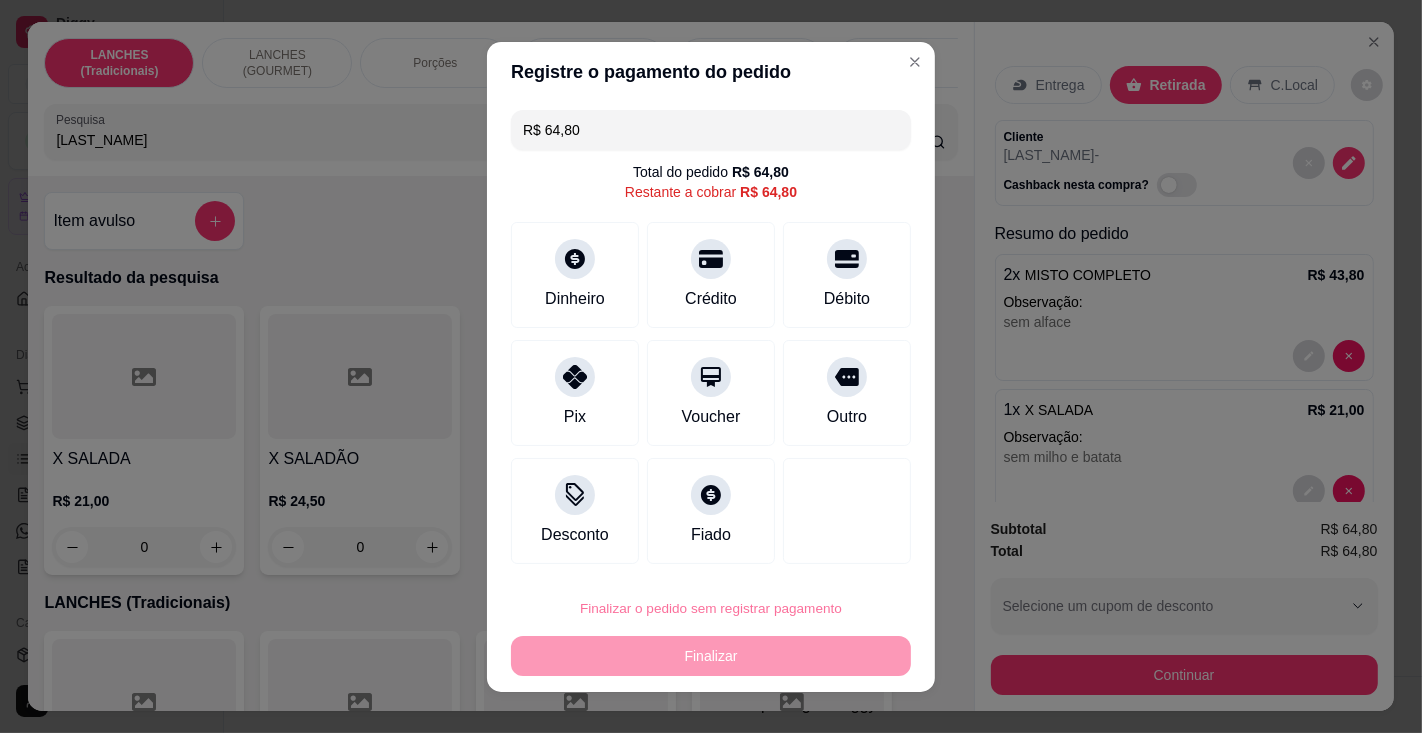 click on "Confirmar" at bounding box center (826, 550) 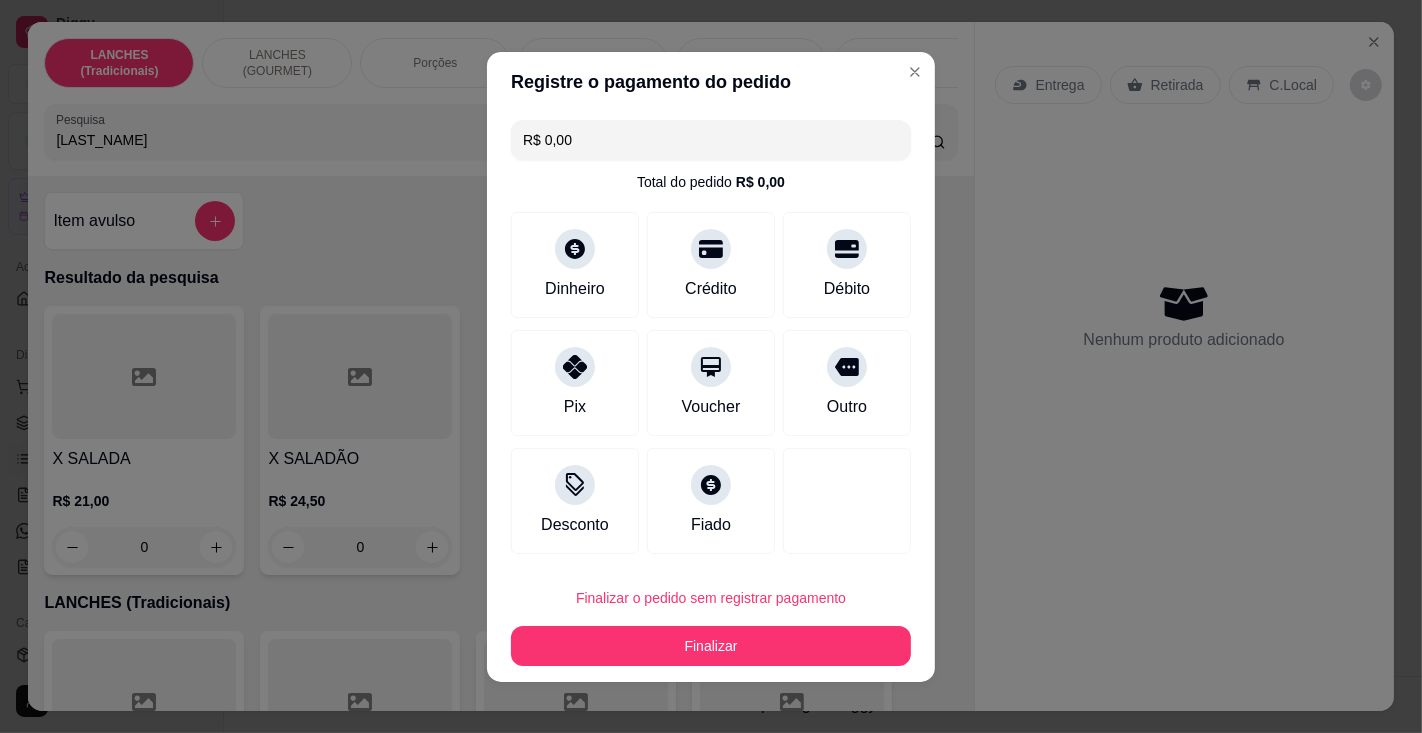 type on "R$ 0,00" 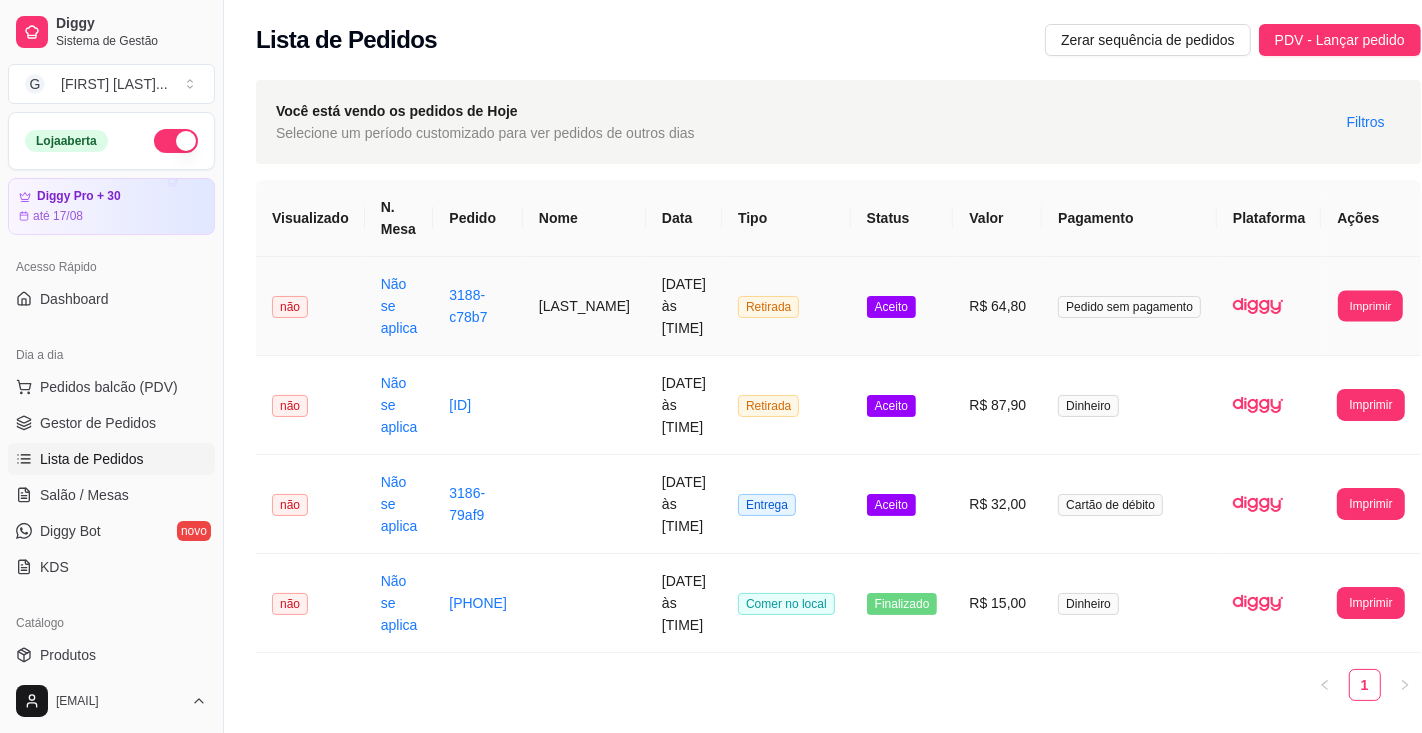 click on "Imprimir" at bounding box center (1370, 305) 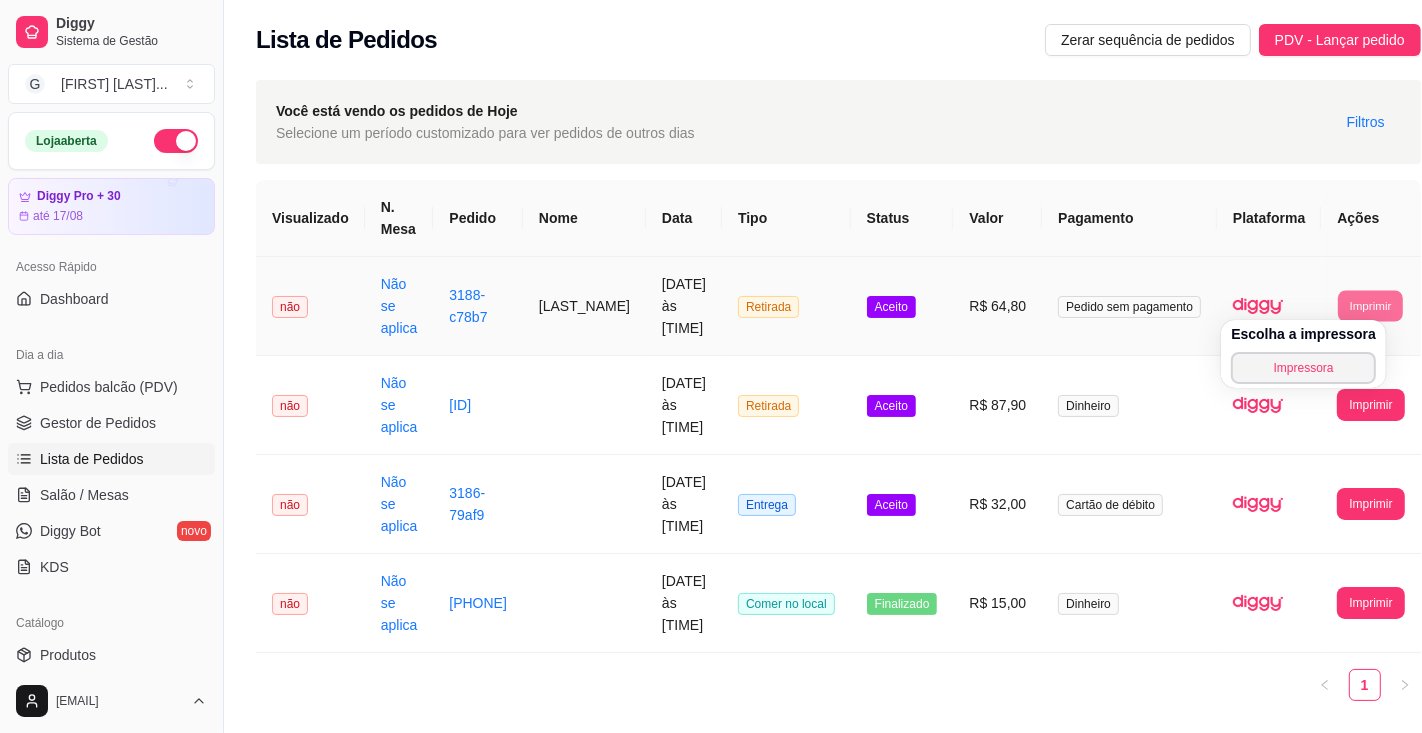 click on "Impressora" at bounding box center (1303, 368) 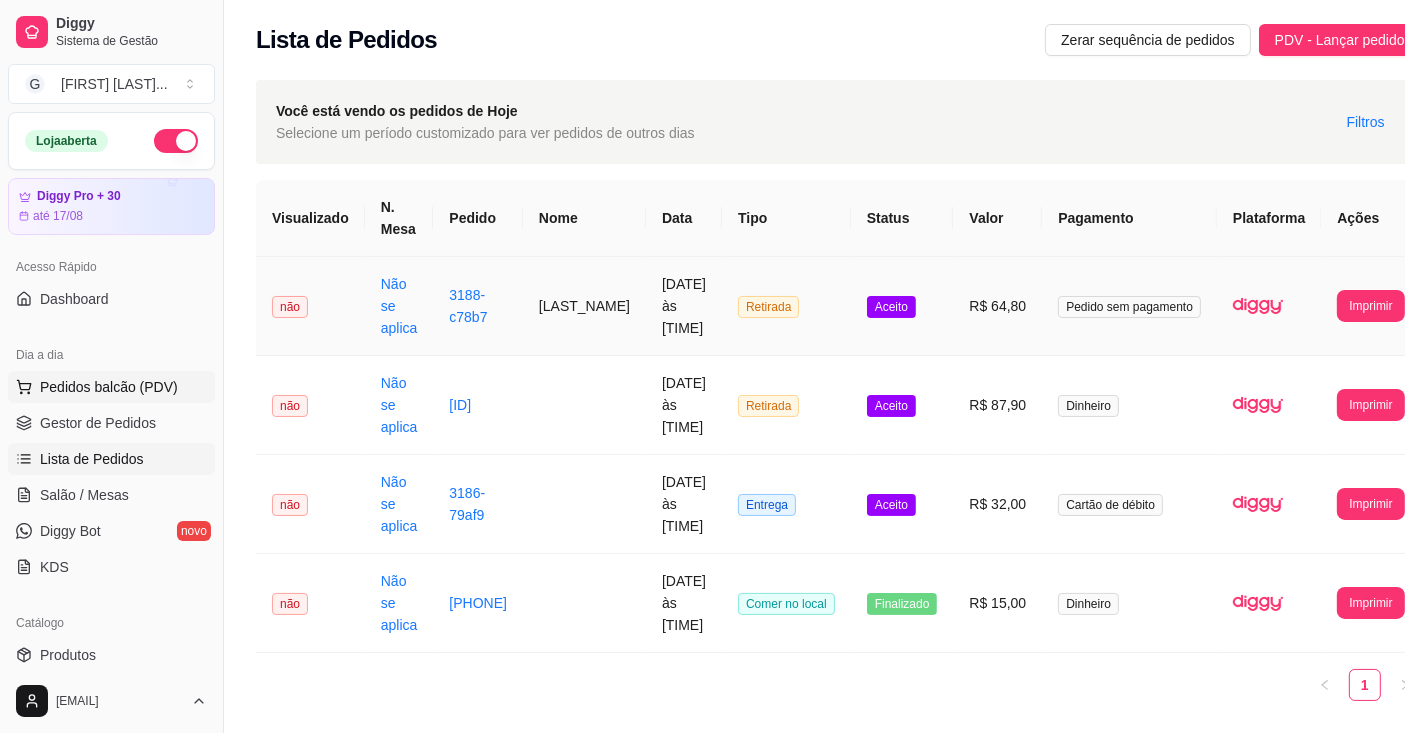 click on "Pedidos balcão (PDV)" at bounding box center [111, 387] 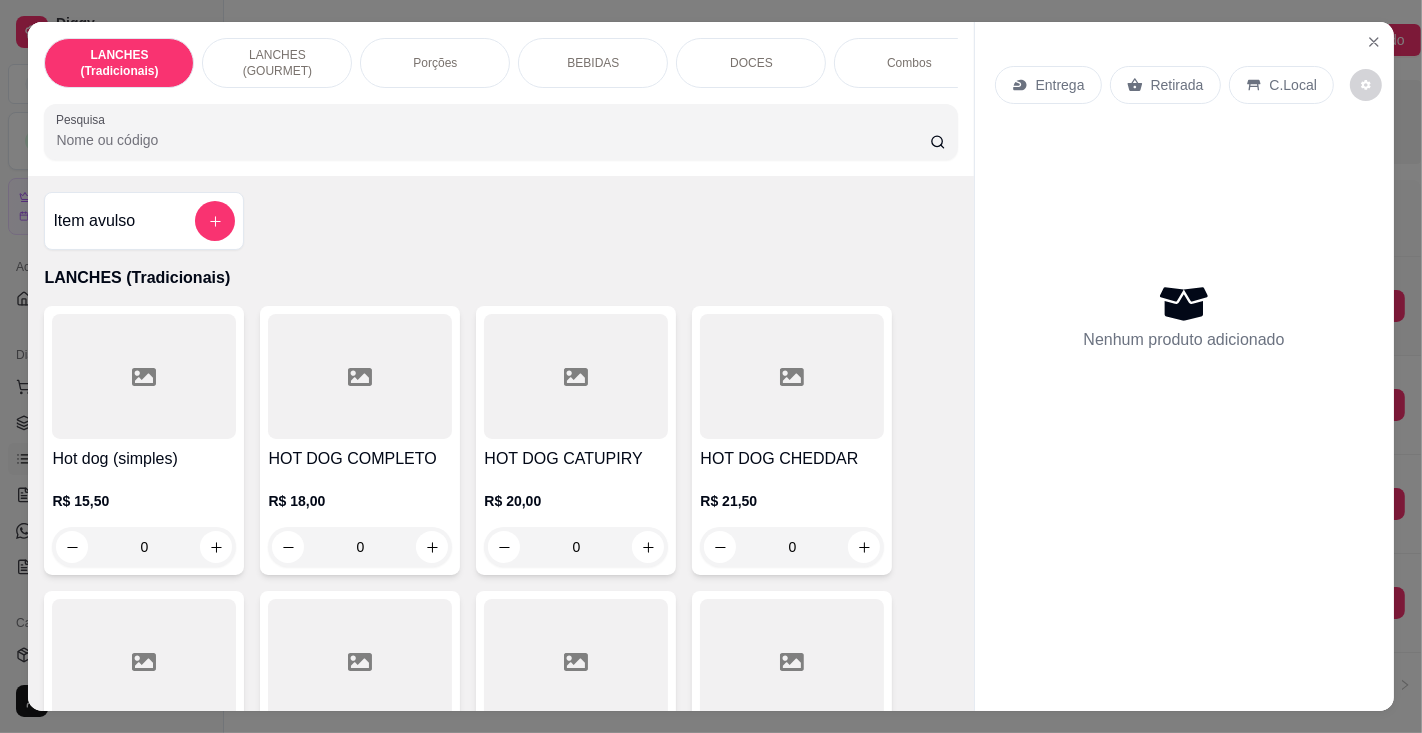 click on "Pesquisa" at bounding box center [492, 140] 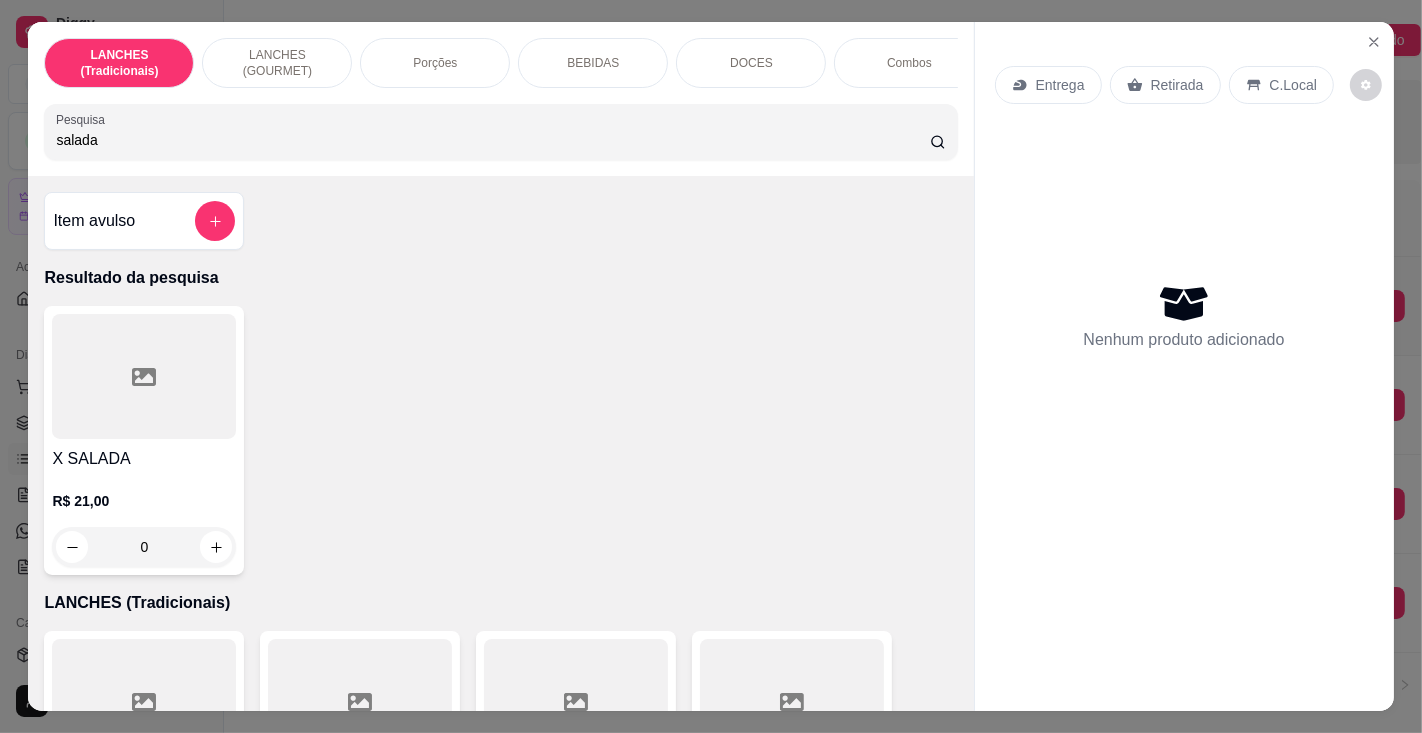 type on "salada" 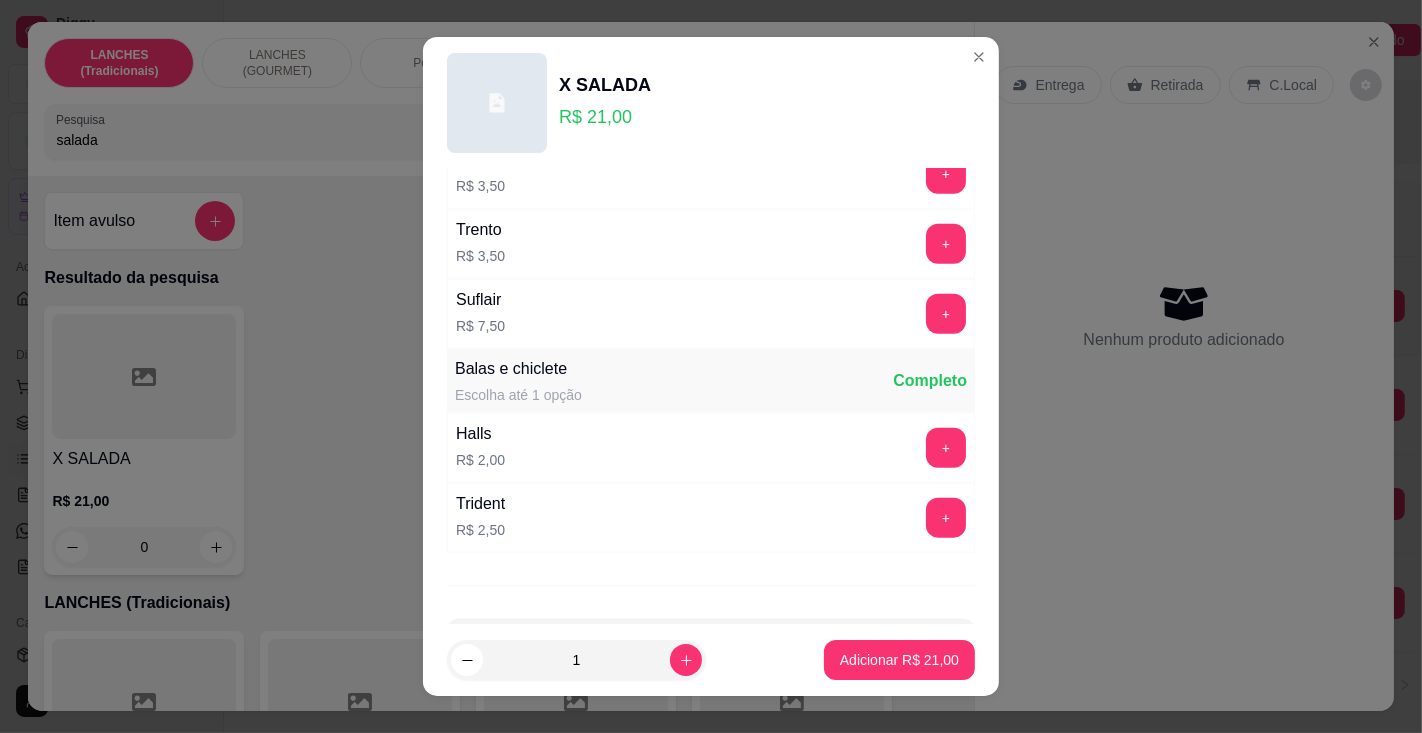 scroll, scrollTop: 2047, scrollLeft: 0, axis: vertical 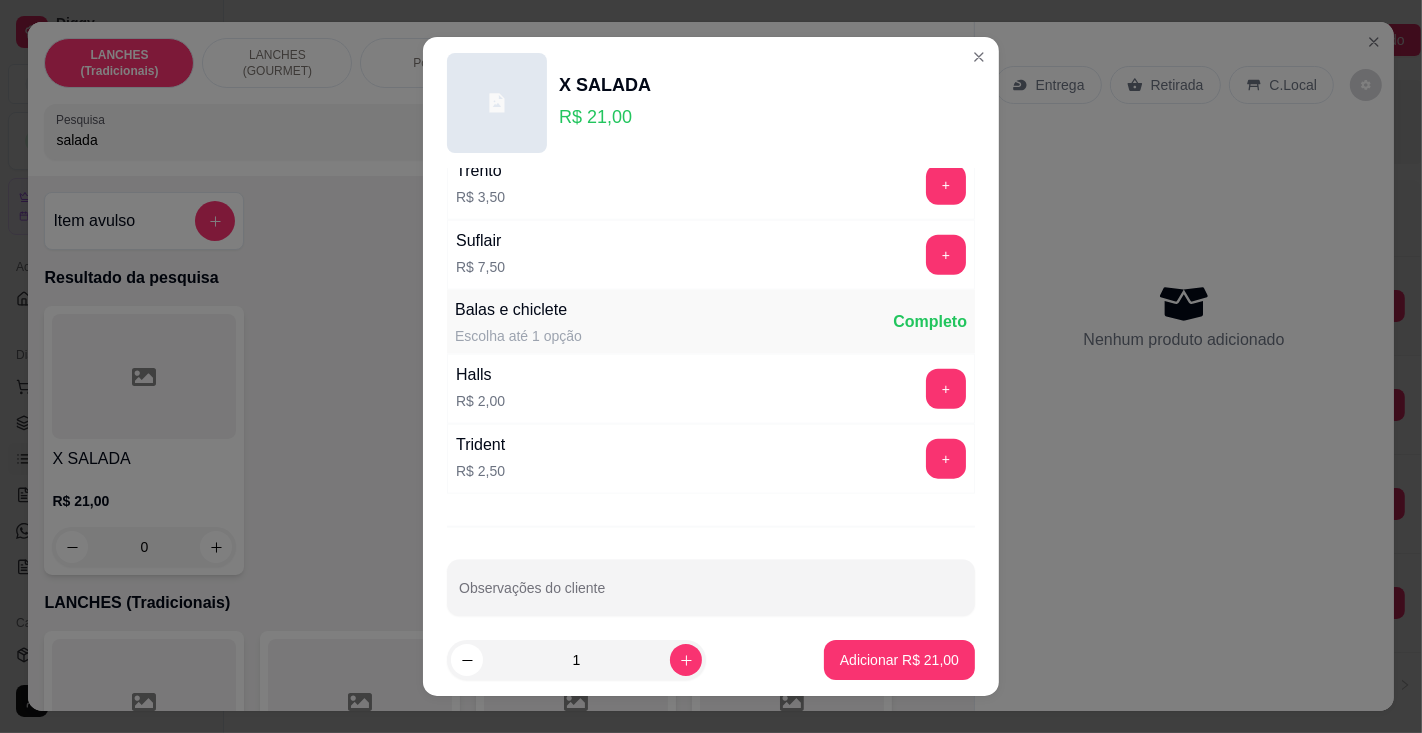 click on "Observações do cliente" at bounding box center (711, 596) 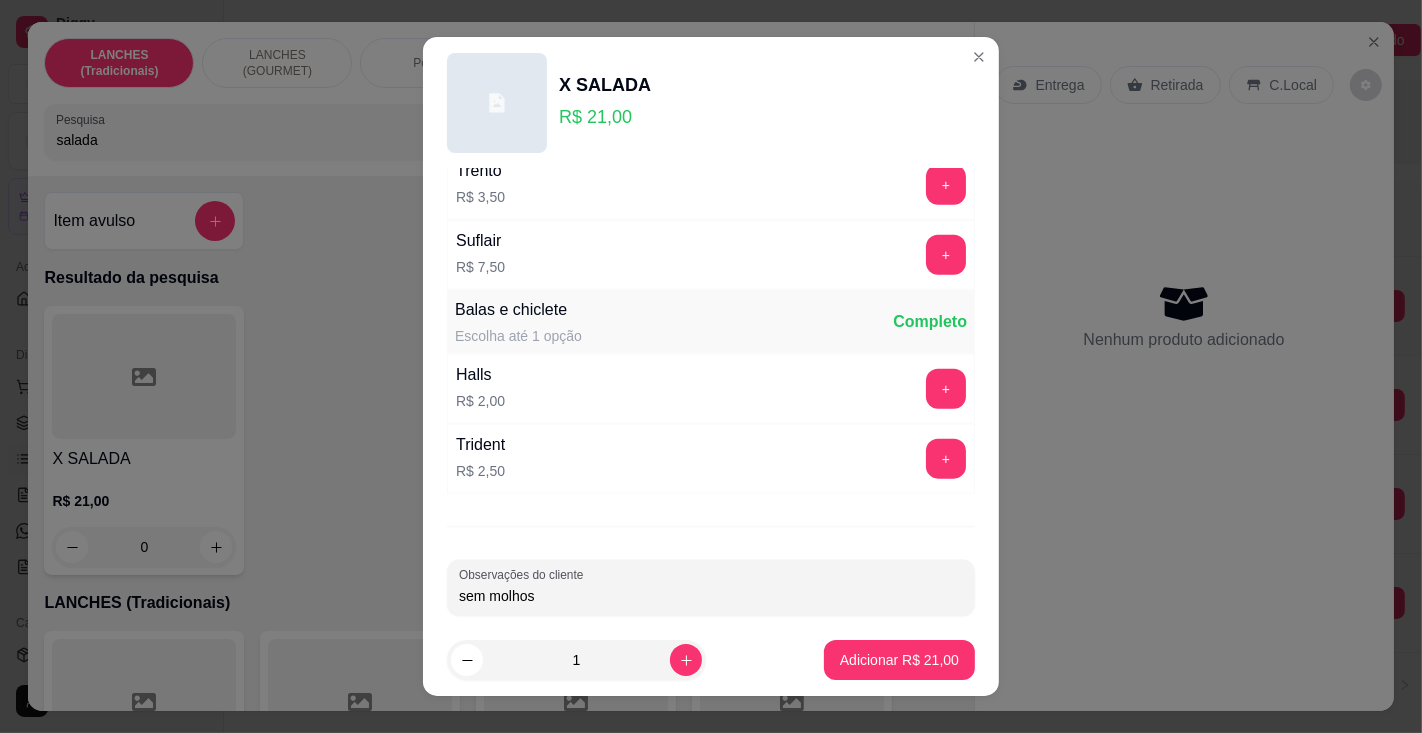 type on "sem molhos" 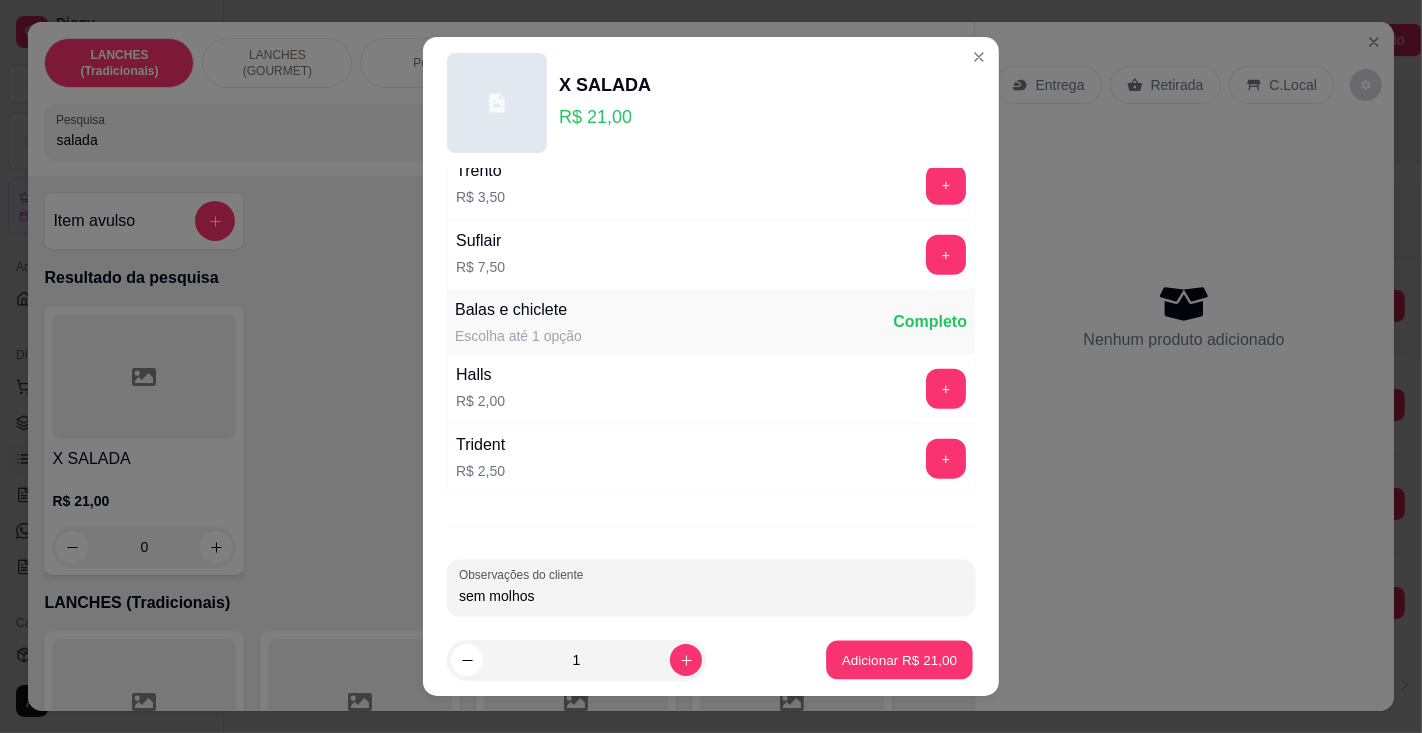 click on "Adicionar   R$ 21,00" at bounding box center (900, 660) 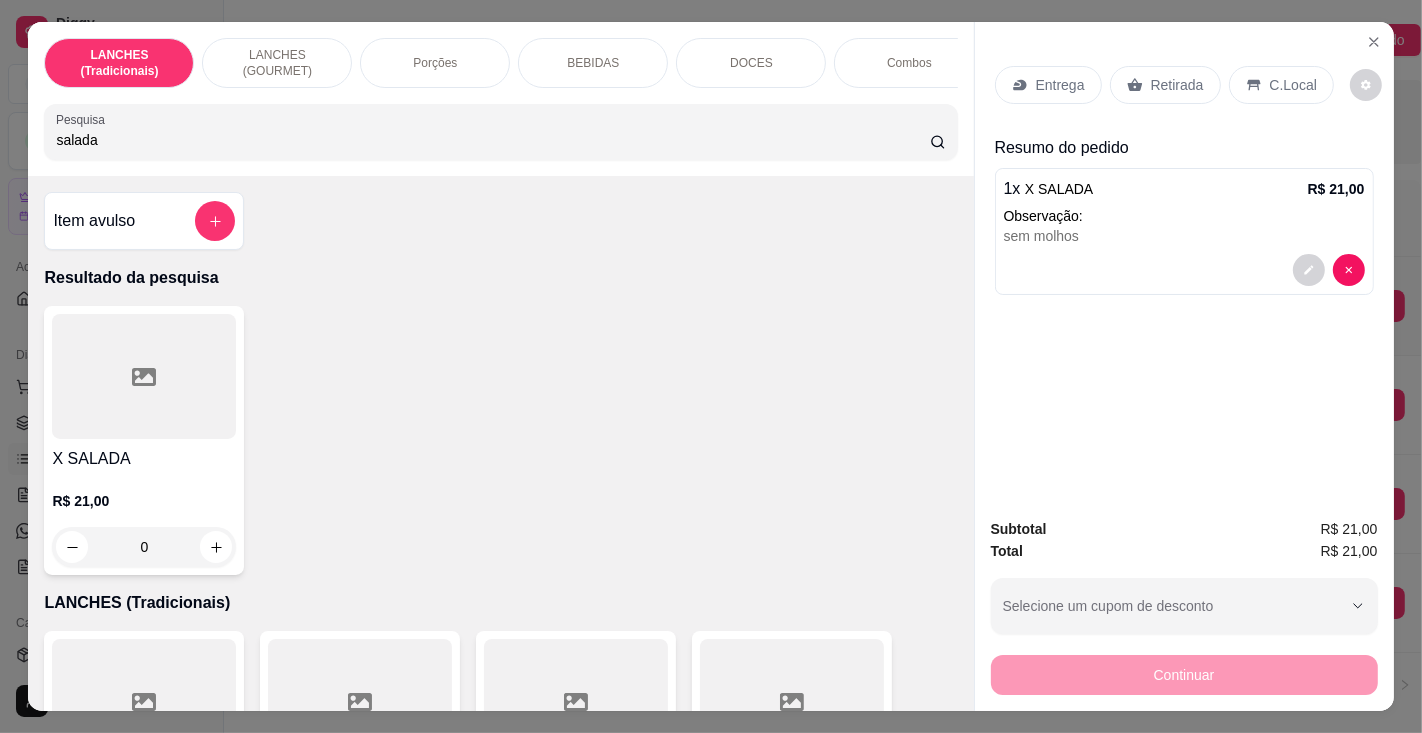 click on "Retirada" at bounding box center [1177, 85] 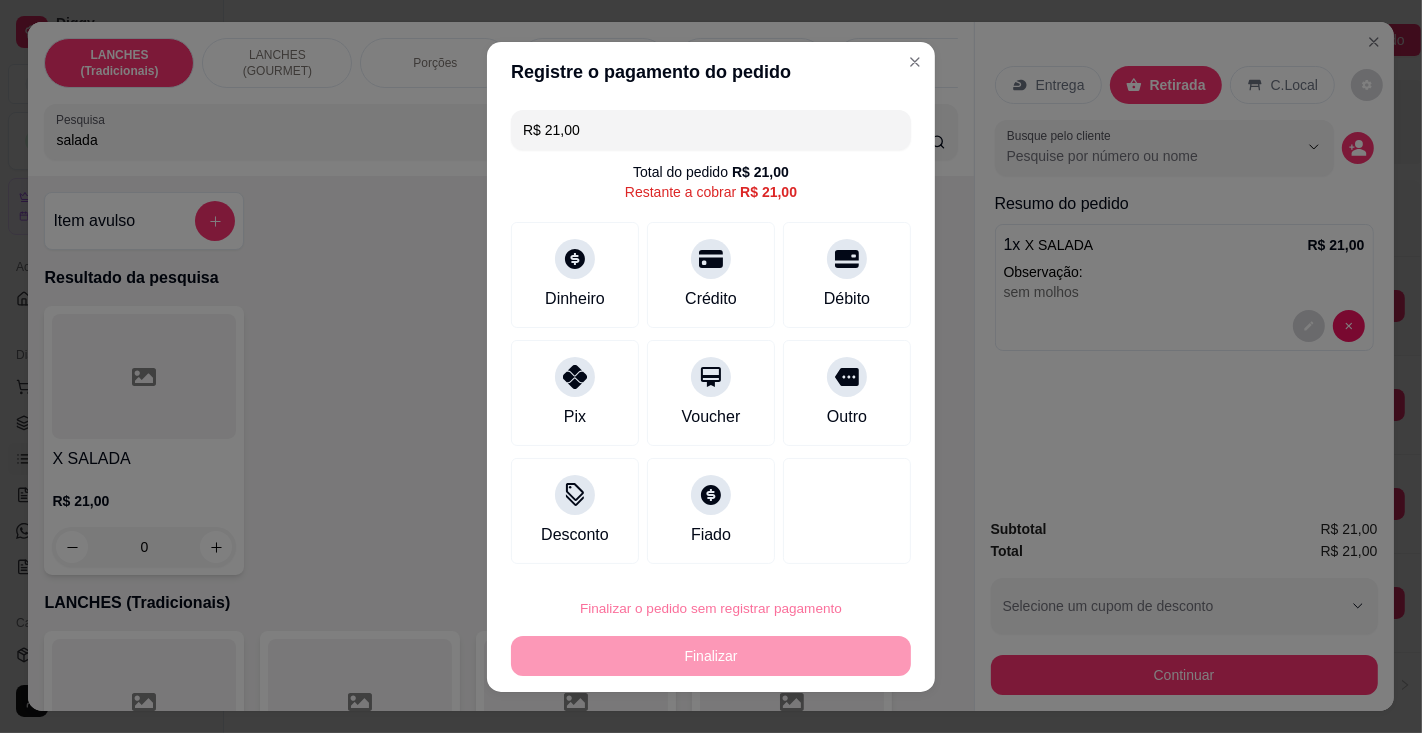 click on "Confirmar" at bounding box center (824, 550) 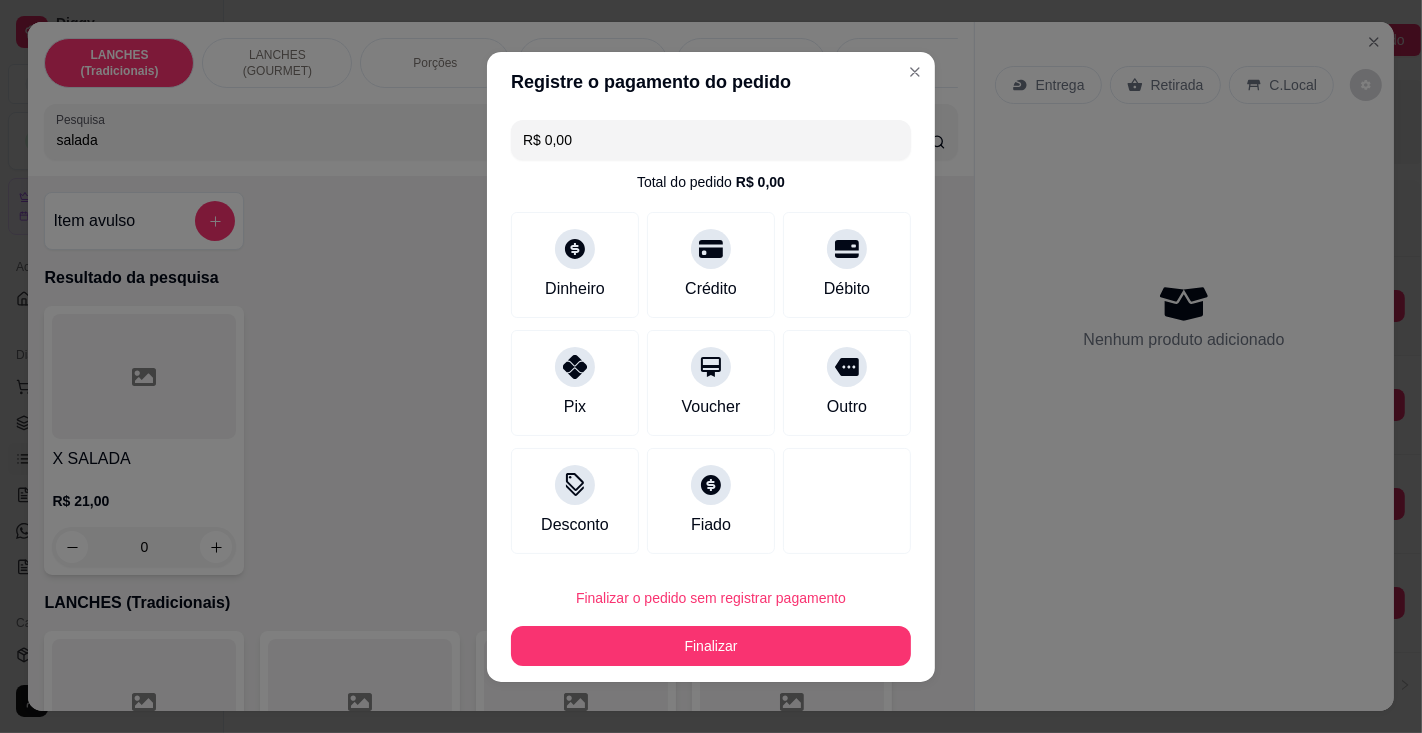 type on "R$ 0,00" 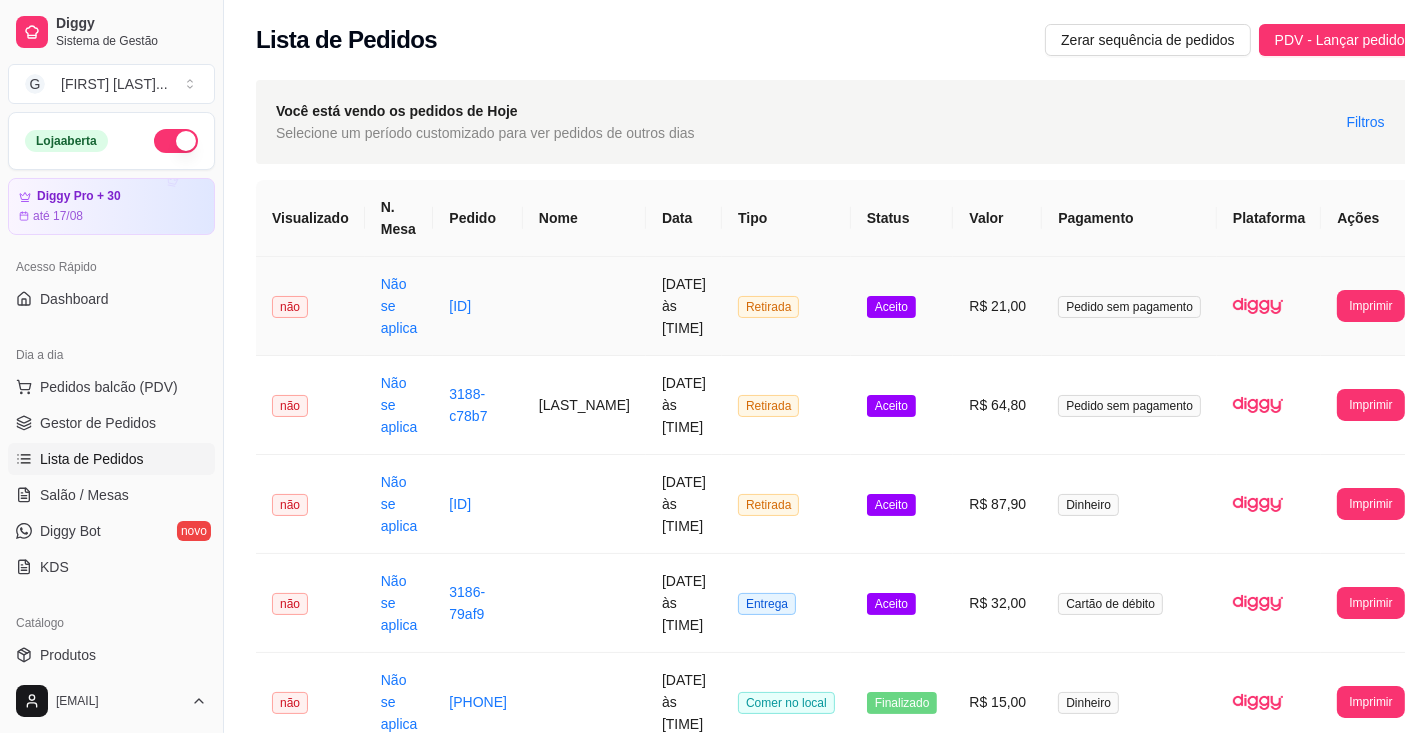 click on "Imprimir" at bounding box center (1370, 306) 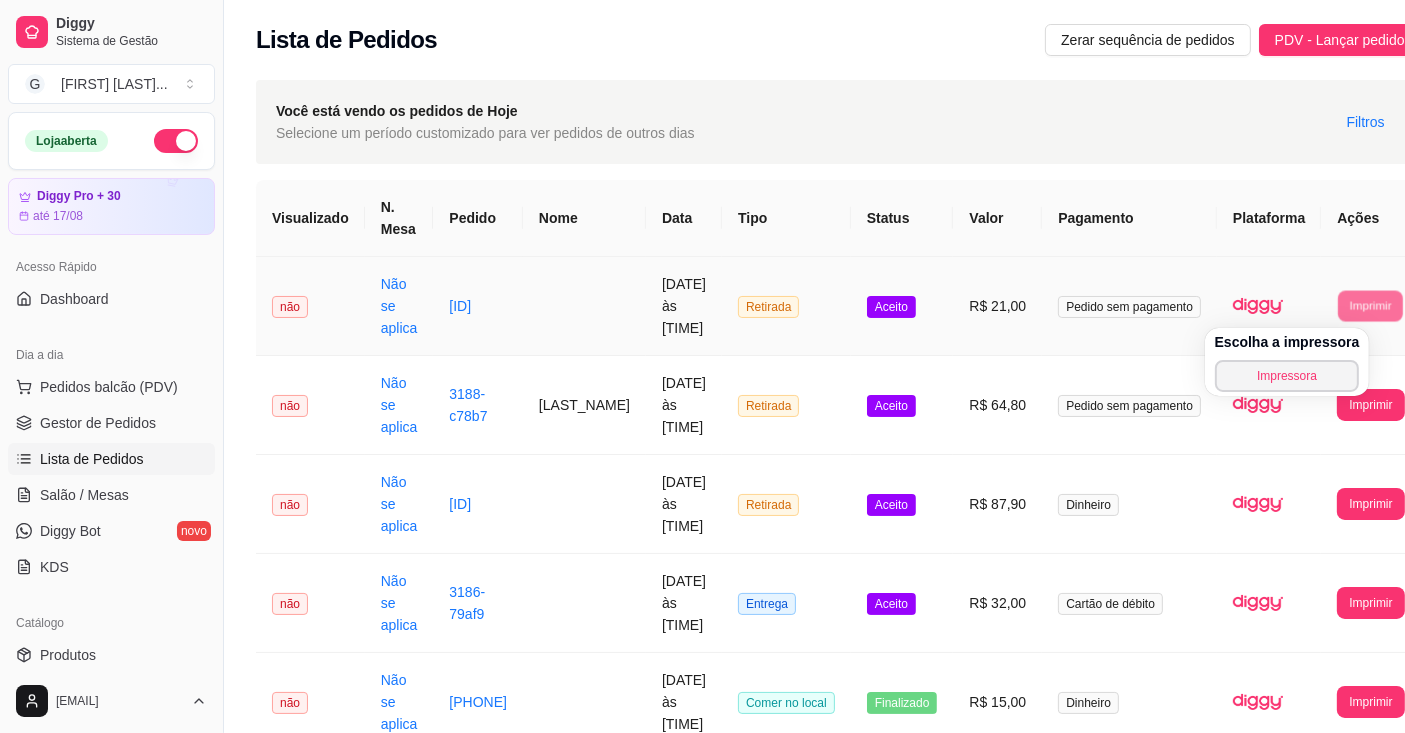 click on "Escolha a impressora Impressora" at bounding box center [1287, 362] 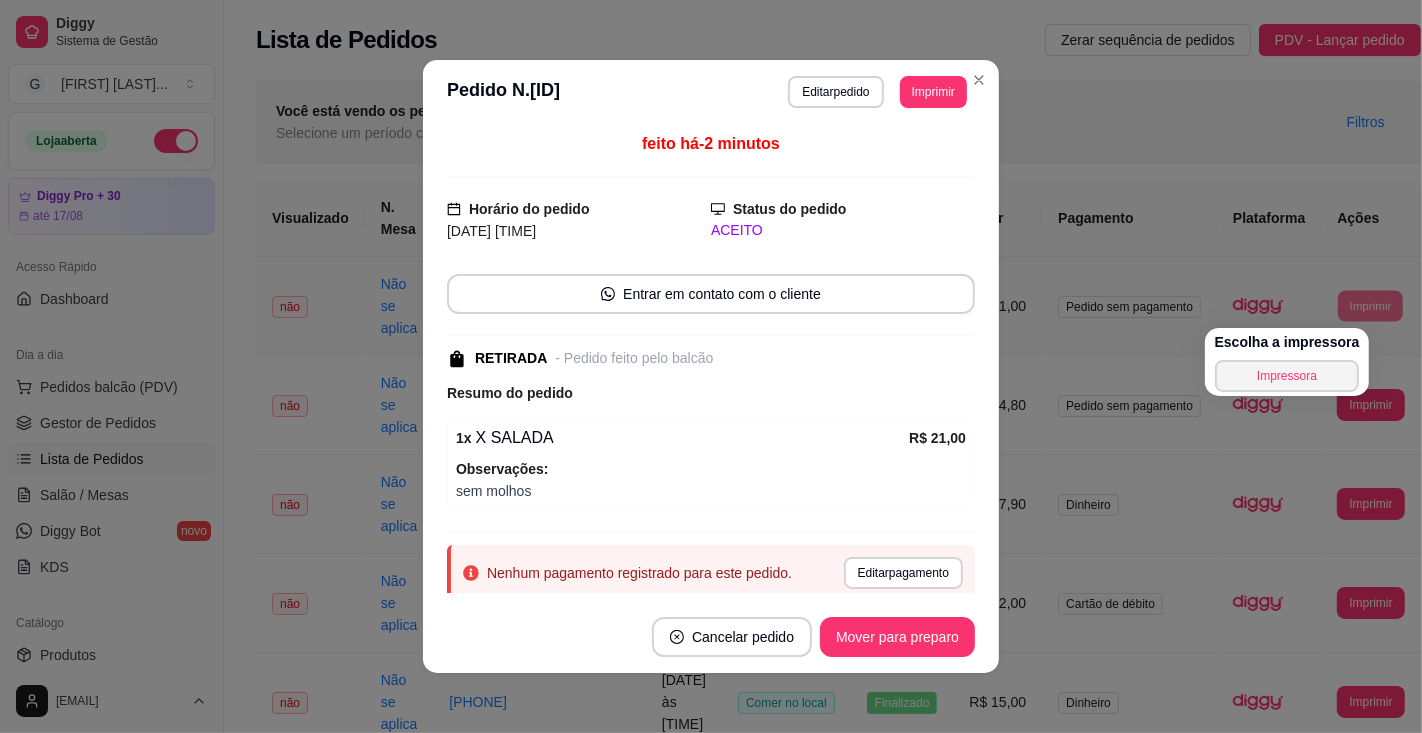 click on "Imprimir" at bounding box center (933, 92) 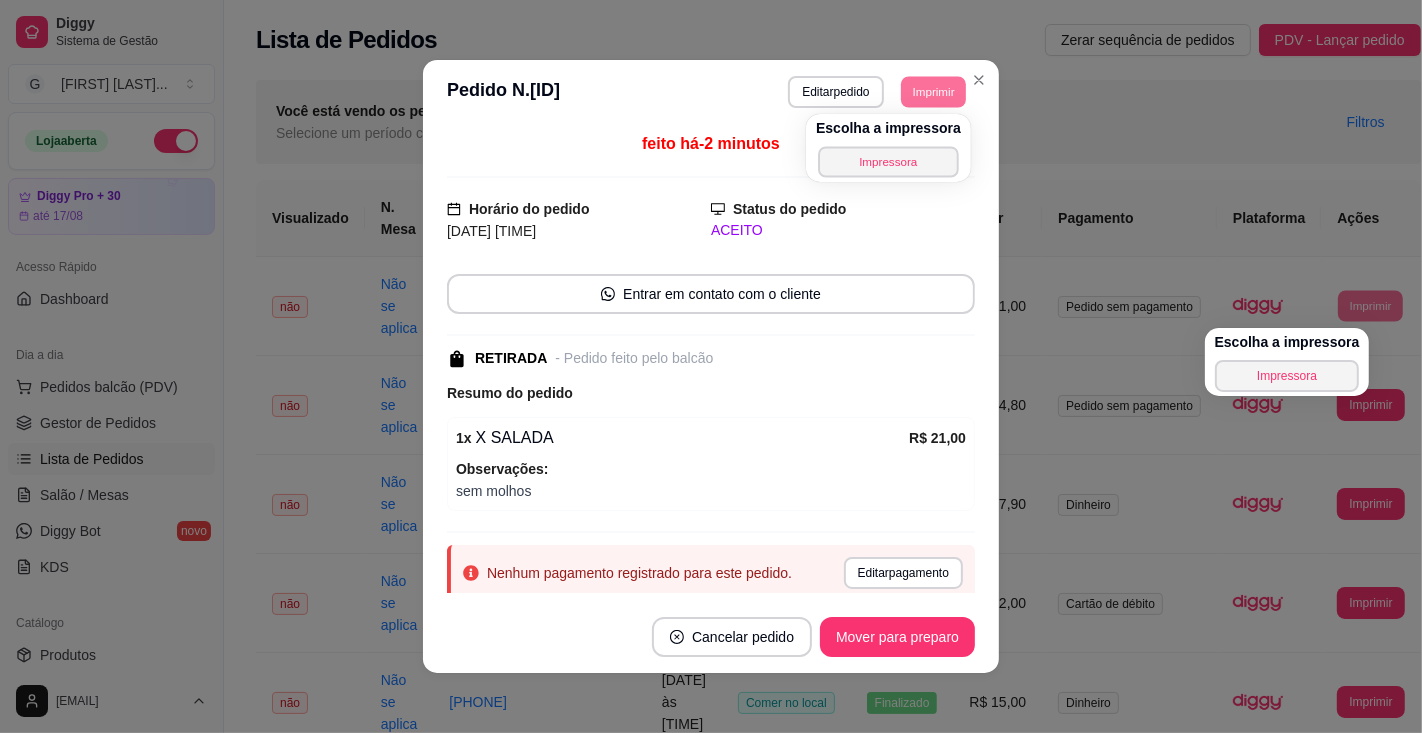 click on "Impressora" at bounding box center [888, 161] 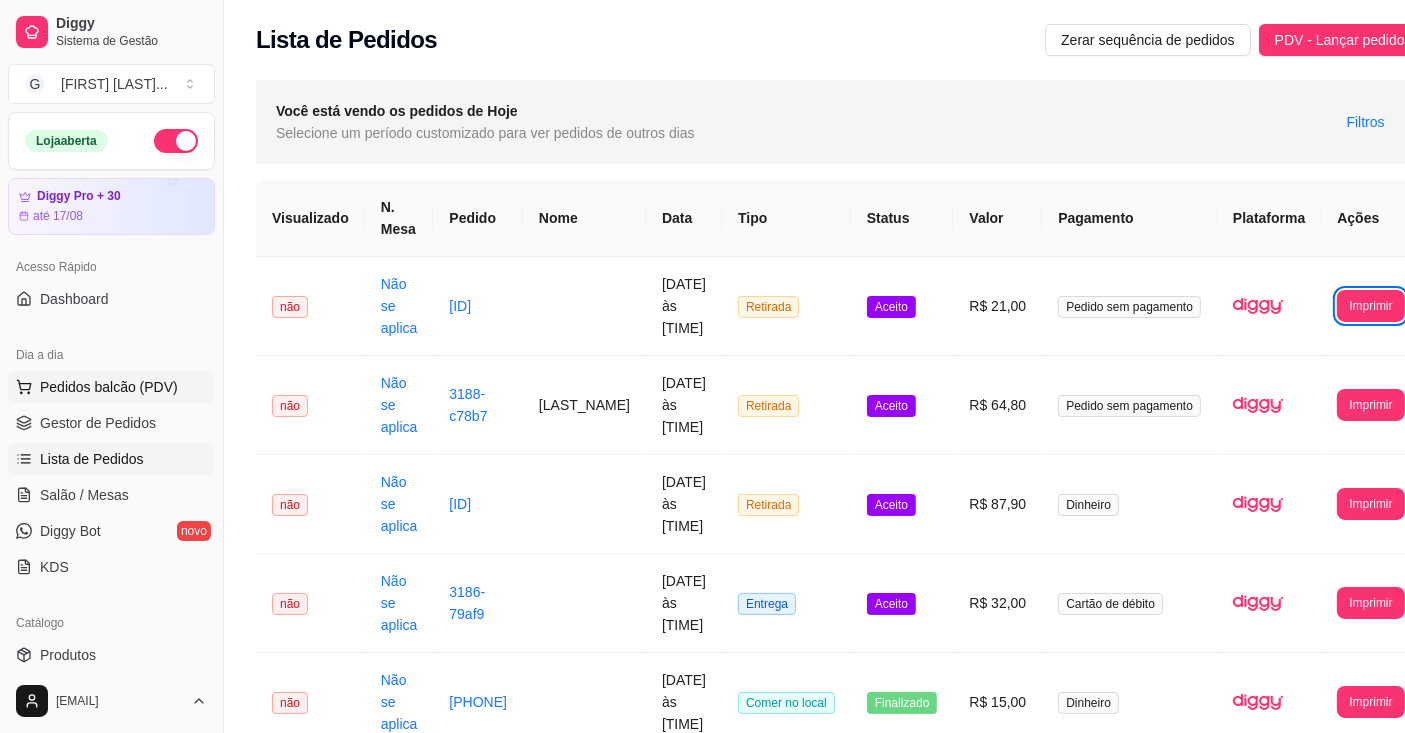 click on "Pedidos balcão (PDV)" at bounding box center (109, 387) 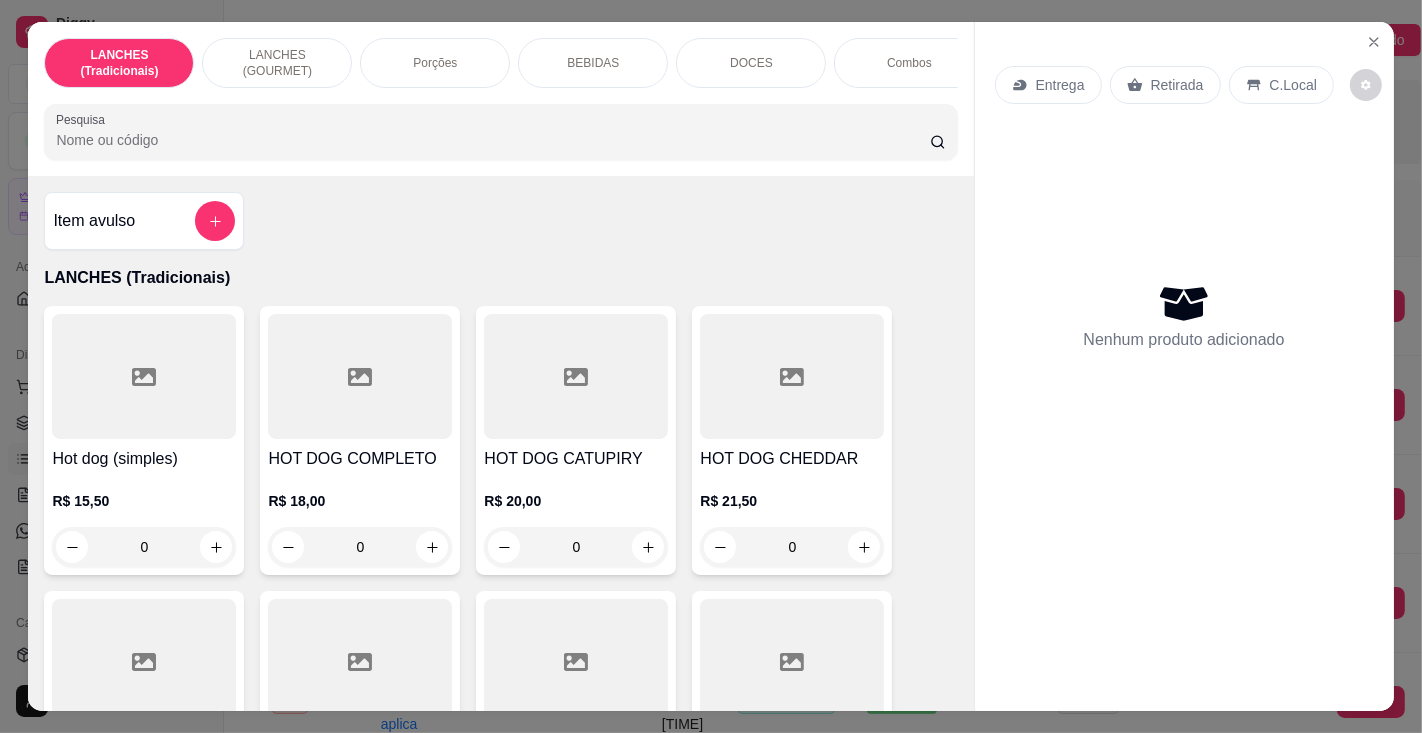 click on "Pesquisa" at bounding box center (492, 140) 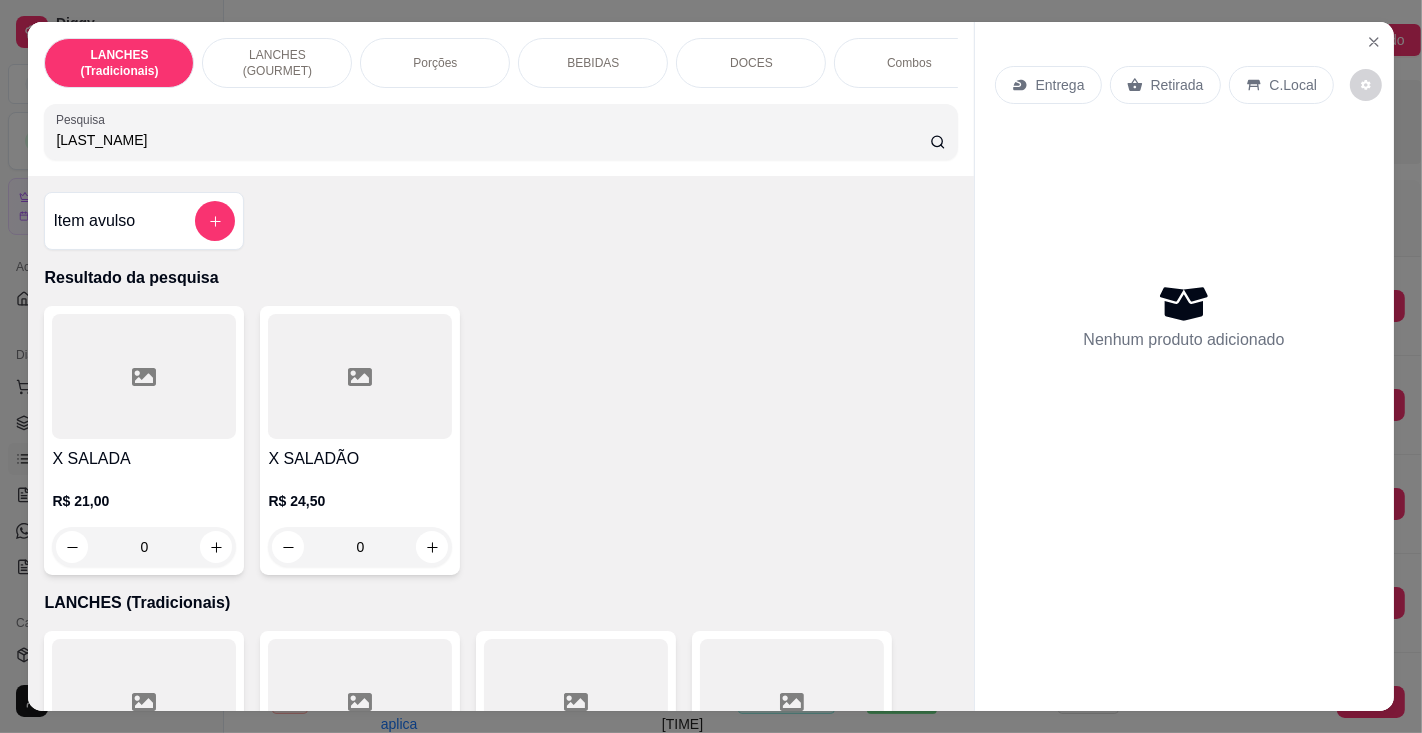 type on "[LAST_NAME]" 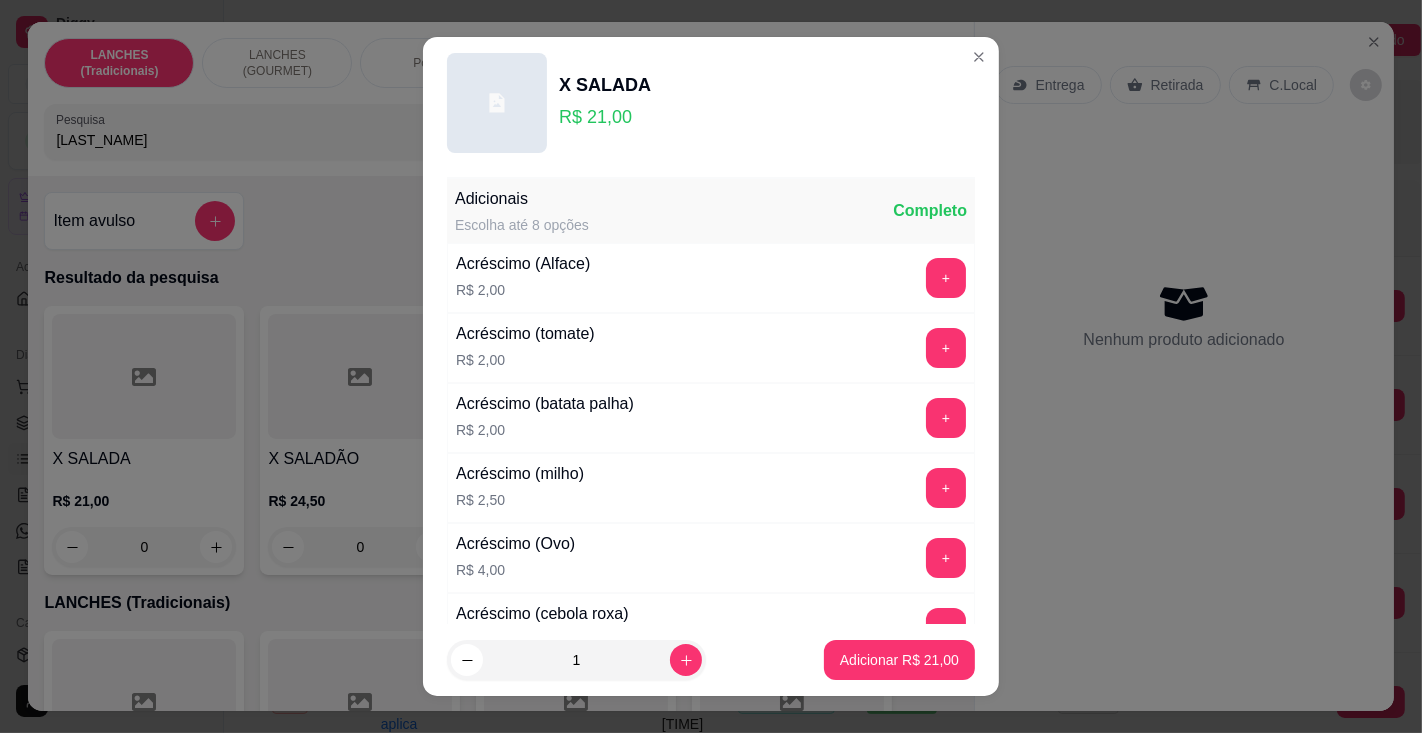 click on "Adicionar   R$ 21,00" at bounding box center [899, 660] 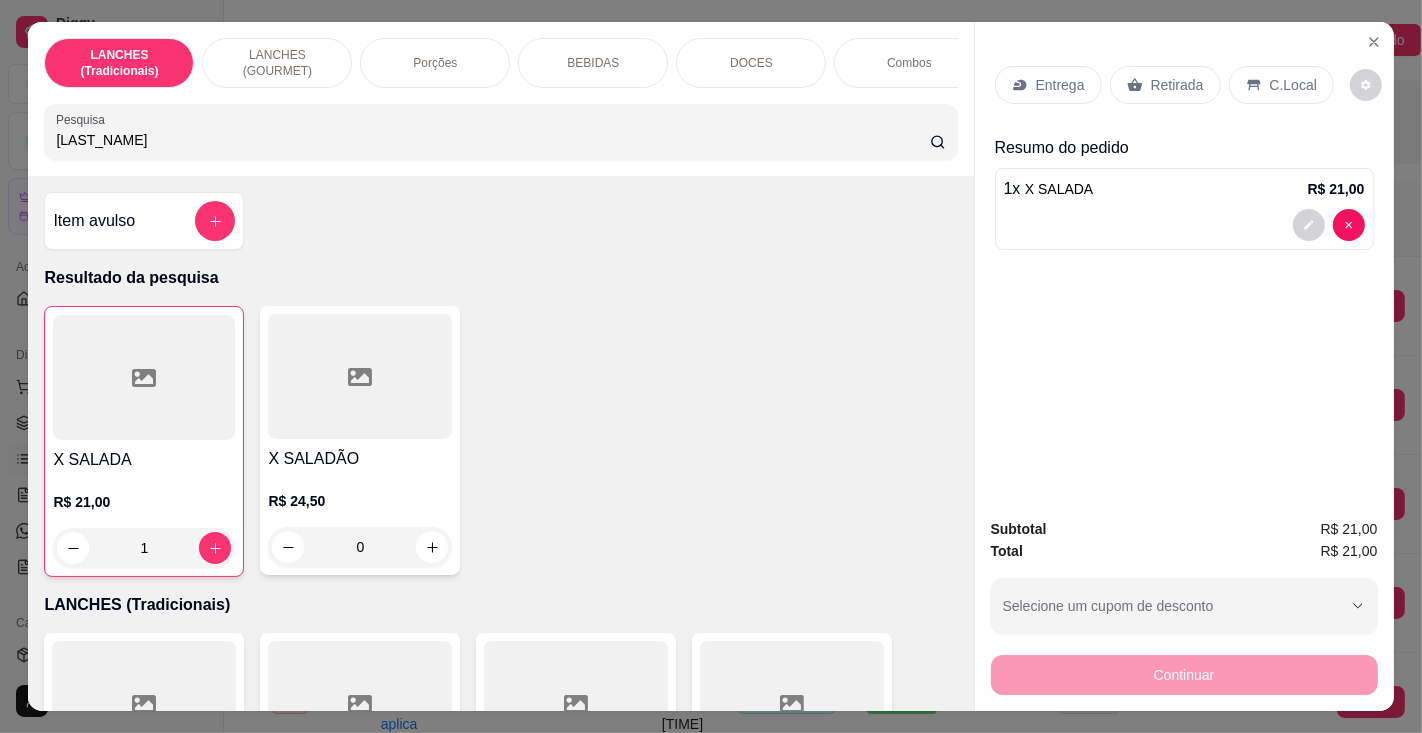 click on "BEBIDAS" at bounding box center [593, 63] 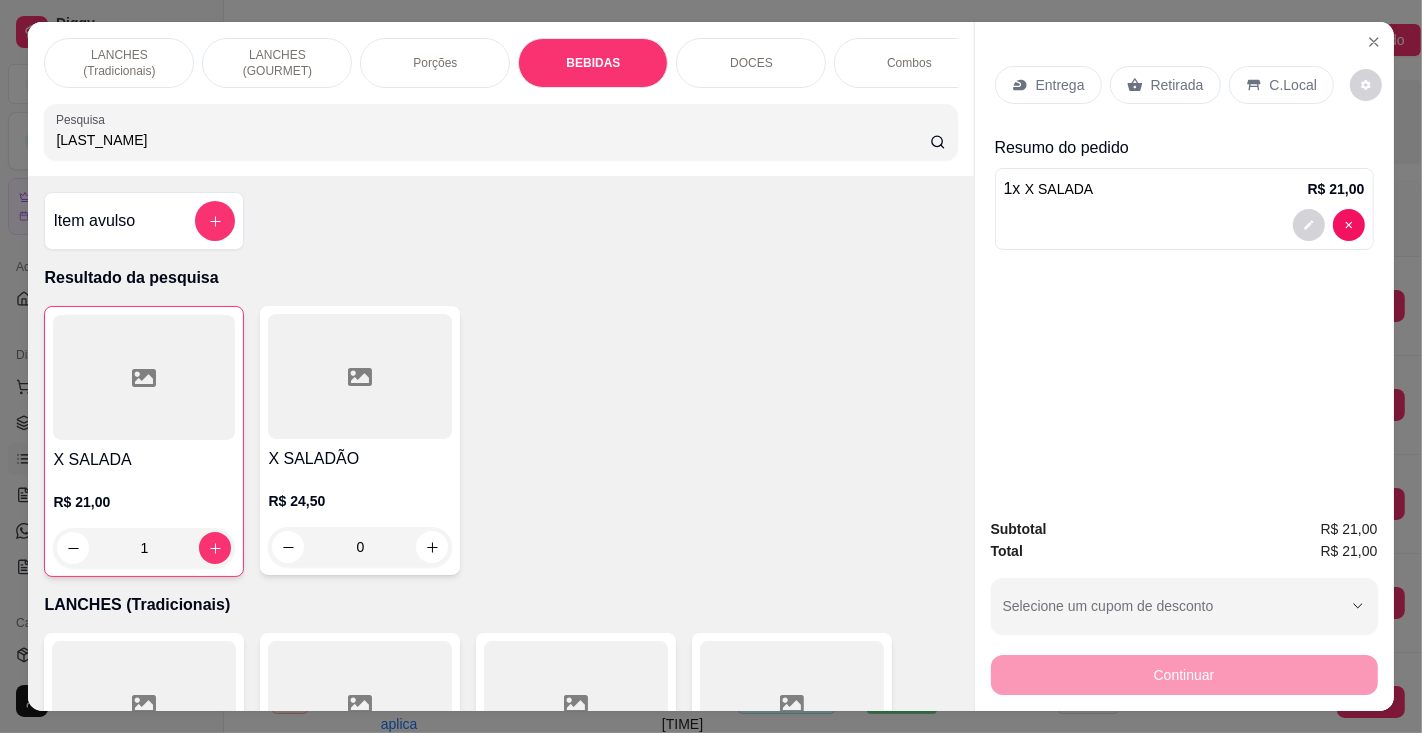 scroll, scrollTop: 6047, scrollLeft: 0, axis: vertical 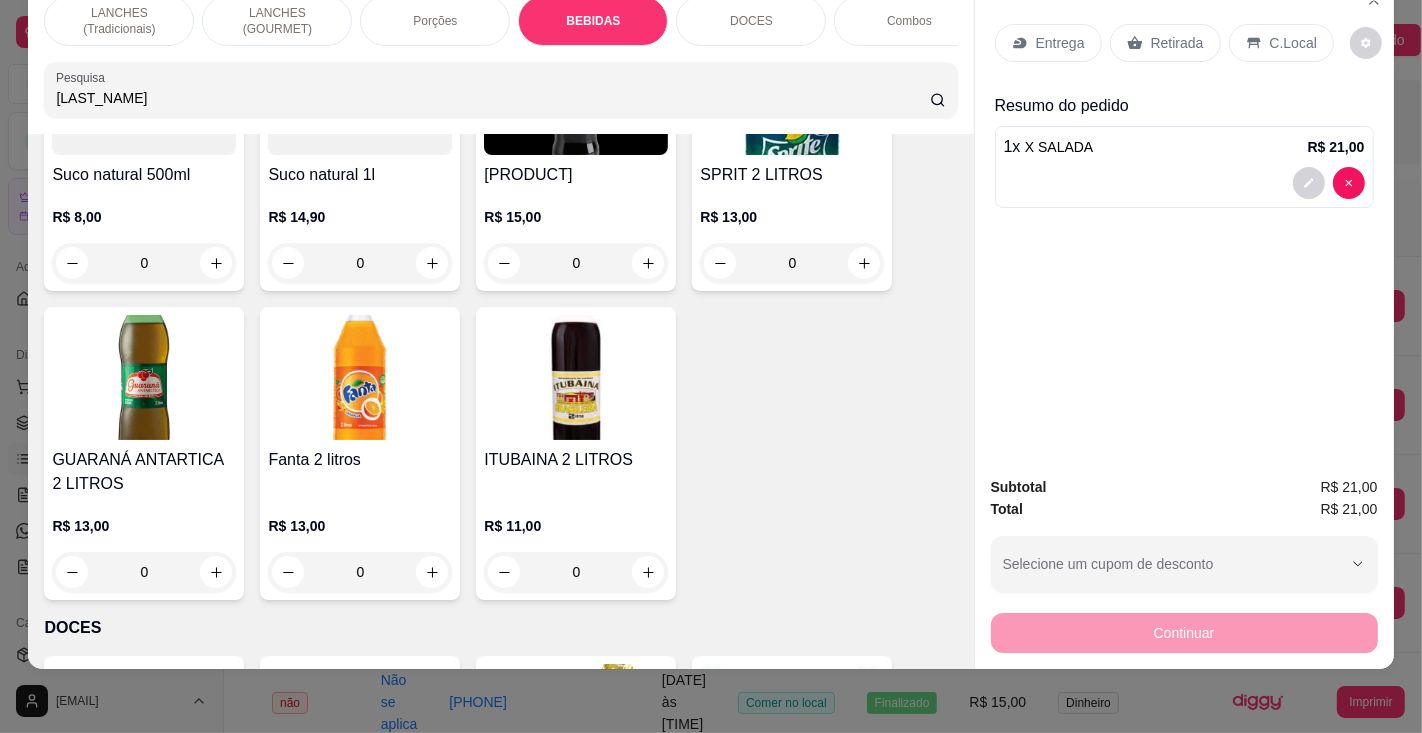click 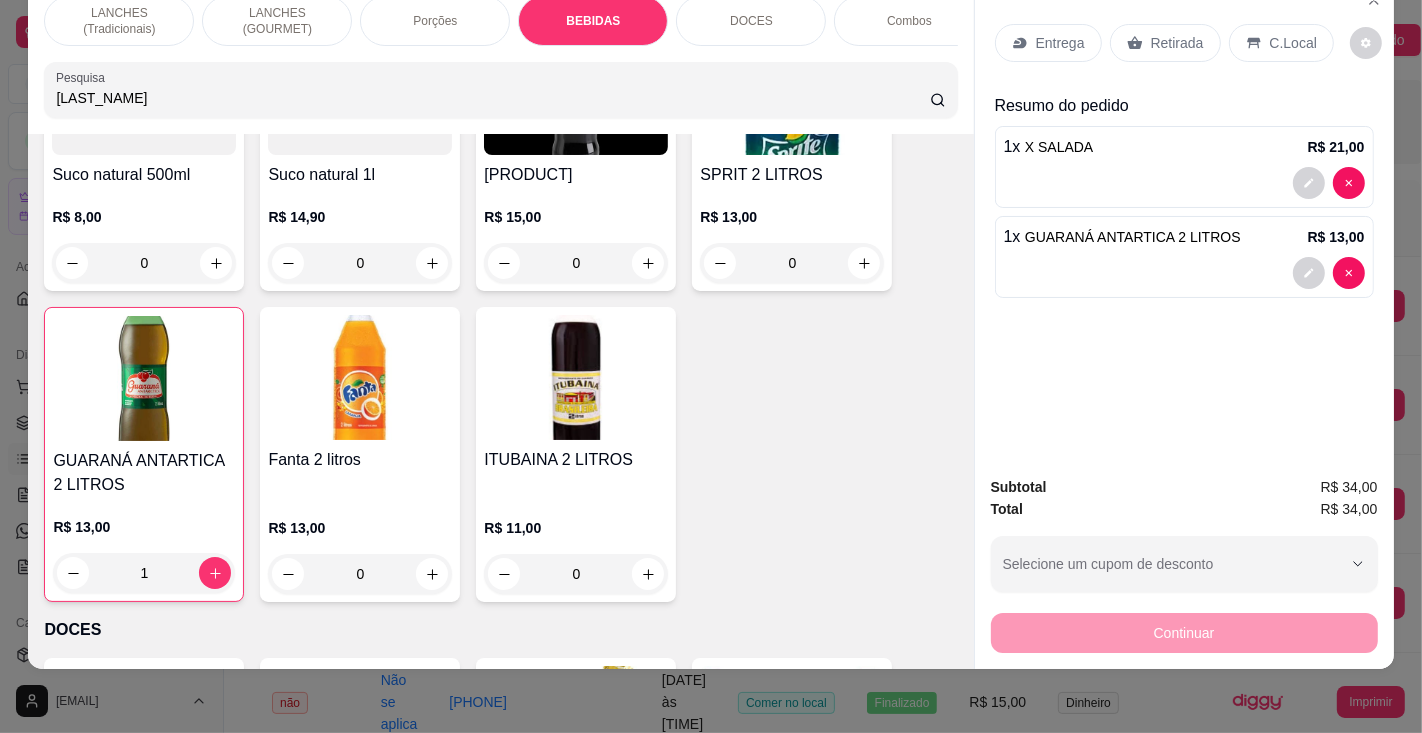 click on "Entrega" at bounding box center [1060, 43] 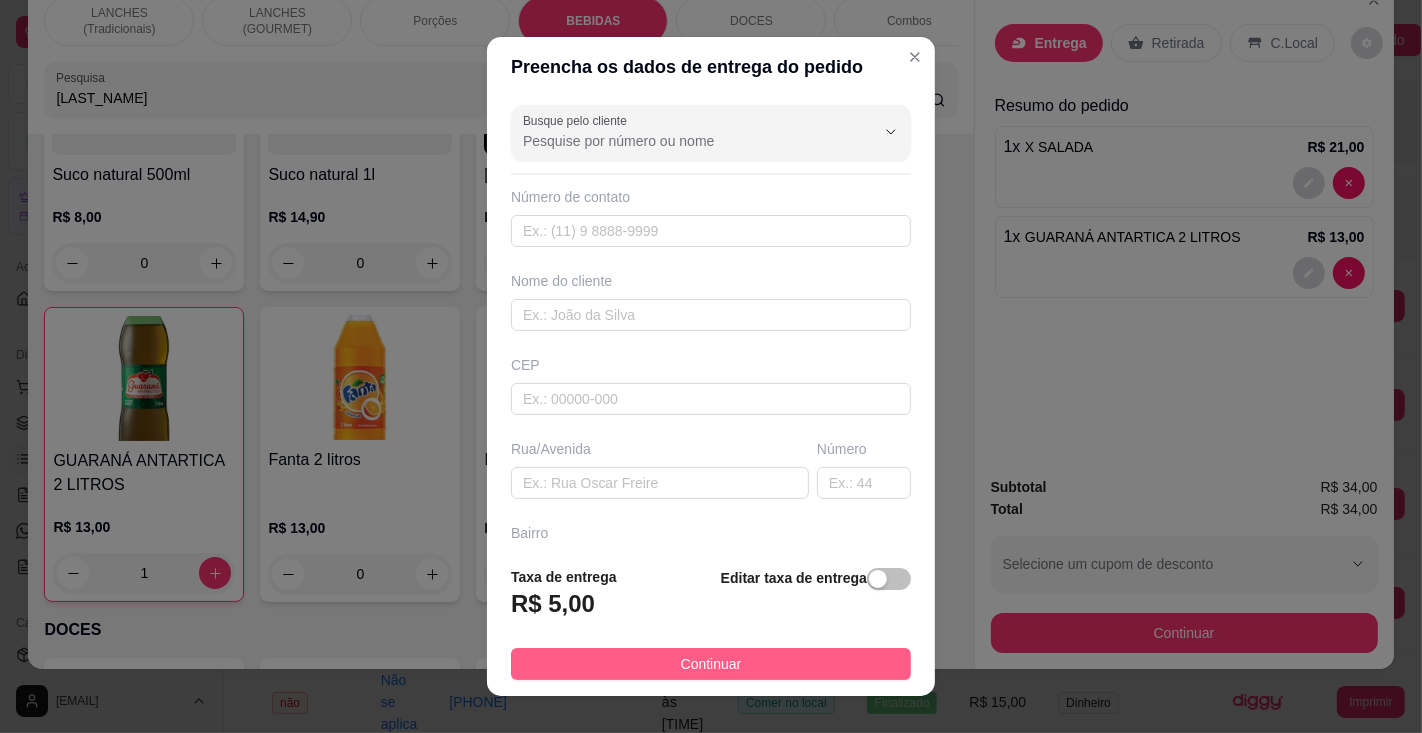 click on "Continuar" at bounding box center (711, 664) 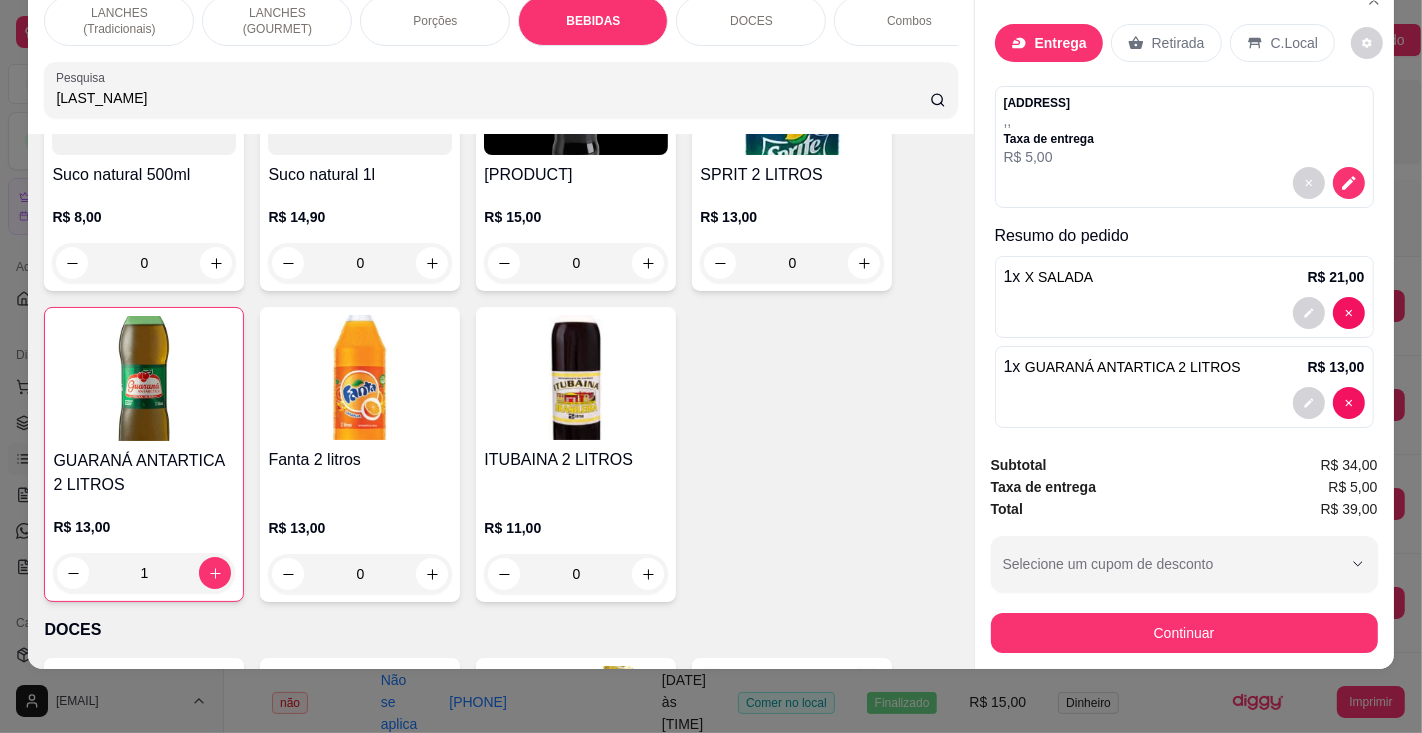 click on "Entrega" at bounding box center [1061, 43] 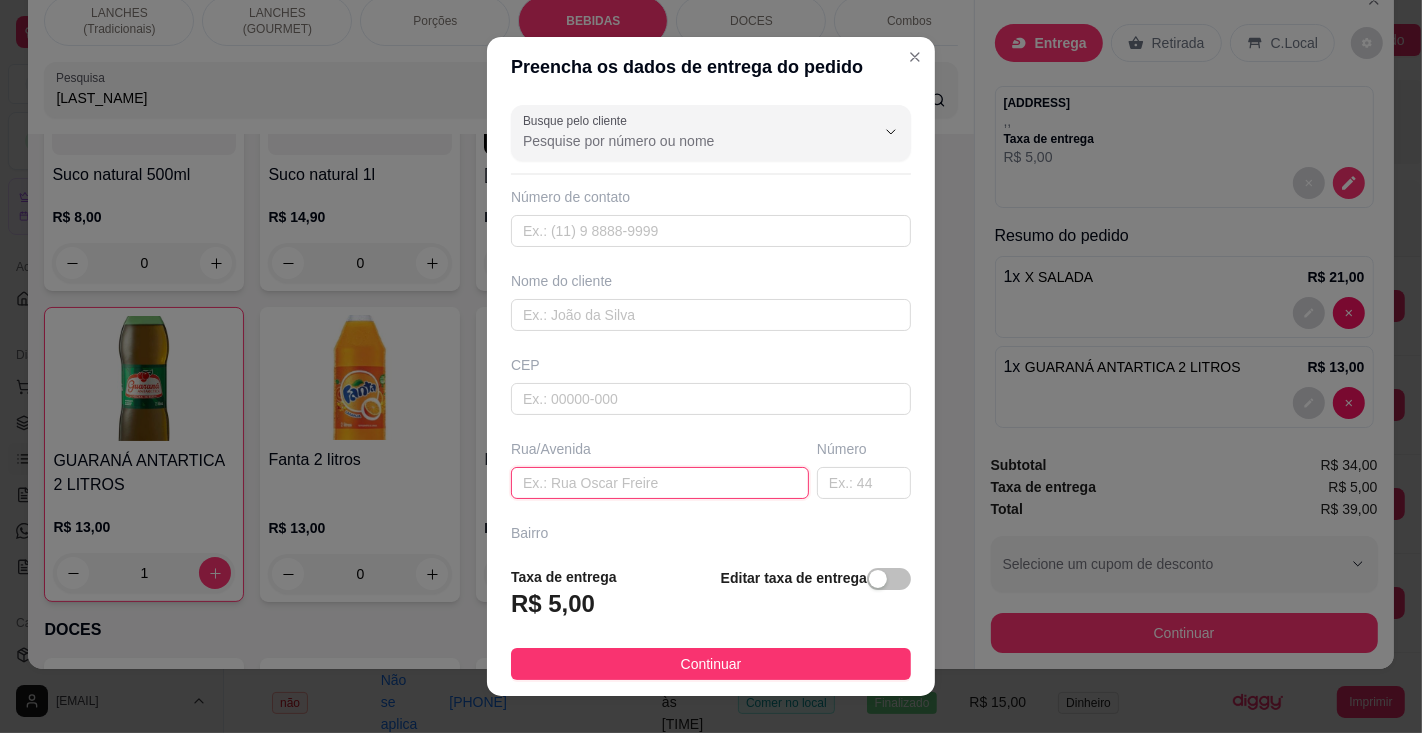 click at bounding box center (660, 483) 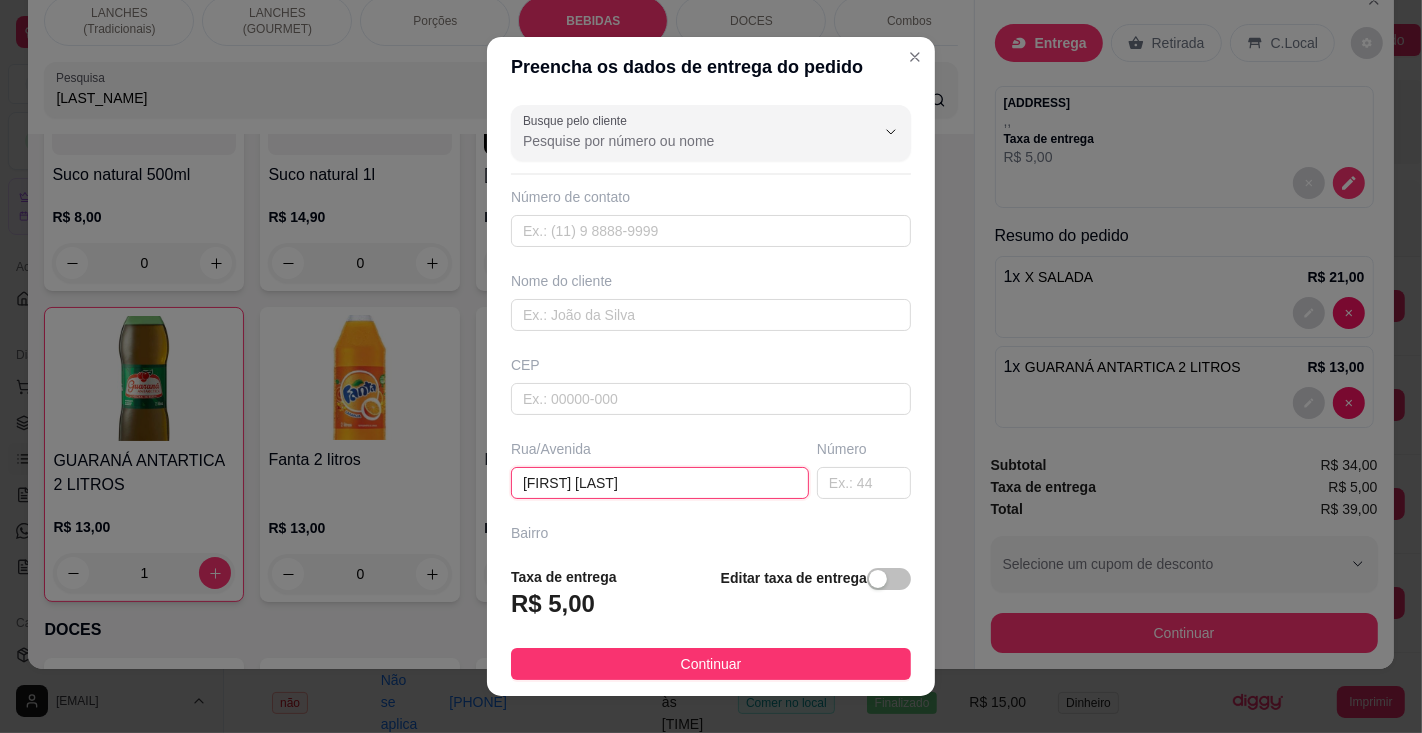 type on "[FIRST] [LAST]" 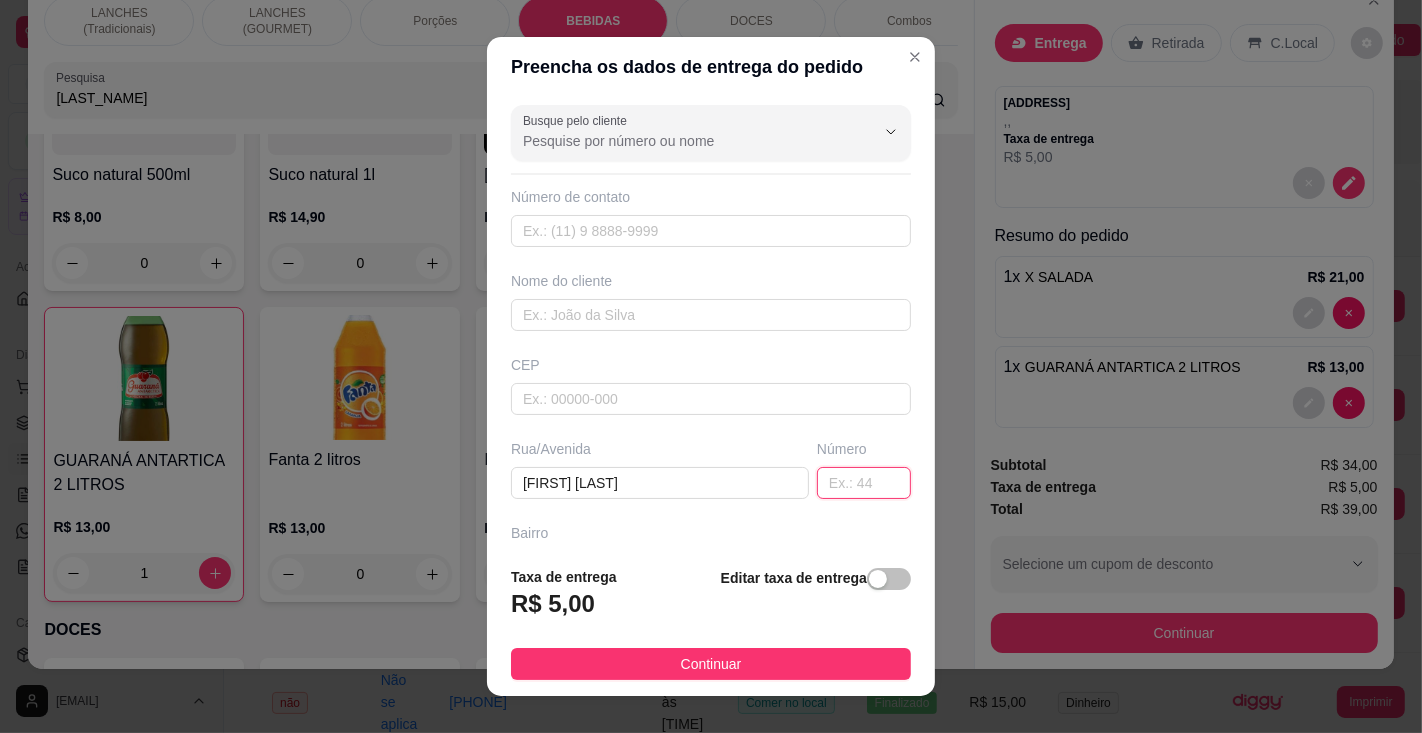 click at bounding box center (864, 483) 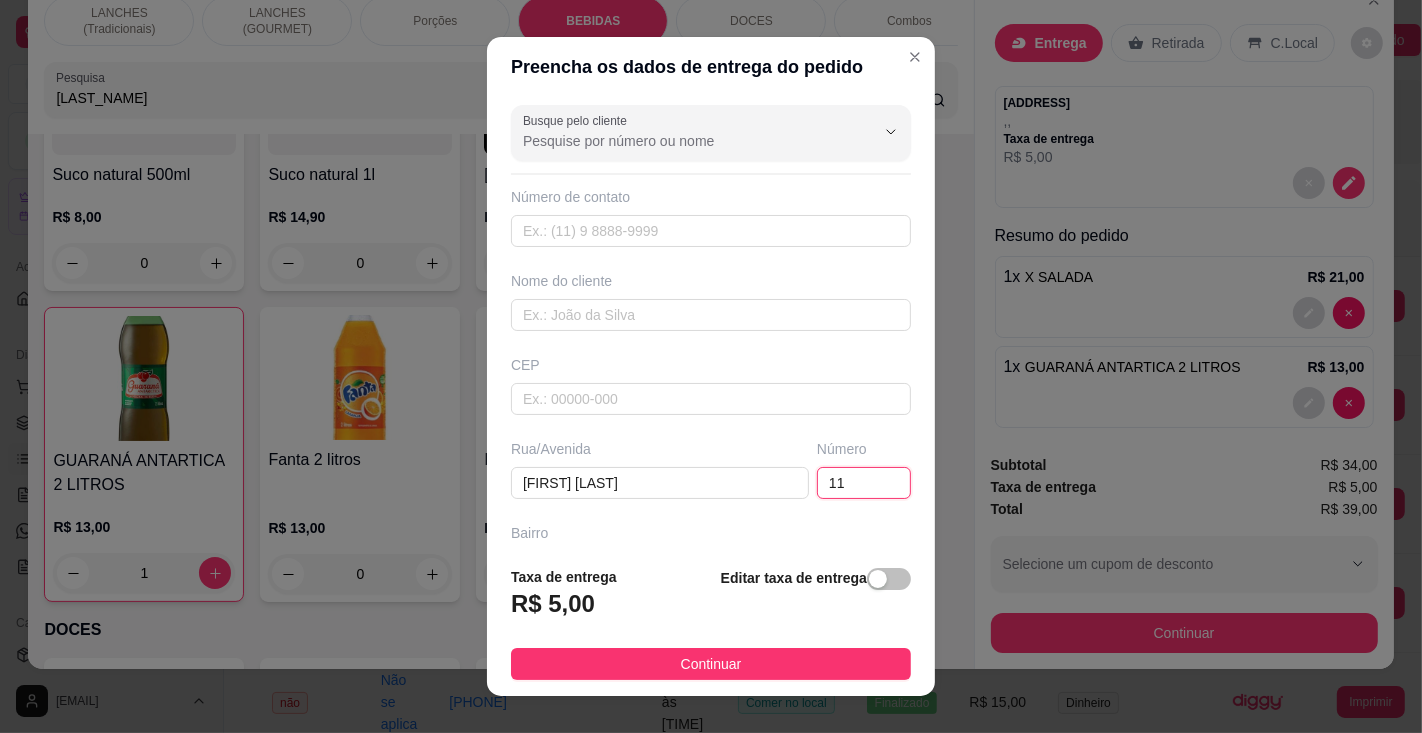 type on "111" 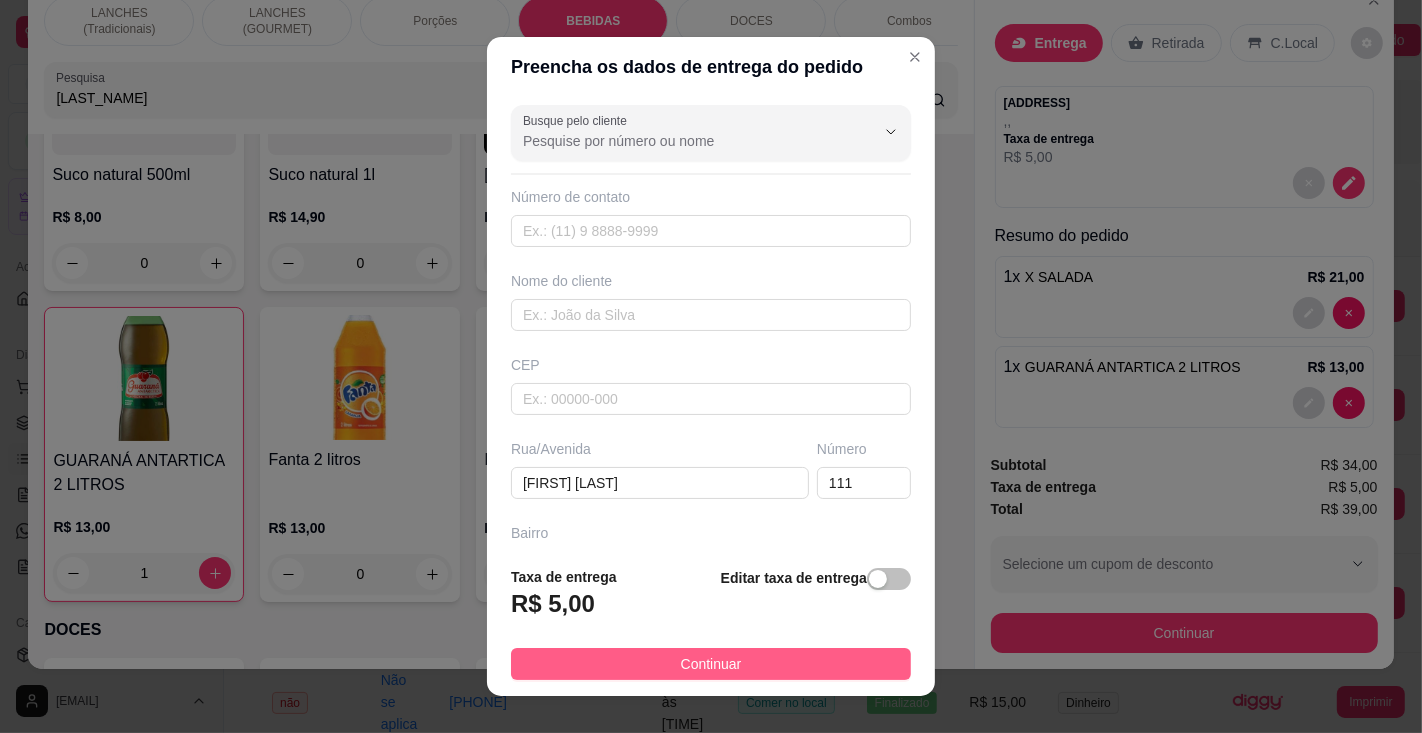 click on "Continuar" at bounding box center [711, 664] 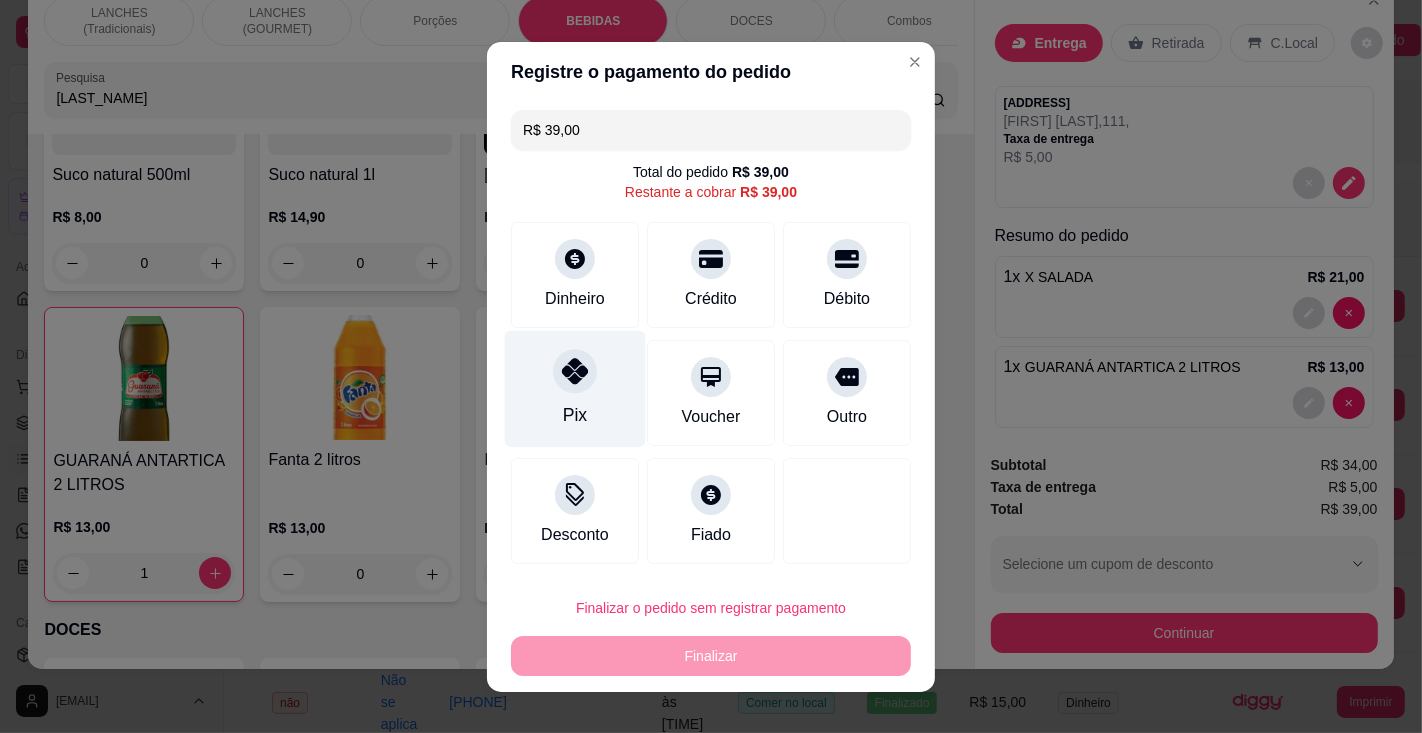 click on "Pix" at bounding box center (575, 388) 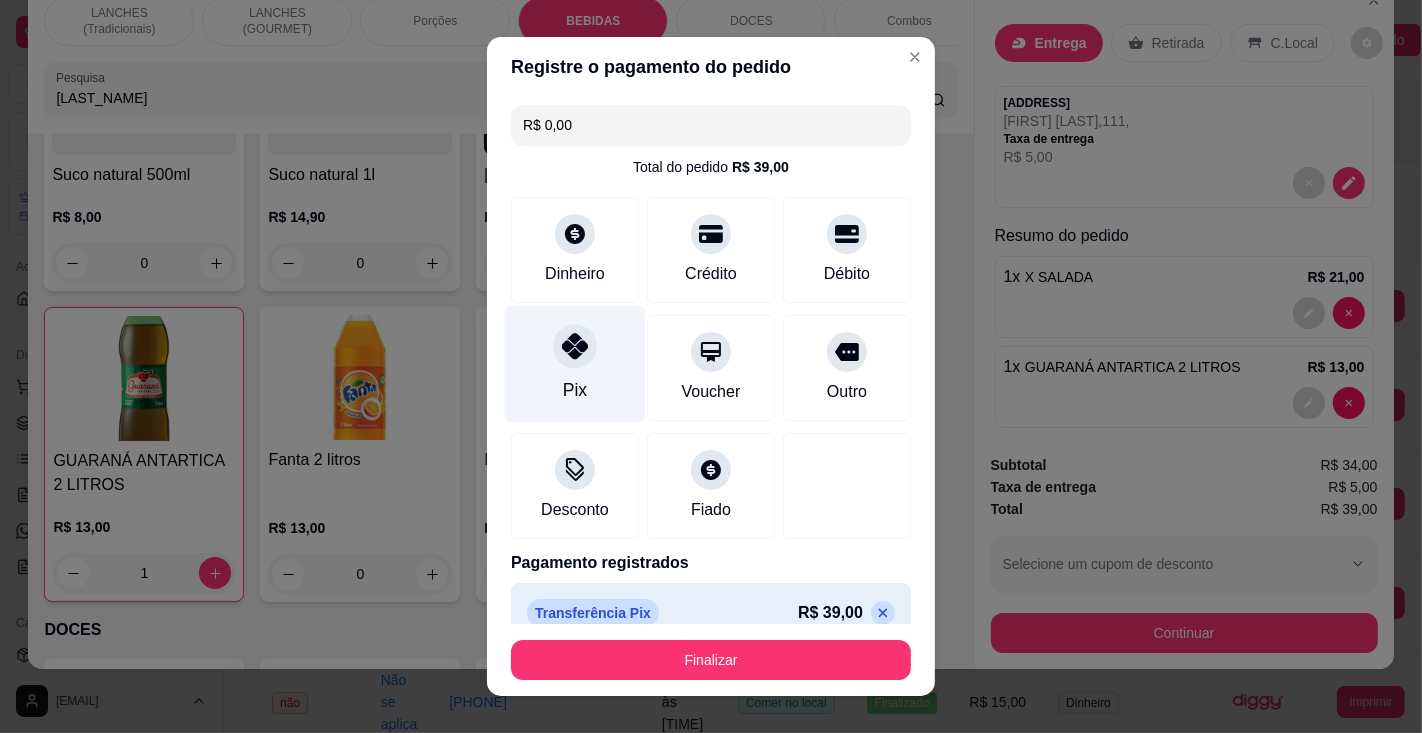 type on "R$ 0,00" 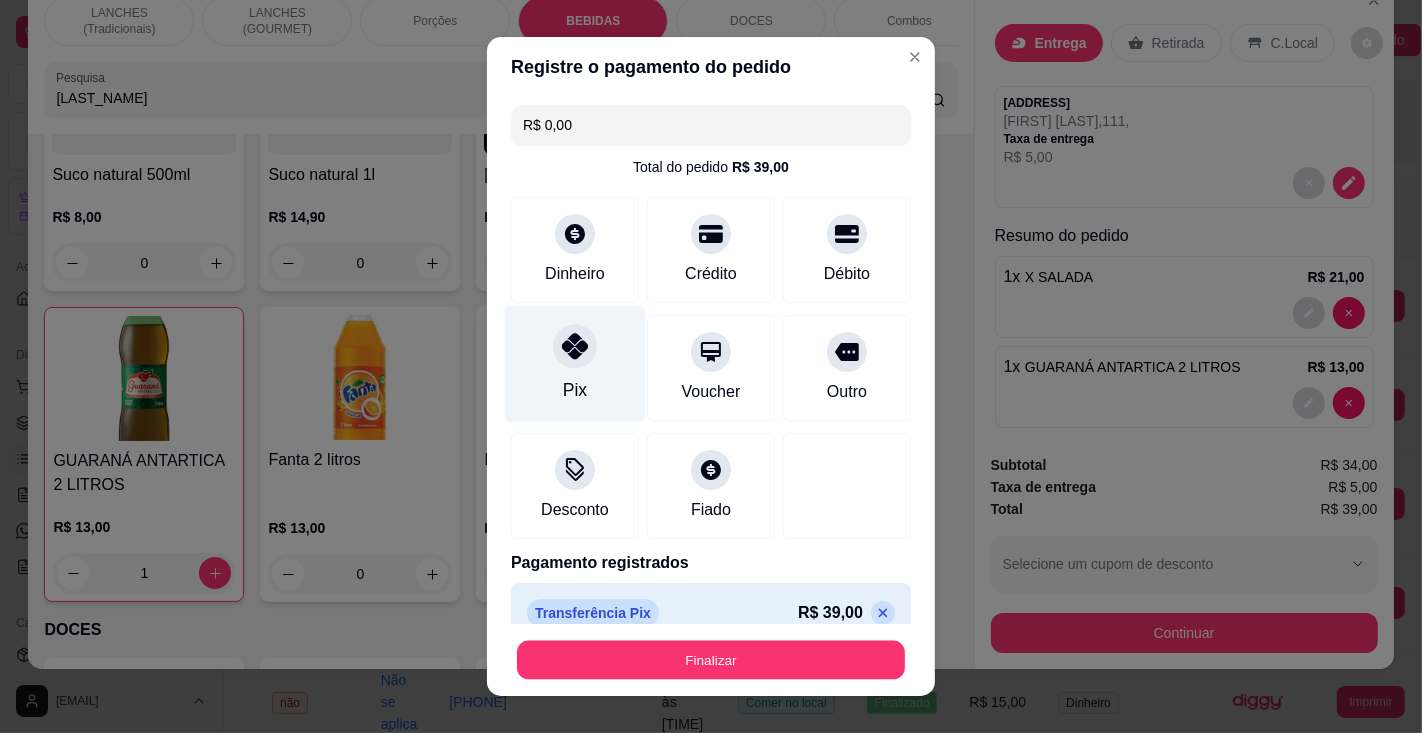 click on "Finalizar" at bounding box center [711, 660] 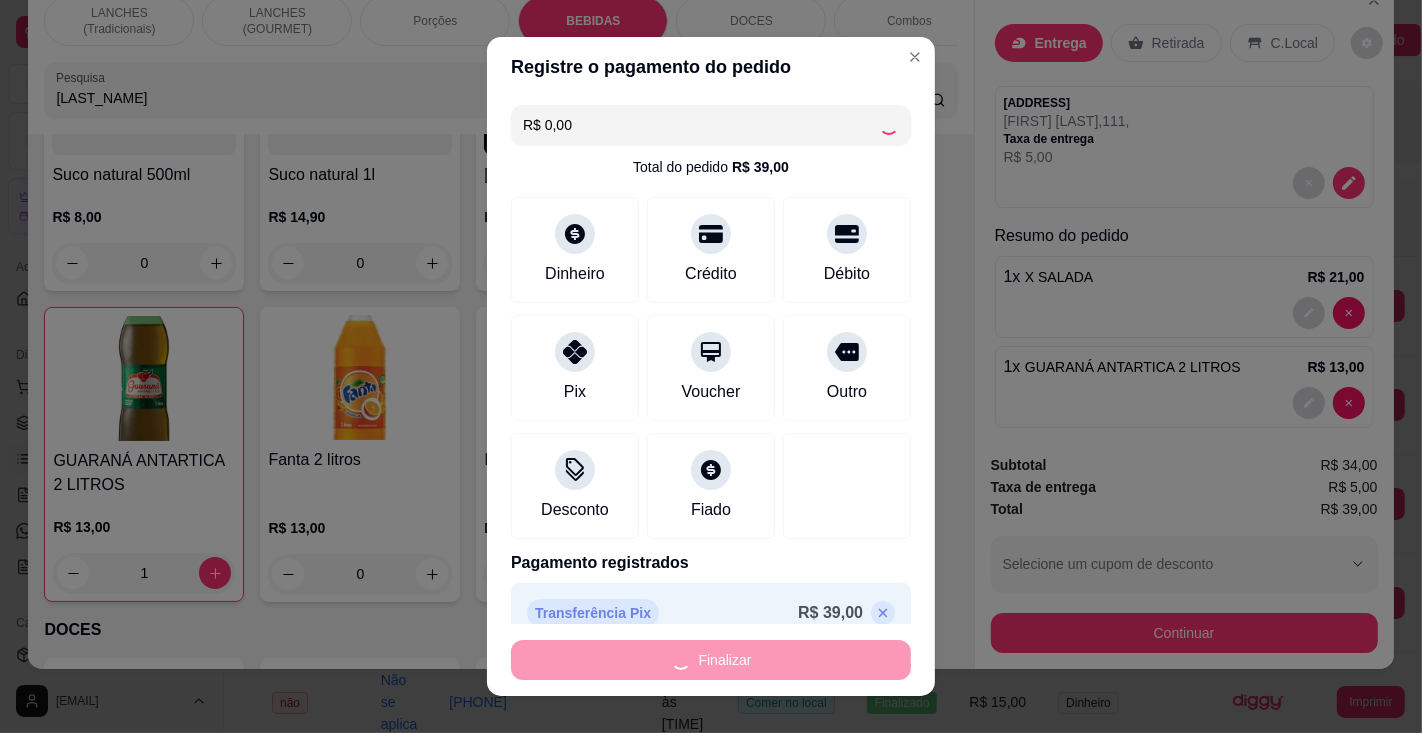 type on "0" 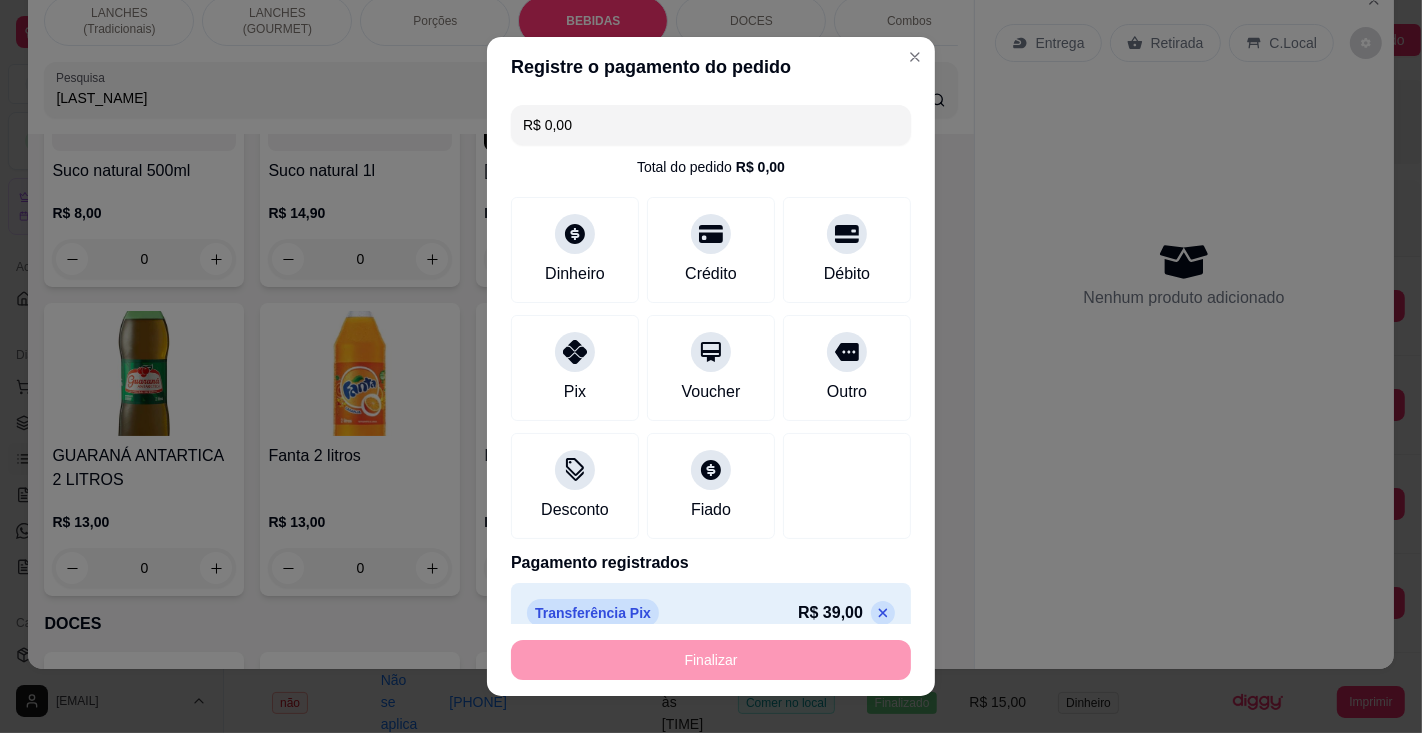 type on "-R$ 39,00" 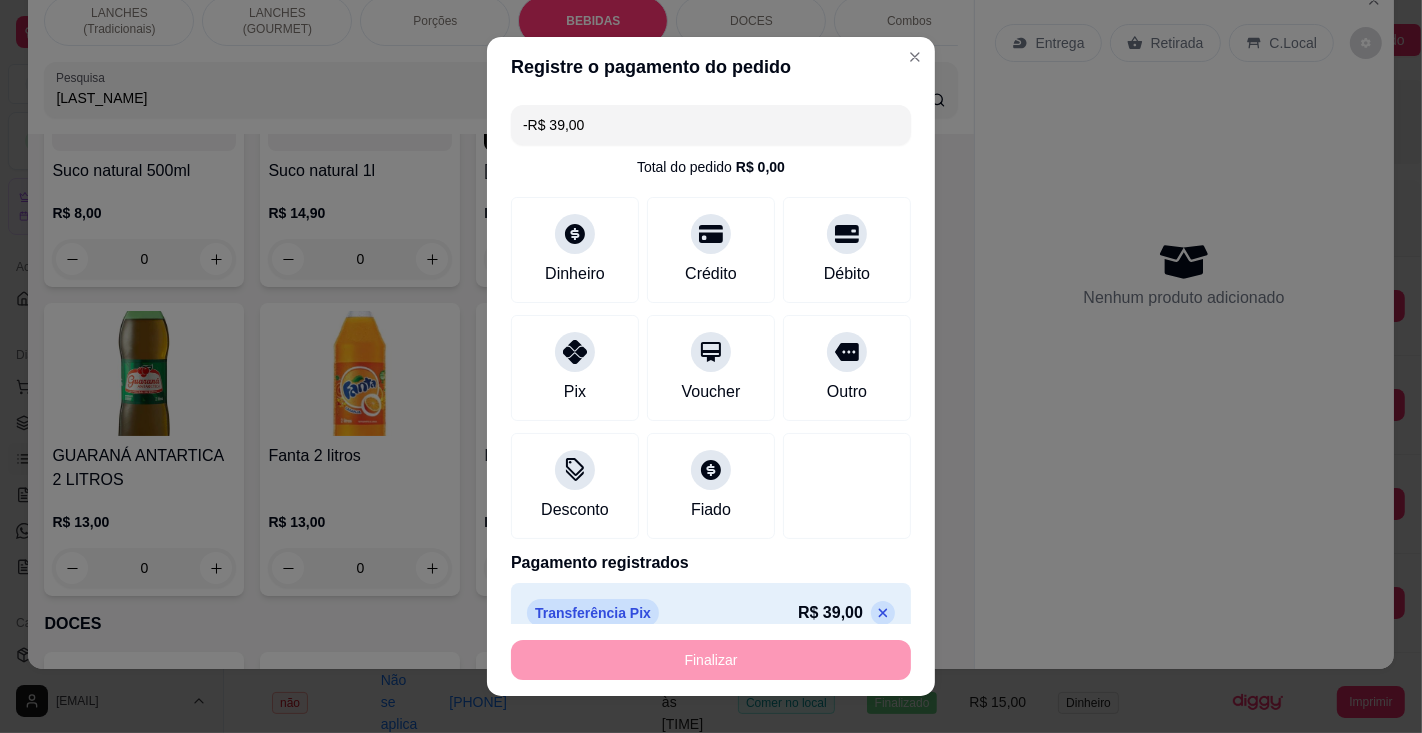 scroll, scrollTop: 7411, scrollLeft: 0, axis: vertical 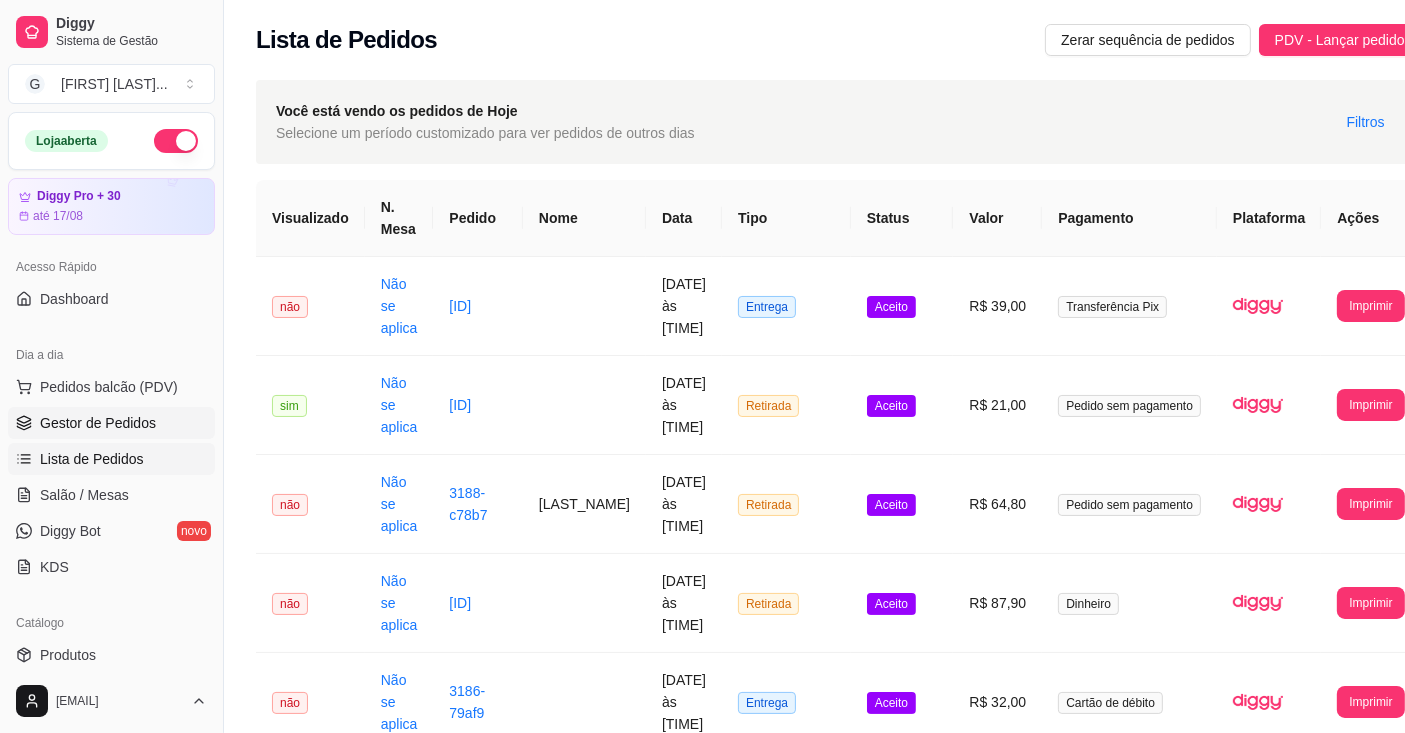 click on "Gestor de Pedidos" at bounding box center (98, 423) 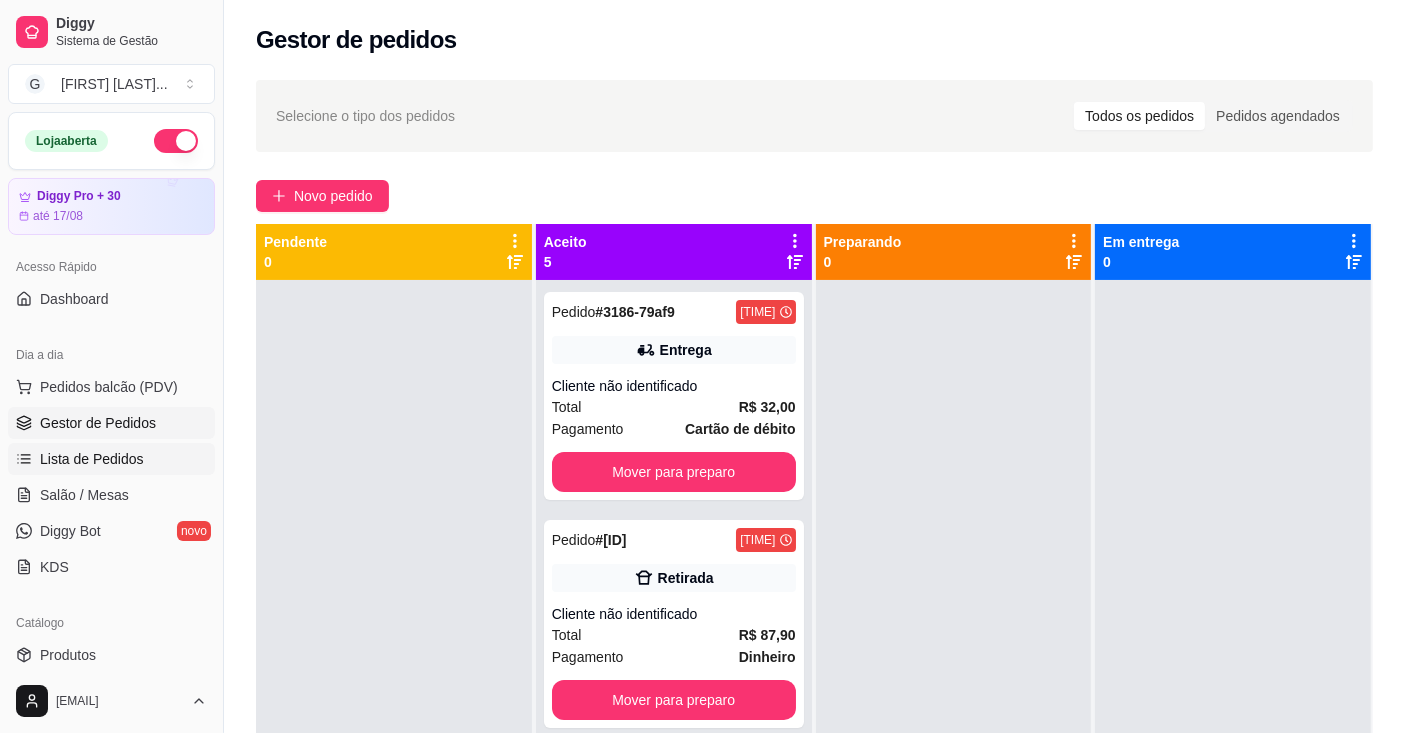 click on "Lista de Pedidos" at bounding box center [92, 459] 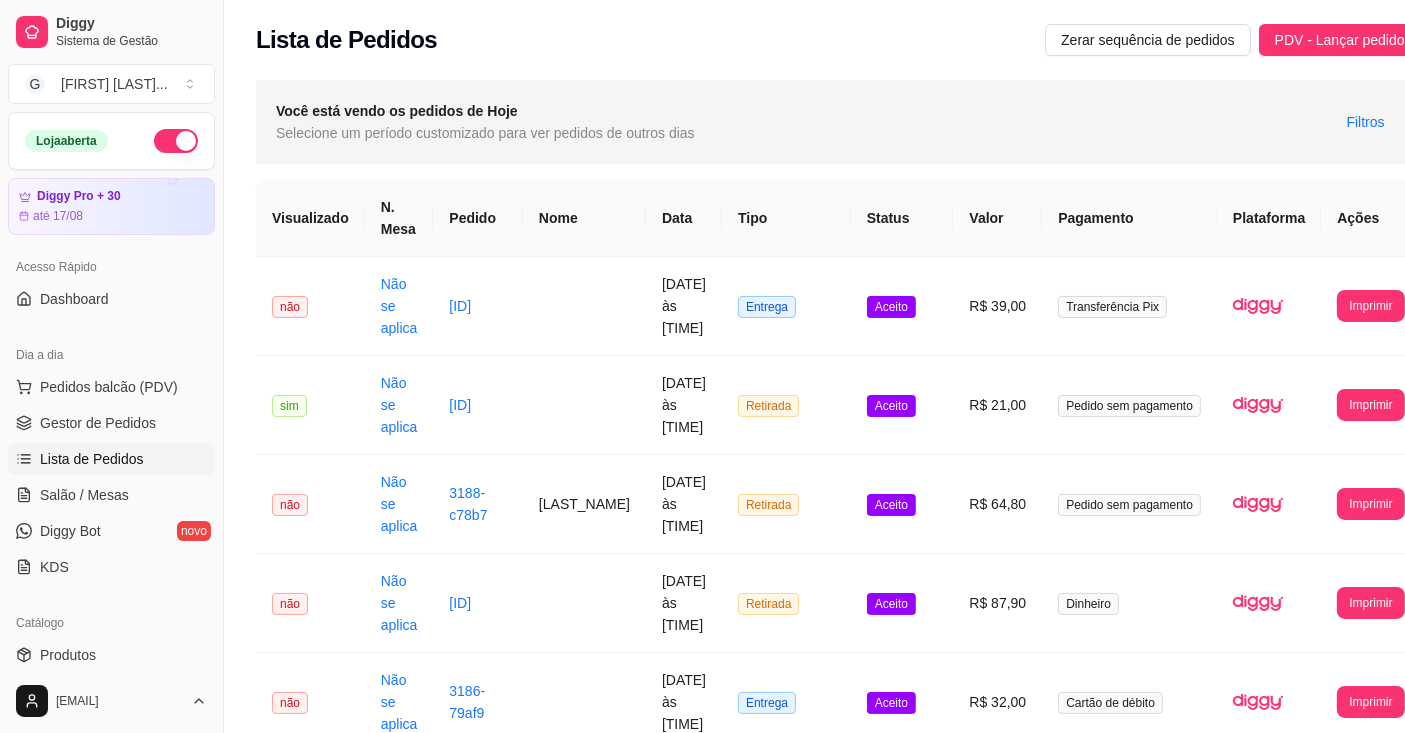 click on "Imprimir" at bounding box center (1370, 306) 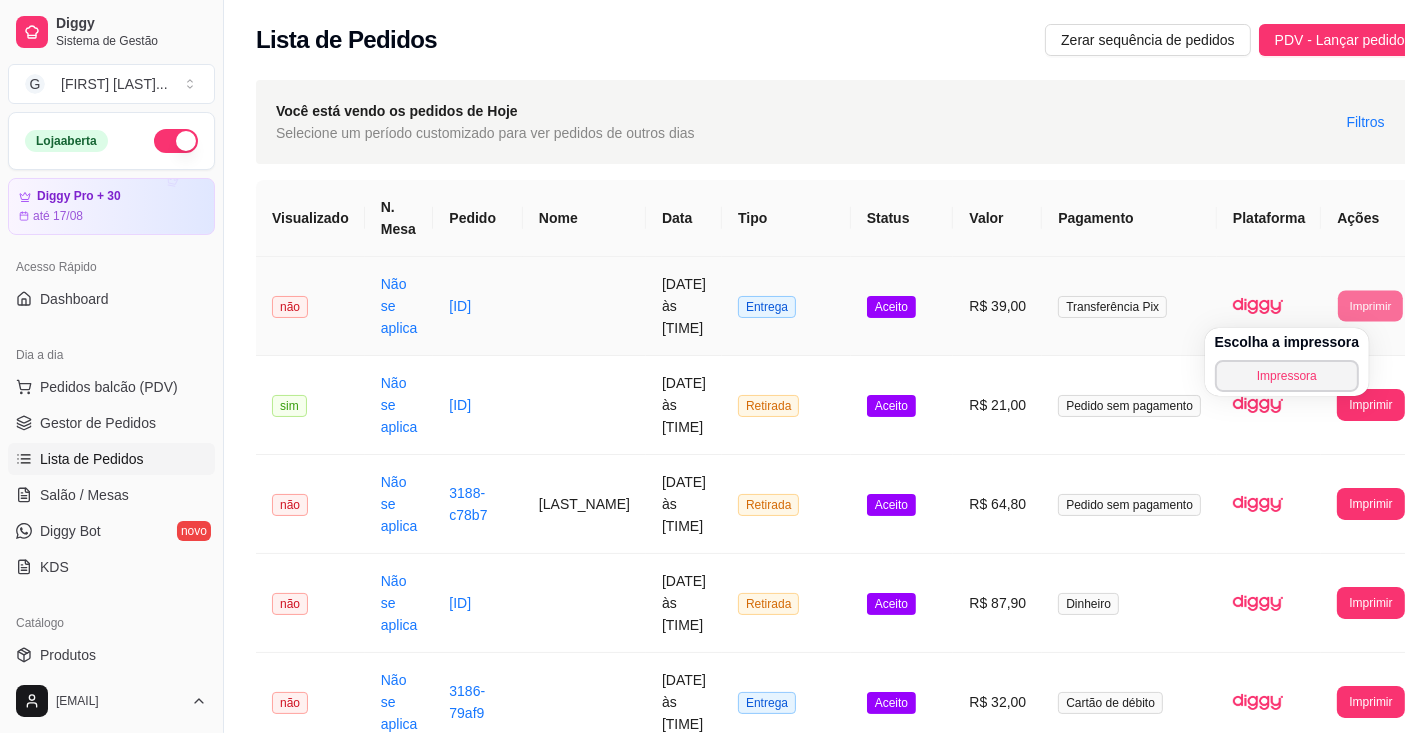 click on "Impressora" at bounding box center (1287, 376) 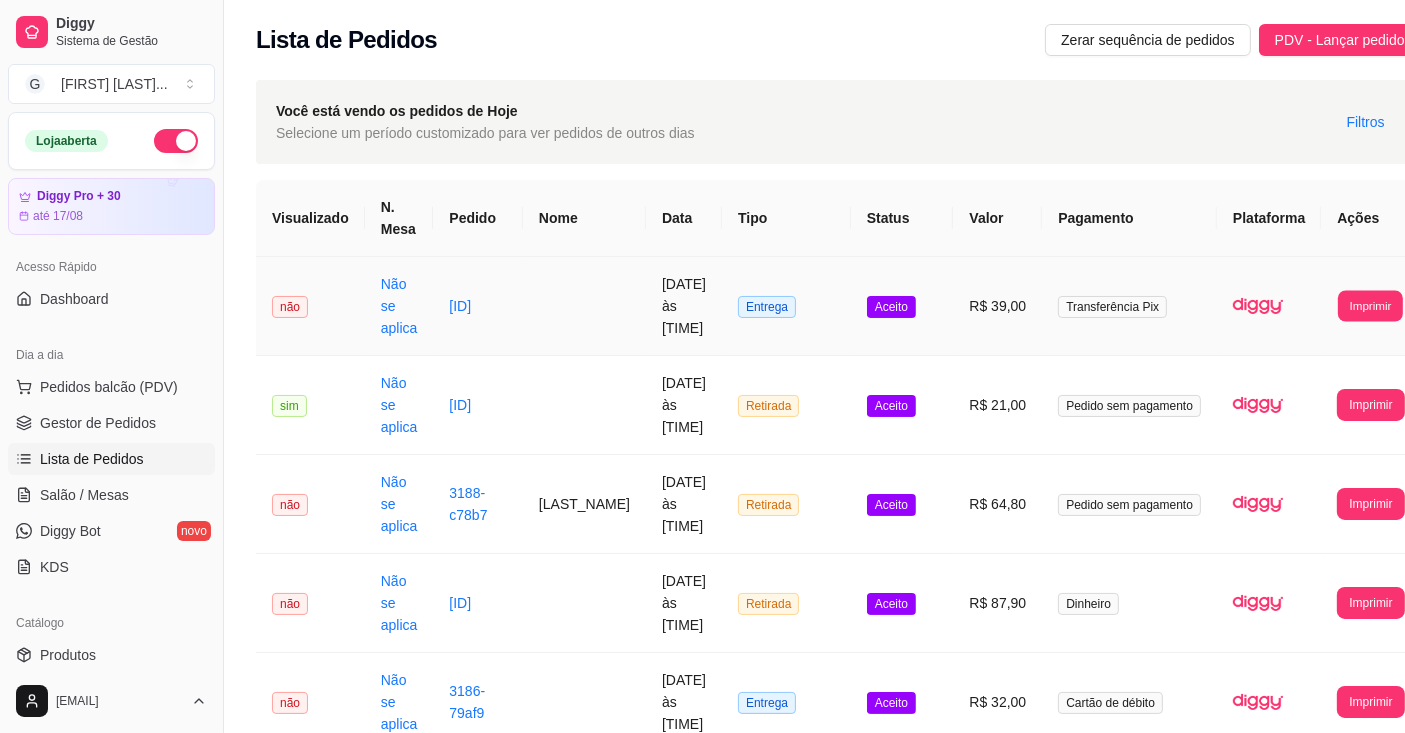 click on "Imprimir" at bounding box center (1370, 305) 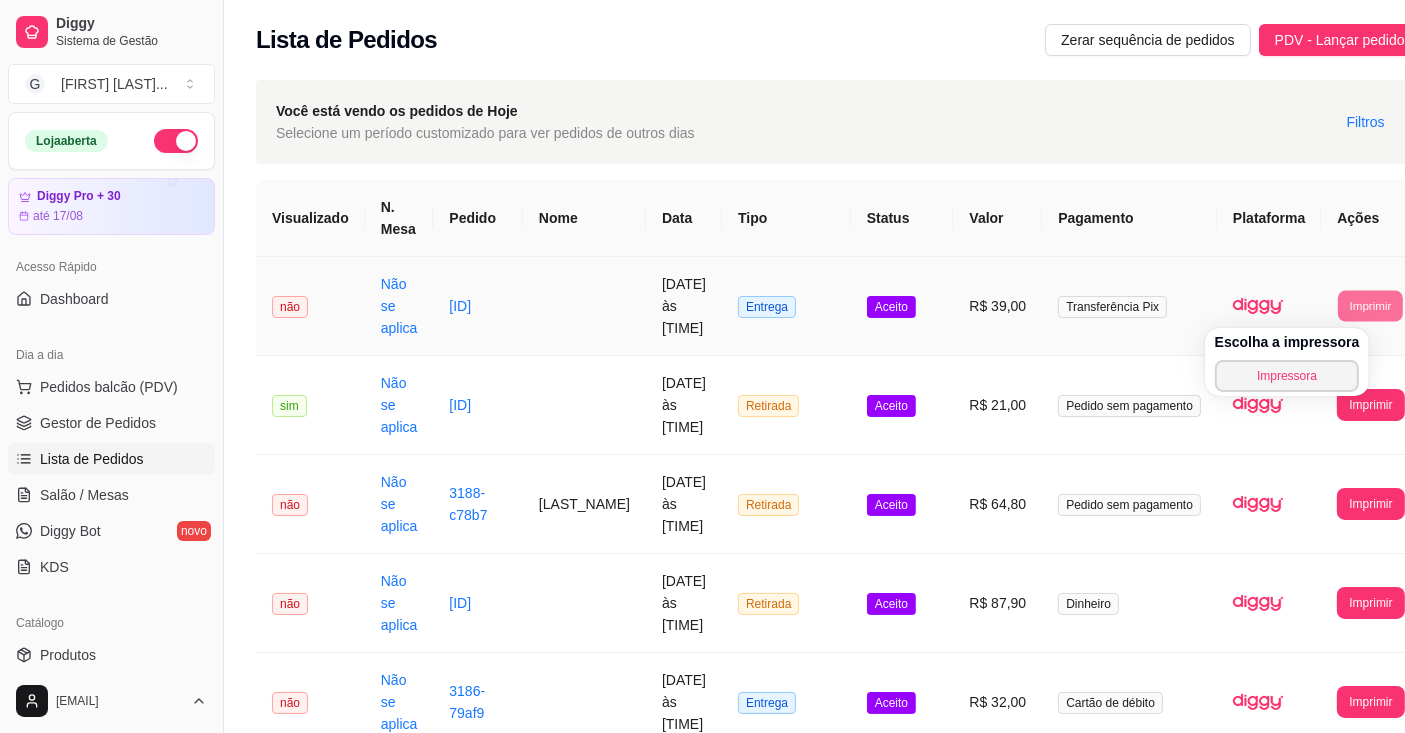 click on "Impressora" at bounding box center [1287, 376] 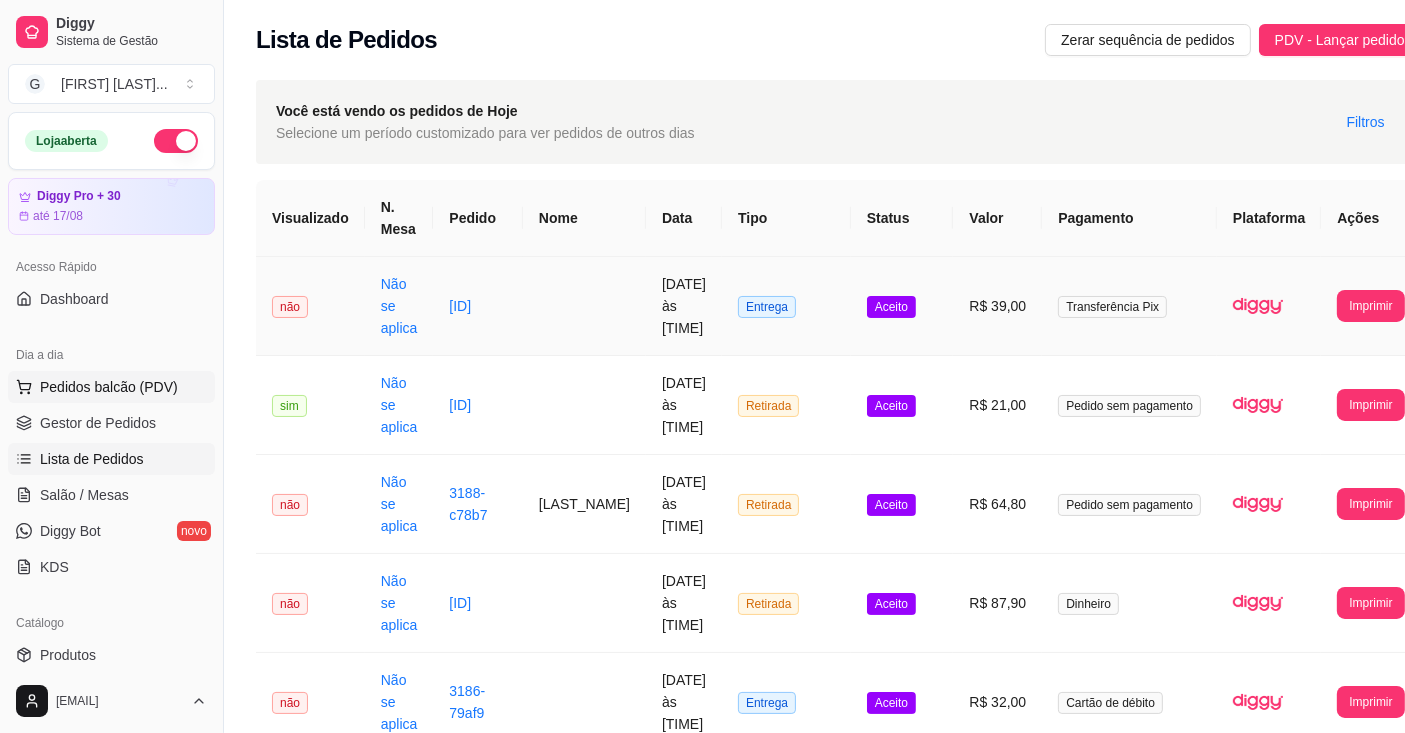 click on "Pedidos balcão (PDV)" at bounding box center [109, 387] 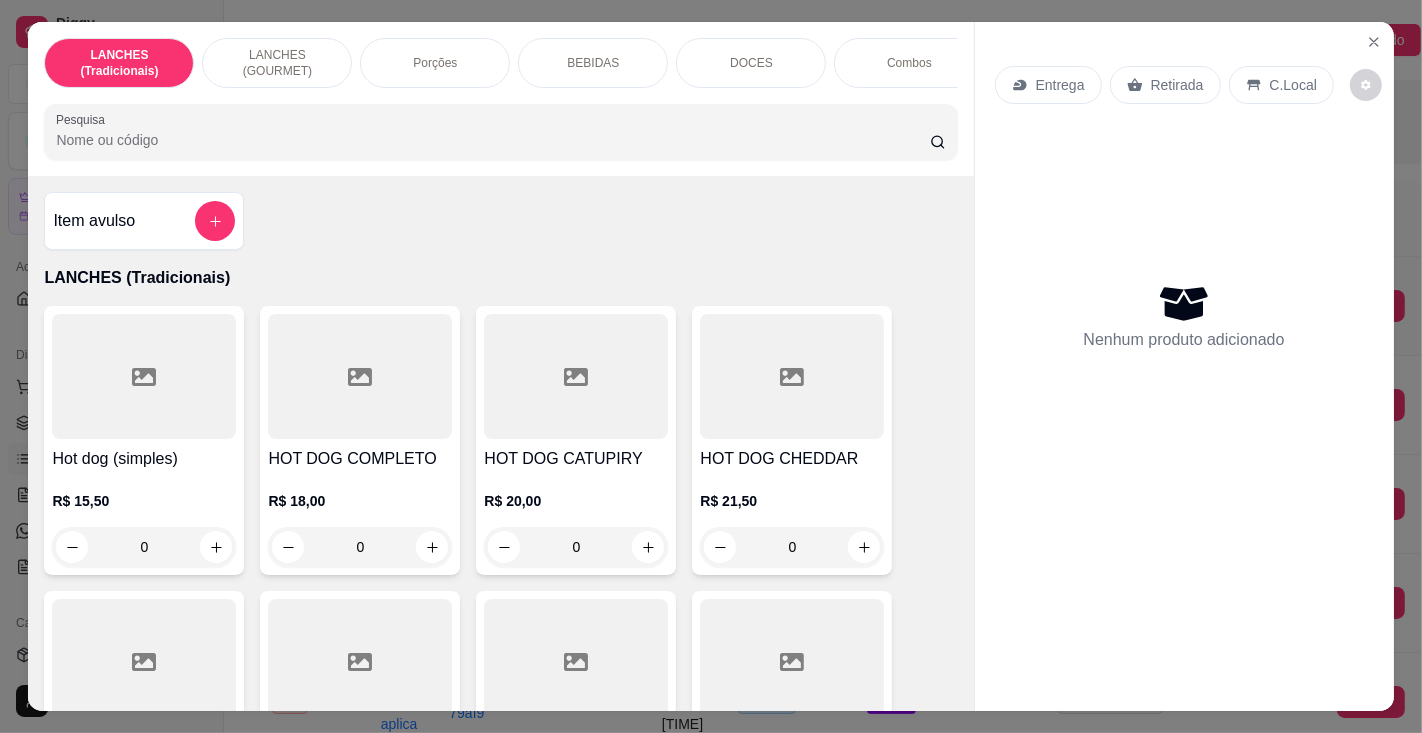 click on "Pesquisa" at bounding box center (492, 140) 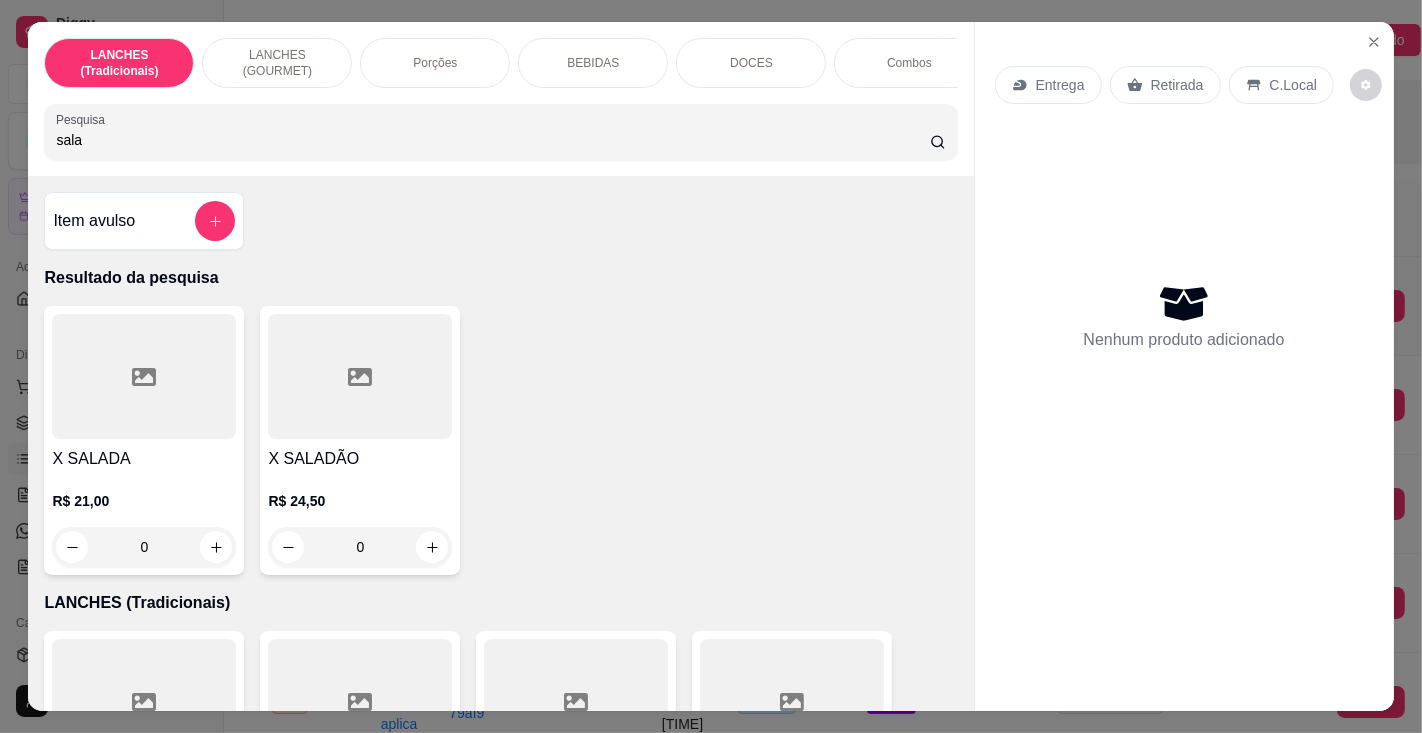 type on "sala" 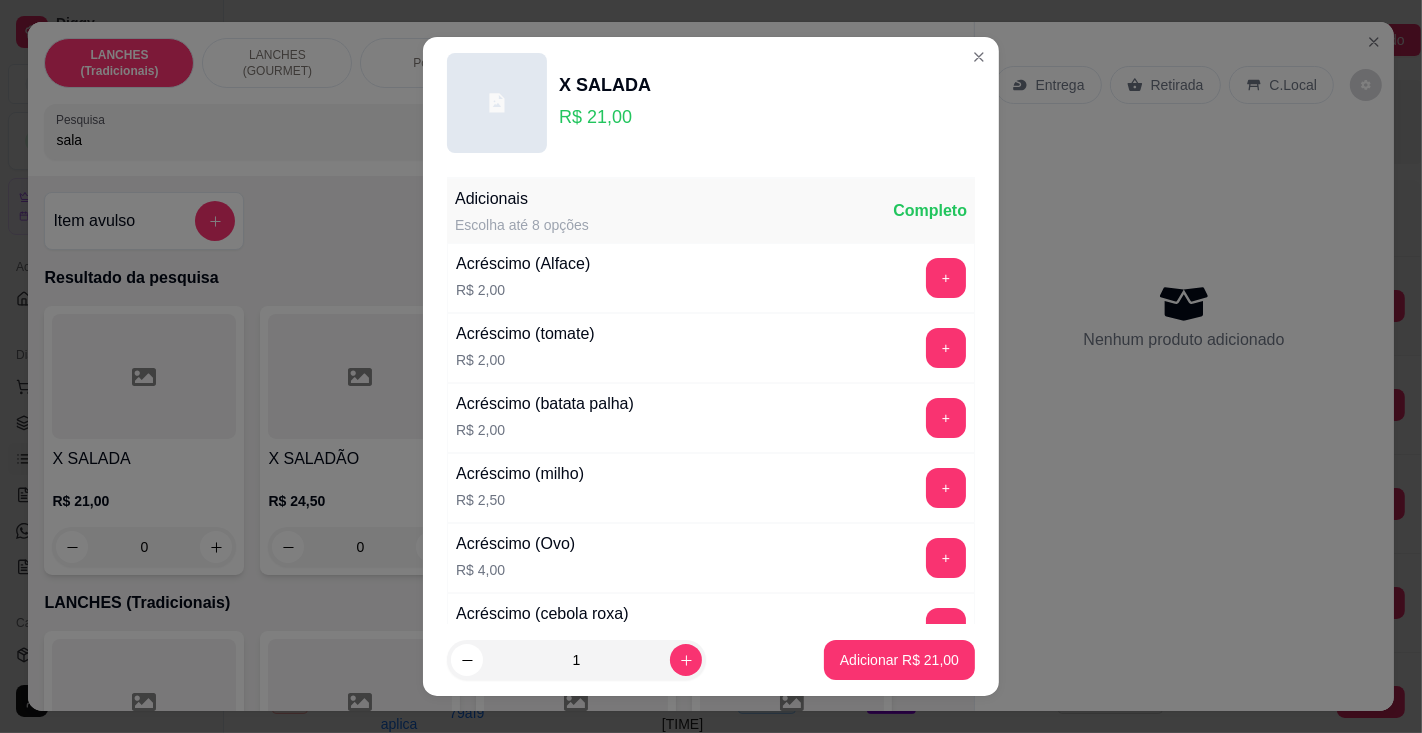 click on "Adicionar   R$ 21,00" at bounding box center [899, 660] 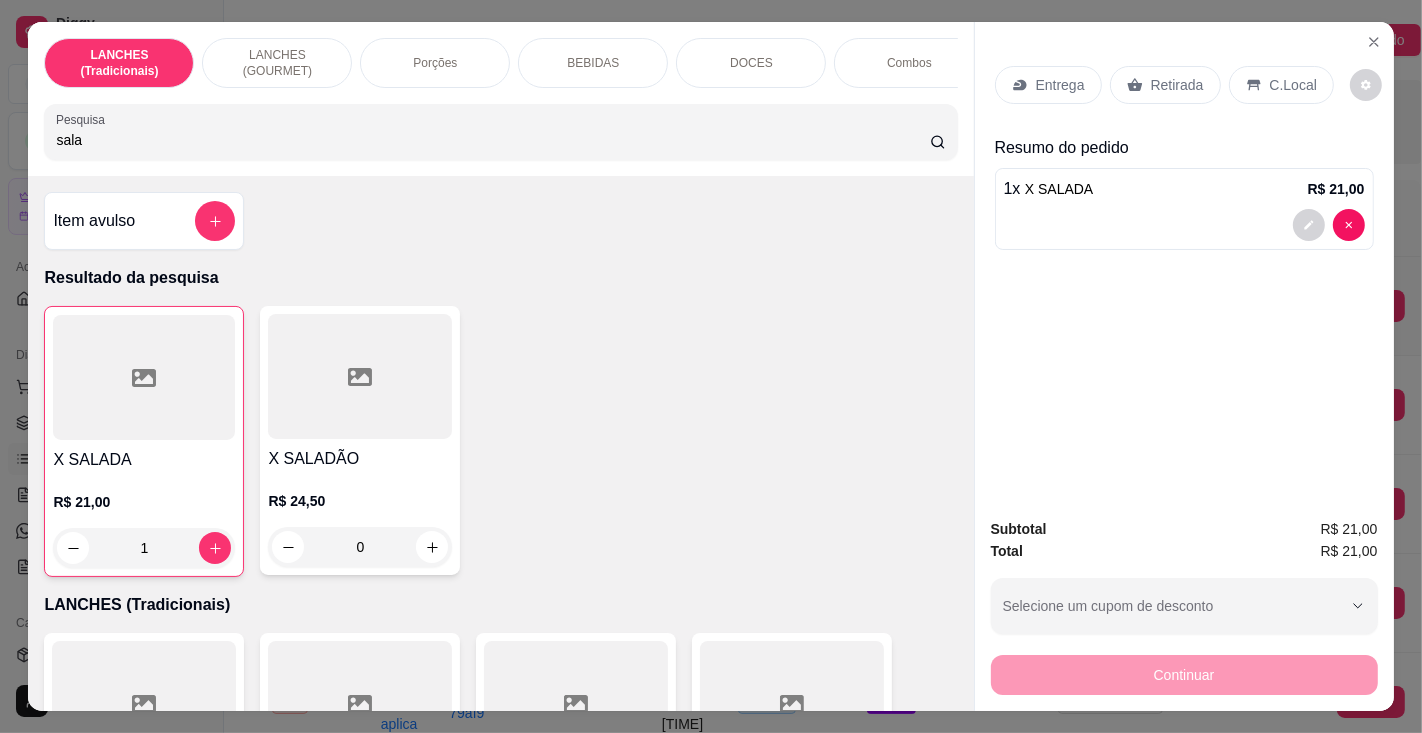 click on "BEBIDAS" at bounding box center (593, 63) 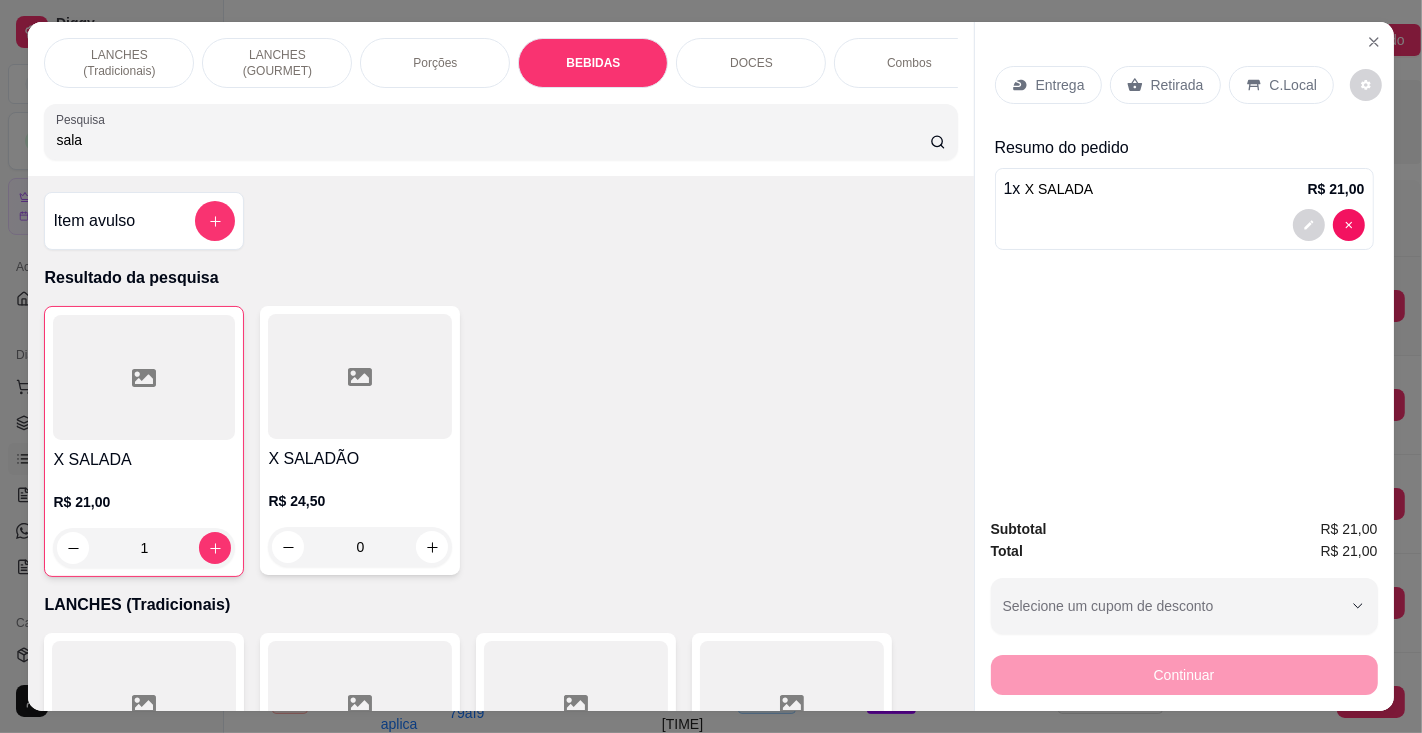 scroll, scrollTop: 6047, scrollLeft: 0, axis: vertical 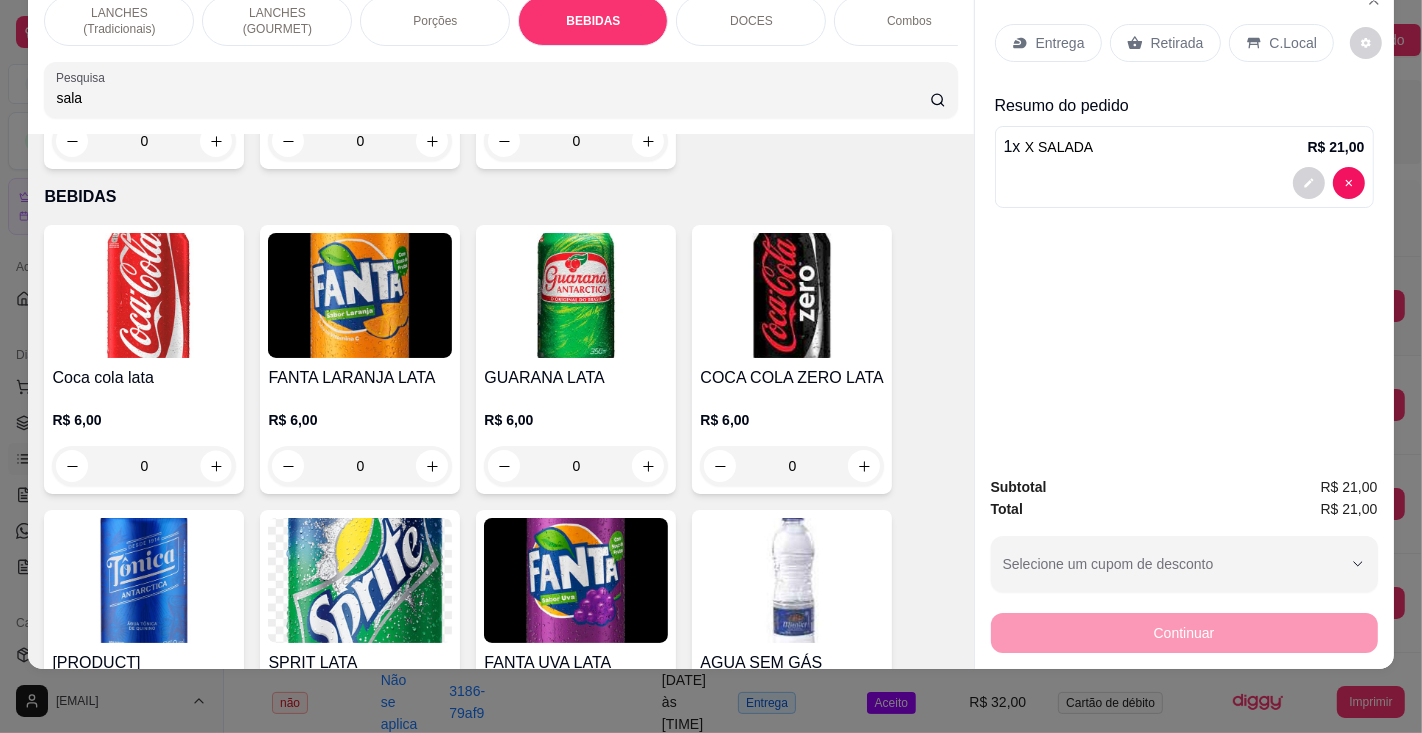 click 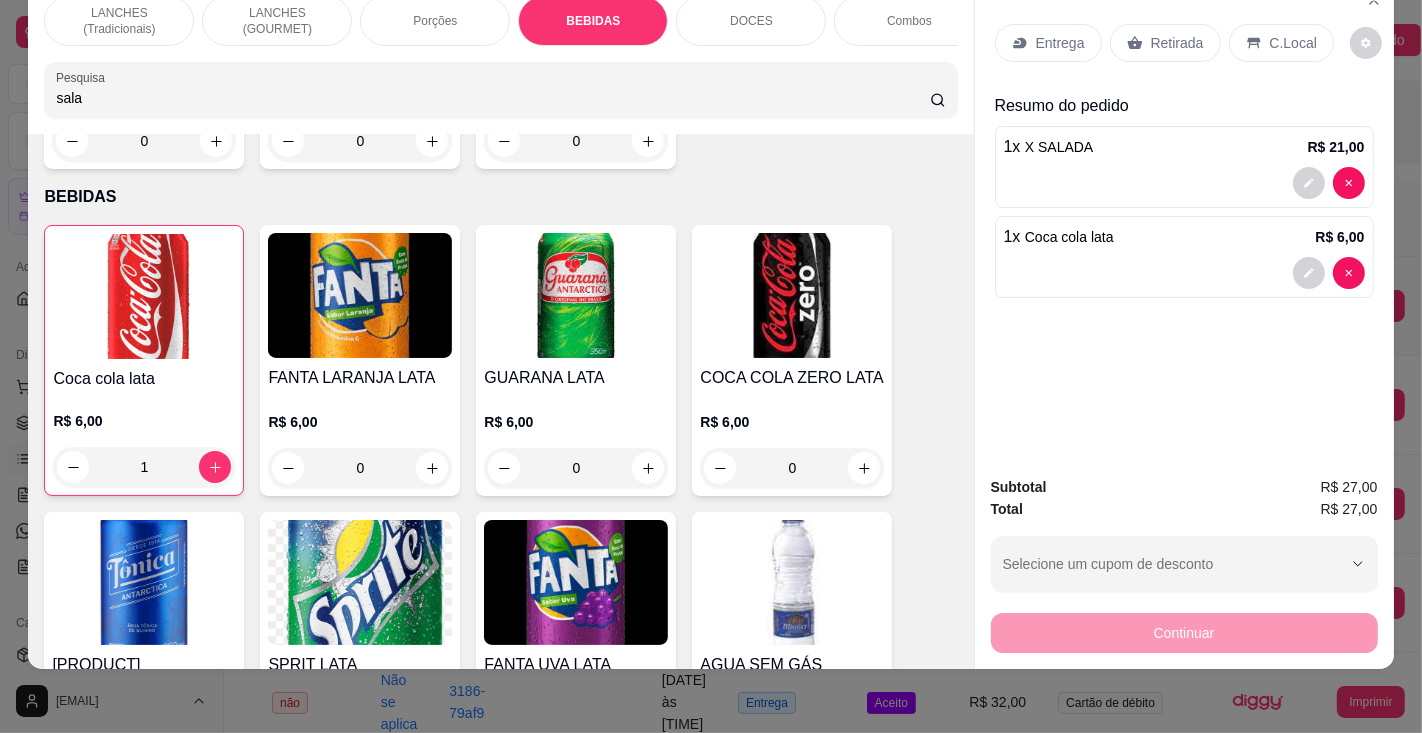 click on "Entrega" at bounding box center (1060, 43) 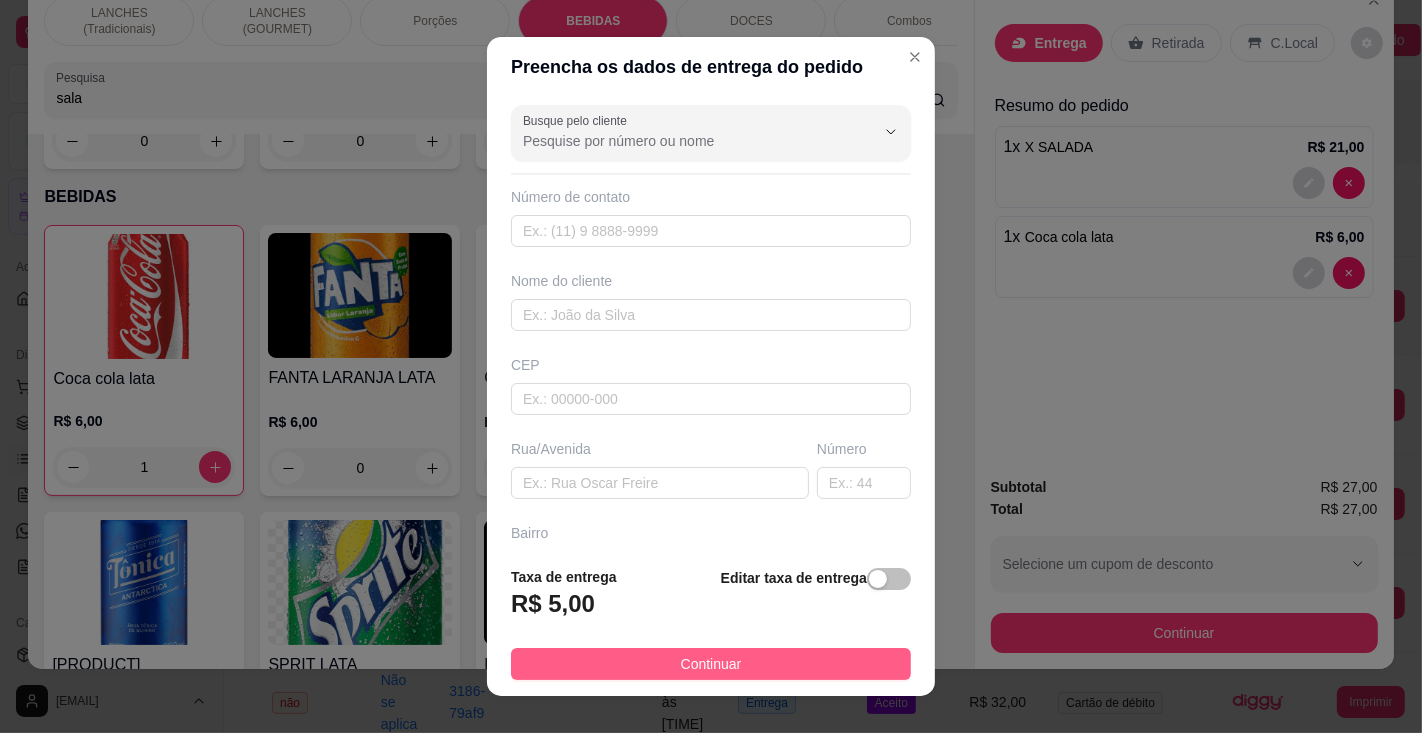 click on "Continuar" at bounding box center [711, 664] 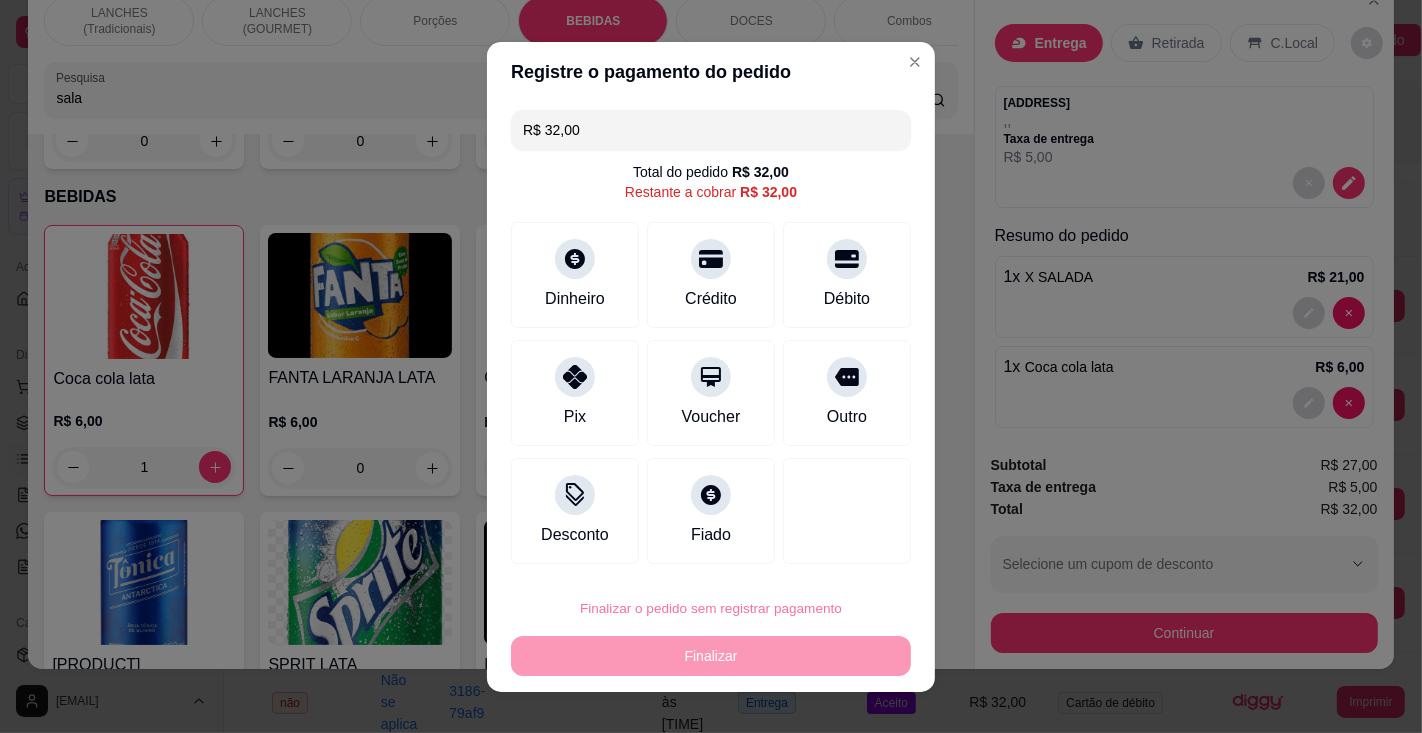 click on "Confirmar" at bounding box center [825, 550] 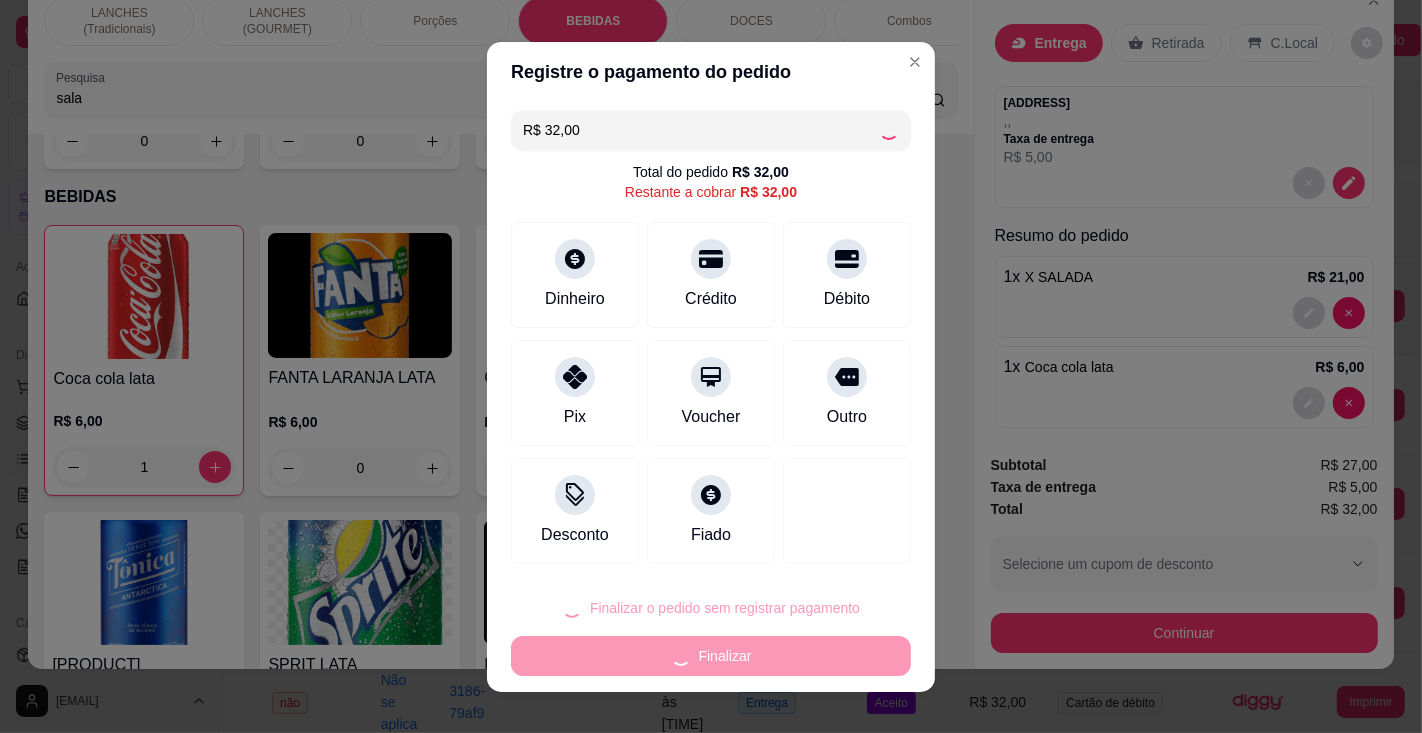 type on "0" 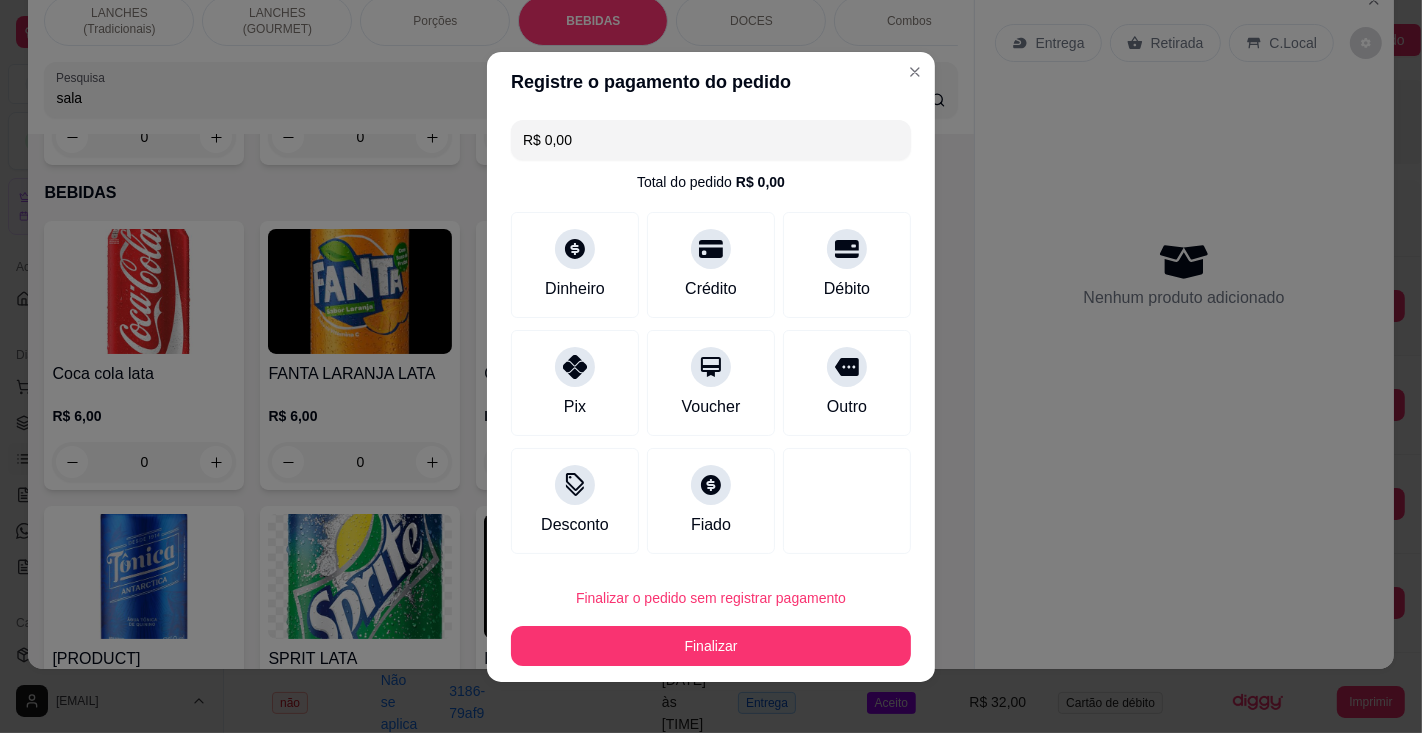 type on "R$ 0,00" 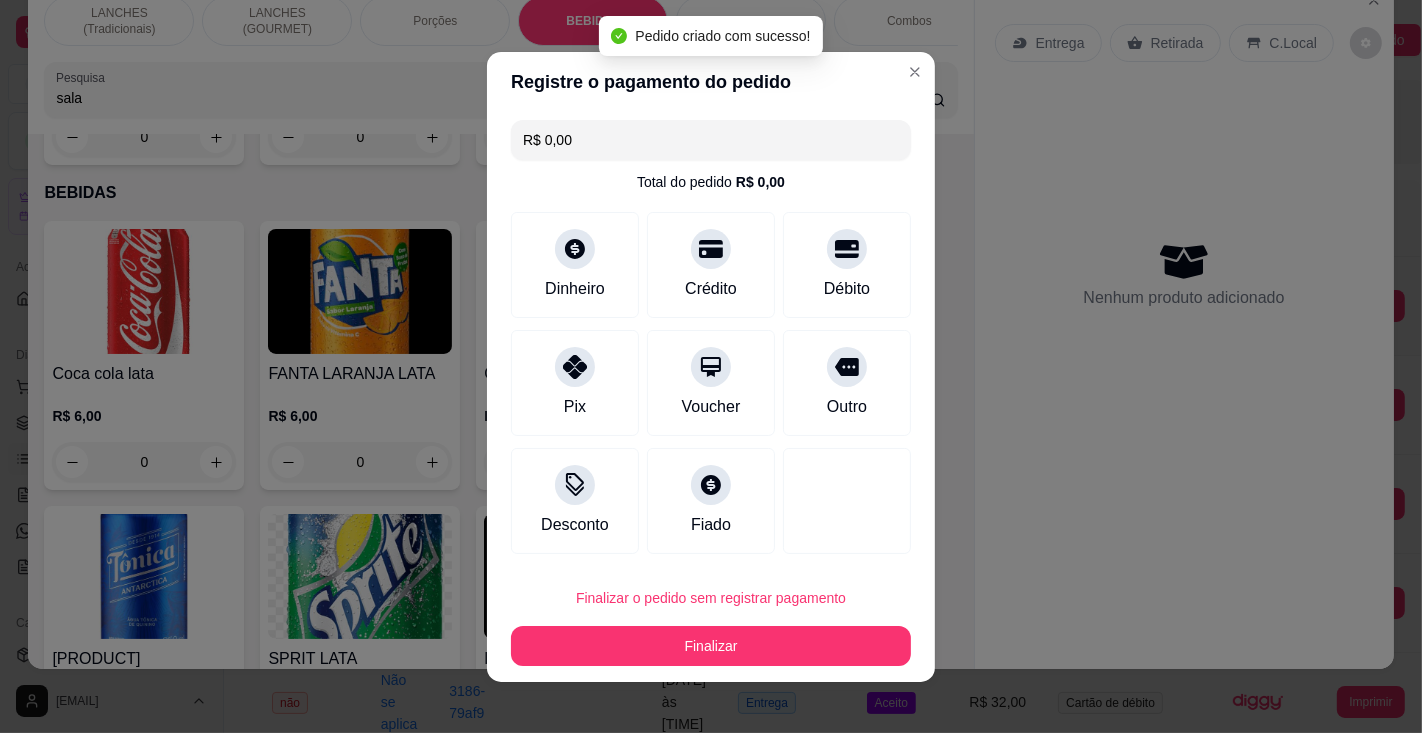 scroll, scrollTop: 6044, scrollLeft: 0, axis: vertical 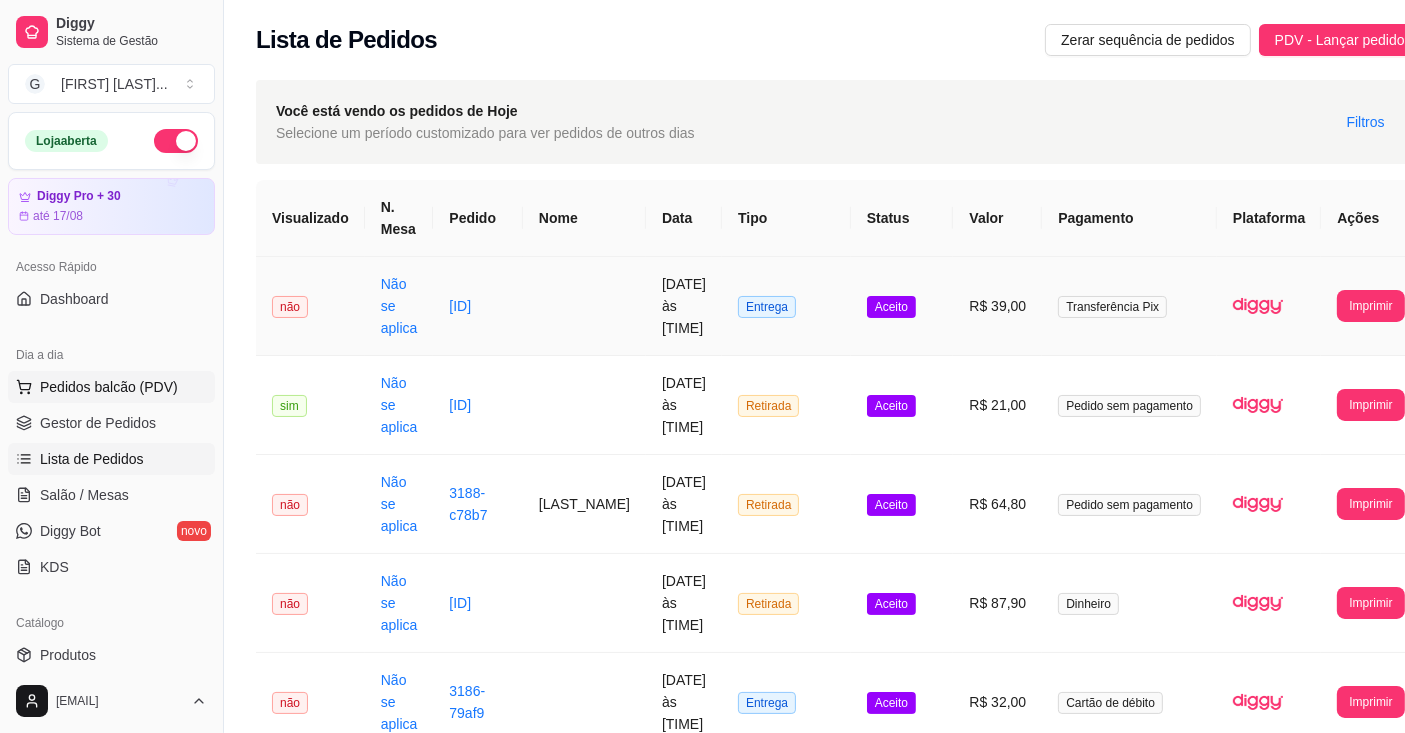click on "Pedidos balcão (PDV)" at bounding box center (109, 387) 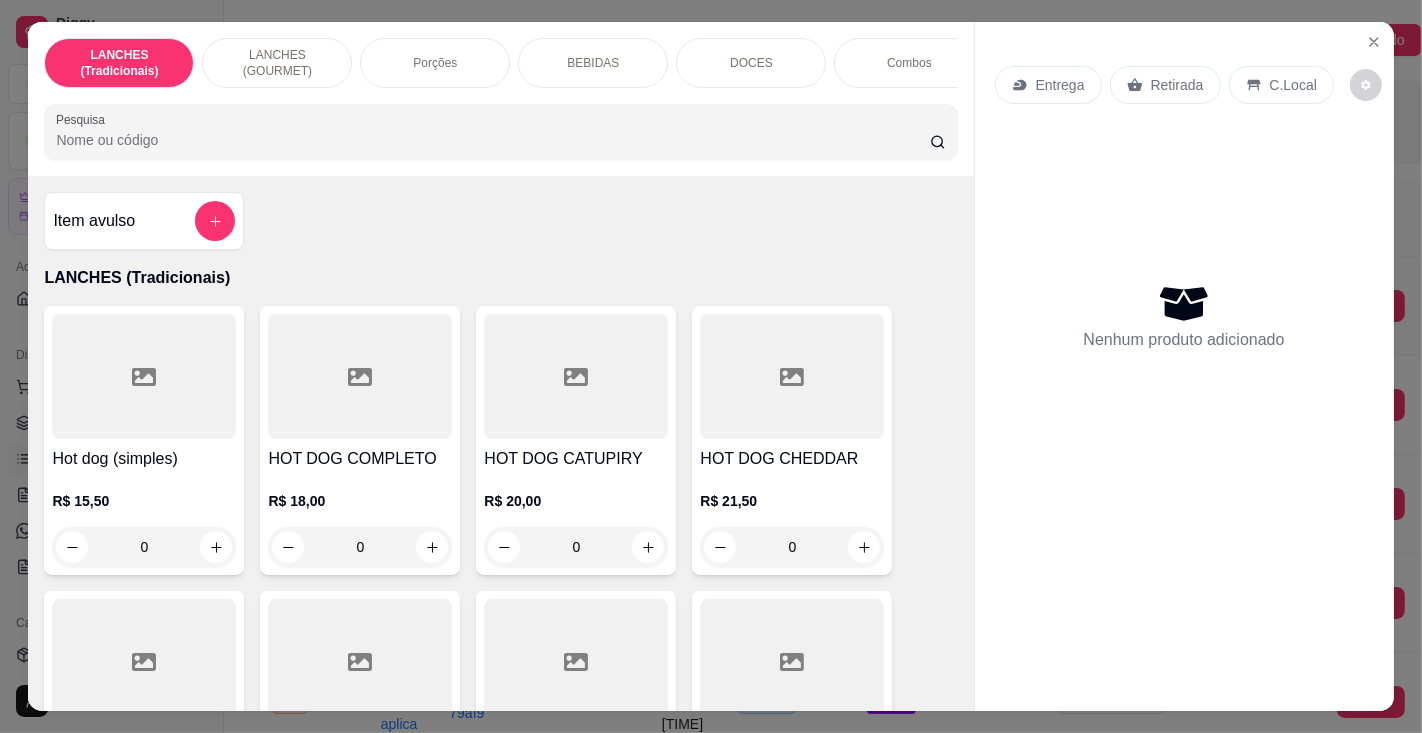 click on "Pesquisa" at bounding box center [492, 140] 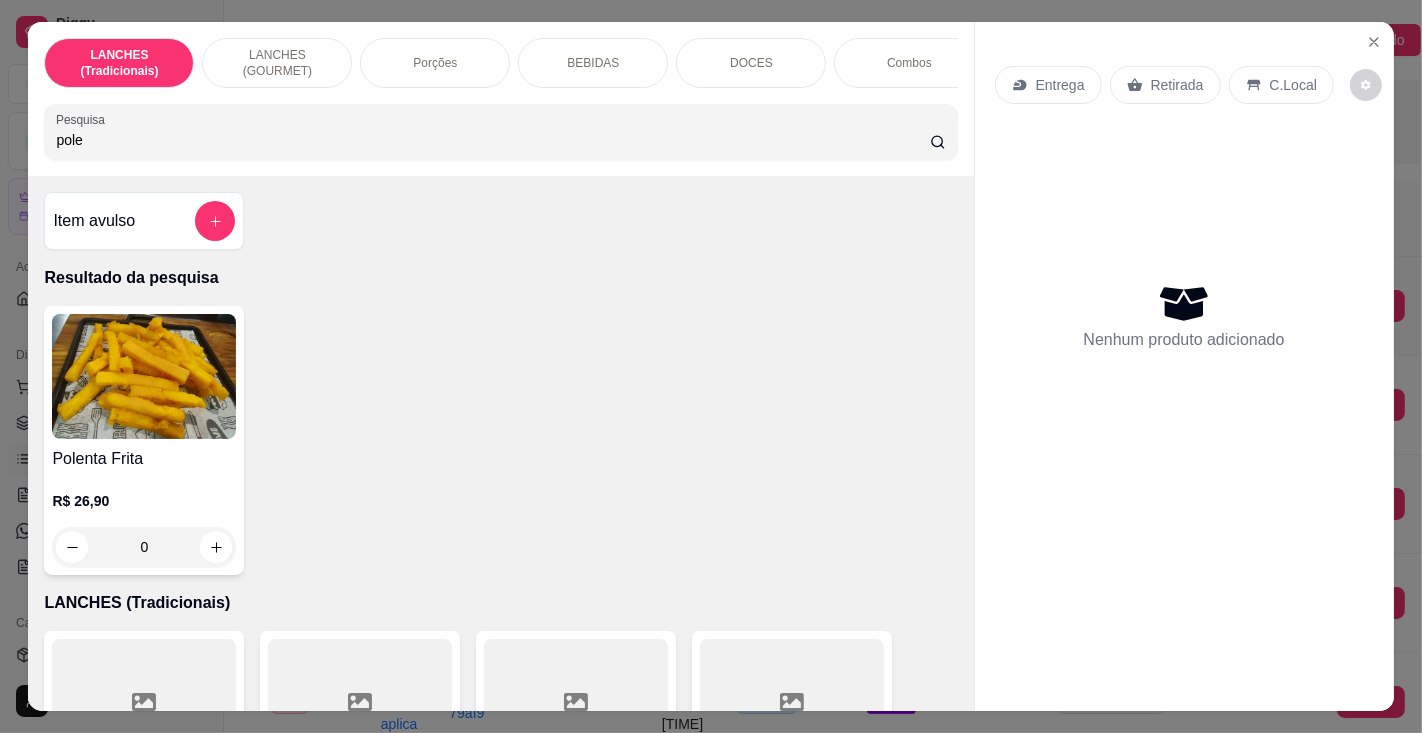 type on "pole" 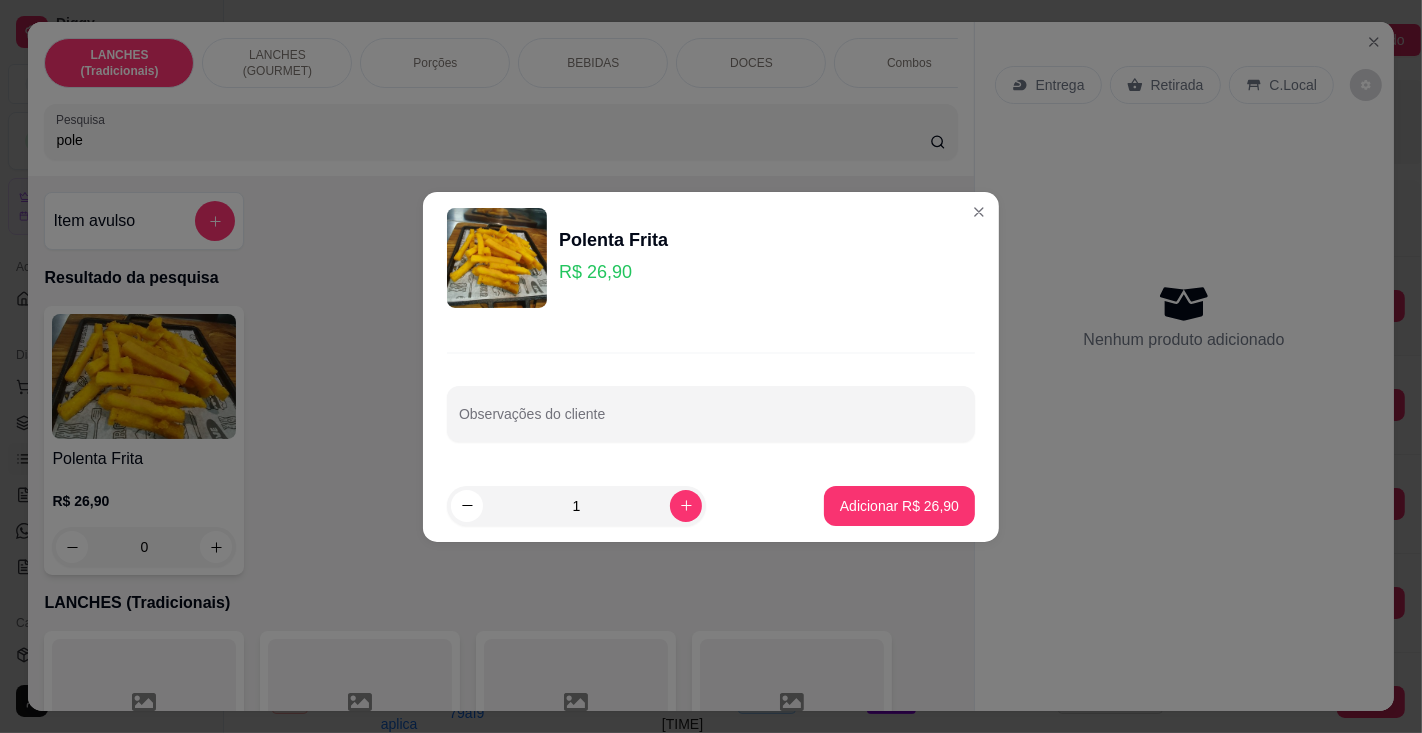 click 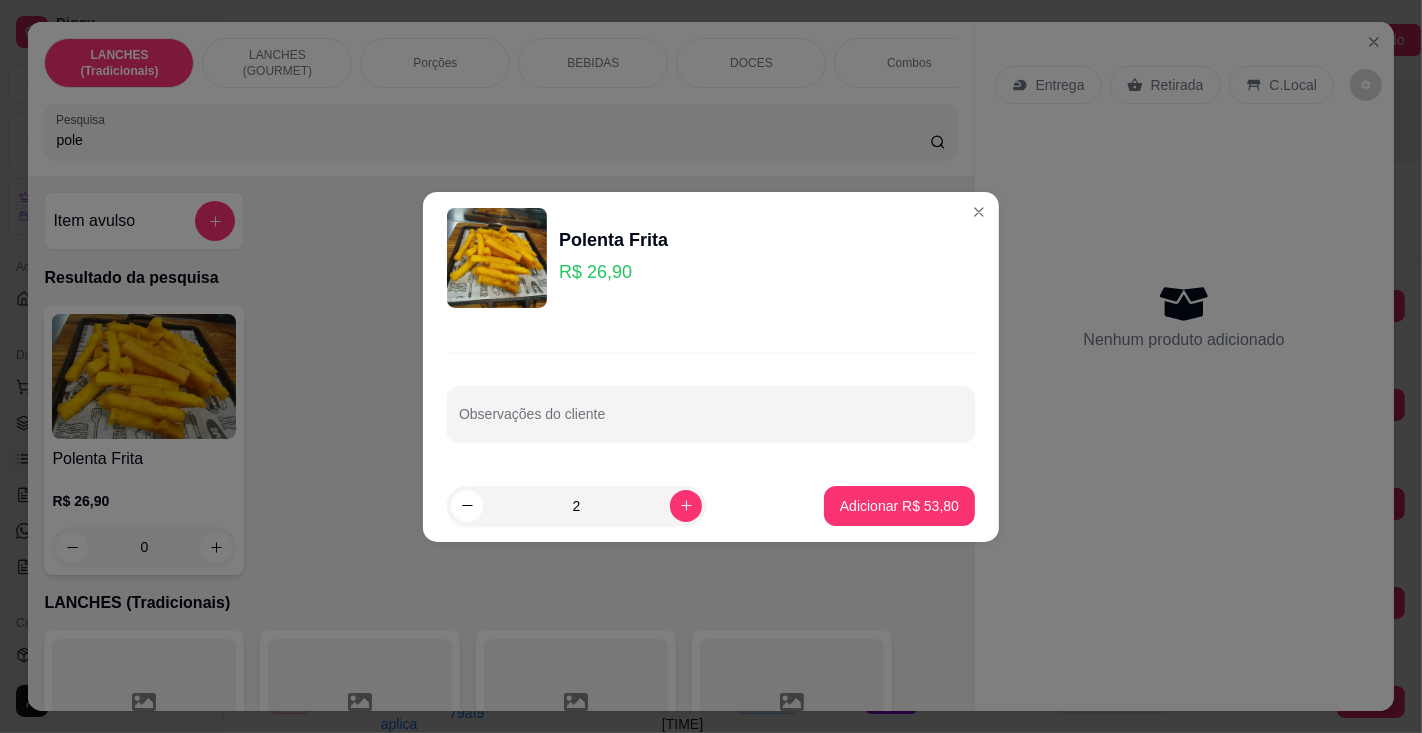 click on "Adicionar   R$ 53,80" at bounding box center [899, 506] 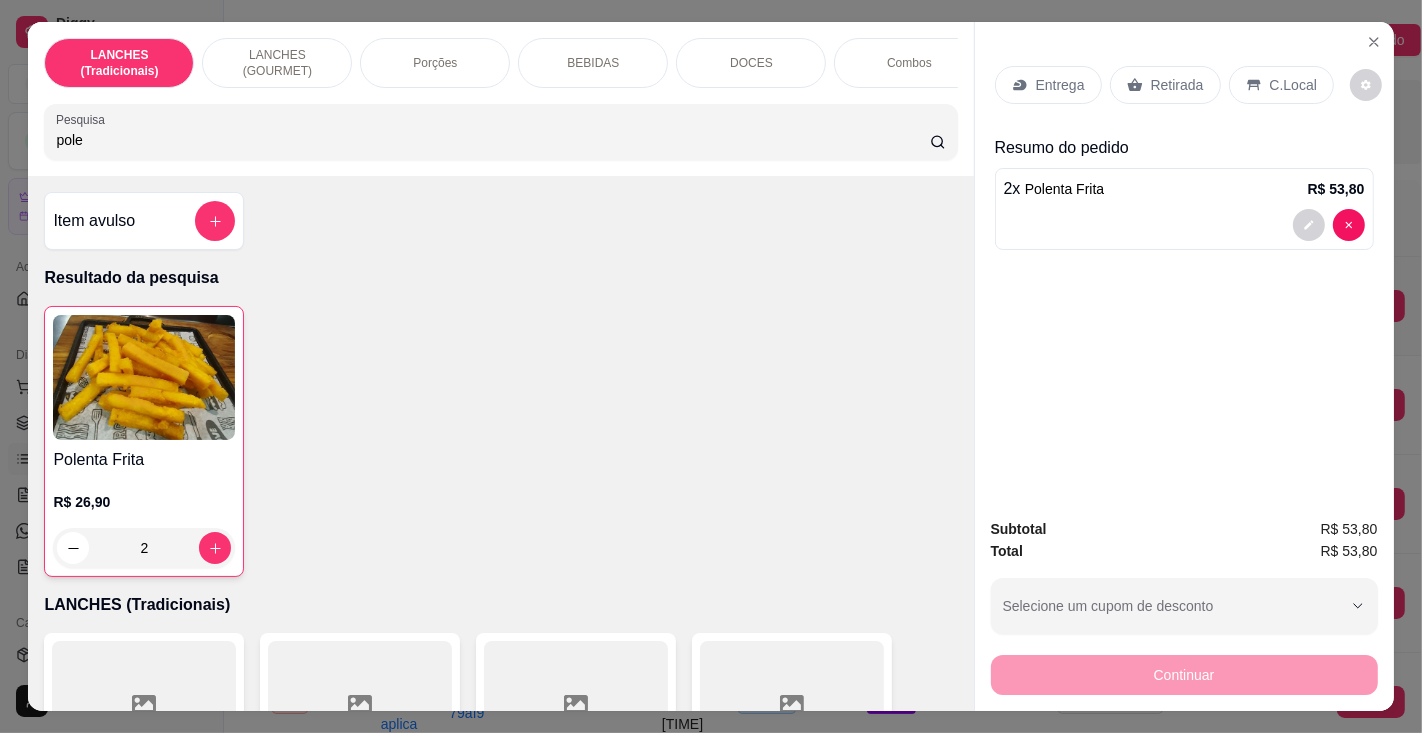 click on "BEBIDAS" at bounding box center [593, 63] 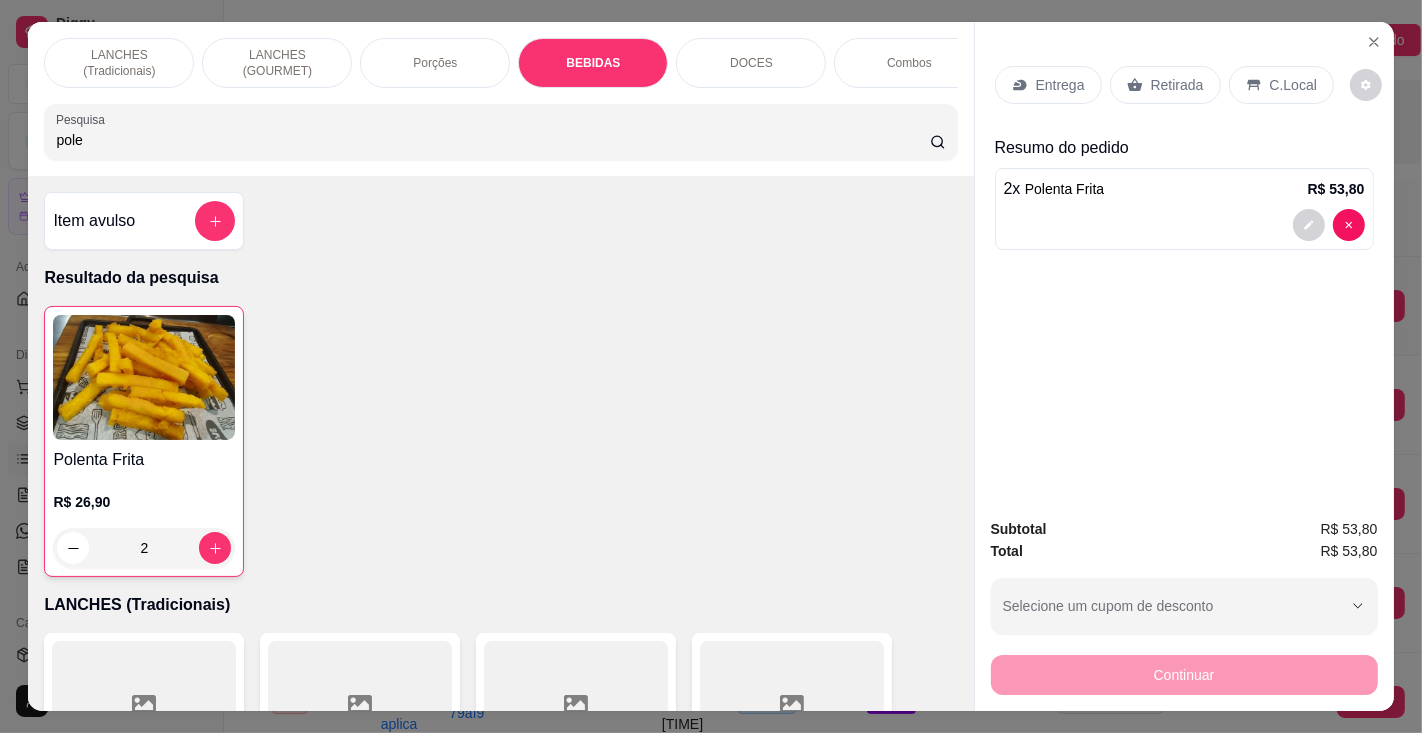 scroll, scrollTop: 6047, scrollLeft: 0, axis: vertical 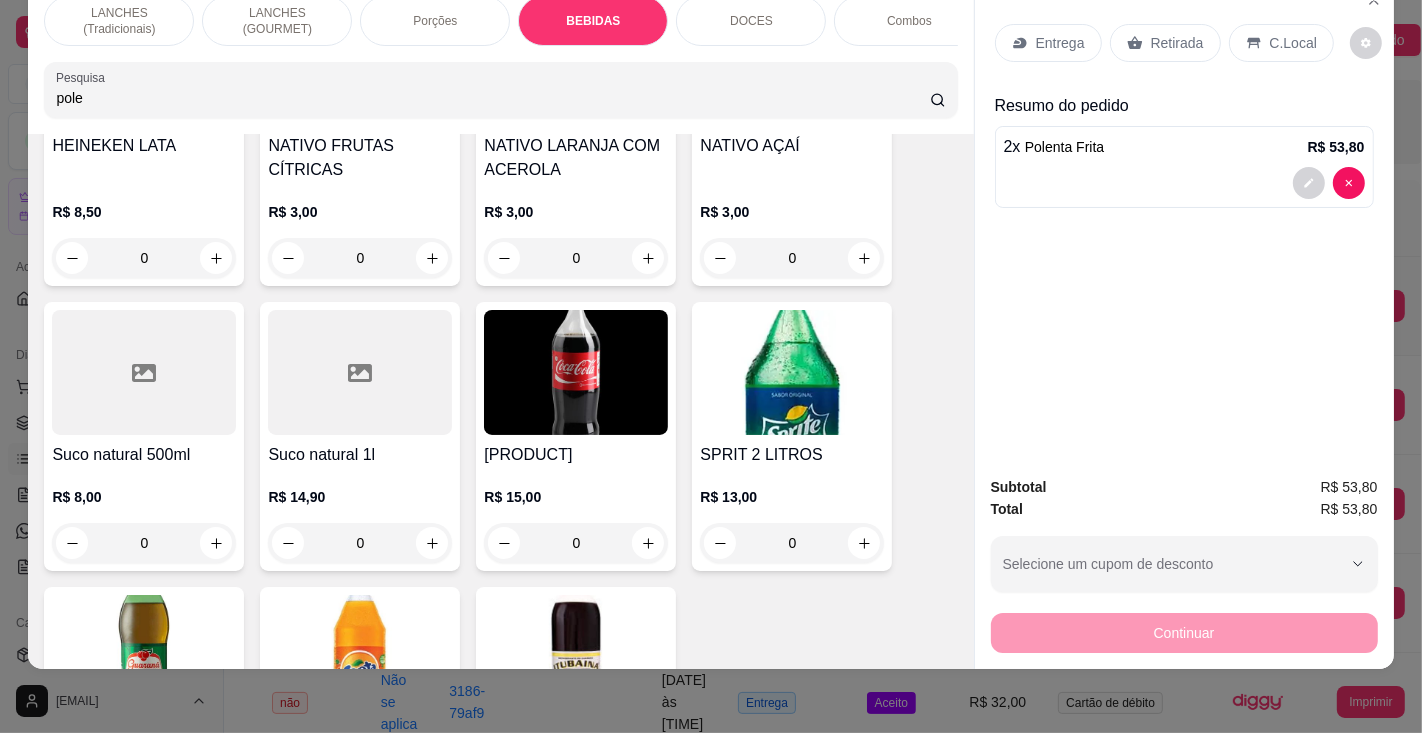 click 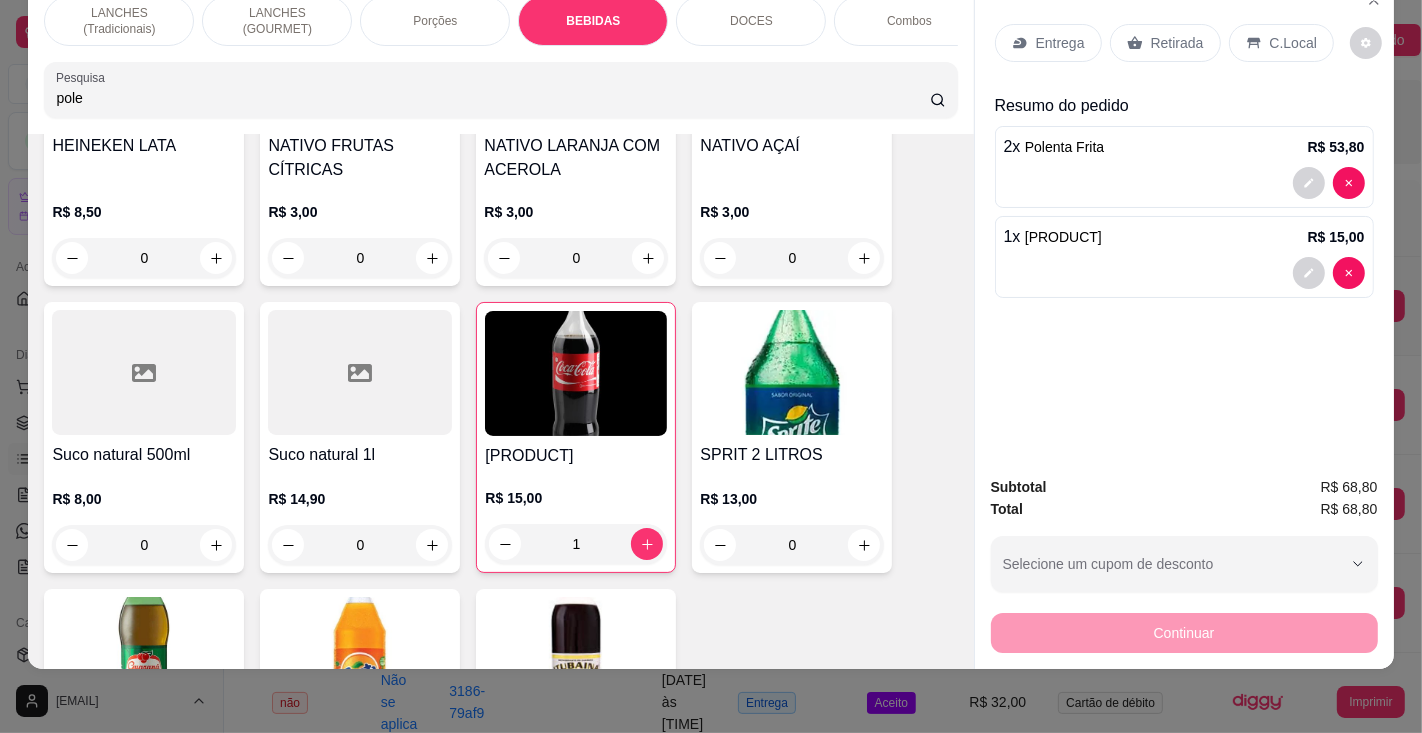 click on "Entrega" at bounding box center [1060, 43] 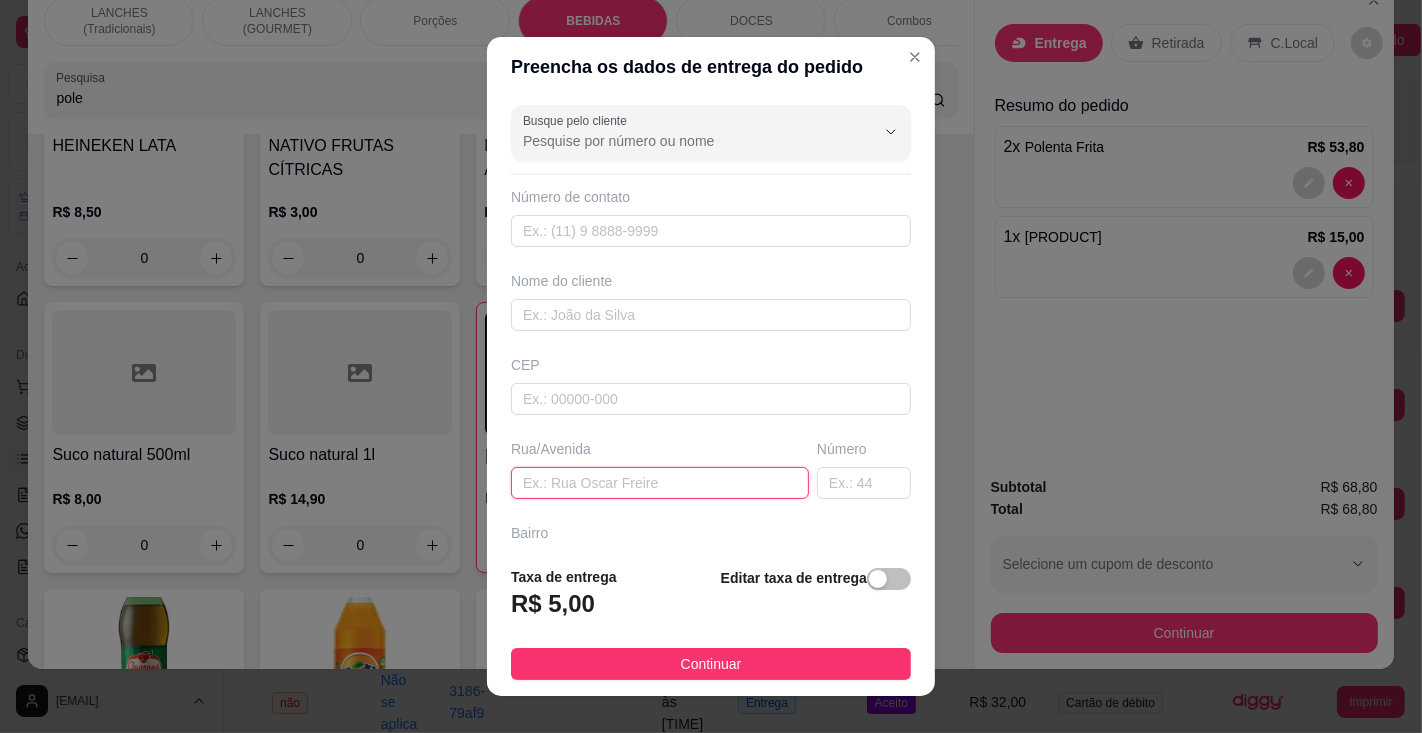 click at bounding box center [660, 483] 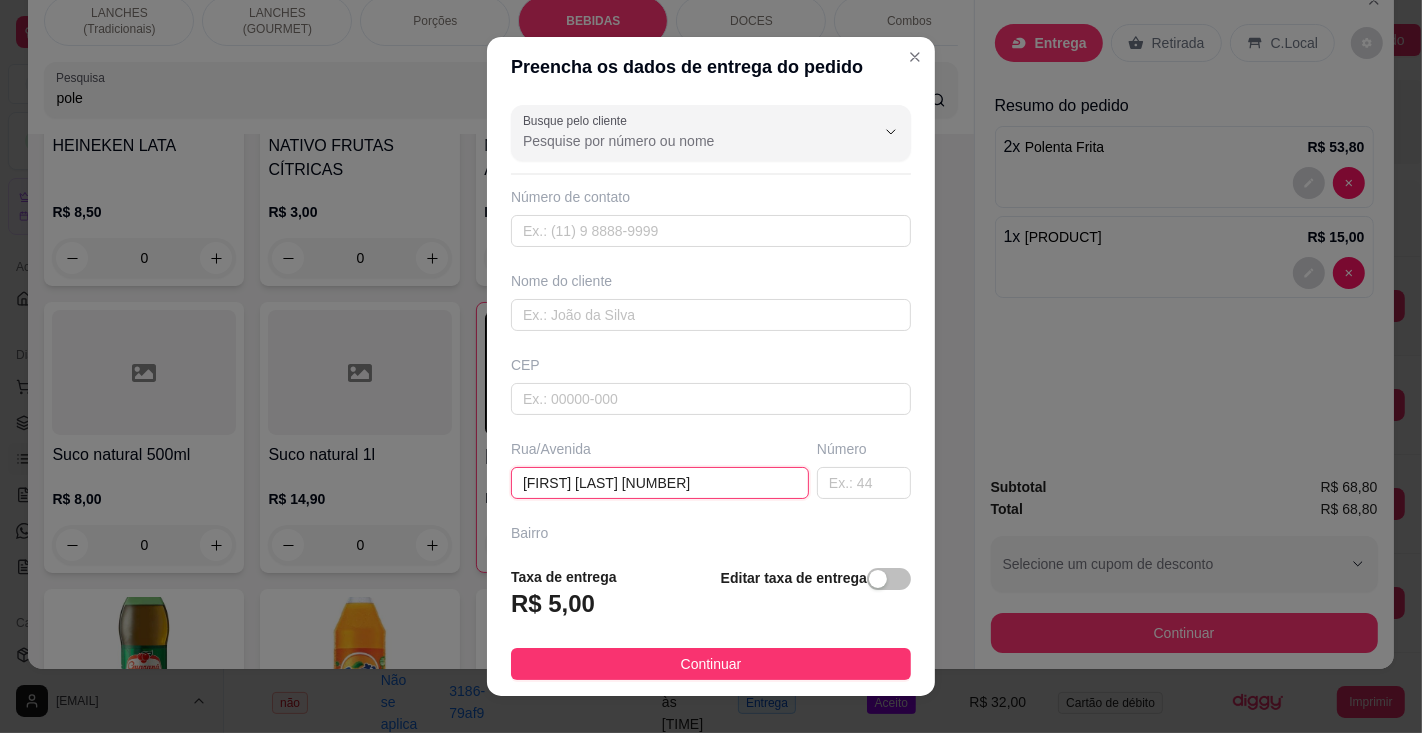 type on "[FIRST] moda [NUMBER]" 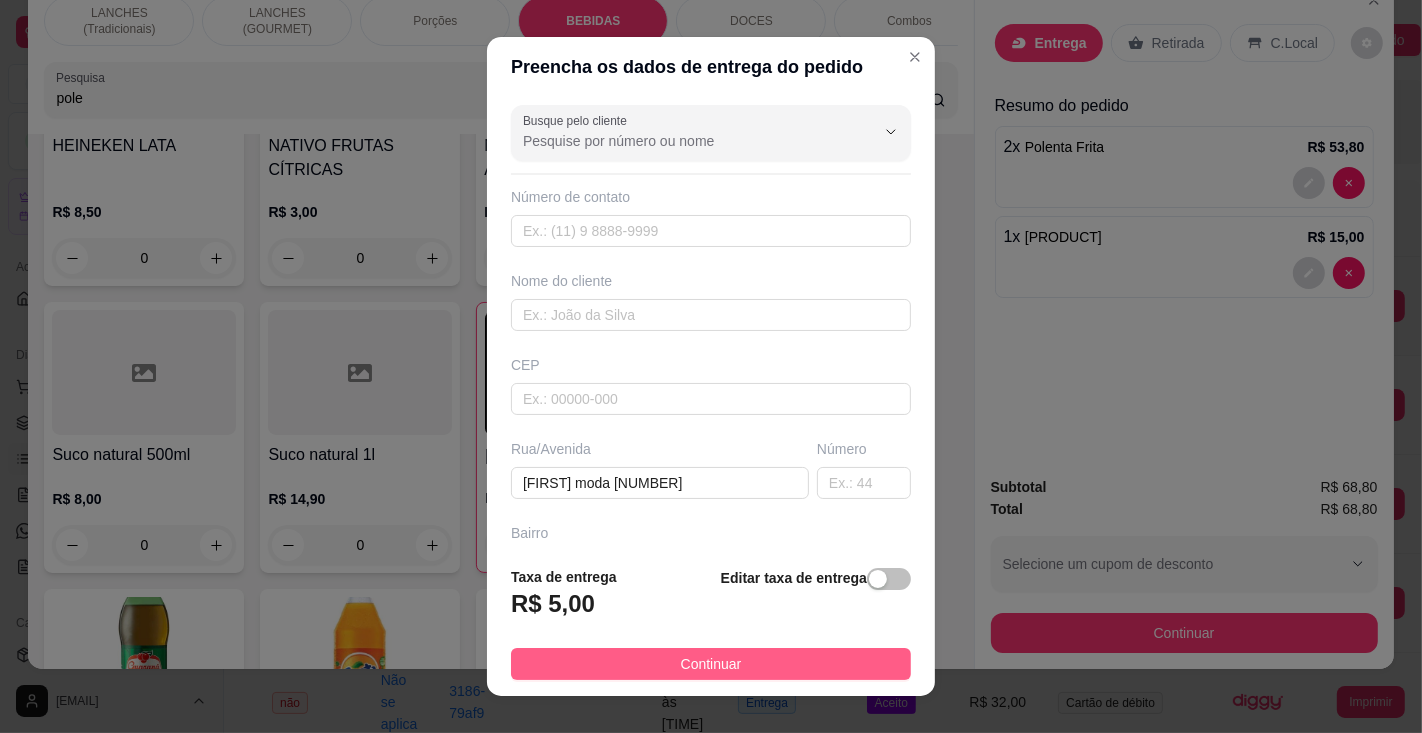click on "Continuar" at bounding box center [711, 664] 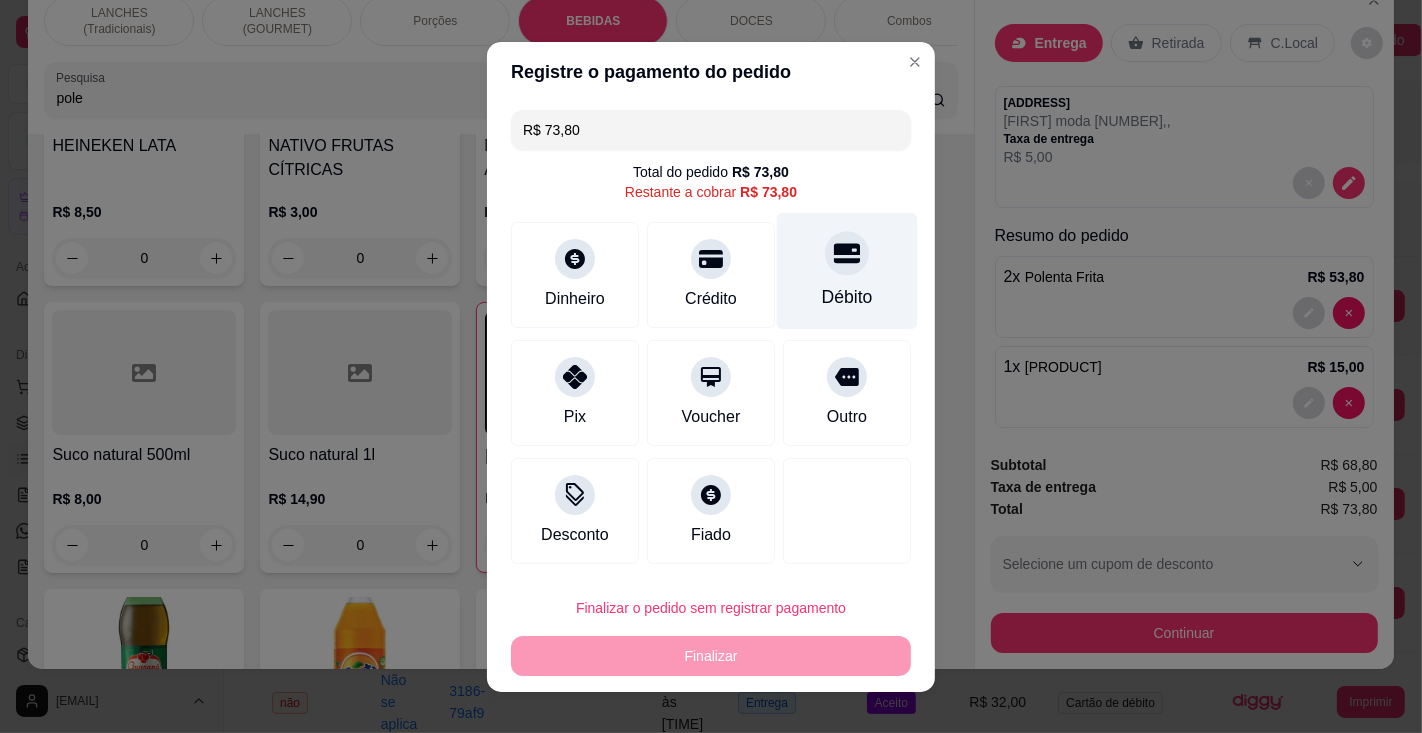 click on "Débito" at bounding box center [847, 270] 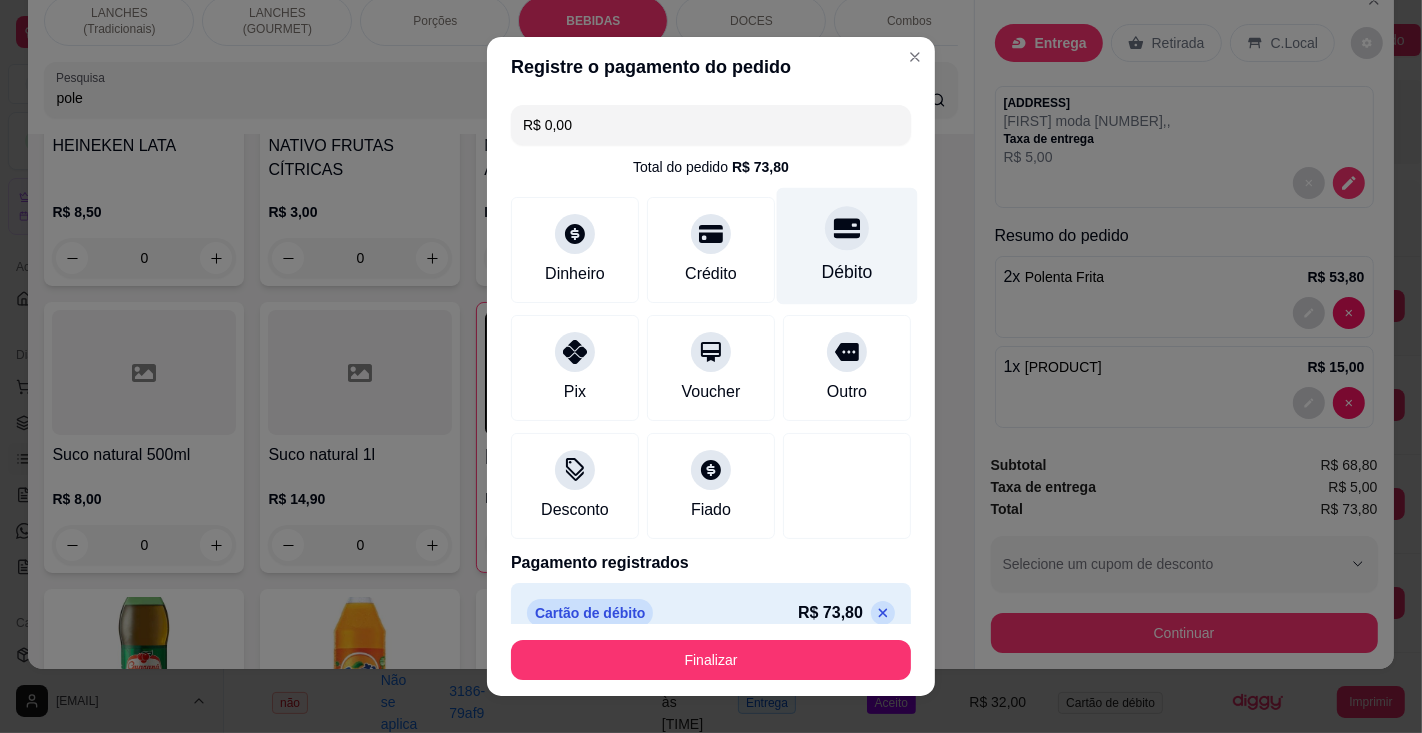 click on "Finalizar" at bounding box center (711, 660) 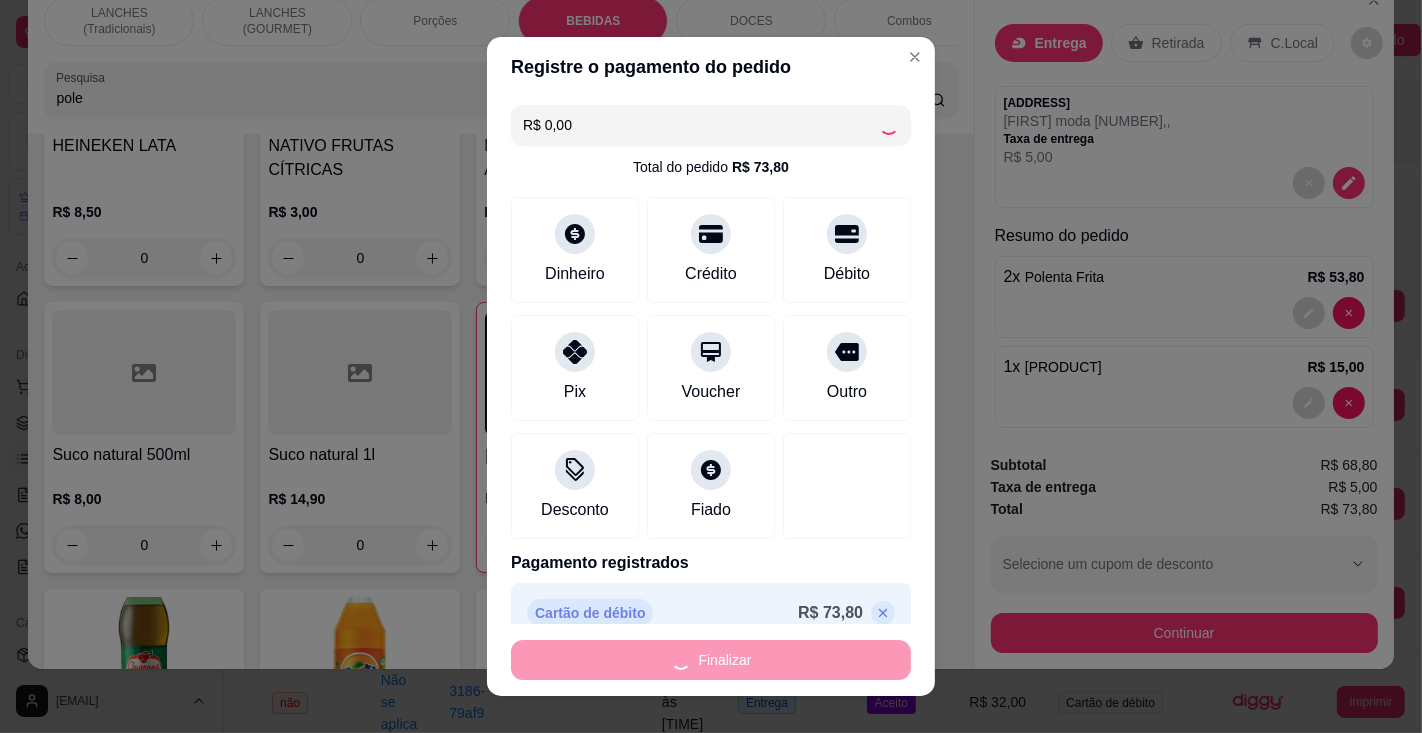 type on "0" 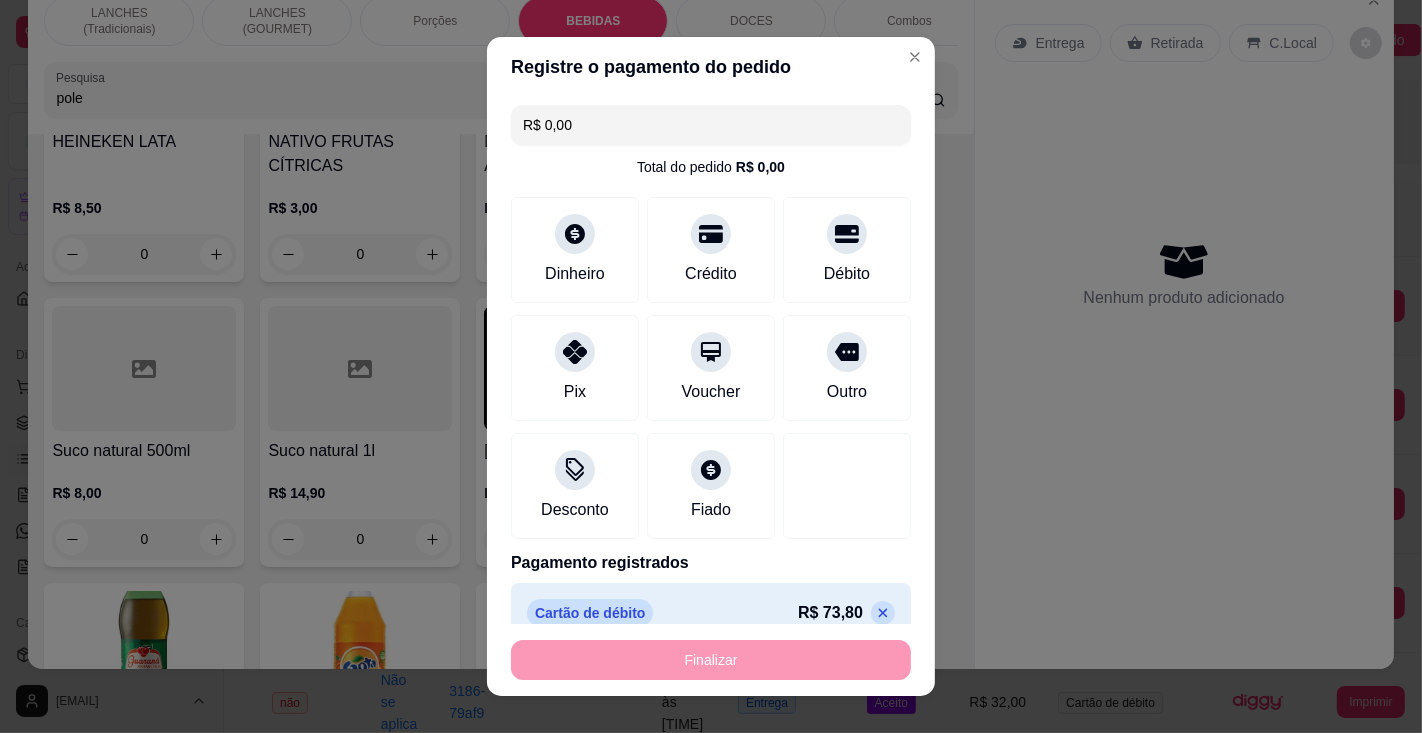 type on "-R$ 73,80" 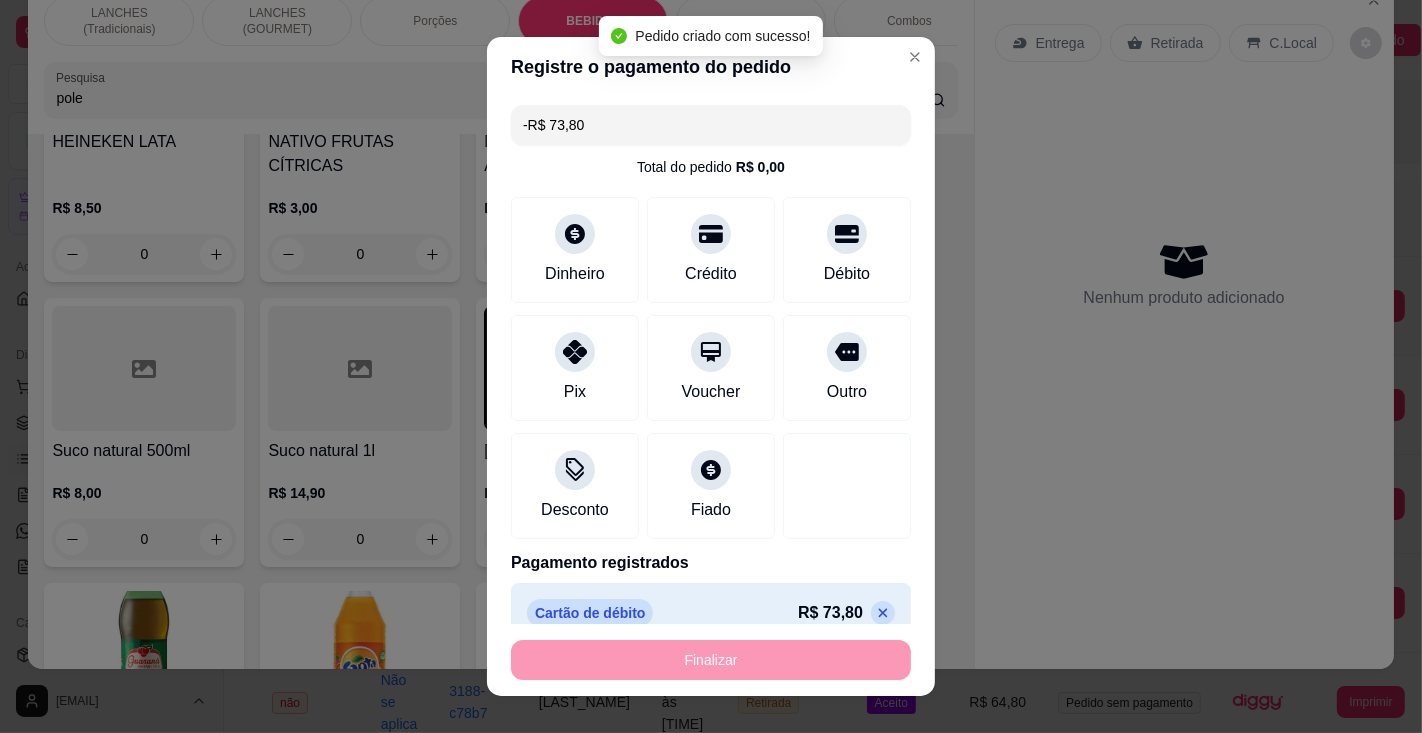 scroll, scrollTop: 7131, scrollLeft: 0, axis: vertical 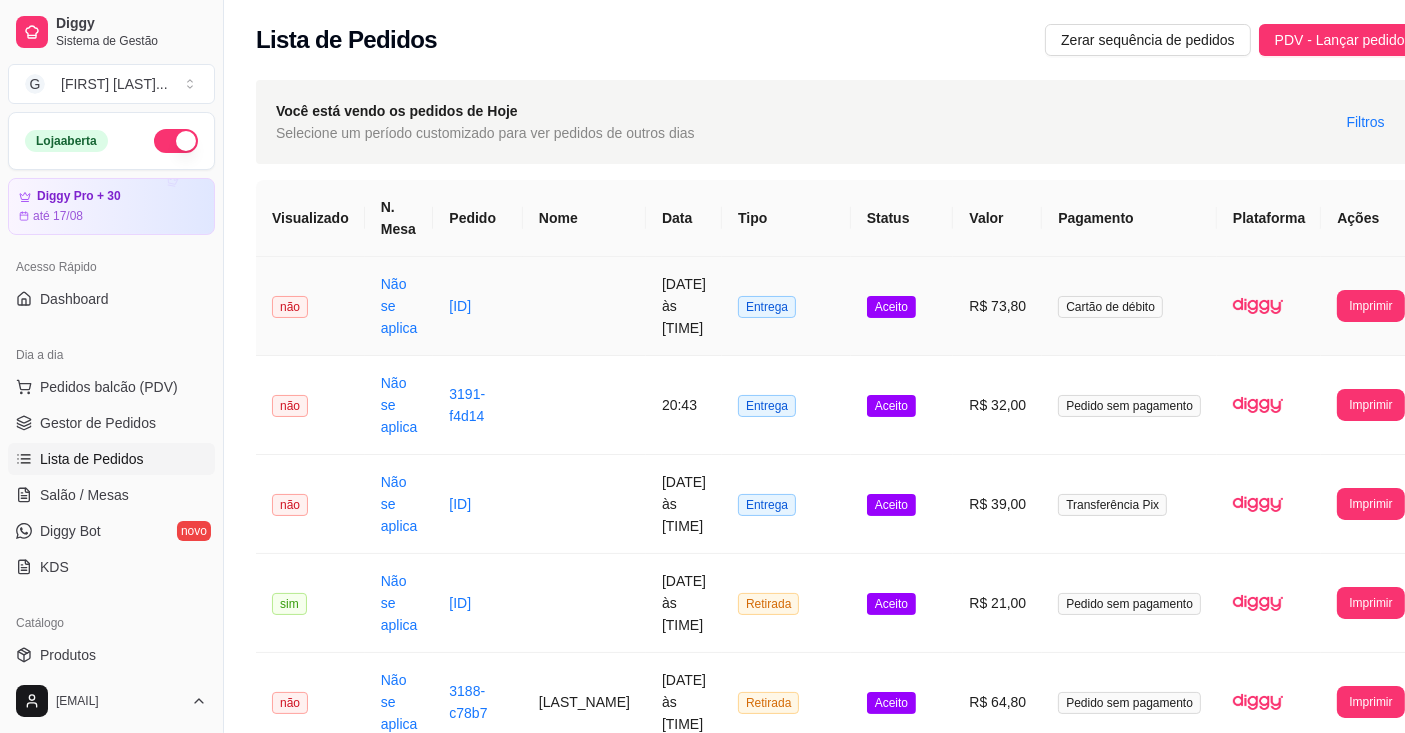 click on "Imprimir" at bounding box center [1370, 306] 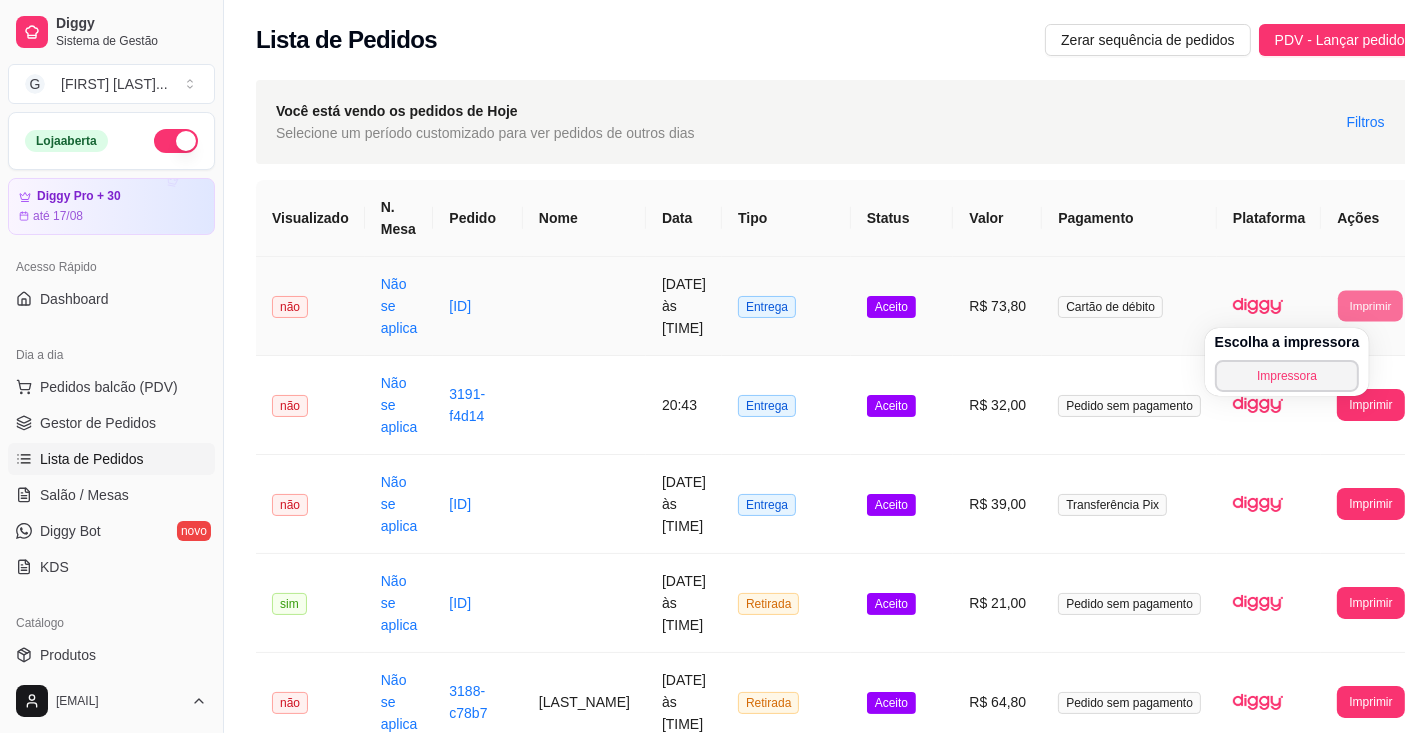 click on "Impressora" at bounding box center [1287, 376] 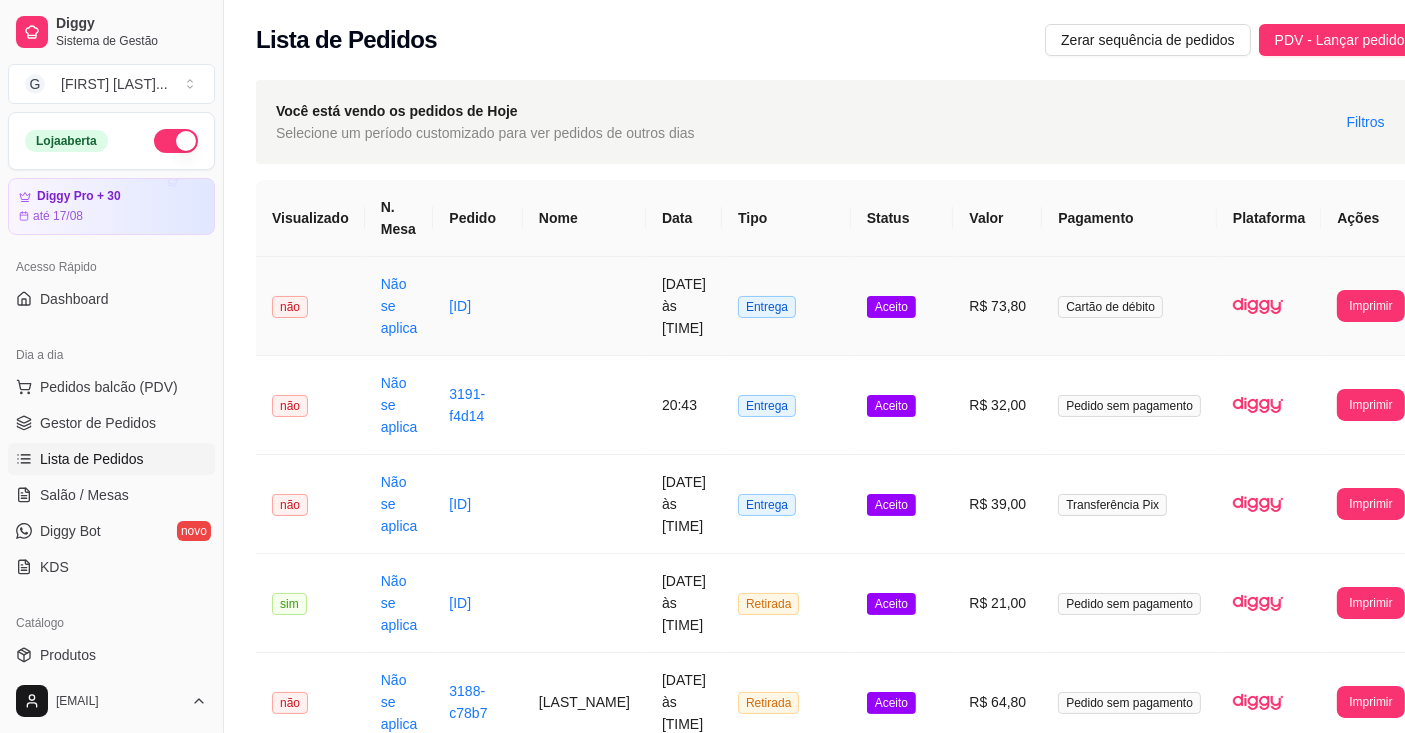 click on "Imprimir" at bounding box center [1370, 306] 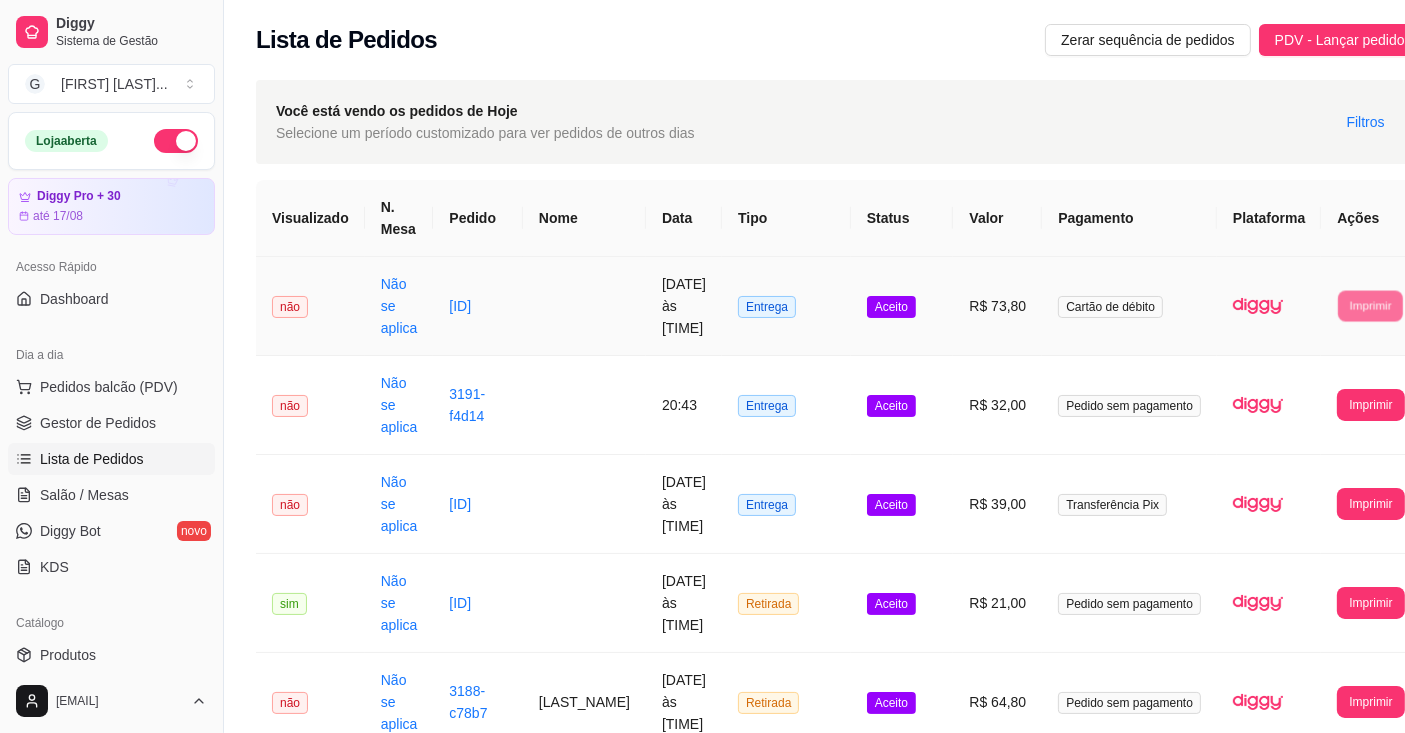 click on "Impressora" at bounding box center [1303, 367] 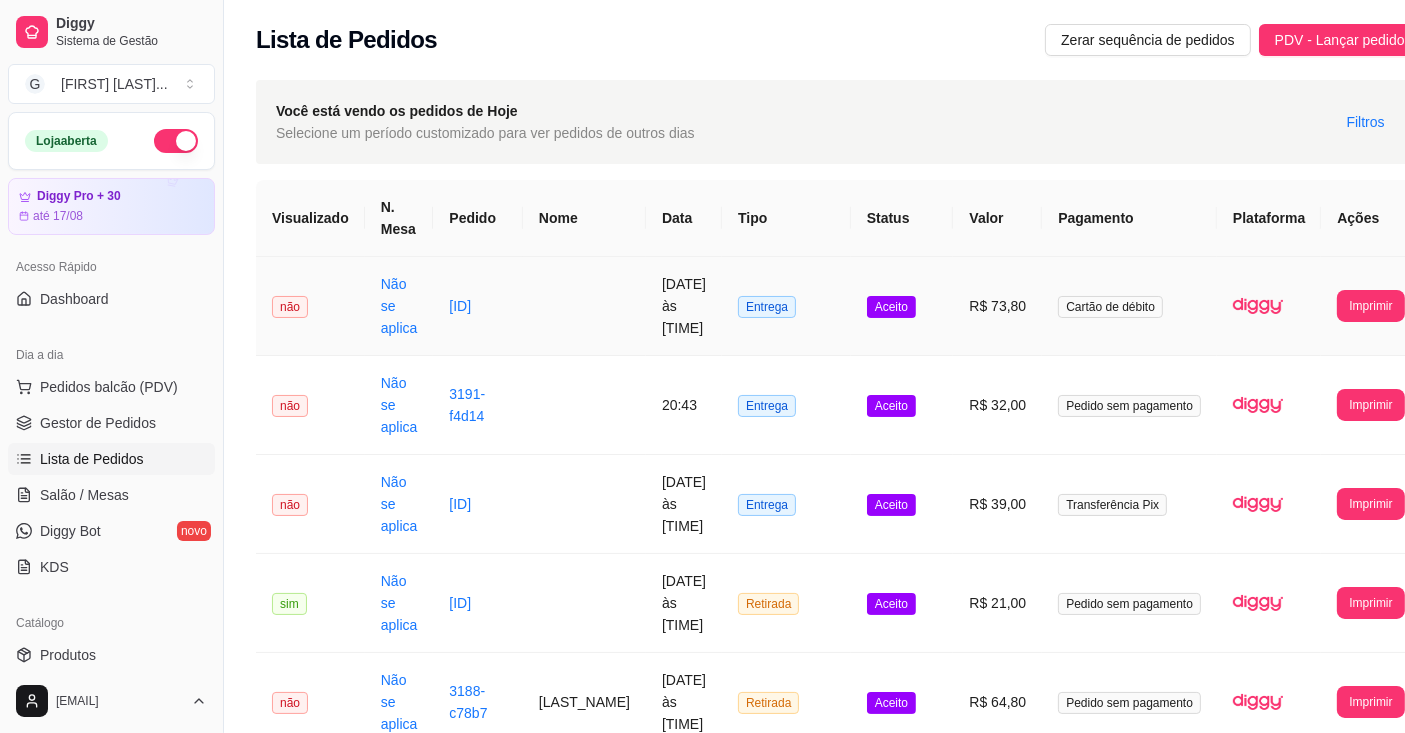 click on "Pedido sem pagamento" at bounding box center (1129, 406) 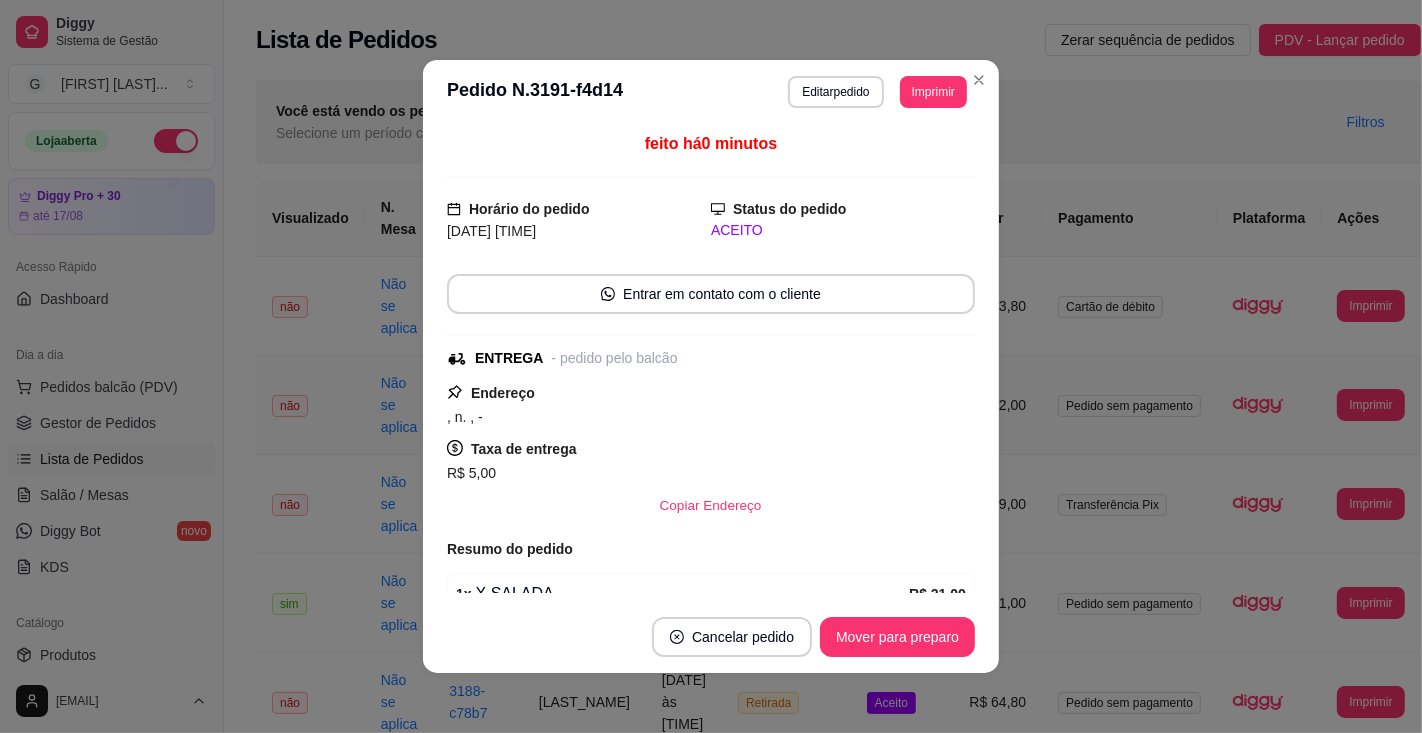scroll, scrollTop: 228, scrollLeft: 0, axis: vertical 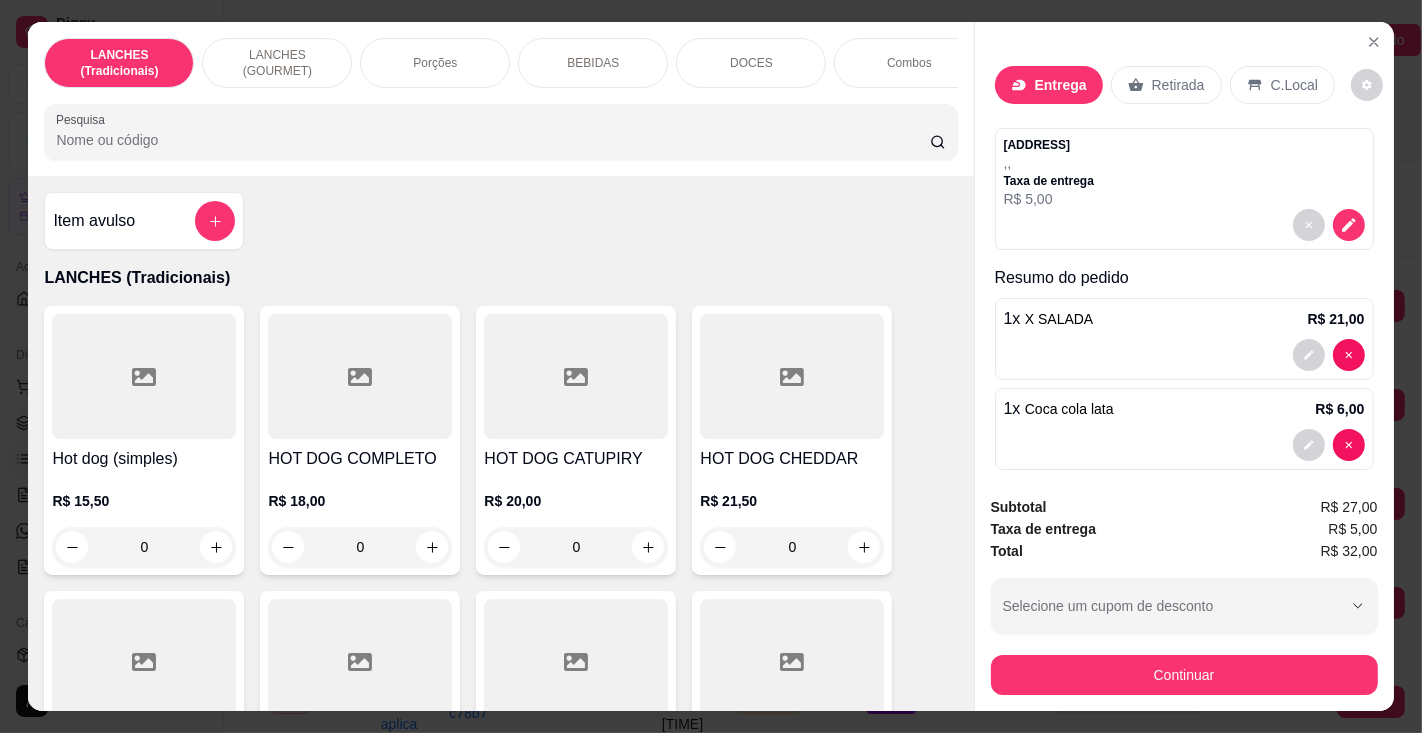 click at bounding box center [1184, 355] 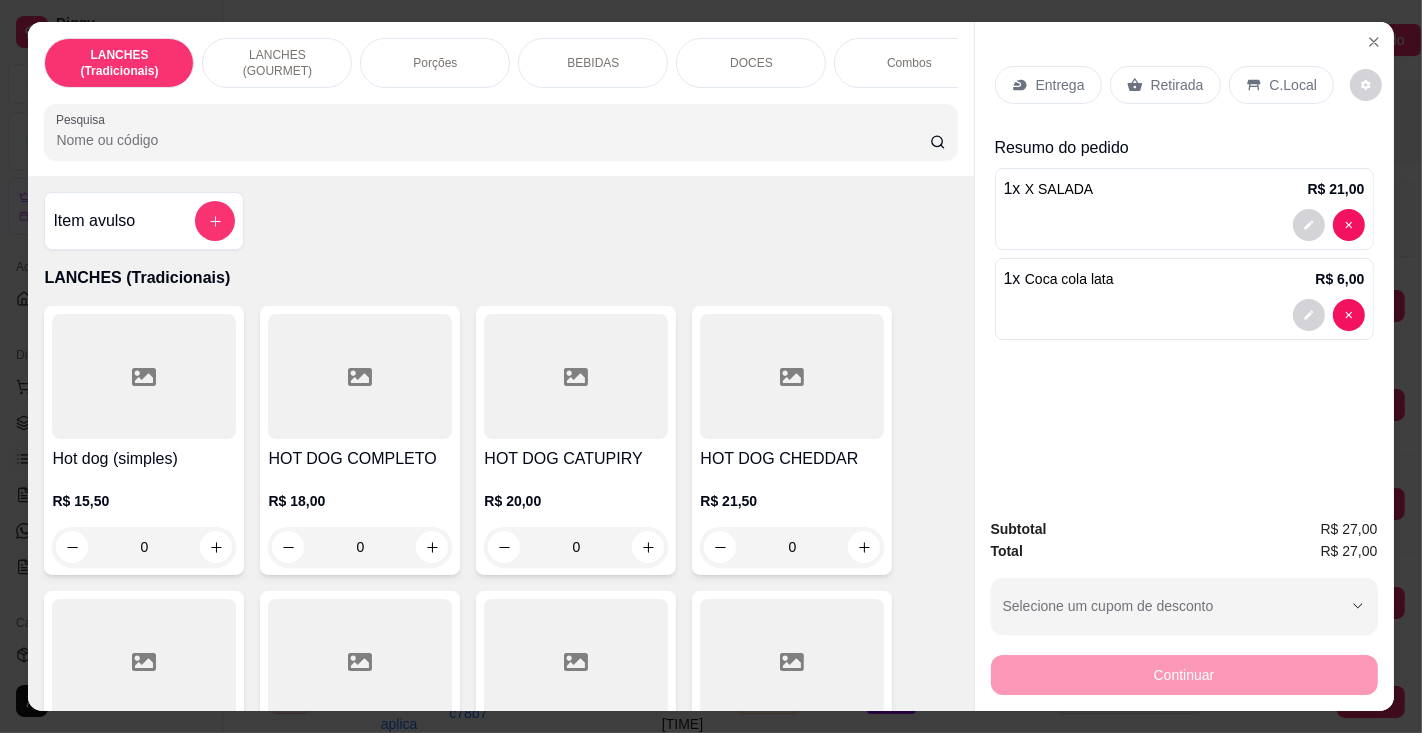 click on "Retirada" at bounding box center (1177, 85) 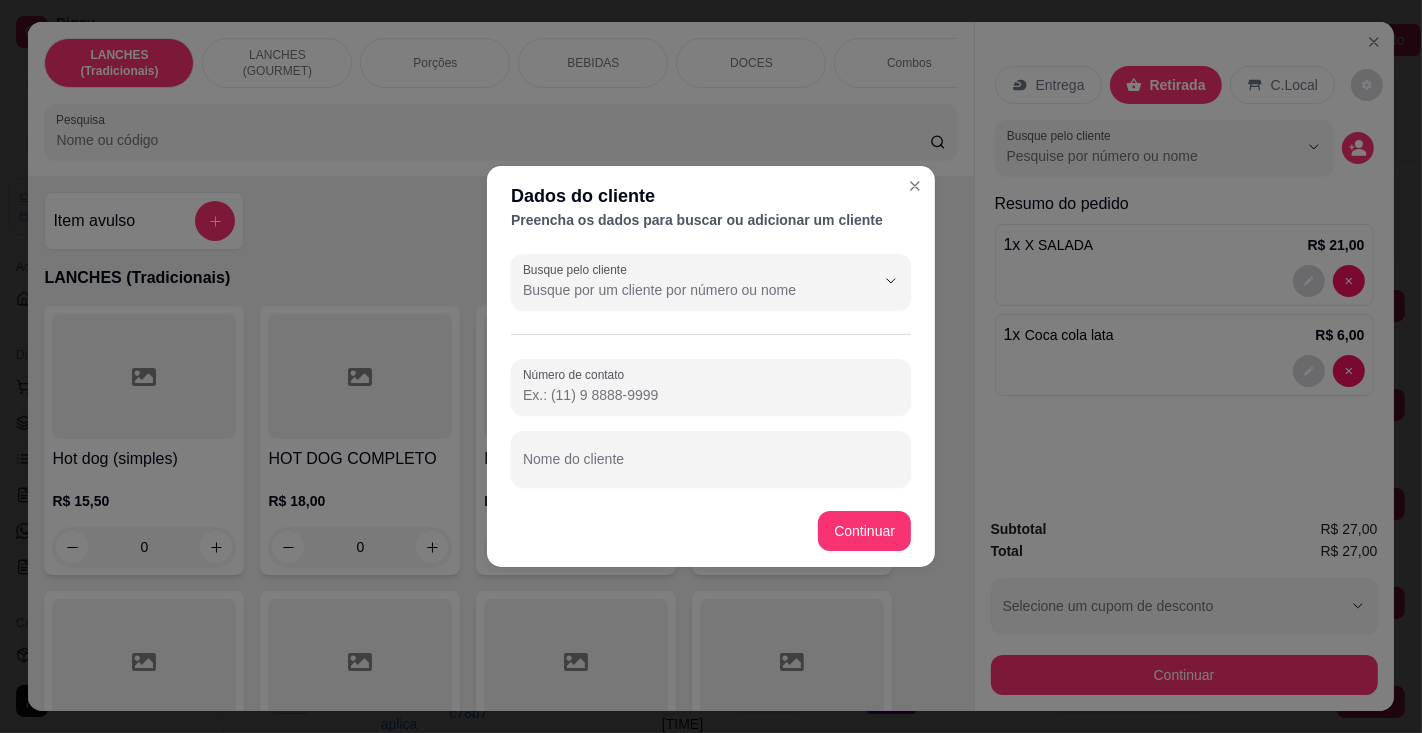 click on "Nome do cliente" at bounding box center (711, 467) 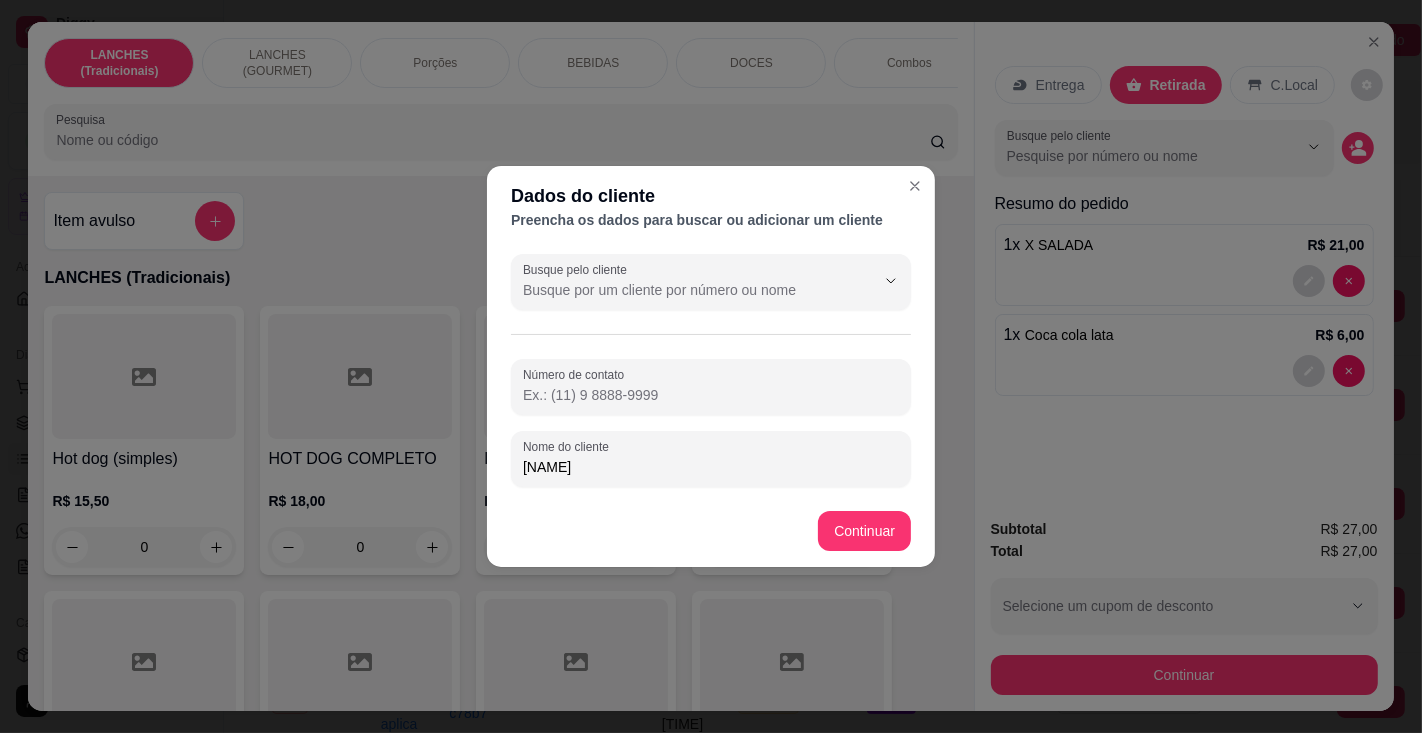 type on "[NAME]" 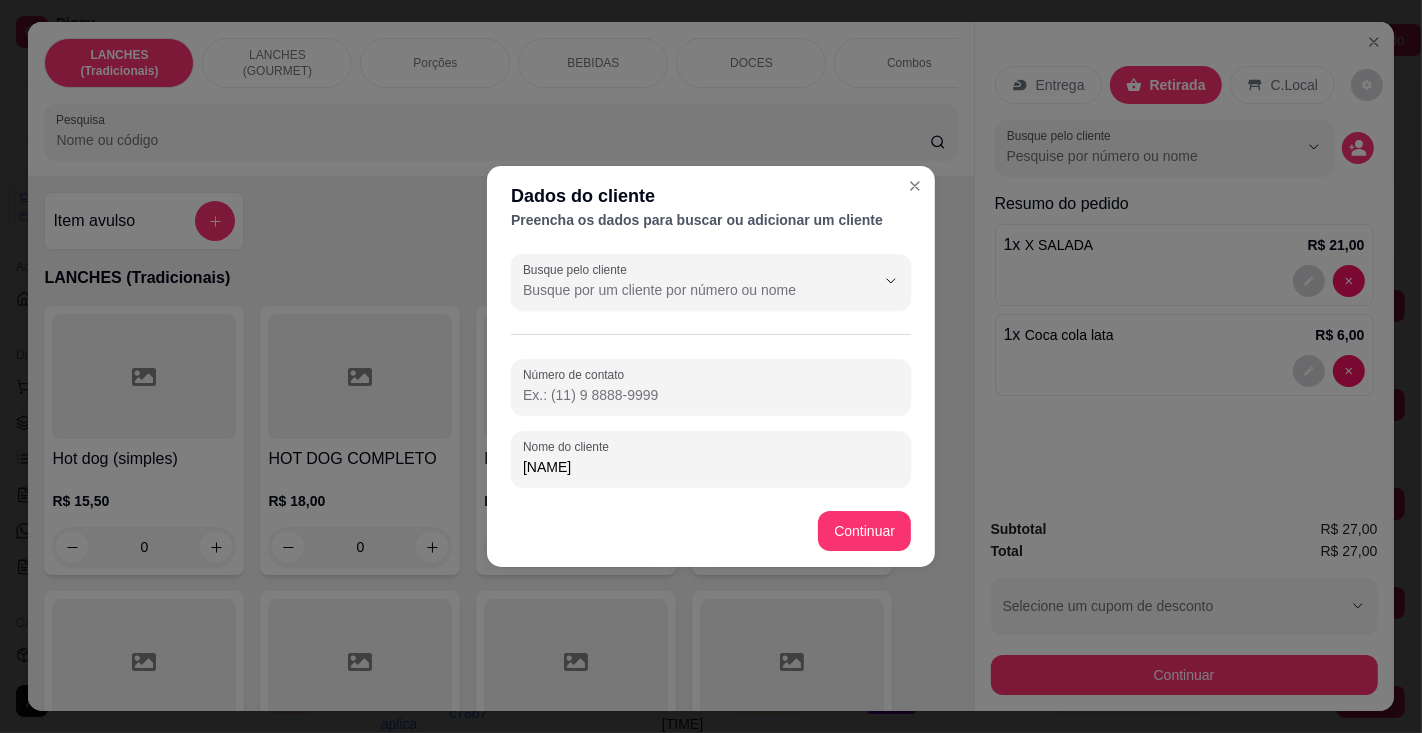click on "0" at bounding box center (792, 547) 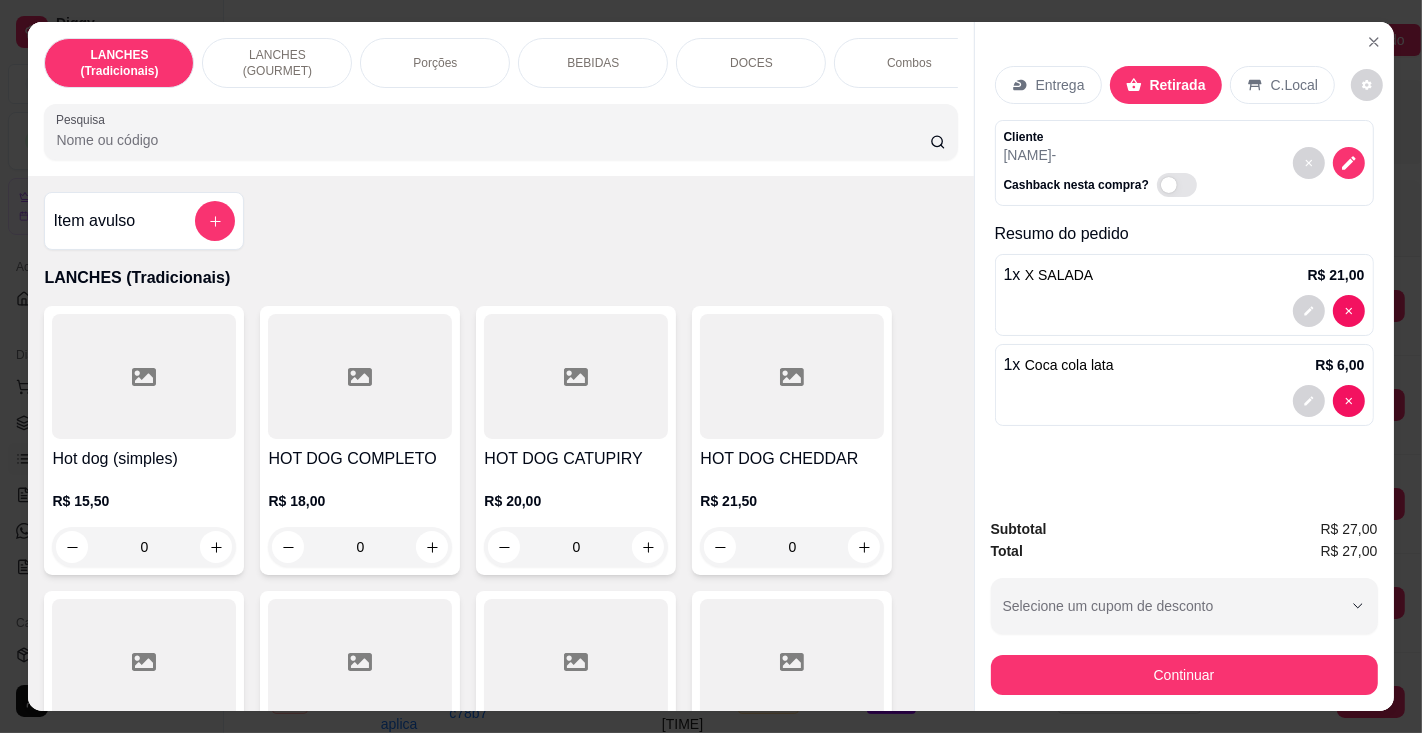 click on "Continuar" at bounding box center [1184, 675] 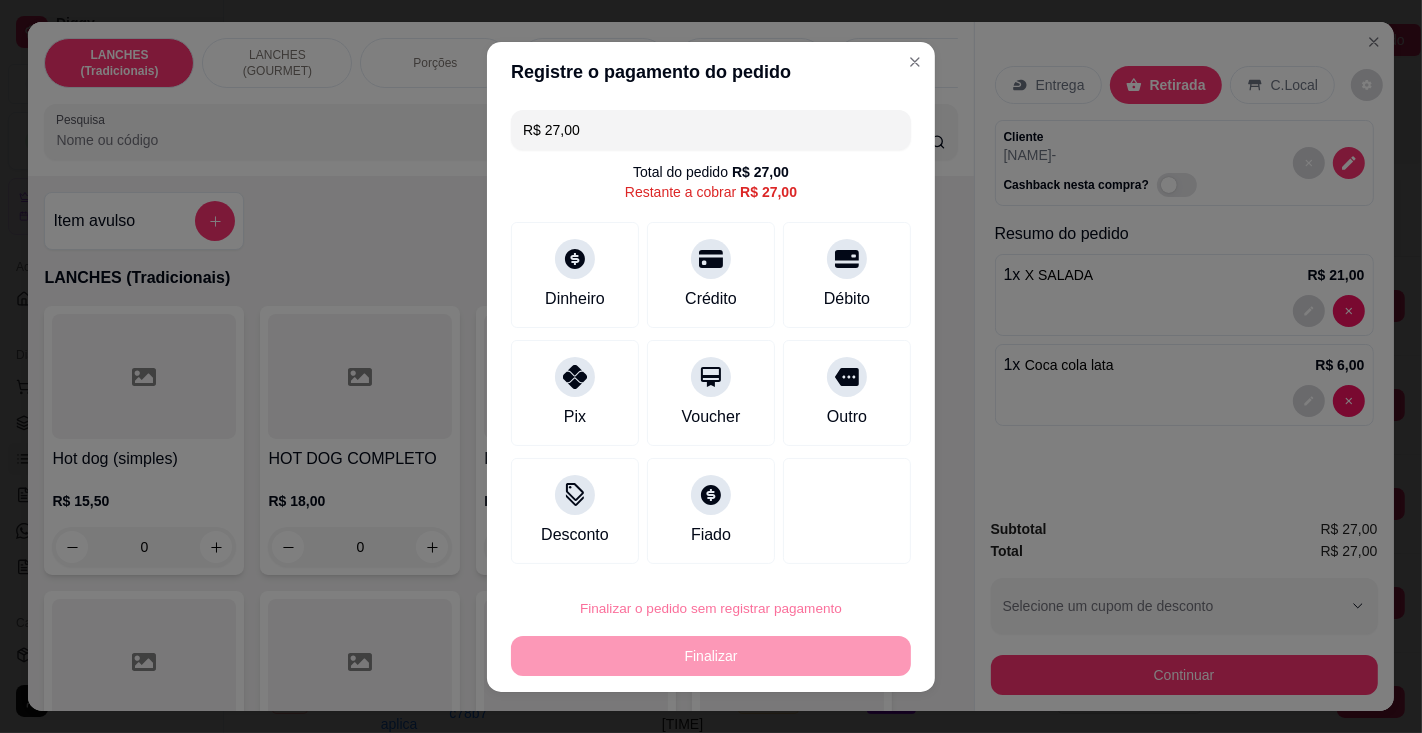 click on "Confirmar" at bounding box center (825, 550) 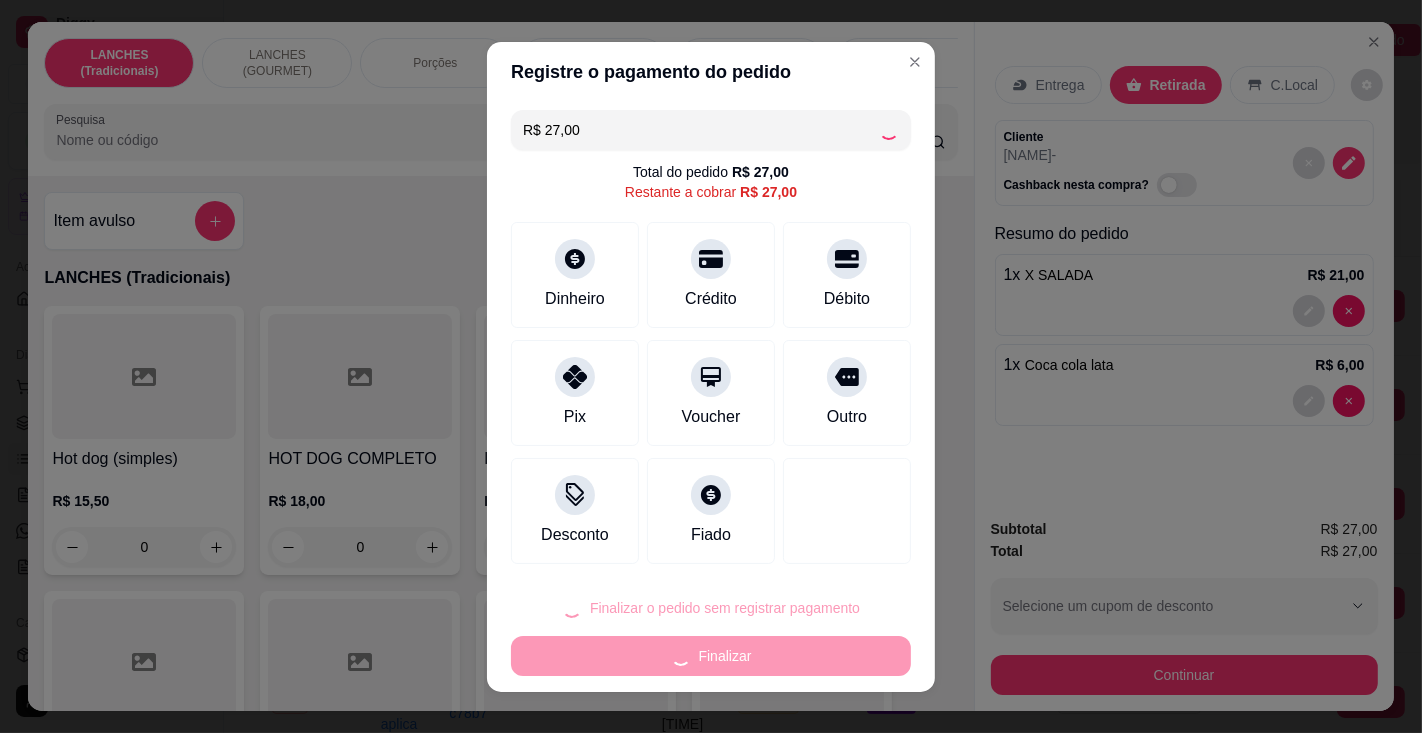 type on "0" 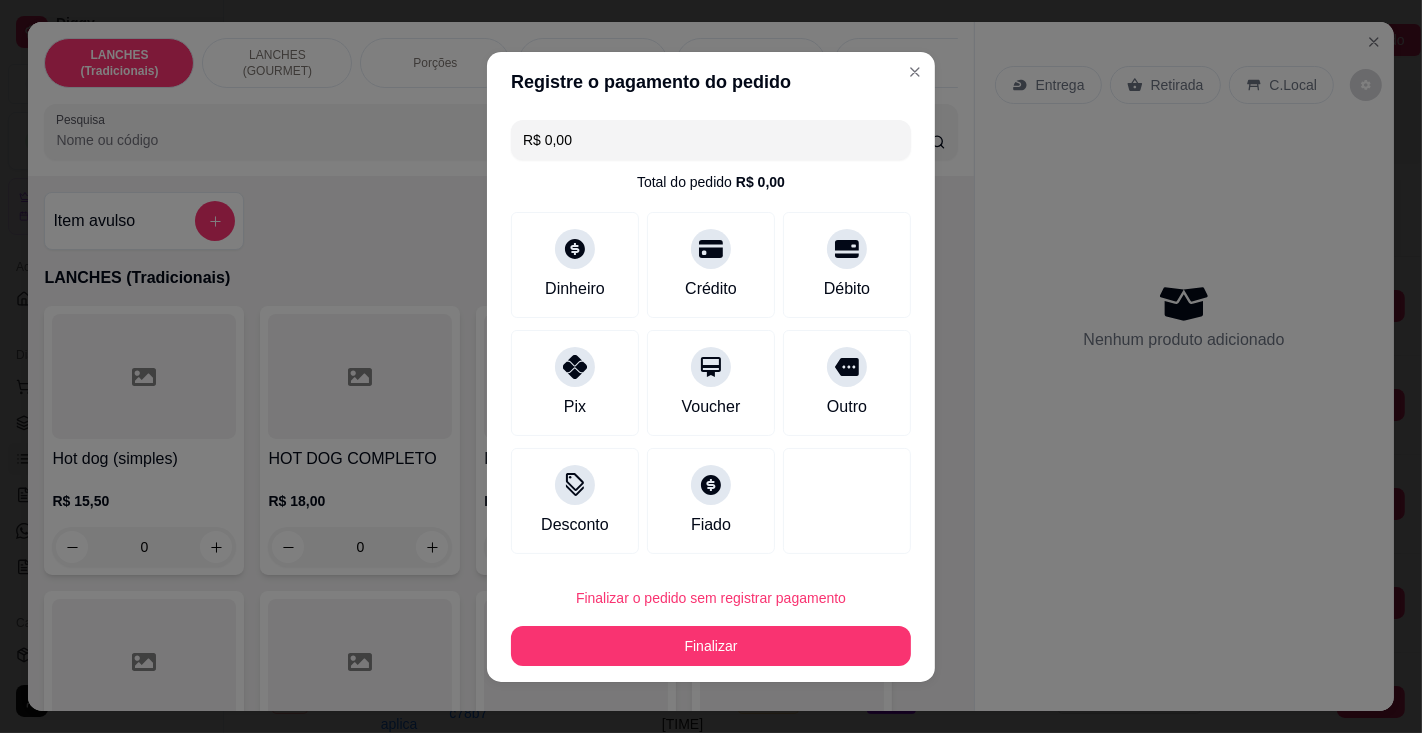 type on "R$ 0,00" 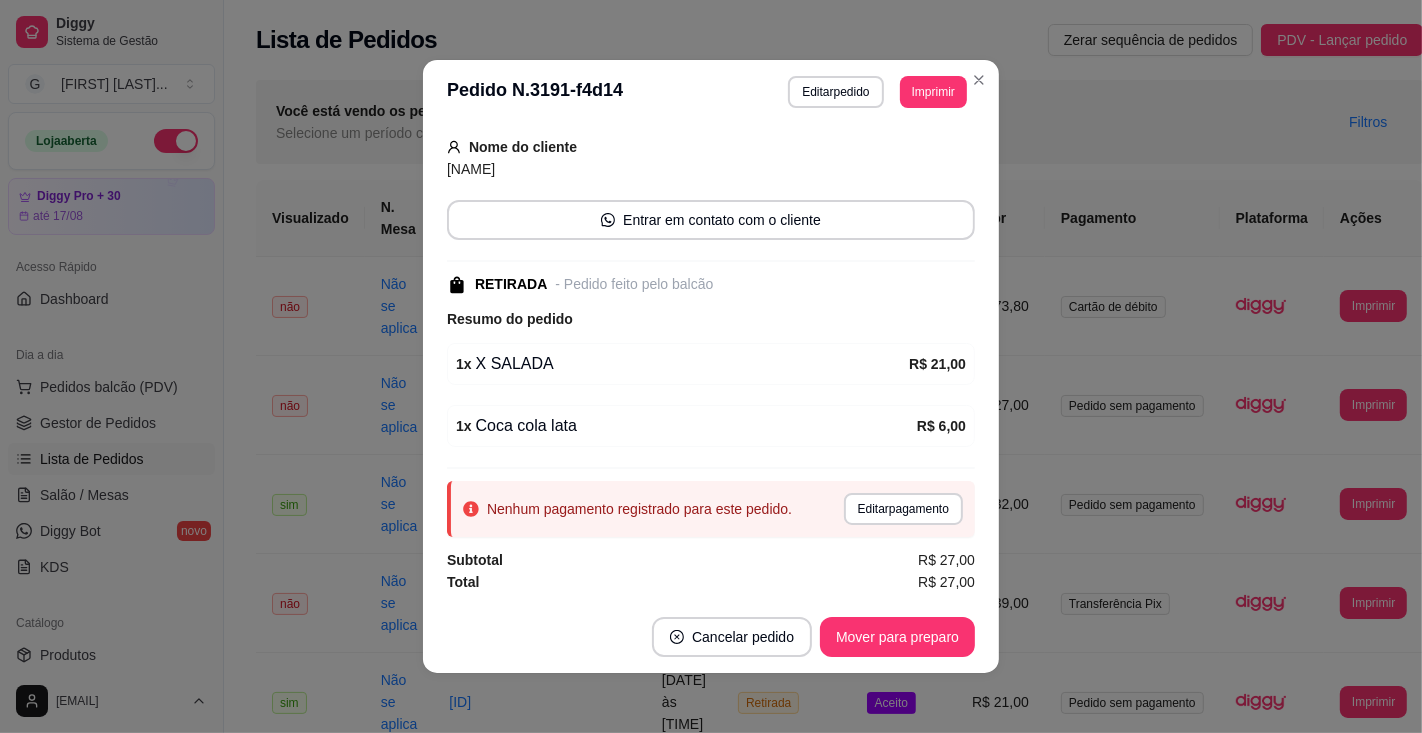 scroll, scrollTop: 159, scrollLeft: 0, axis: vertical 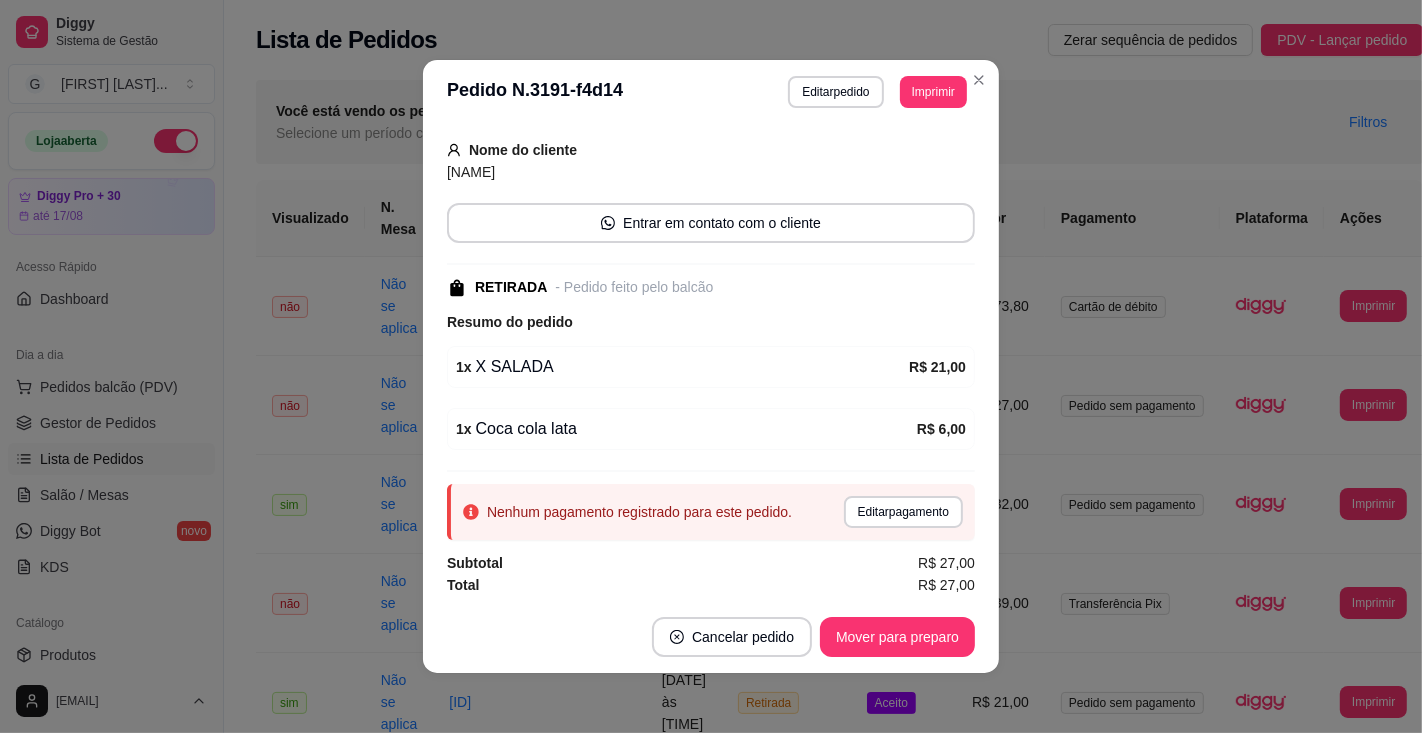 click on "Imprimir" at bounding box center (933, 92) 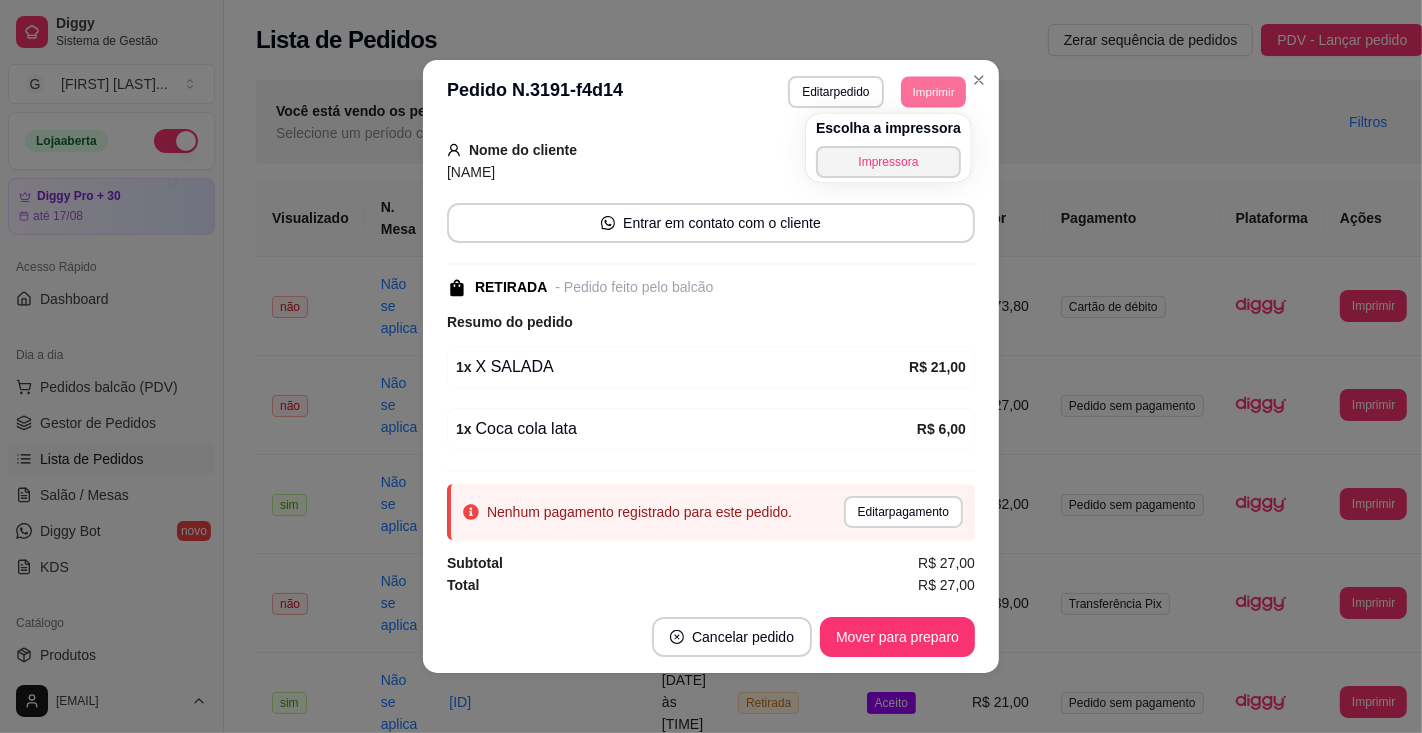 click on "Impressora" at bounding box center [888, 162] 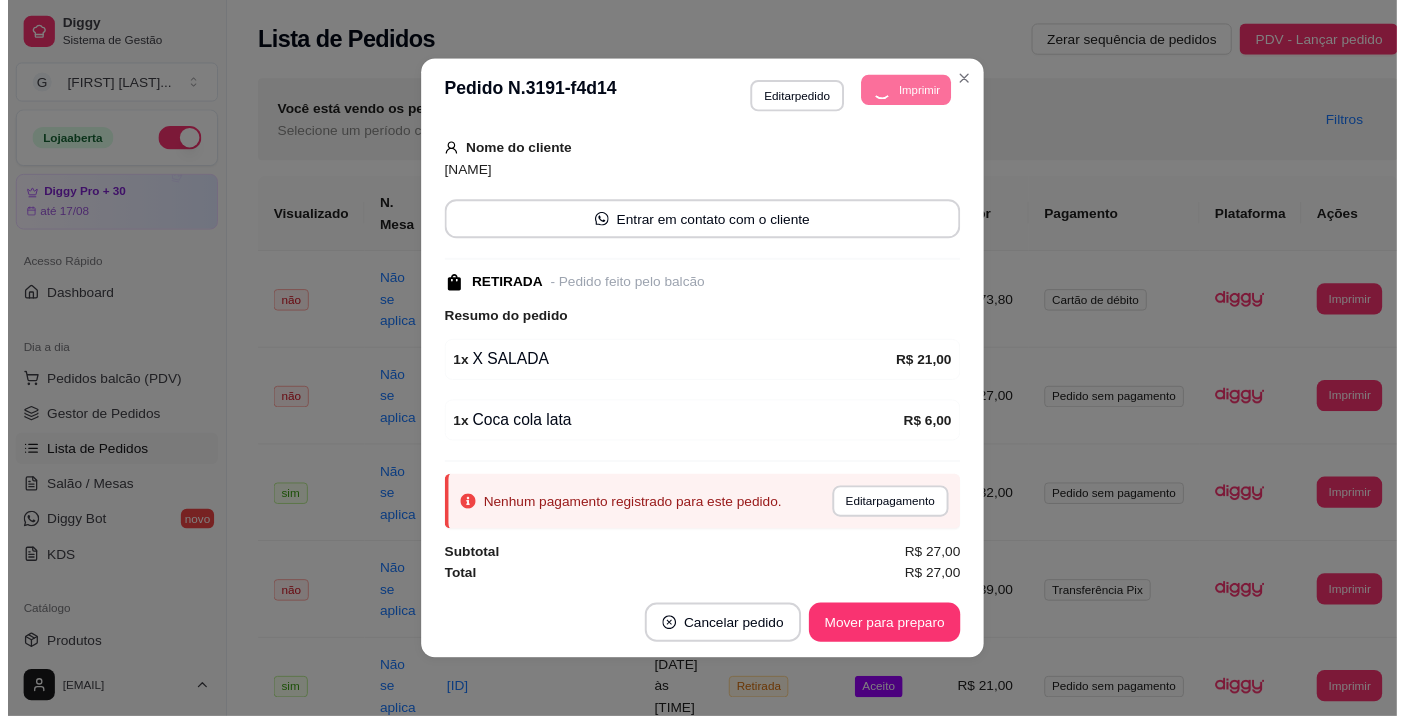 scroll, scrollTop: 159, scrollLeft: 0, axis: vertical 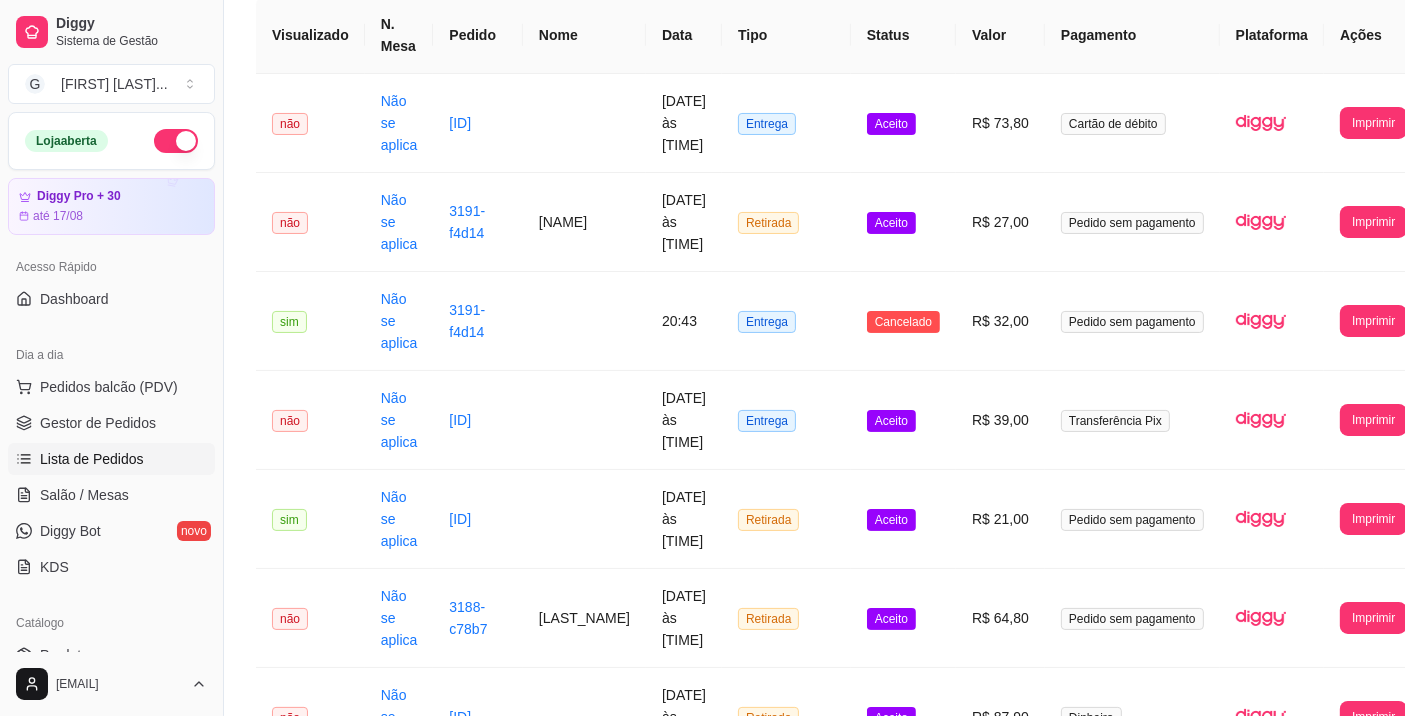 click on "Pedido sem pagamento" at bounding box center [1132, 520] 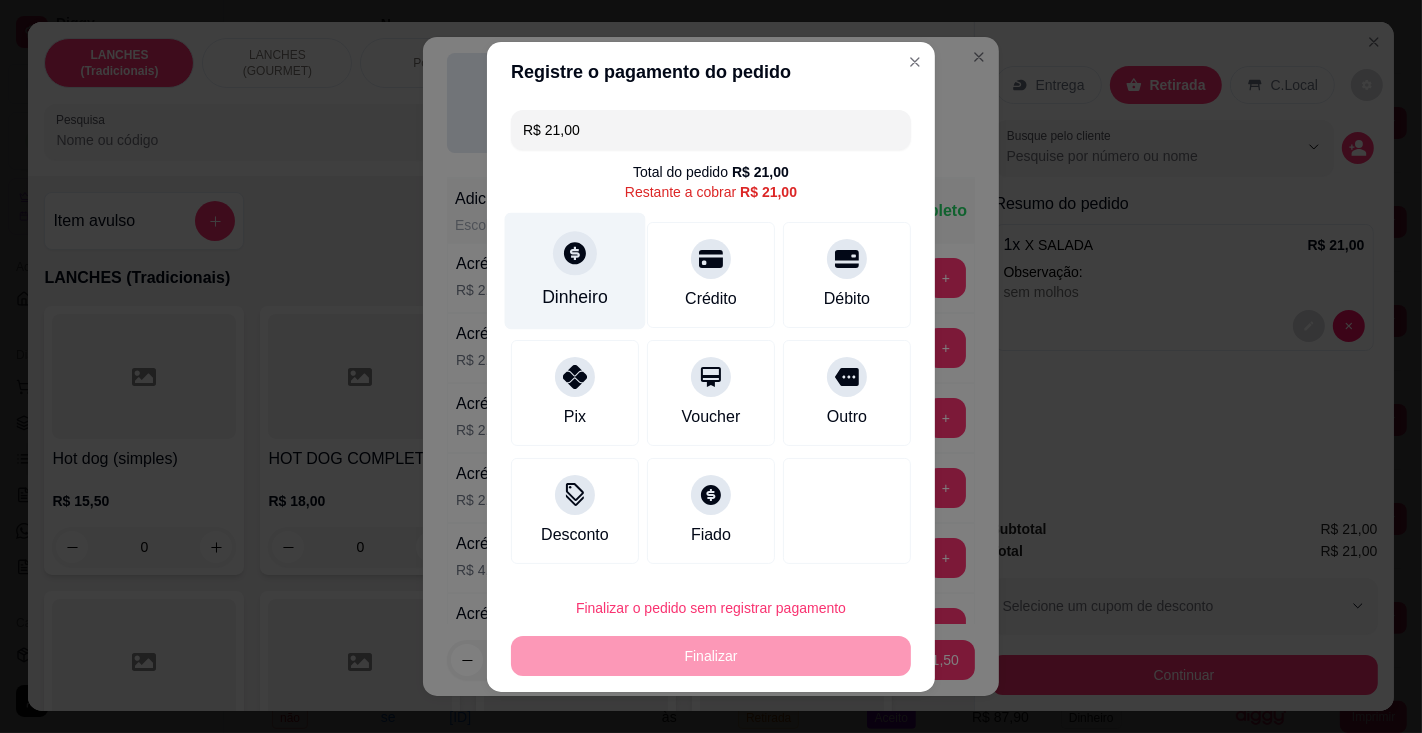 click on "Dinheiro" at bounding box center [575, 270] 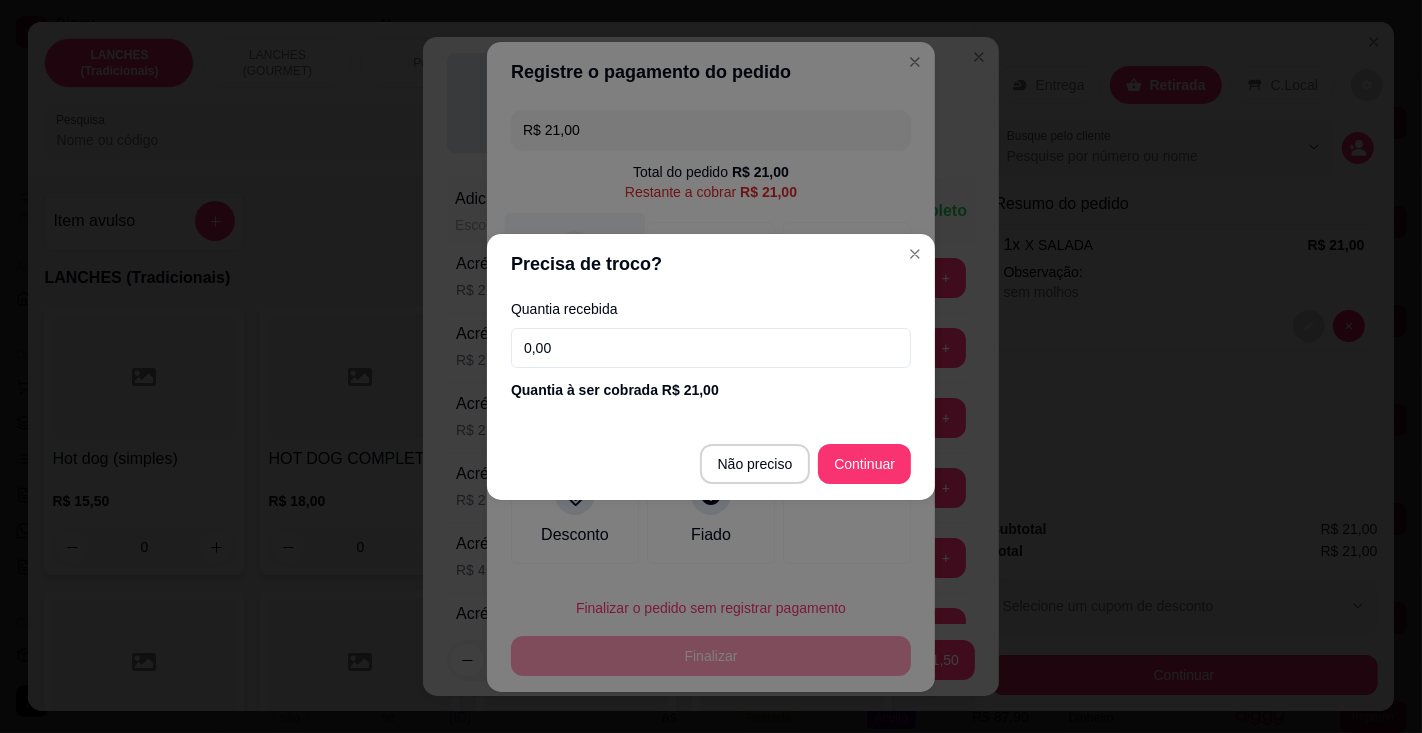 click at bounding box center (847, 511) 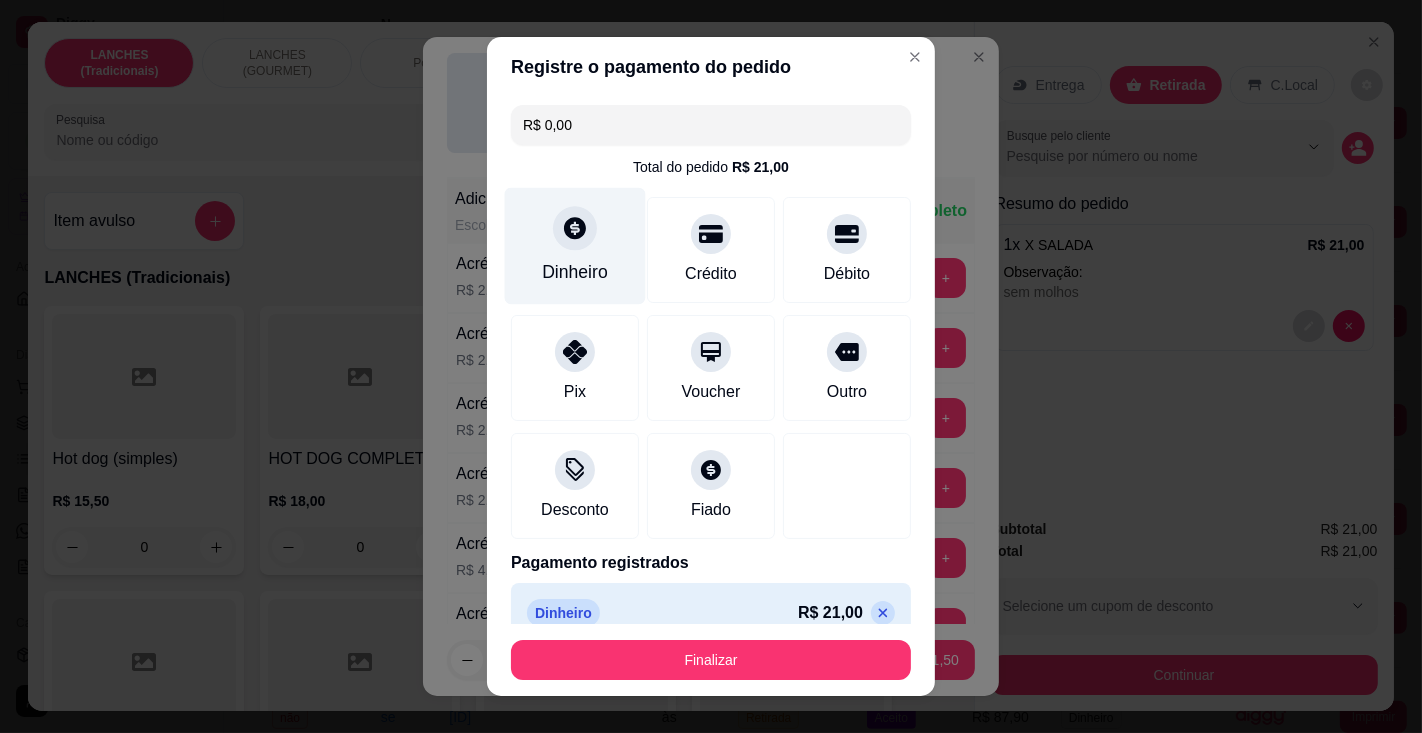 click on "Finalizar" at bounding box center [711, 660] 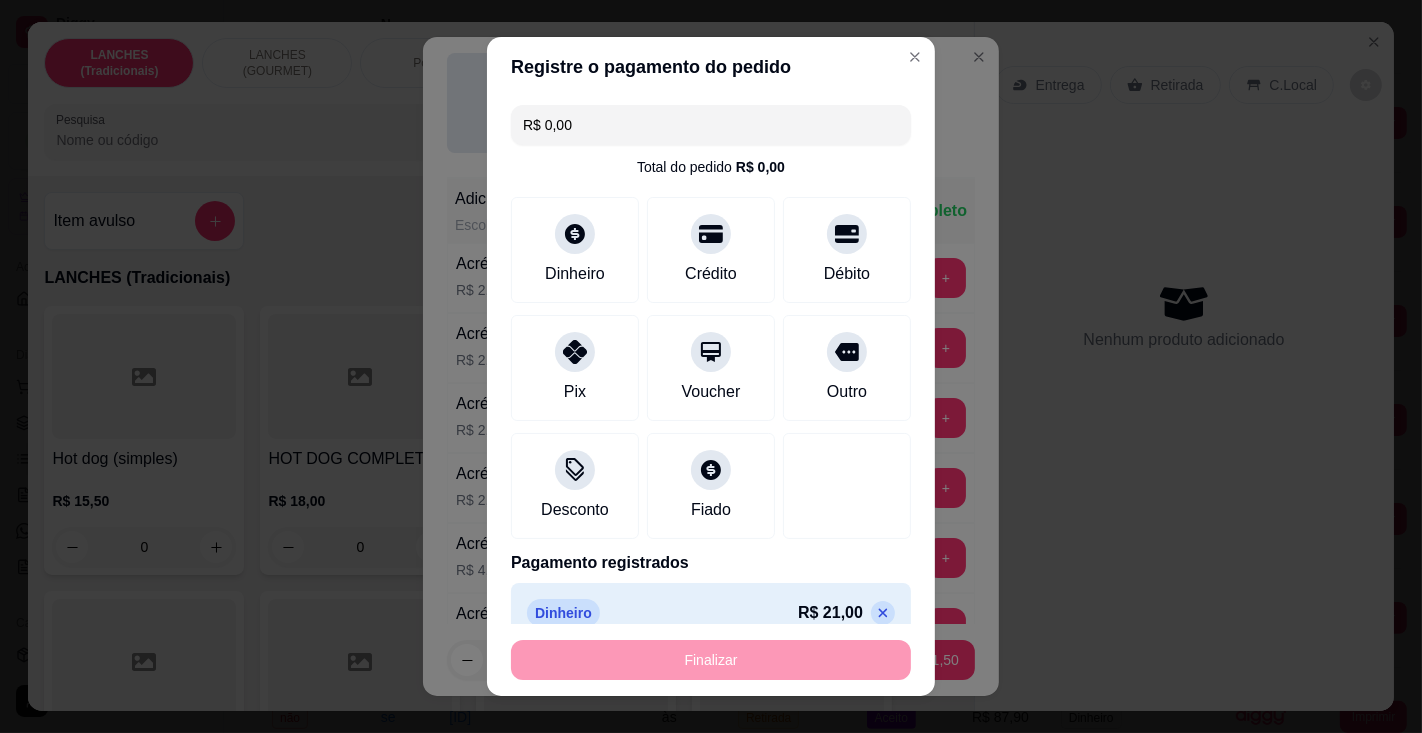 type on "-R$ 21,00" 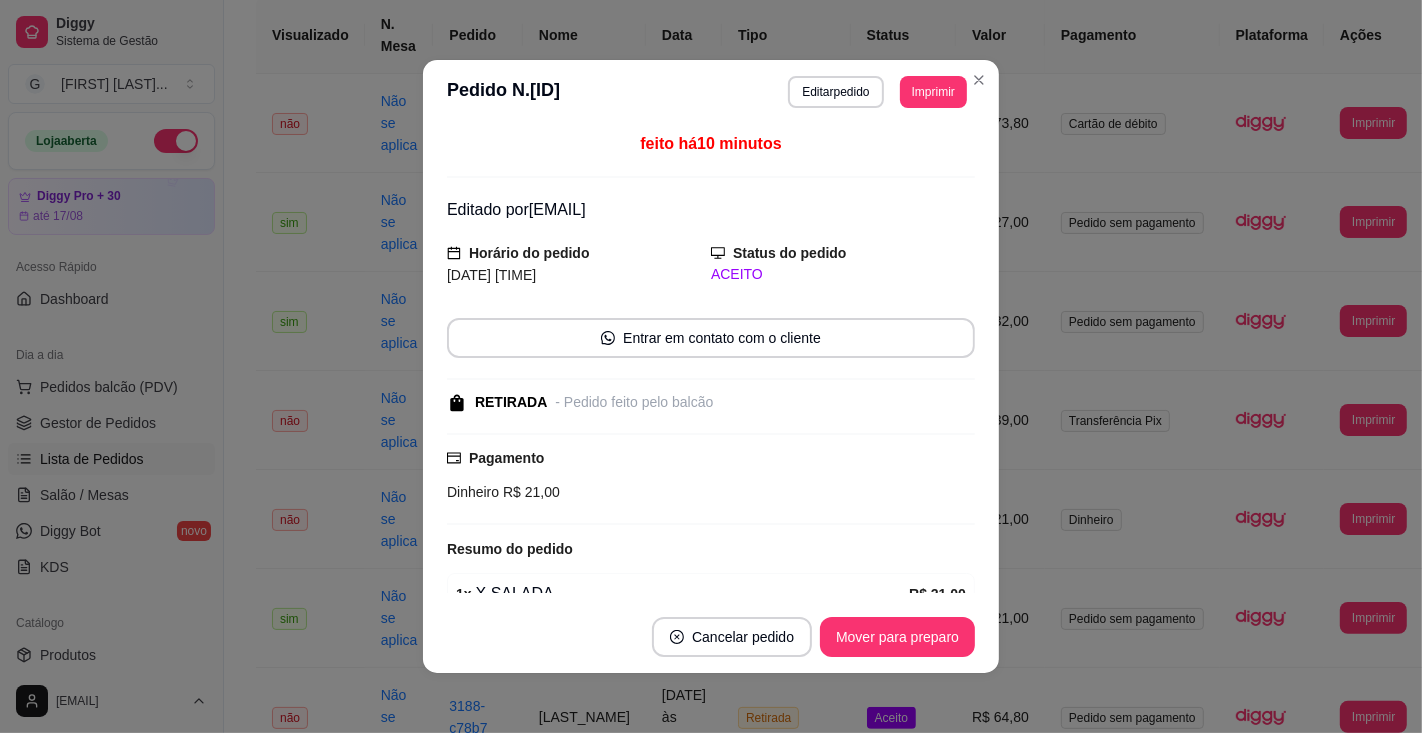 click on "Pagamento Dinheiro   [PRICE]" at bounding box center [711, 479] 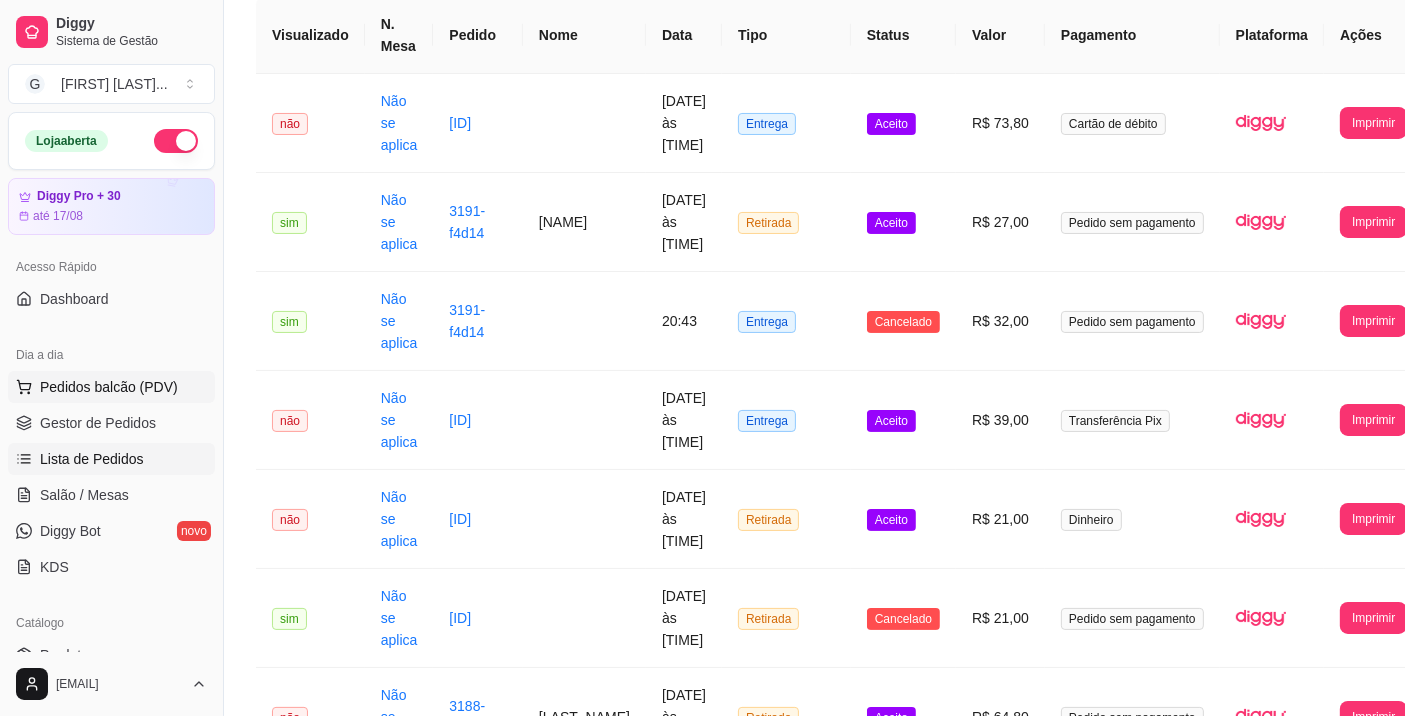 click on "Pedidos balcão (PDV)" at bounding box center (109, 387) 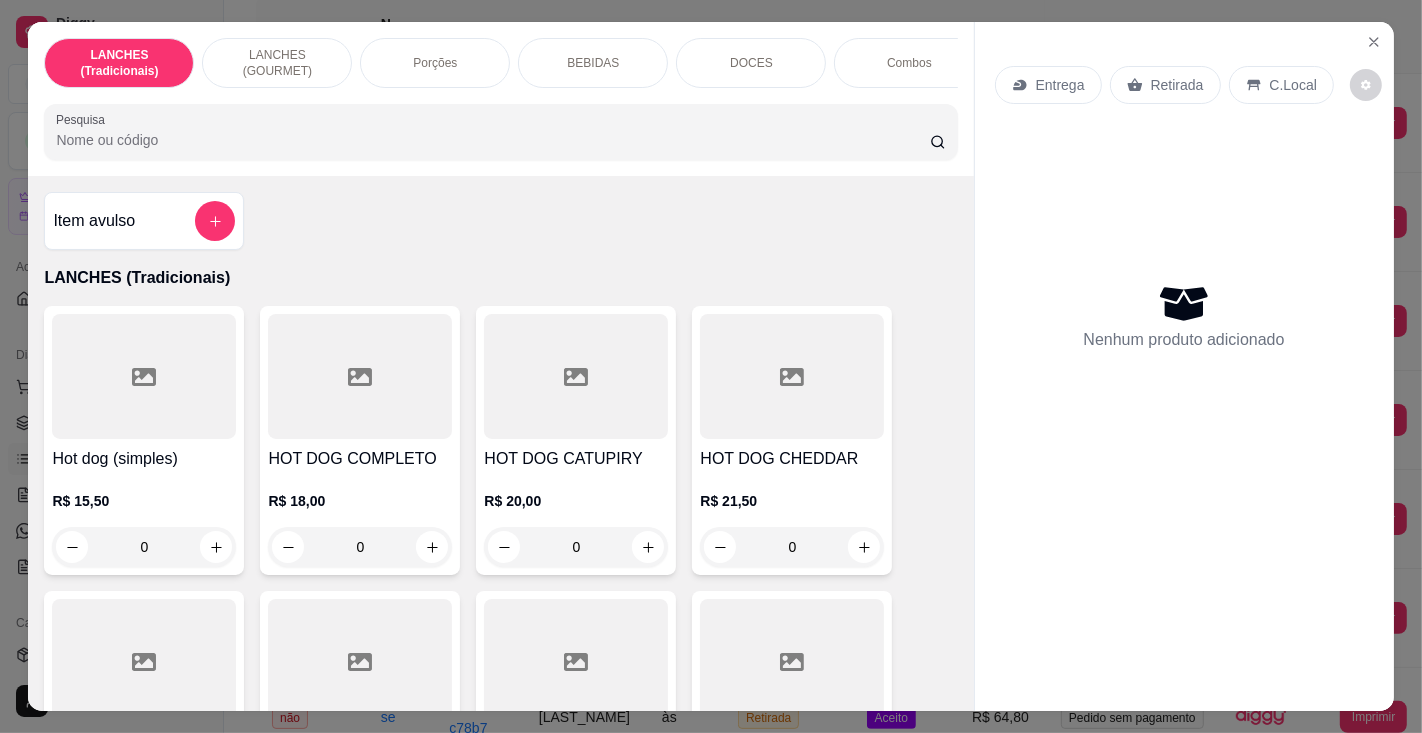 click on "Pesquisa" at bounding box center [492, 140] 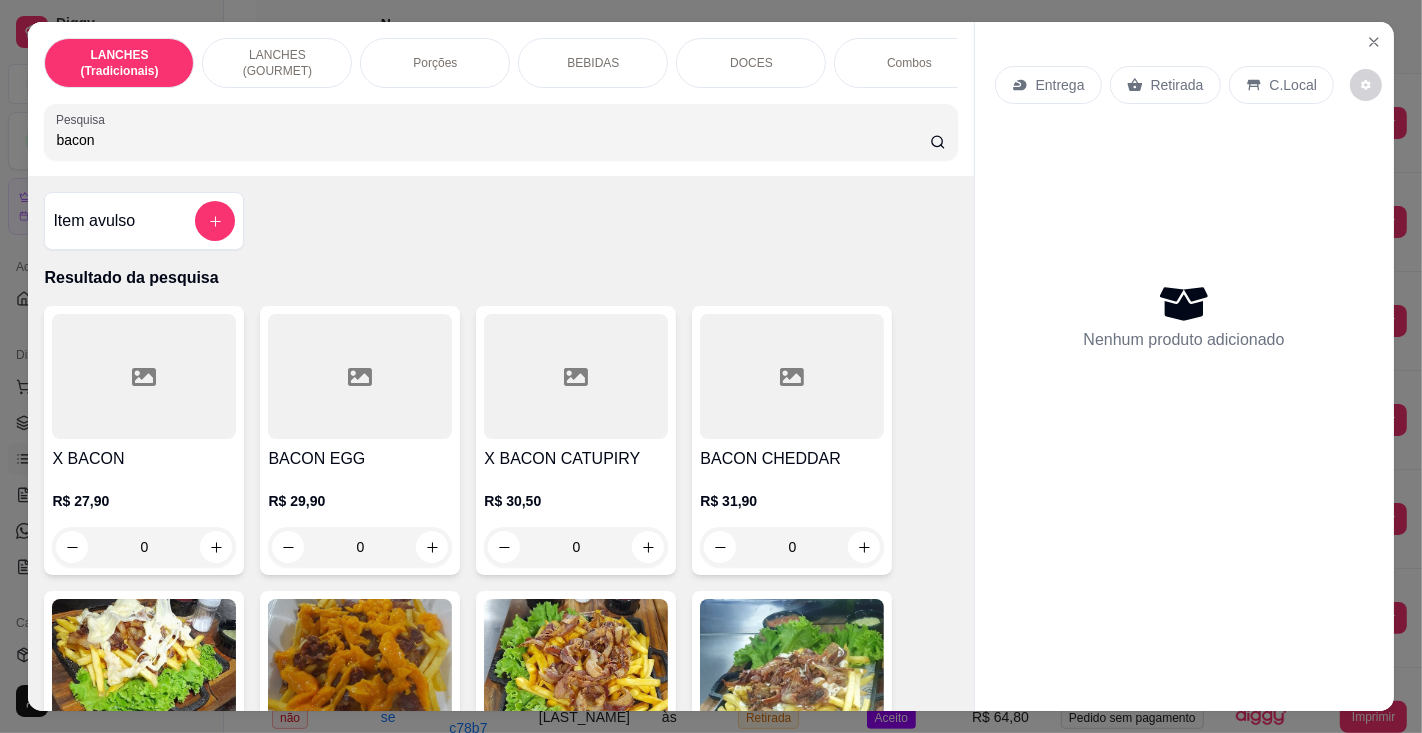type on "bacon" 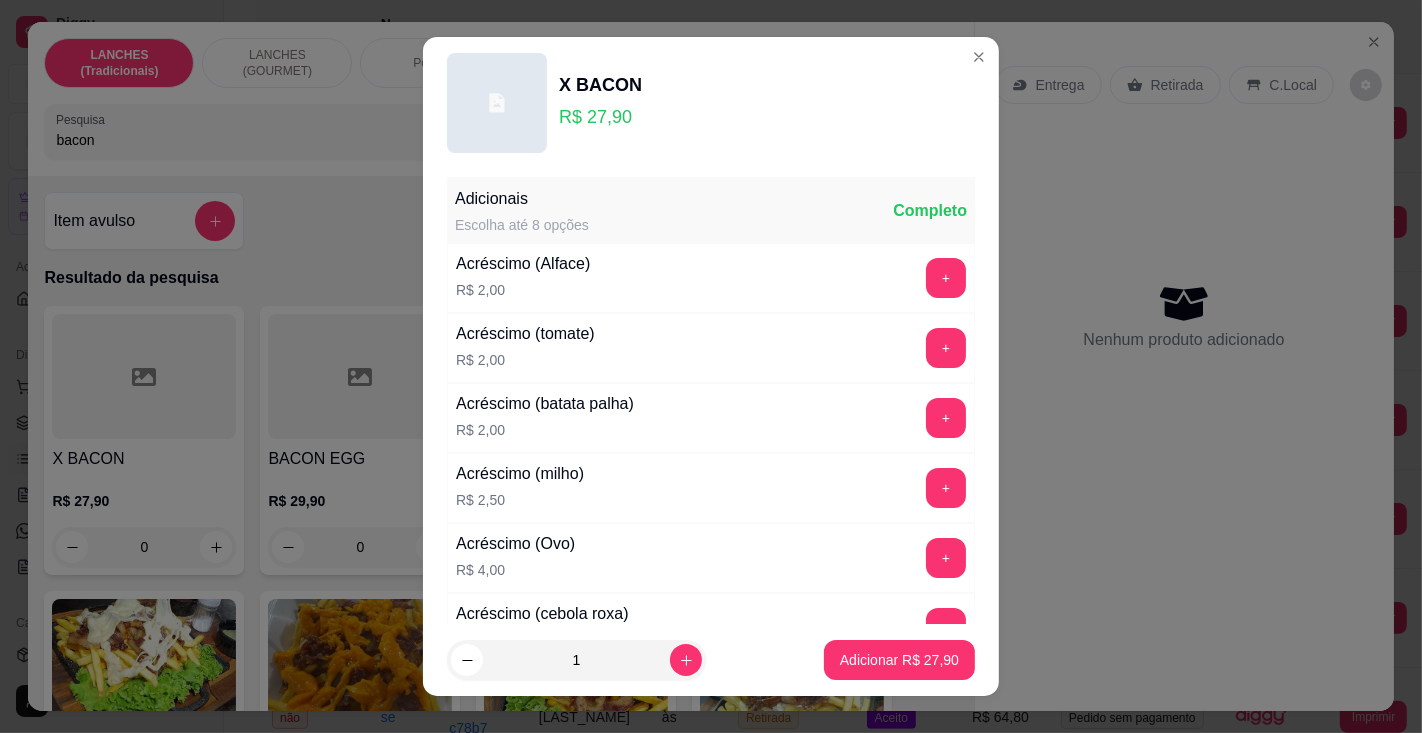 click on "Adicionar   R$ 27,90" at bounding box center (899, 660) 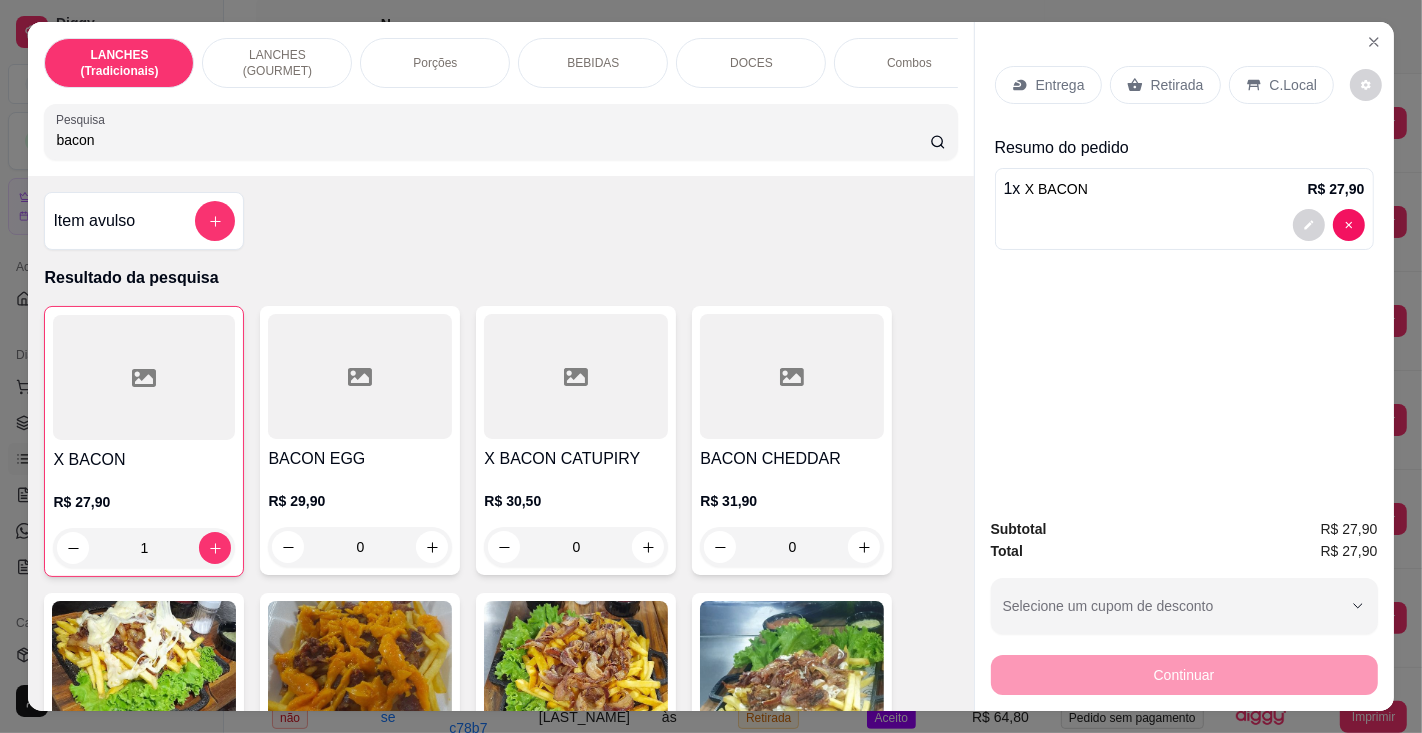 click on "Entrega" at bounding box center (1048, 85) 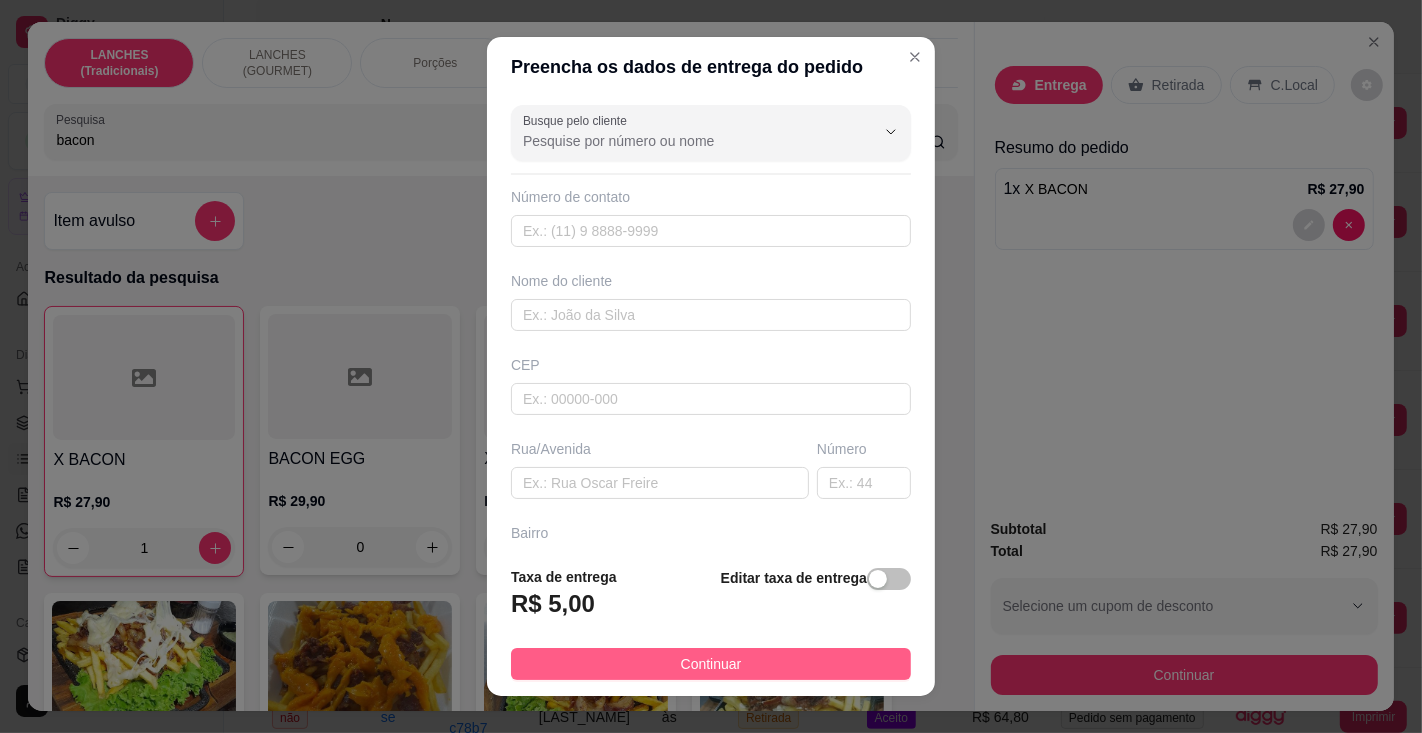 click on "Continuar" at bounding box center (711, 664) 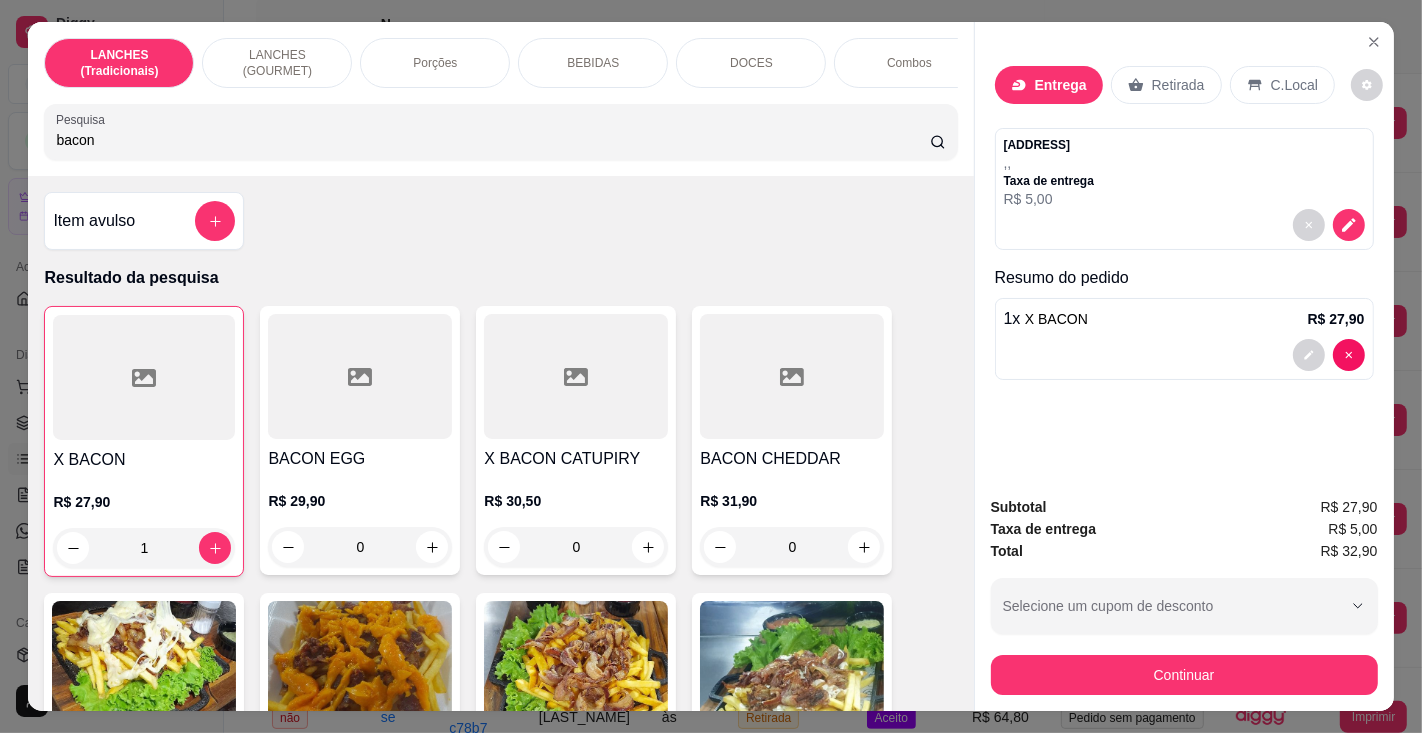 click on "Entrega" at bounding box center [1061, 85] 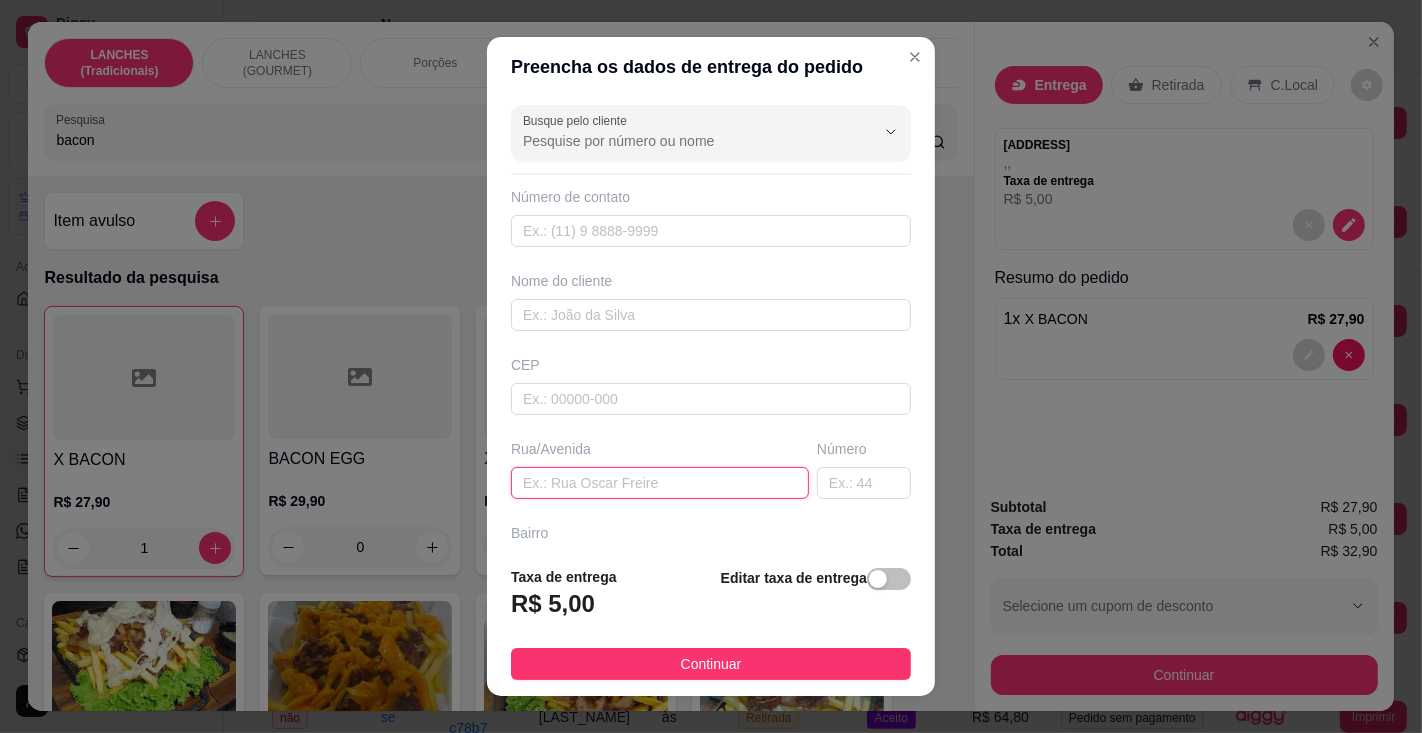 click at bounding box center [660, 483] 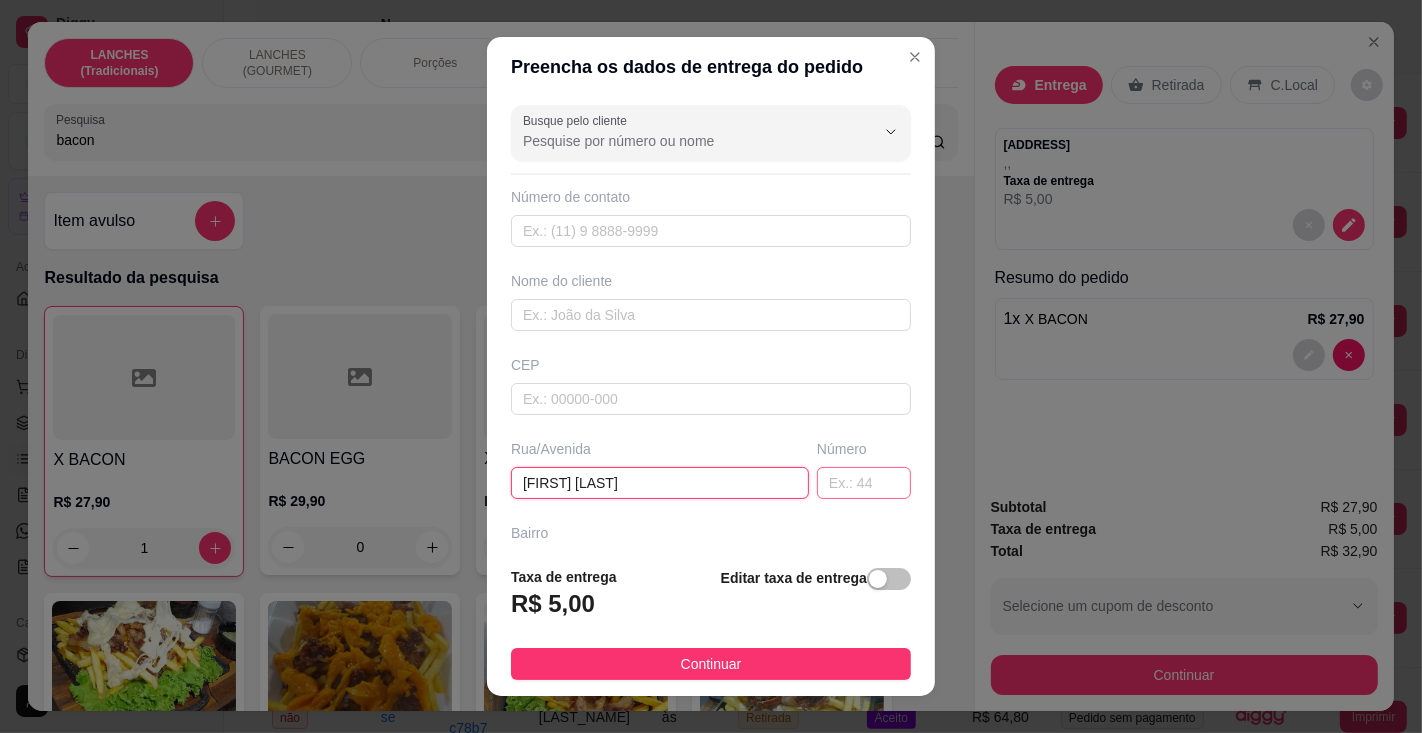 type on "[FIRST] [LAST]" 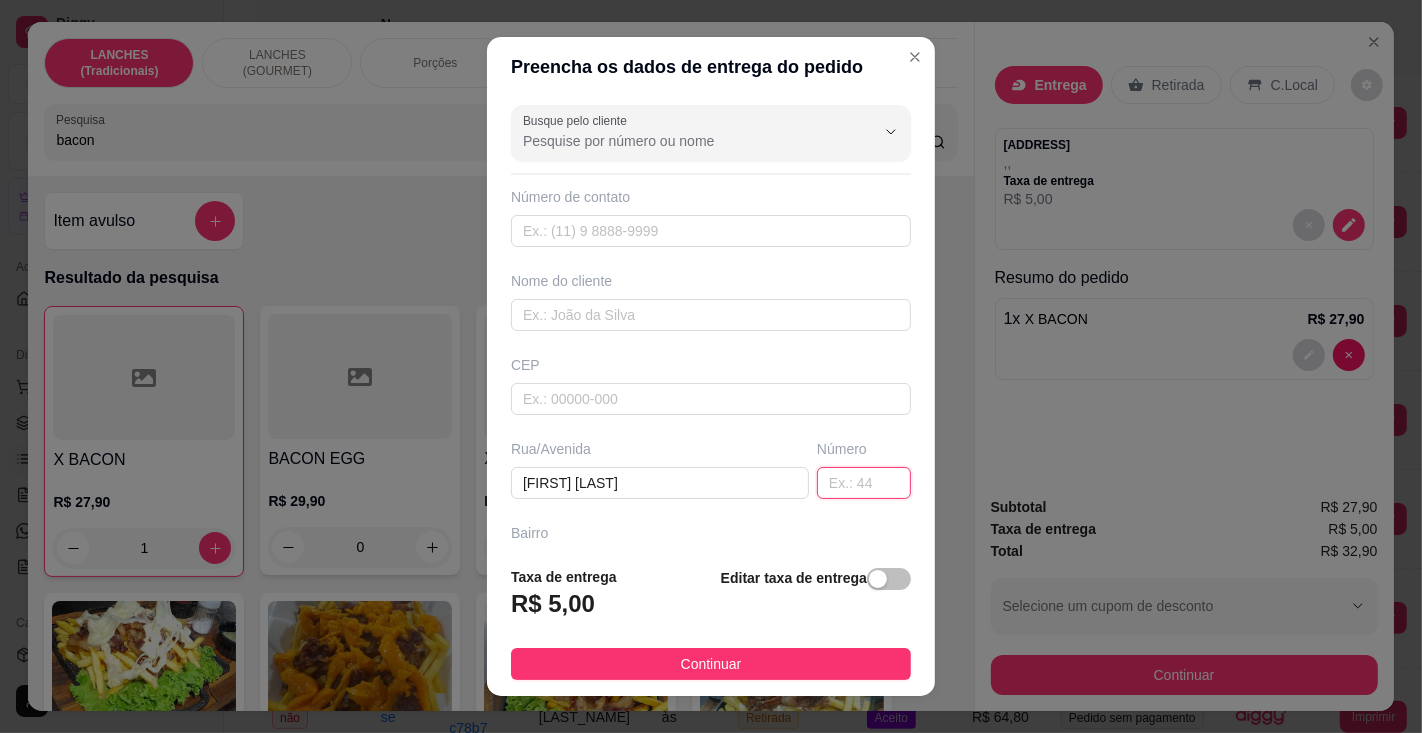 click at bounding box center [864, 483] 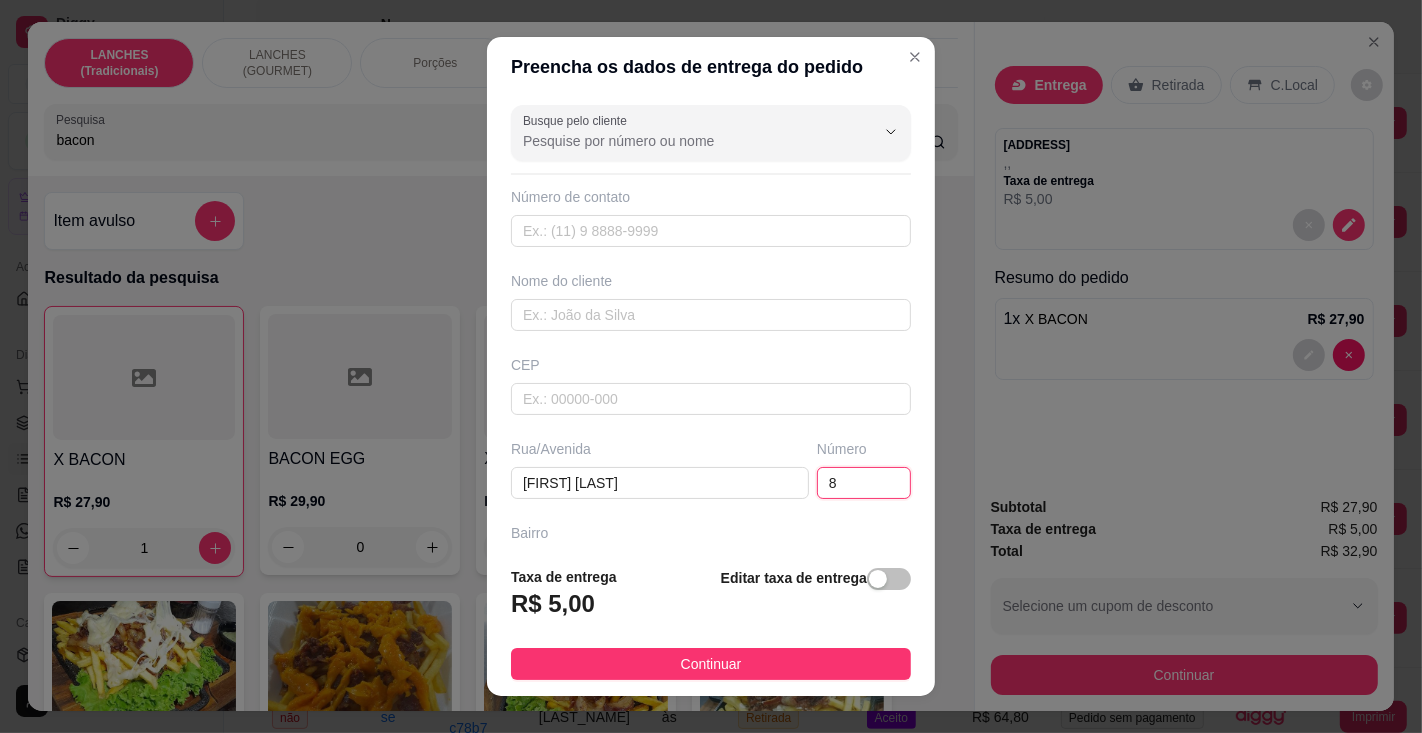 type on "82" 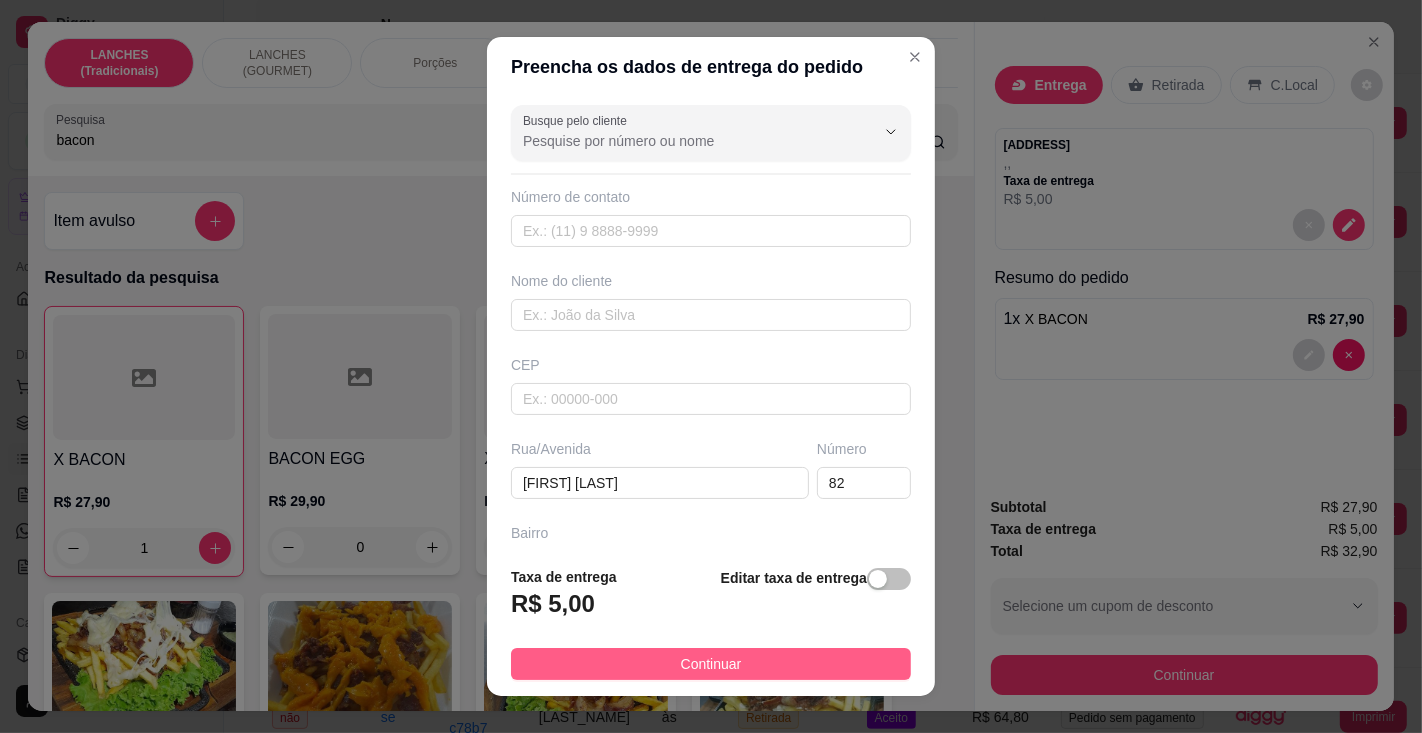 click on "Continuar" at bounding box center (711, 664) 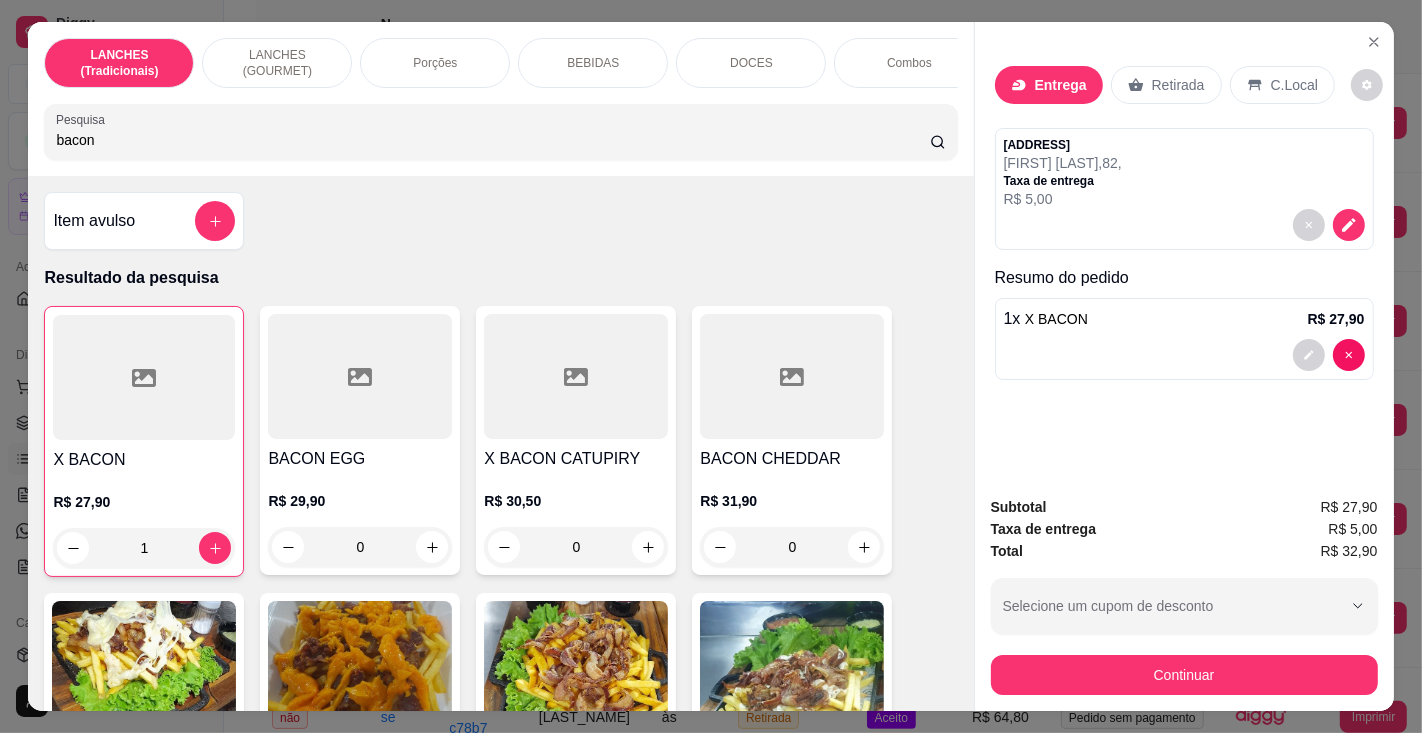 scroll, scrollTop: 50, scrollLeft: 0, axis: vertical 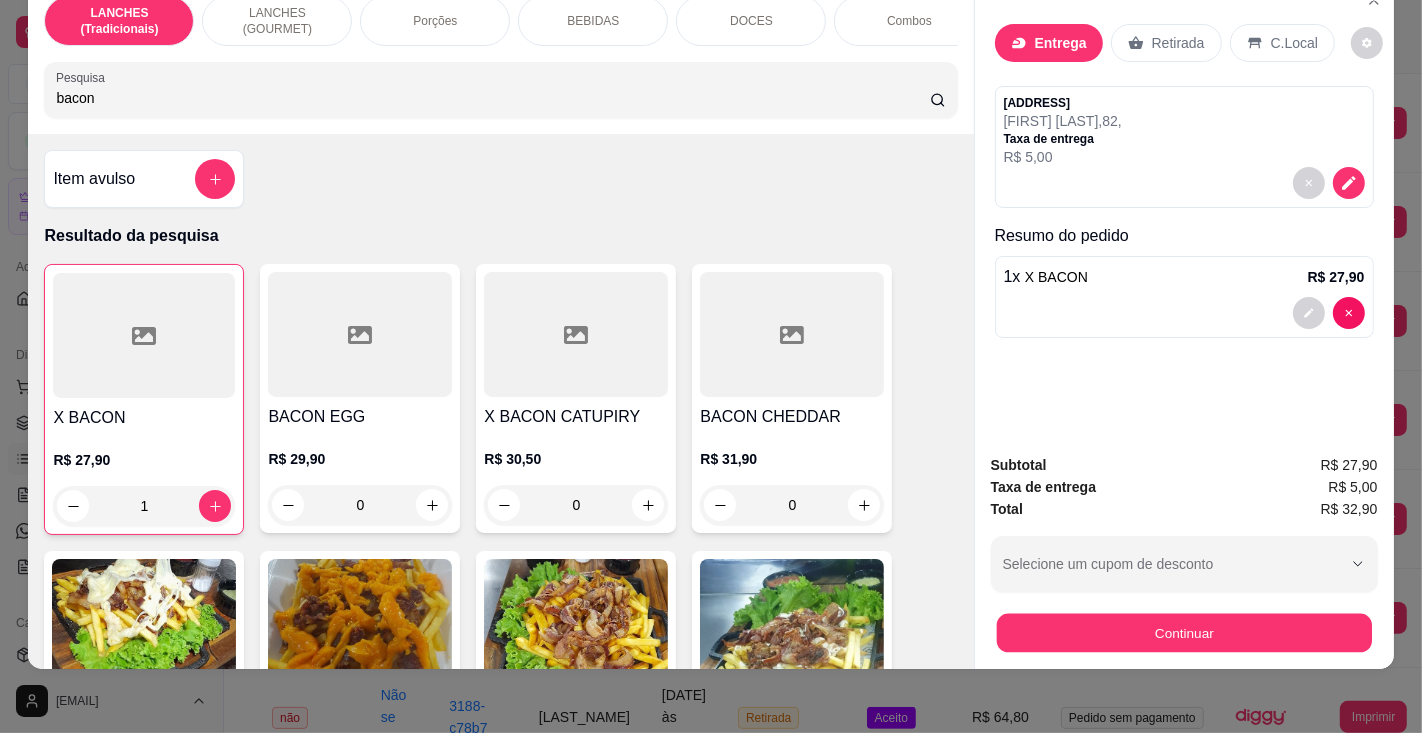 click on "Continuar" at bounding box center [1183, 633] 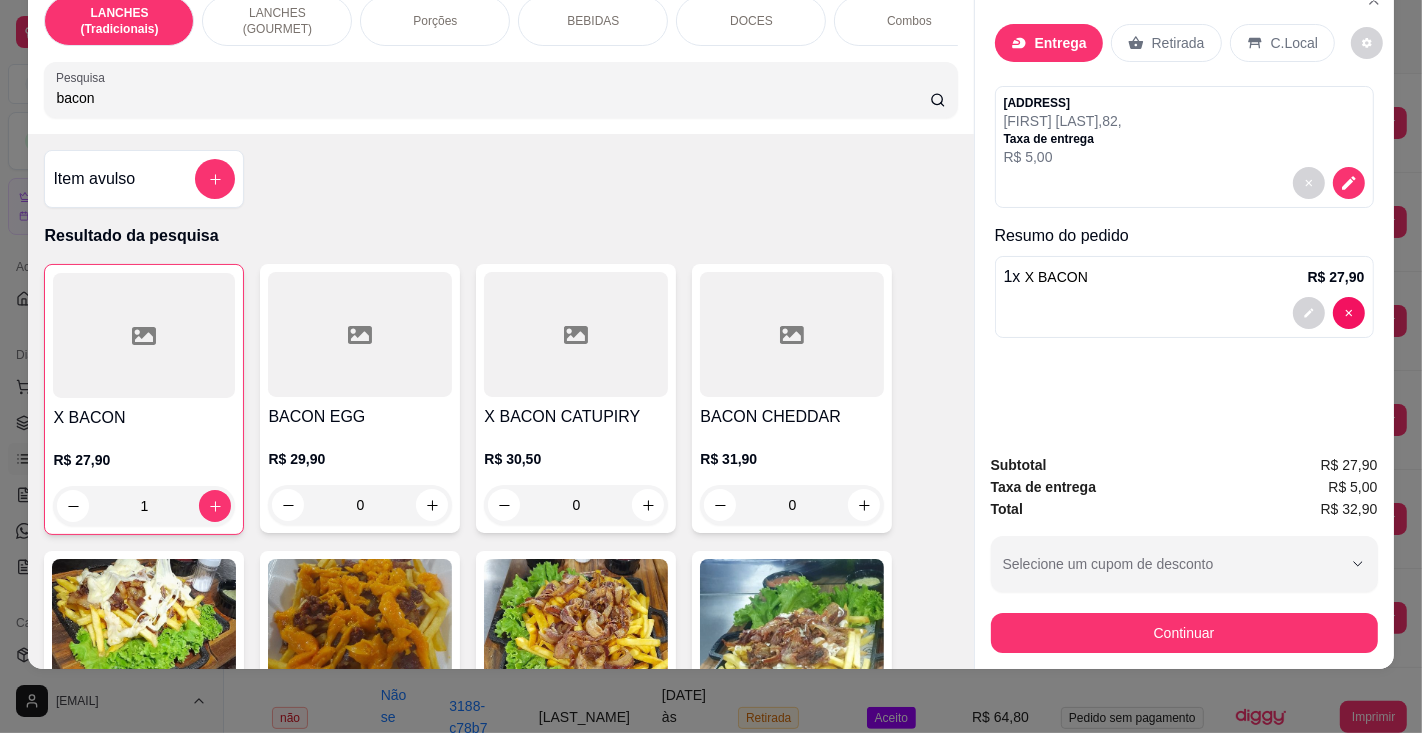 click on "Entrega" at bounding box center [1061, 43] 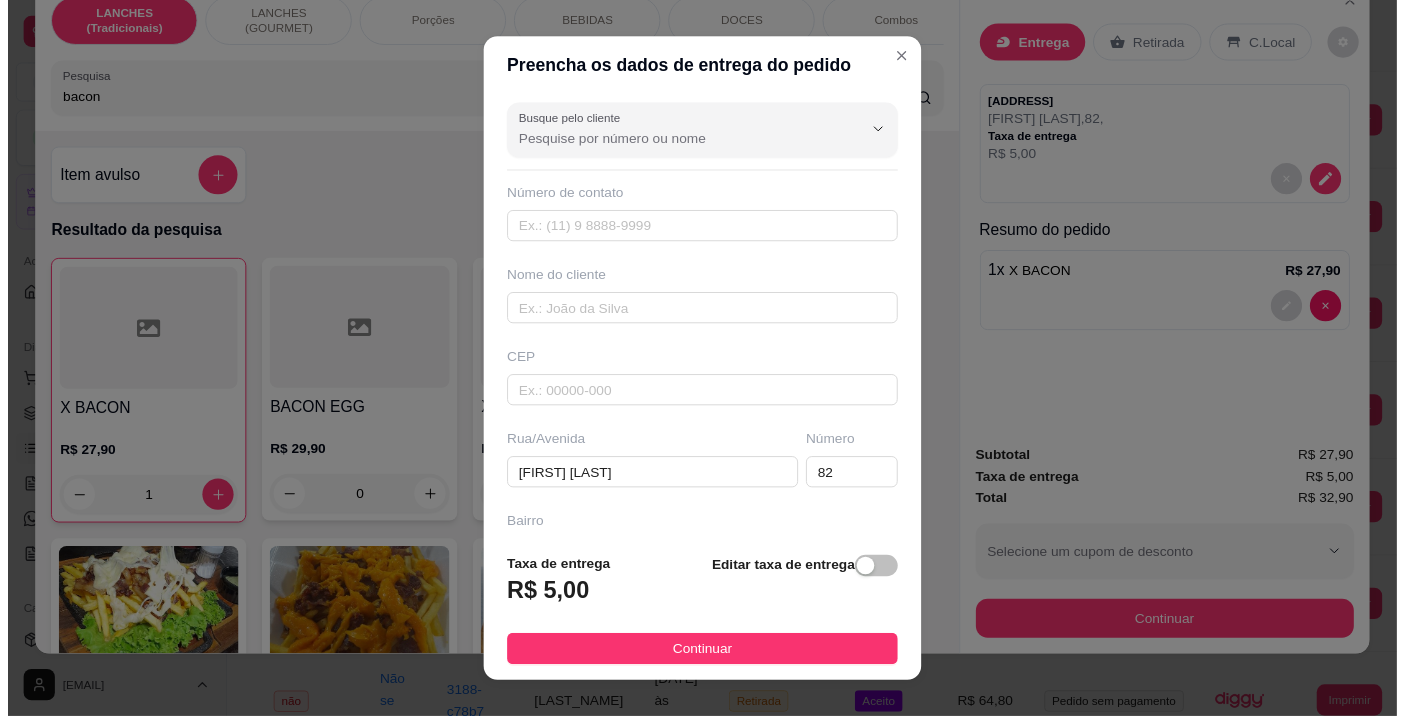 scroll, scrollTop: 215, scrollLeft: 0, axis: vertical 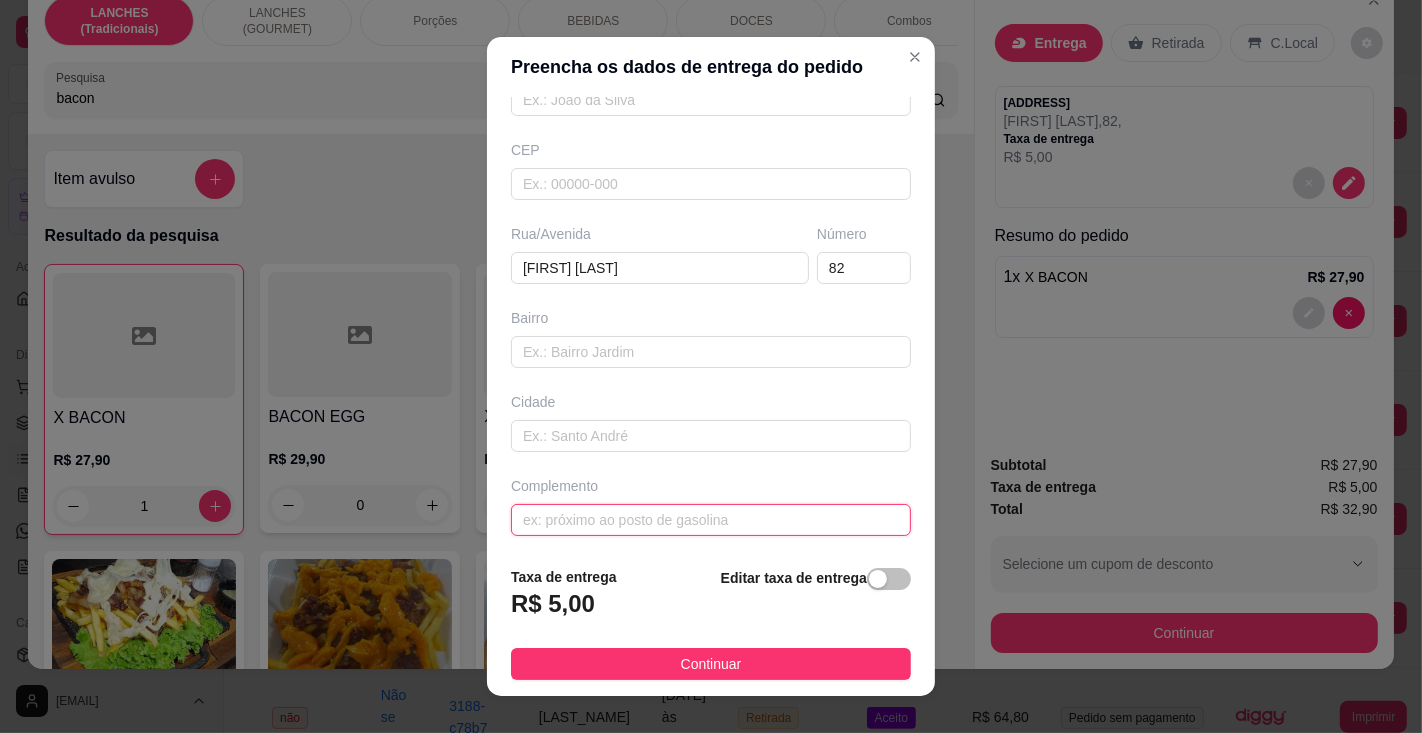 click at bounding box center (711, 520) 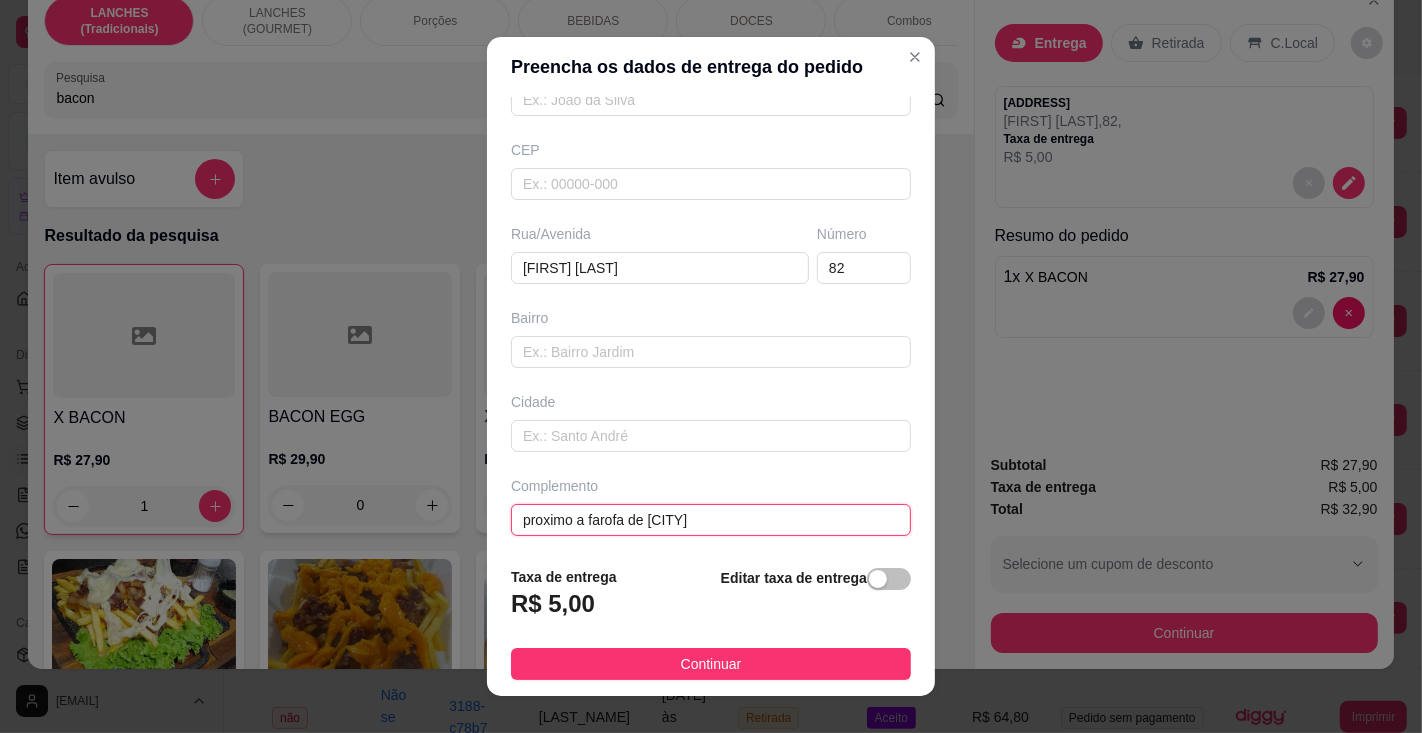 type on "proximo a farofa de [CITY]" 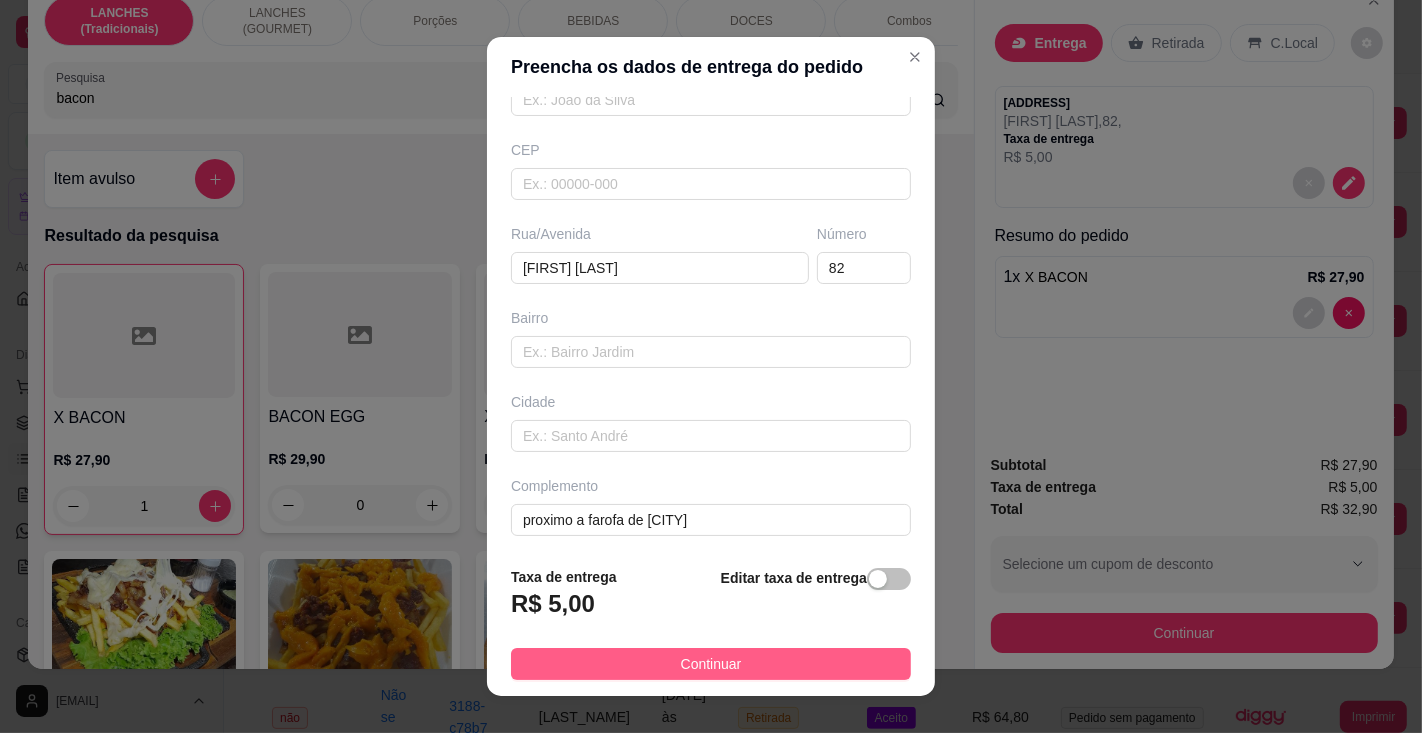 click on "Continuar" at bounding box center [711, 664] 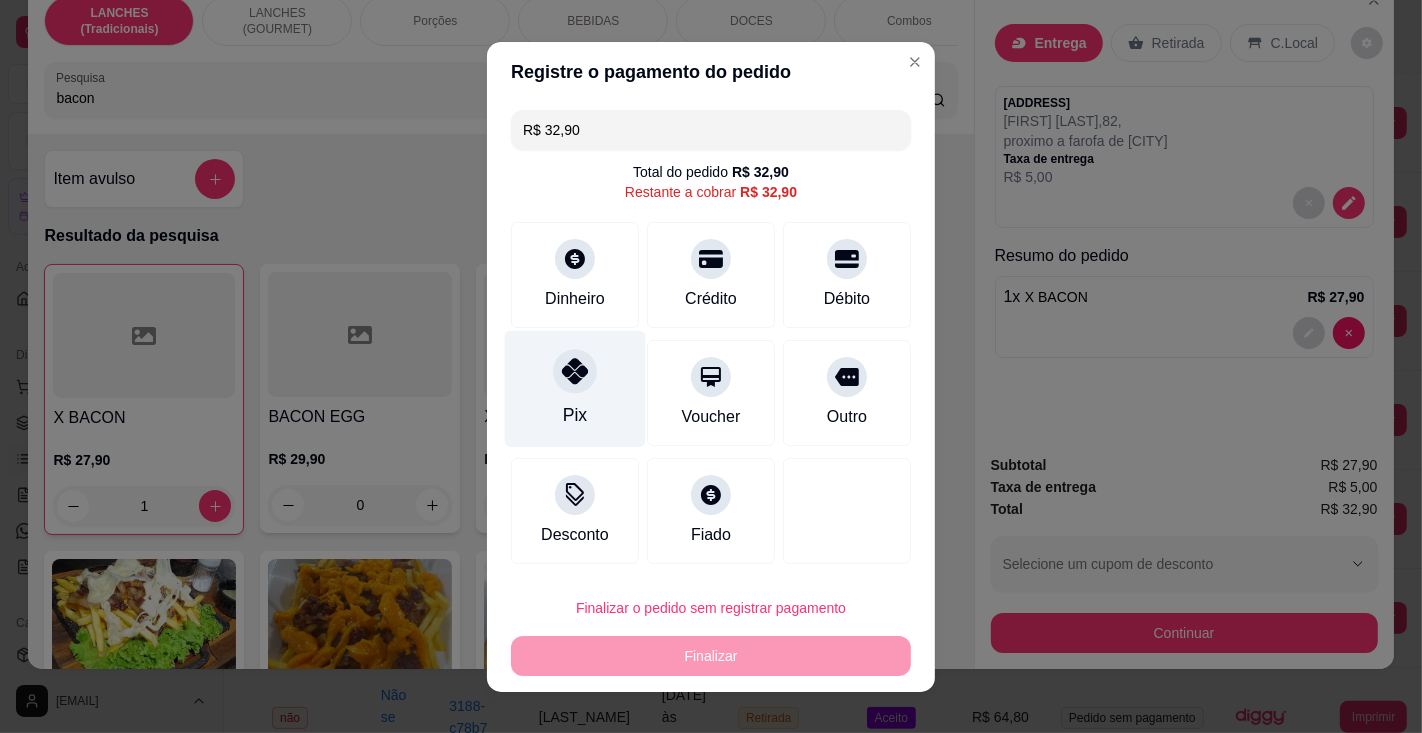 click on "Pix" at bounding box center [575, 388] 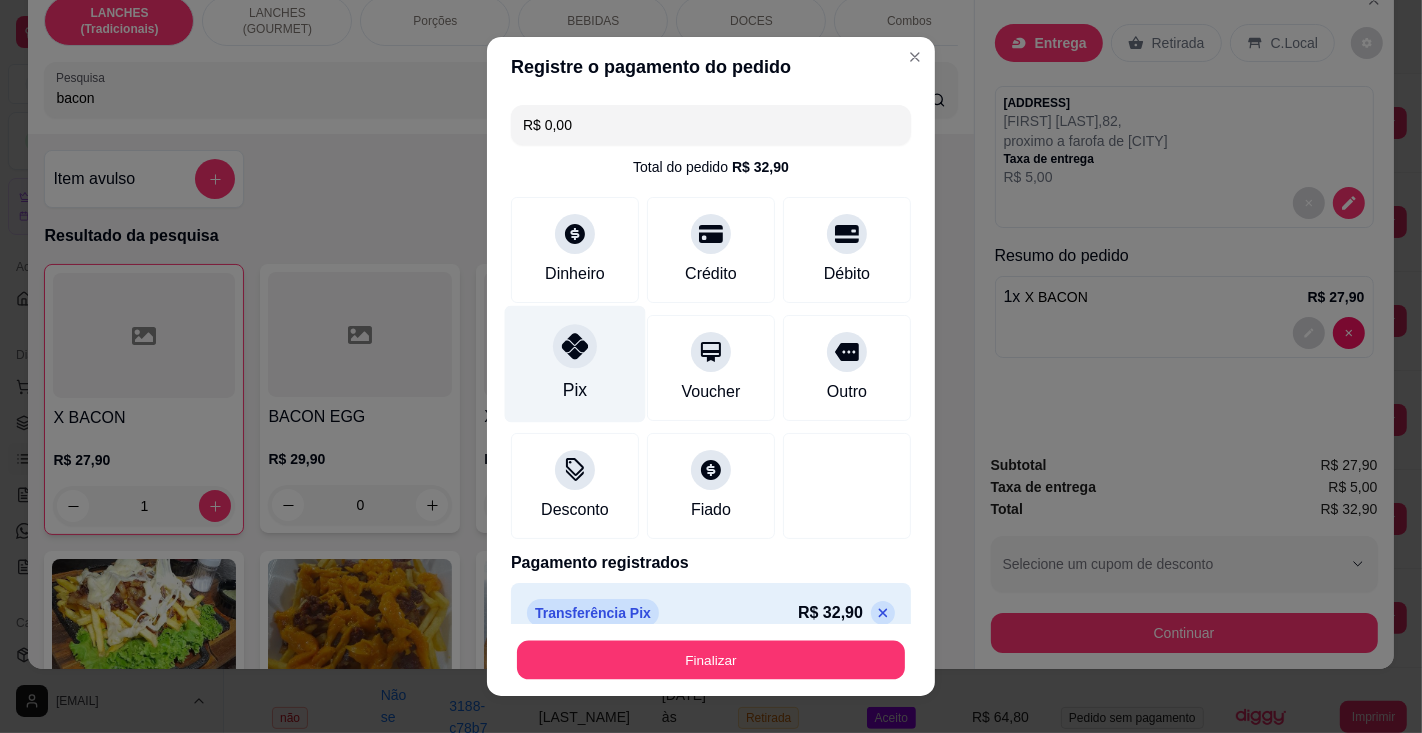 click on "Finalizar" at bounding box center (711, 660) 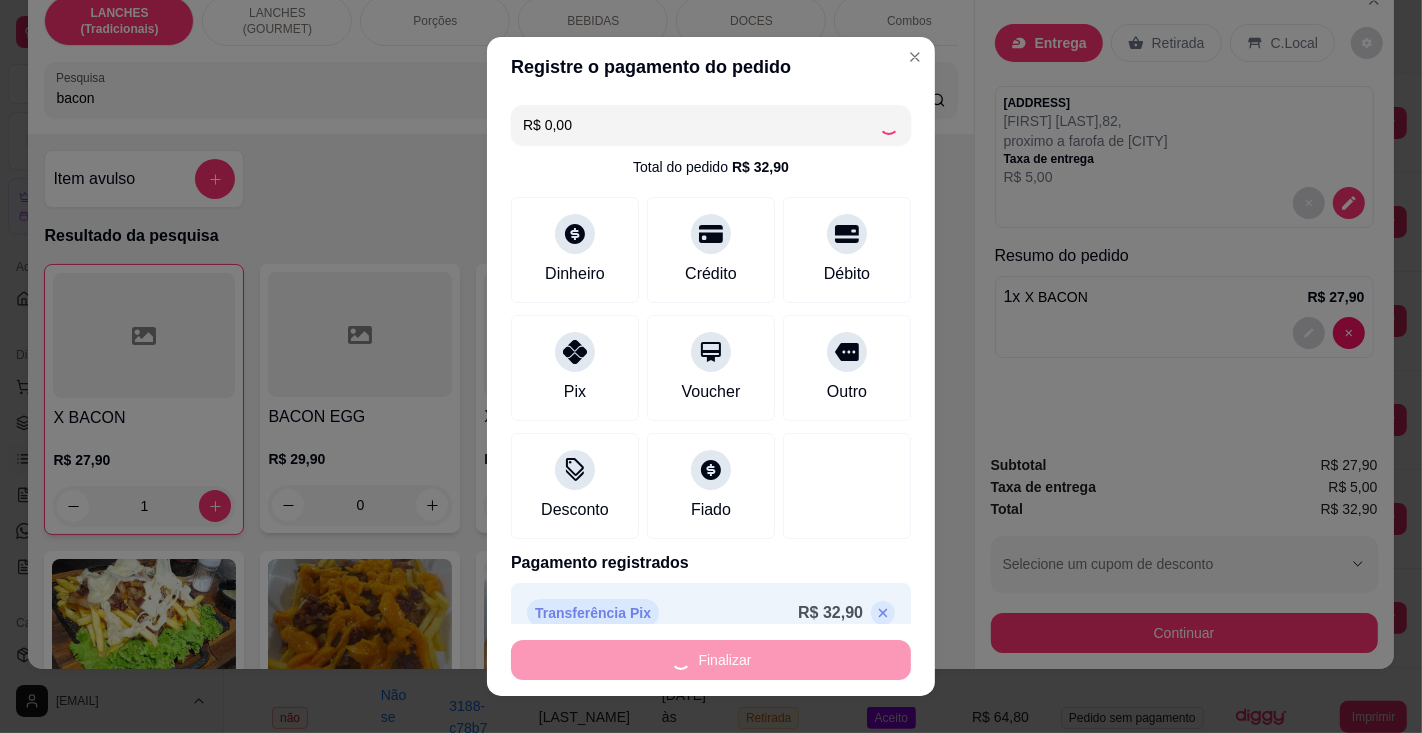 type on "0" 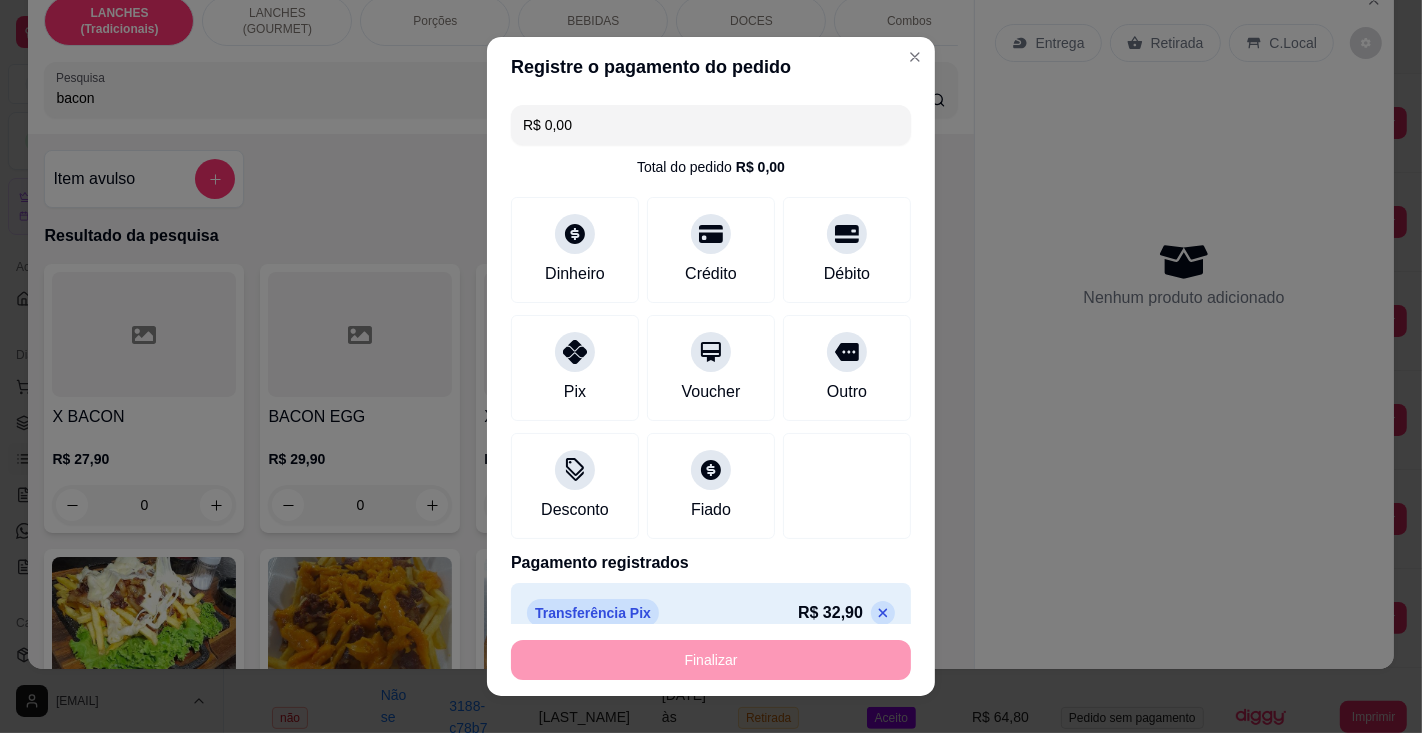 type on "-R$ 32,90" 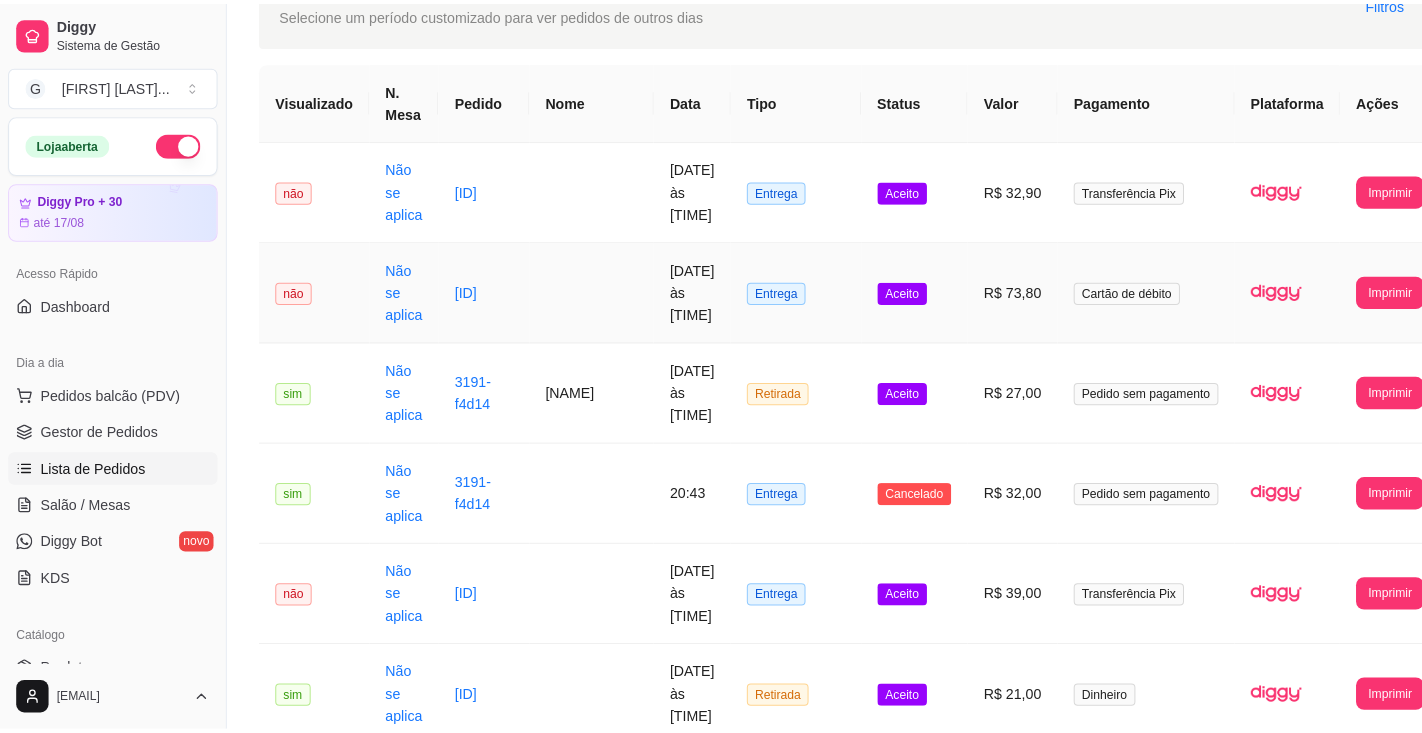 scroll, scrollTop: 0, scrollLeft: 0, axis: both 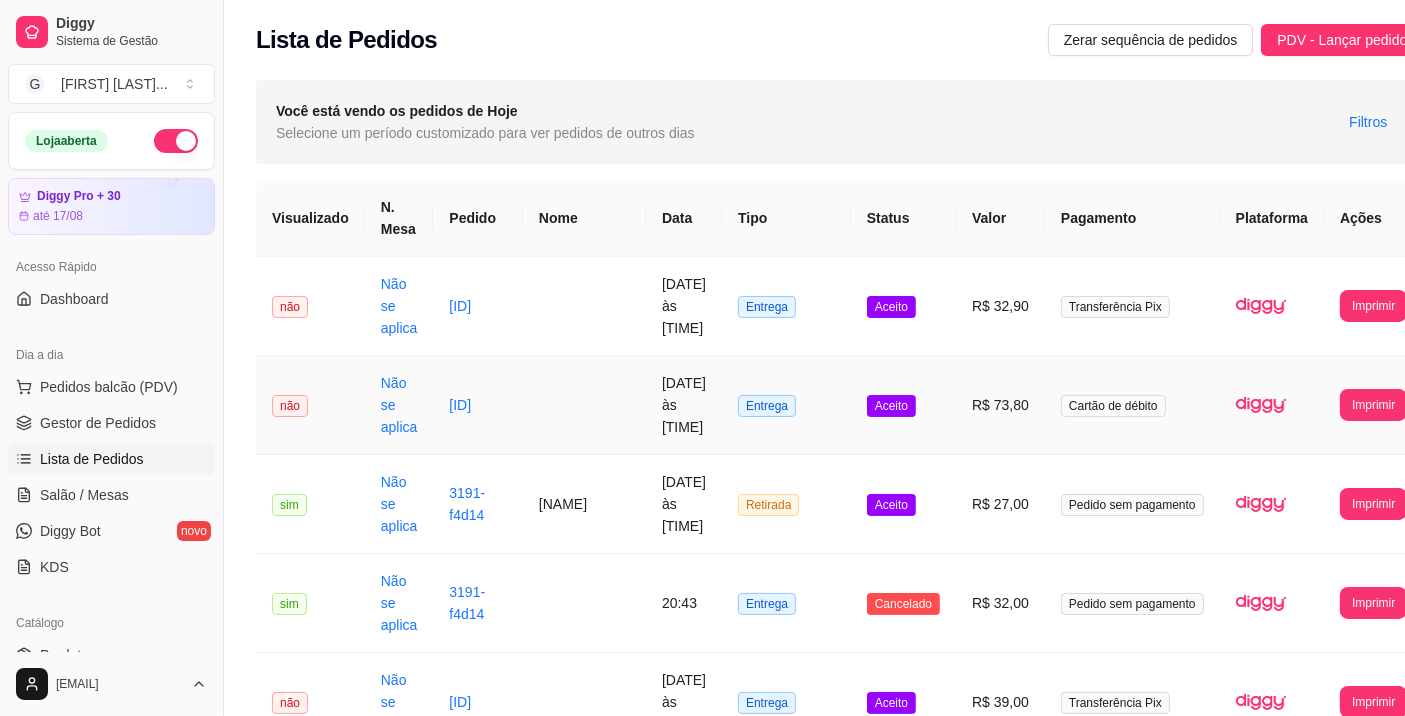 click on "Imprimir" at bounding box center (1373, 306) 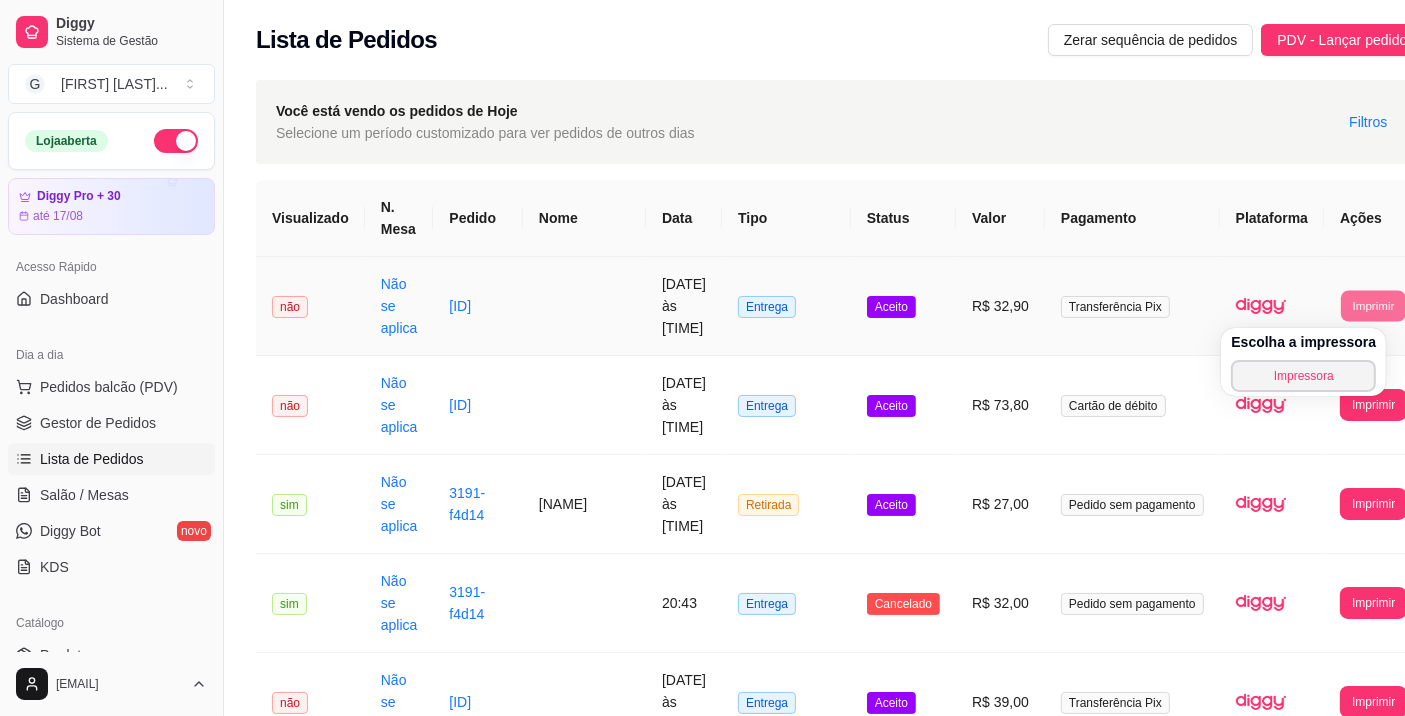 click on "Impressora" at bounding box center [1303, 376] 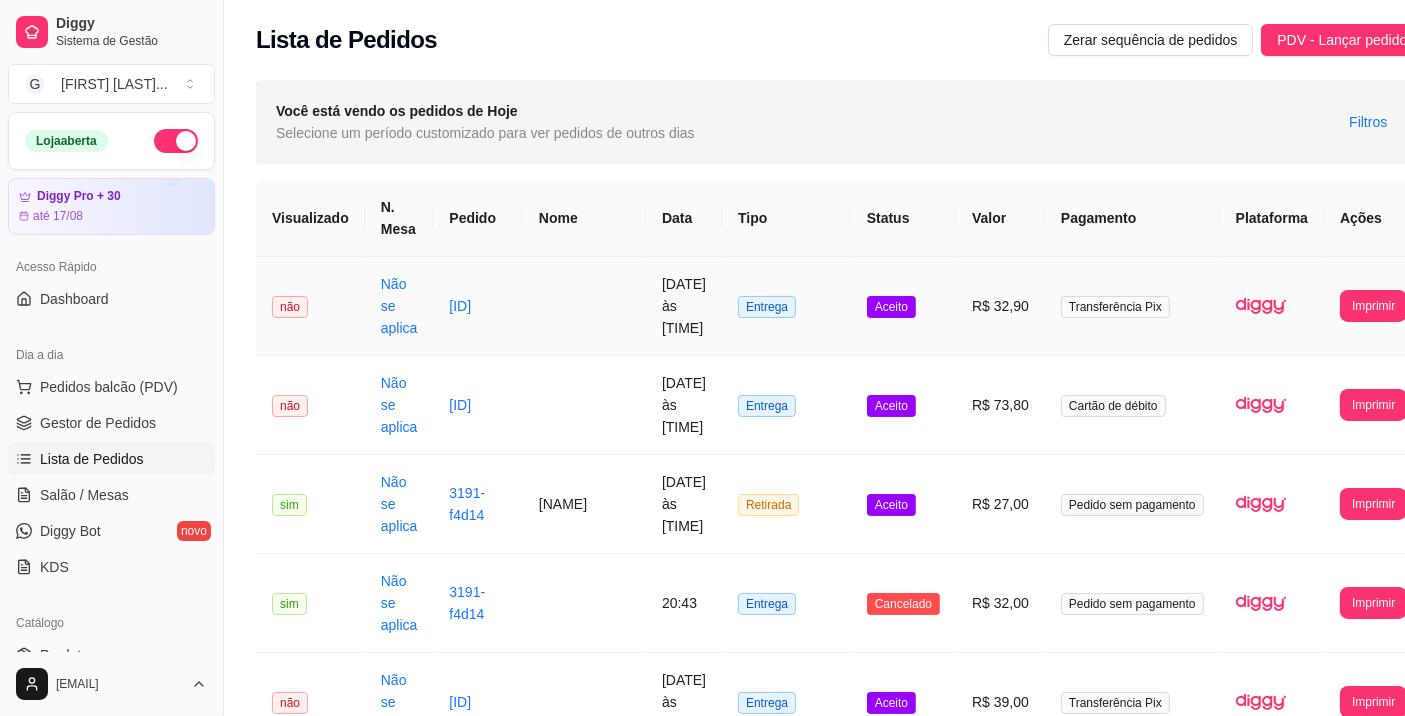 click on "Imprimir" at bounding box center [1373, 306] 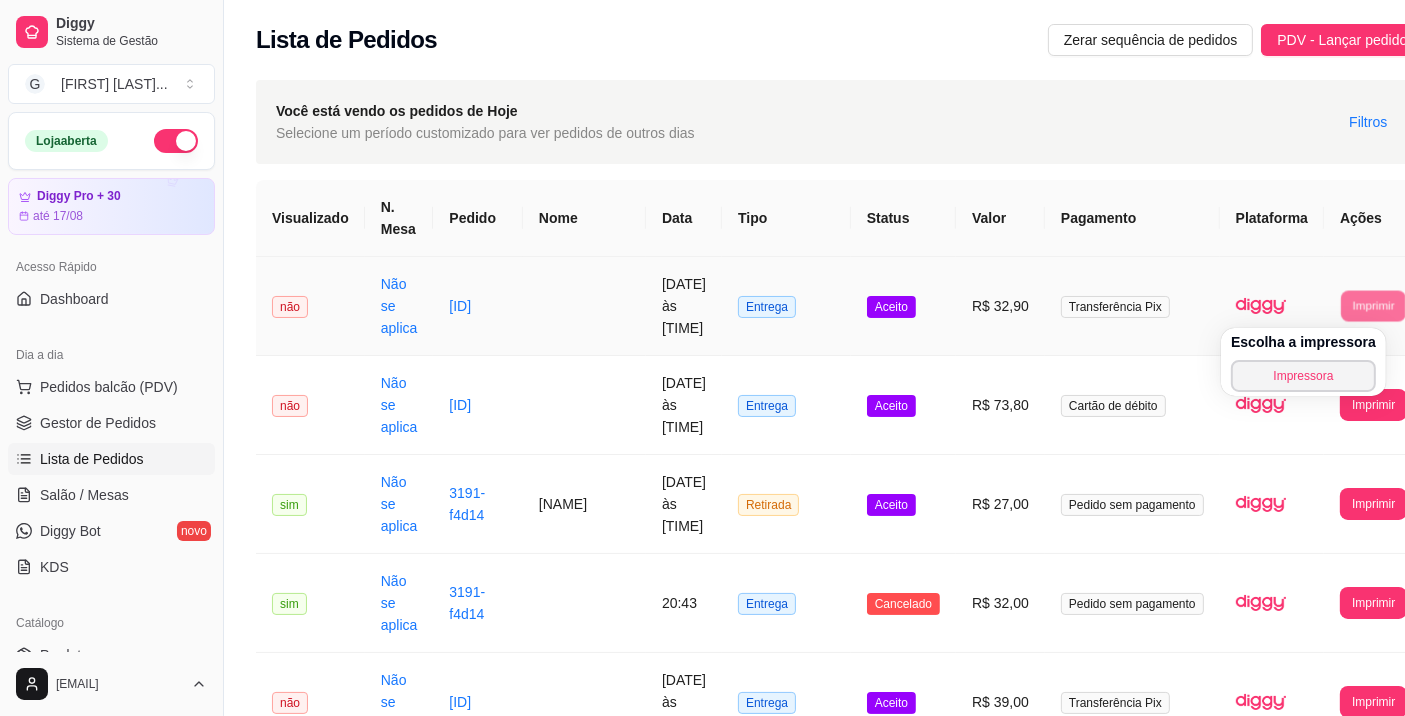 click on "Impressora" at bounding box center (1303, 376) 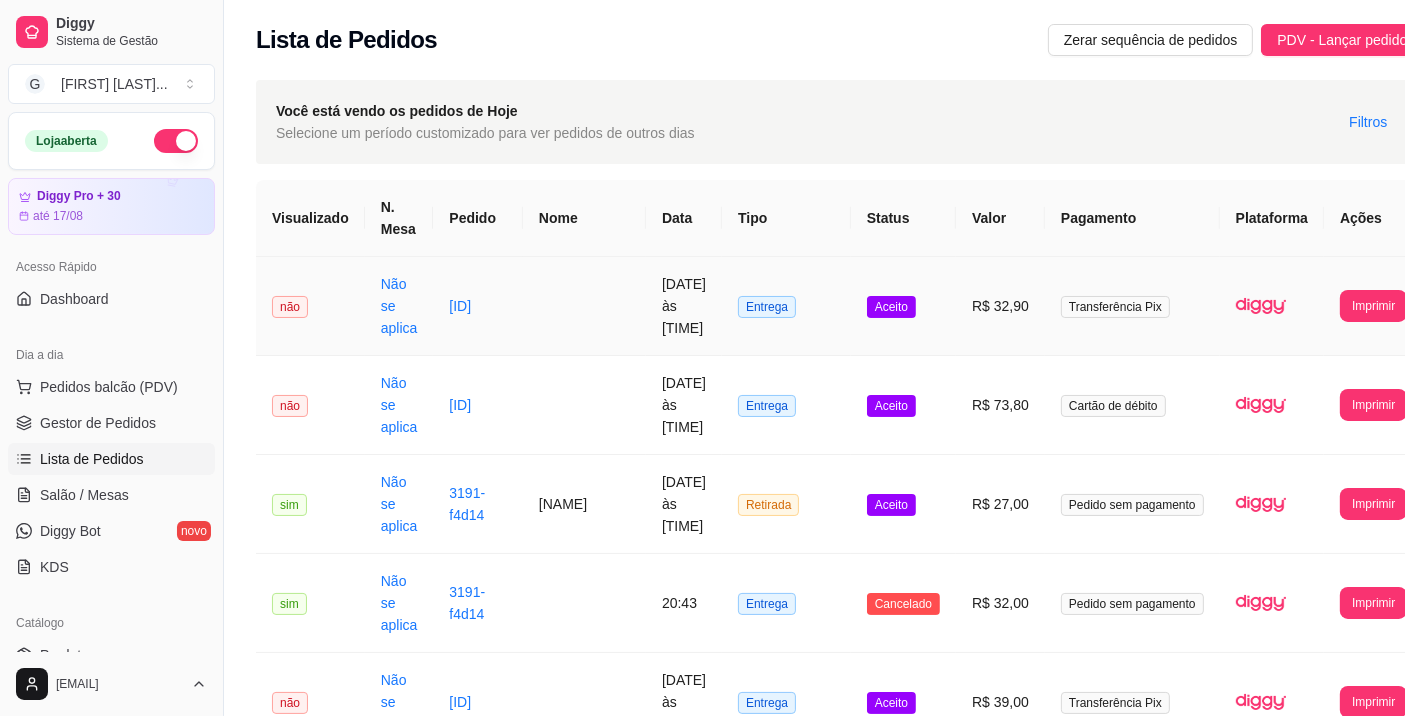 click on "R$ 27,00" at bounding box center [1000, 504] 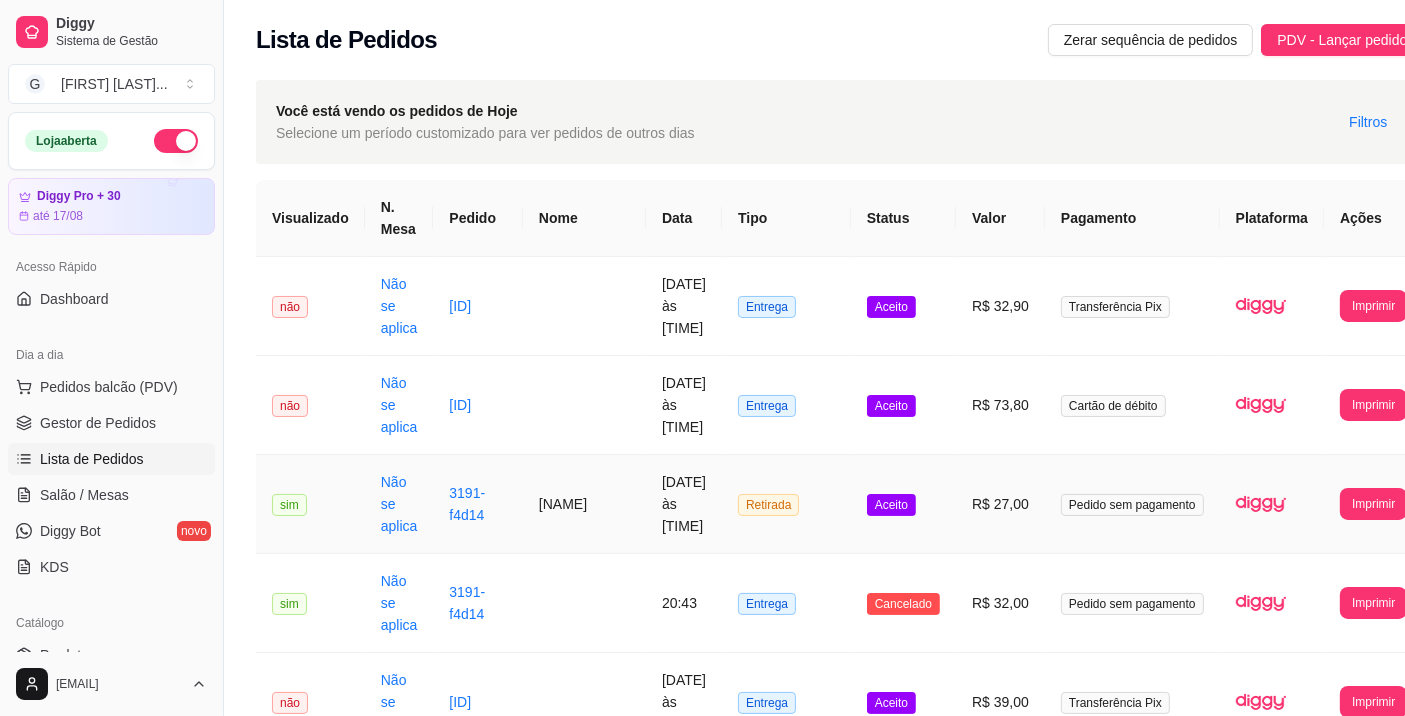click on "Retirada" at bounding box center [786, 504] 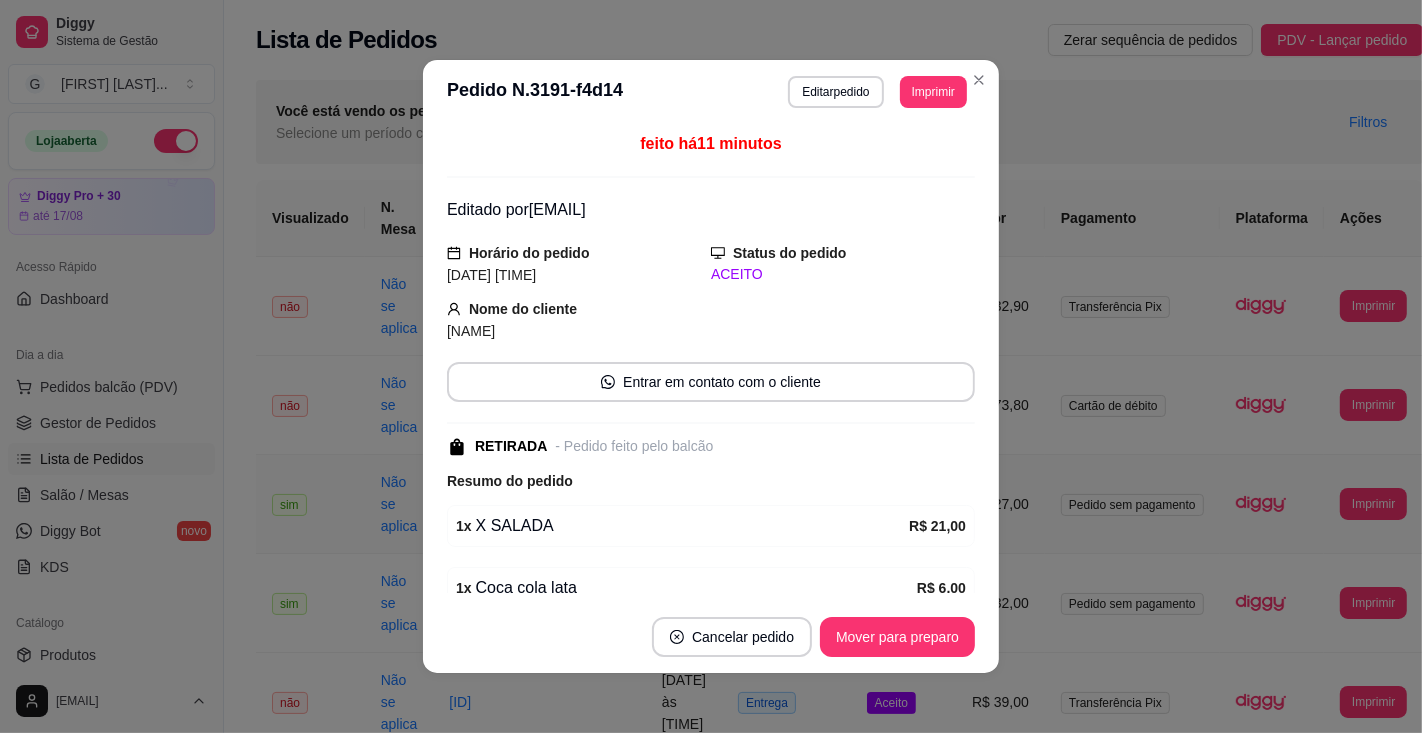 scroll, scrollTop: 3, scrollLeft: 0, axis: vertical 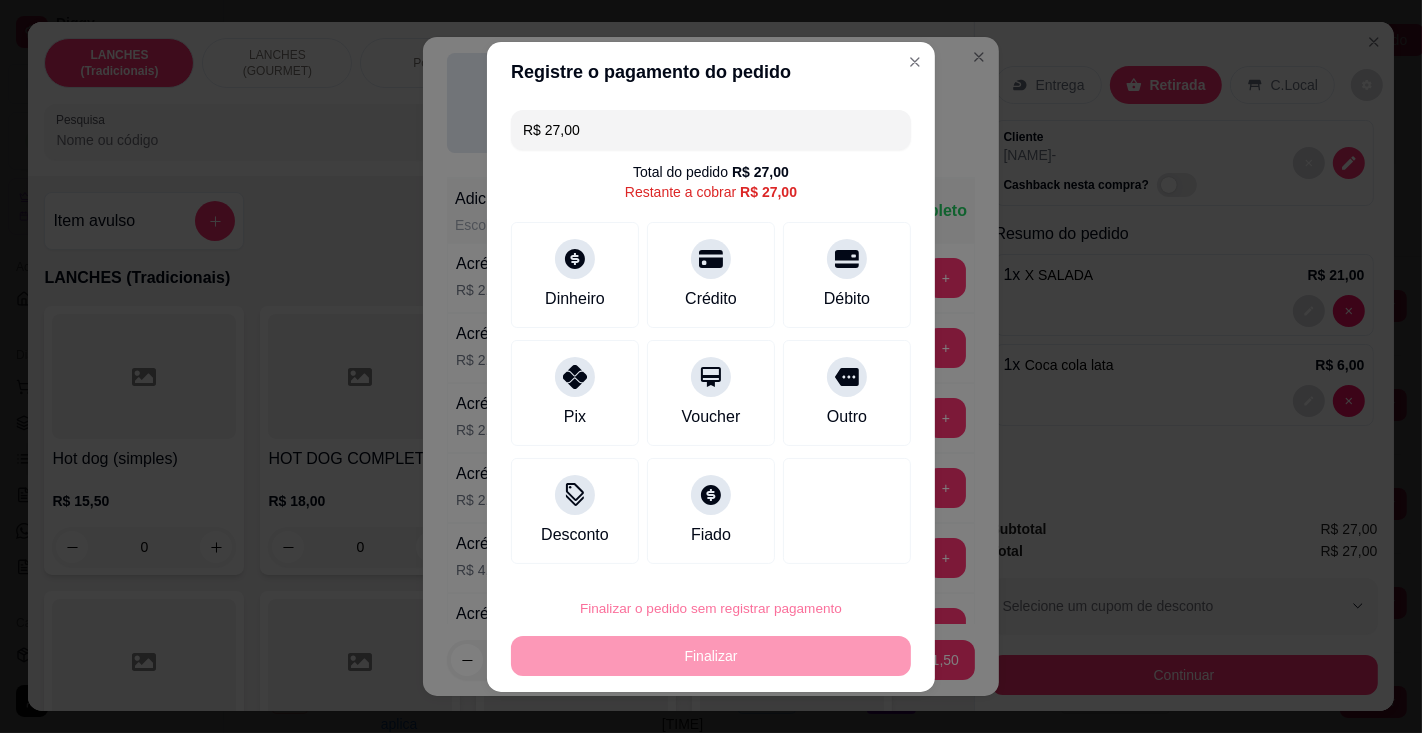 click on "Confirmar" at bounding box center (825, 550) 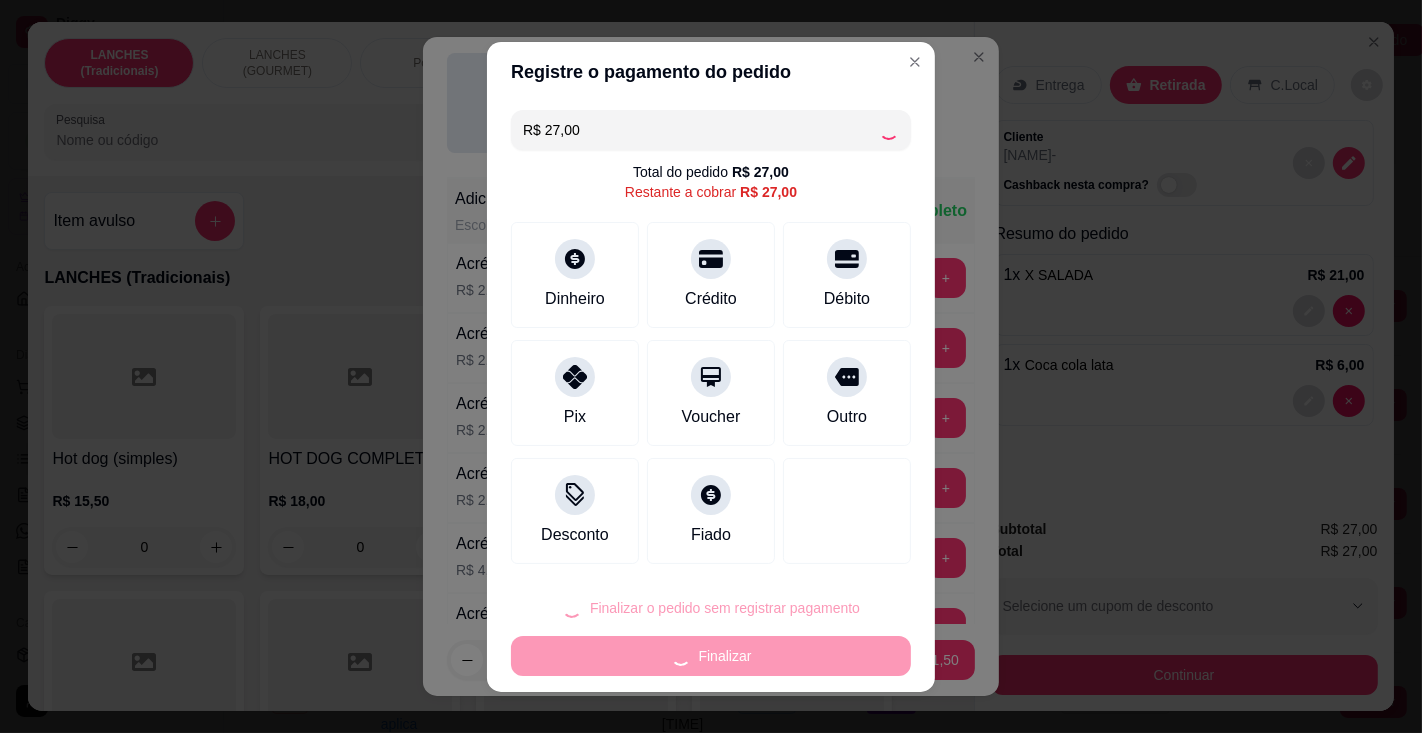 type on "0" 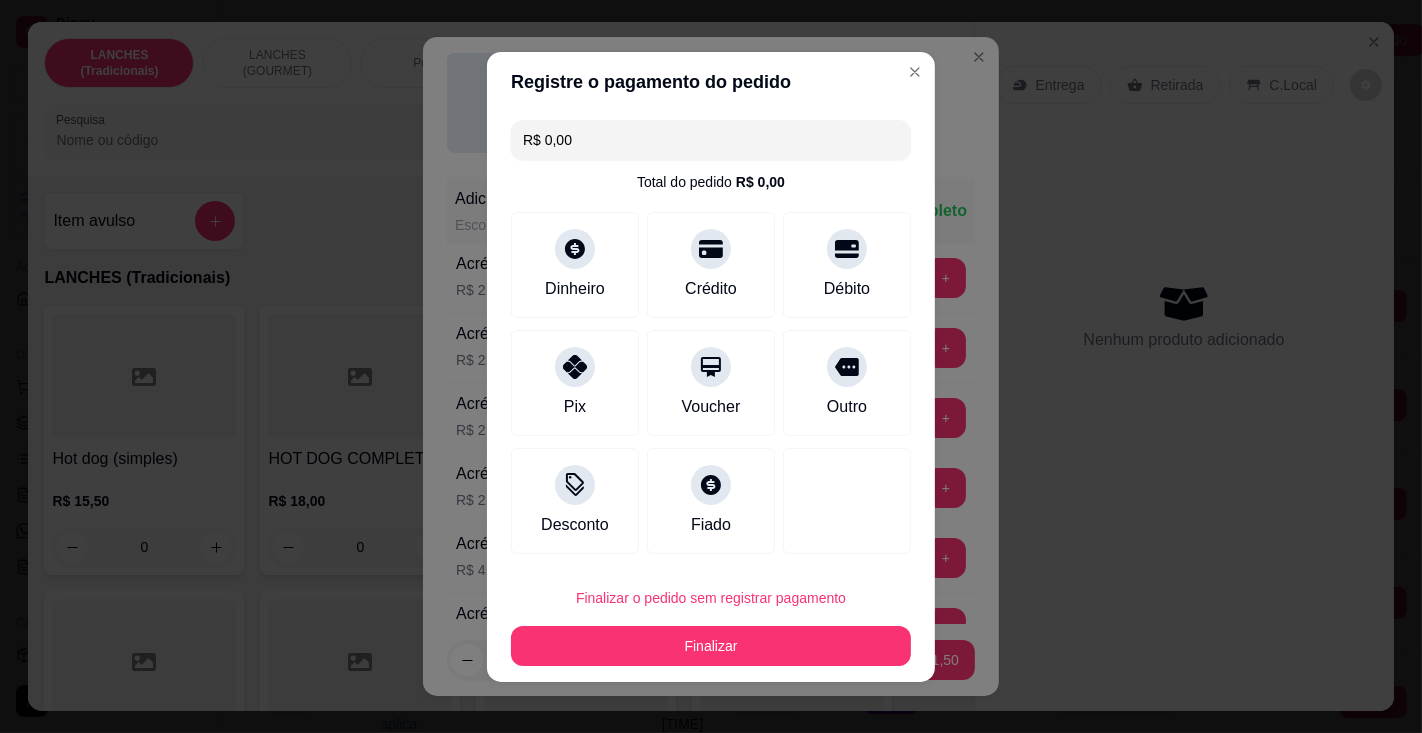 type on "R$ 0,00" 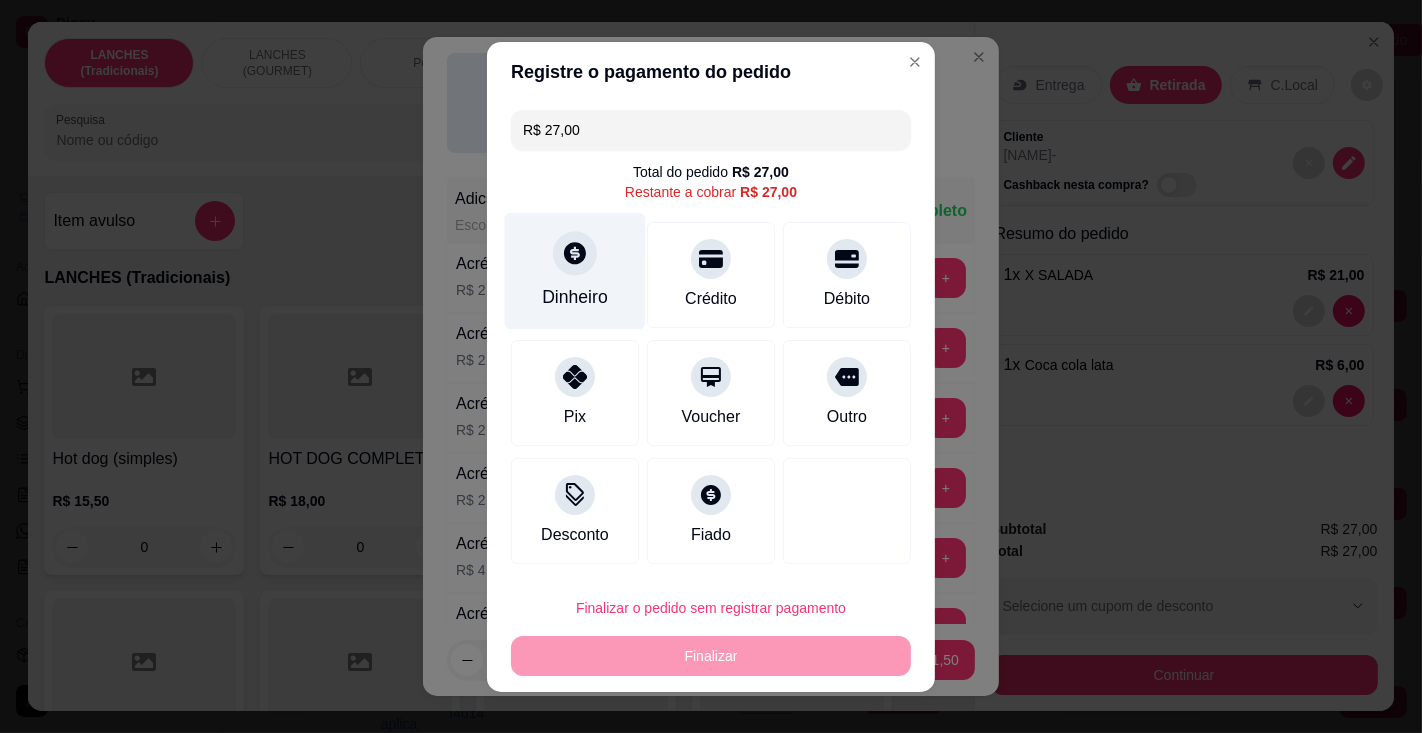 click on "Dinheiro" at bounding box center [575, 270] 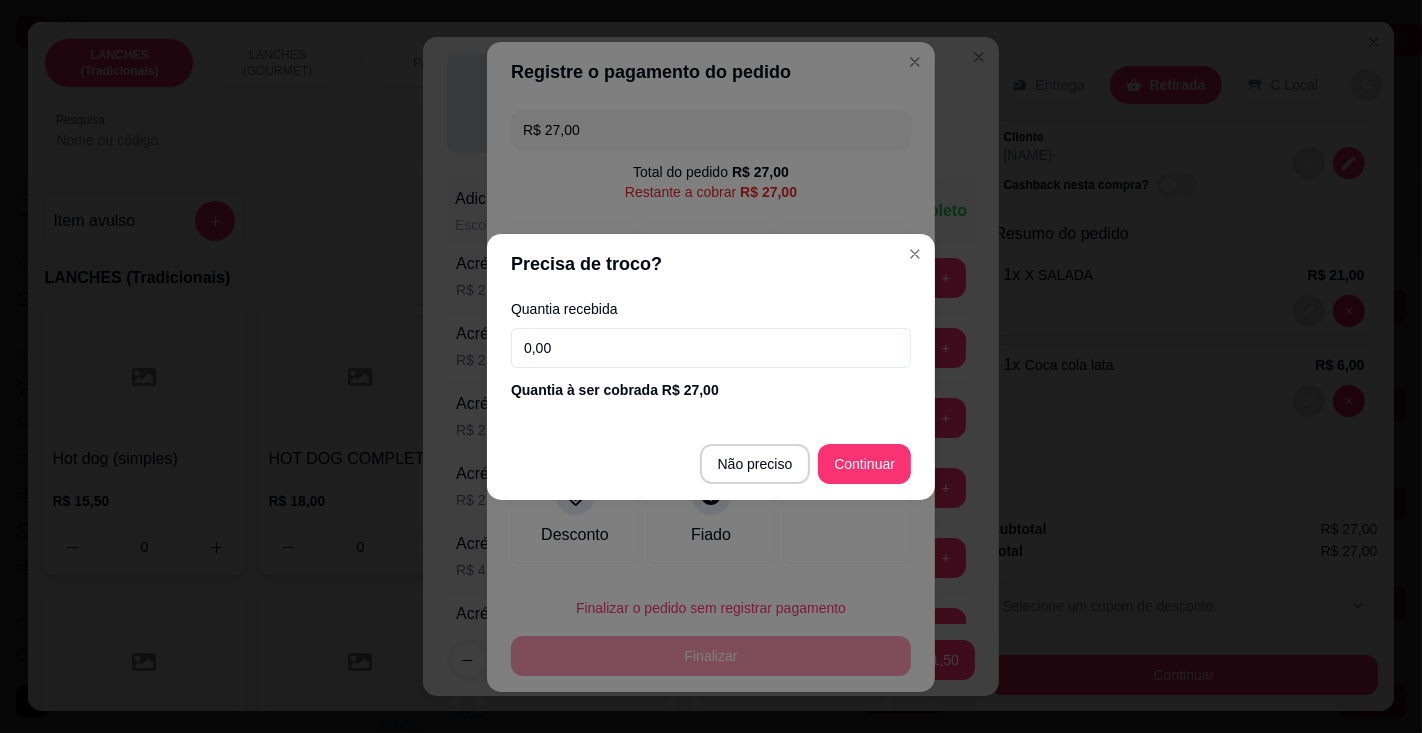 click on "0,00" at bounding box center (711, 348) 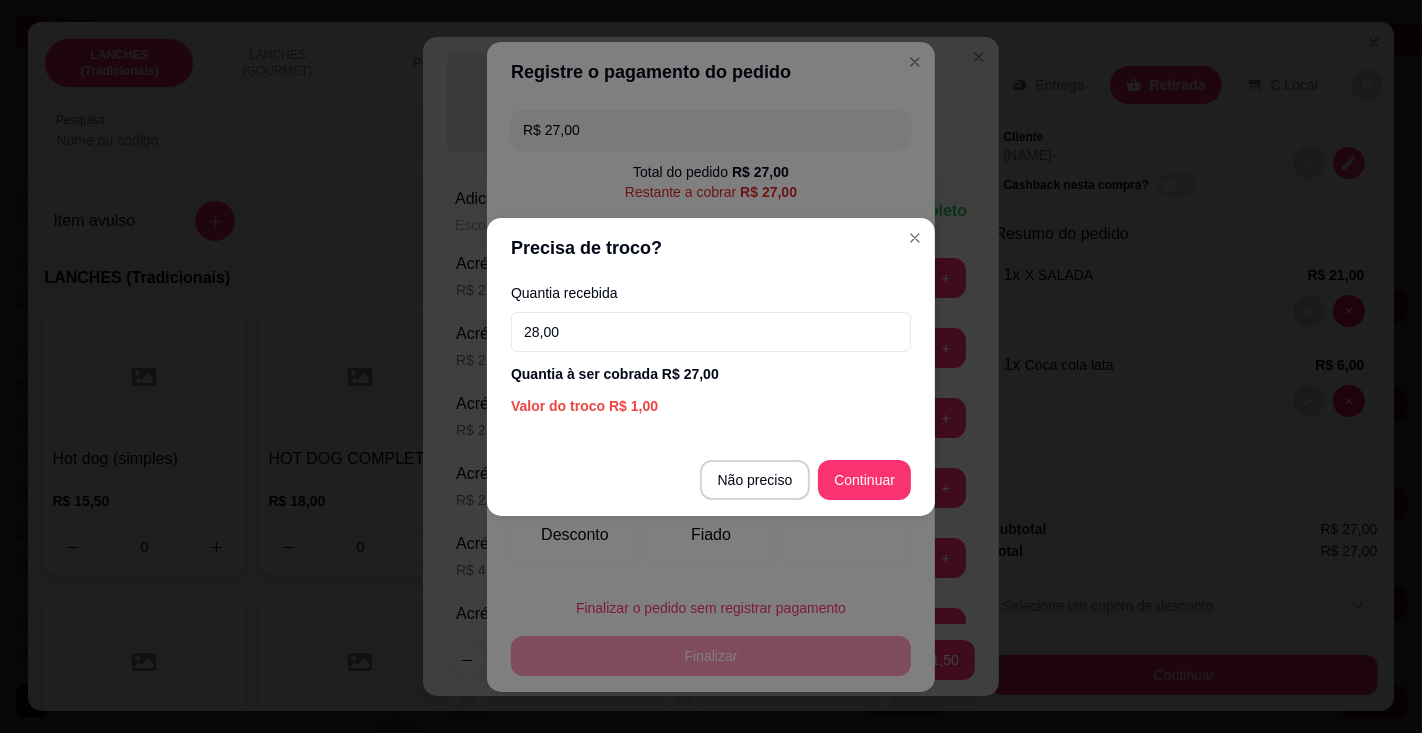 type on "28,00" 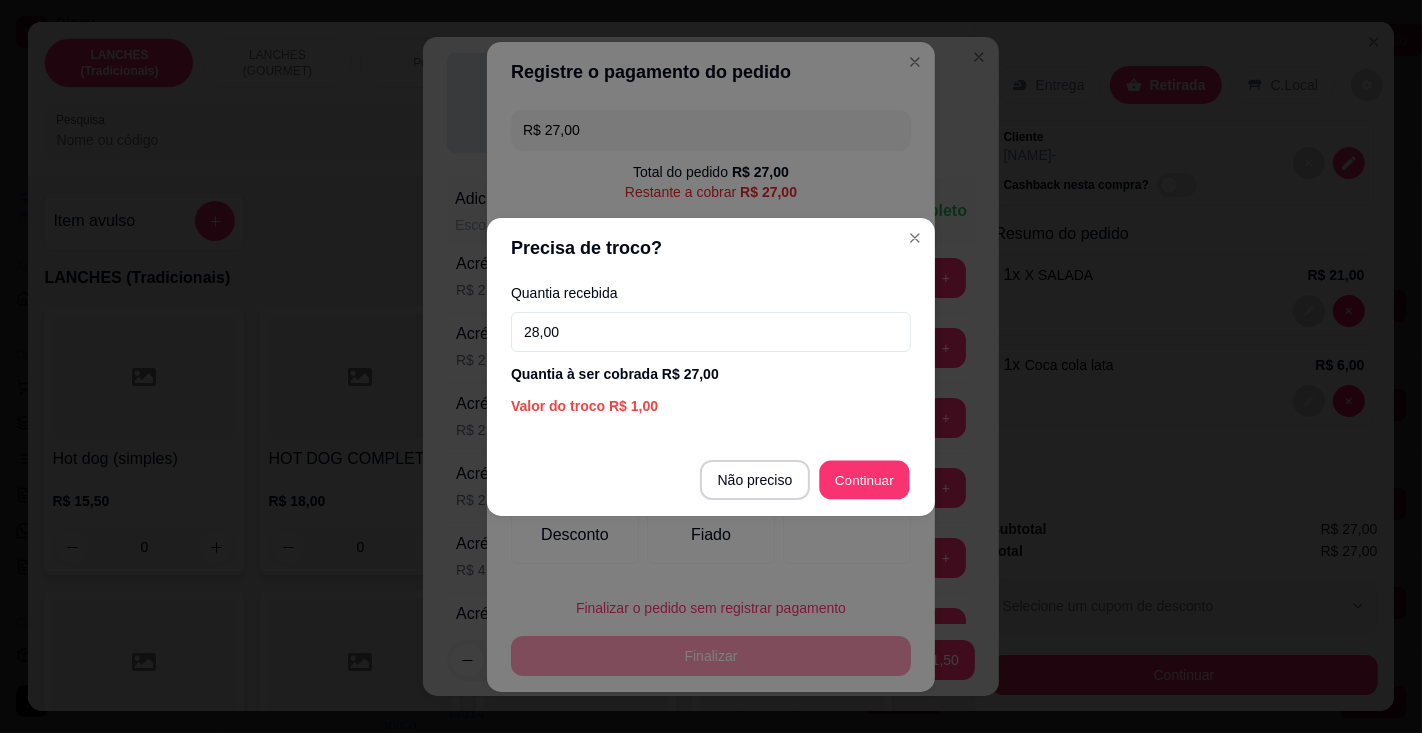 click at bounding box center [847, 511] 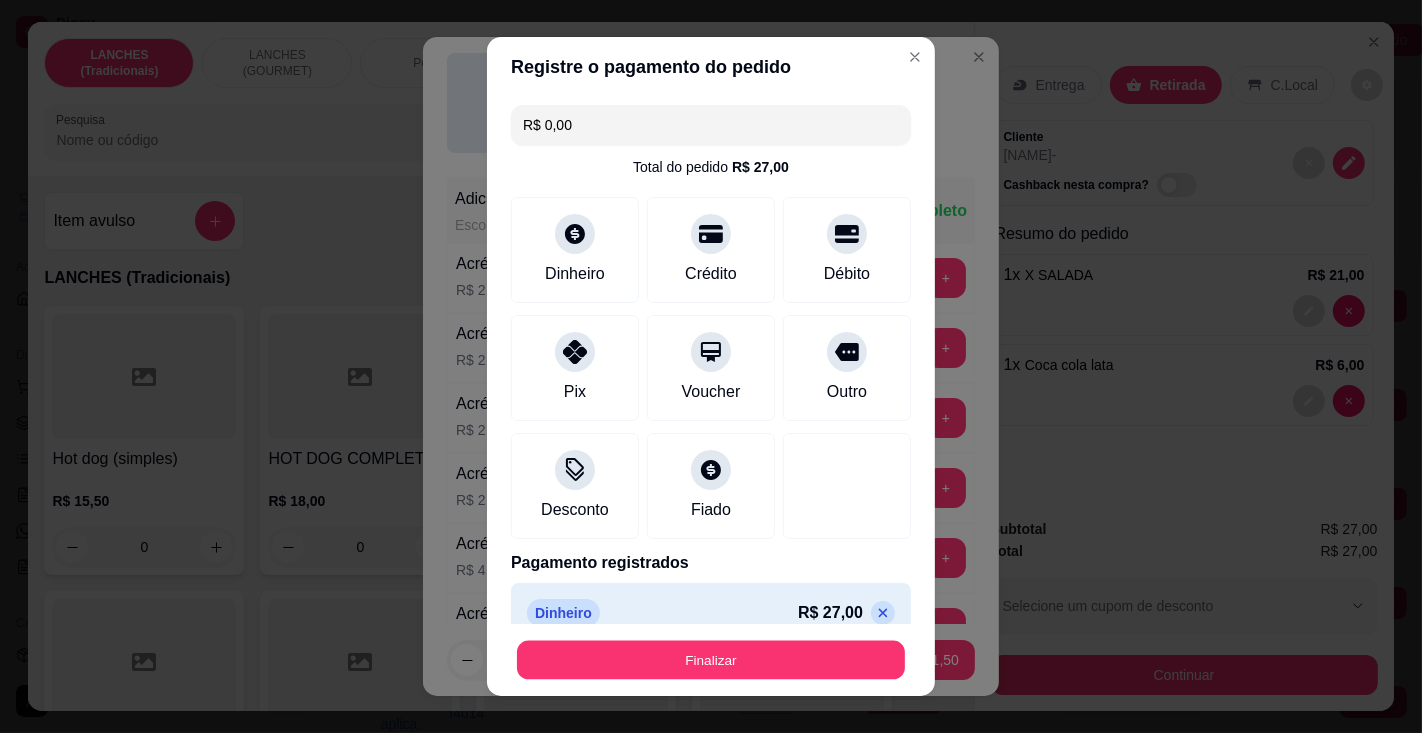 click on "Finalizar" at bounding box center (711, 660) 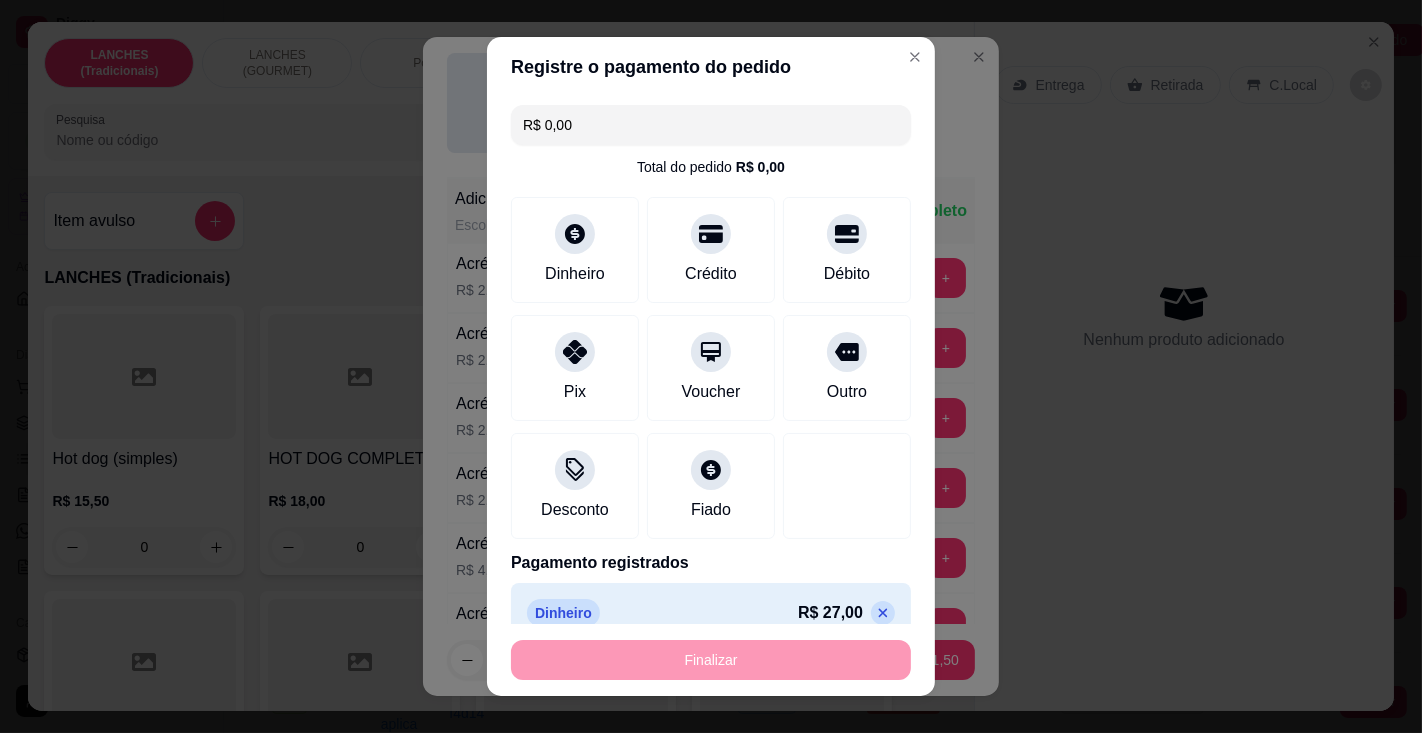 type on "0" 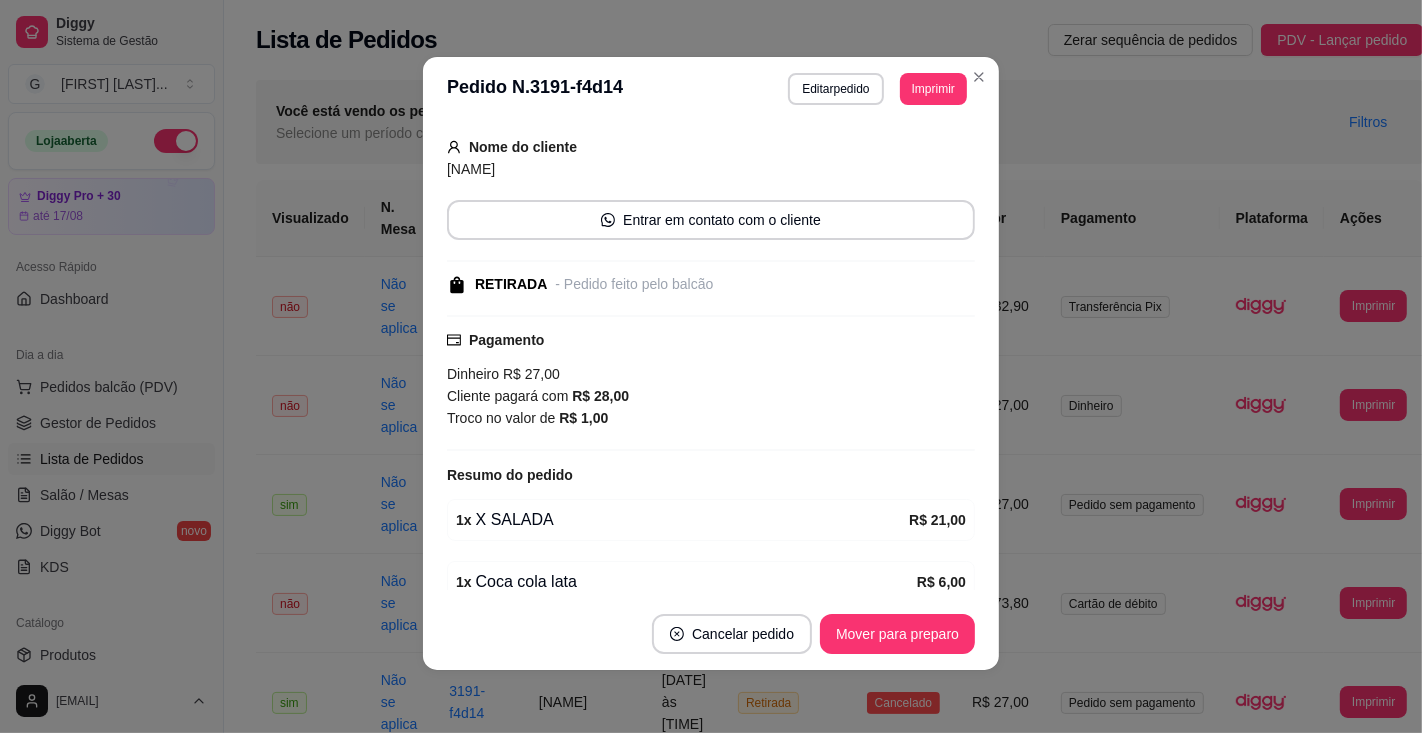 click on "Dinheiro   R$ 27,00 Cliente pagará com   R$ 28,00 Troco no valor de   R$ 1,00" at bounding box center [711, 396] 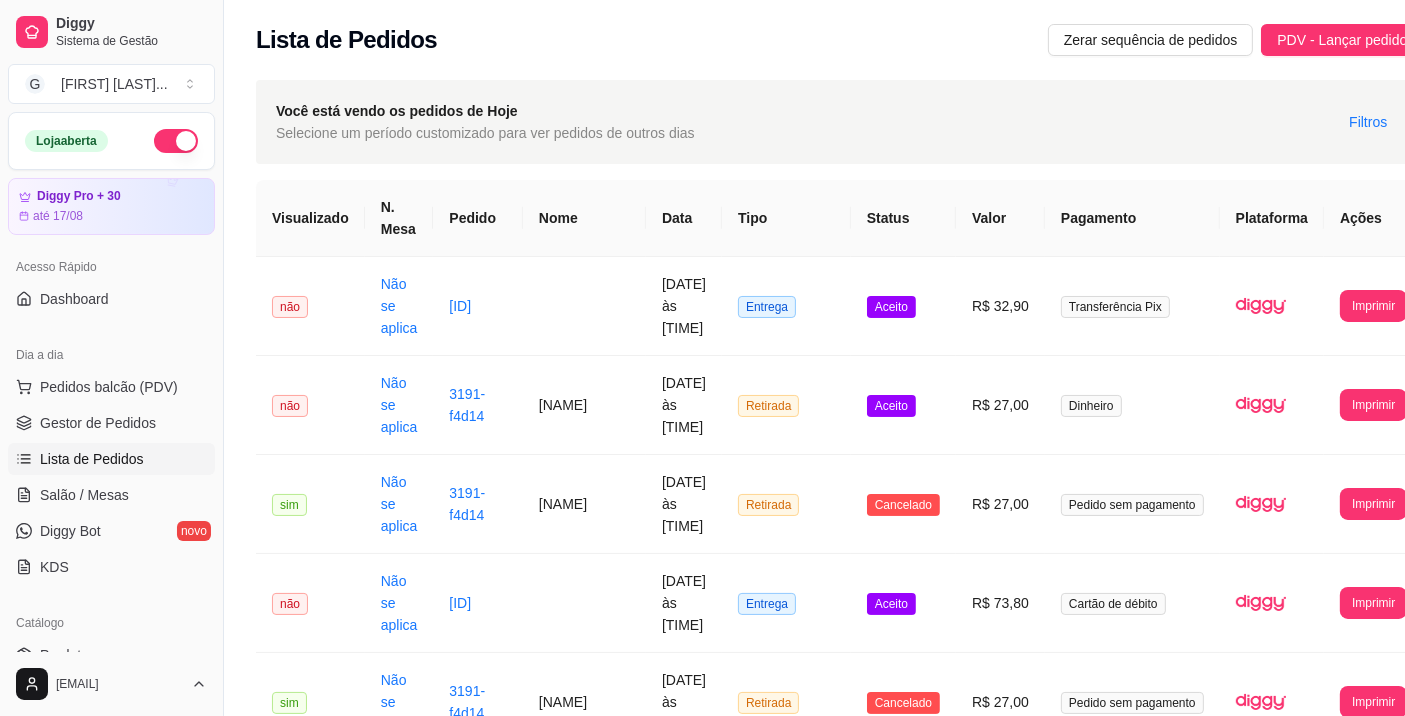scroll, scrollTop: 0, scrollLeft: 17, axis: horizontal 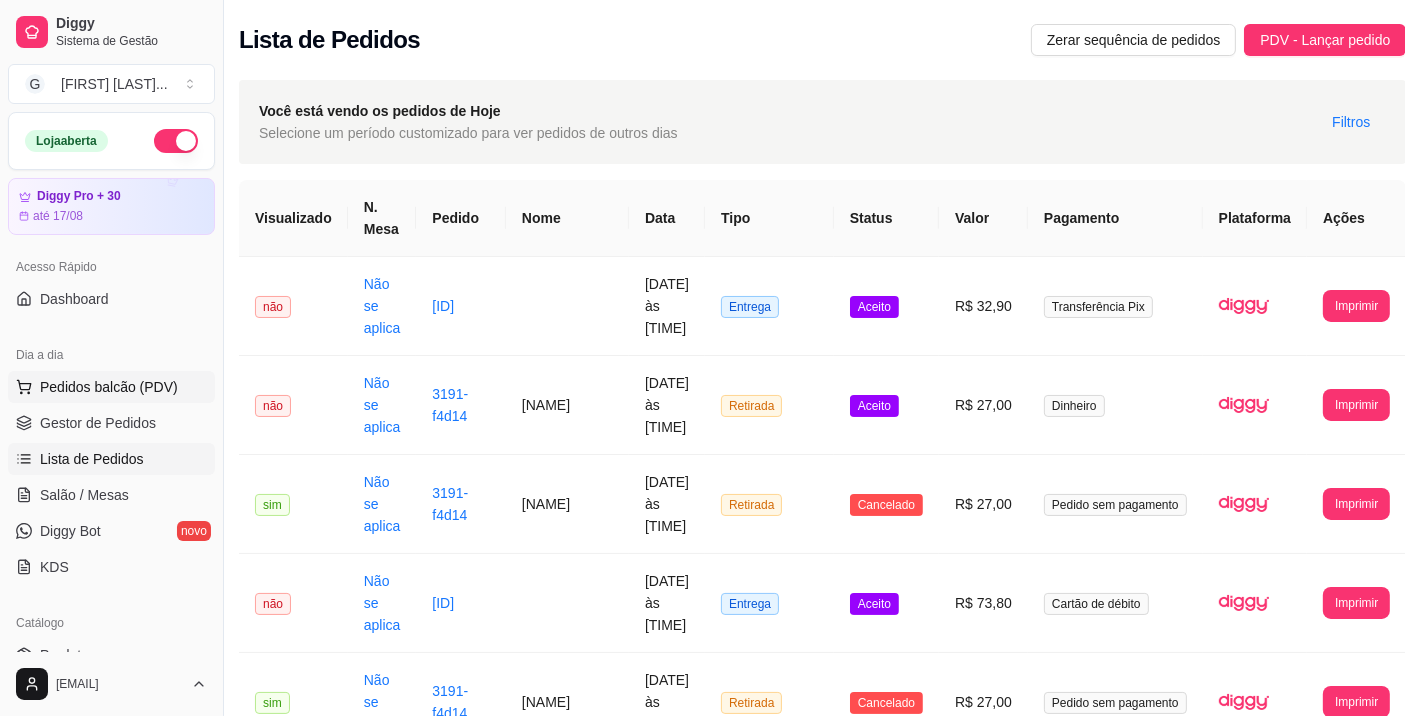 click on "Pedidos balcão (PDV)" at bounding box center (109, 387) 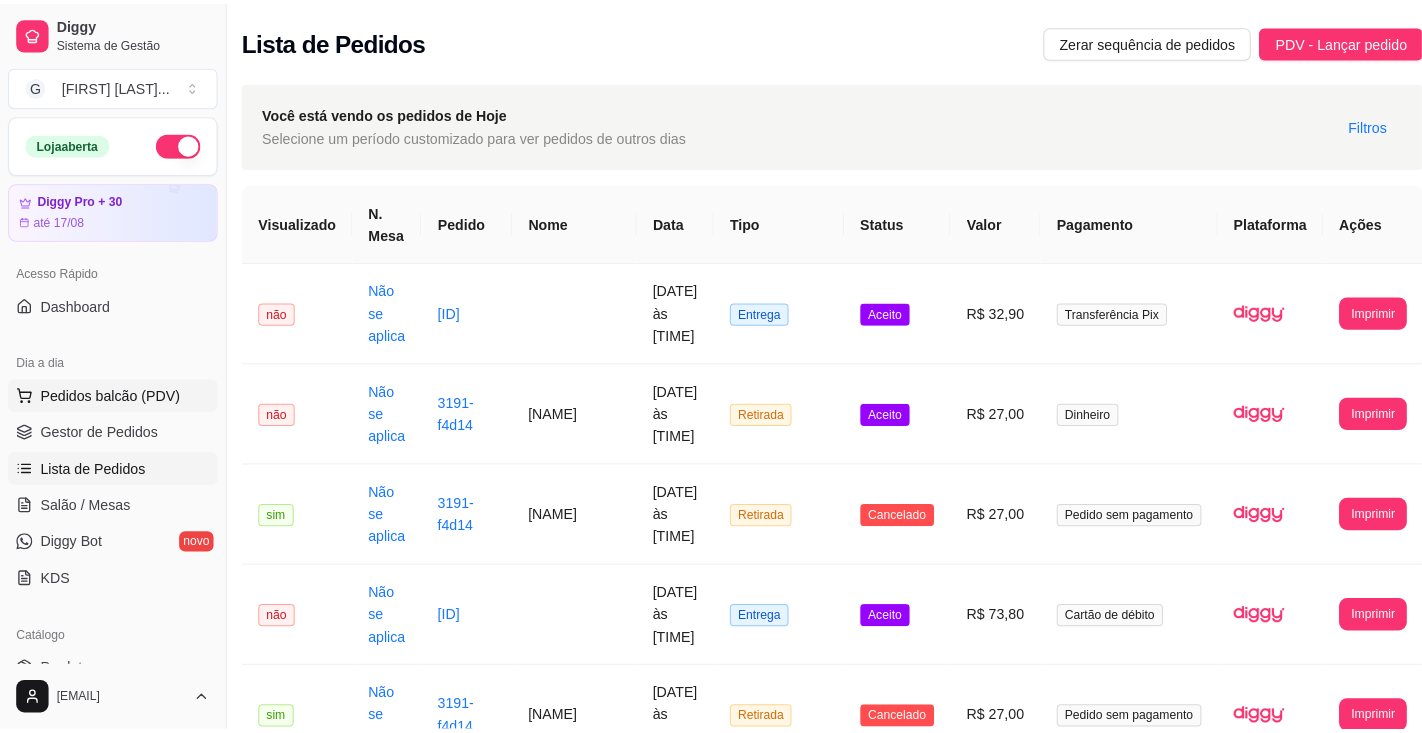 scroll, scrollTop: 0, scrollLeft: 0, axis: both 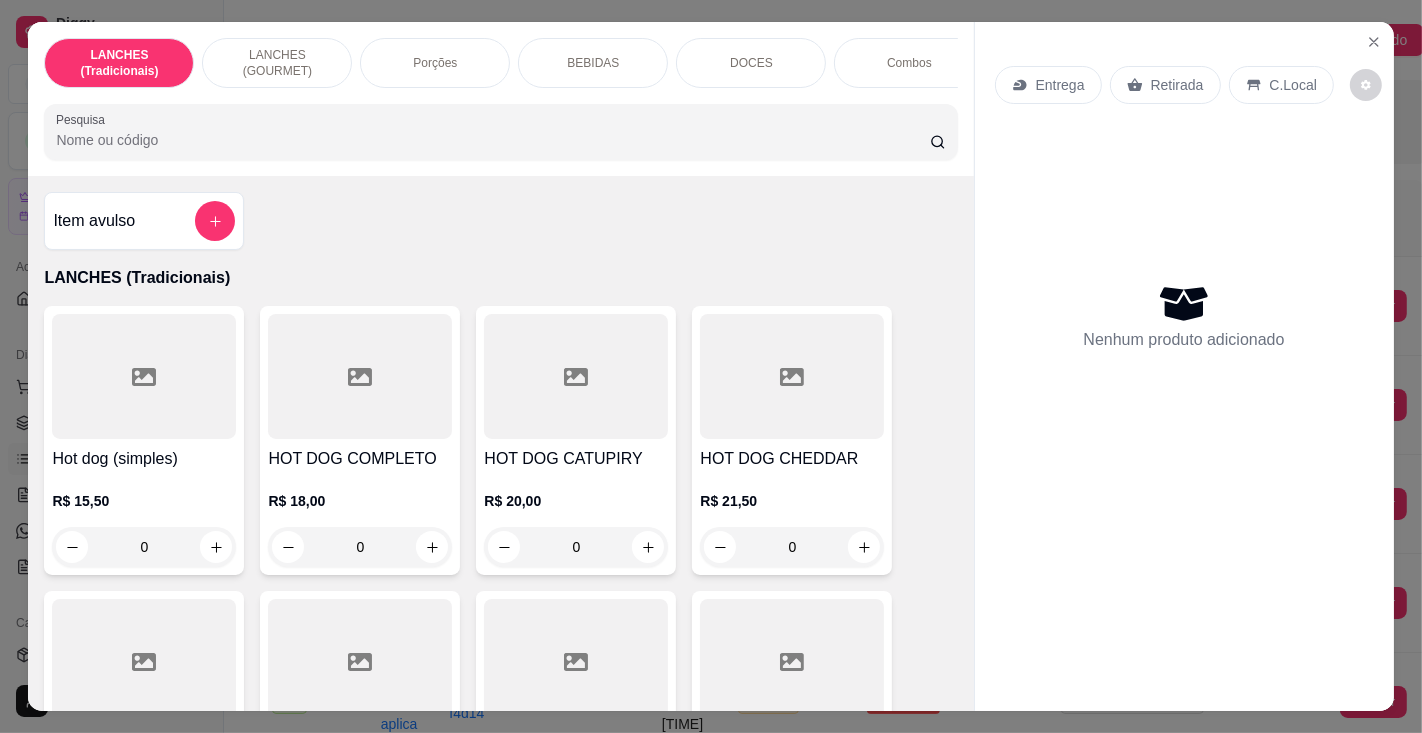 click on "Pesquisa" at bounding box center [492, 140] 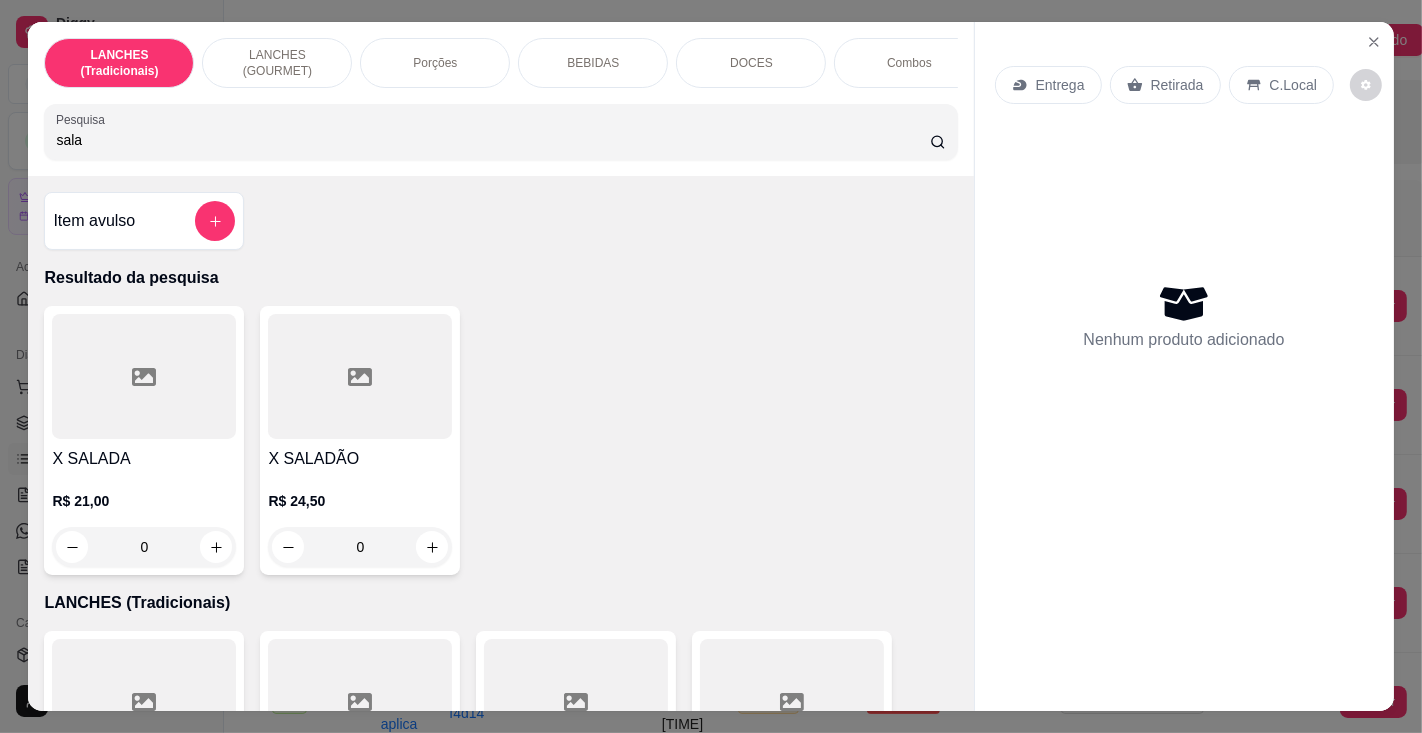 type on "sala" 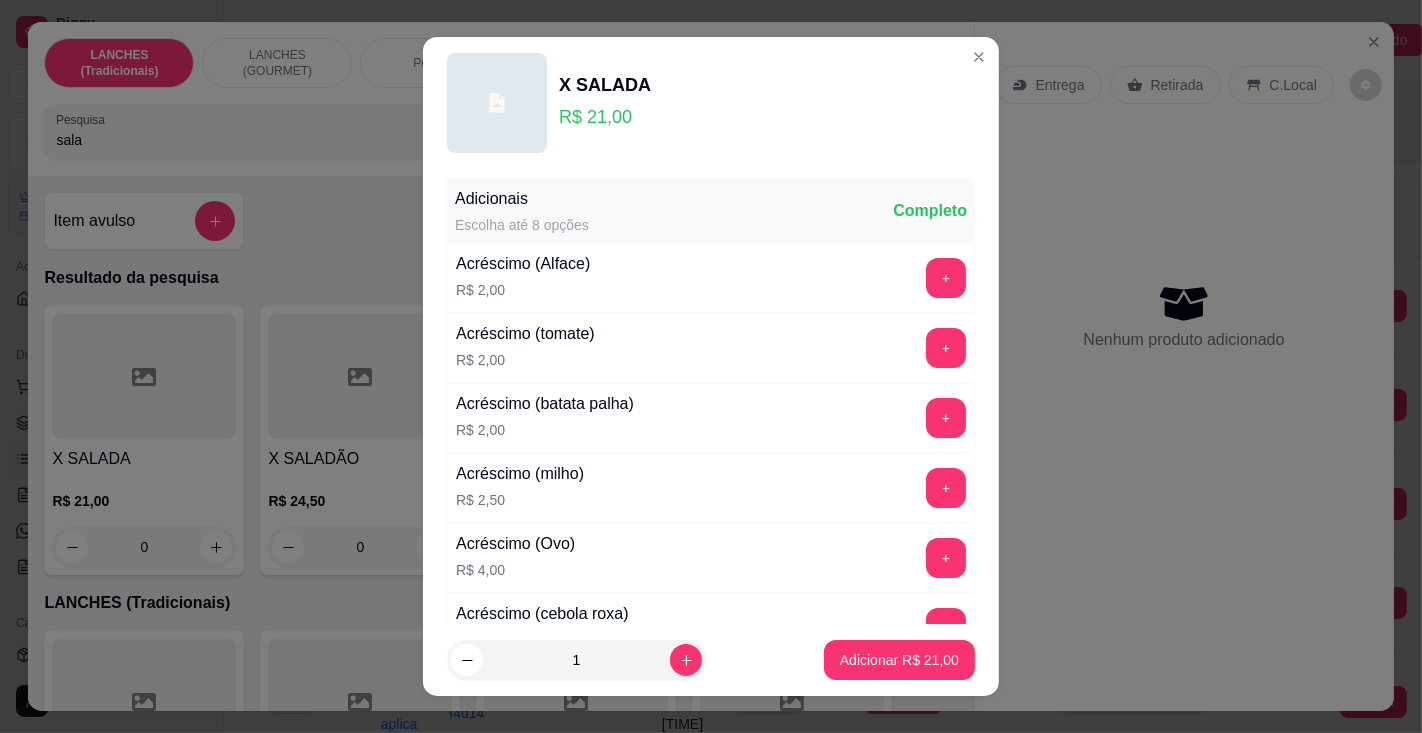 click 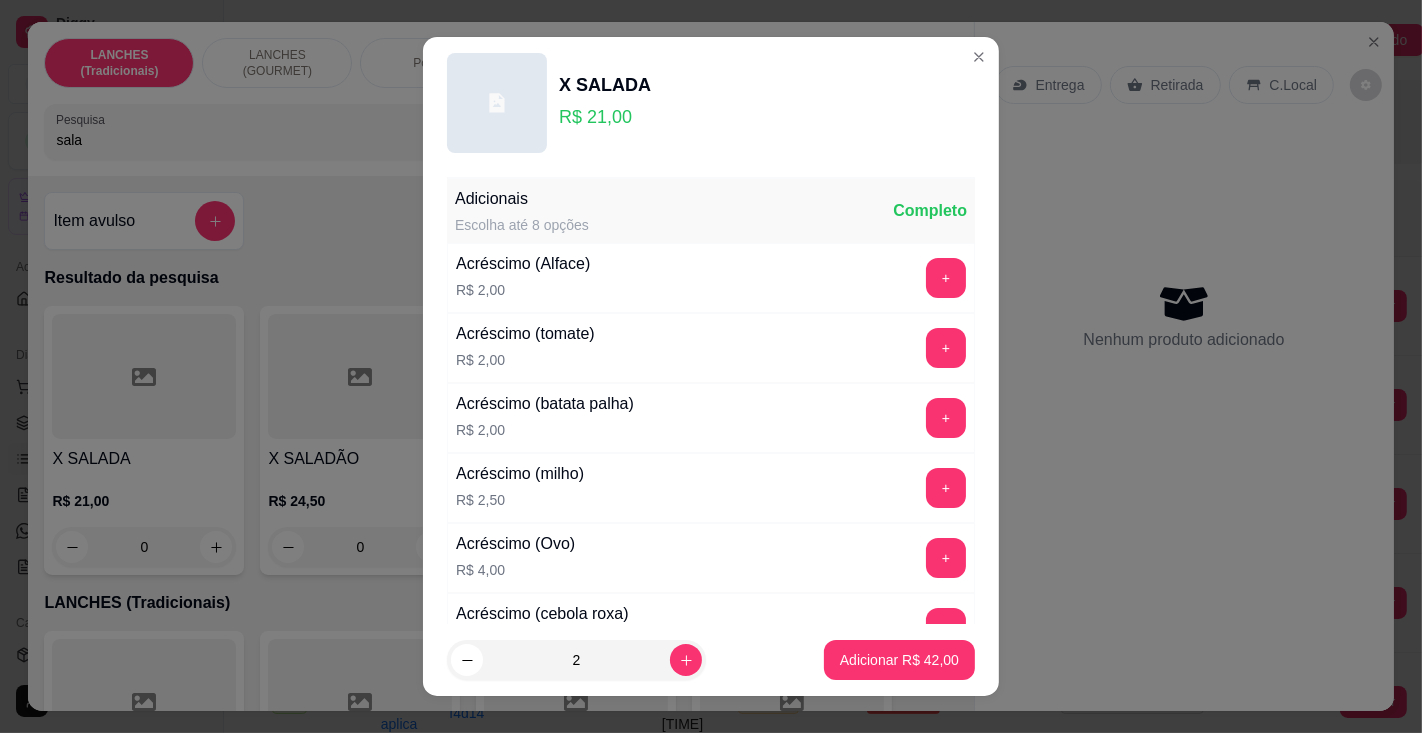 click on "Adicionar   R$ 42,00" at bounding box center (899, 660) 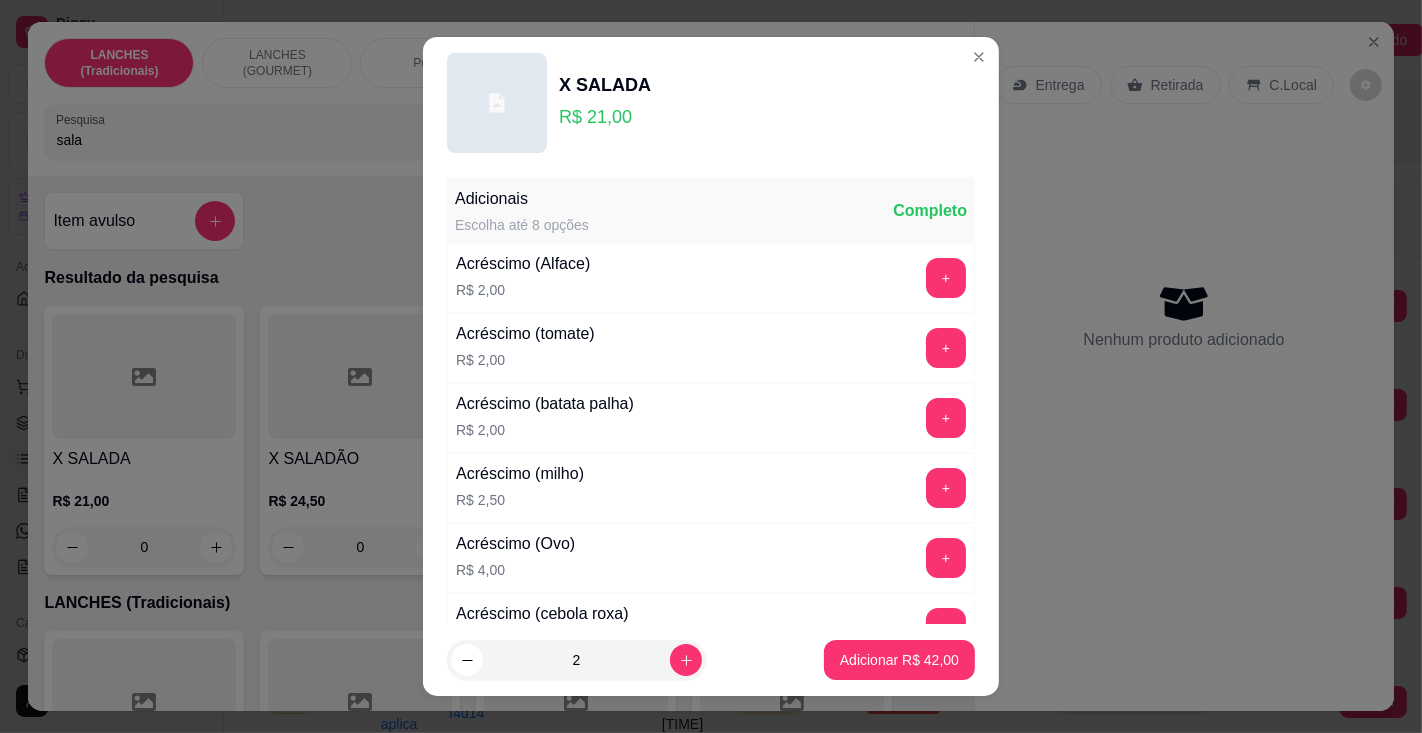 type on "2" 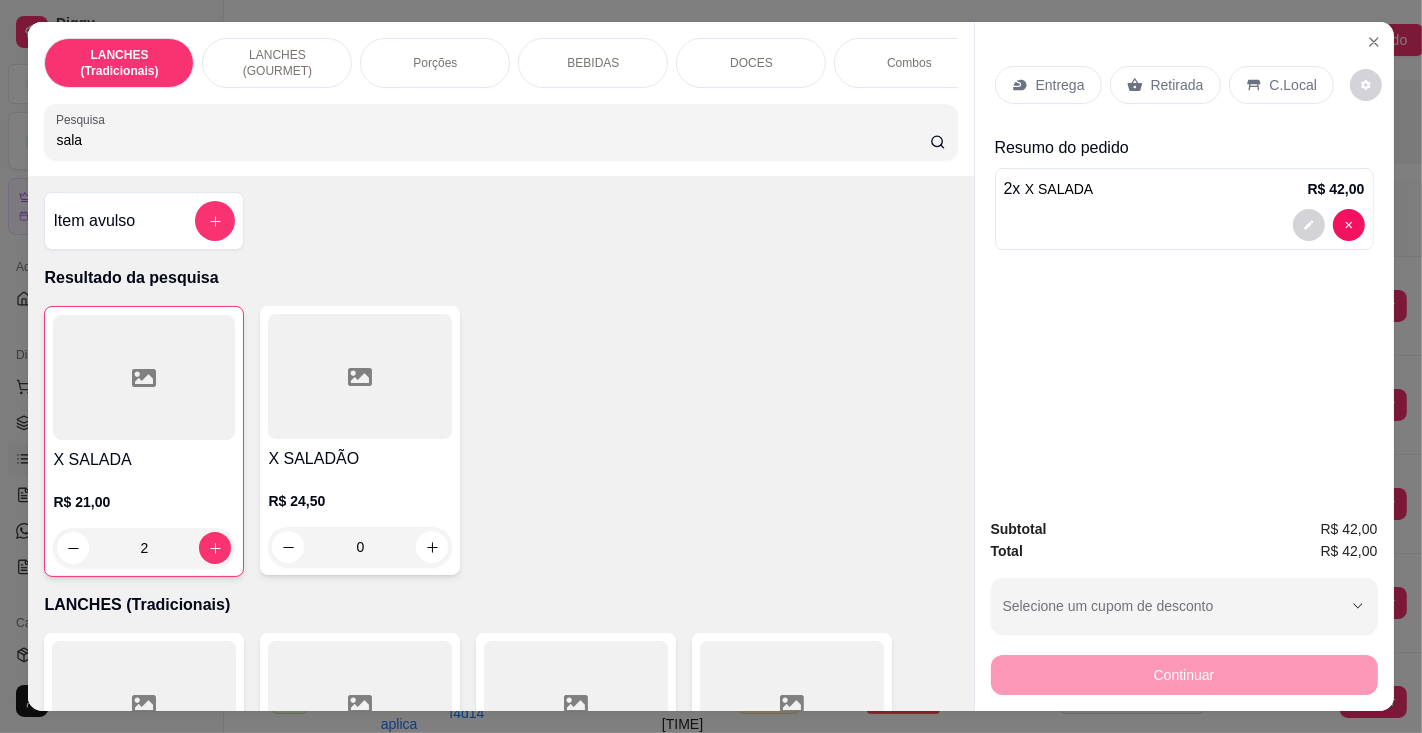 click on "Entrega" at bounding box center (1048, 85) 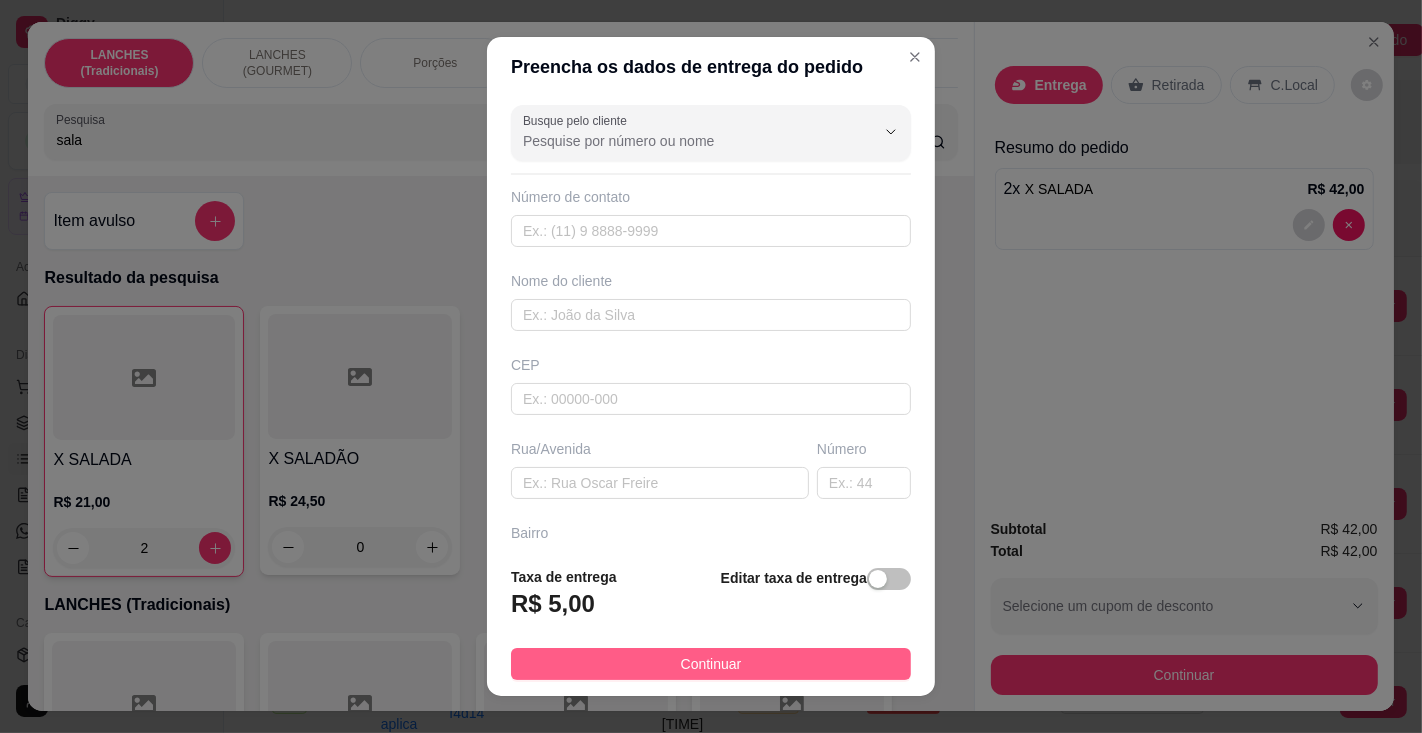 click on "Continuar" at bounding box center [711, 664] 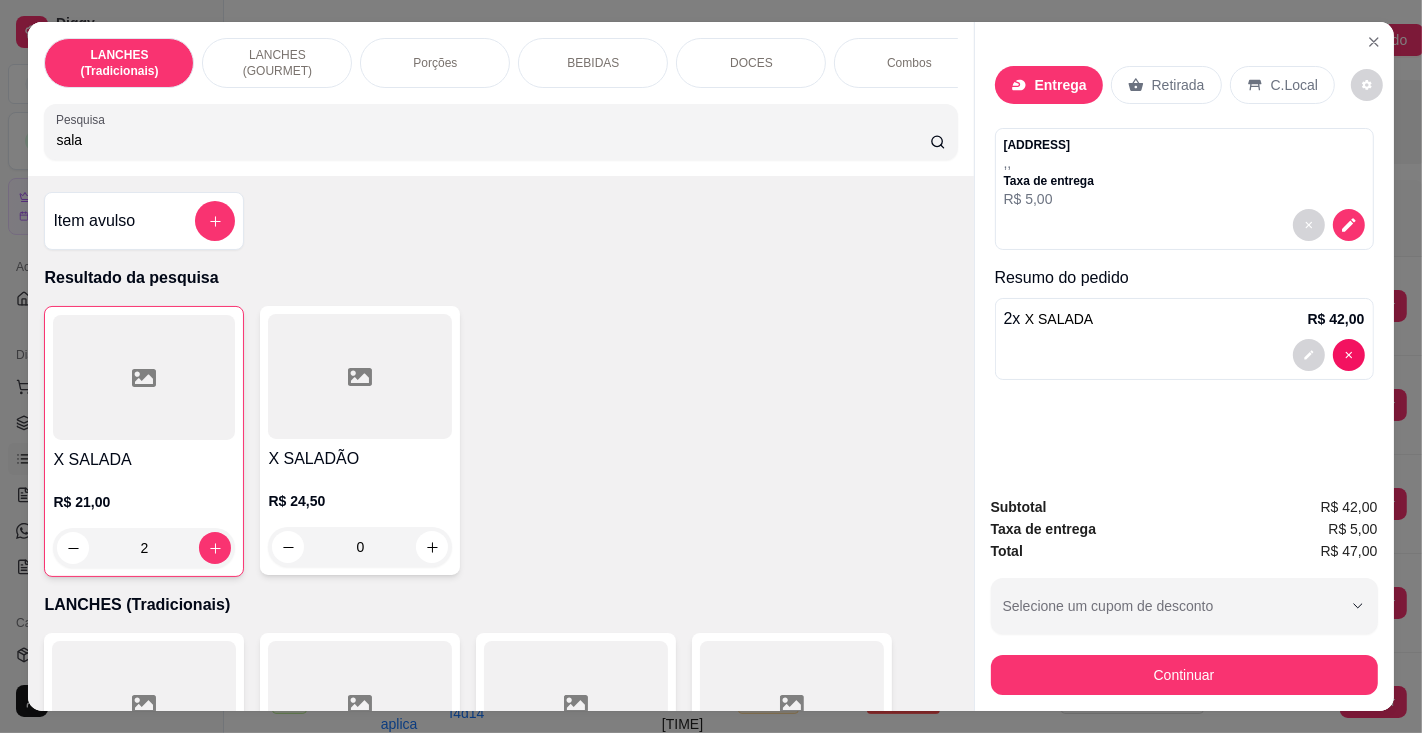 click on "BEBIDAS" at bounding box center [593, 63] 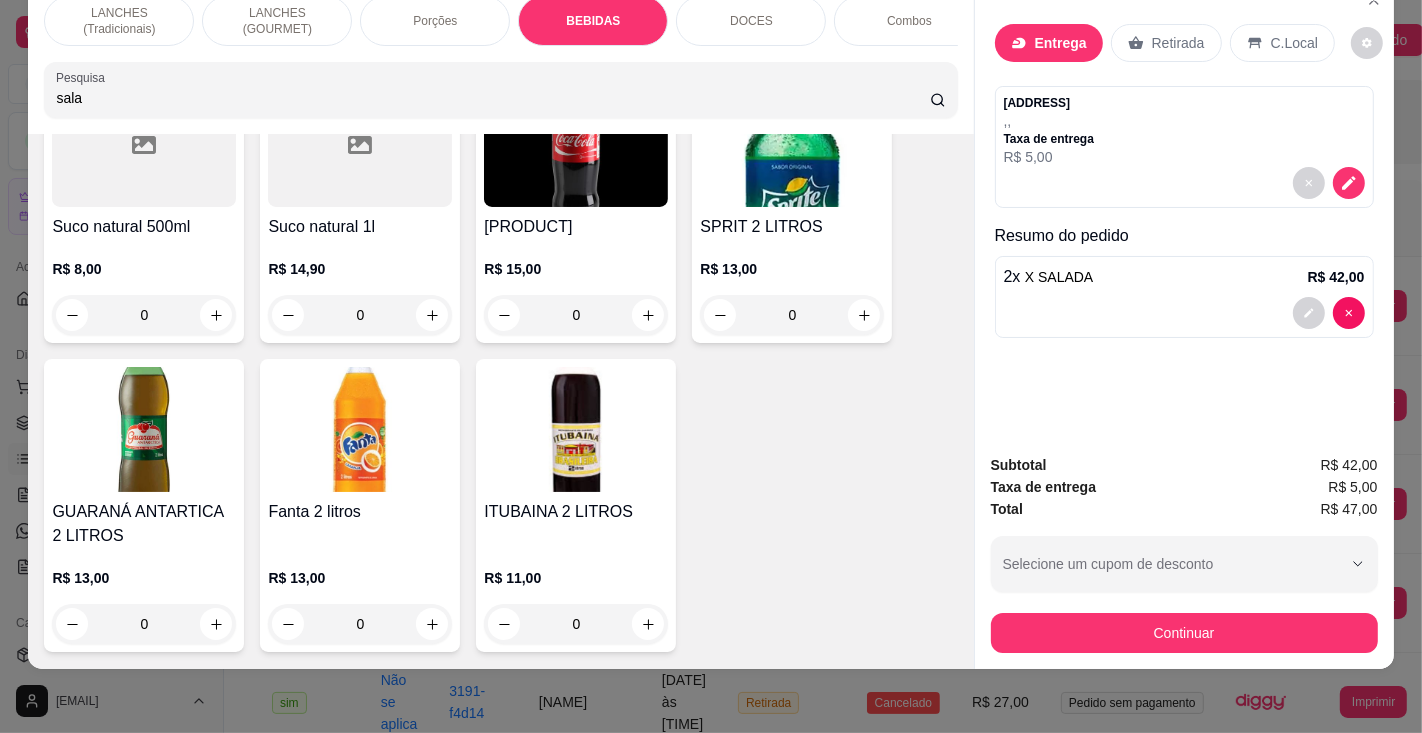 scroll, scrollTop: 7372, scrollLeft: 0, axis: vertical 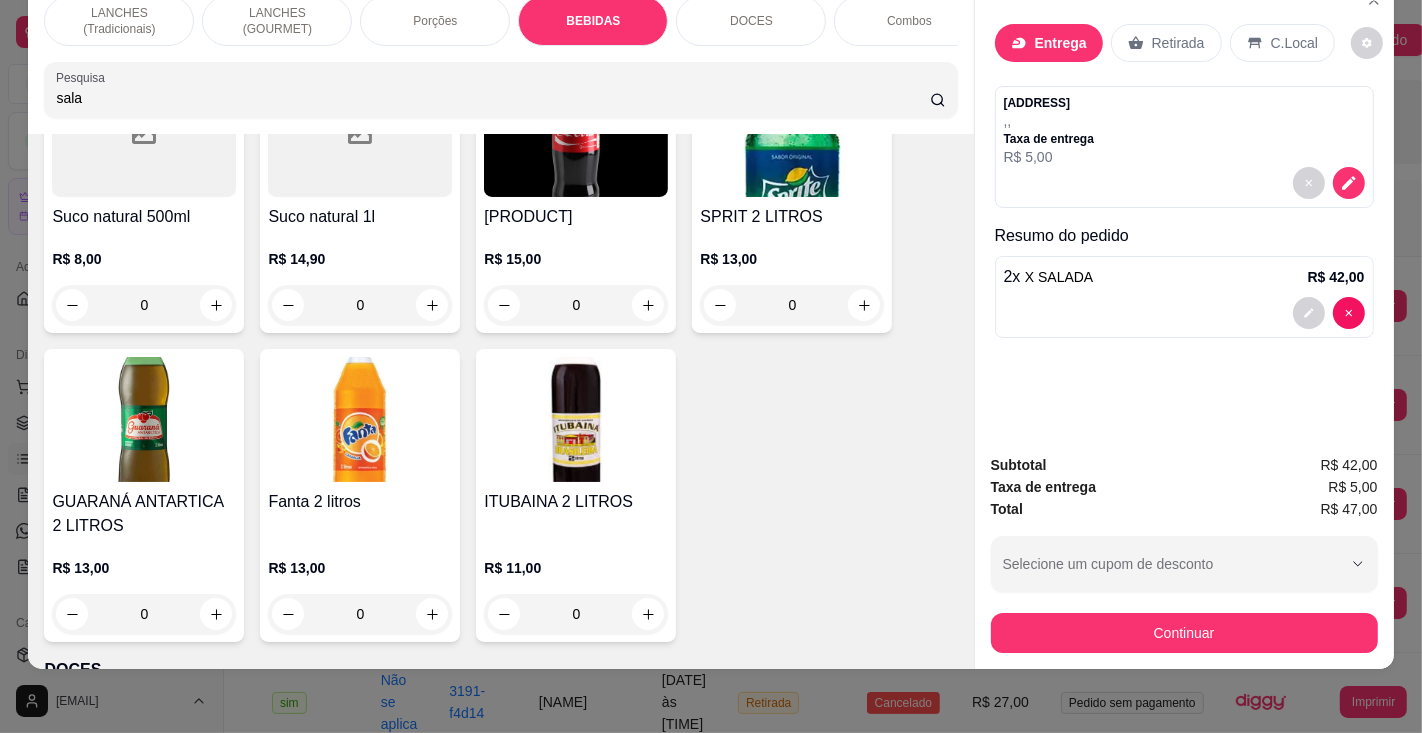 click 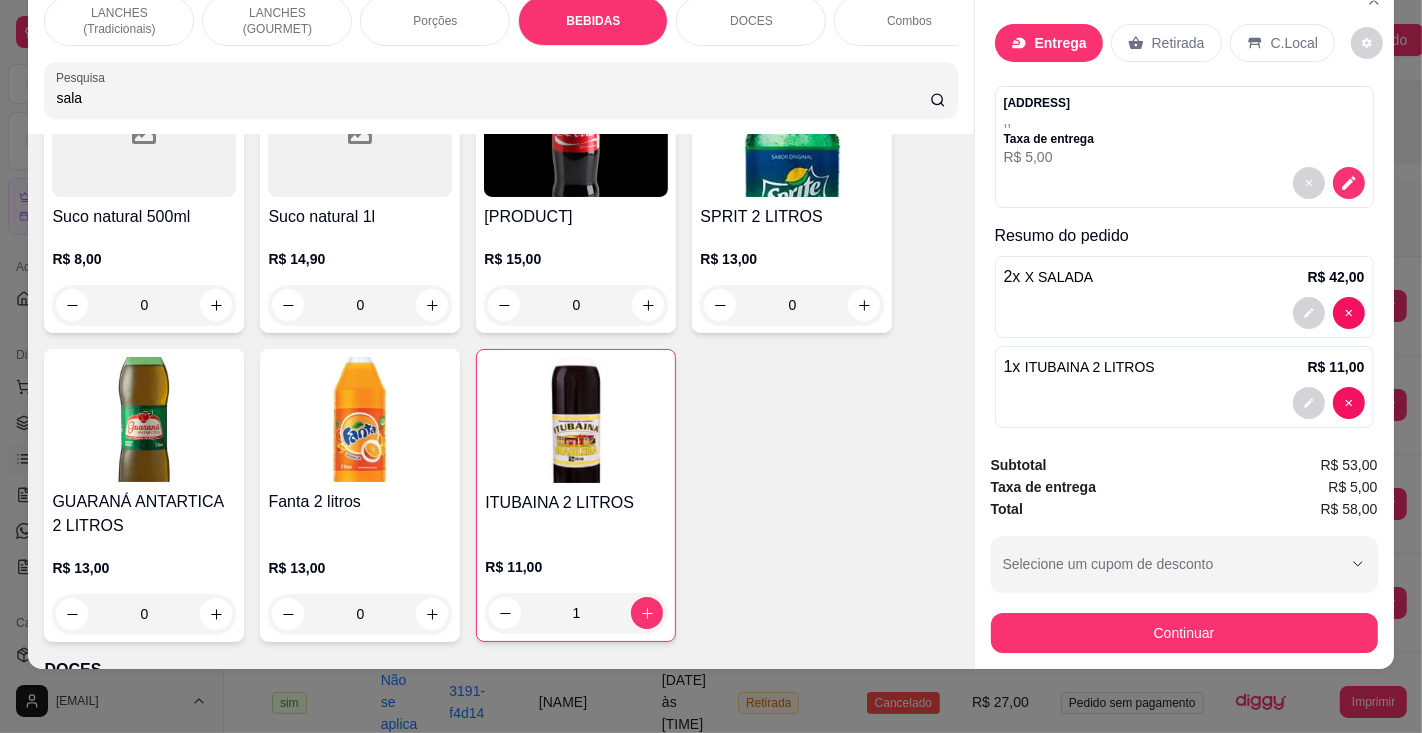 click on "Entrega" at bounding box center [1061, 43] 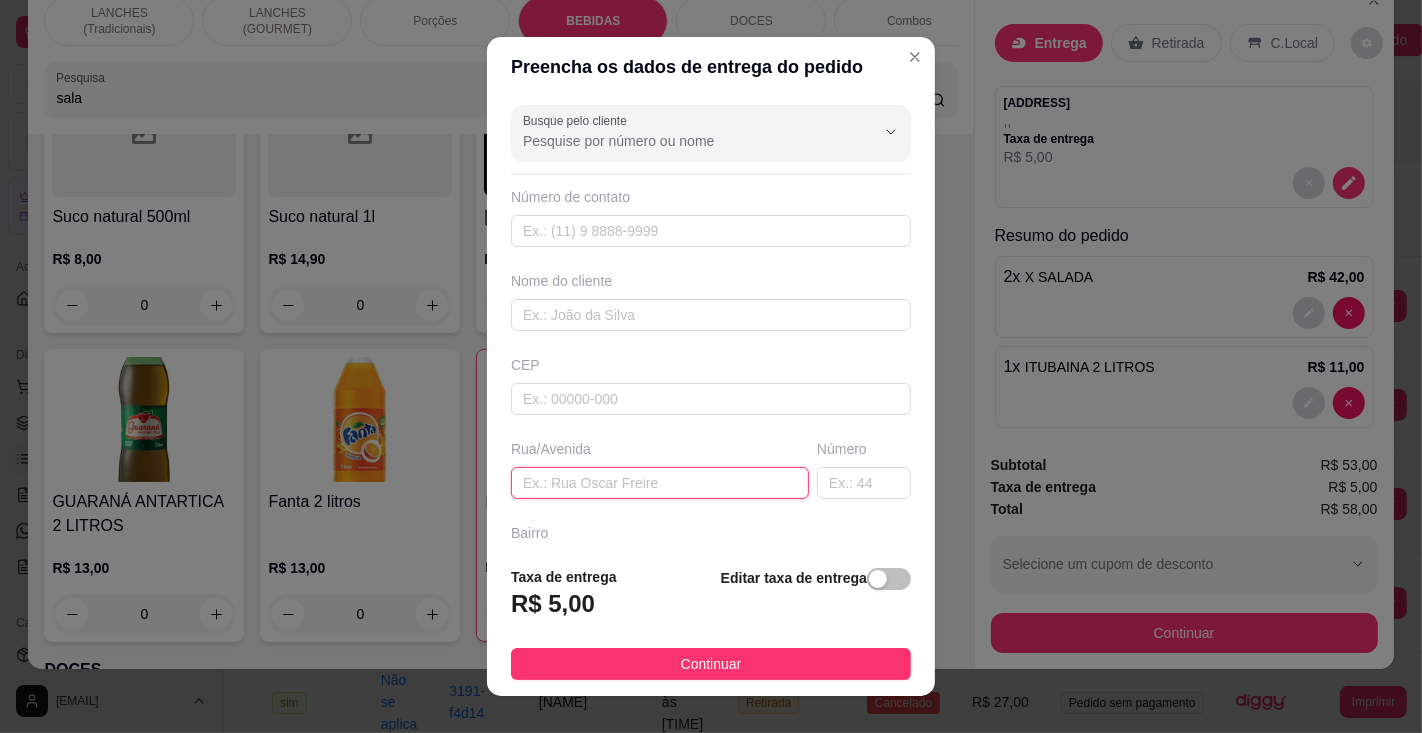 click at bounding box center [660, 483] 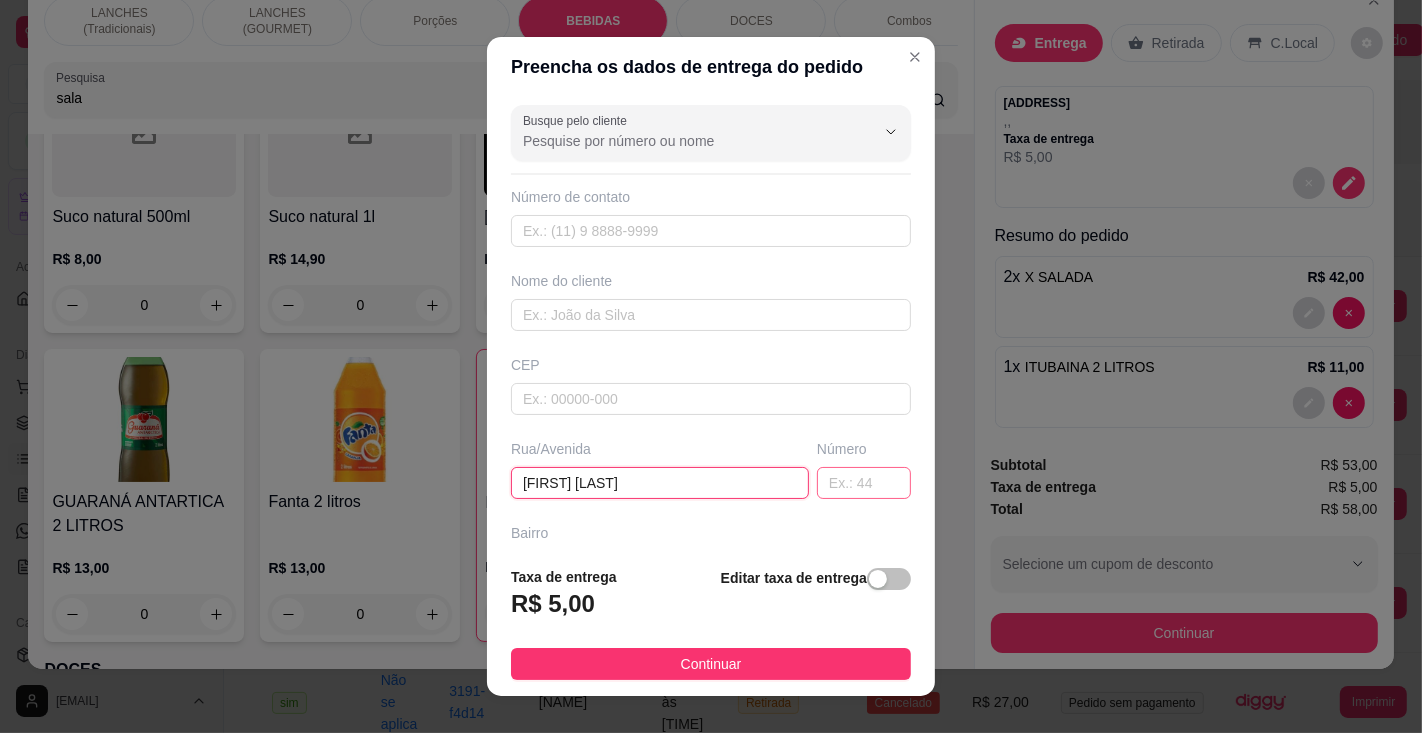 type on "[FIRST] [LAST]" 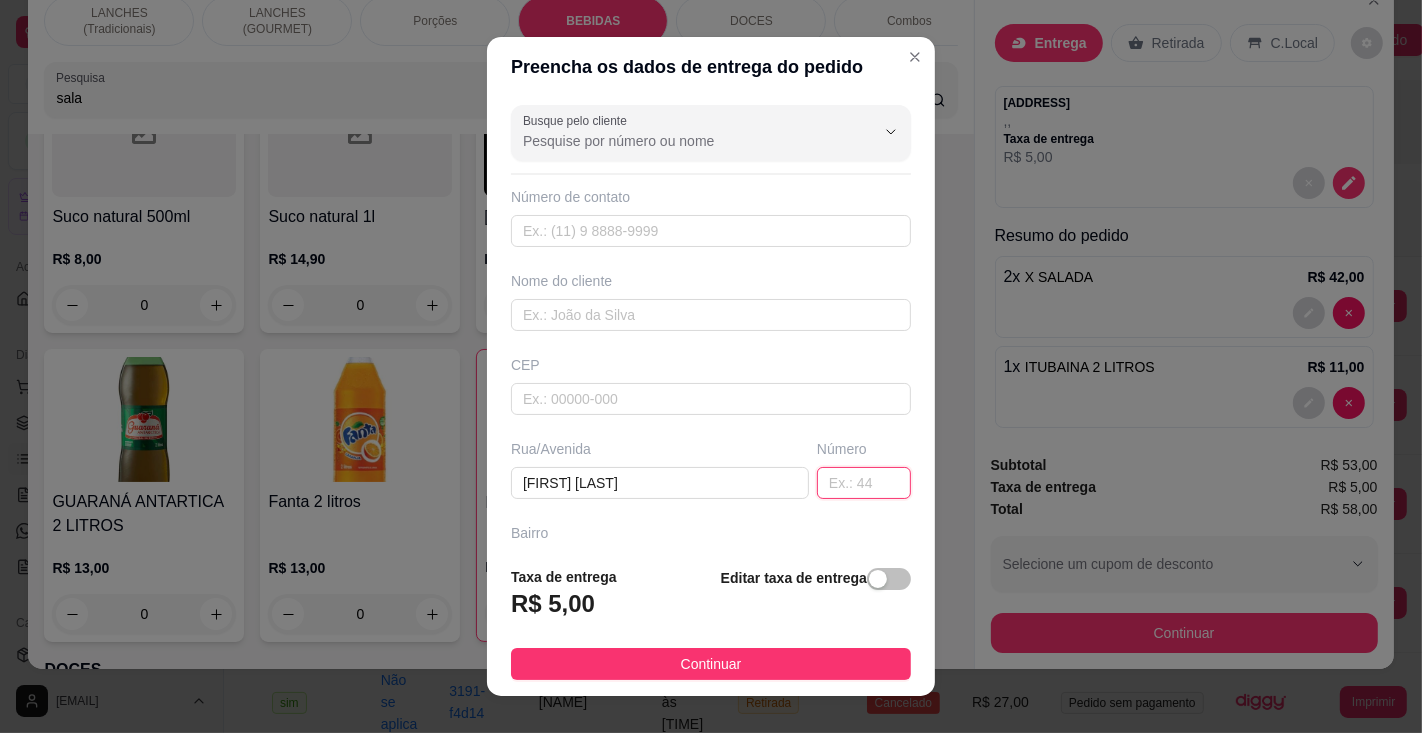 click at bounding box center [864, 483] 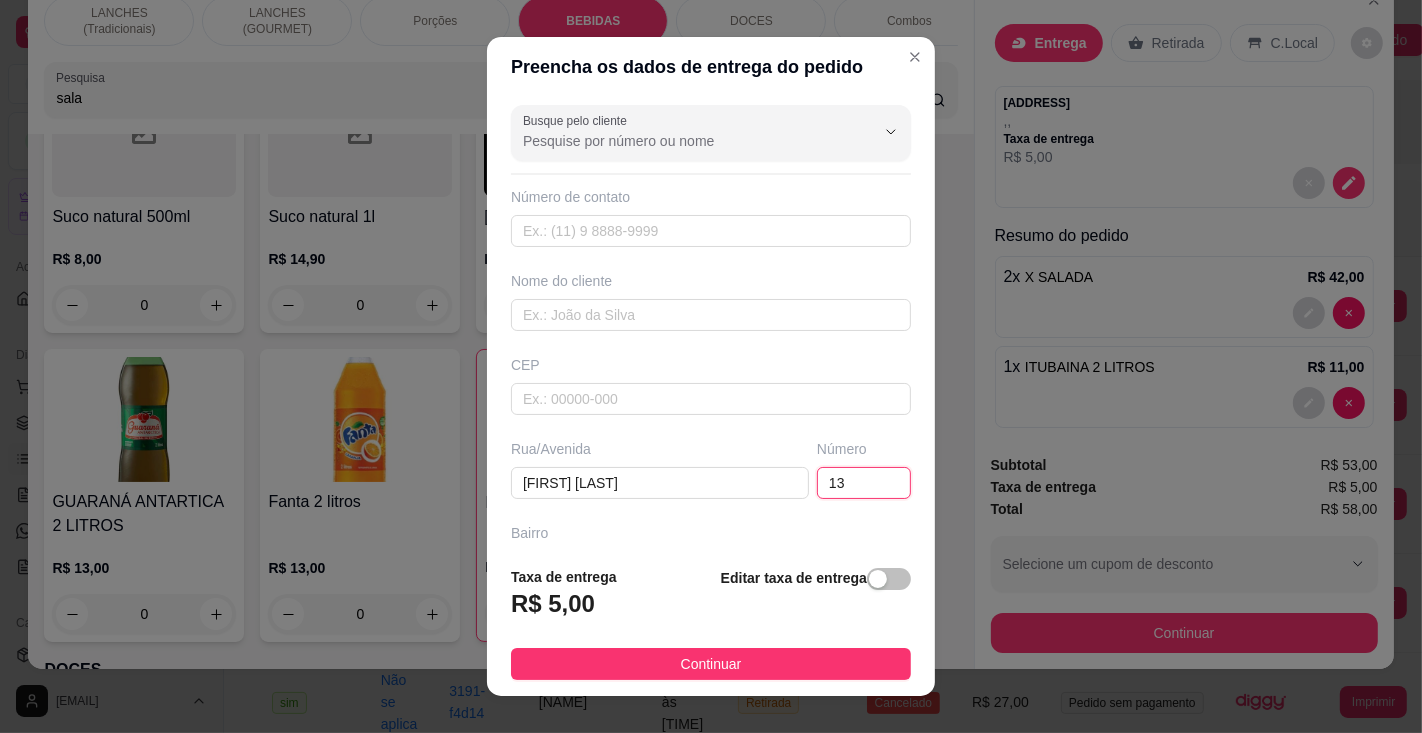 type on "132" 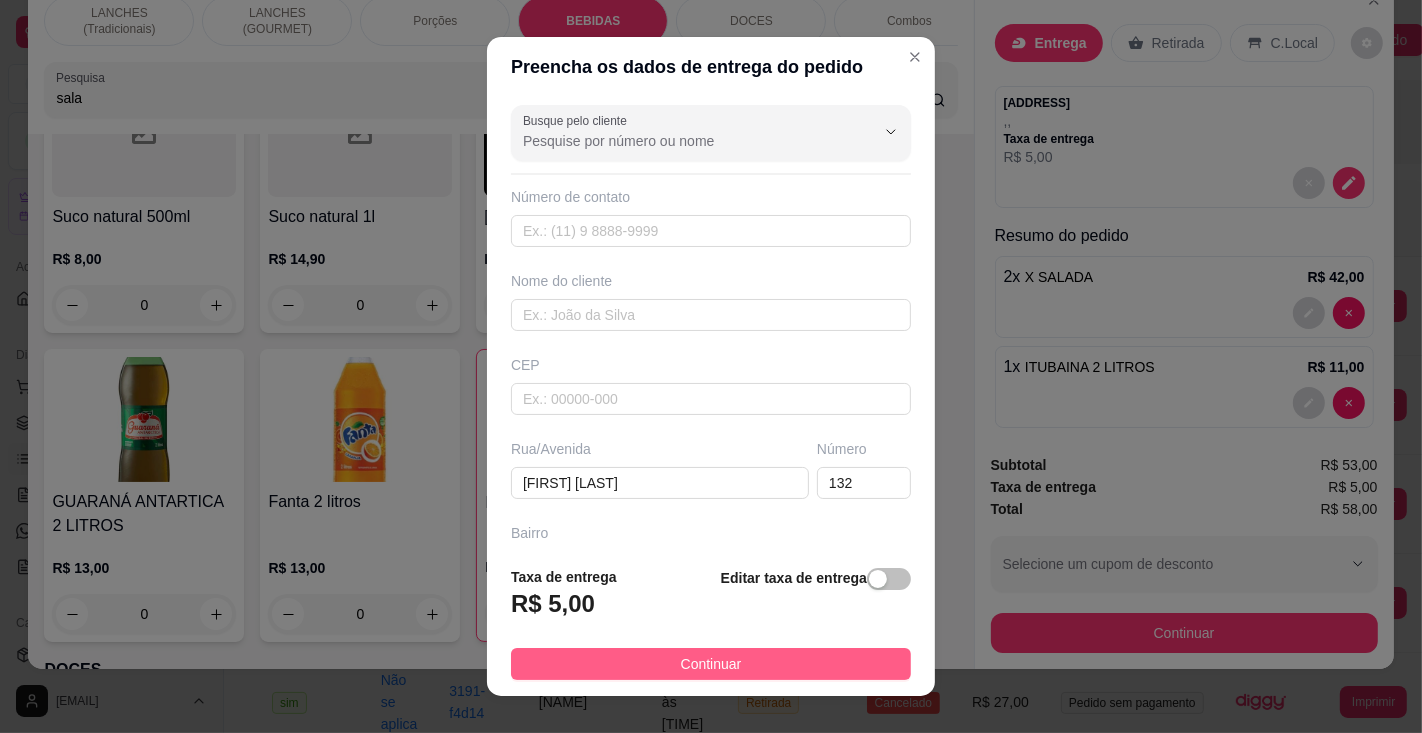 click on "Continuar" at bounding box center (711, 664) 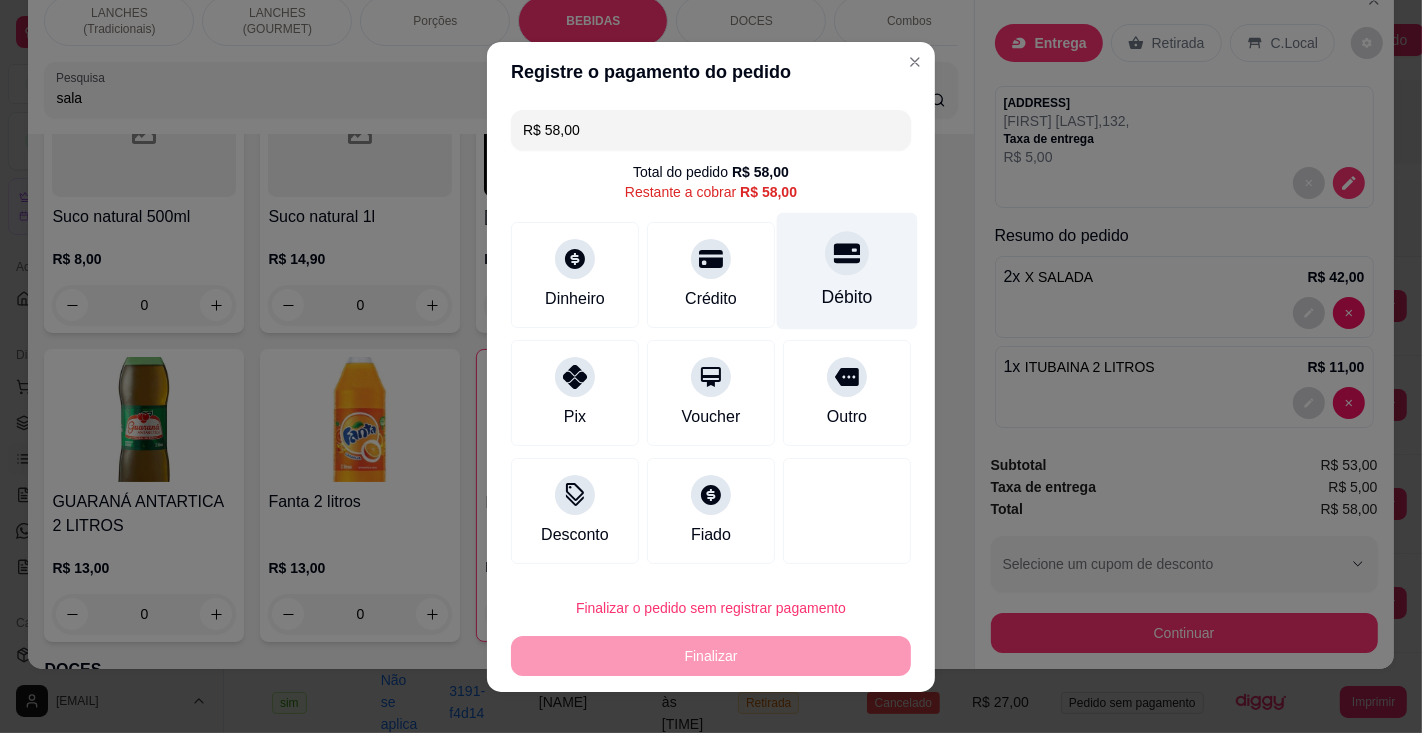 click on "Débito" at bounding box center (847, 270) 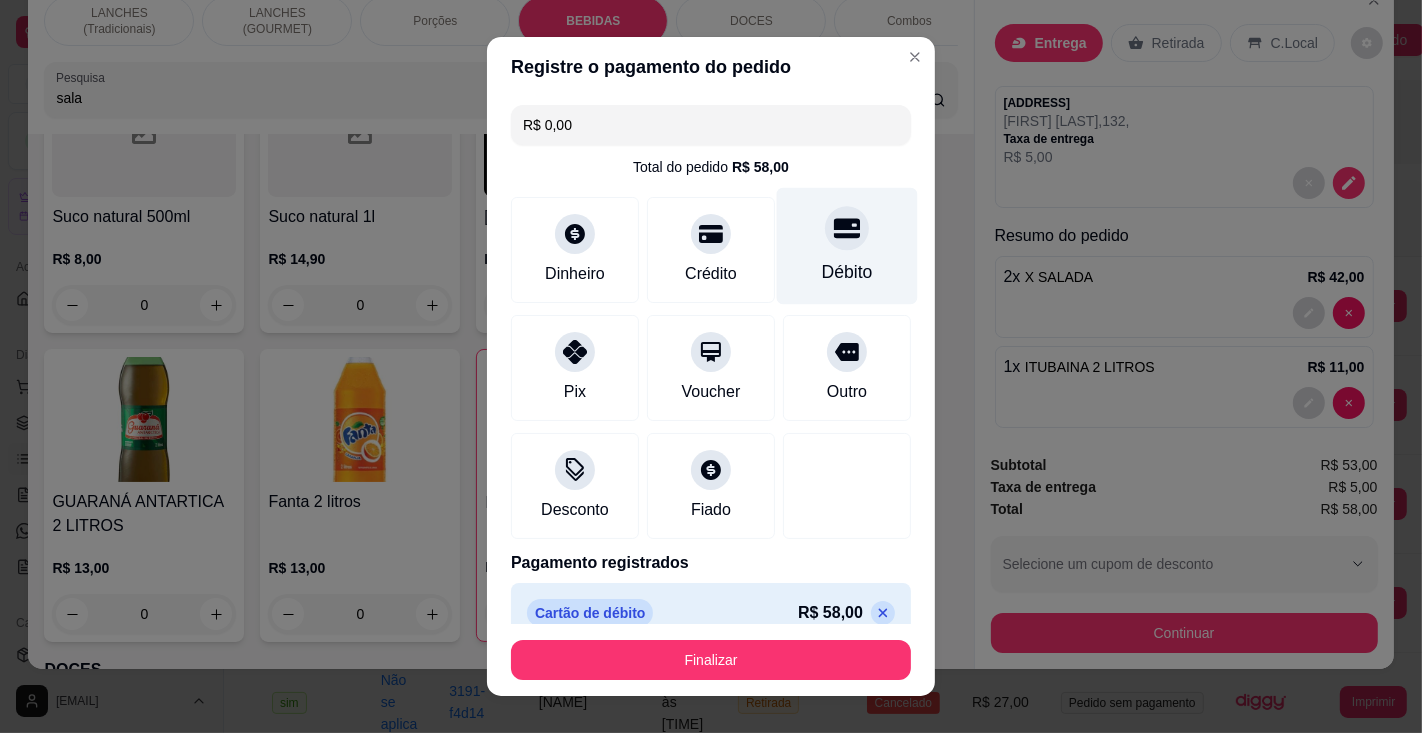 click on "Finalizar" at bounding box center [711, 660] 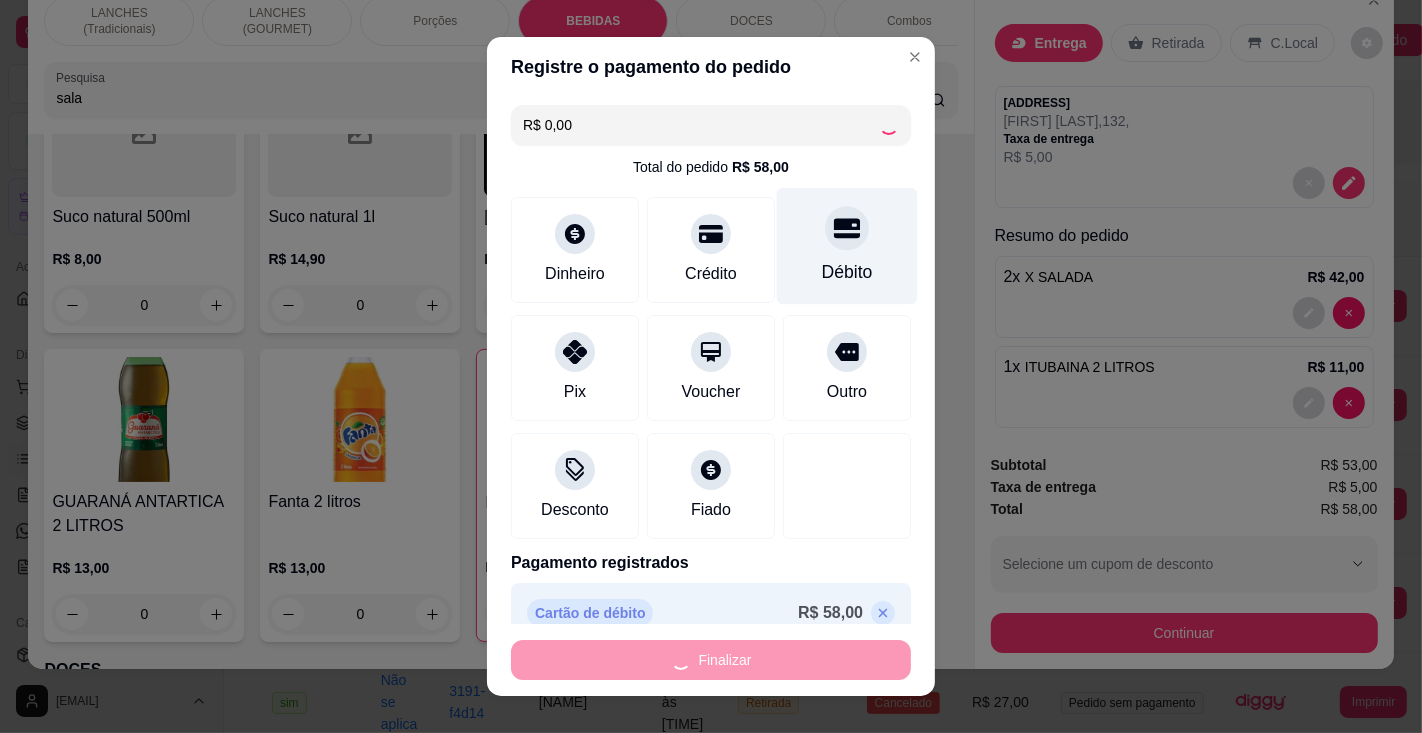 type on "0" 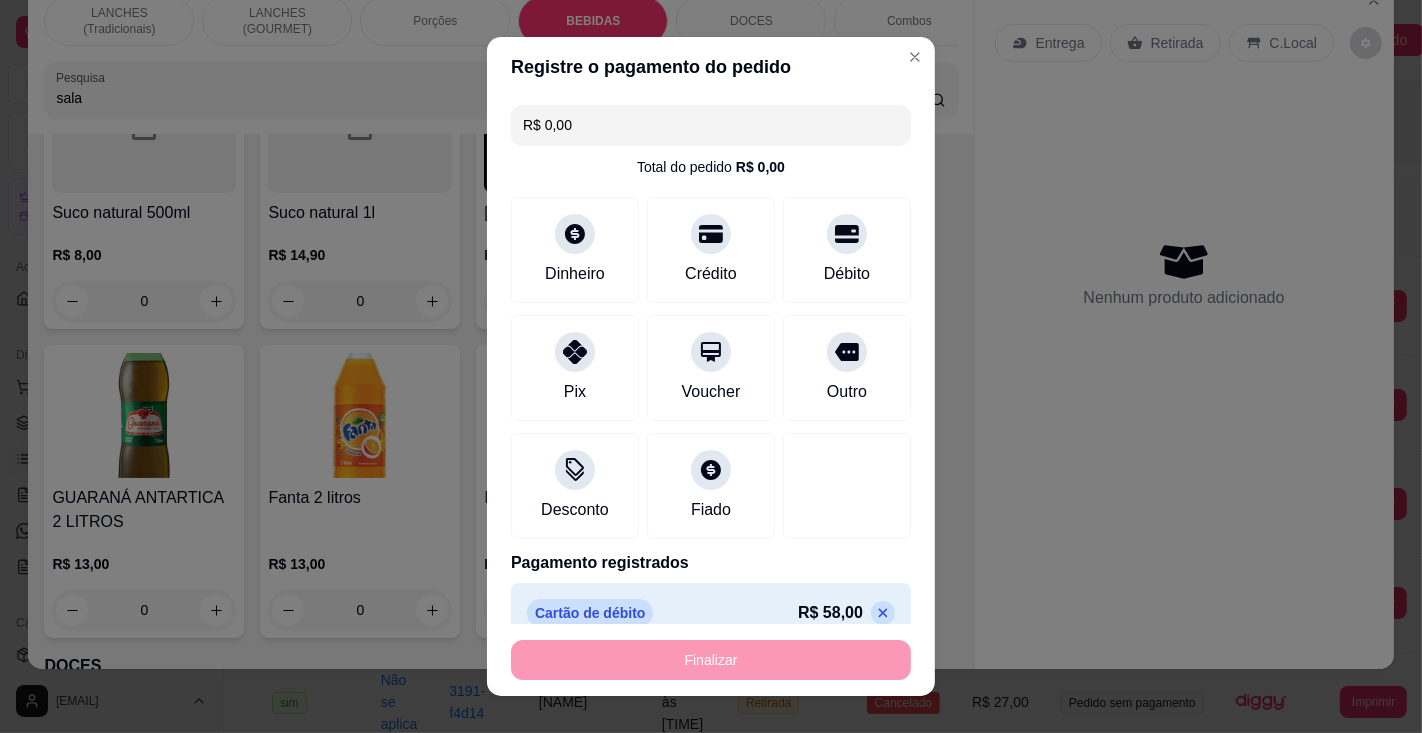 type on "-R$ 58,00" 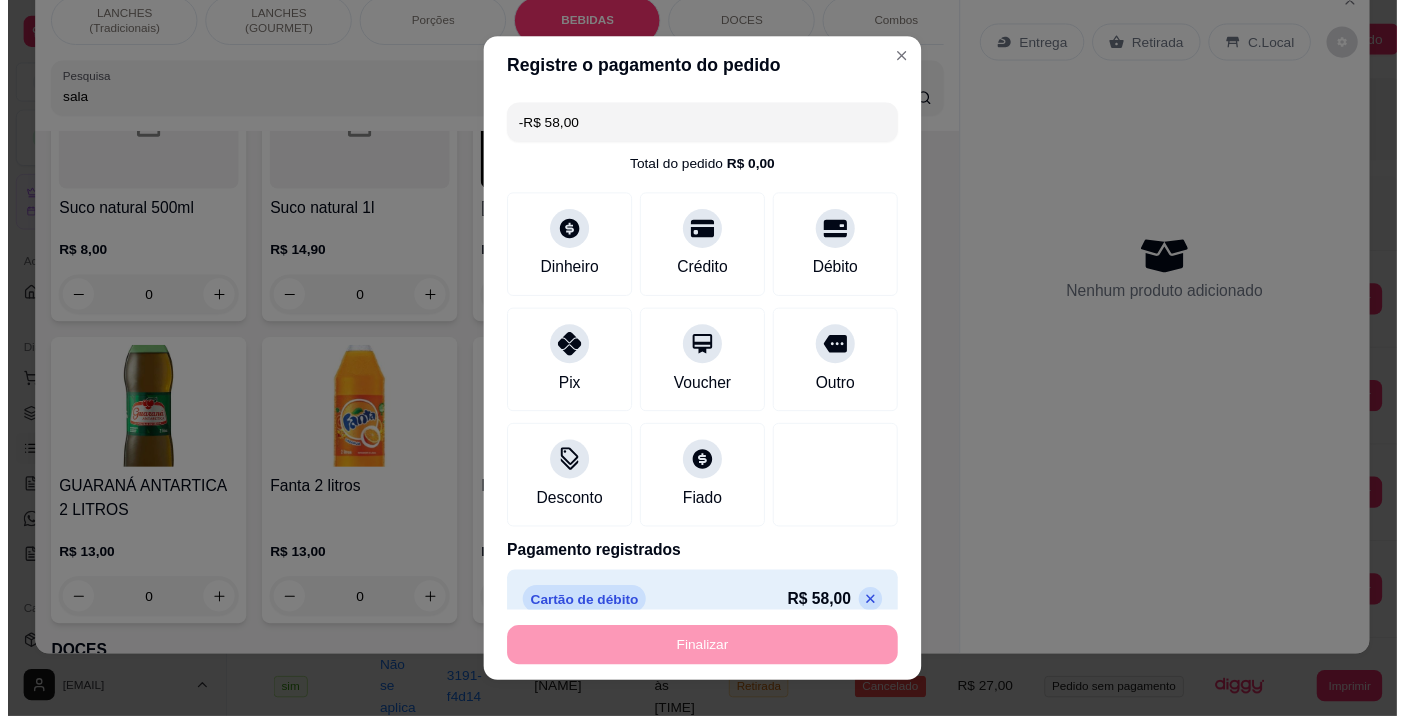 scroll, scrollTop: 7369, scrollLeft: 0, axis: vertical 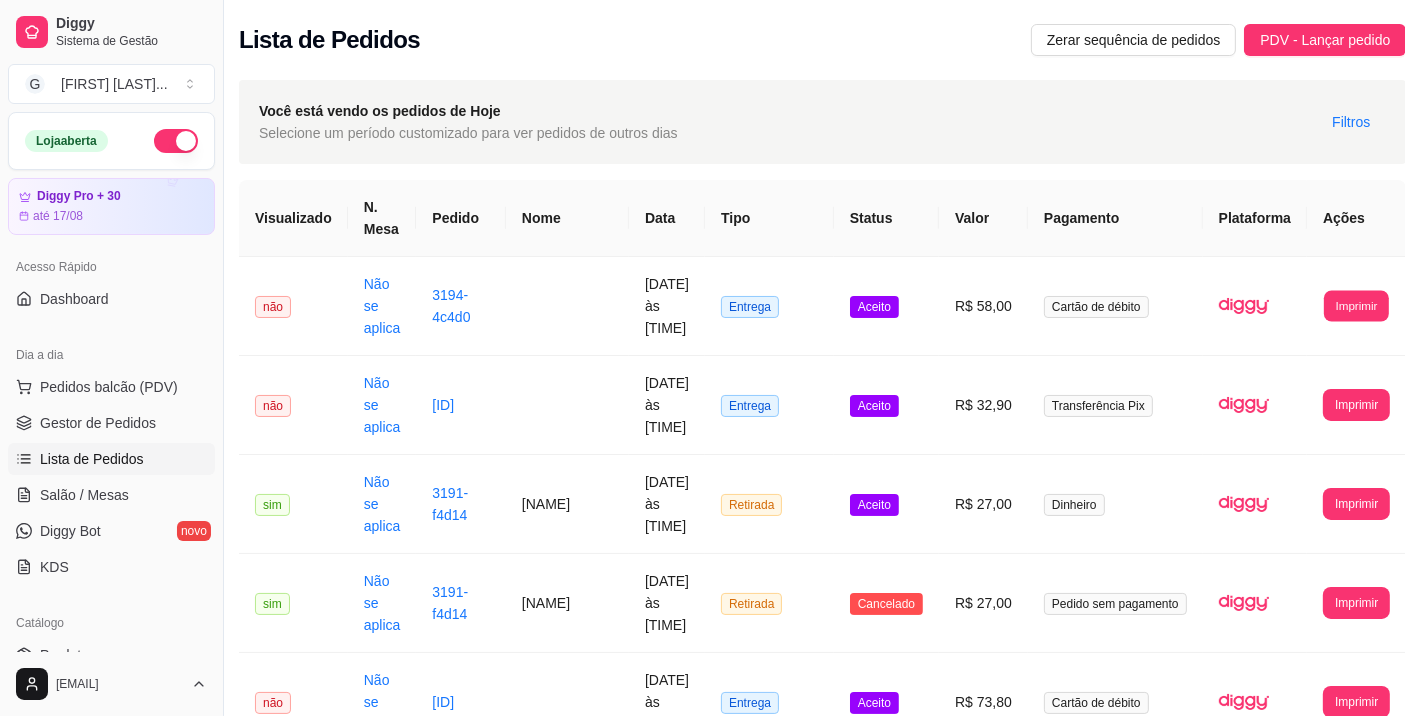 click on "Imprimir" at bounding box center (1356, 305) 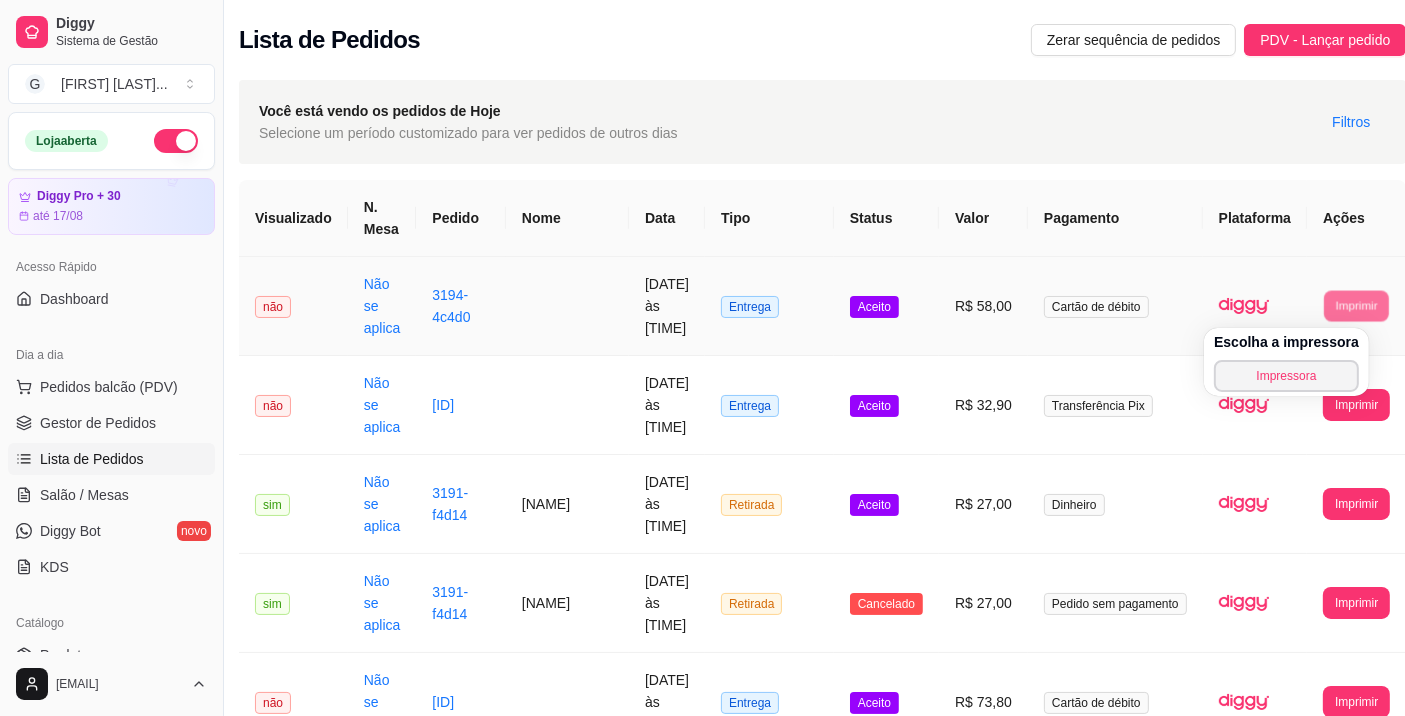 click on "Impressora" at bounding box center (1286, 376) 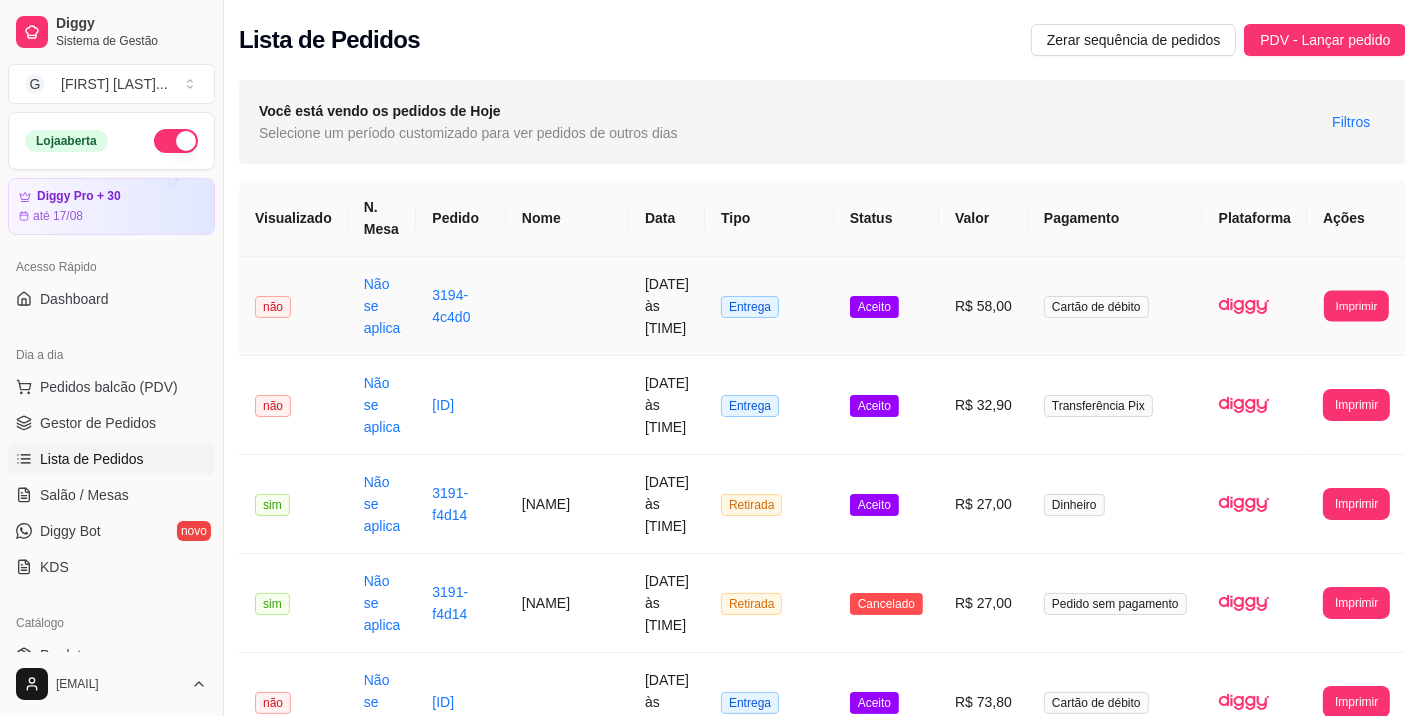 click on "Imprimir" at bounding box center (1356, 305) 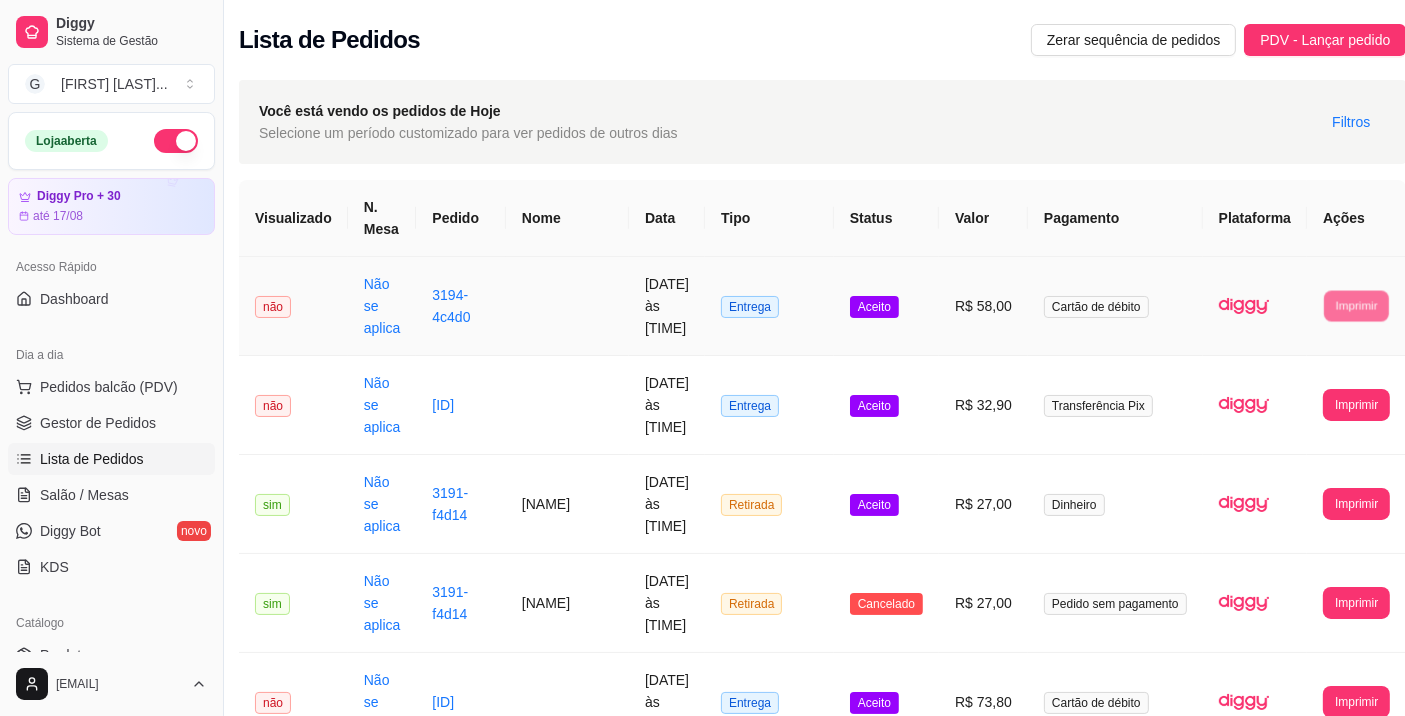 click on "Impressora" at bounding box center (1303, 367) 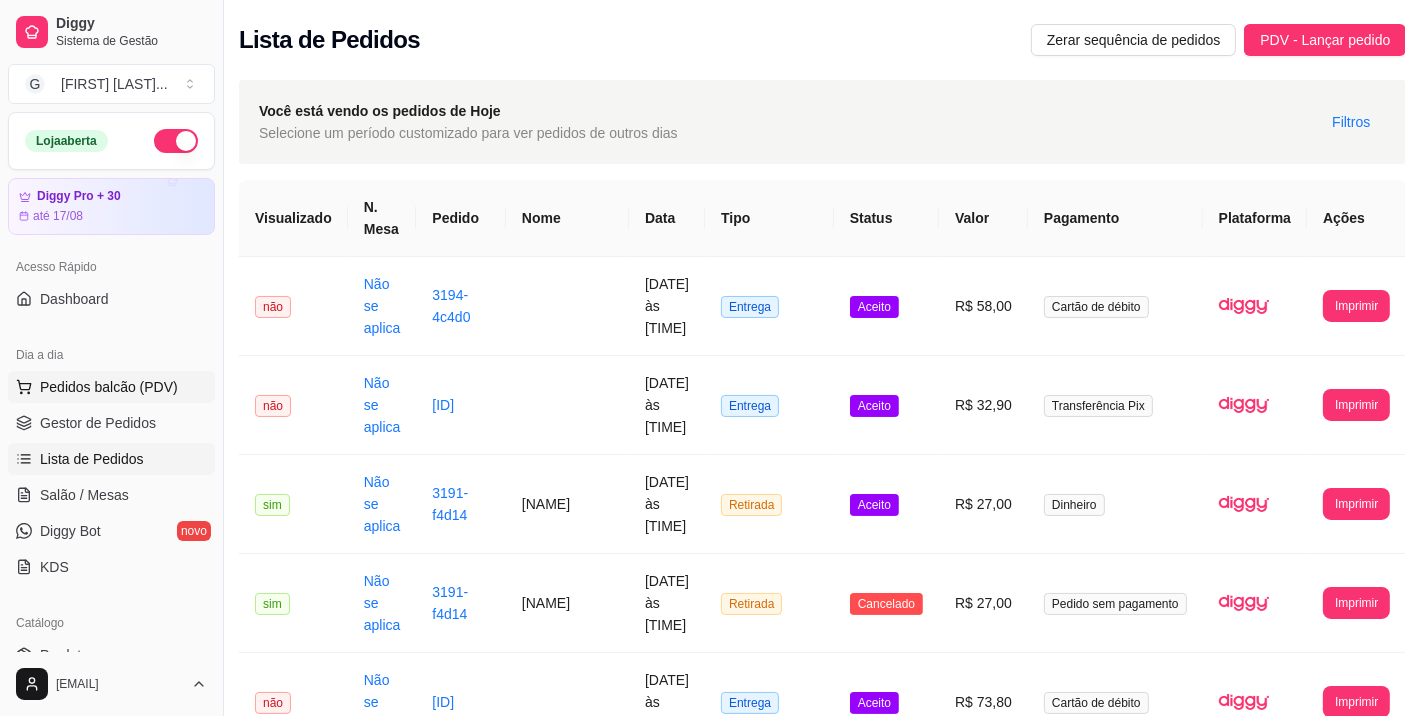 click on "Pedidos balcão (PDV)" at bounding box center [109, 387] 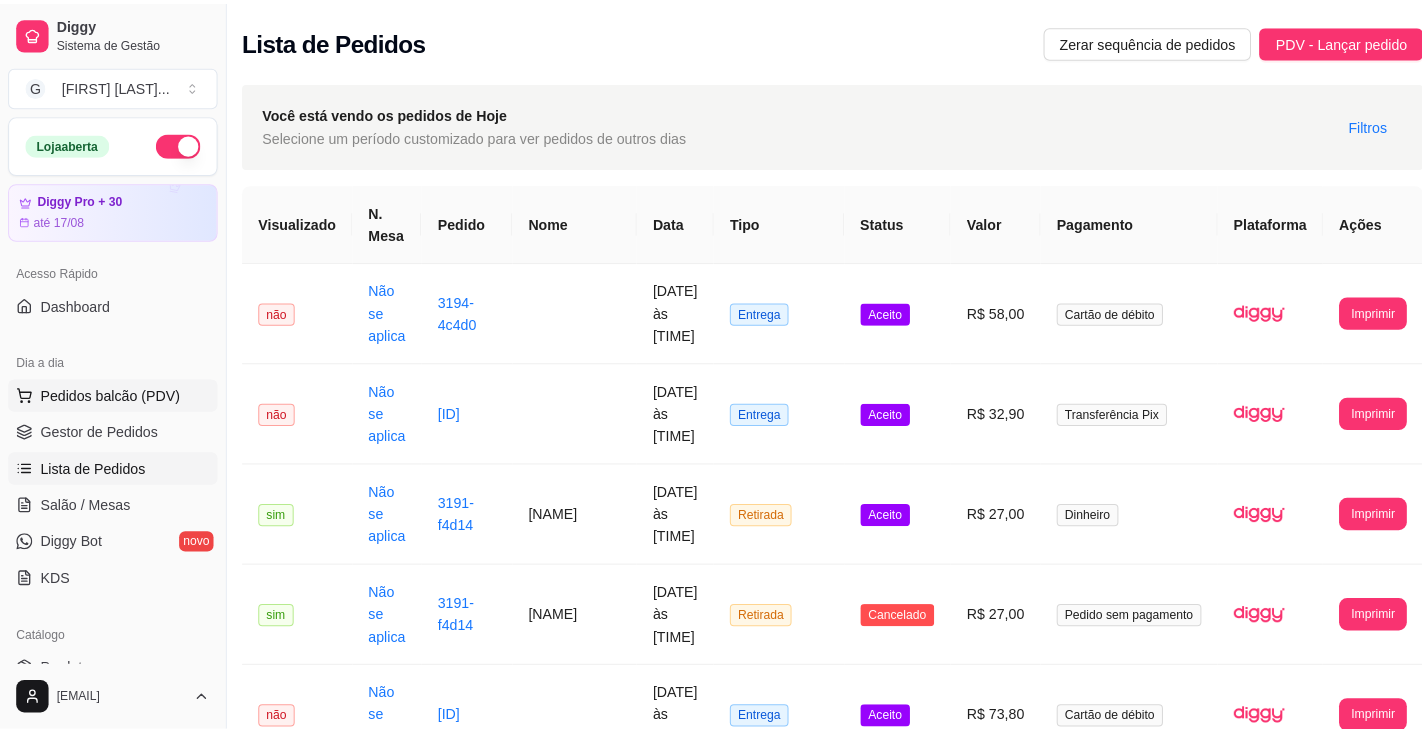 scroll, scrollTop: 0, scrollLeft: 0, axis: both 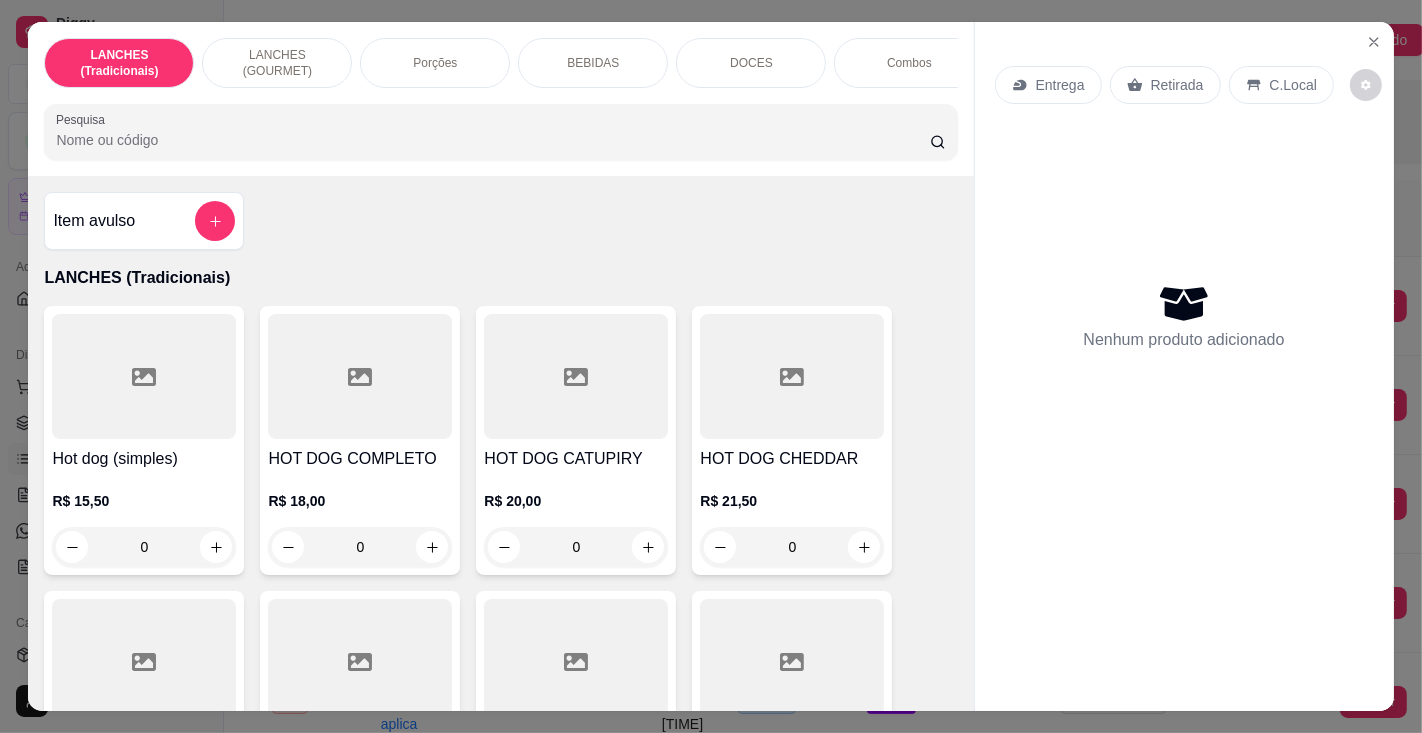 click on "Pesquisa" at bounding box center (492, 140) 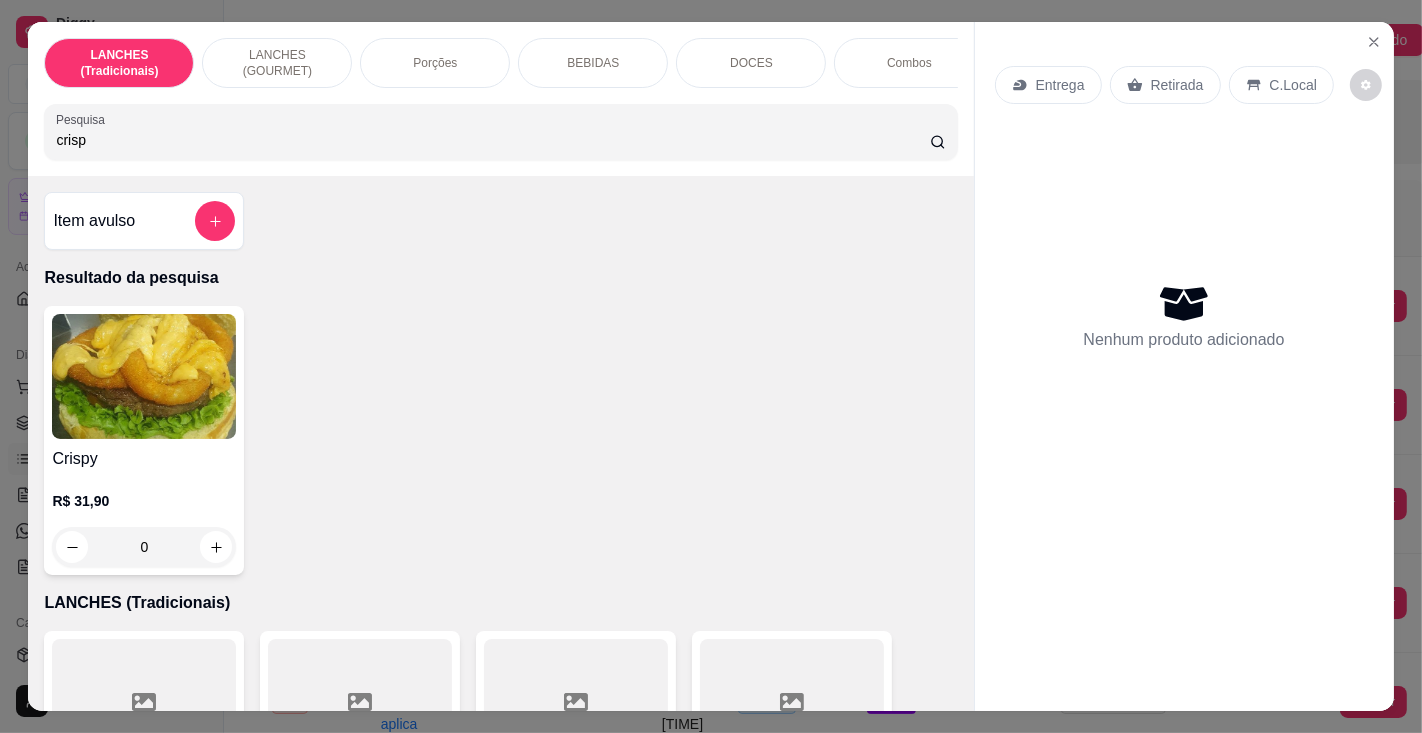 type on "crisp" 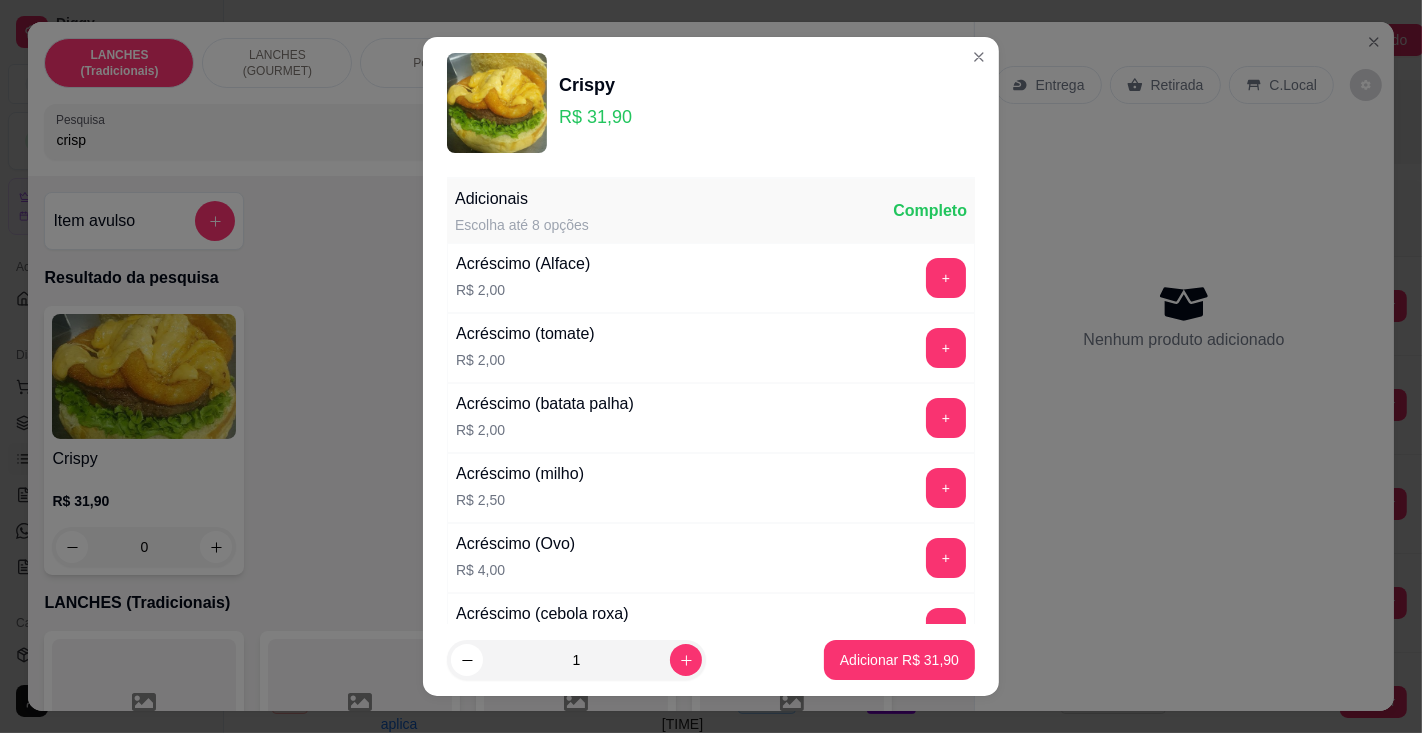 click on "Adicionar   R$ 31,90" at bounding box center (899, 660) 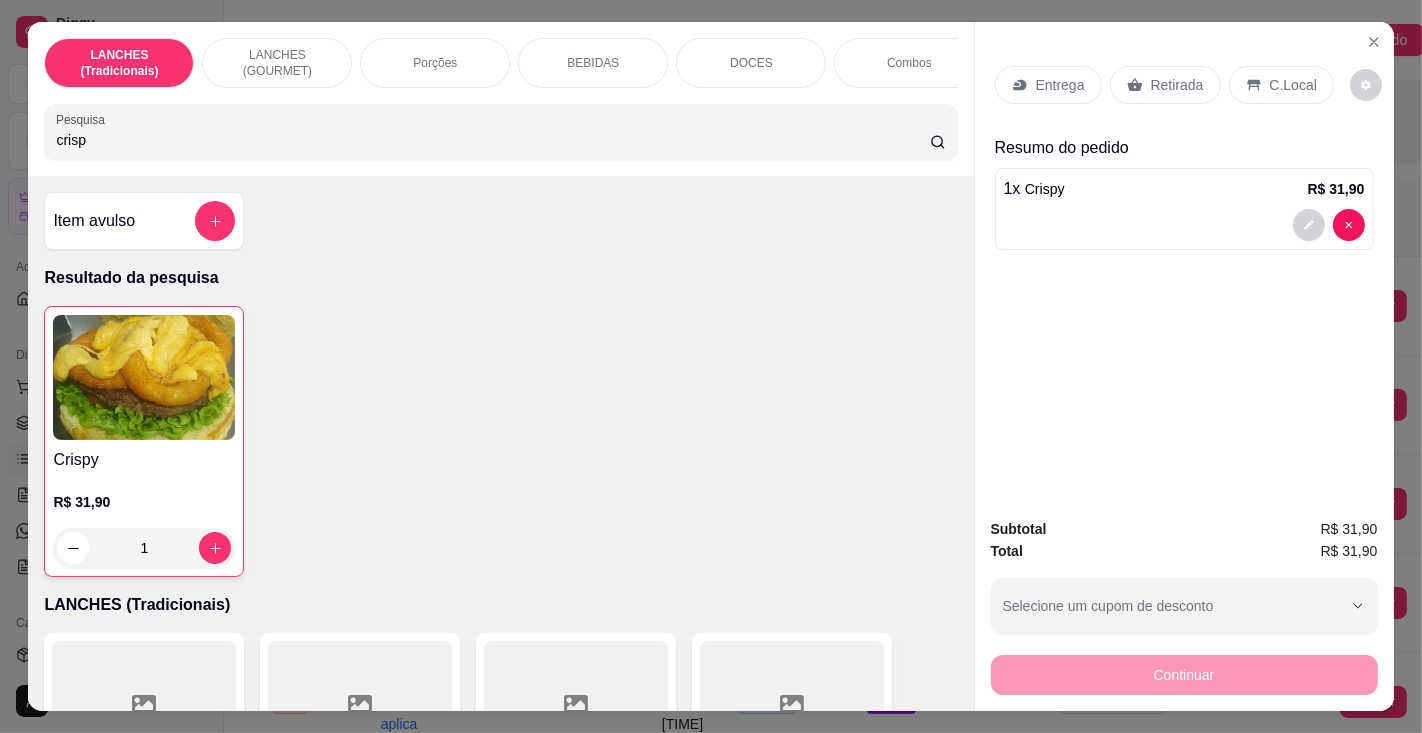 click on "crisp" at bounding box center (492, 140) 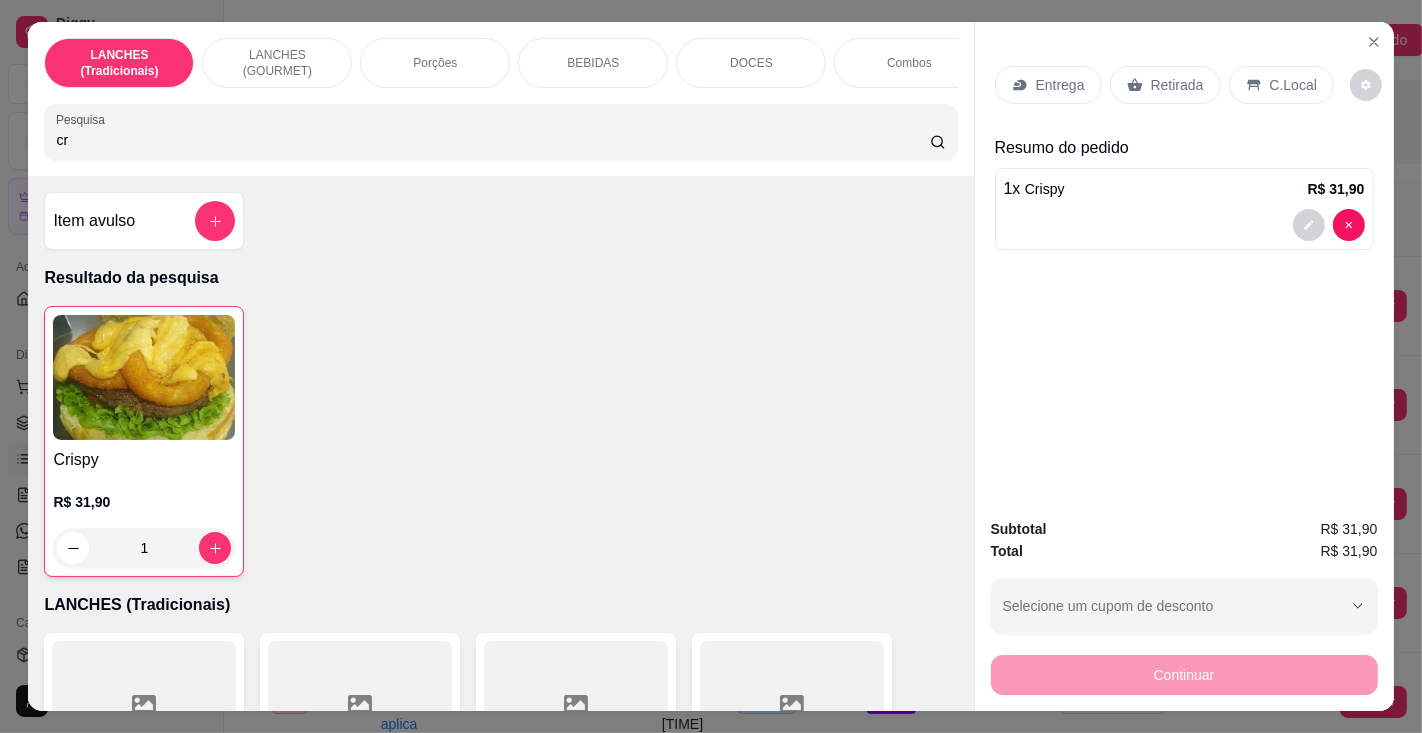 type on "c" 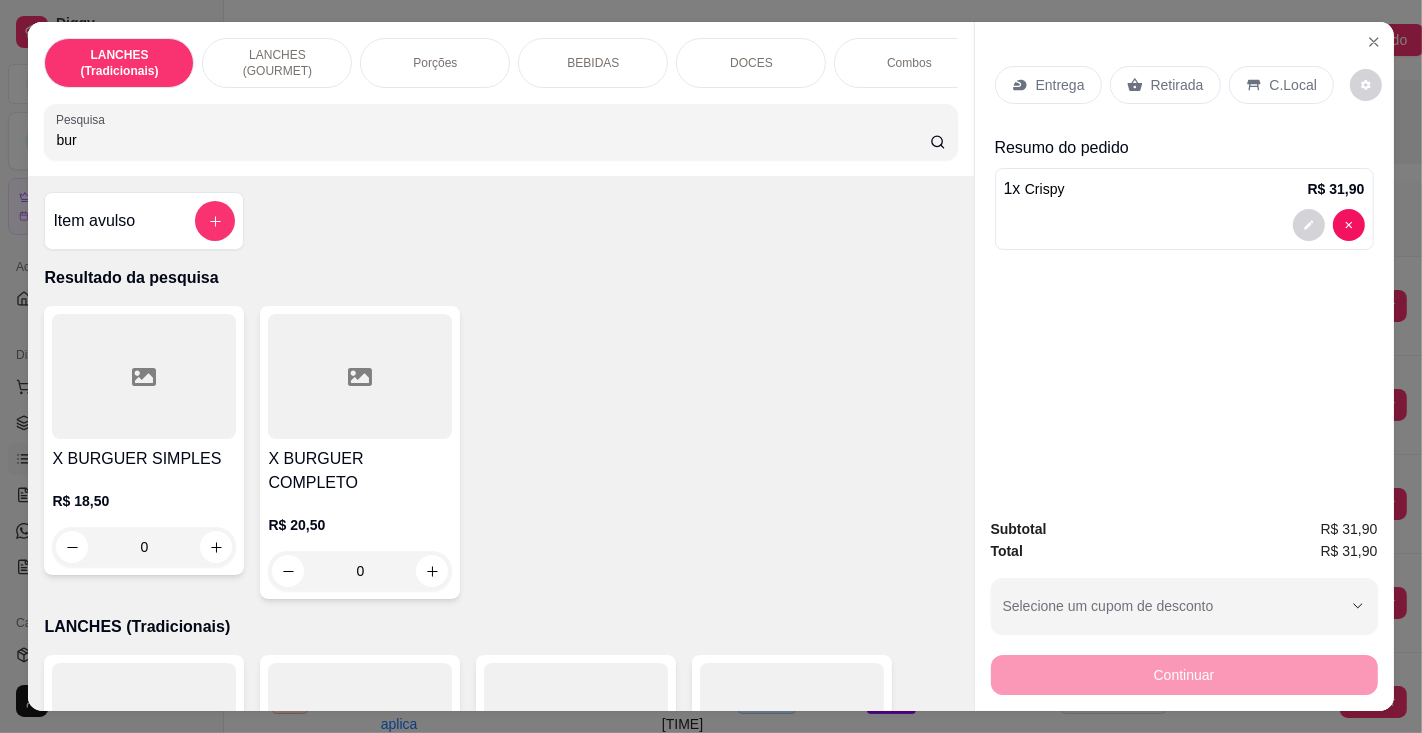 type on "bur" 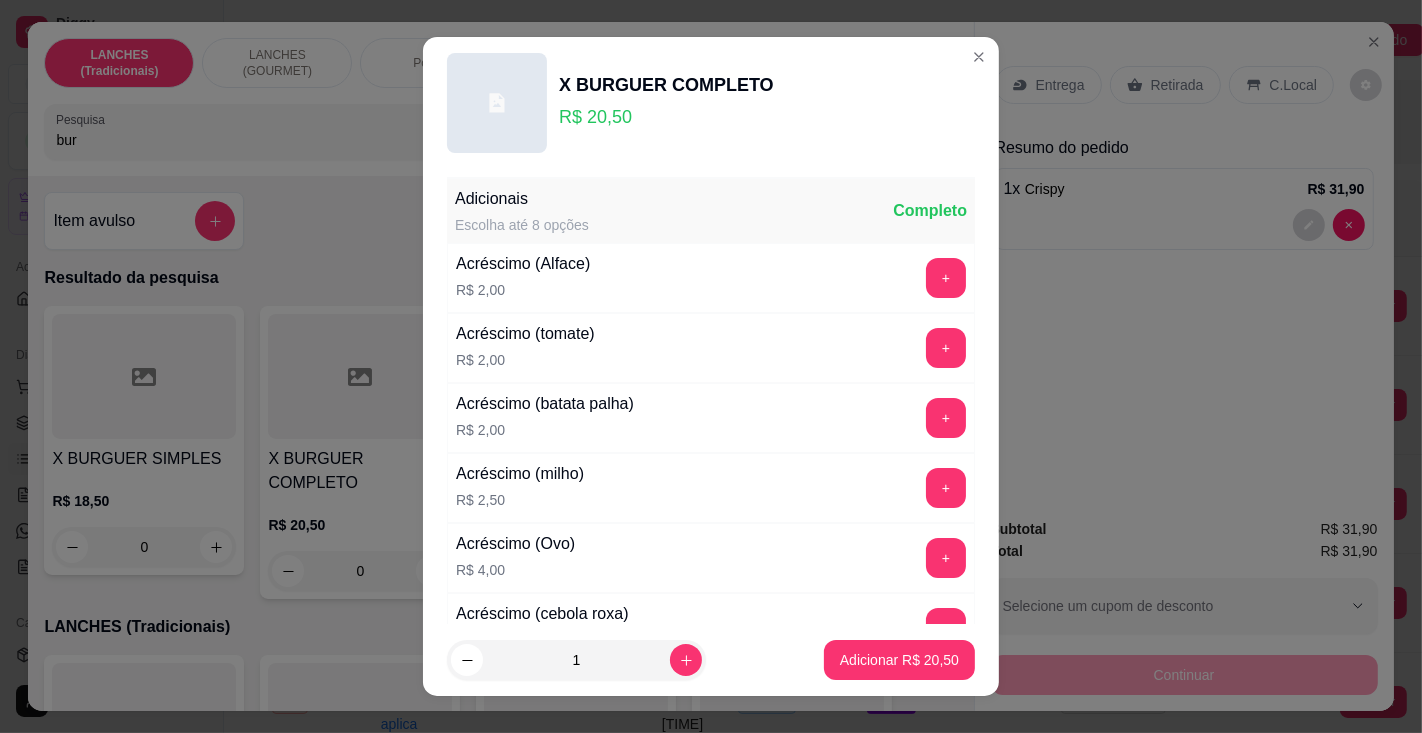 click on "Adicionar   R$ 20,50" at bounding box center (899, 660) 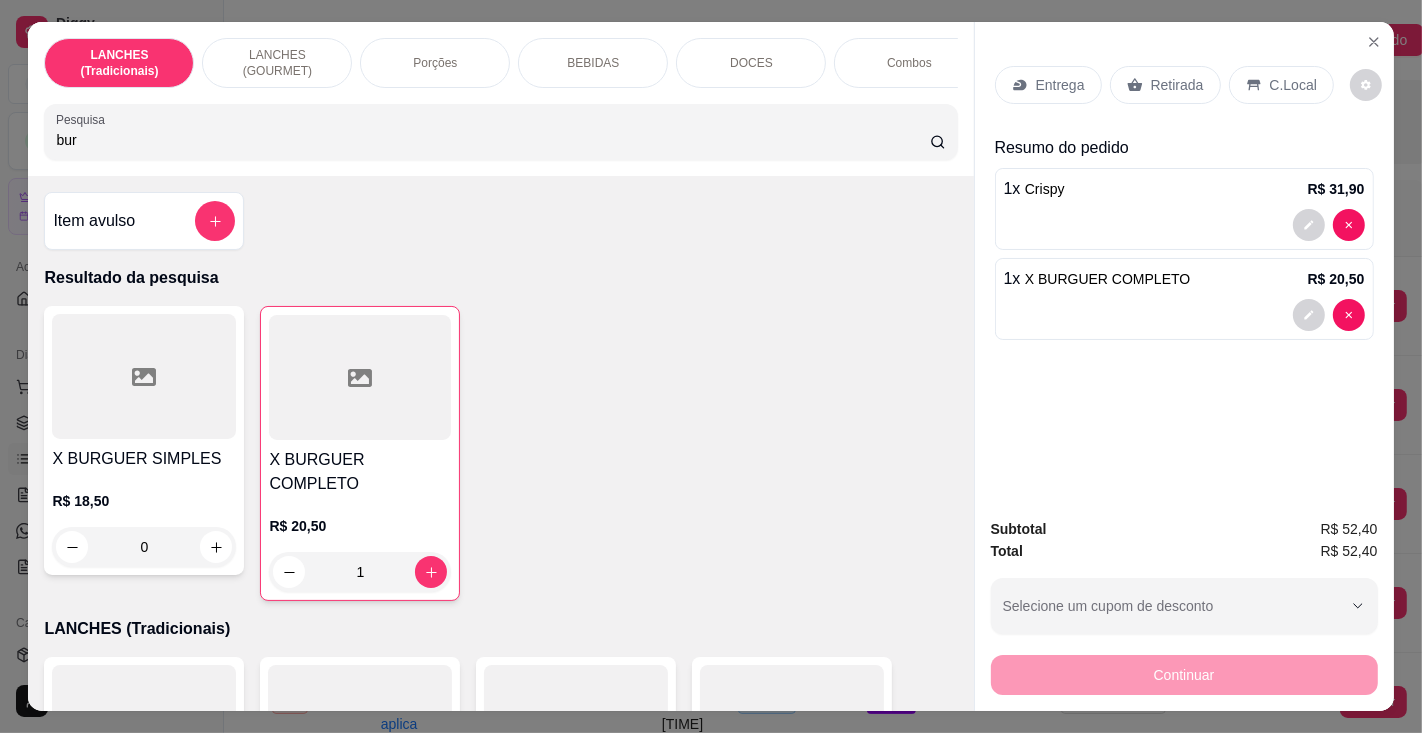 click on "Entrega" at bounding box center (1060, 85) 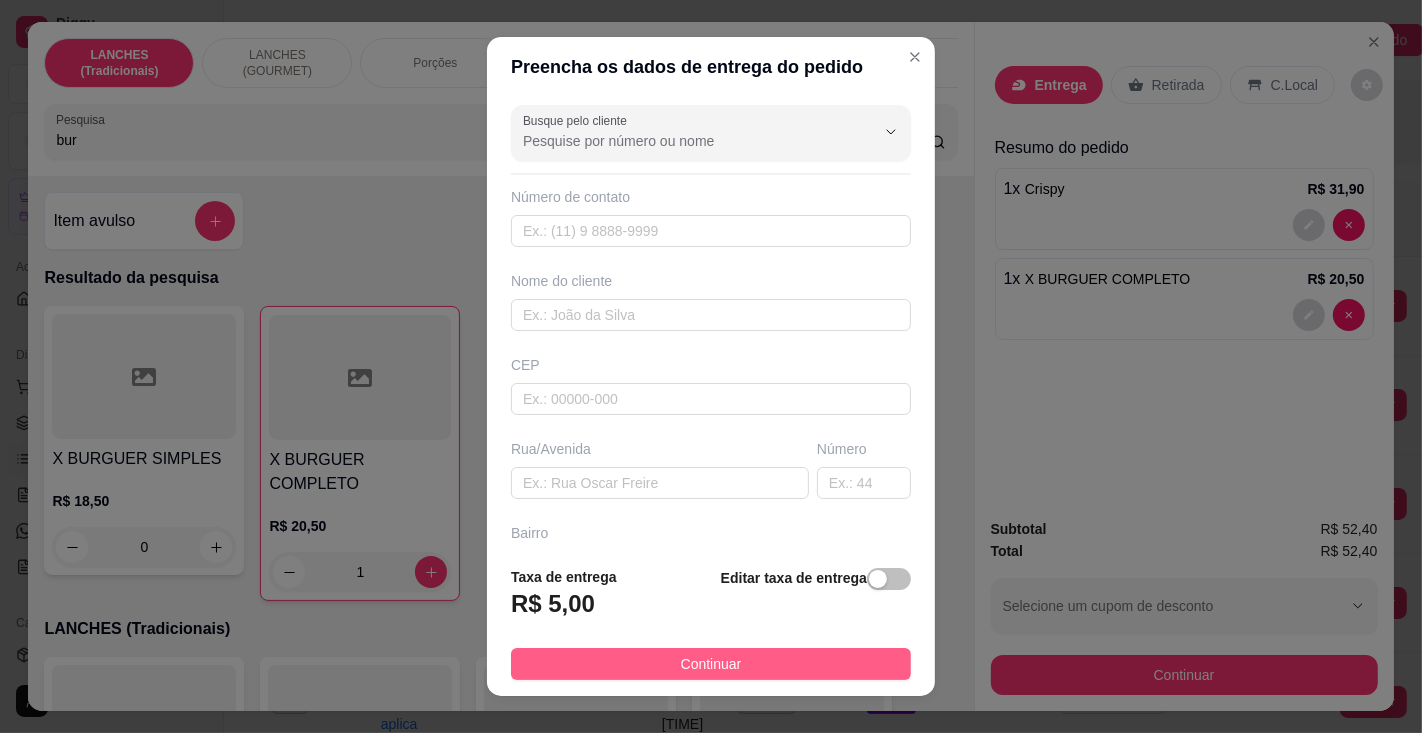 click on "Continuar" at bounding box center (711, 664) 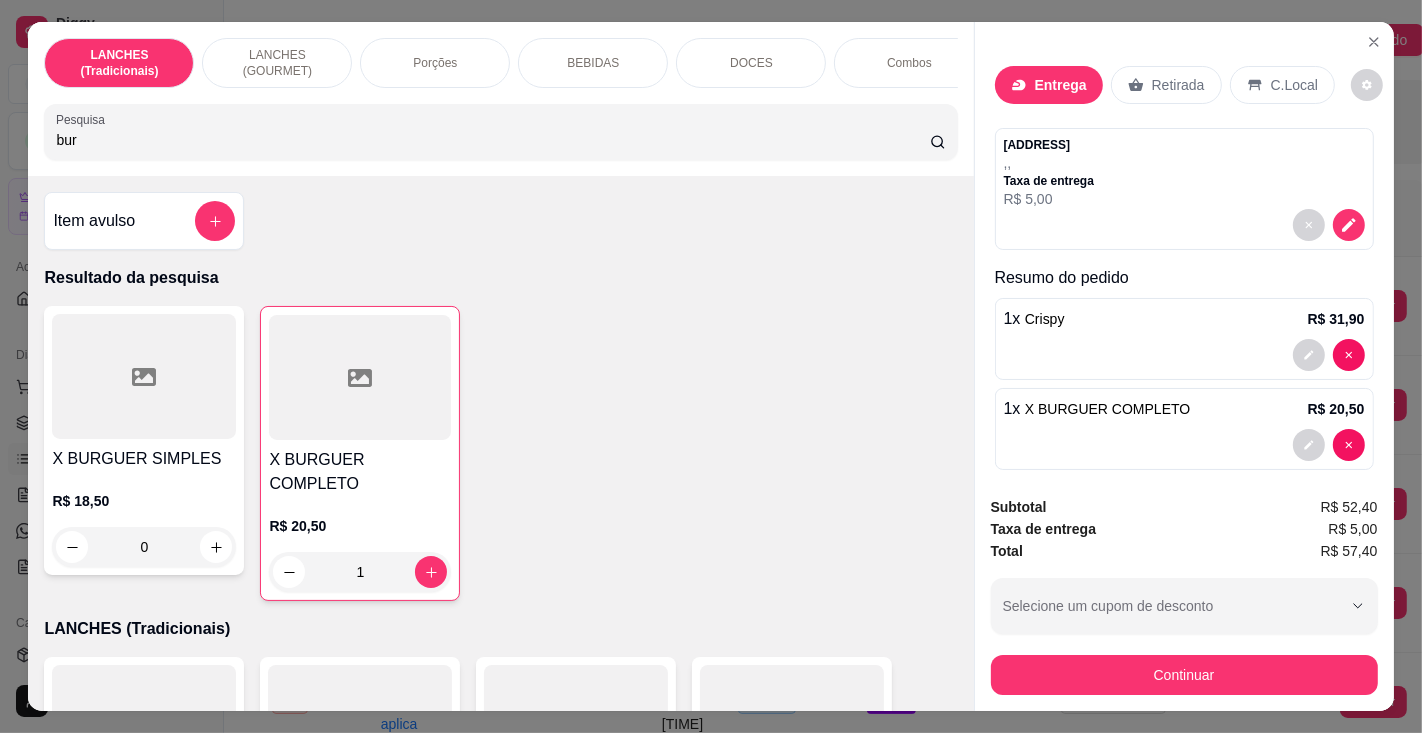 click on "bur" at bounding box center [492, 140] 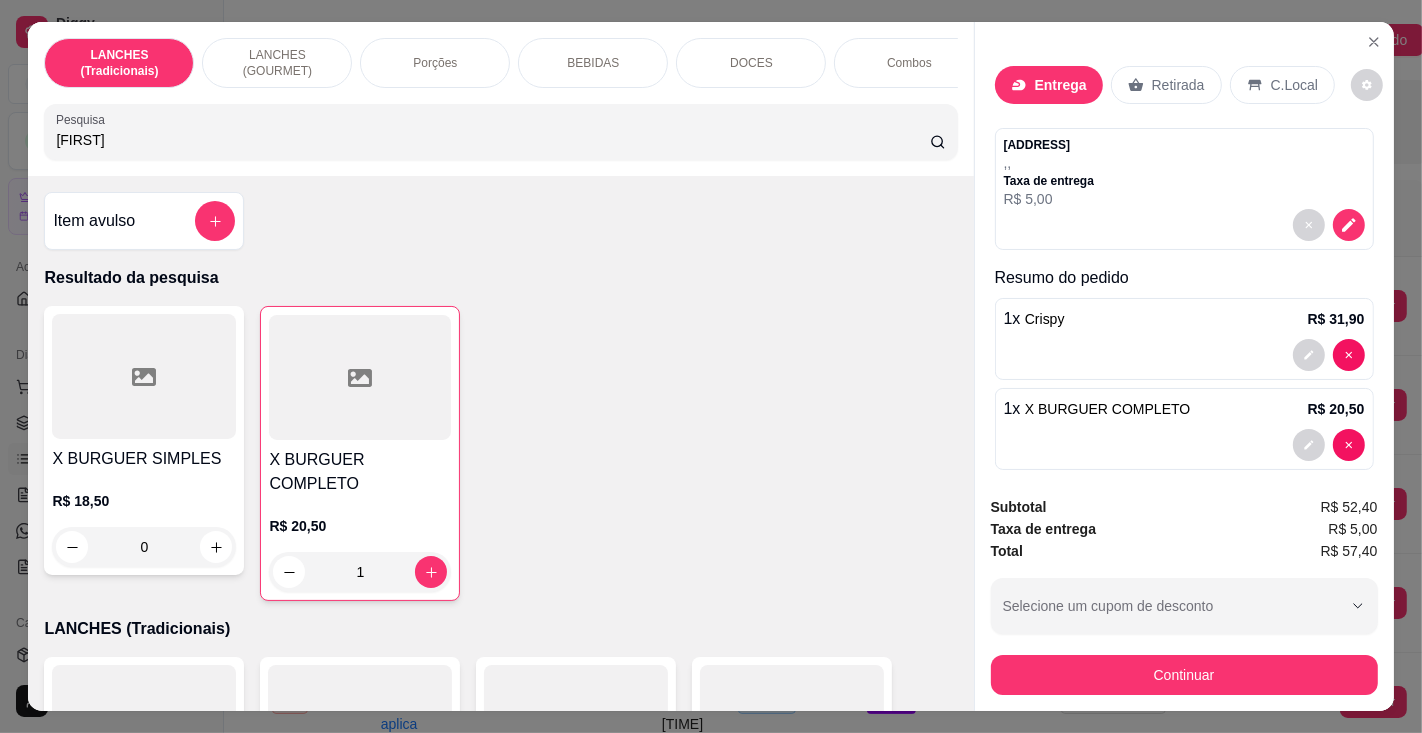 type on "b" 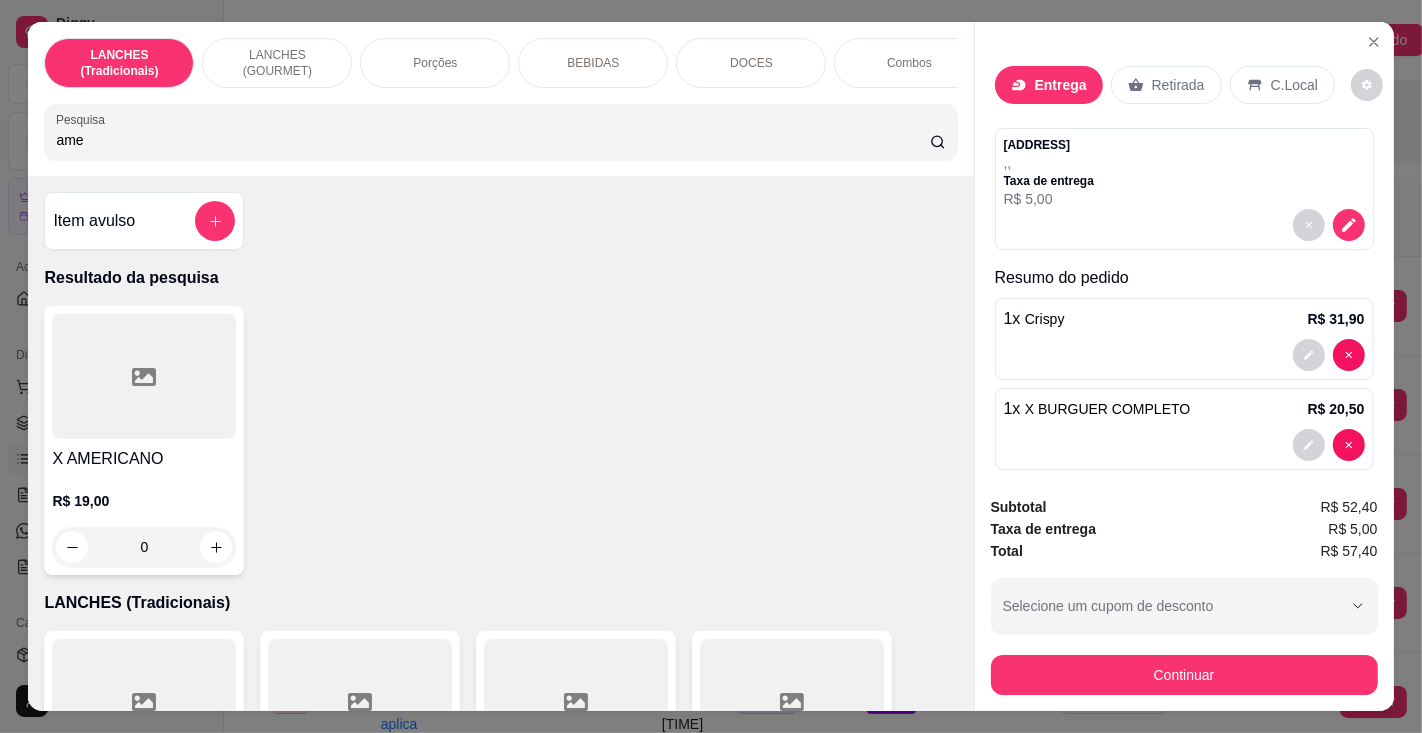 type on "ame" 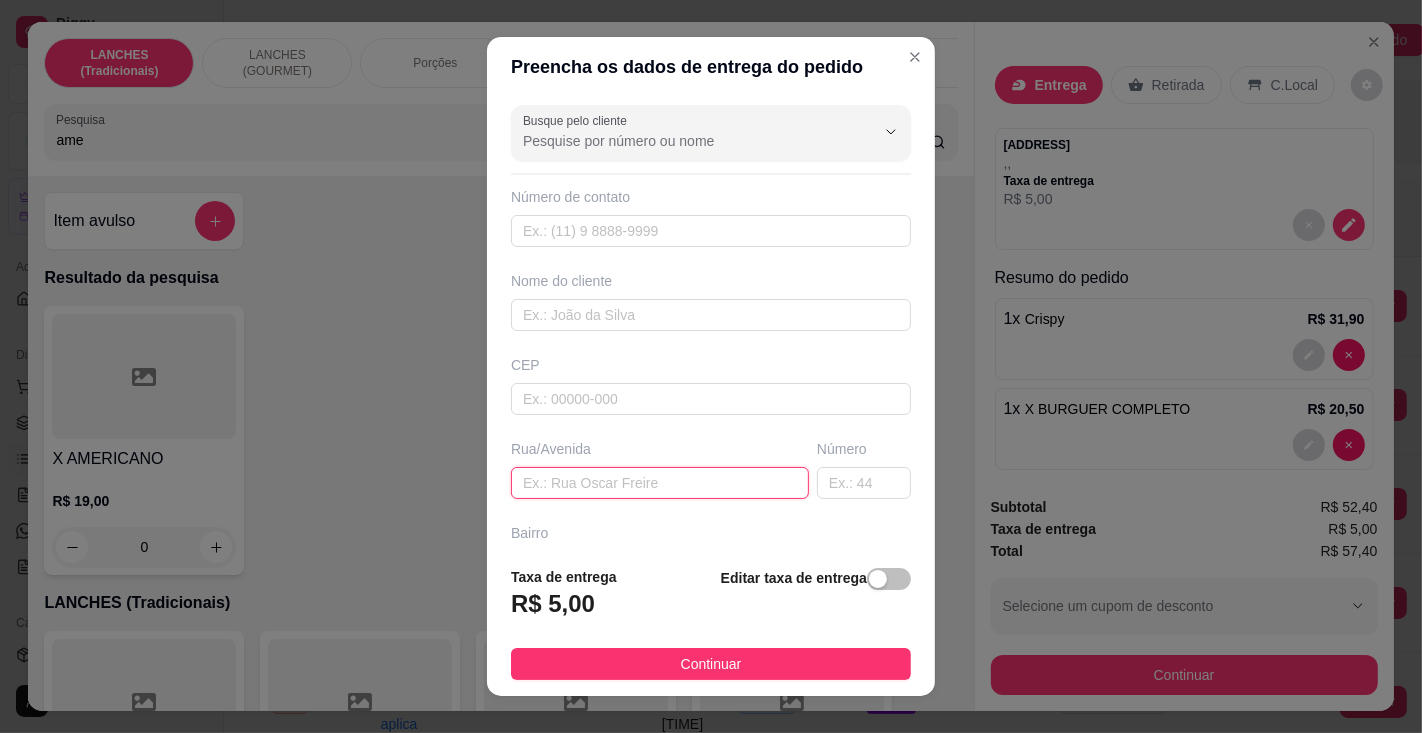 click at bounding box center (660, 483) 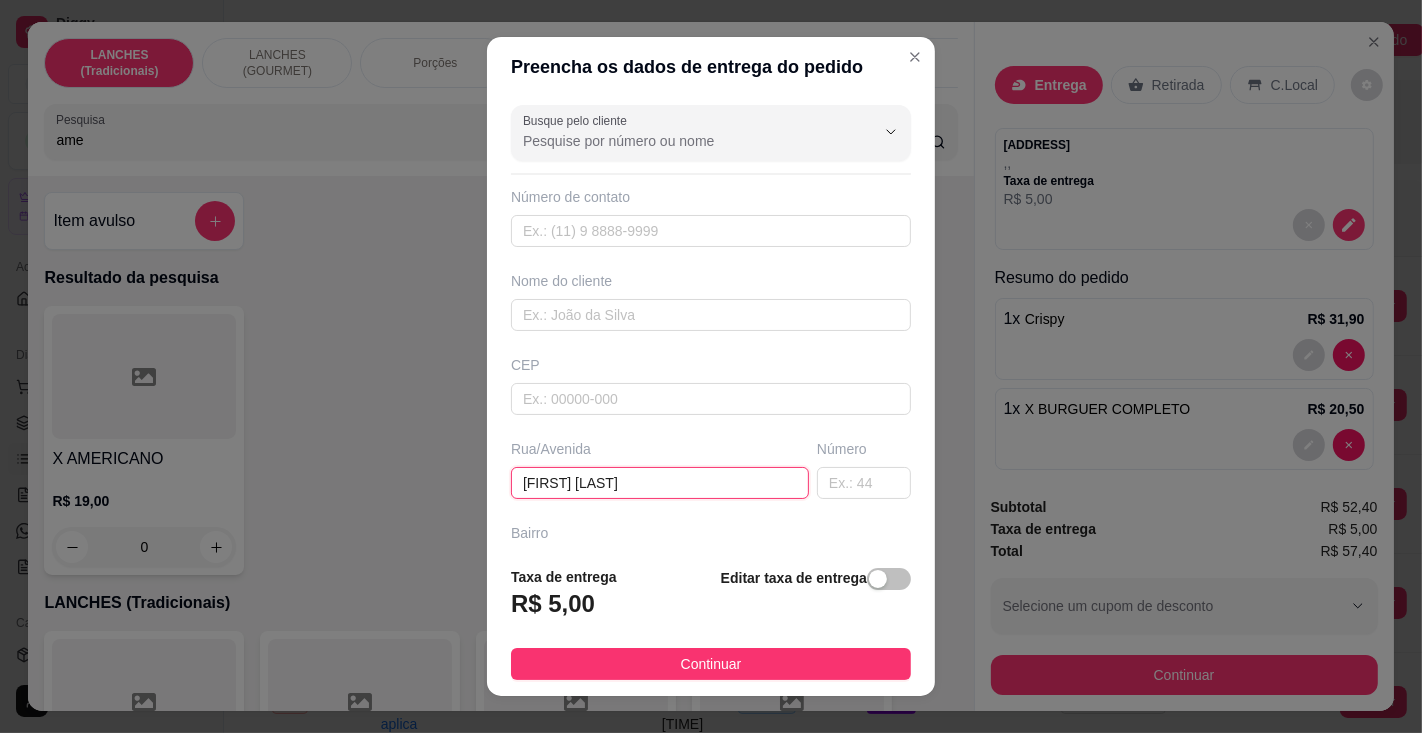 type on "[FIRST] [LAST]" 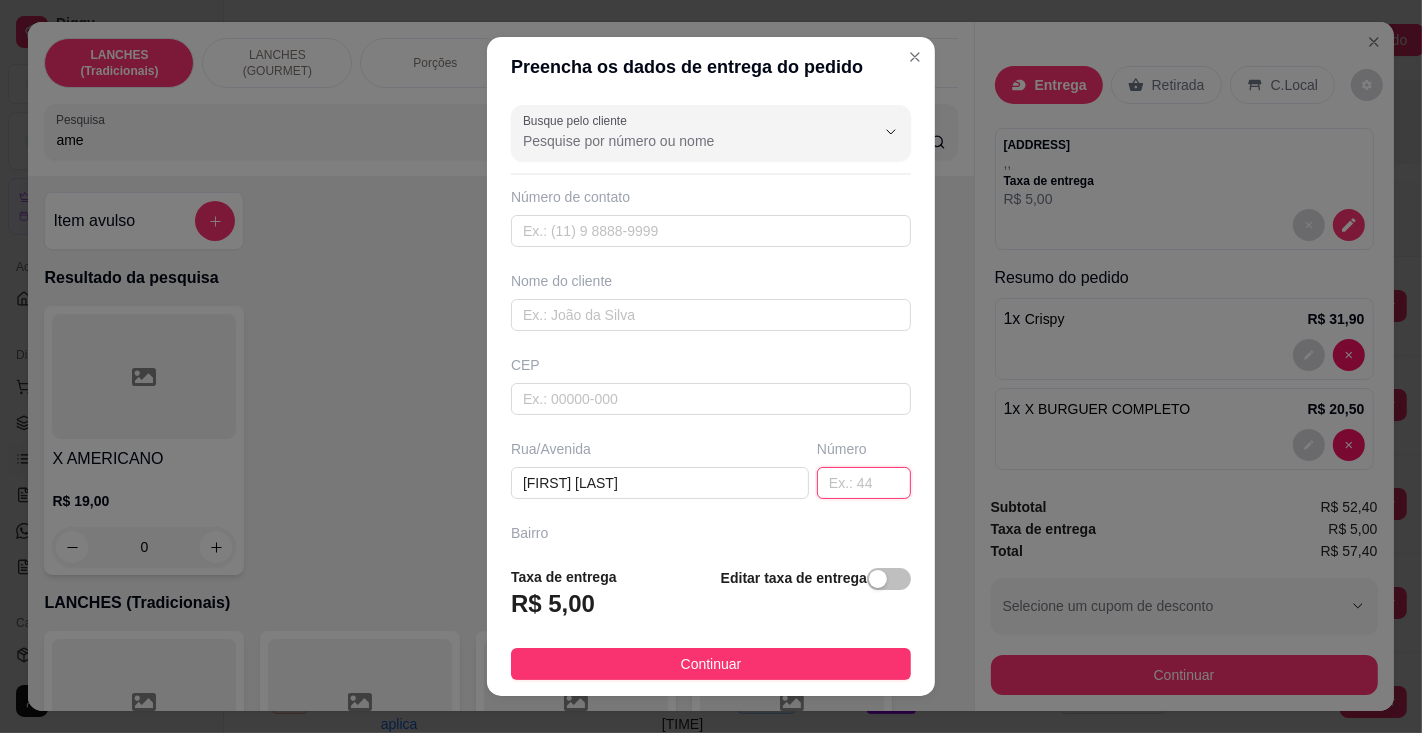 click at bounding box center (864, 483) 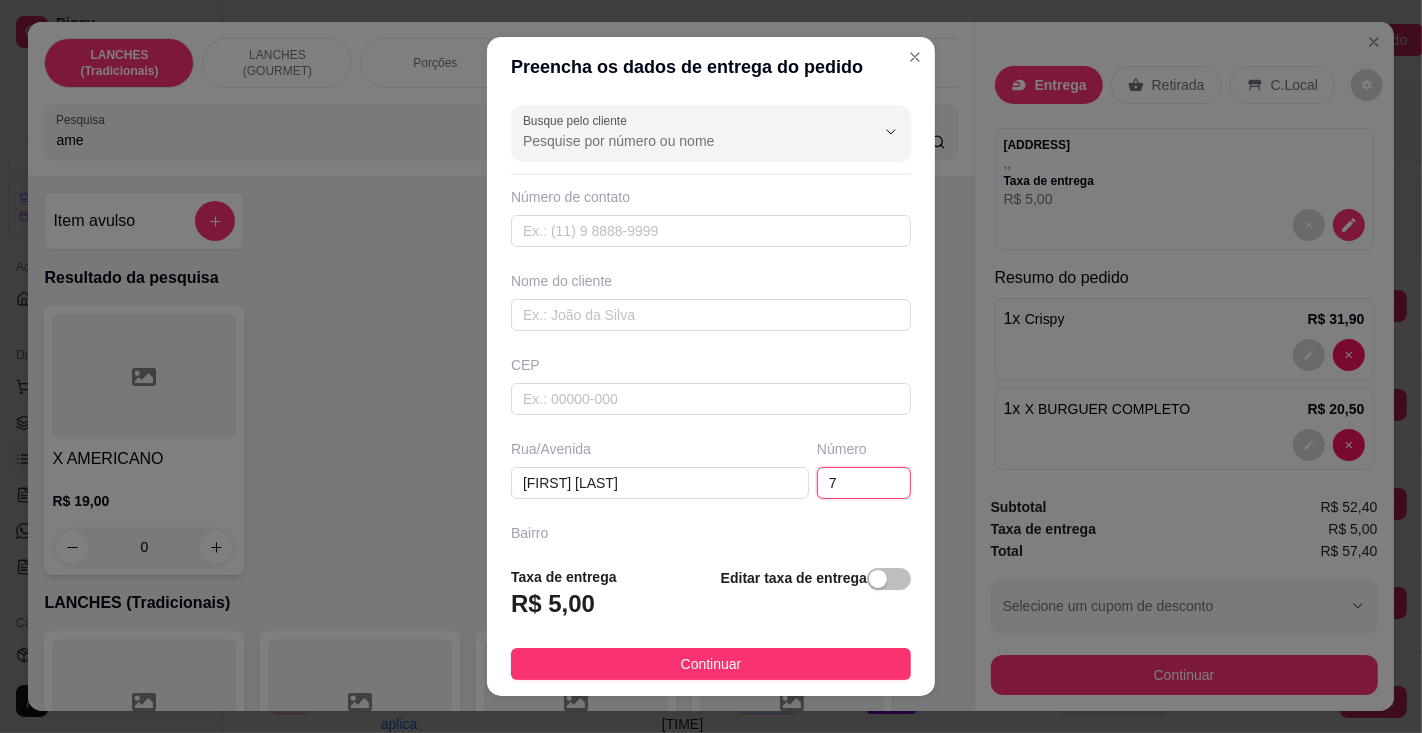 type on "73" 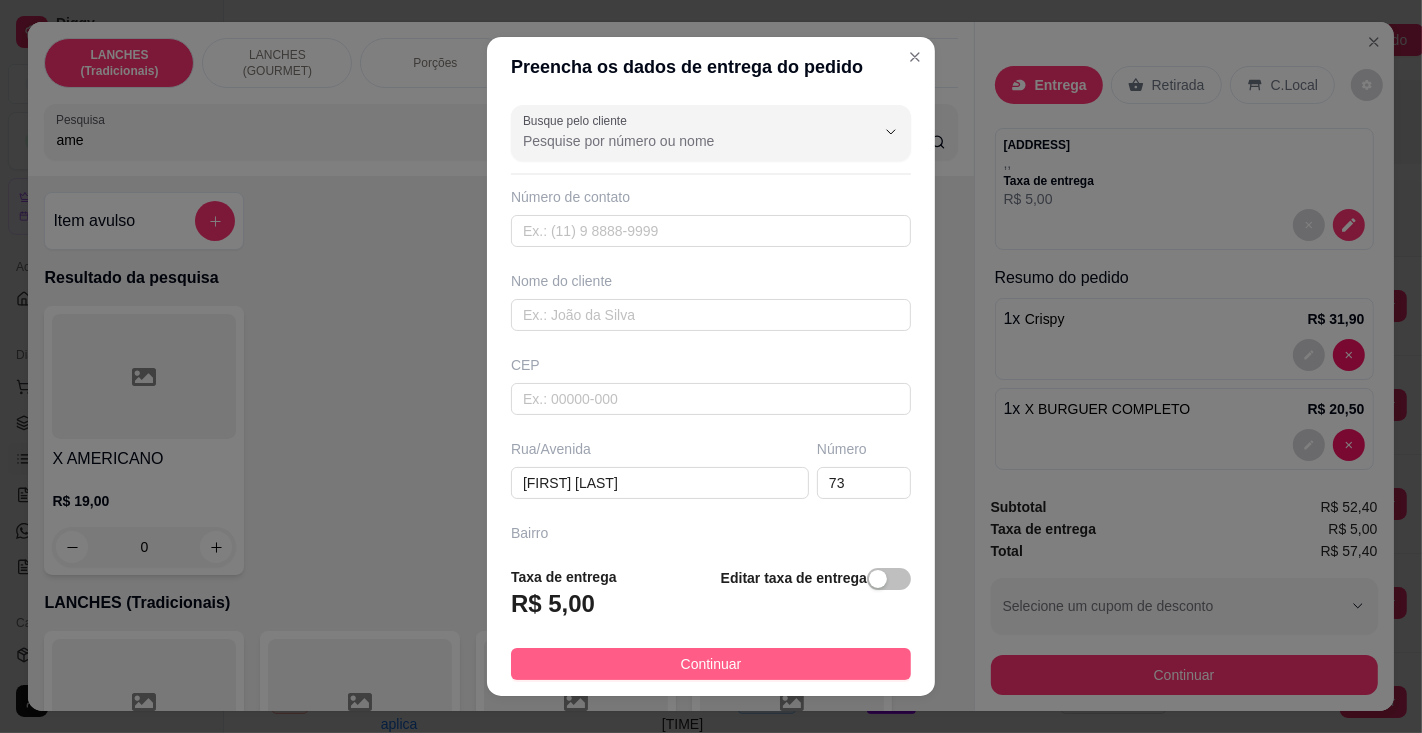 click on "Continuar" at bounding box center (711, 664) 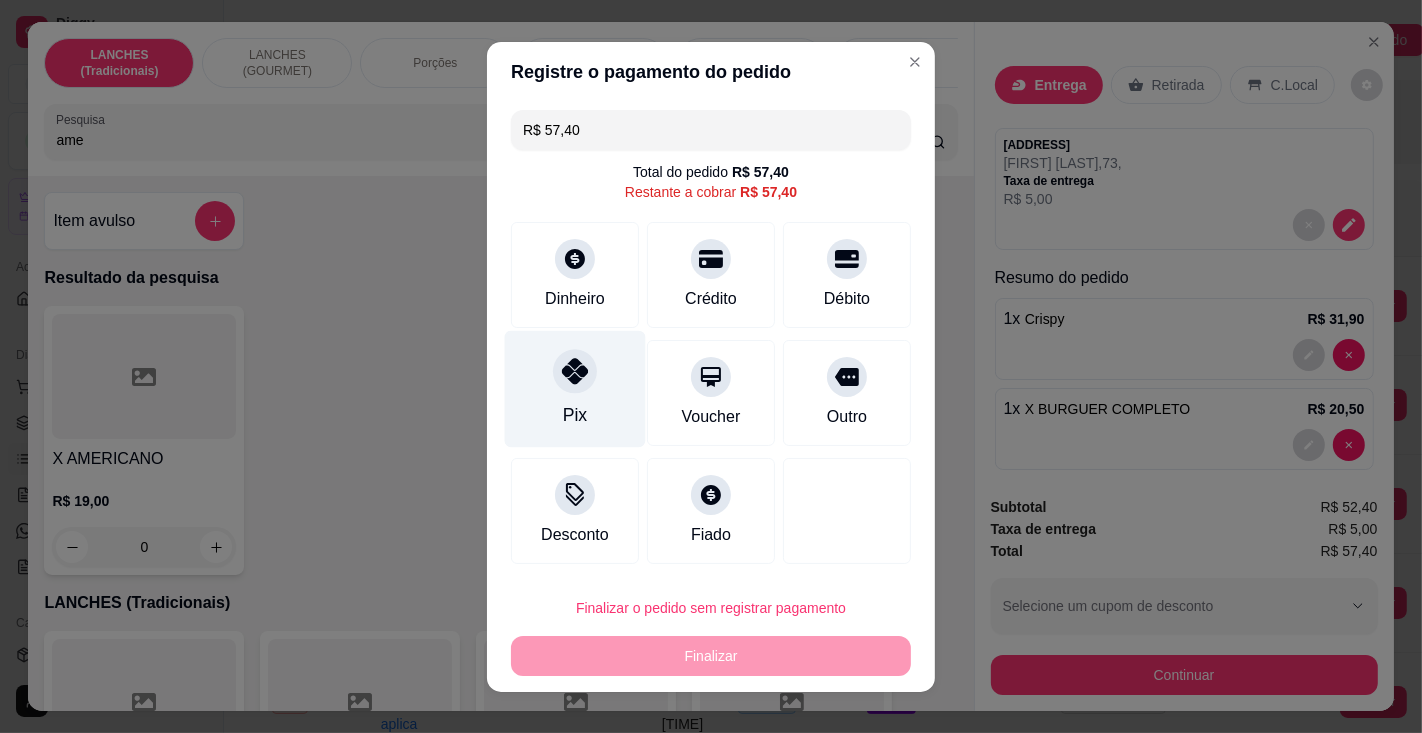 click at bounding box center [575, 371] 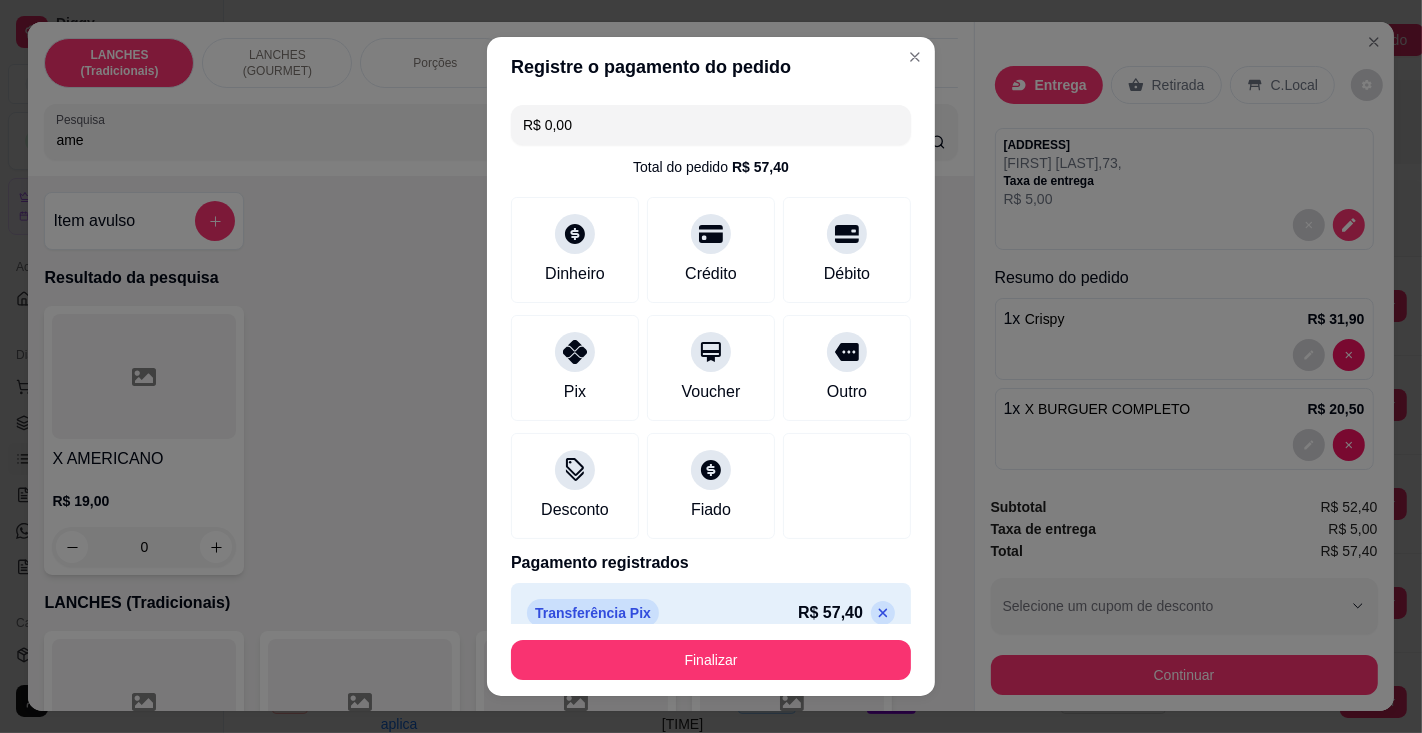 click on "Finalizar" at bounding box center [711, 660] 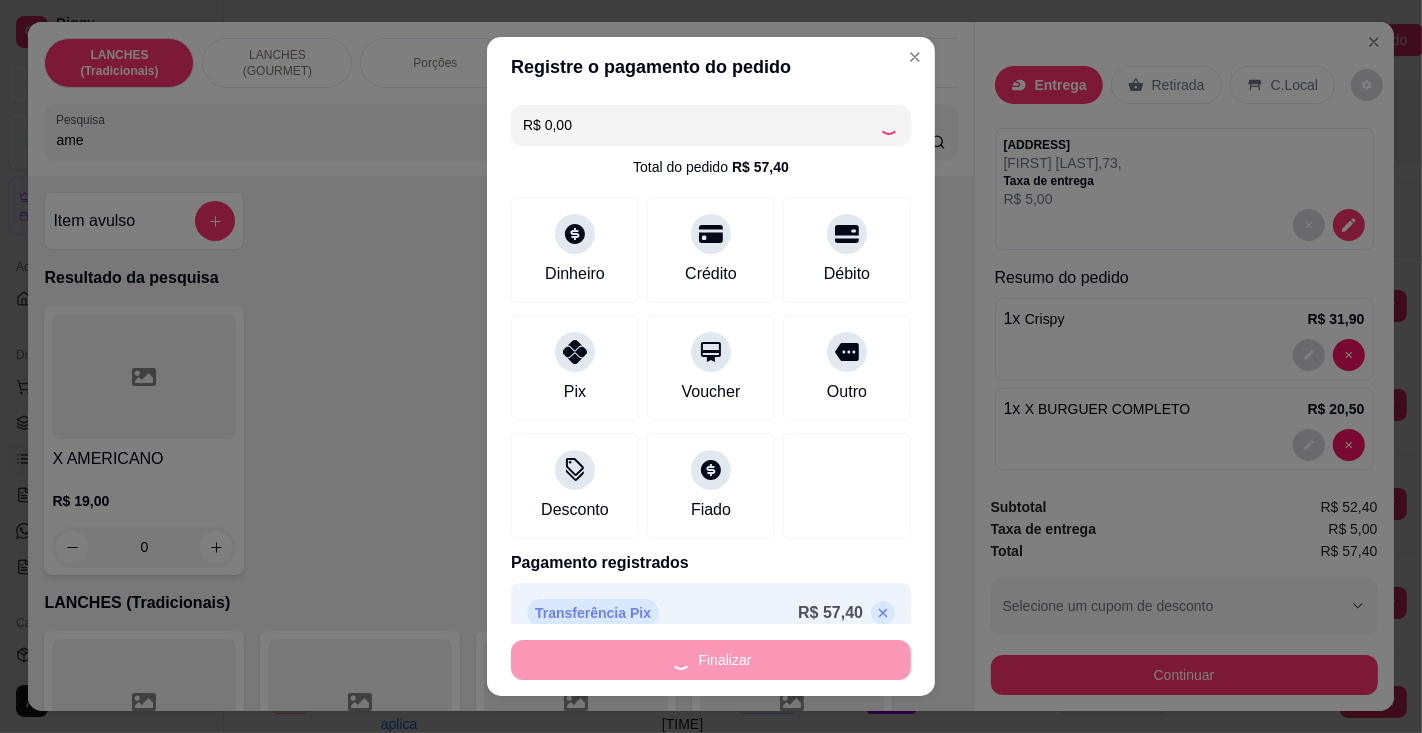 type on "0" 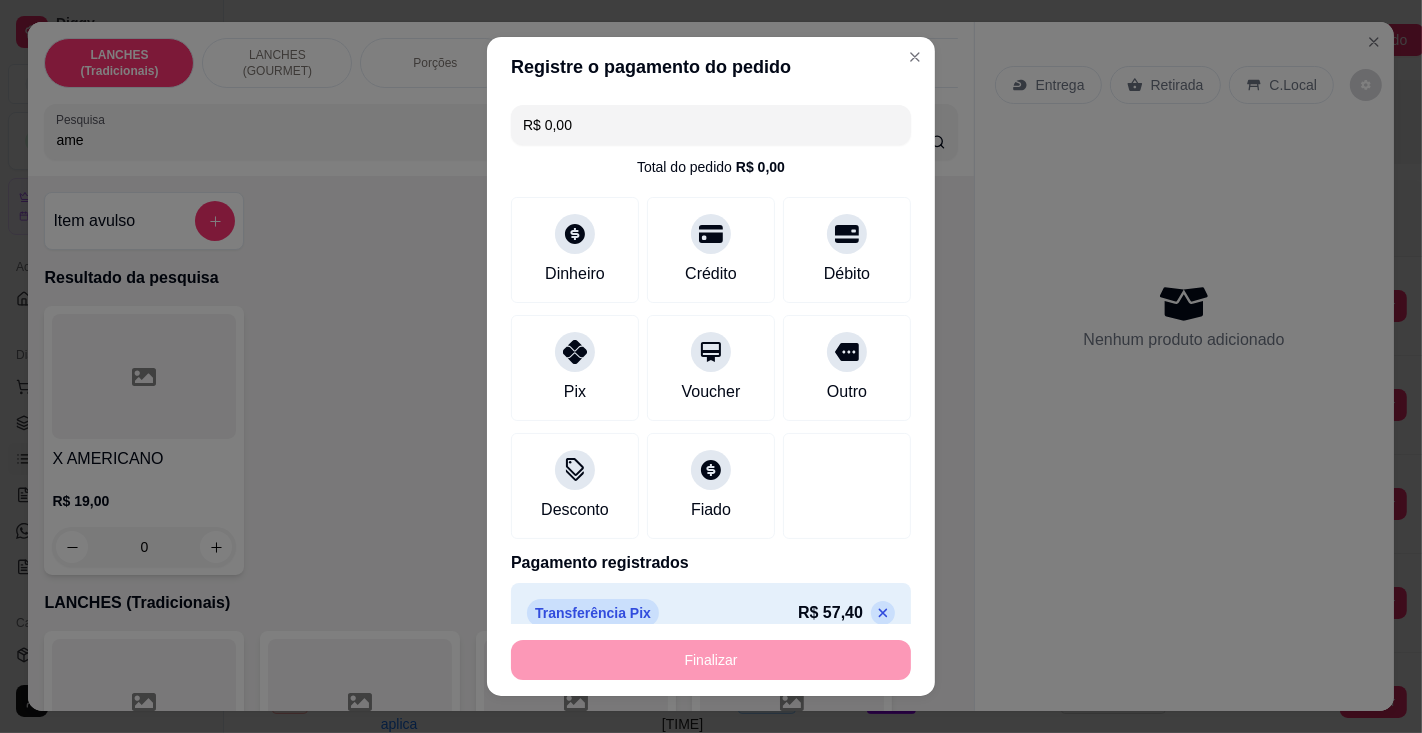 type on "-R$ 57,40" 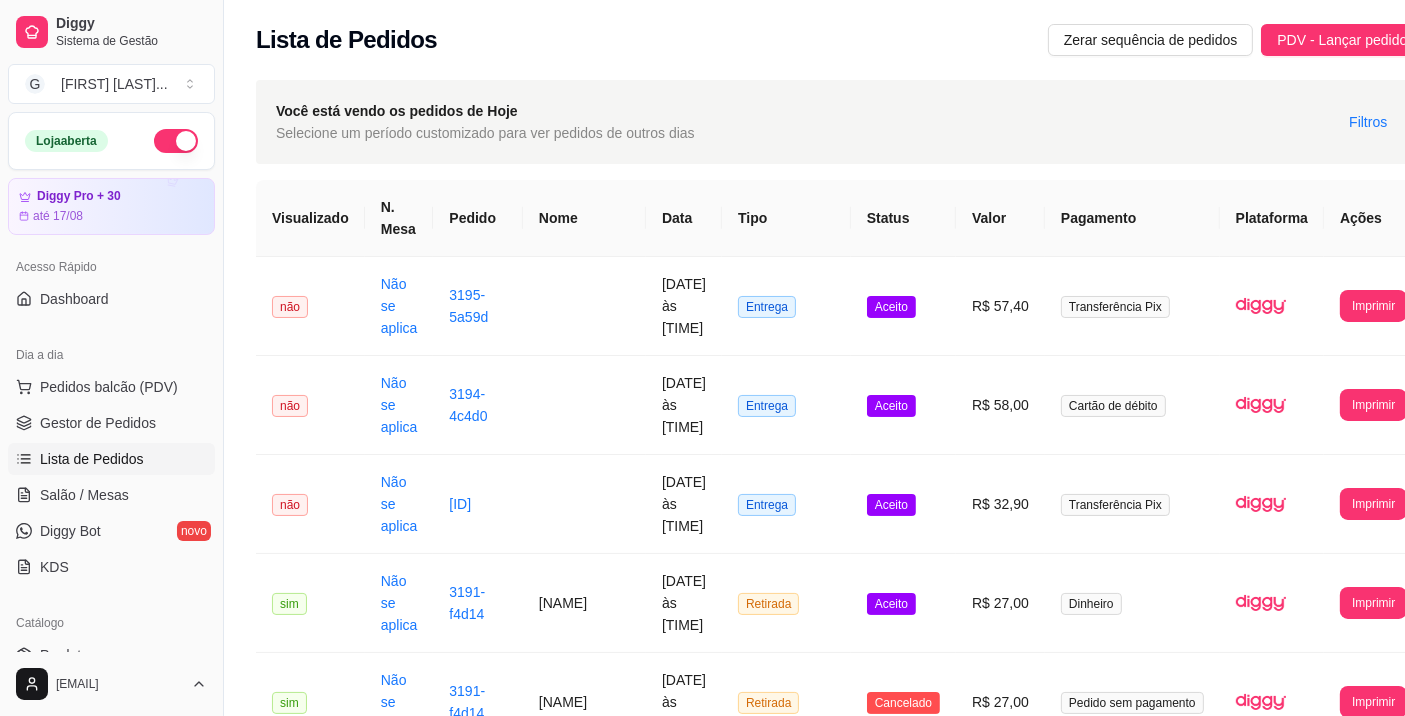click on "Imprimir" at bounding box center [1373, 306] 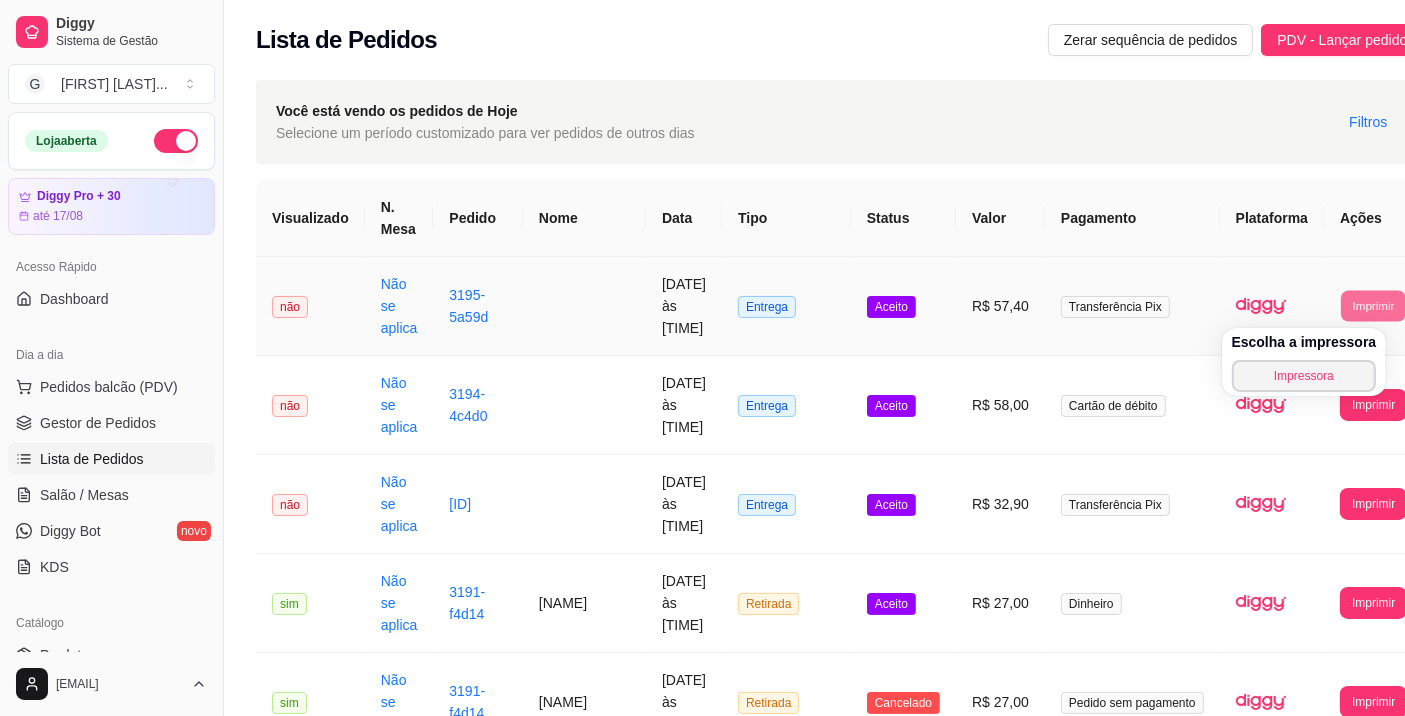 click on "Impressora" at bounding box center [1304, 376] 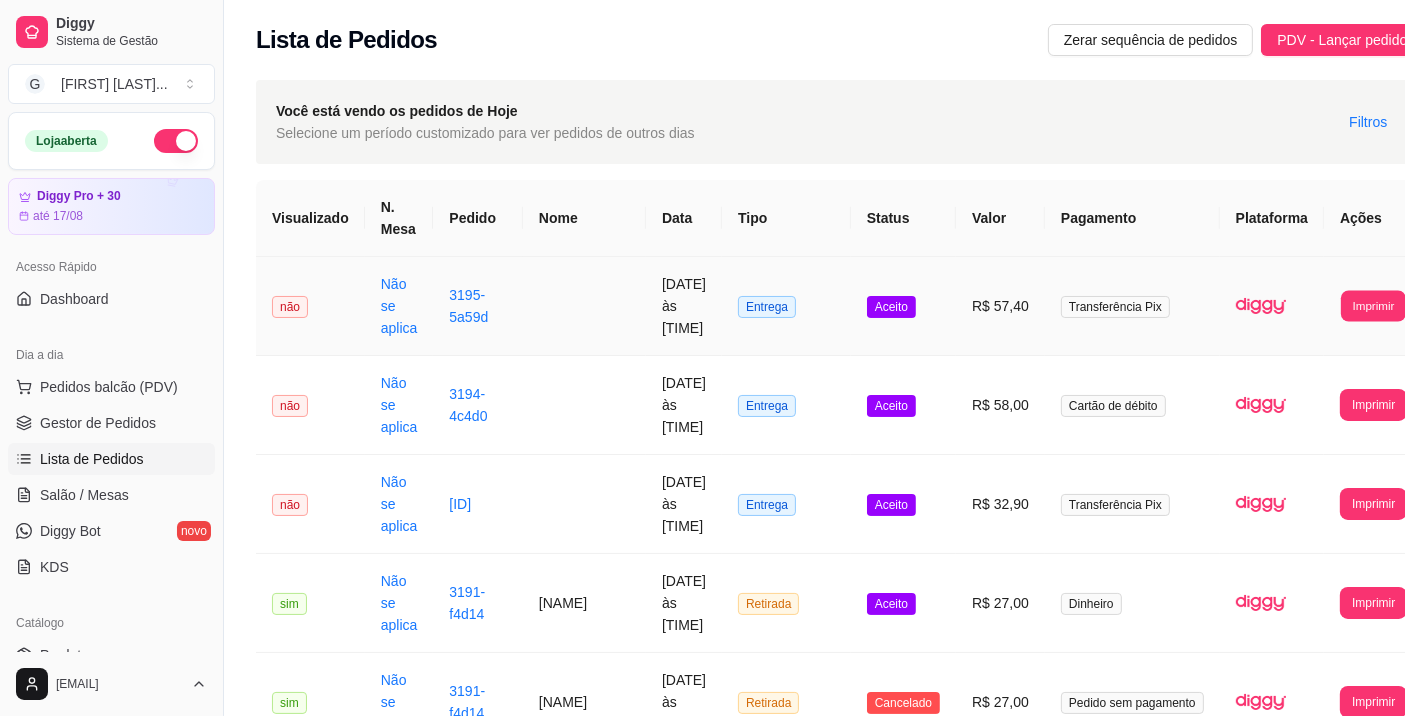 click on "Imprimir" at bounding box center (1373, 305) 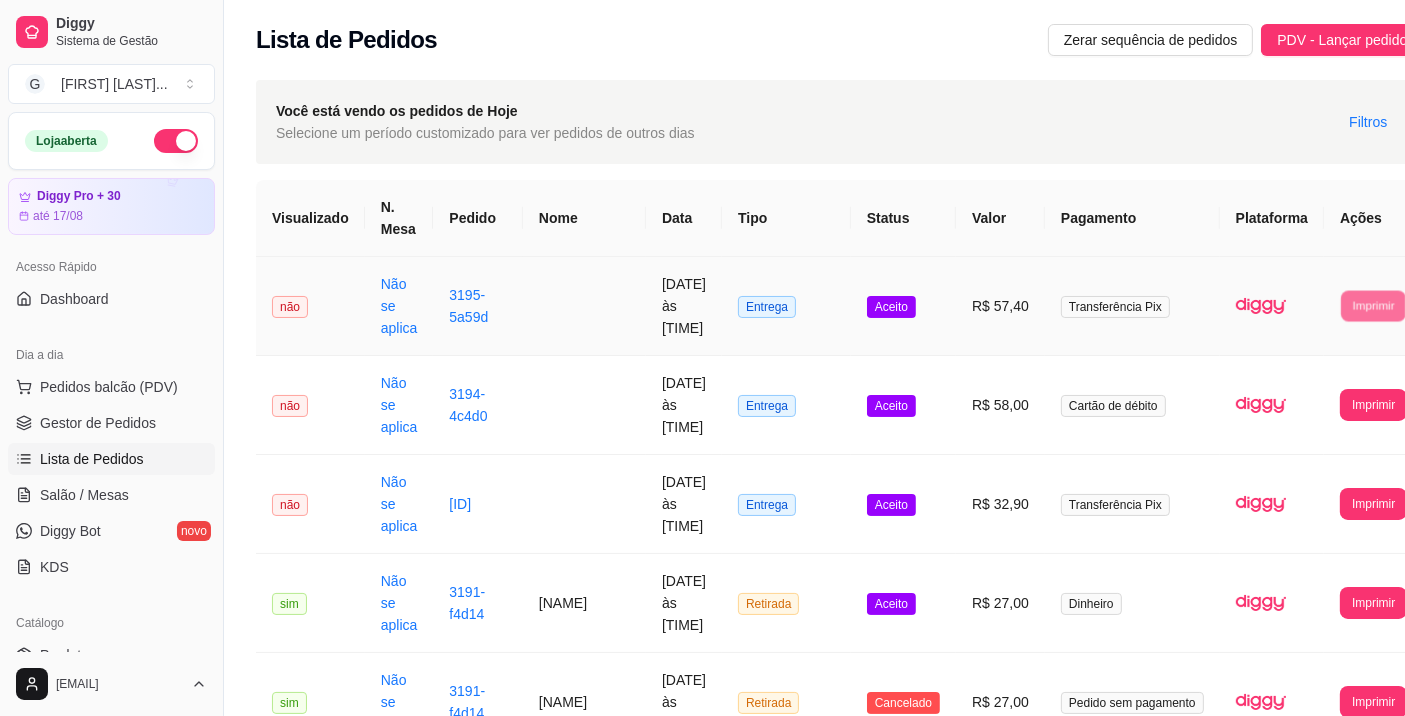 click on "Impressora" at bounding box center (1320, 367) 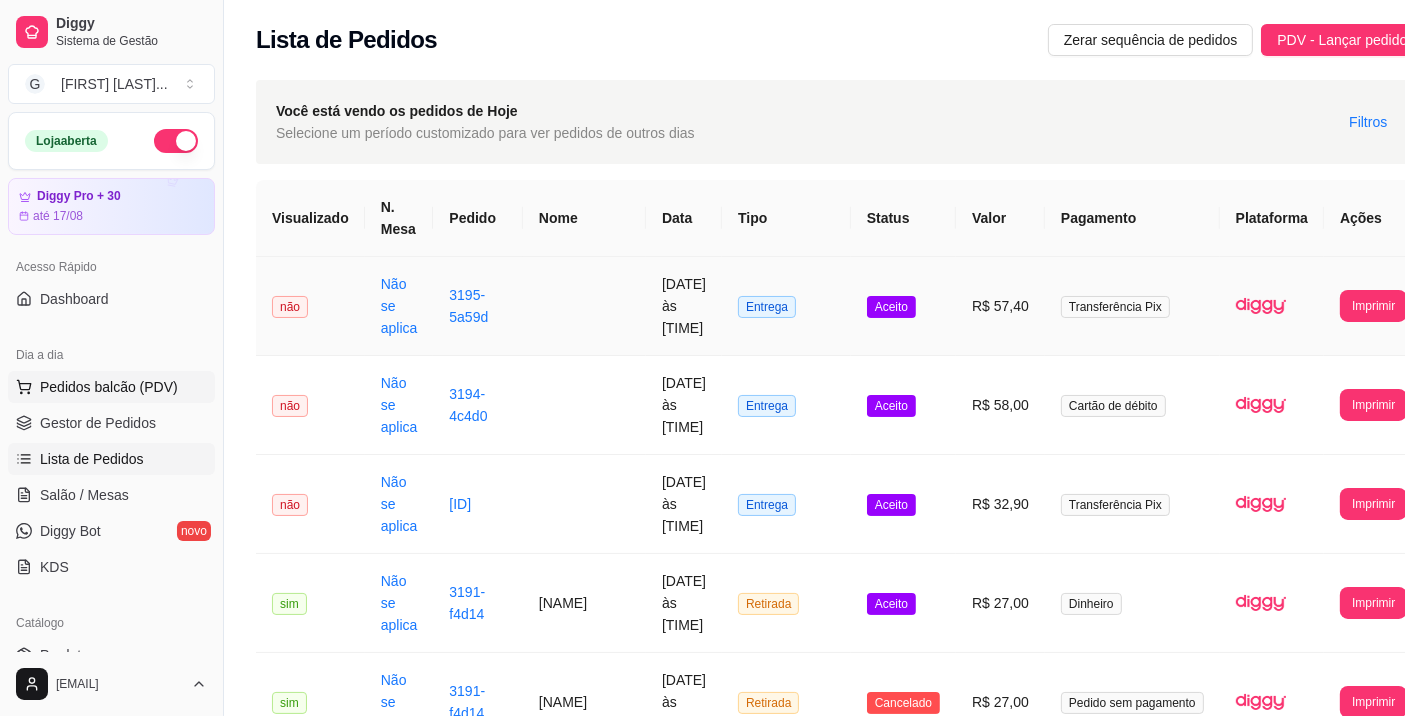 click on "Pedidos balcão (PDV)" at bounding box center [109, 387] 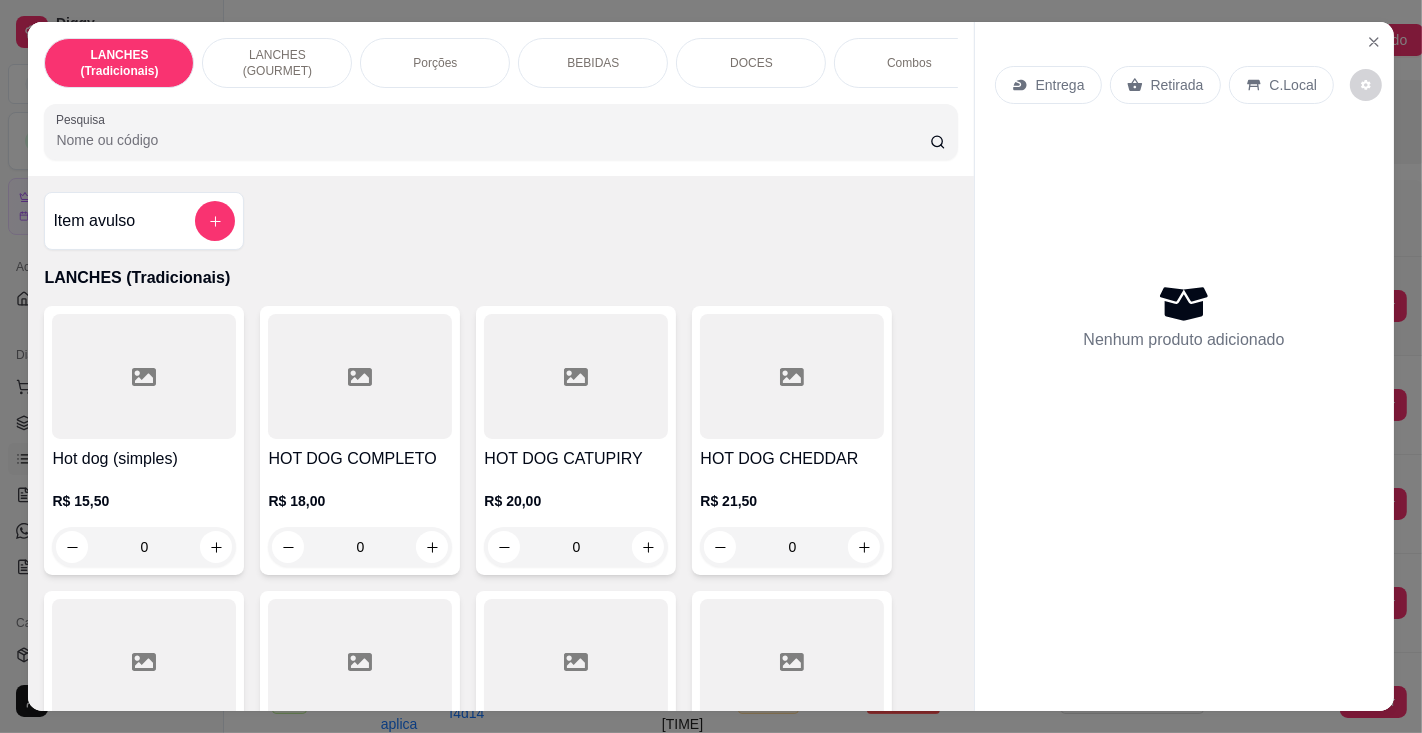 click on "Pesquisa" at bounding box center (492, 140) 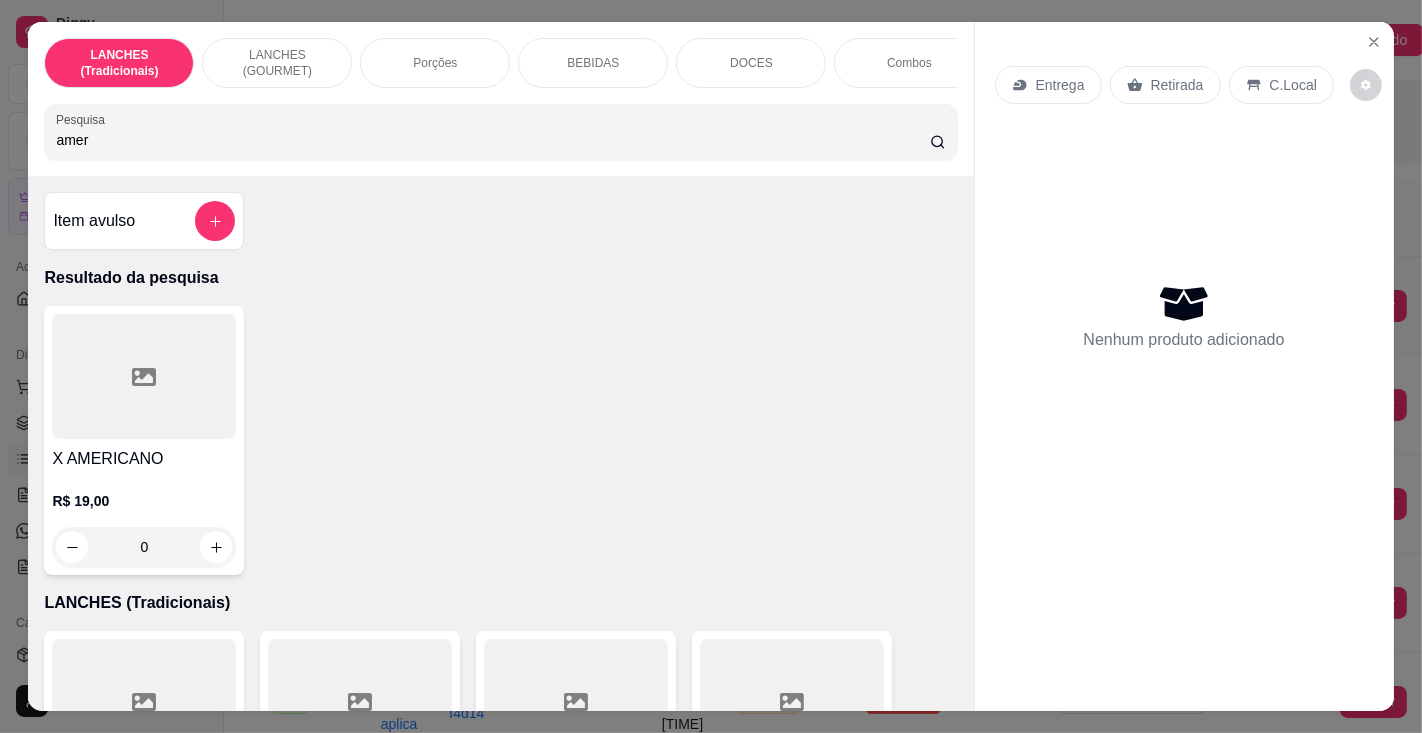 type on "amer" 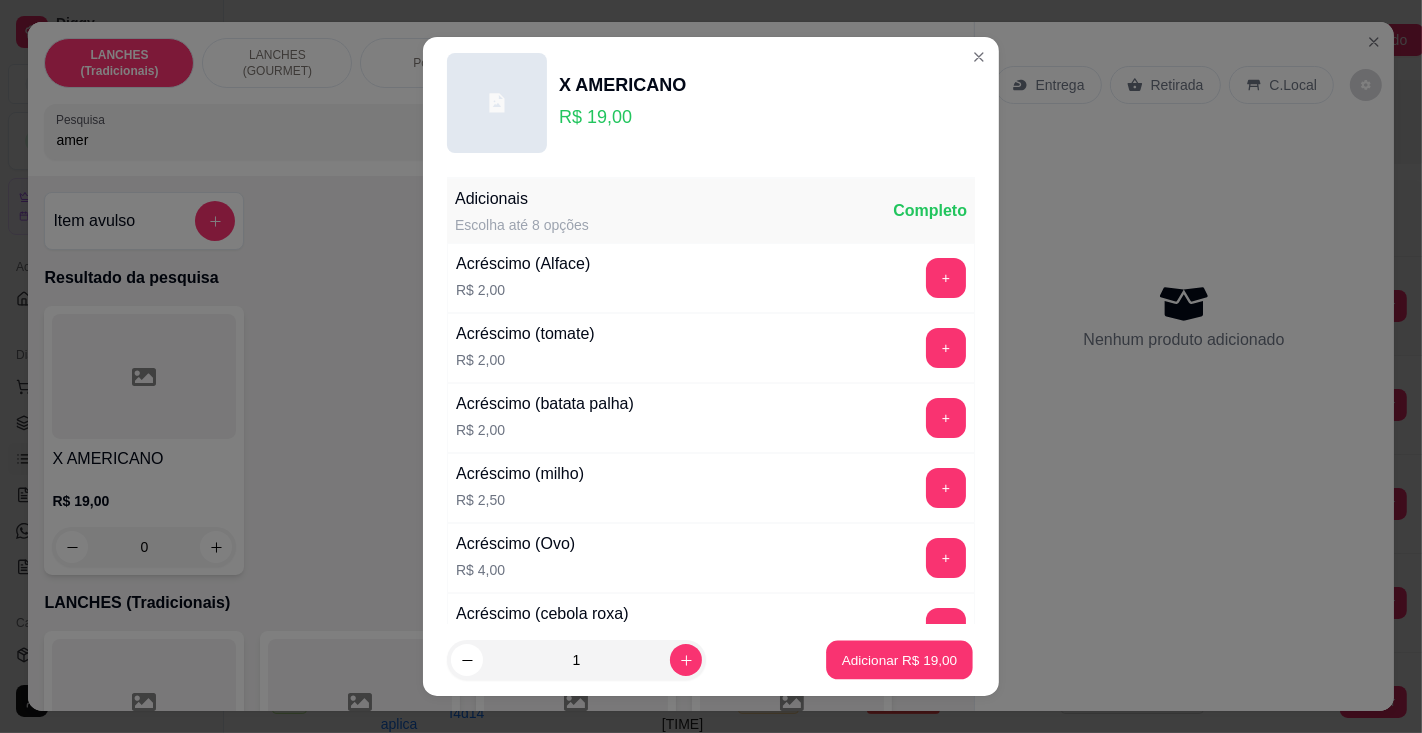 click on "Adicionar   R$ 19,00" at bounding box center (900, 660) 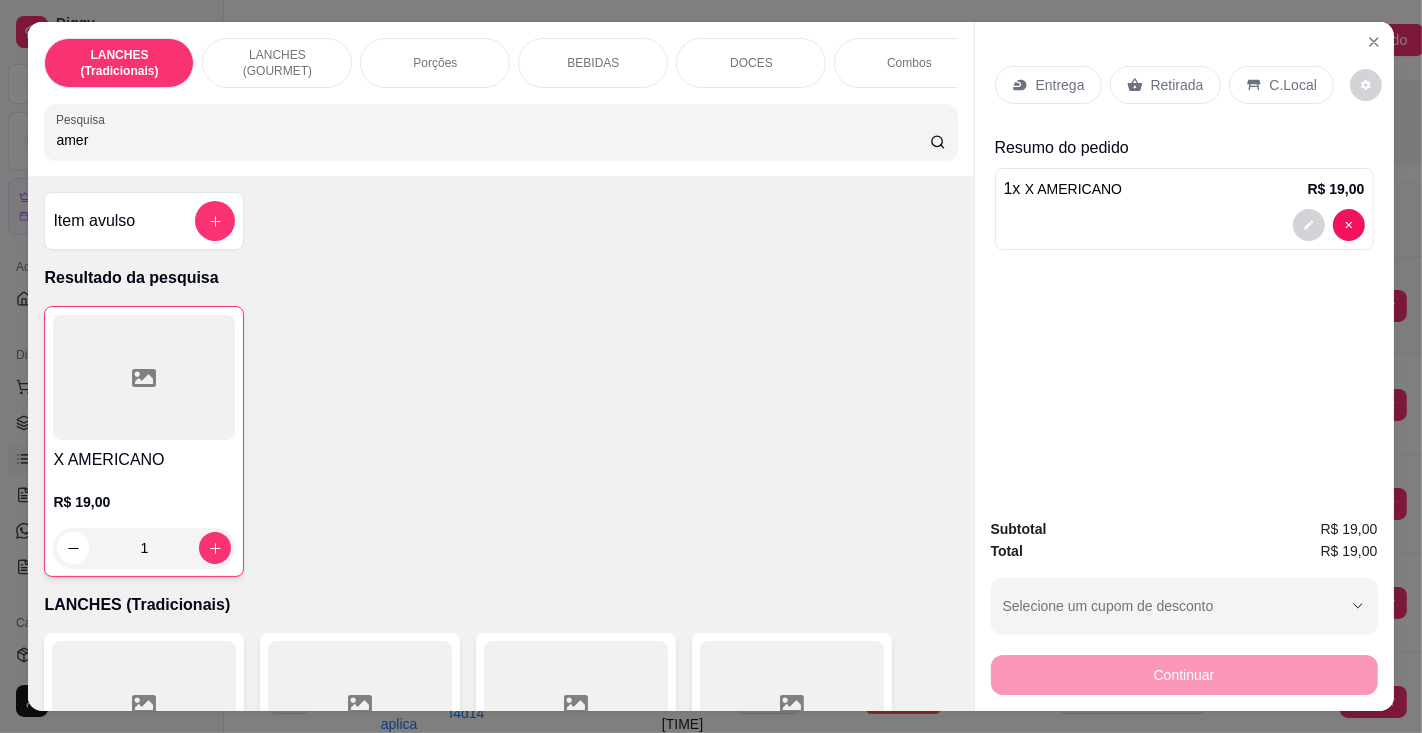 click on "Entrega" at bounding box center (1060, 85) 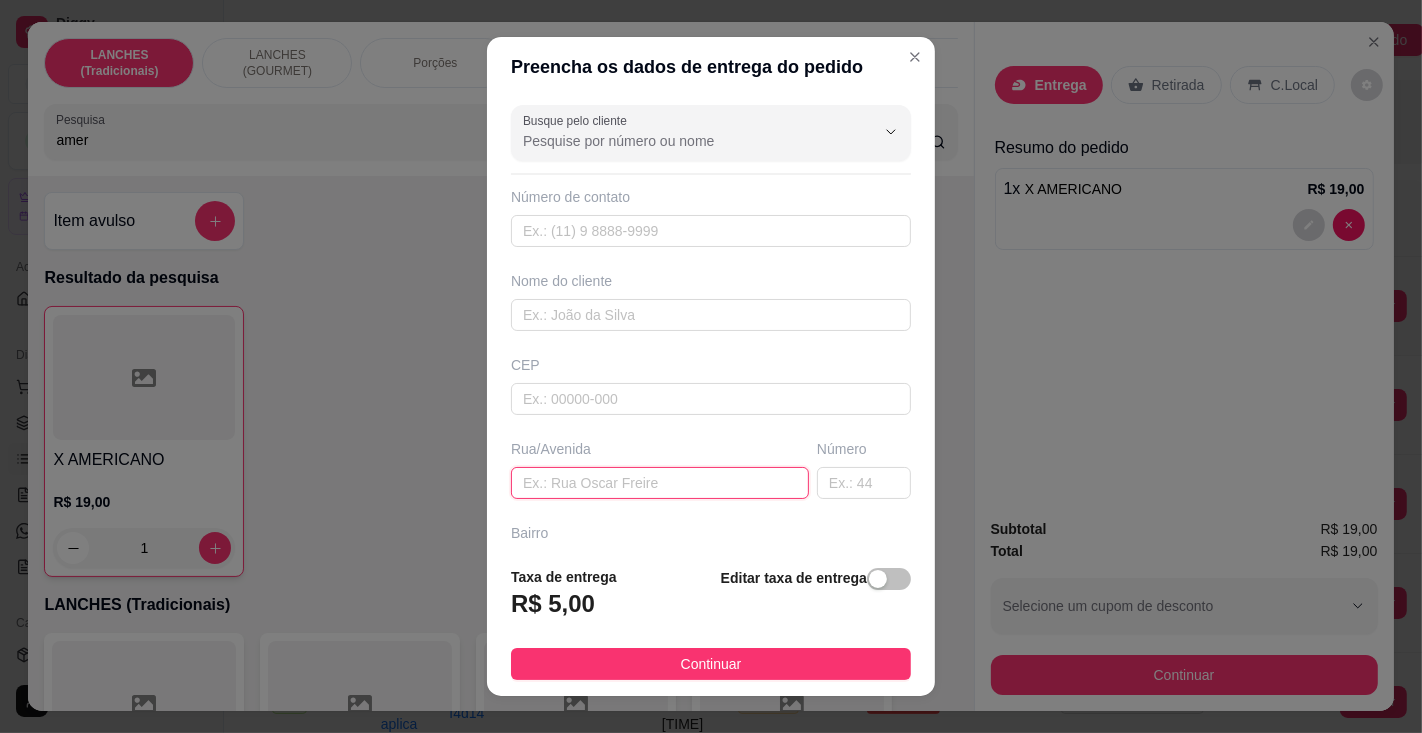 click at bounding box center [660, 483] 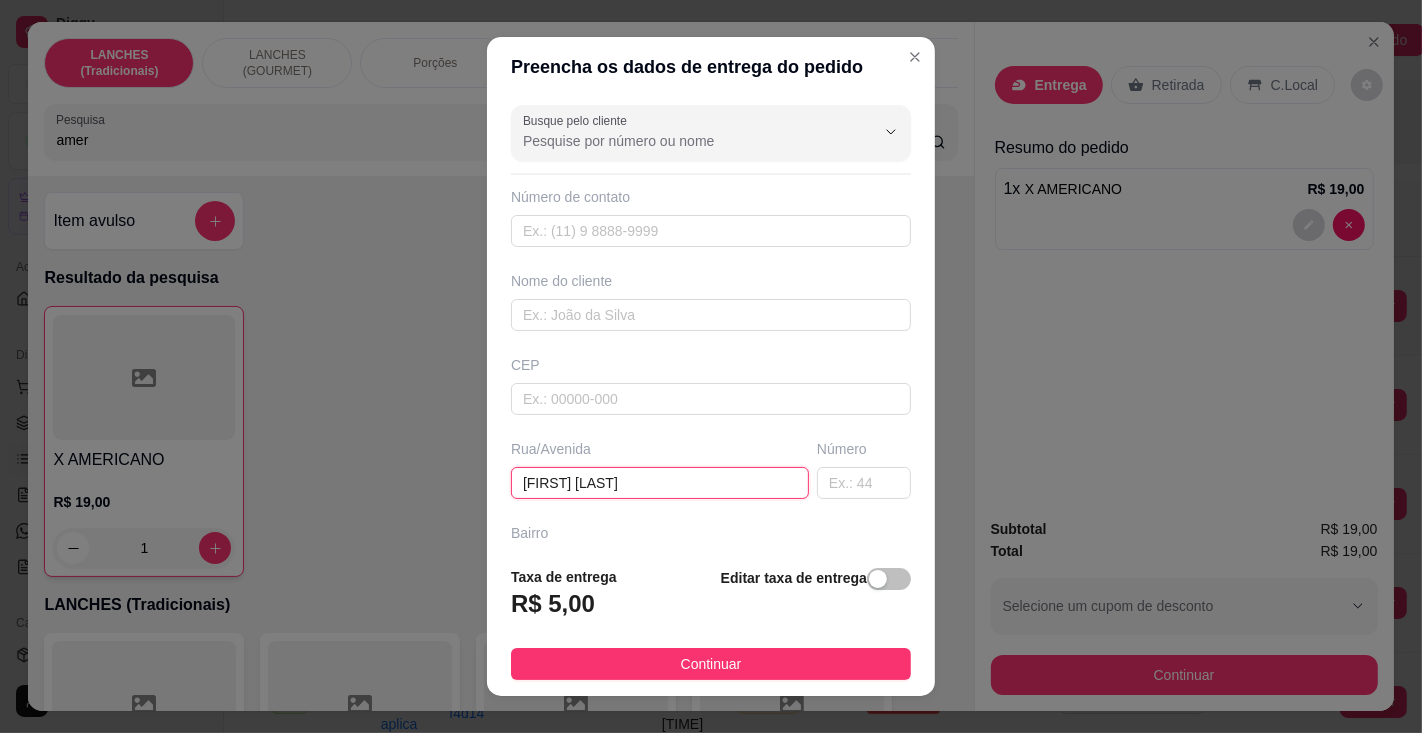 type on "[FIRST] [LAST]" 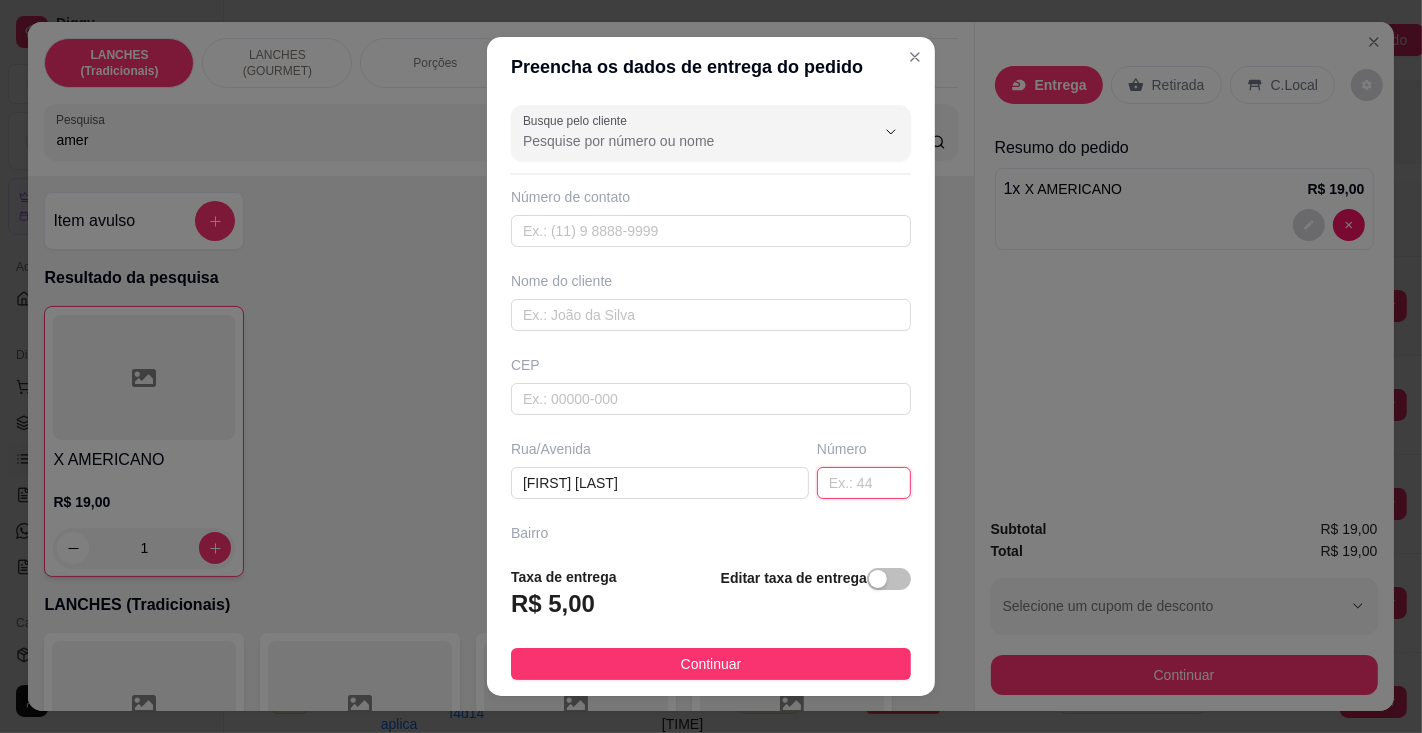 click at bounding box center [864, 483] 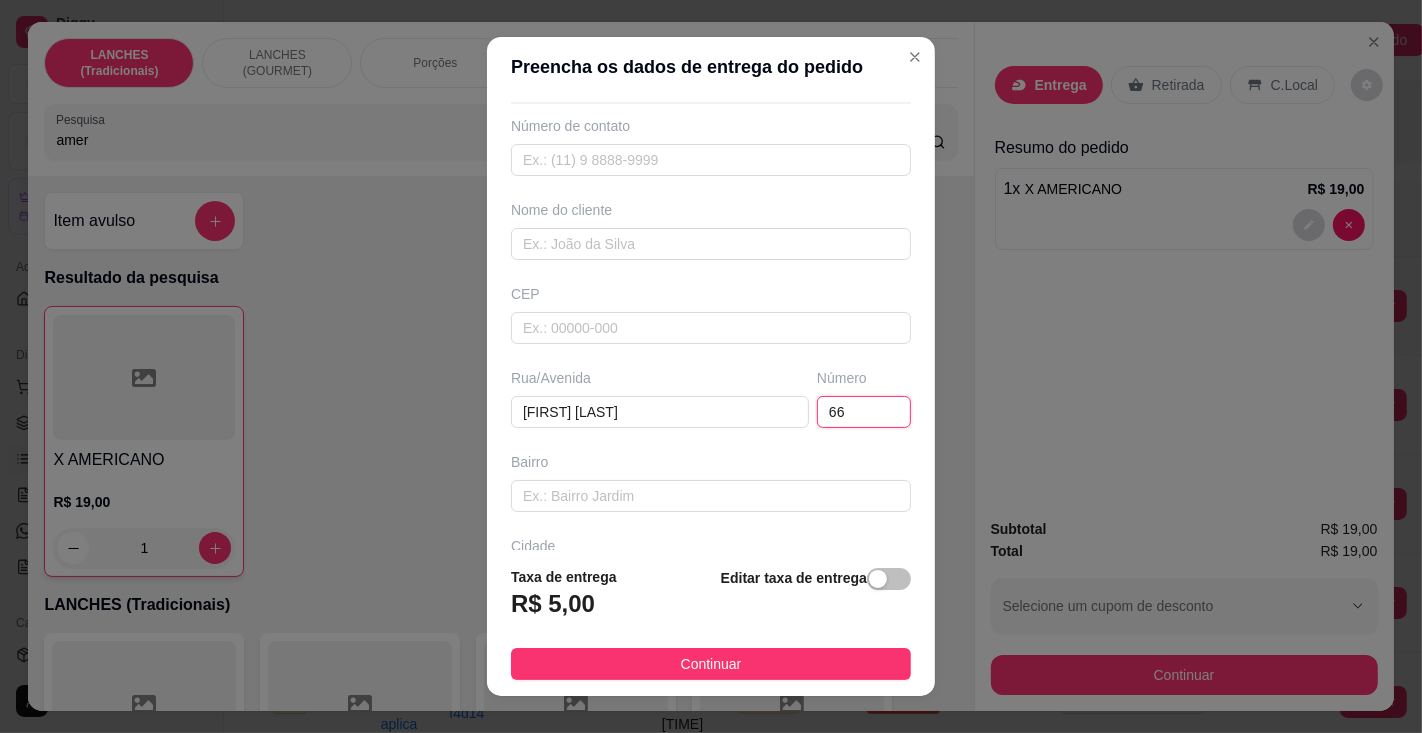 scroll, scrollTop: 108, scrollLeft: 0, axis: vertical 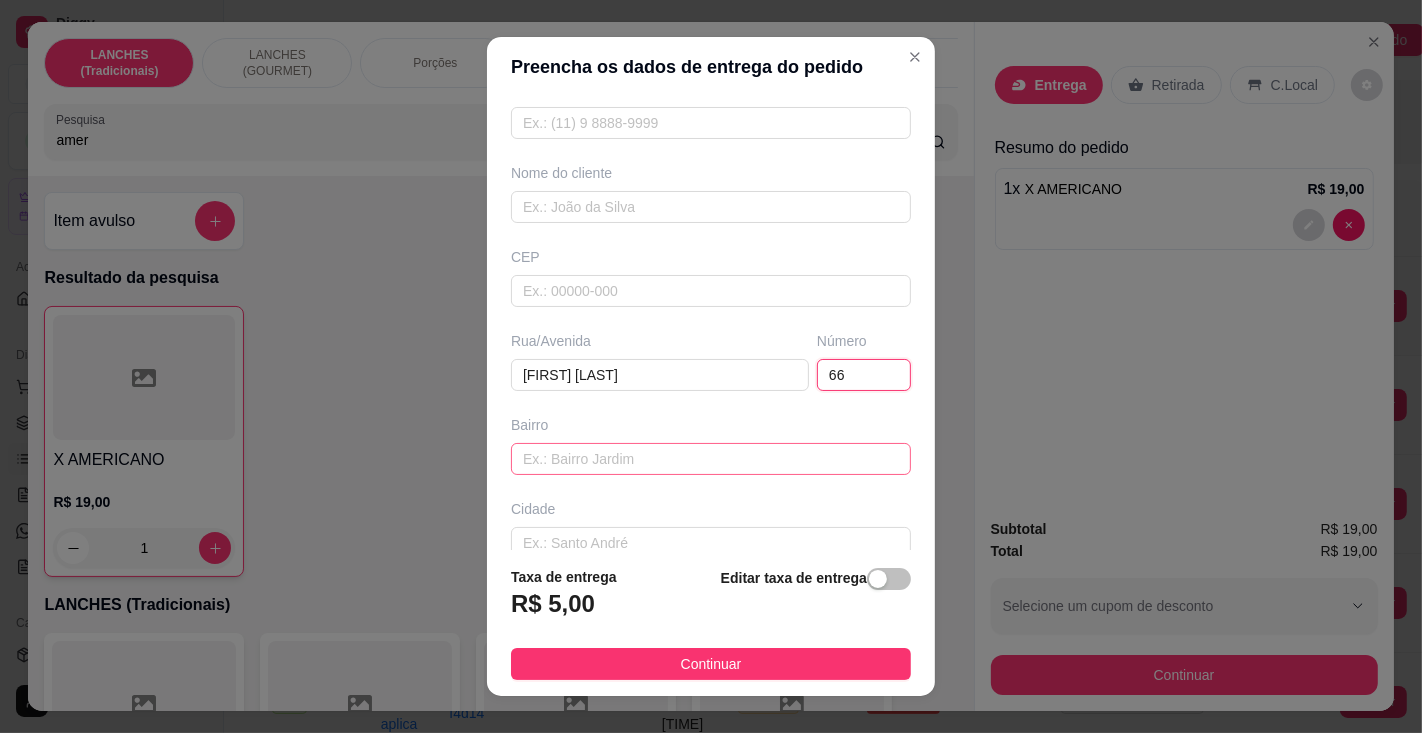 type on "66" 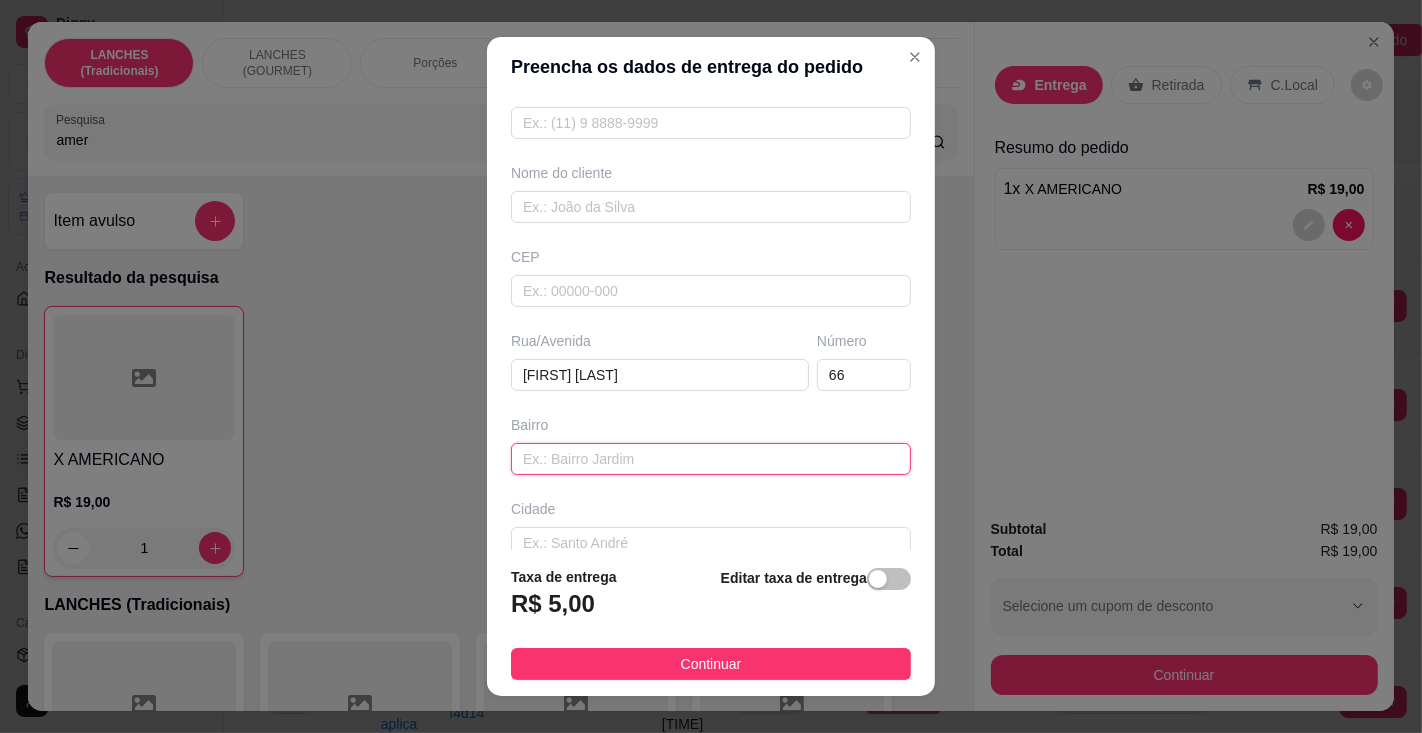 click at bounding box center [711, 459] 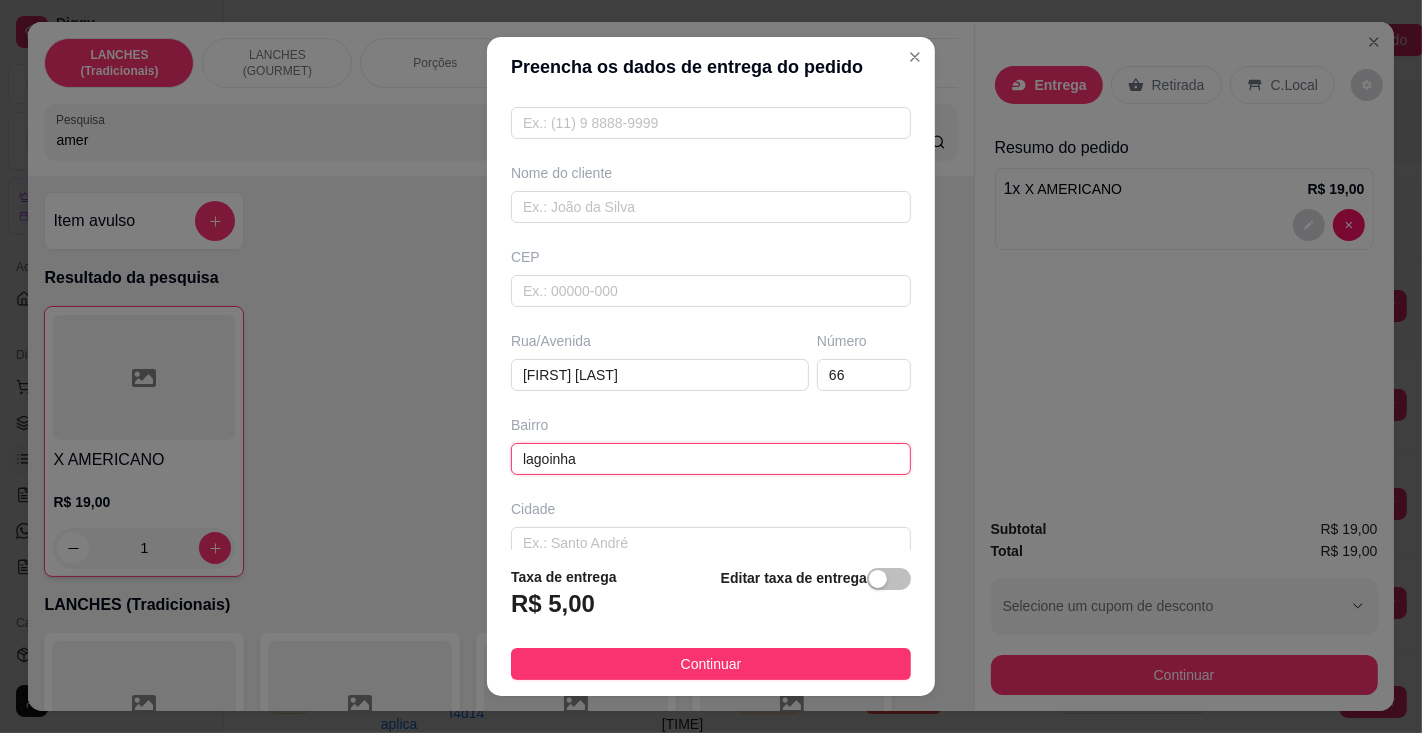 type on "lagoinha" 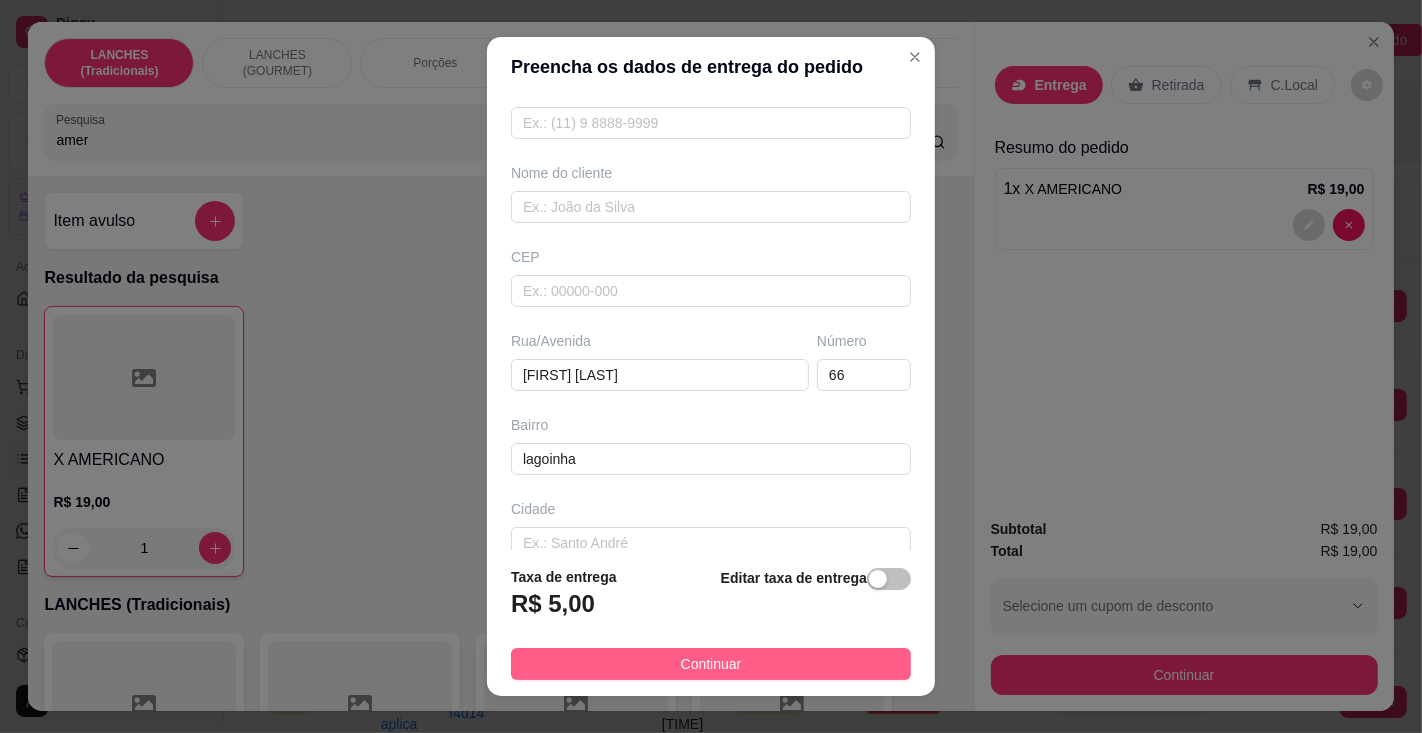 click on "Continuar" at bounding box center (711, 664) 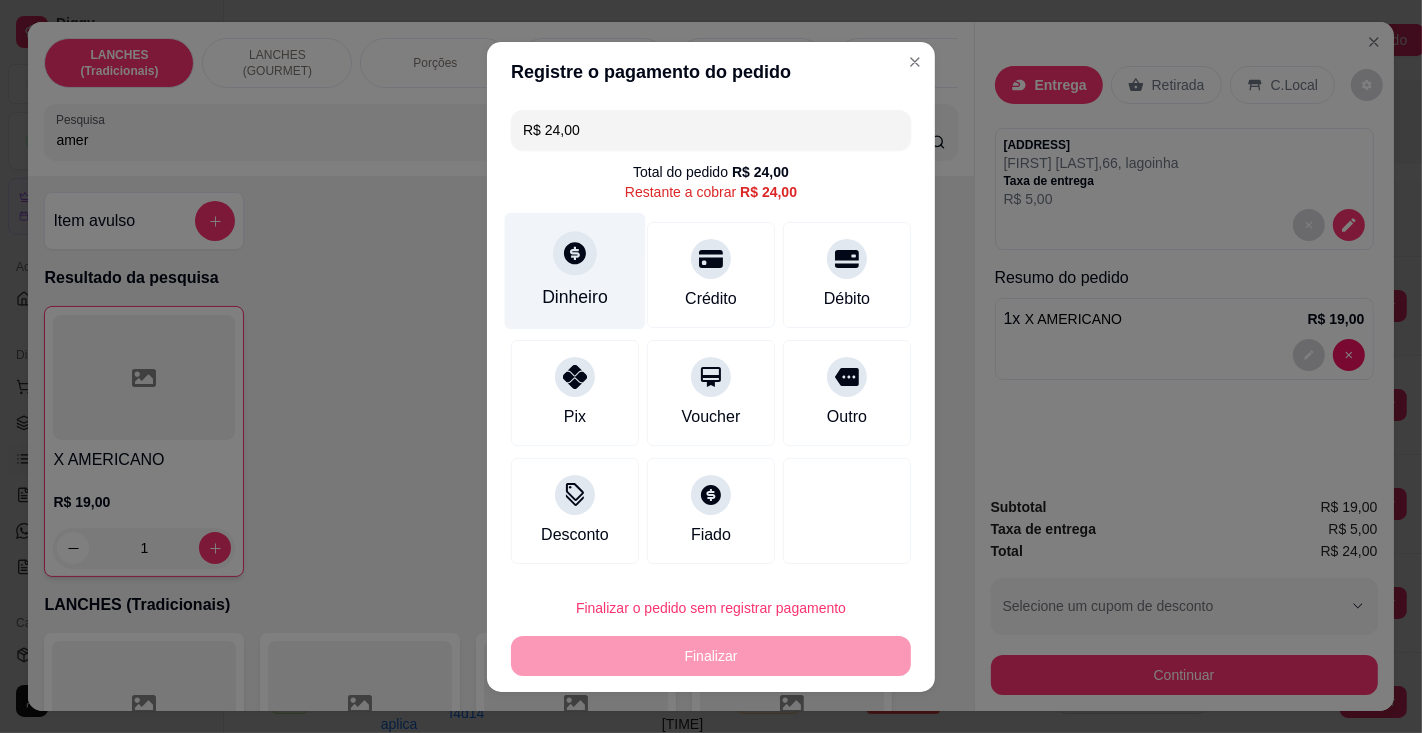 click at bounding box center (575, 253) 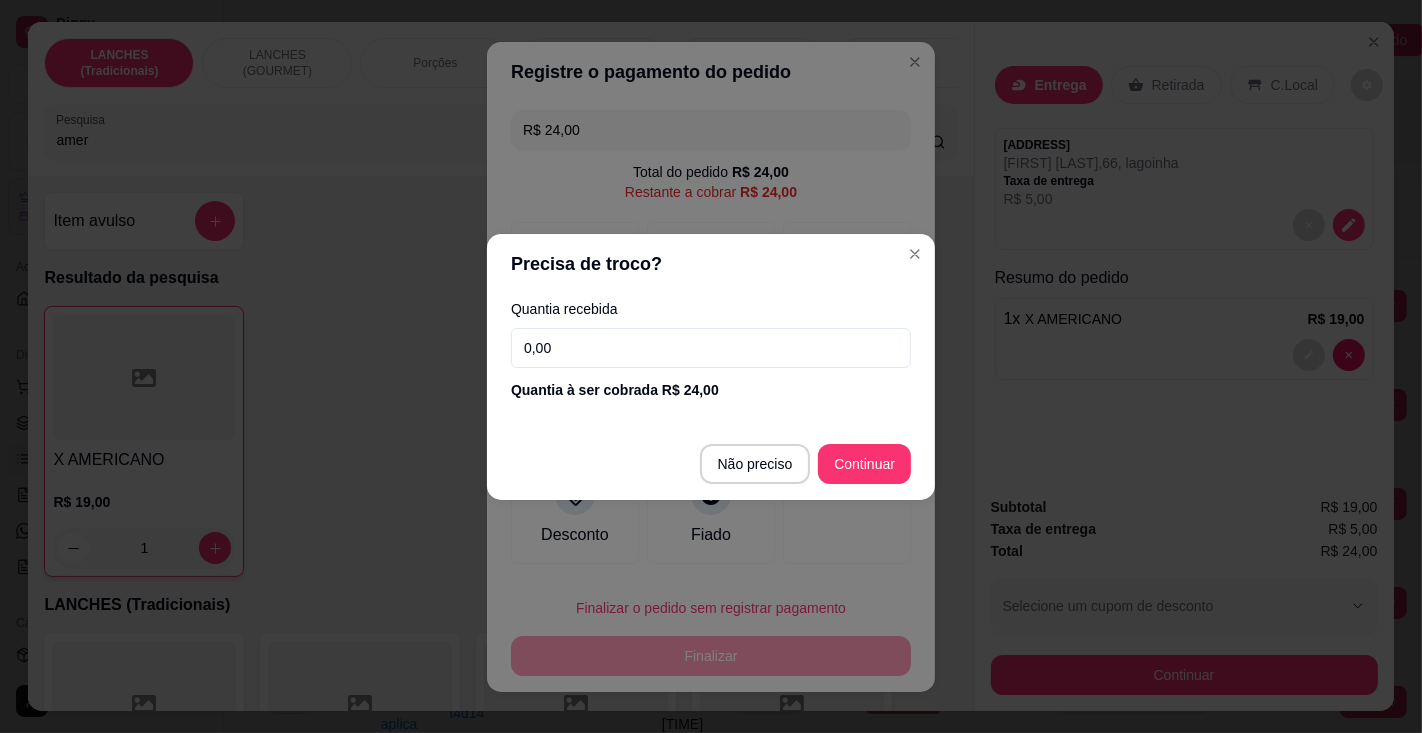 click on "0,00" at bounding box center (711, 348) 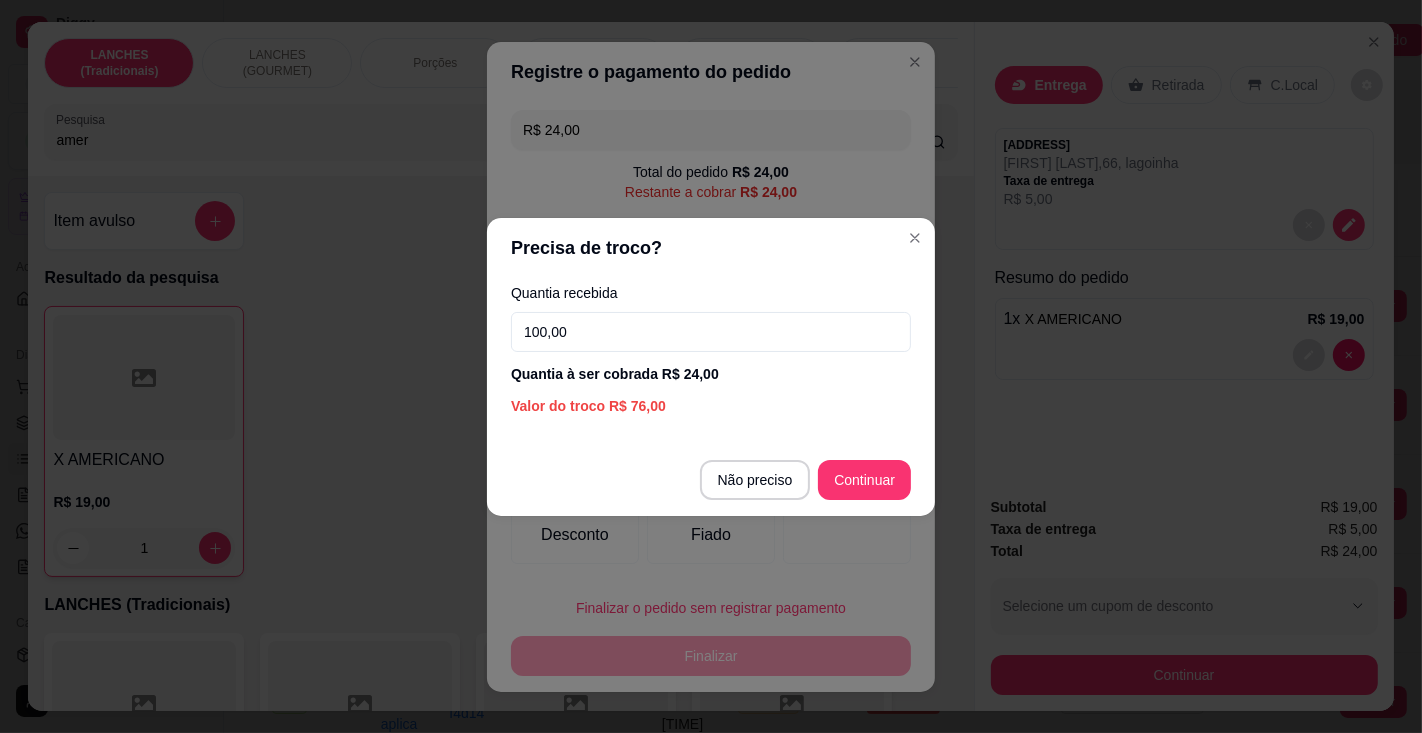 type on "100,00" 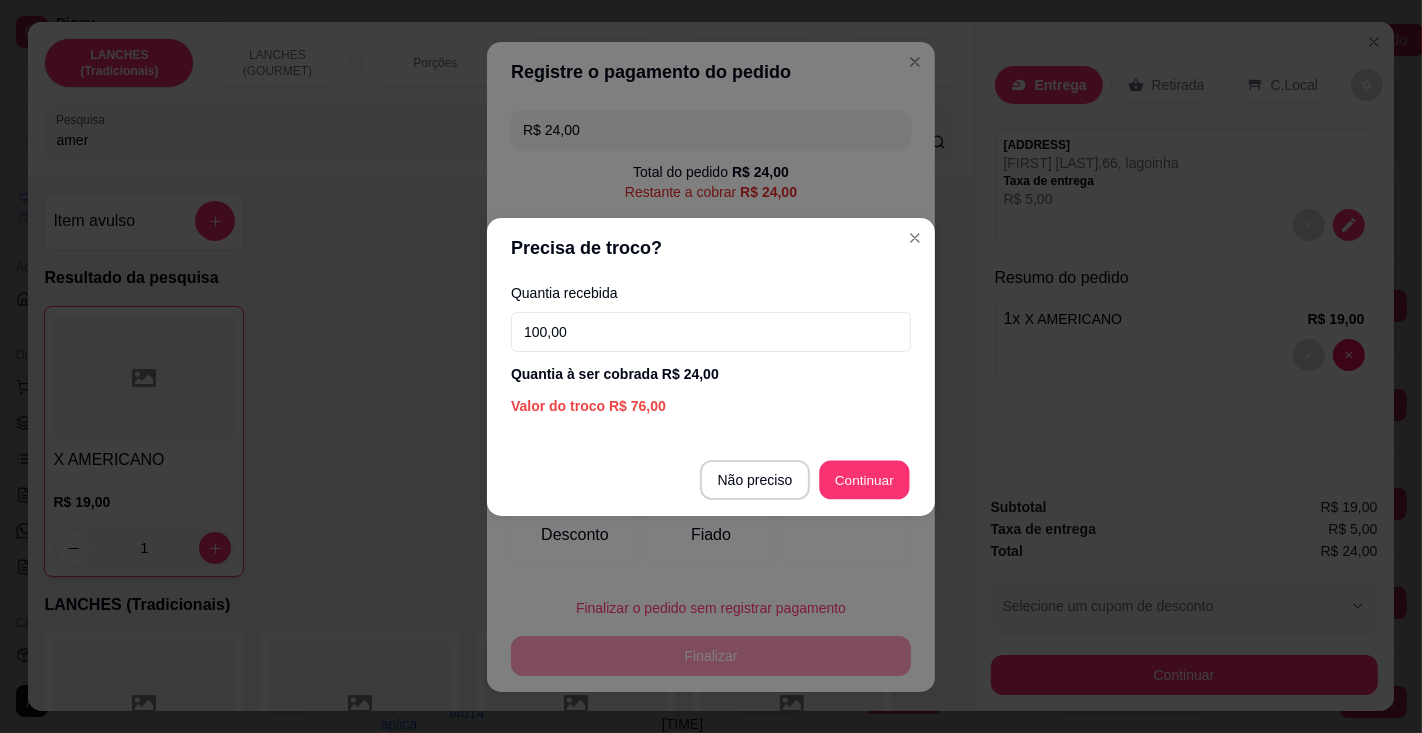 click at bounding box center (847, 511) 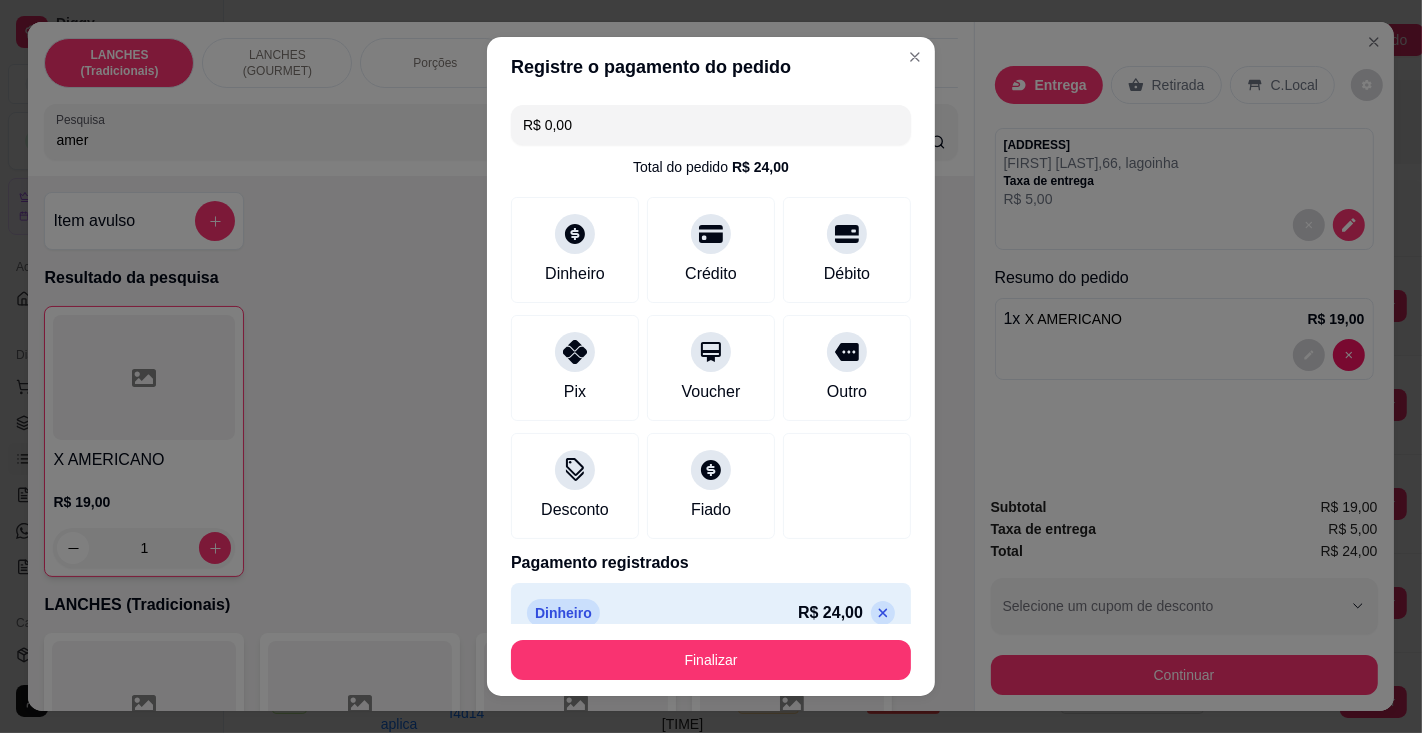 click on "Finalizar" at bounding box center (711, 660) 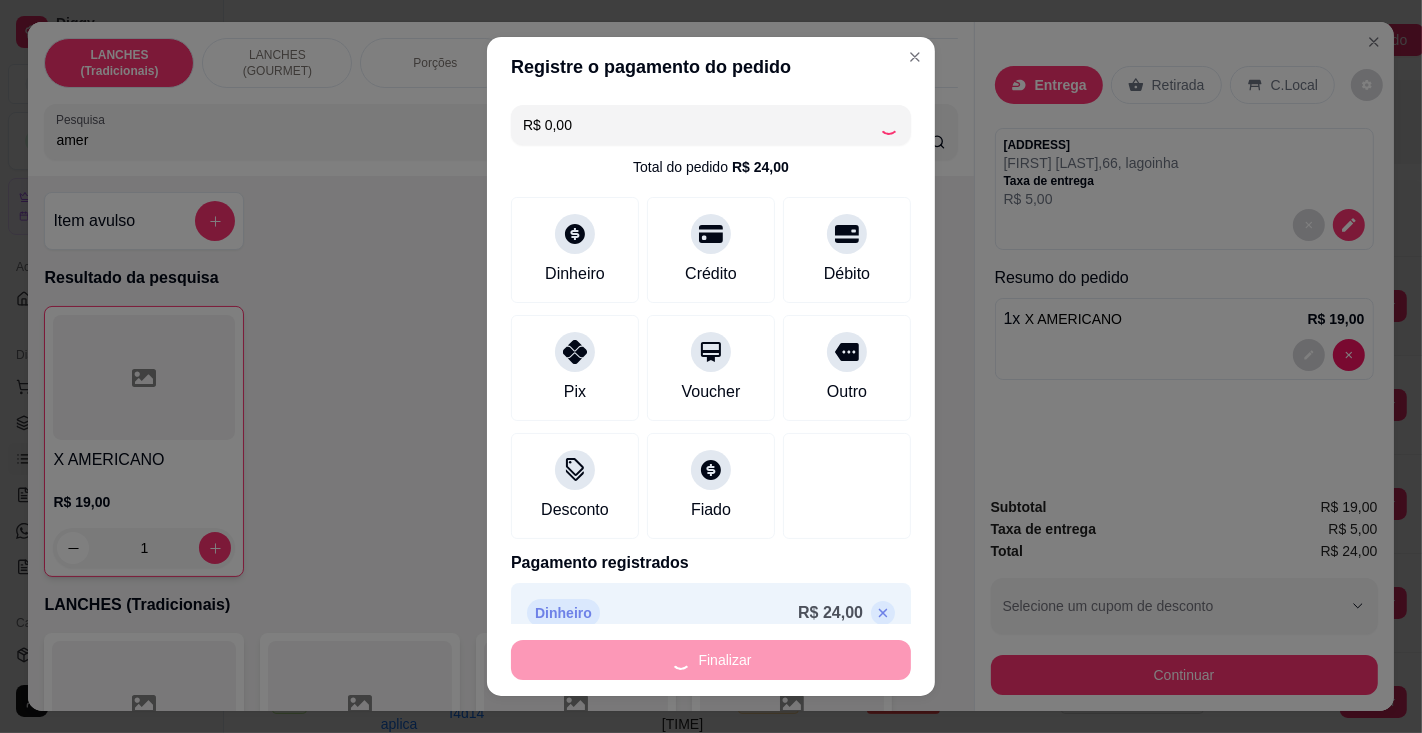 type on "0" 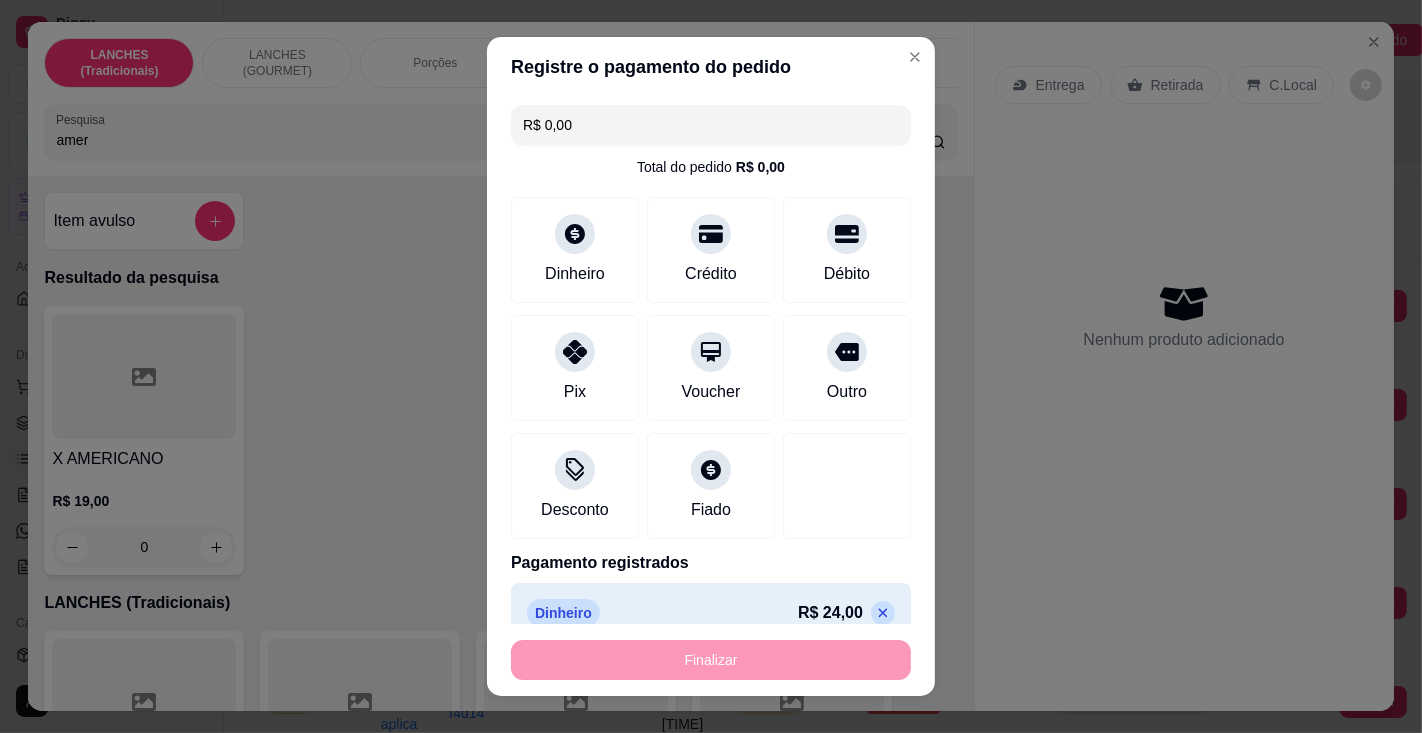 type on "-R$ 24,00" 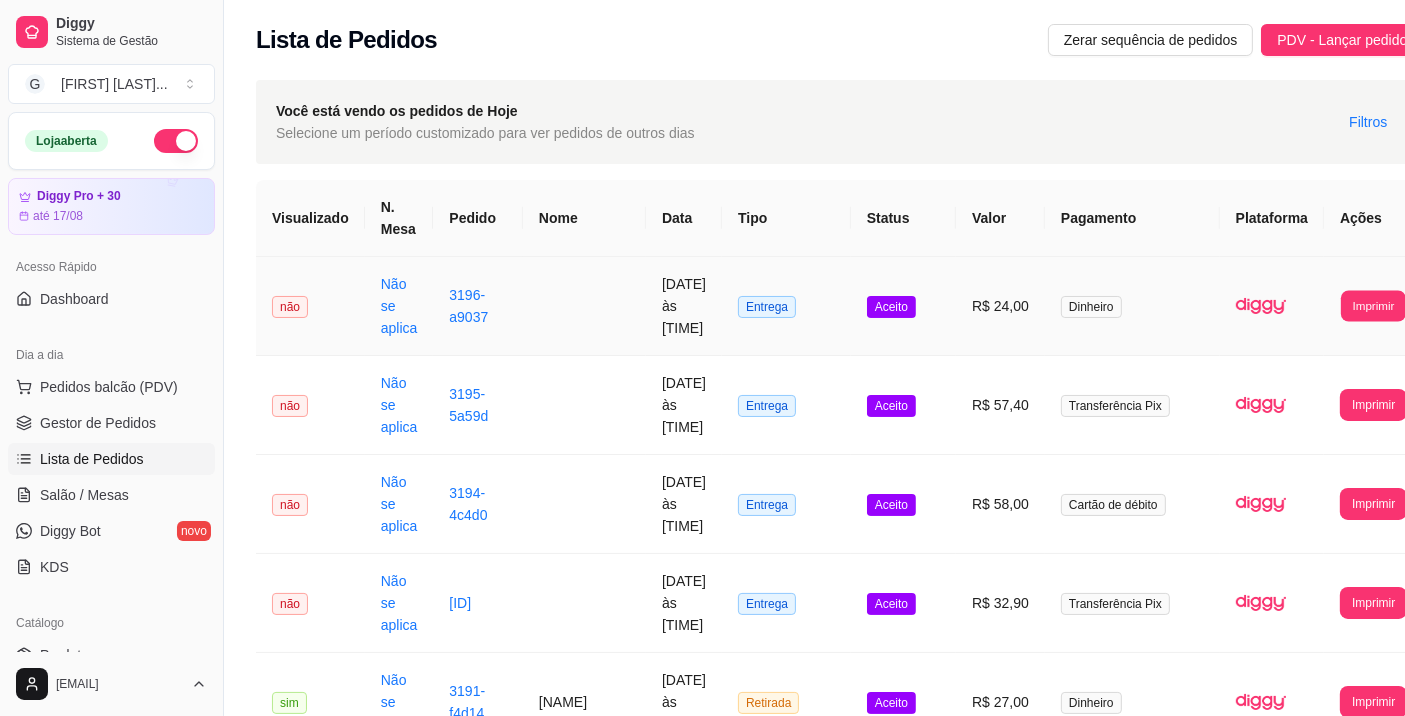 click on "Imprimir" at bounding box center [1373, 305] 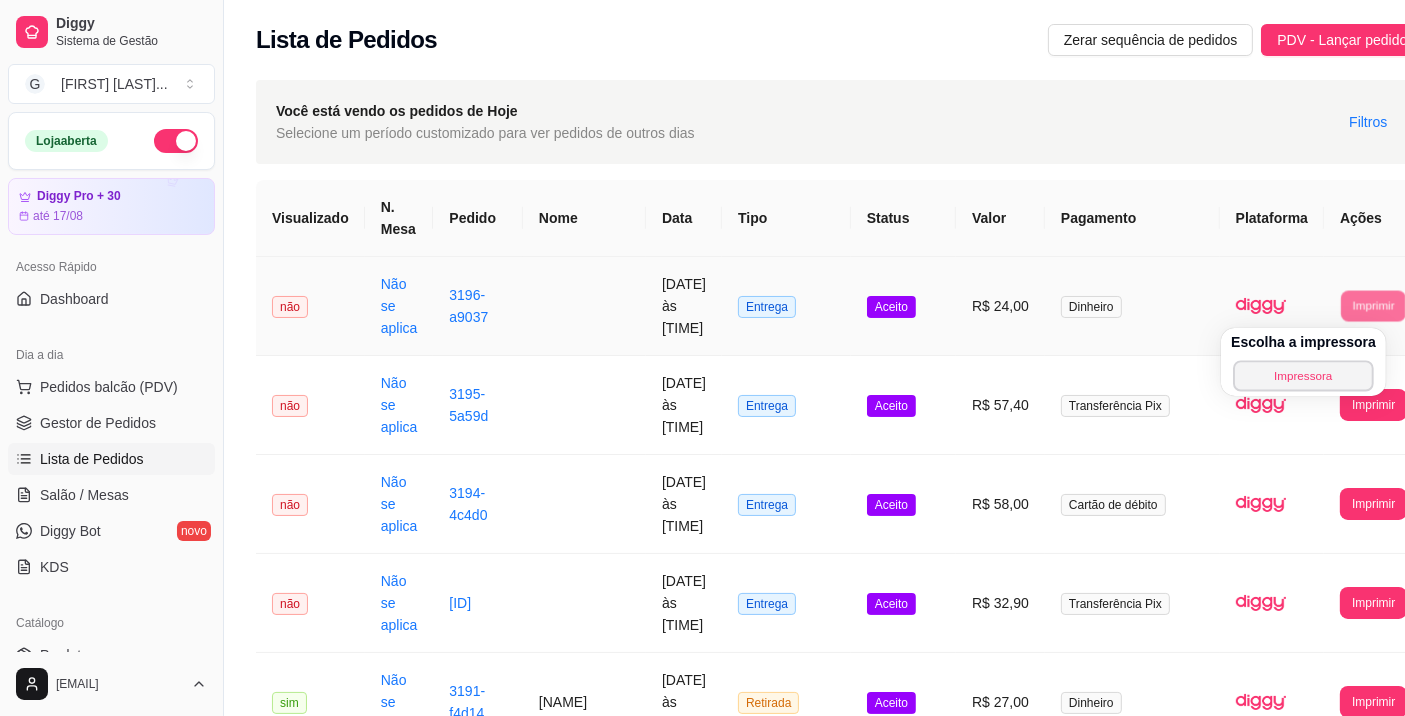 click on "Impressora" at bounding box center (1303, 375) 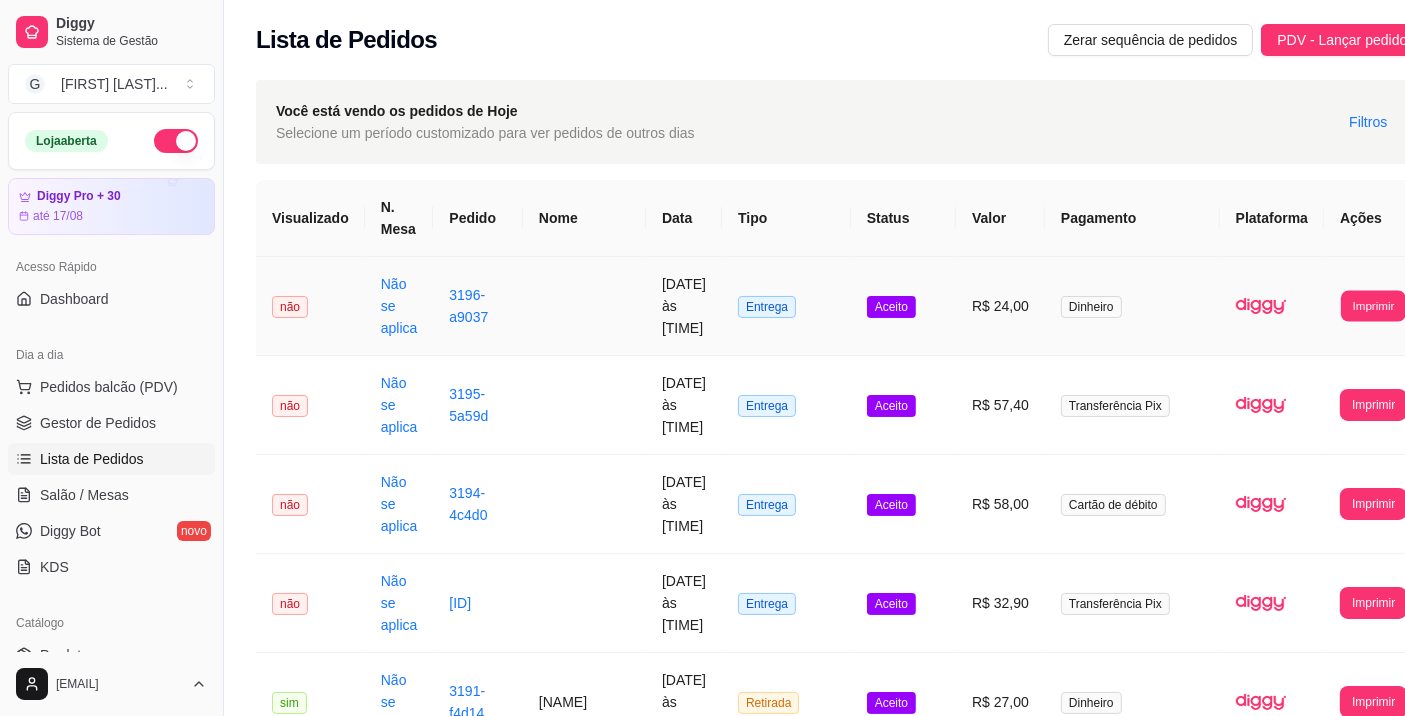 click on "Imprimir" at bounding box center [1373, 305] 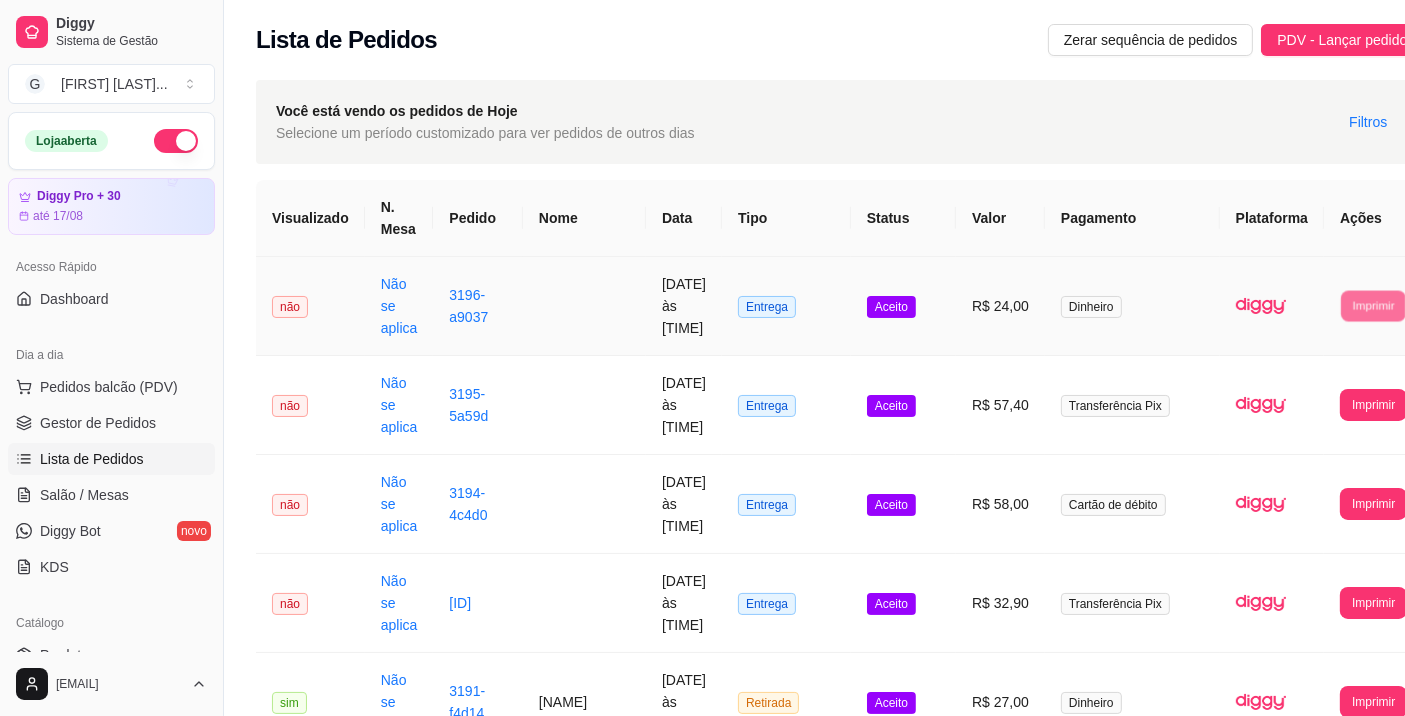 click on "Impressora" at bounding box center [1320, 367] 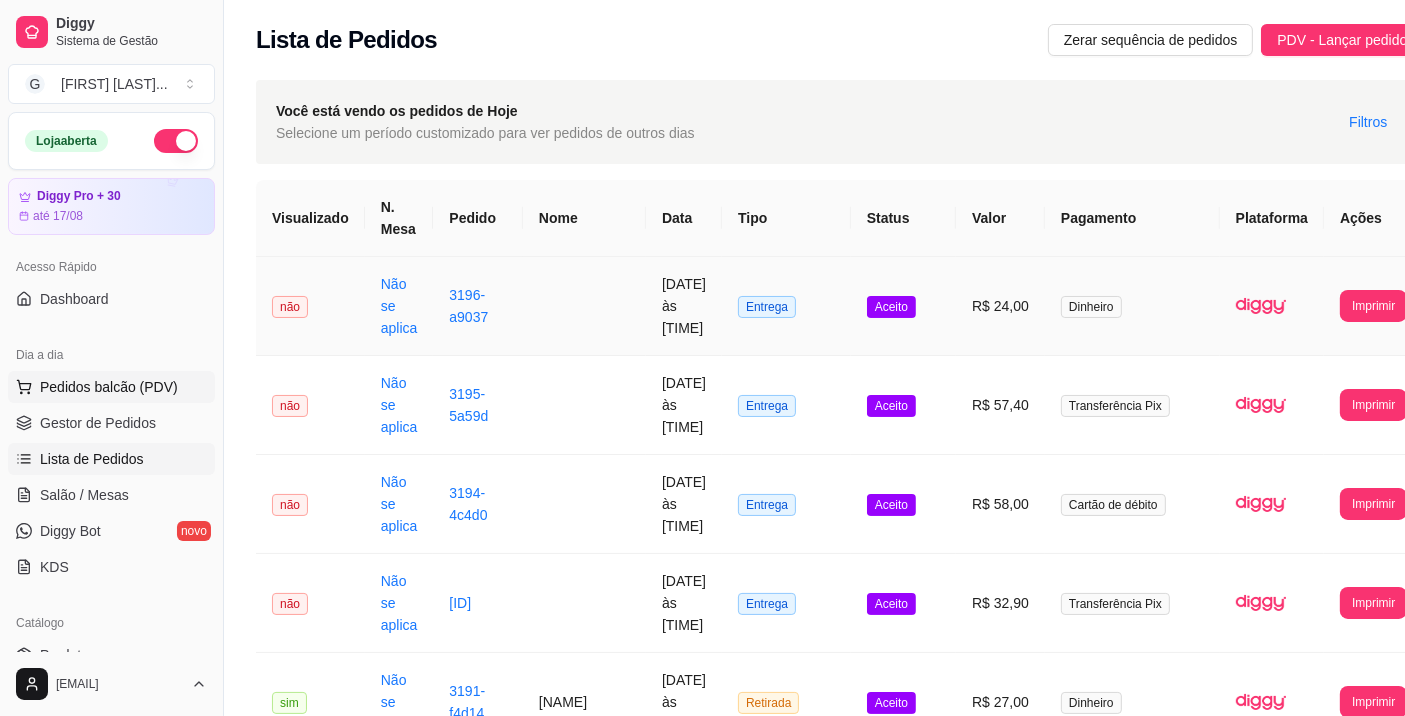 click on "Pedidos balcão (PDV)" at bounding box center (109, 387) 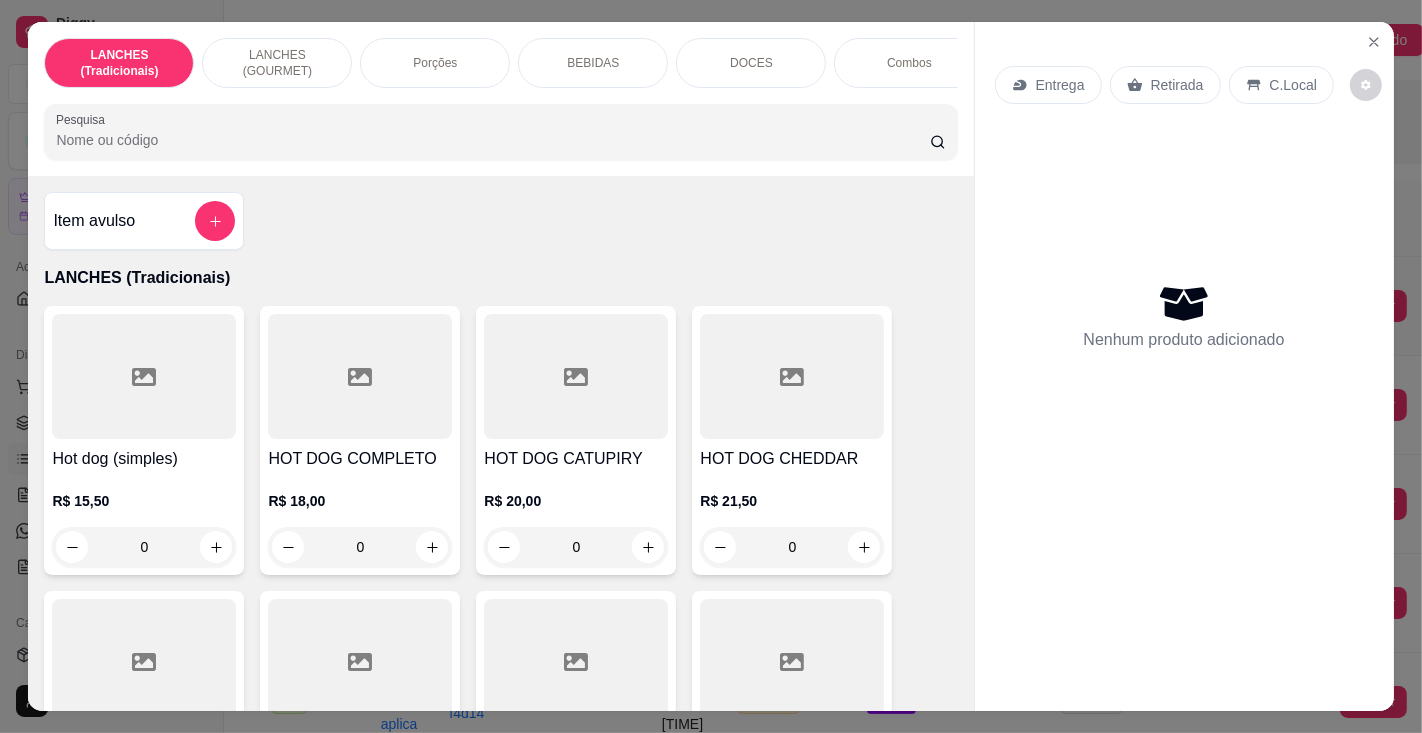 click on "Pesquisa" at bounding box center (492, 140) 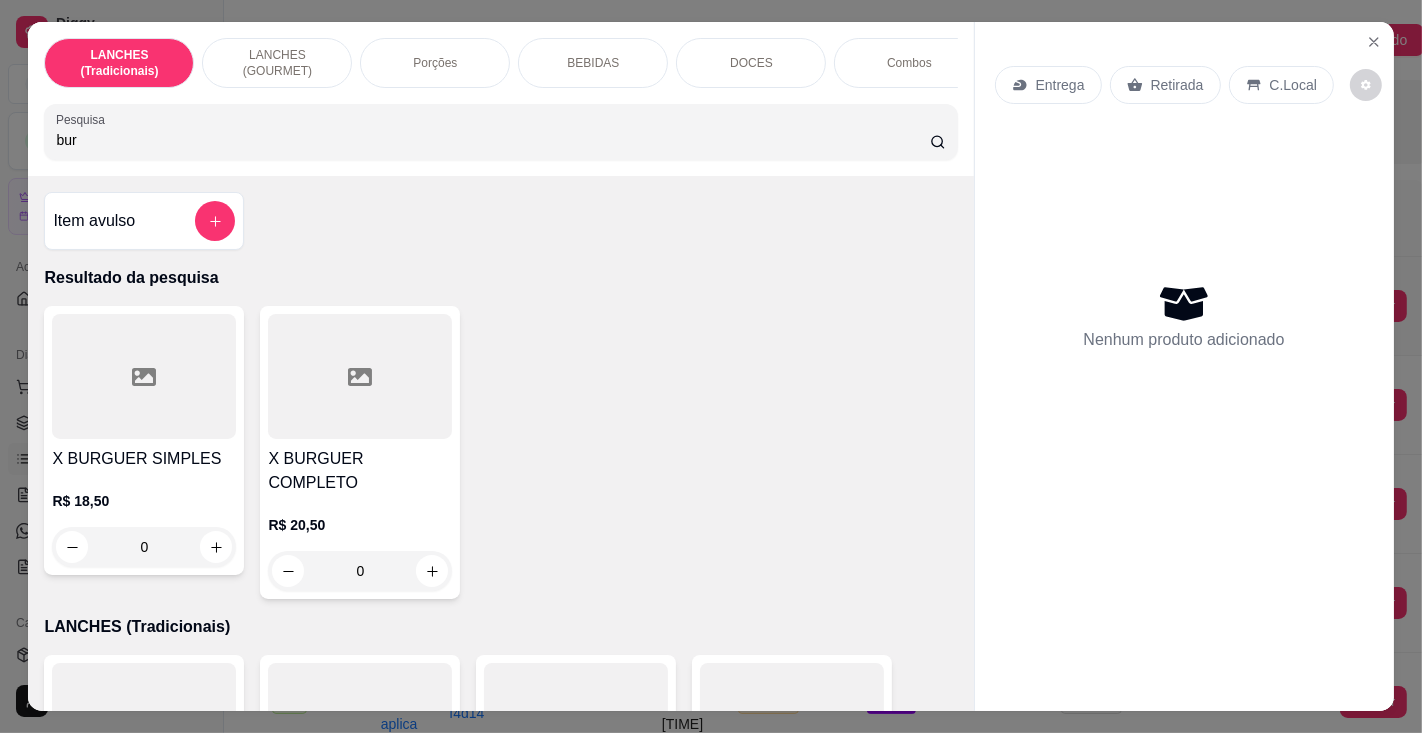 type on "bur" 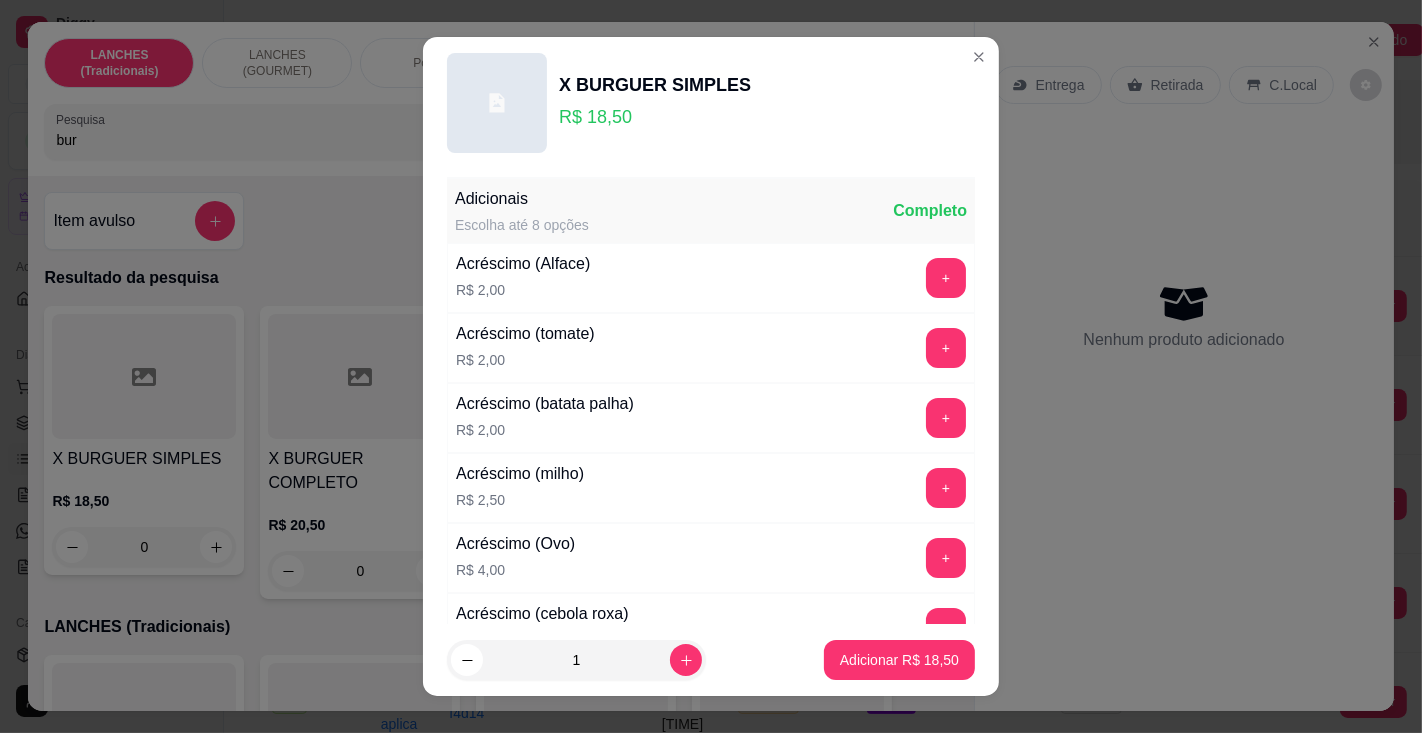 click on "Adicionar   R$ 18,50" at bounding box center [899, 660] 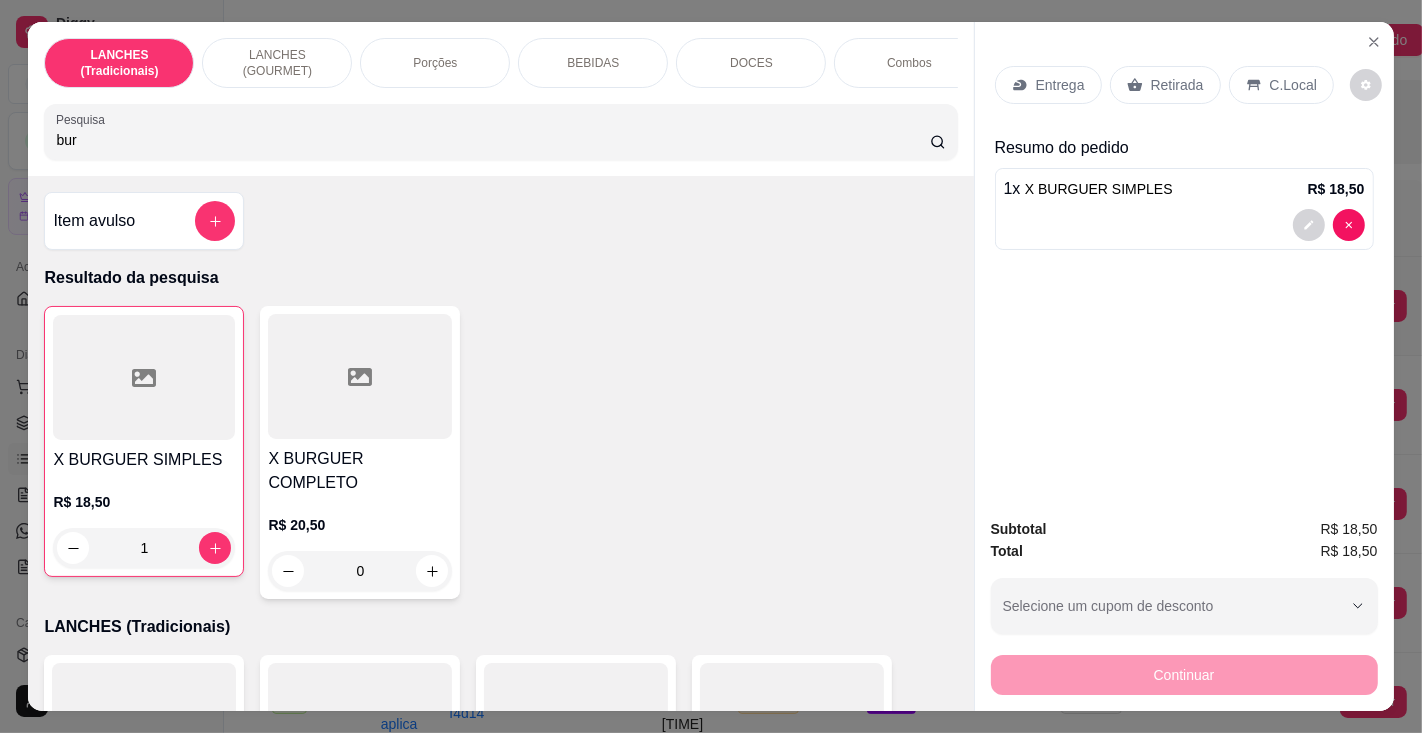 click on "bur" at bounding box center (492, 140) 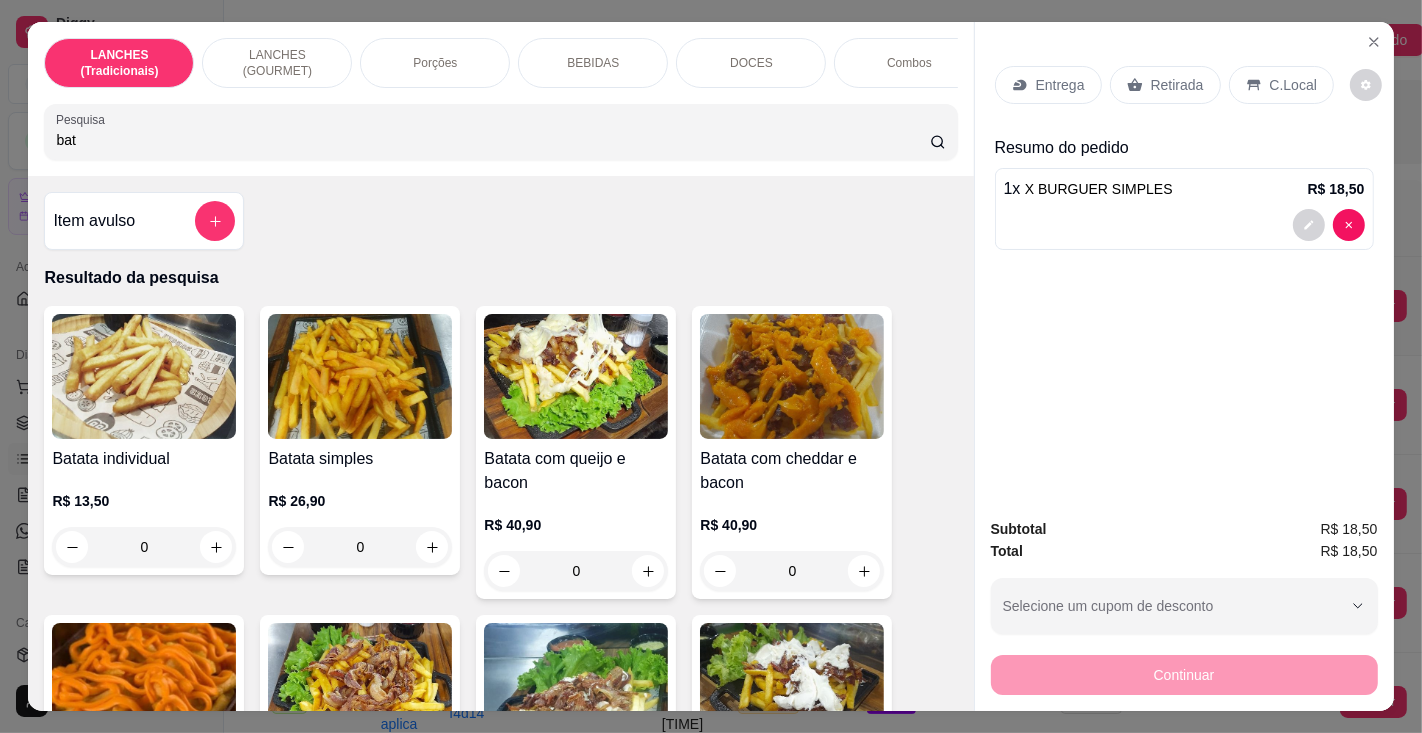 type on "bat" 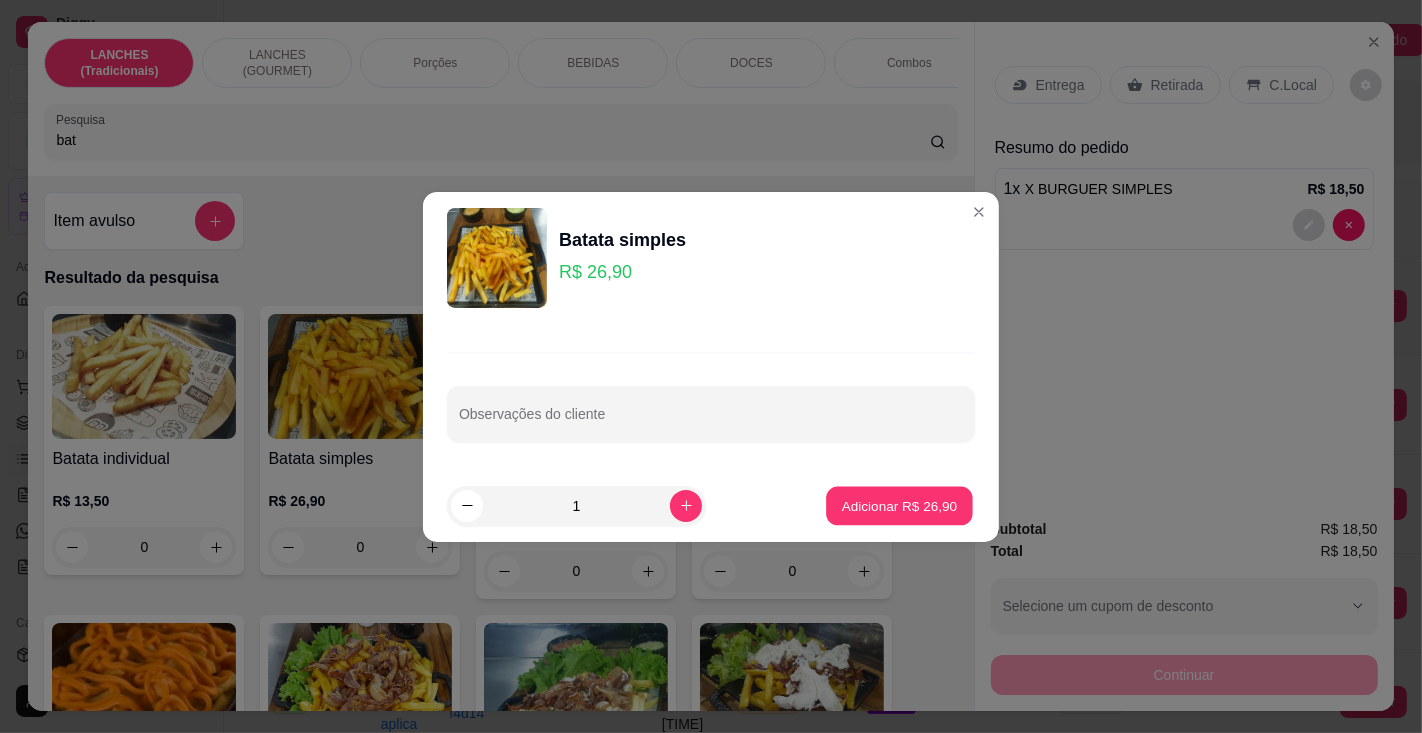 click on "Adicionar   R$ 26,90" at bounding box center (900, 505) 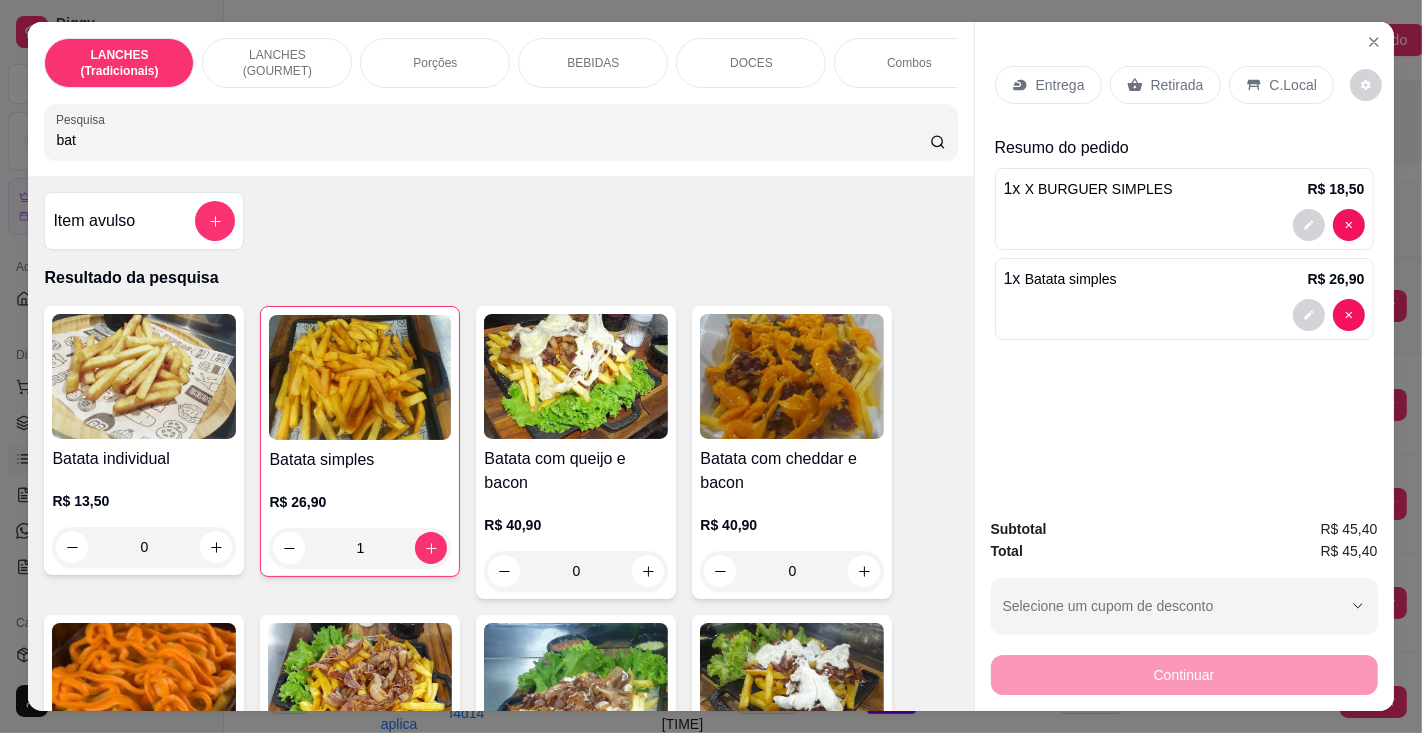 click on "Retirada" at bounding box center [1177, 85] 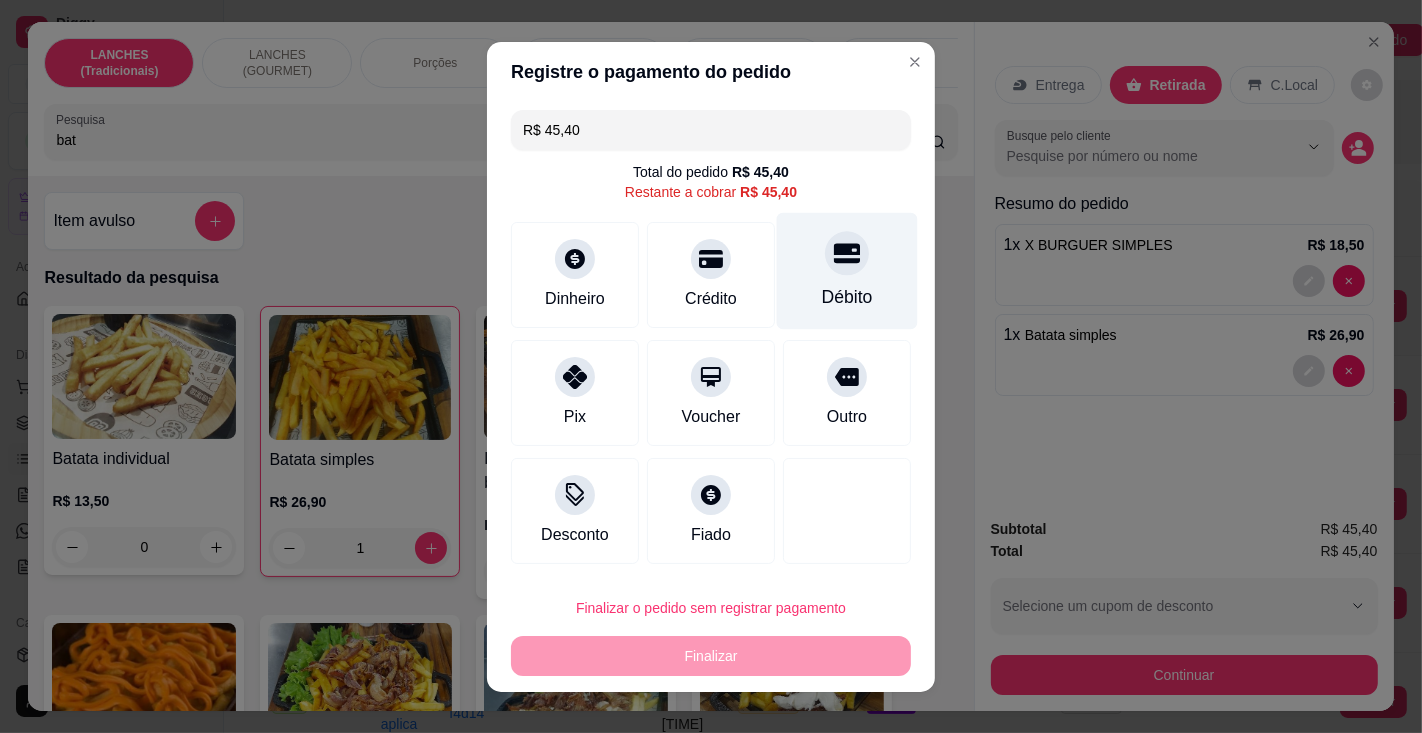 click at bounding box center (847, 253) 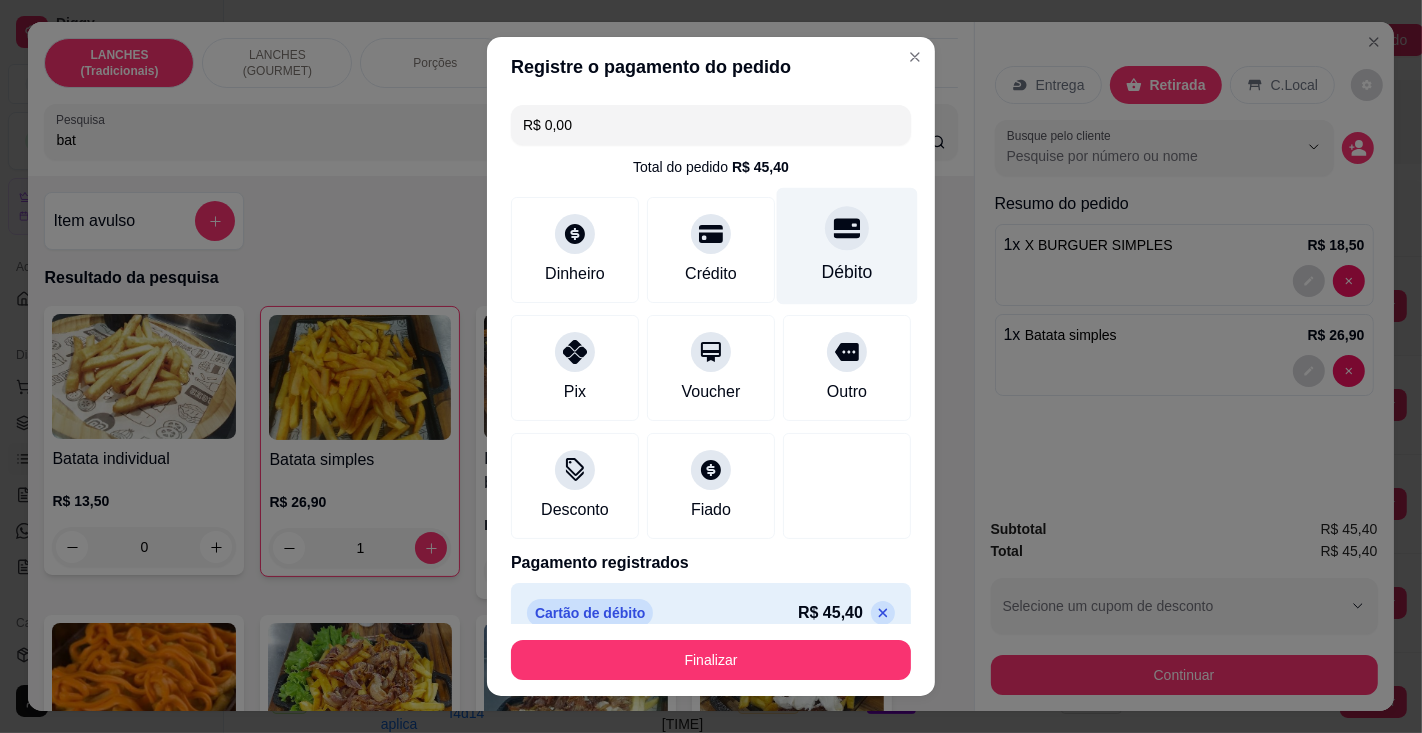 click on "Finalizar" at bounding box center (711, 660) 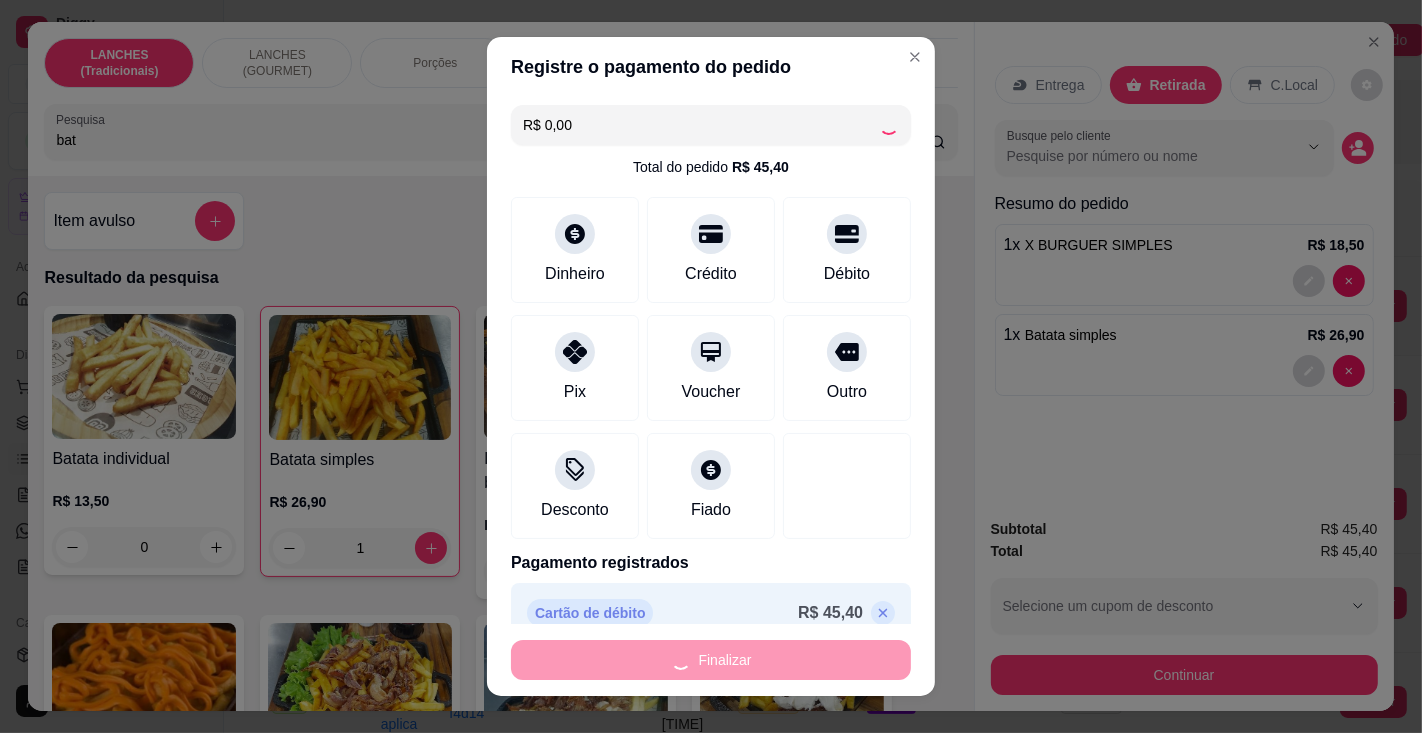 type on "0" 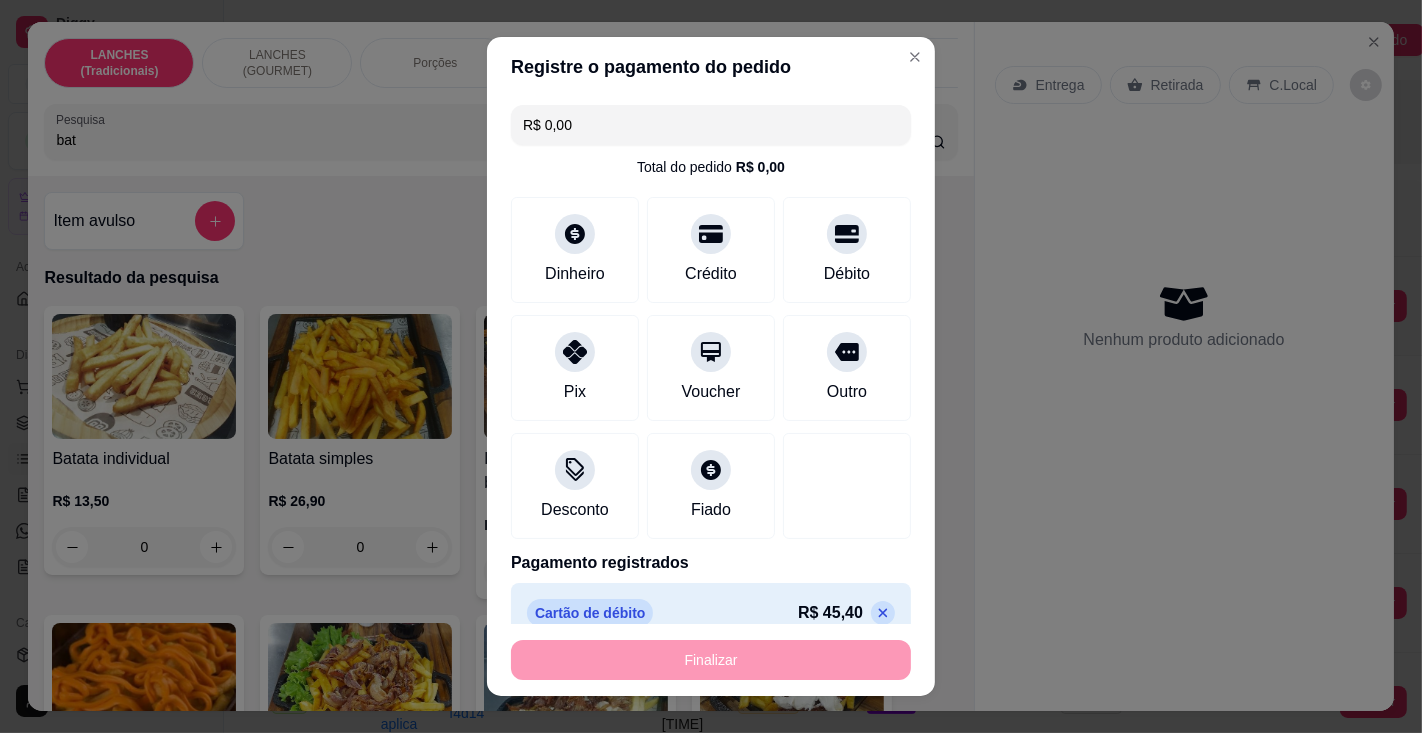 type on "-R$ 45,40" 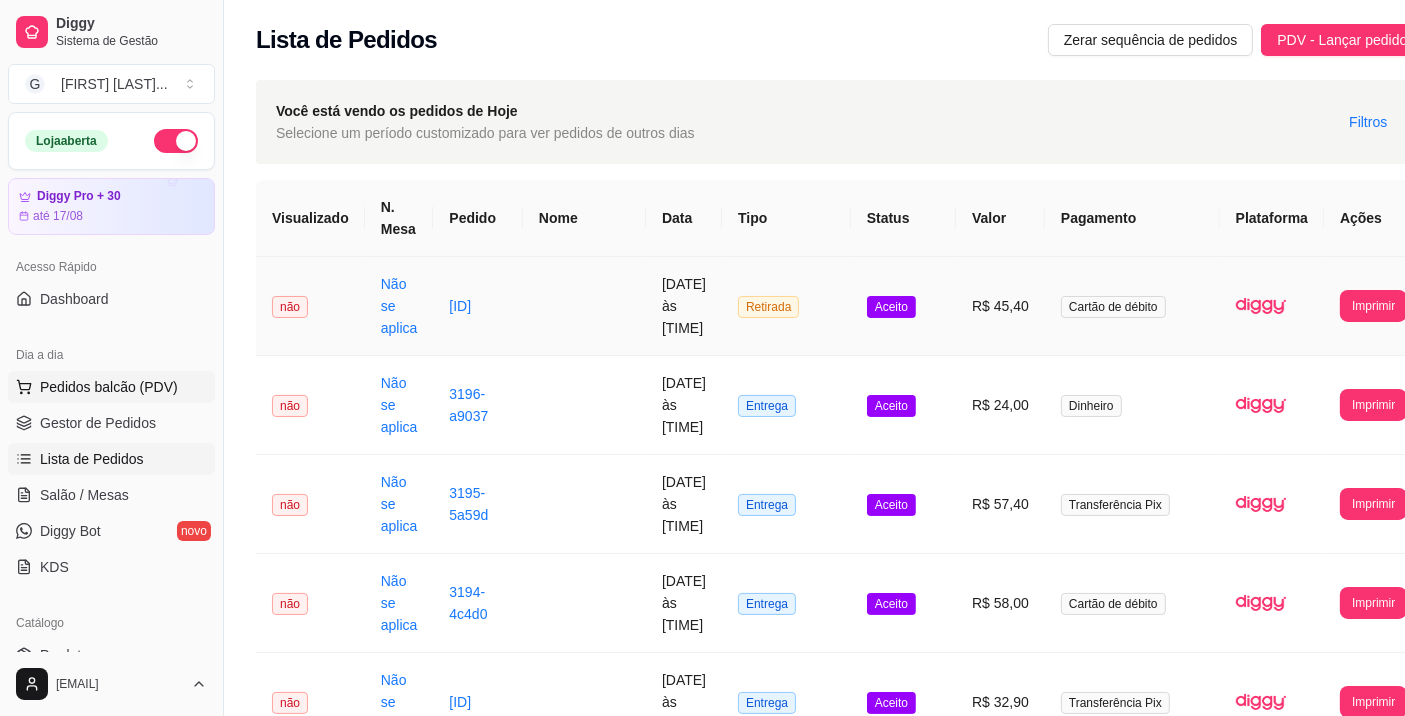 click on "Pedidos balcão (PDV)" at bounding box center [109, 387] 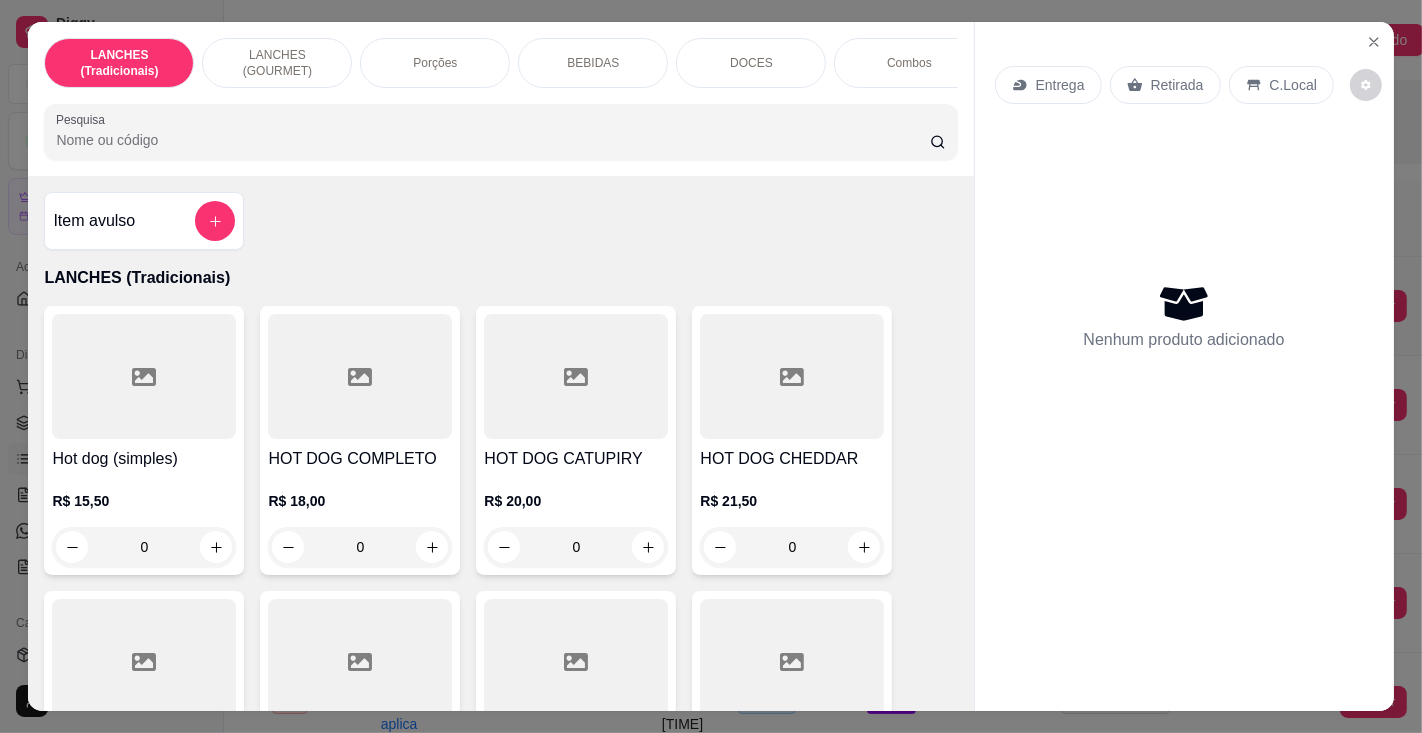 click on "Pesquisa" at bounding box center [492, 140] 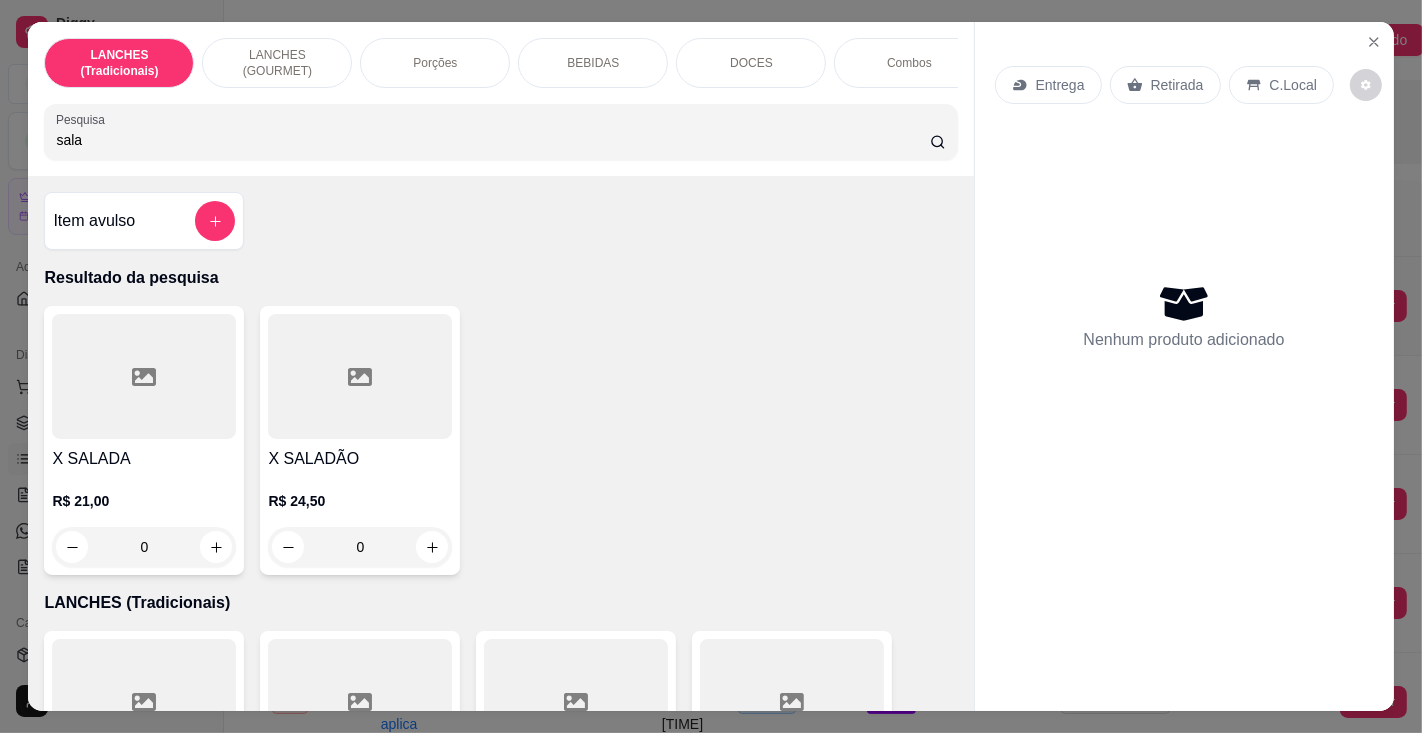 type on "sala" 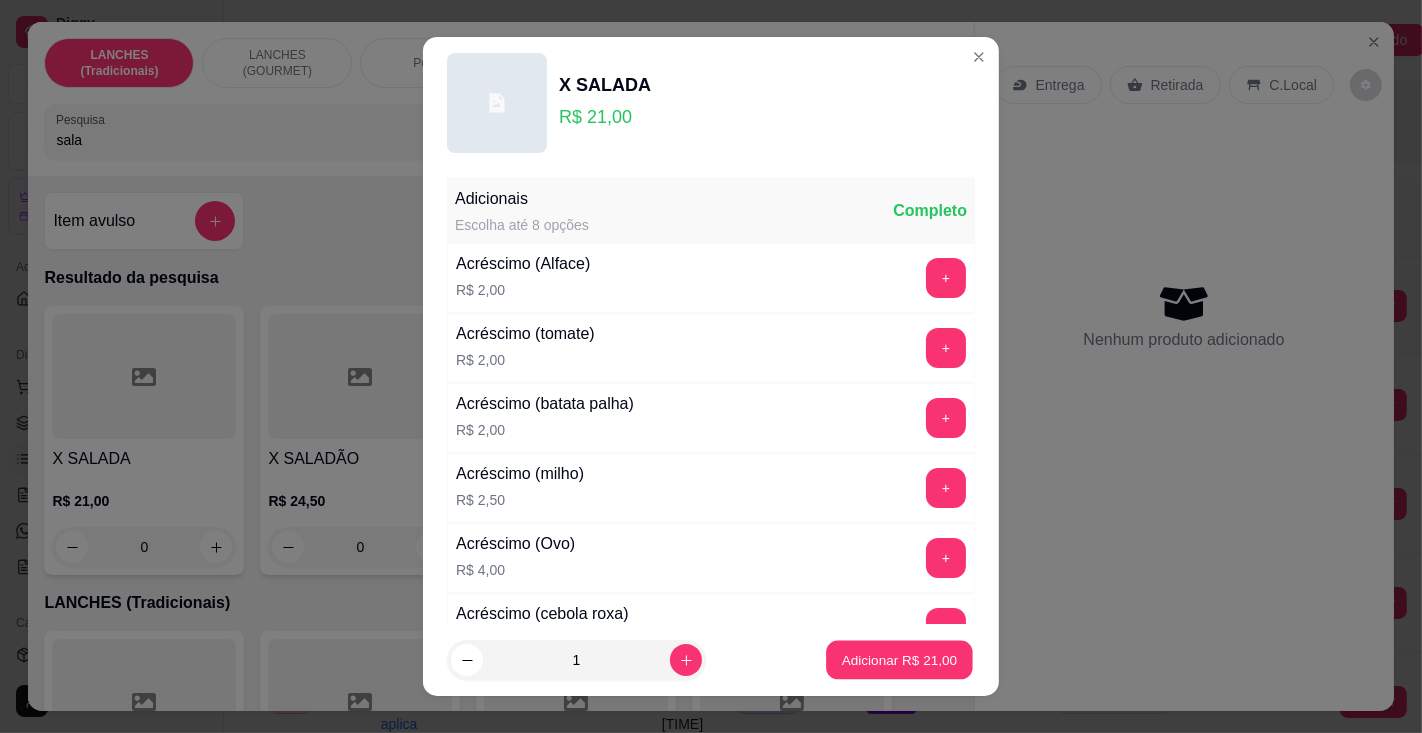 click on "Adicionar   R$ 21,00" at bounding box center (900, 660) 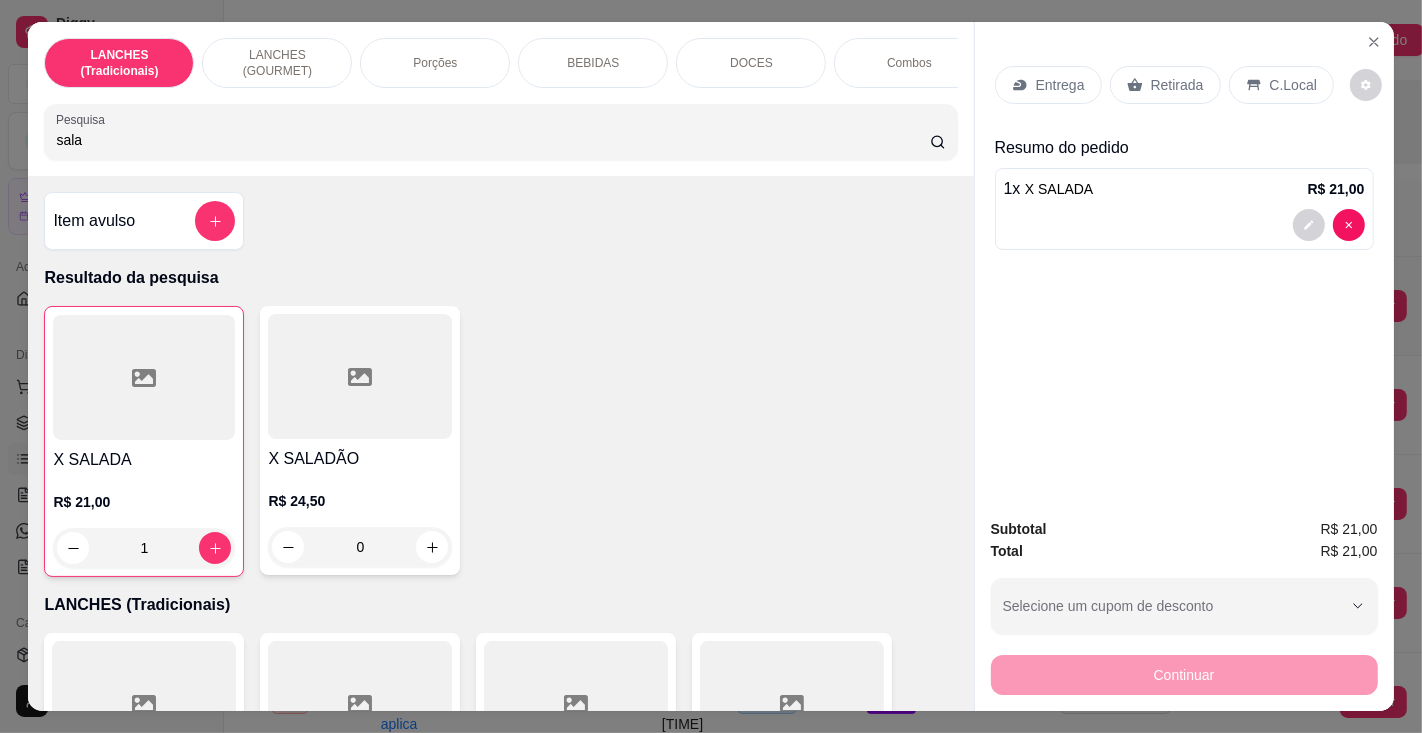 click on "BEBIDAS" at bounding box center (593, 63) 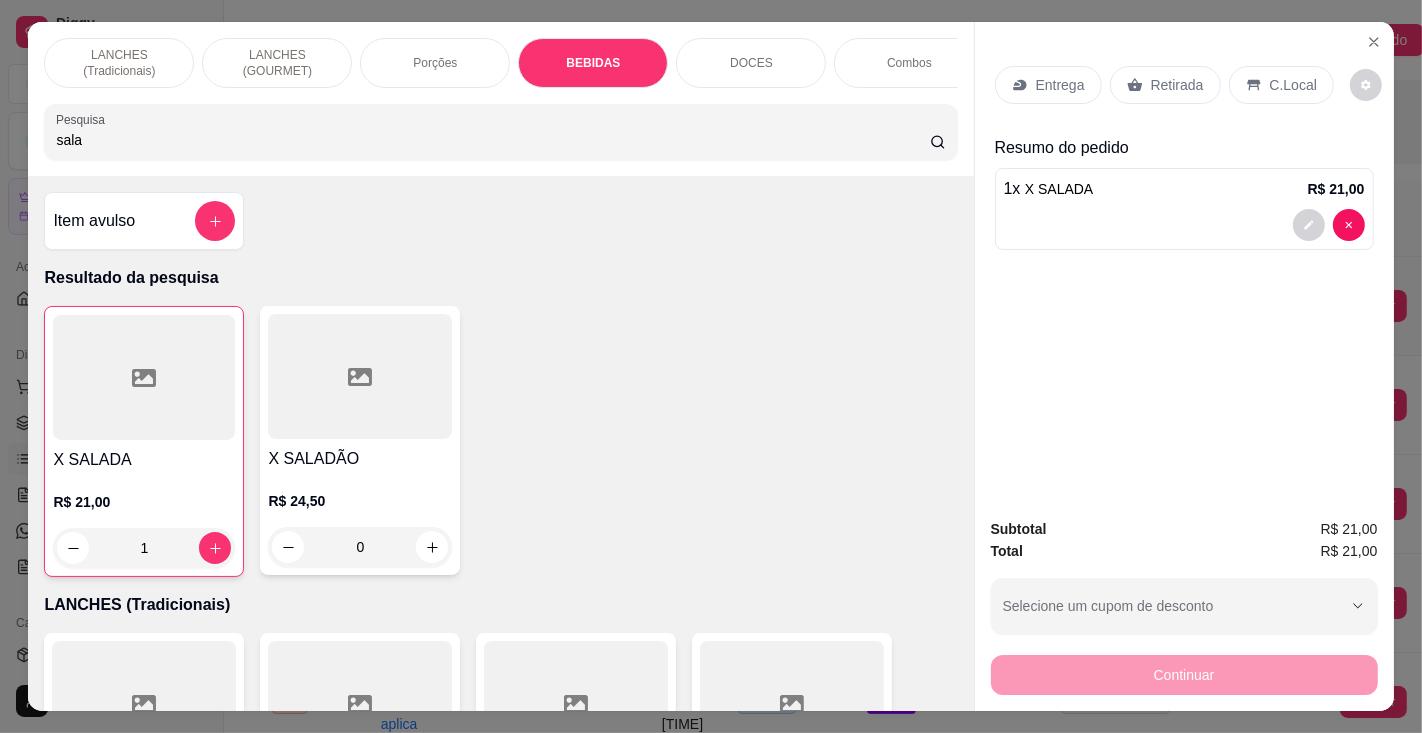 scroll, scrollTop: 6047, scrollLeft: 0, axis: vertical 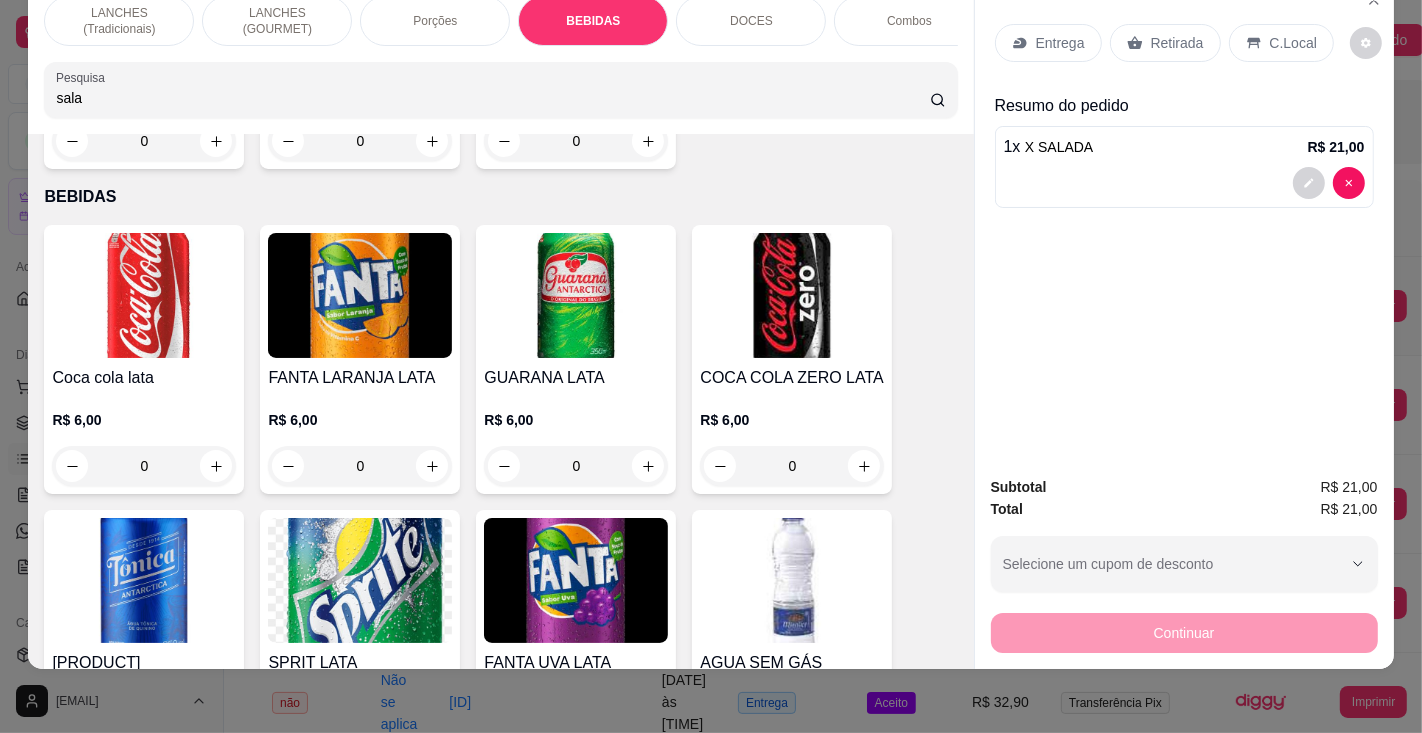 click 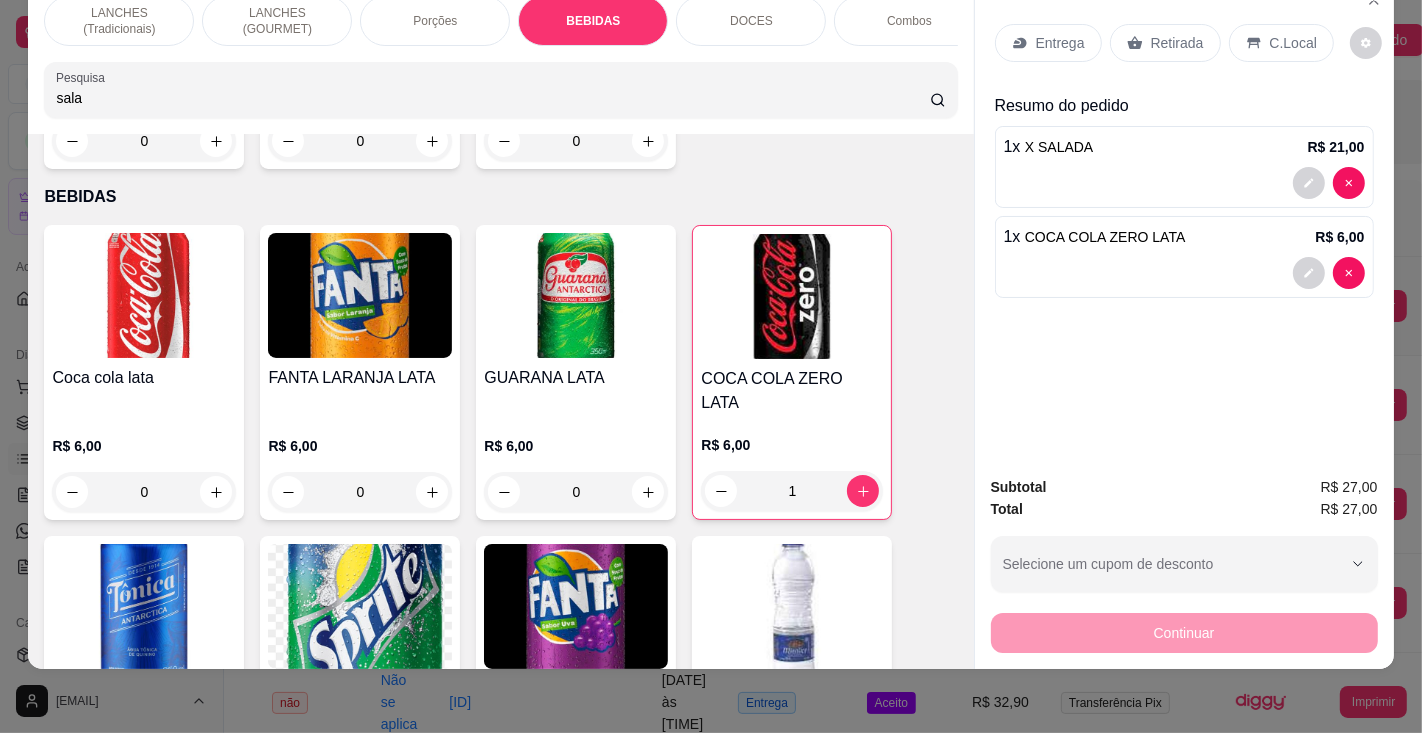 click on "Entrega" at bounding box center (1060, 43) 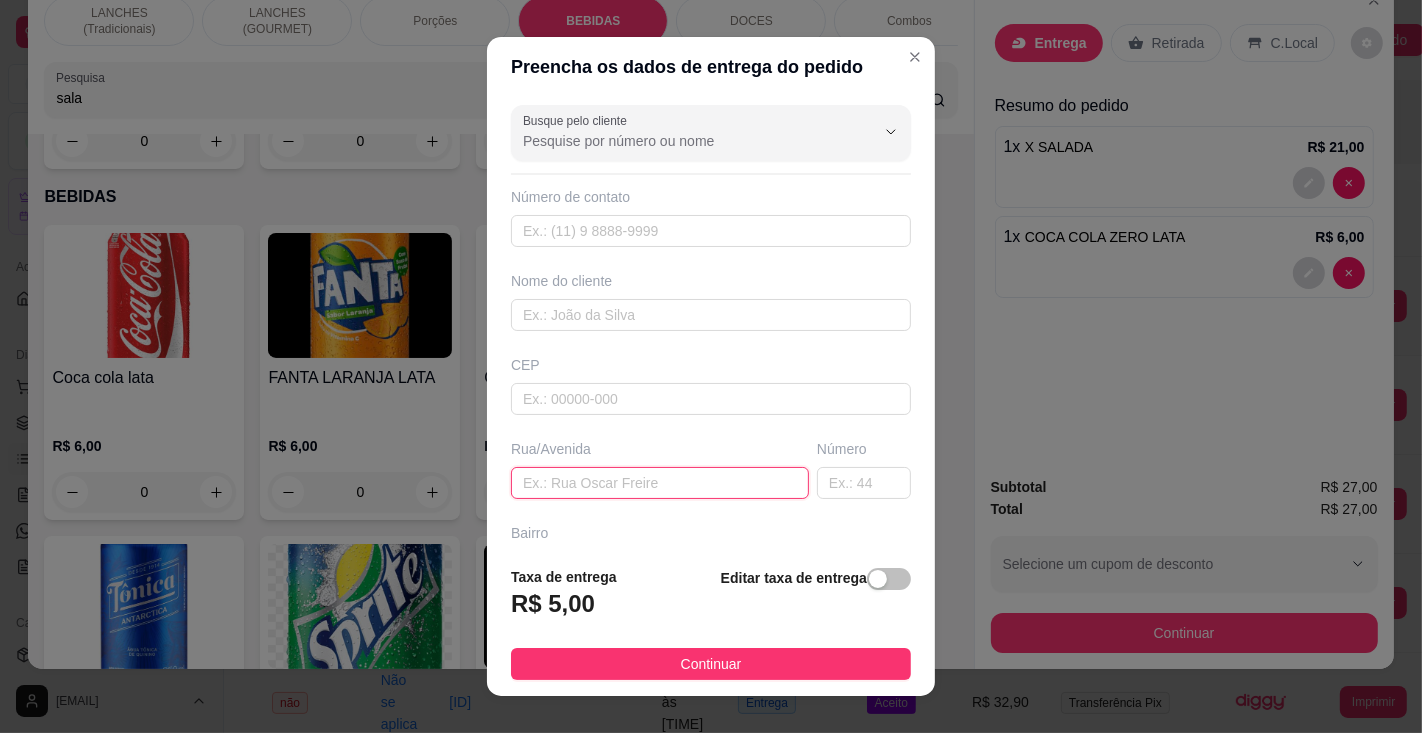 click at bounding box center [660, 483] 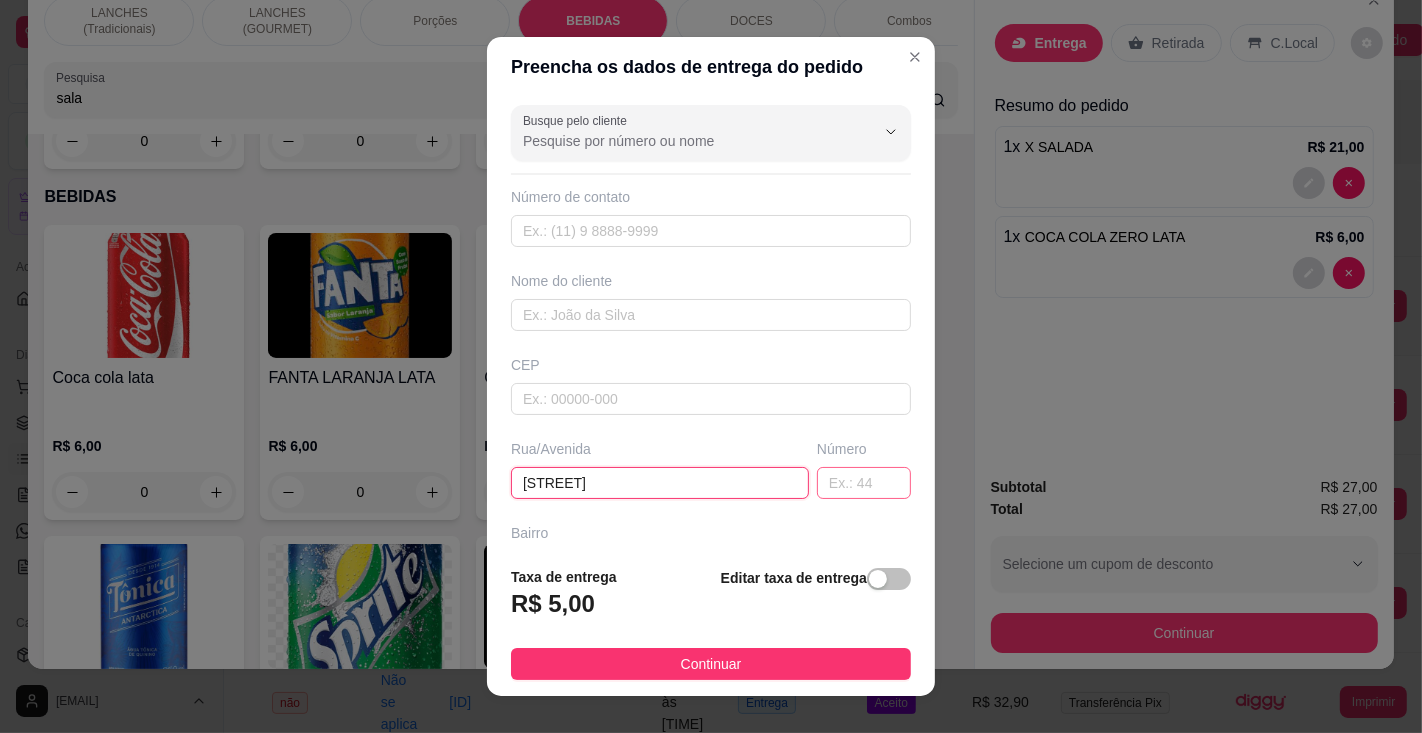 type on "[STREET]" 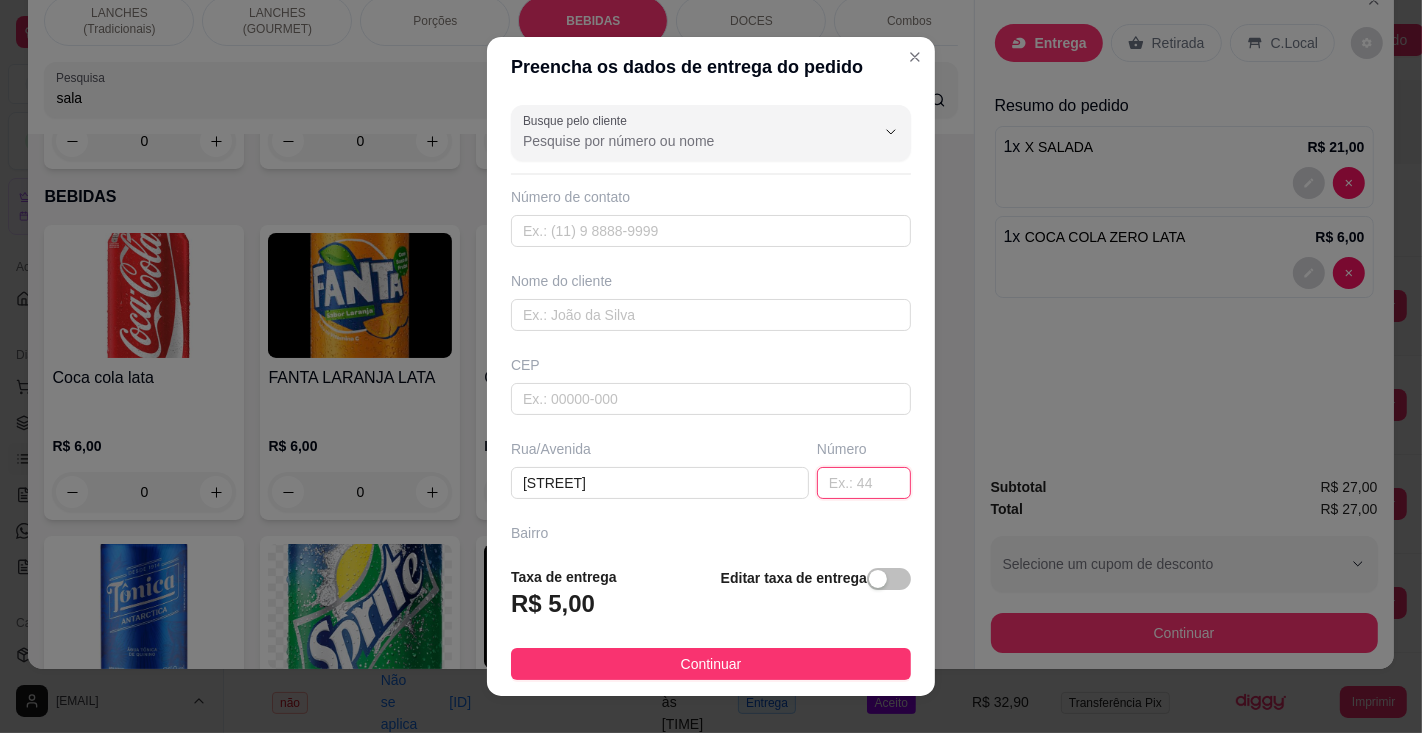 click at bounding box center (864, 483) 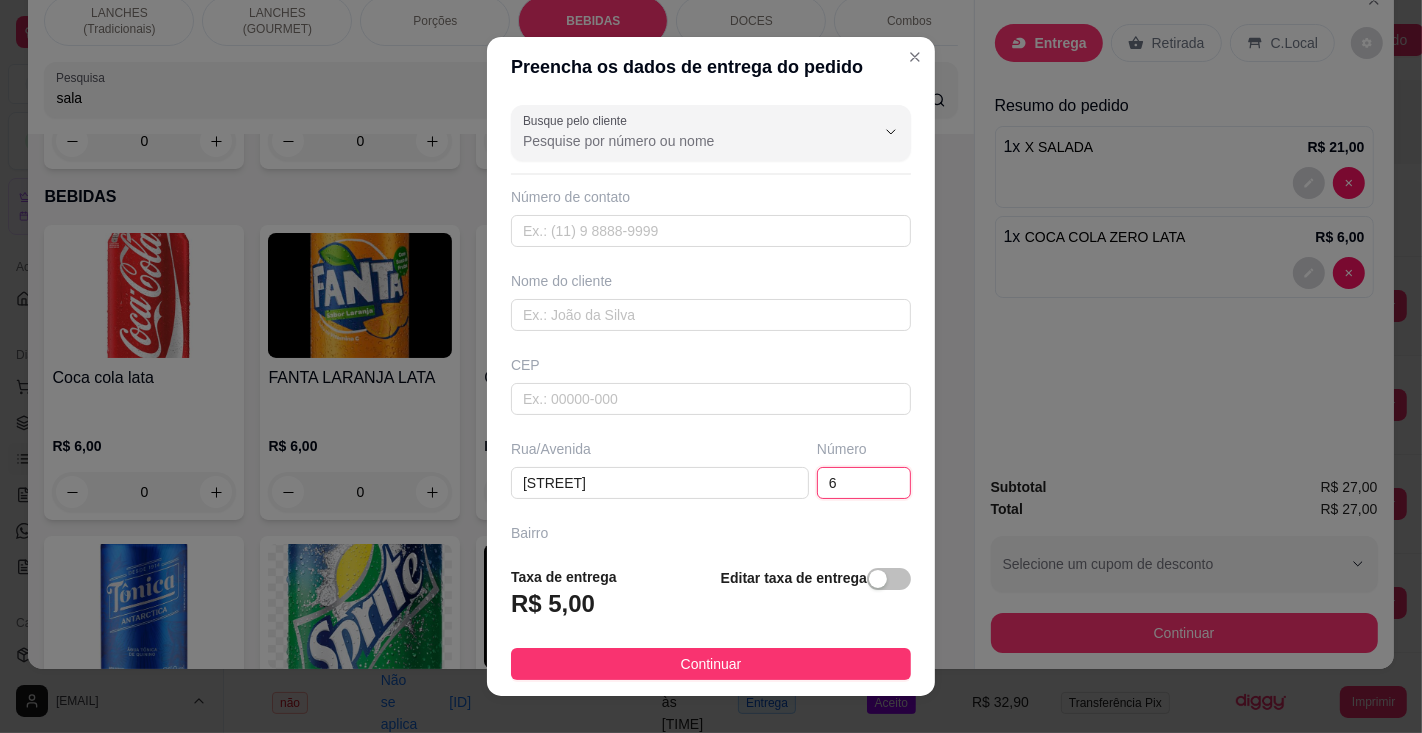 type on "66" 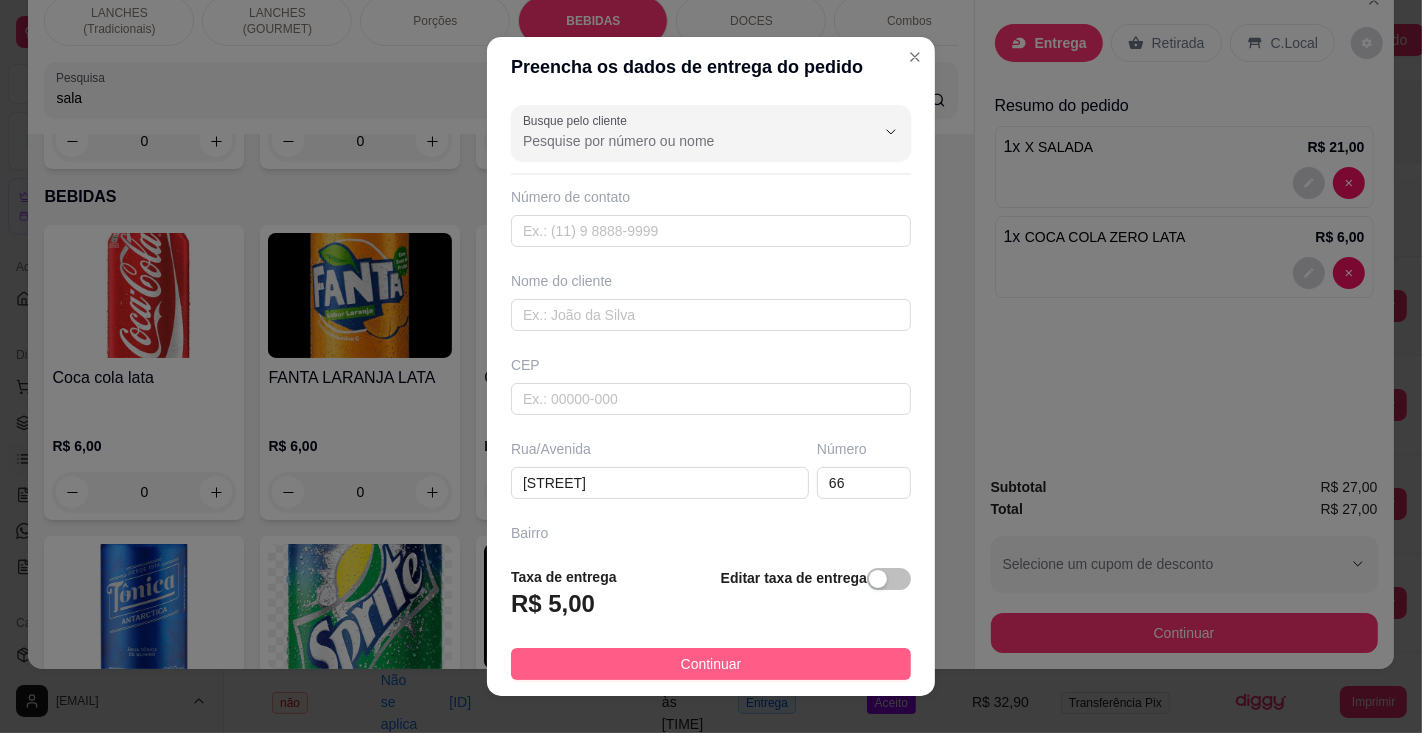 click on "Continuar" at bounding box center [711, 664] 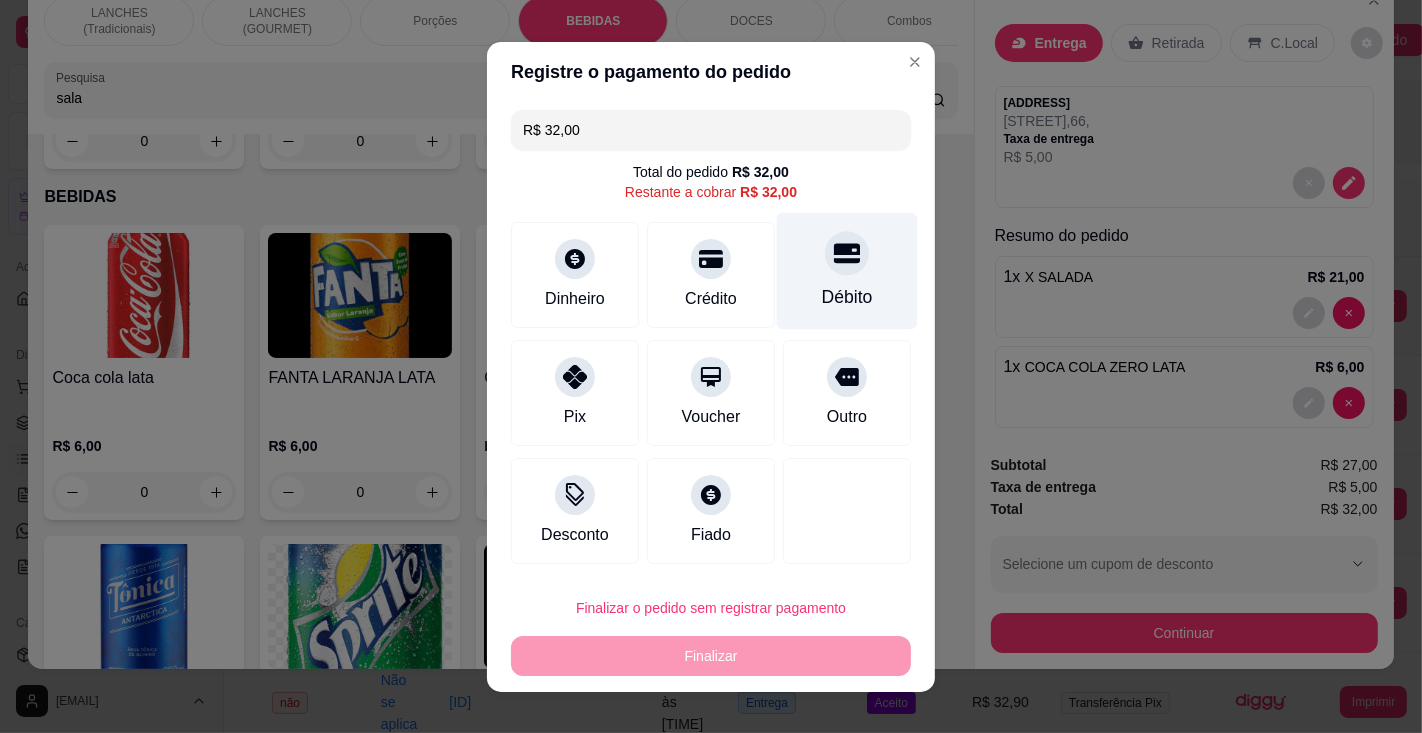 click on "Débito" at bounding box center [847, 297] 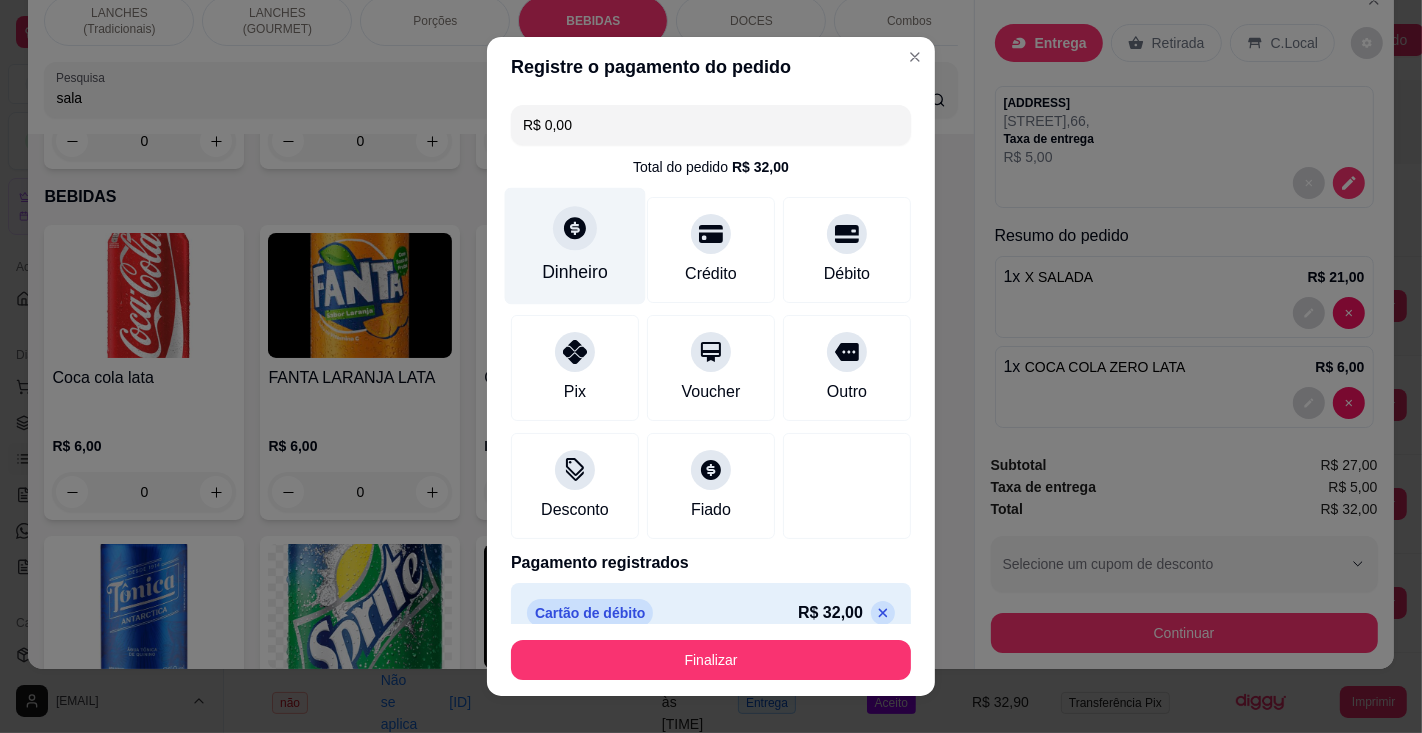 click at bounding box center (575, 228) 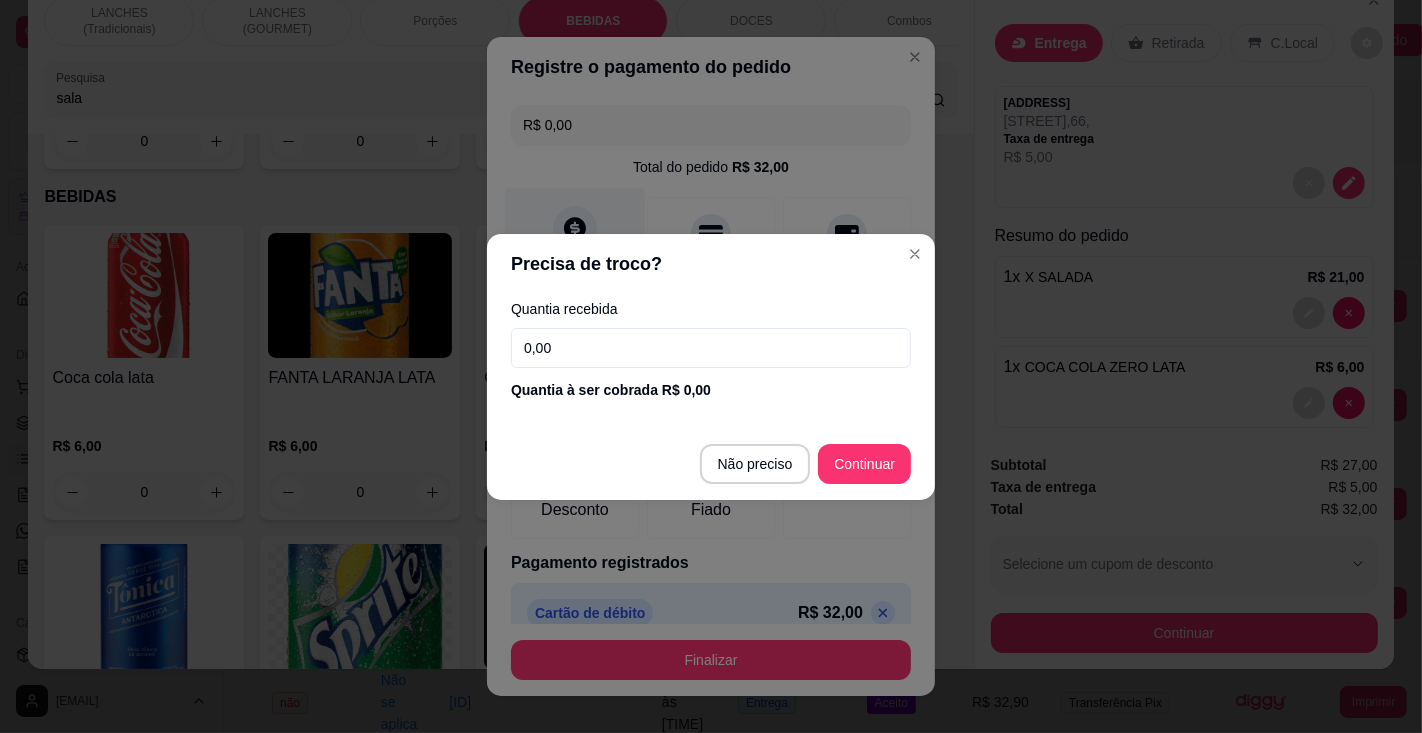 click 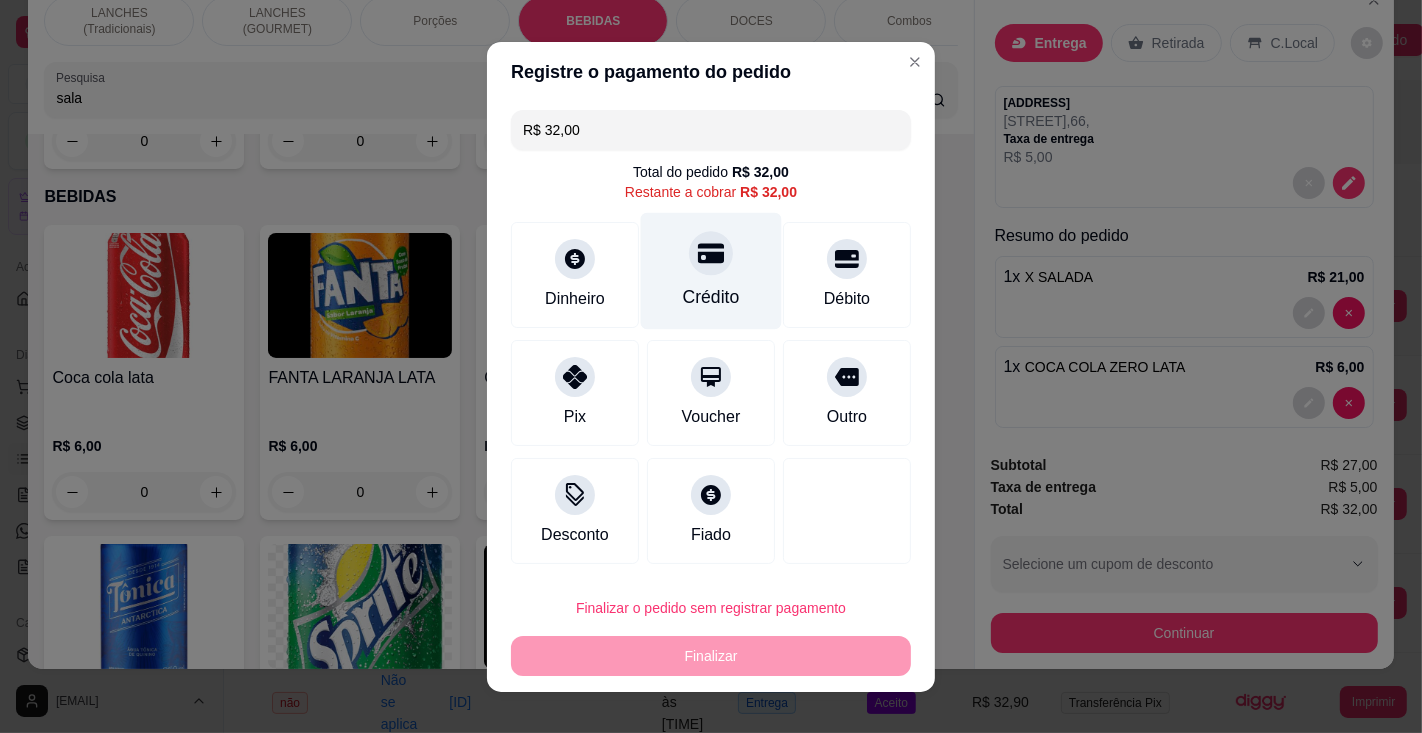 click on "Crédito" at bounding box center (711, 297) 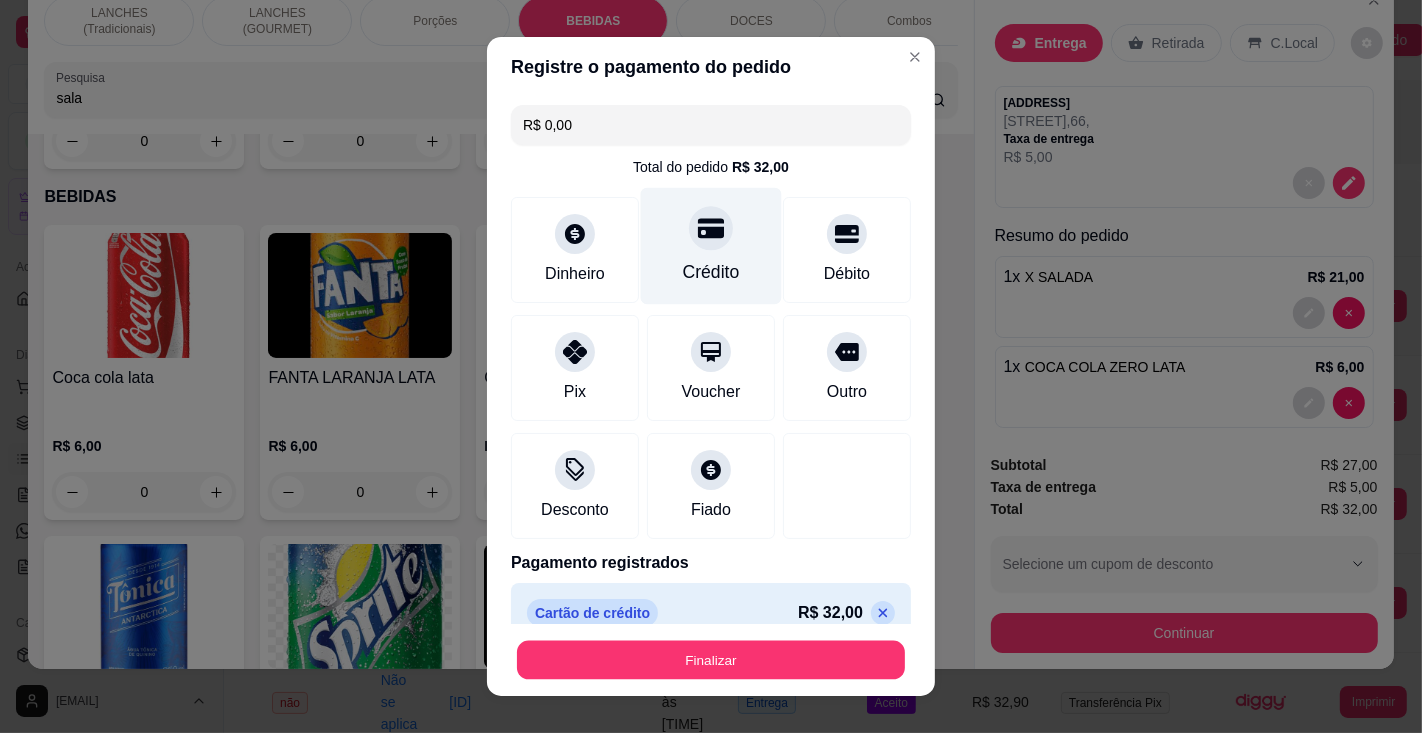 click on "Finalizar" at bounding box center [711, 660] 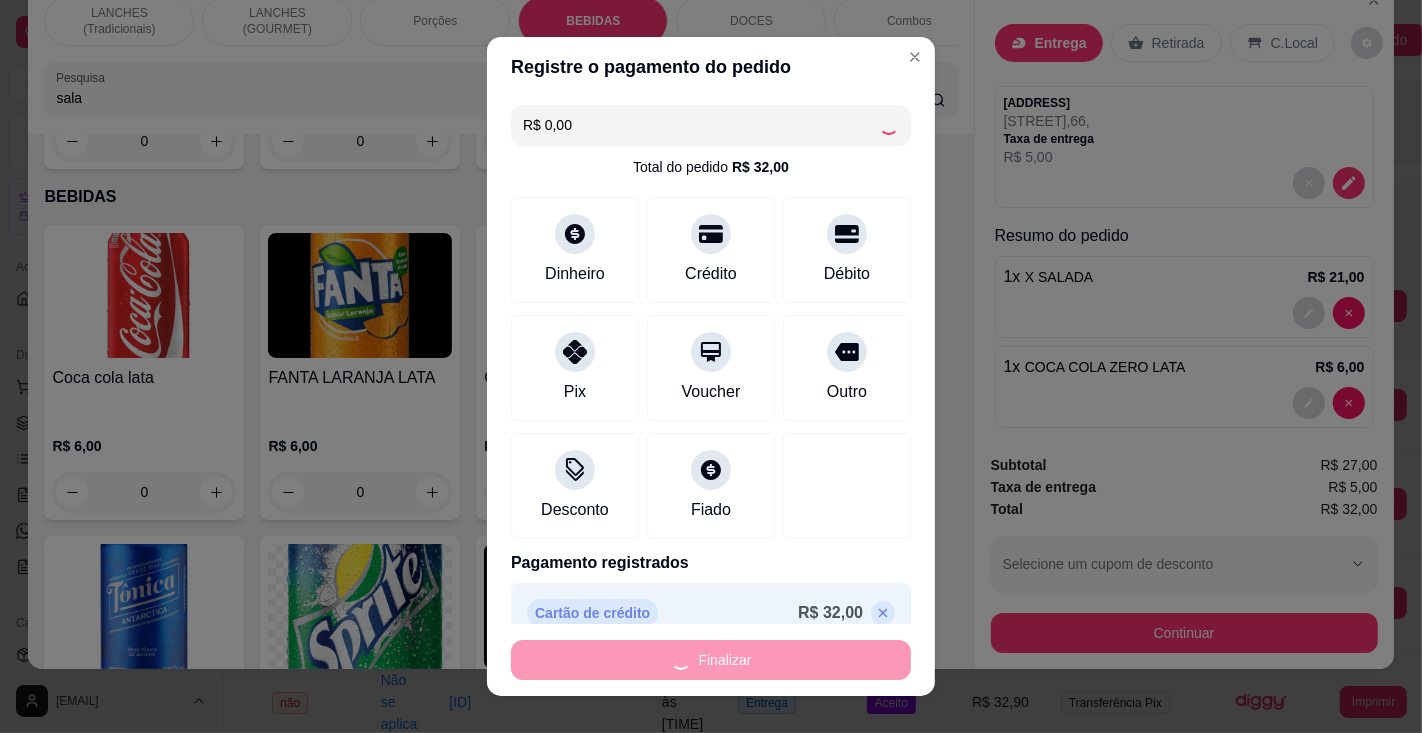 type on "0" 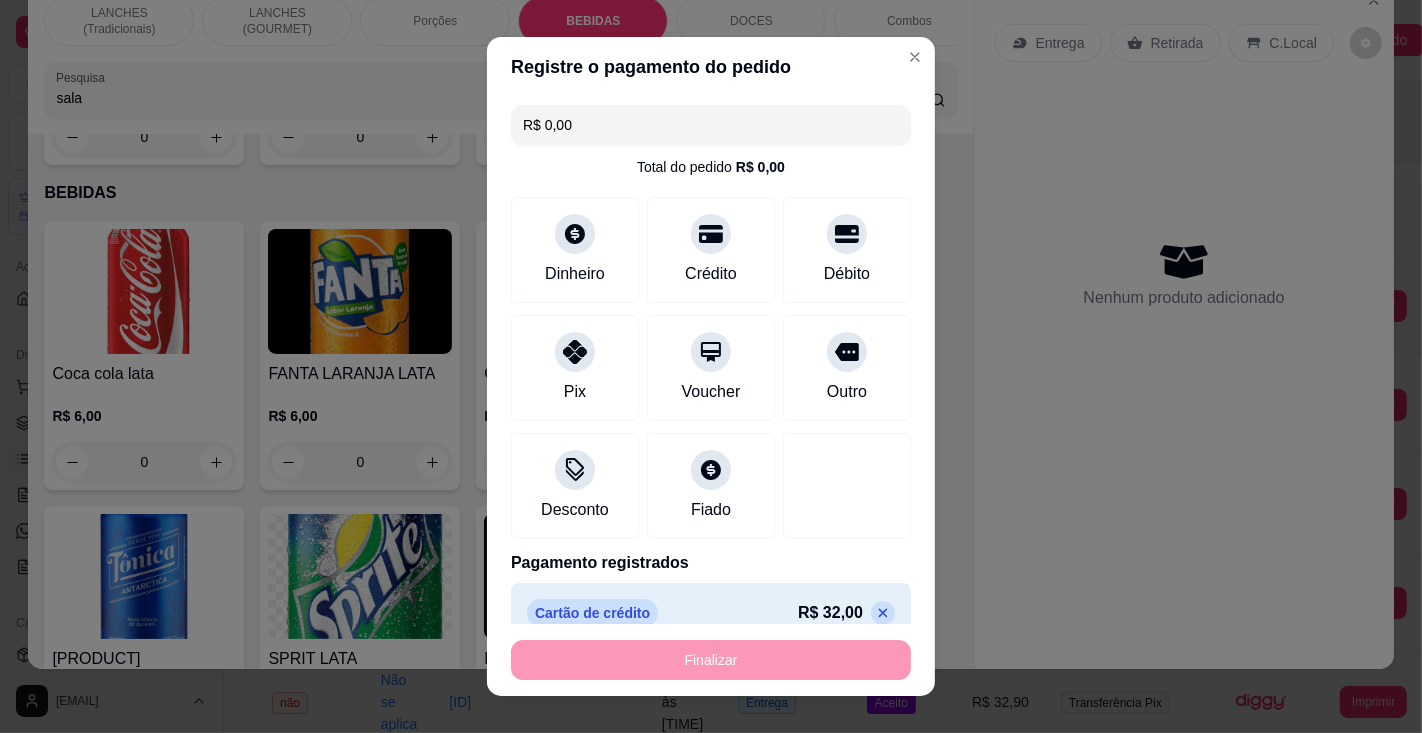 type on "-R$ 32,00" 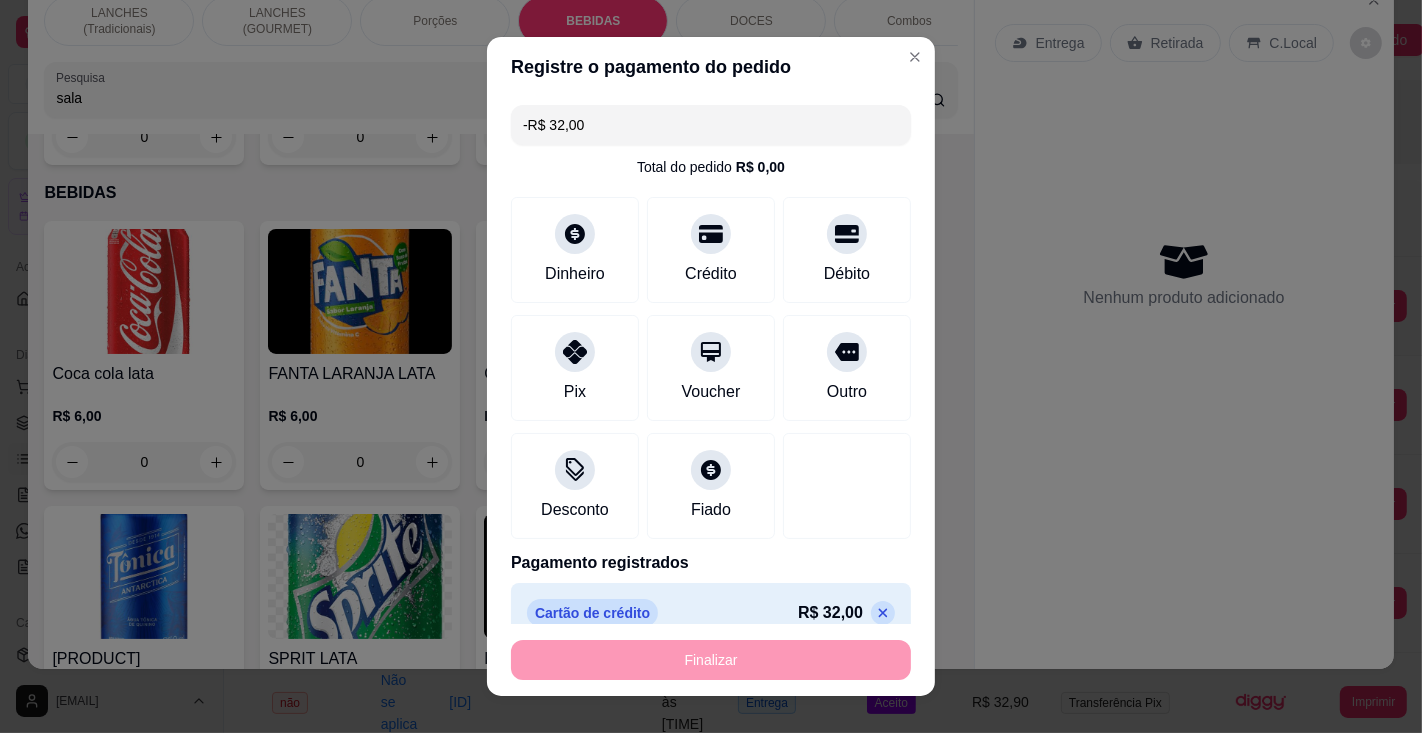scroll, scrollTop: 6044, scrollLeft: 0, axis: vertical 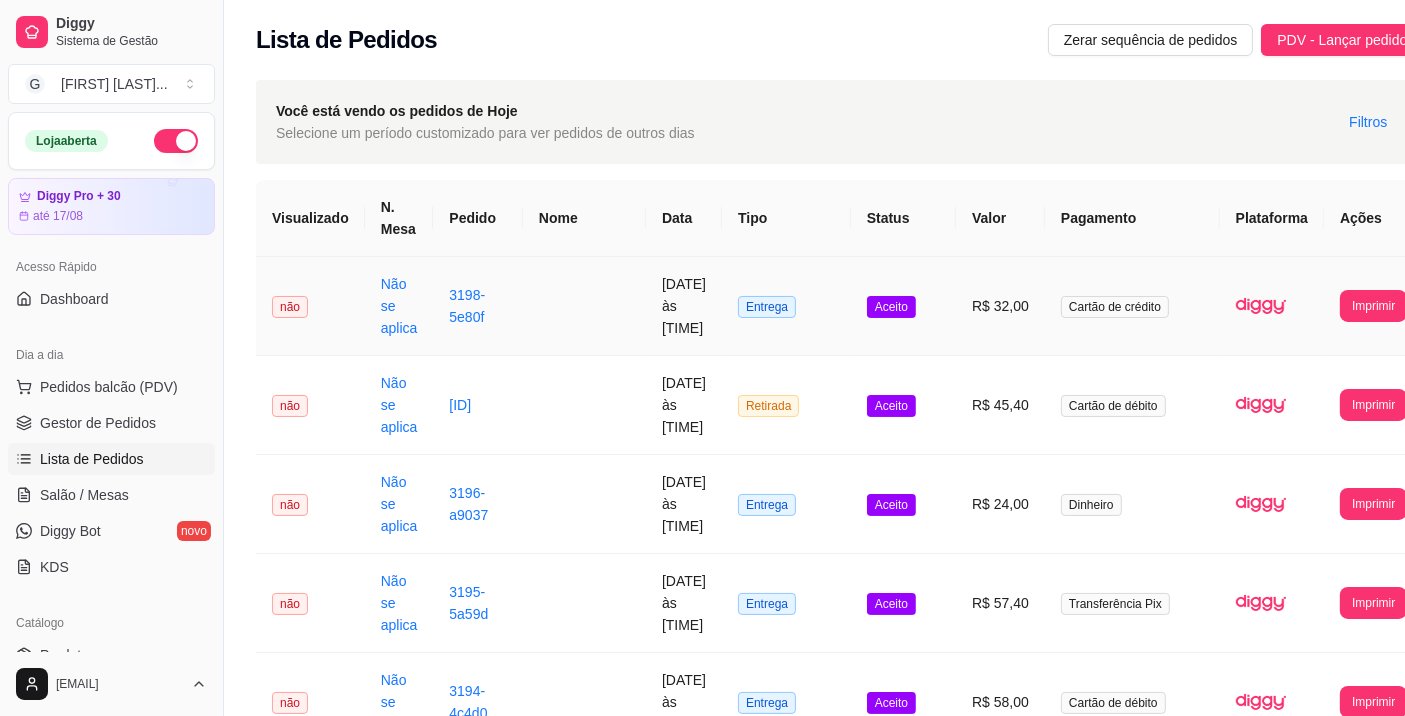 click on "Imprimir" at bounding box center [1373, 306] 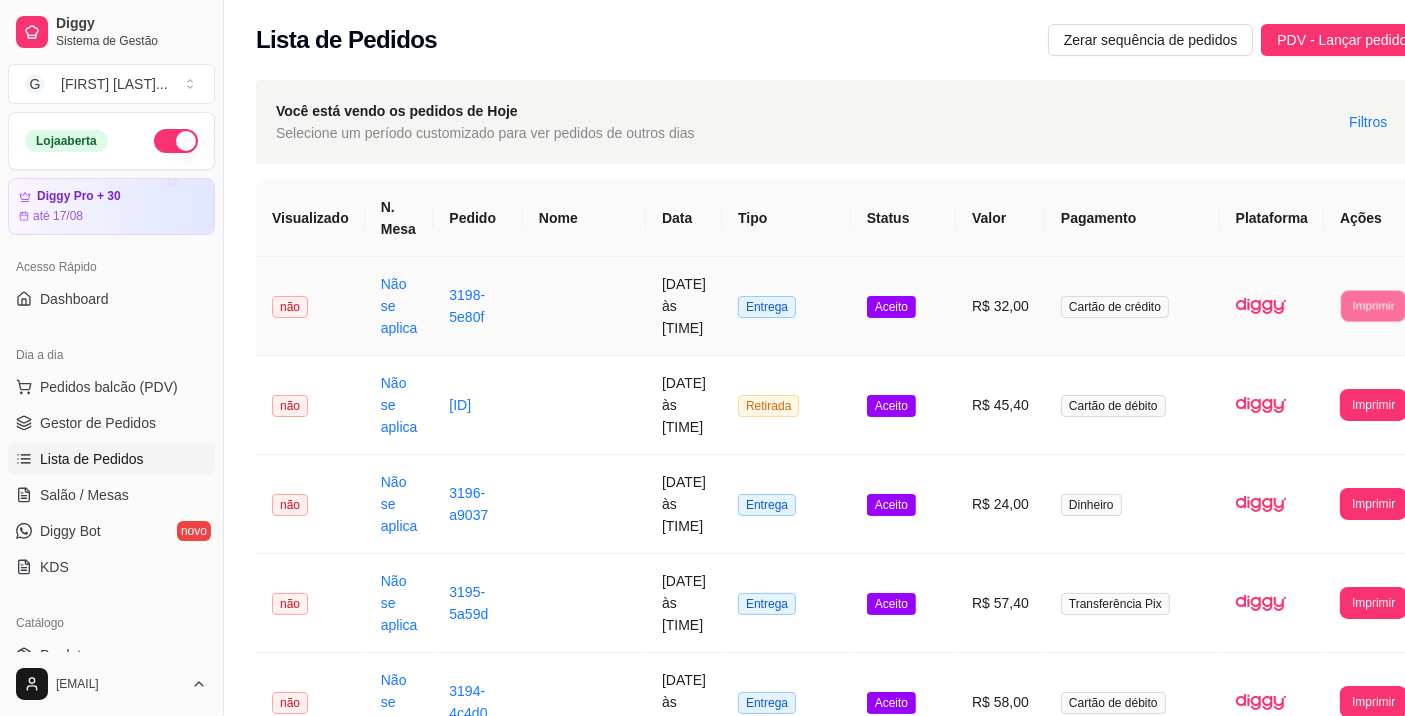 click on "Impressora" at bounding box center [1320, 367] 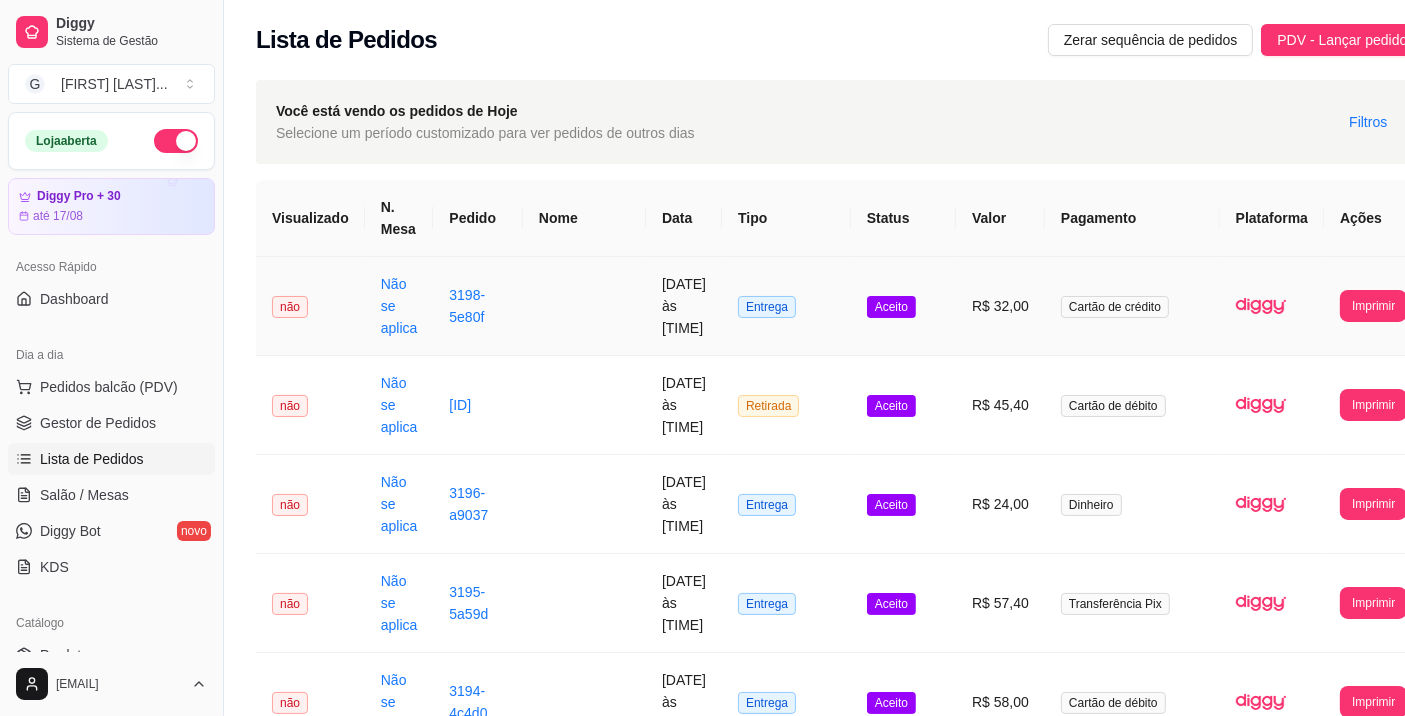 click on "Imprimir" at bounding box center [1373, 306] 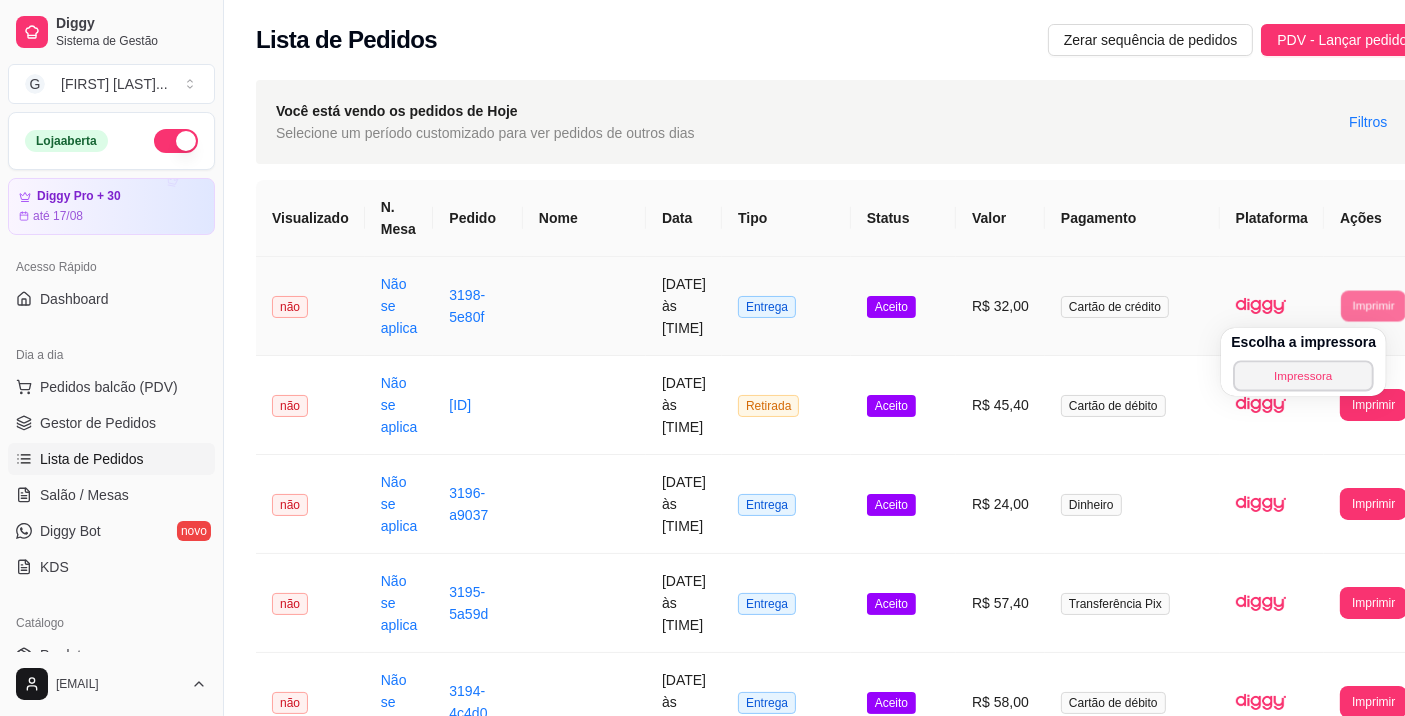 click on "Impressora" at bounding box center [1304, 375] 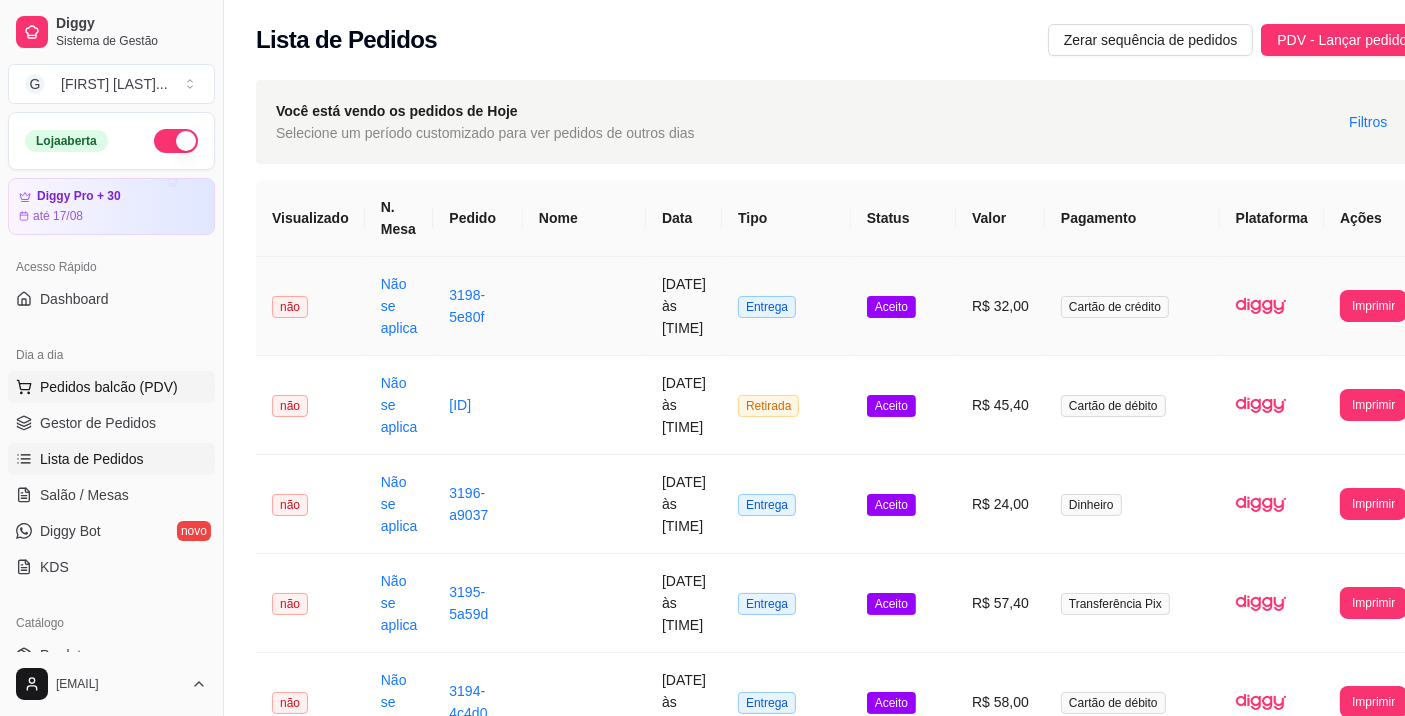 click on "Pedidos balcão (PDV)" at bounding box center (109, 387) 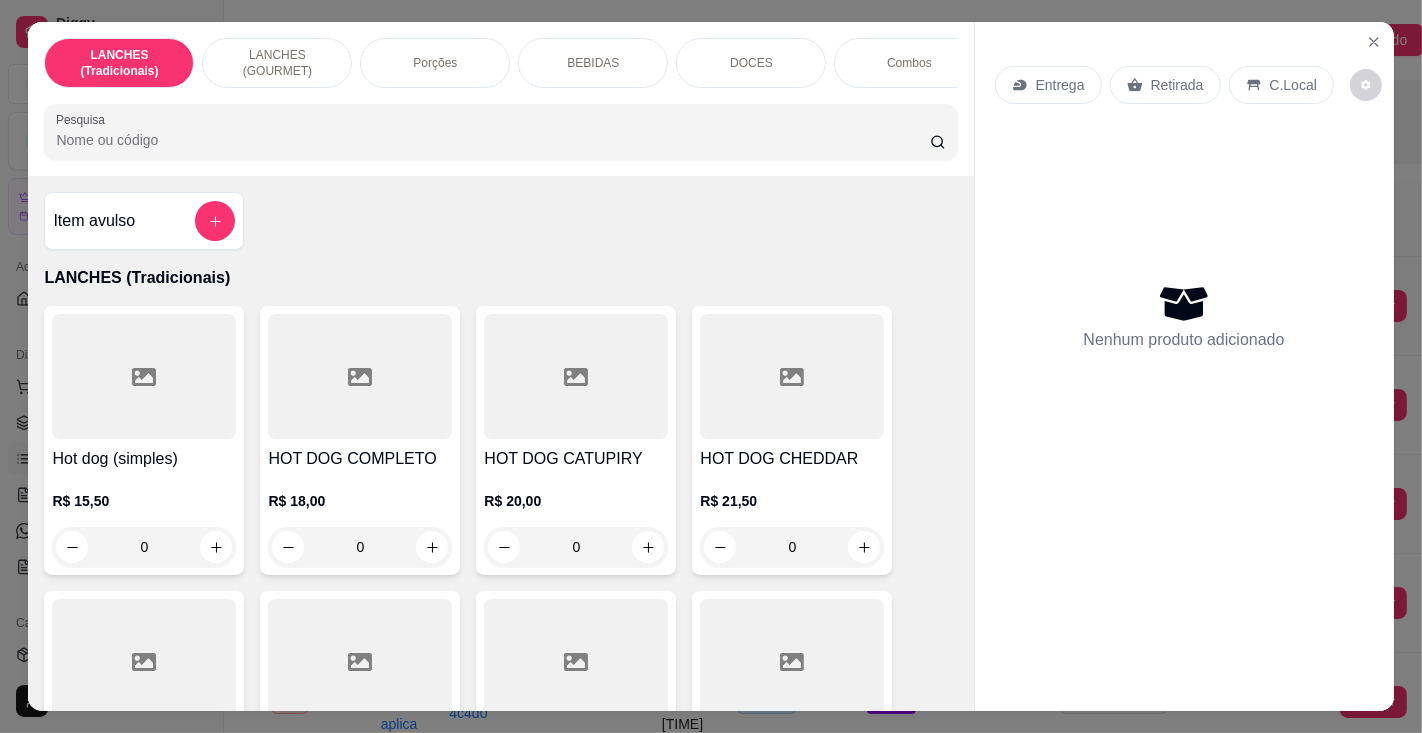 click on "Pesquisa" at bounding box center (492, 140) 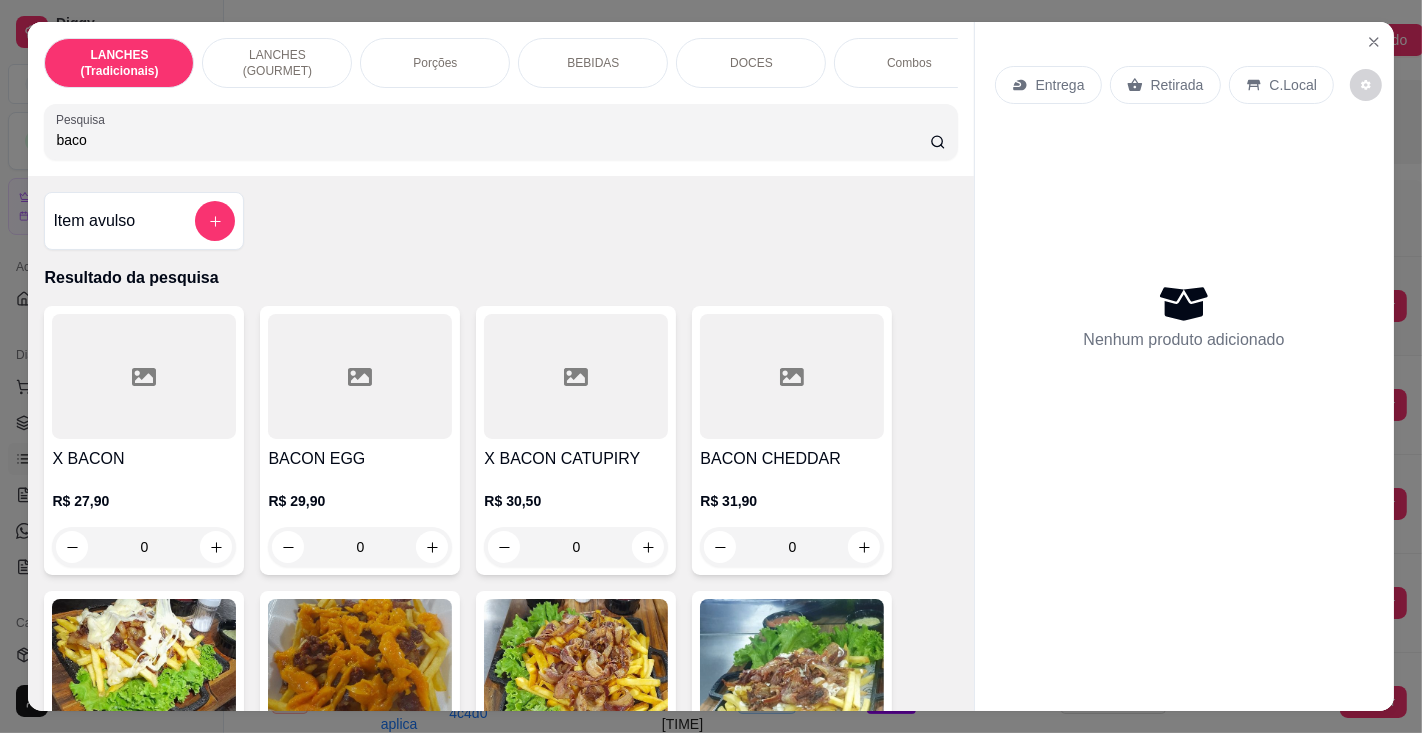 type on "baco" 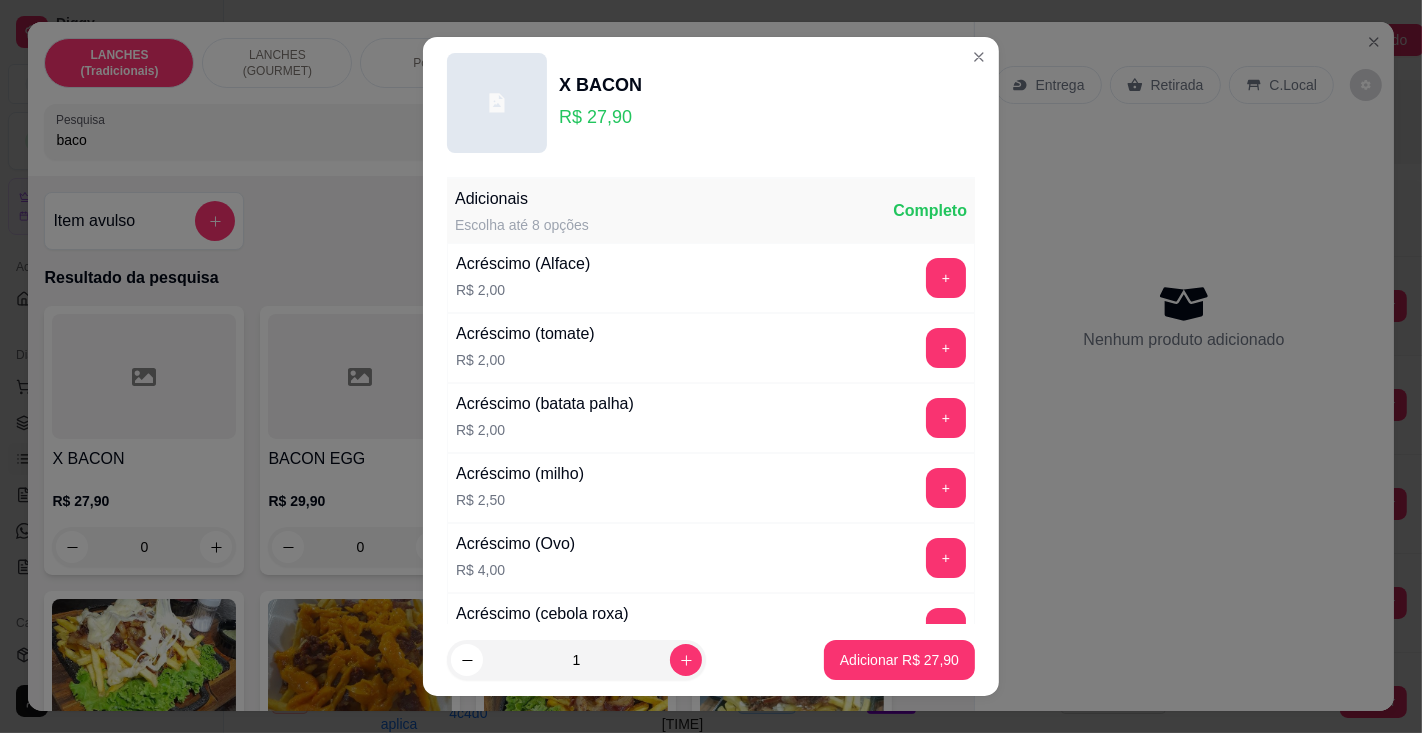 click on "Adicionar   R$ 27,90" at bounding box center [899, 660] 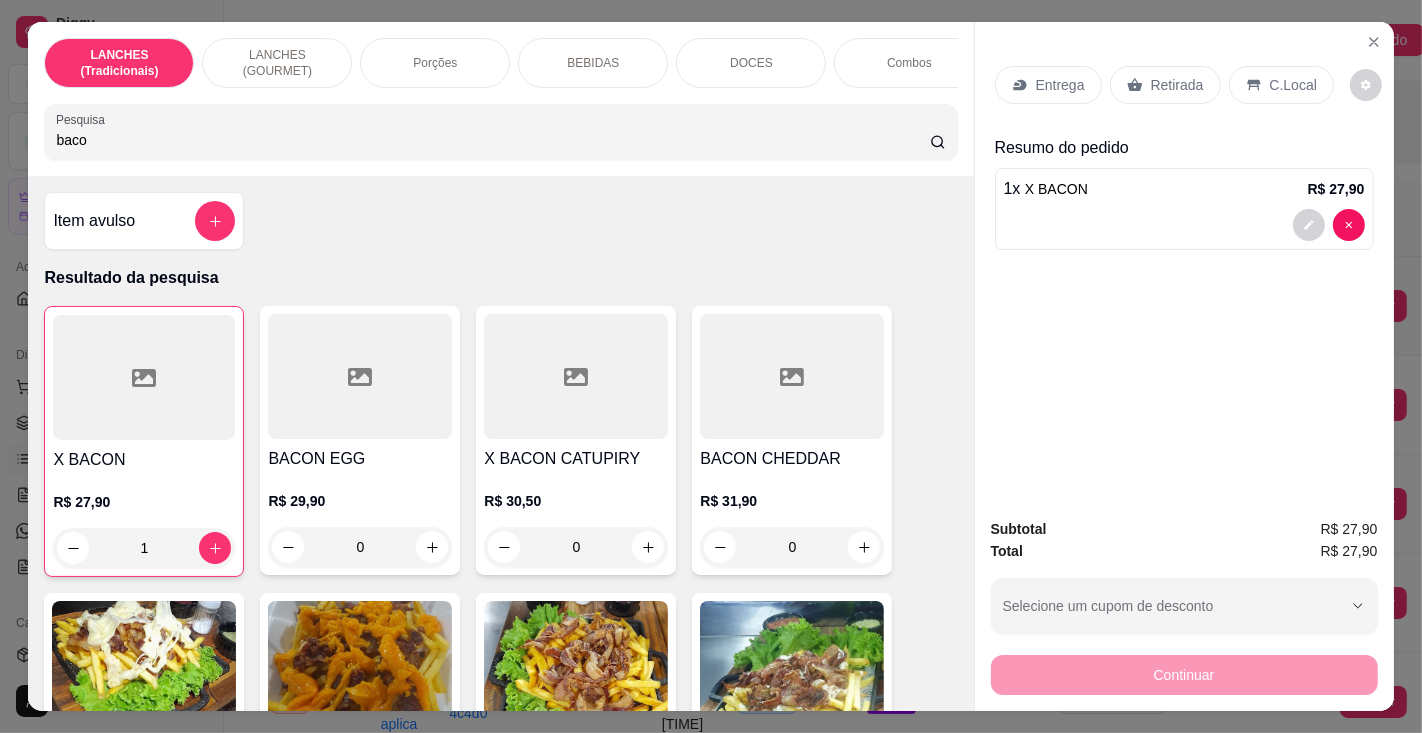 click on "baco" at bounding box center (492, 140) 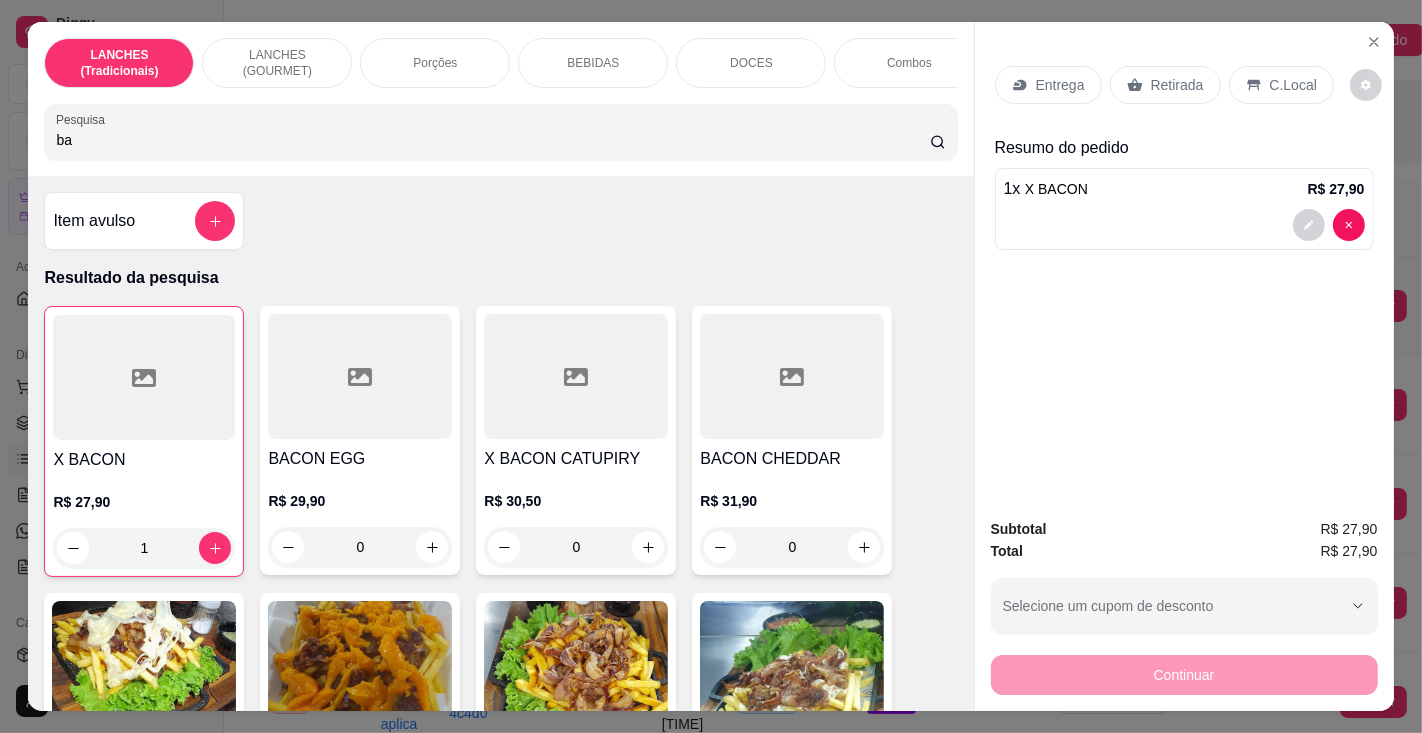 type on "b" 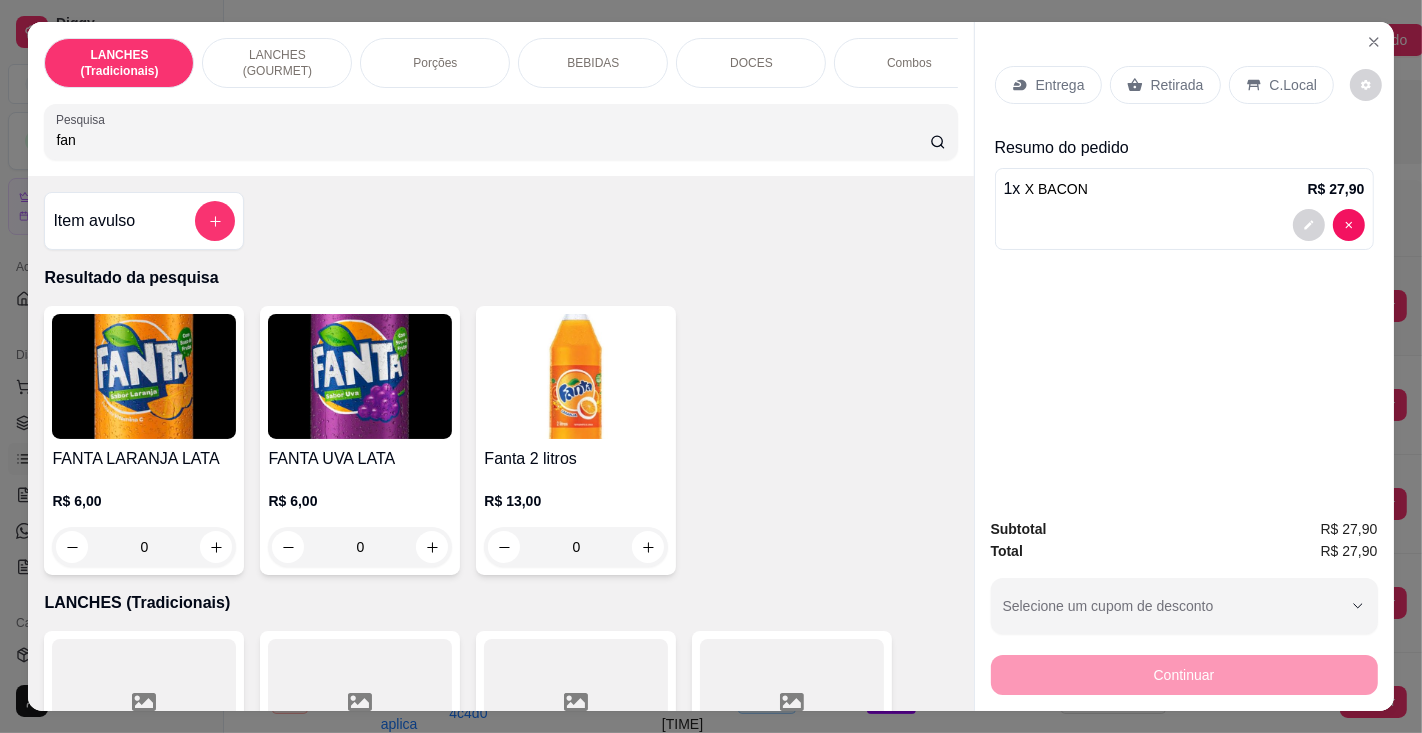 type on "fan" 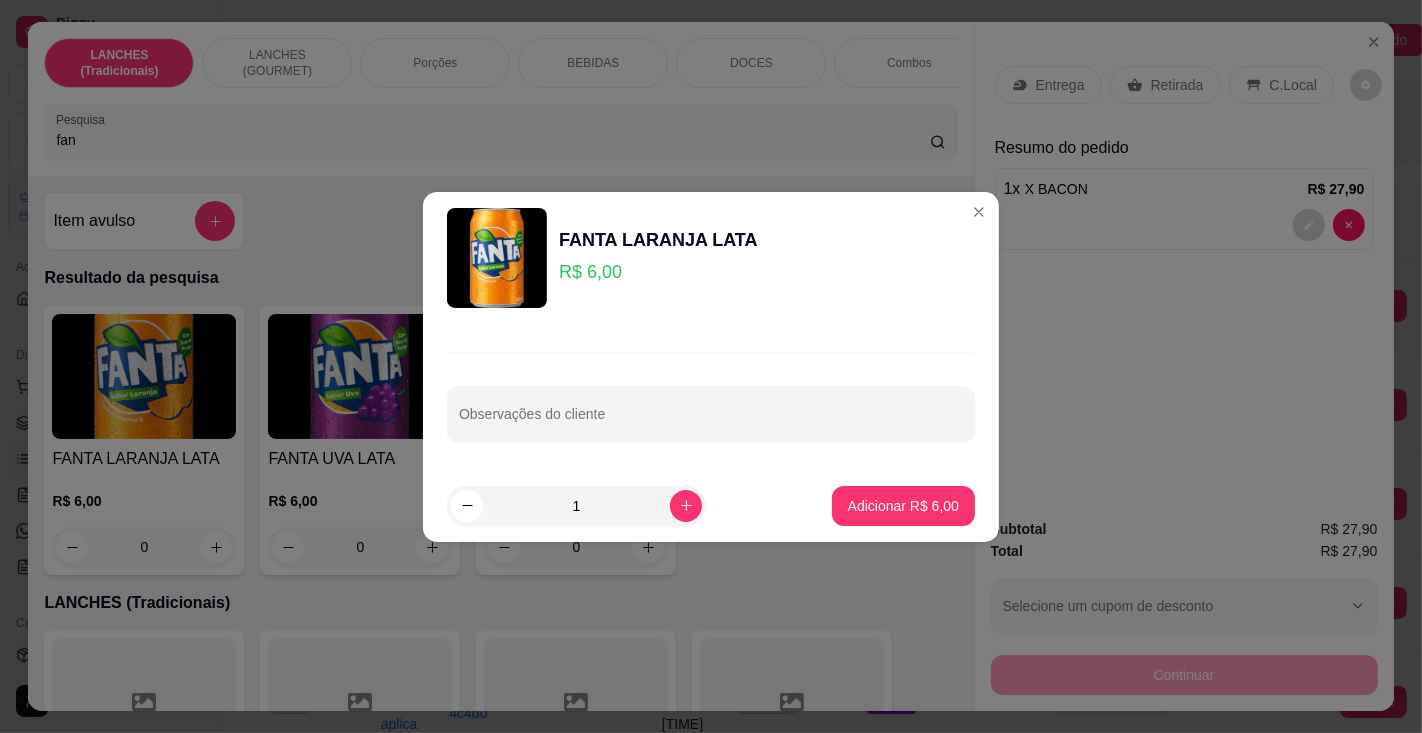 click on "Adicionar   R$ 6,00" at bounding box center (903, 506) 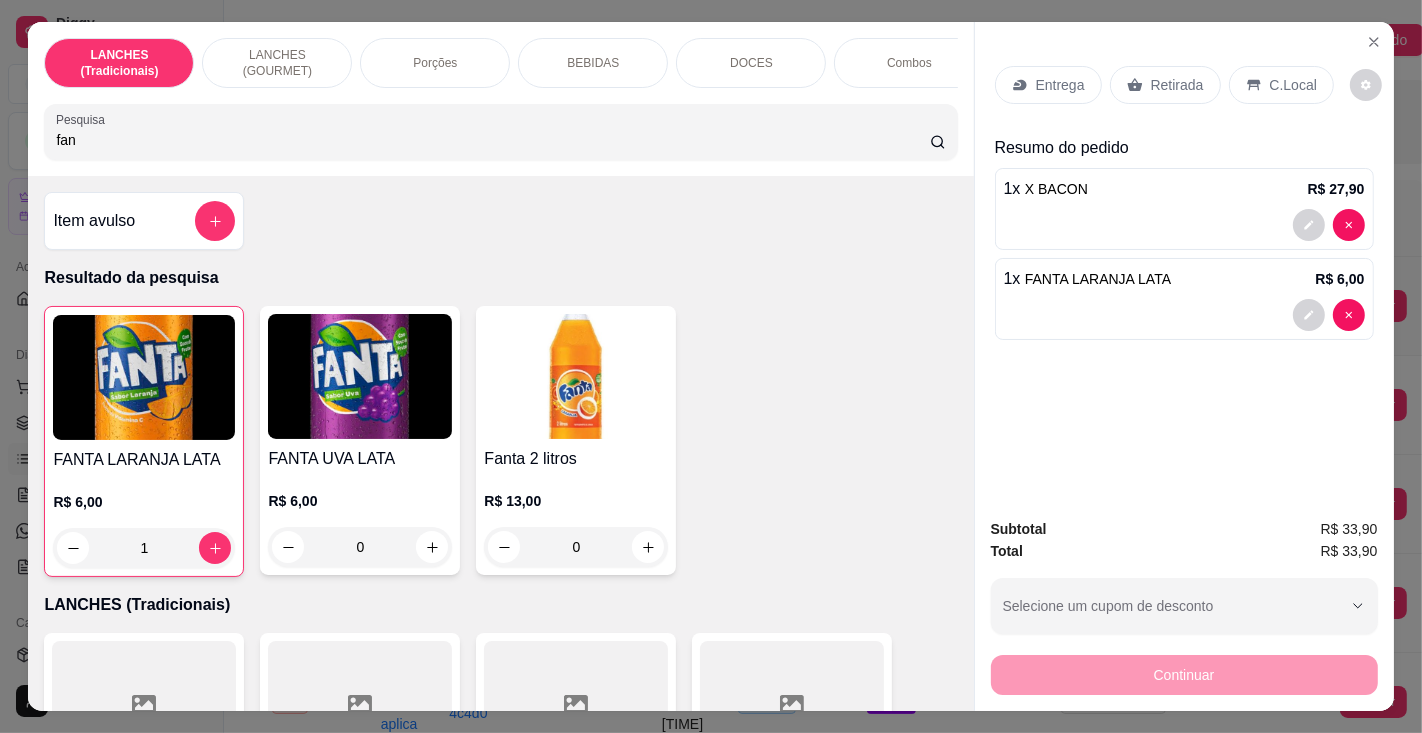 click on "Entrega" at bounding box center (1060, 85) 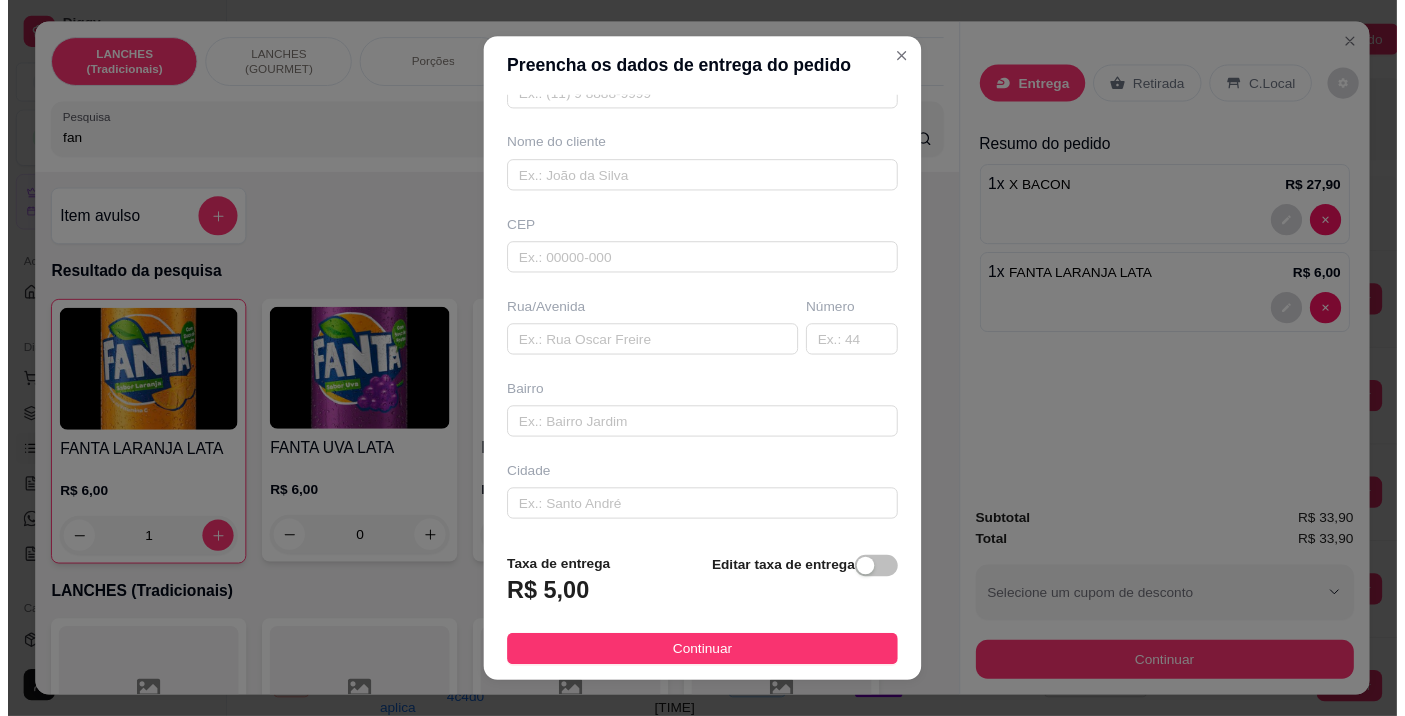 scroll, scrollTop: 215, scrollLeft: 0, axis: vertical 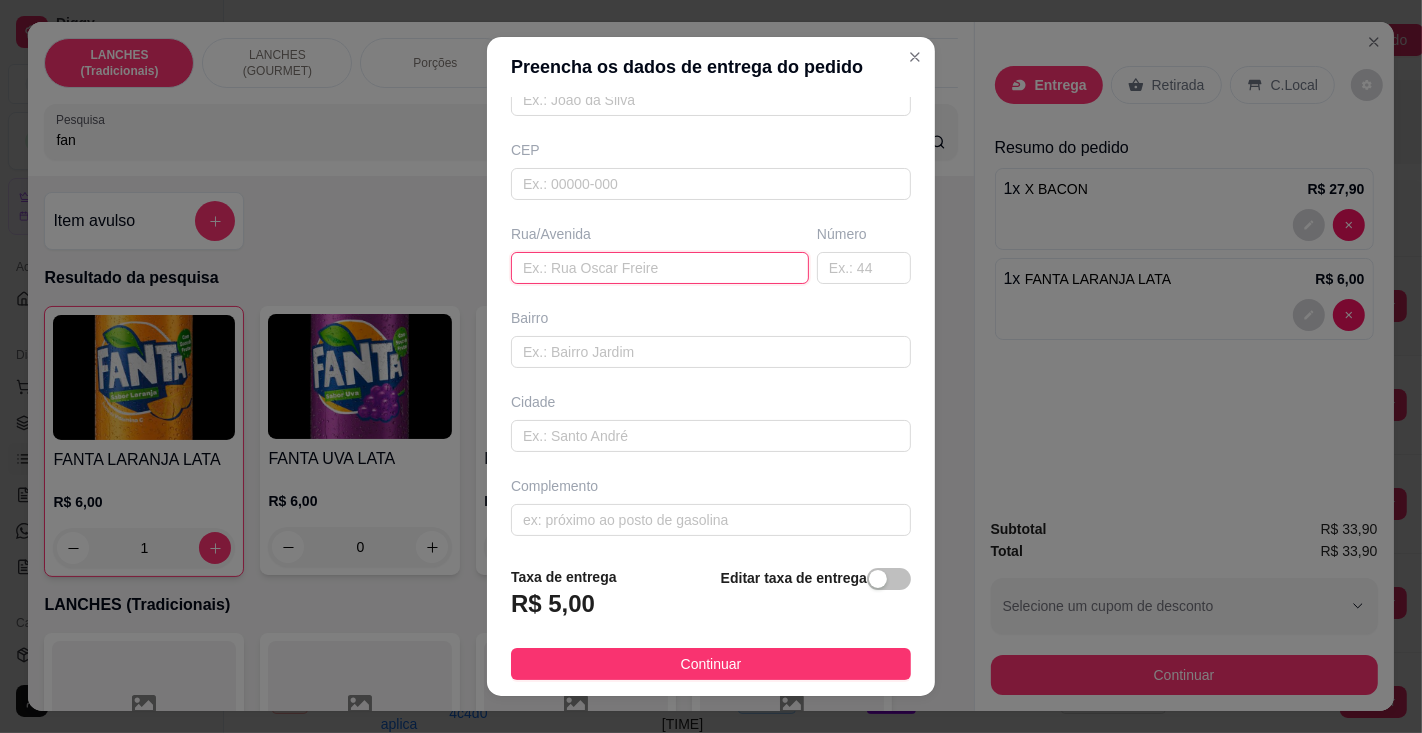 click at bounding box center [660, 268] 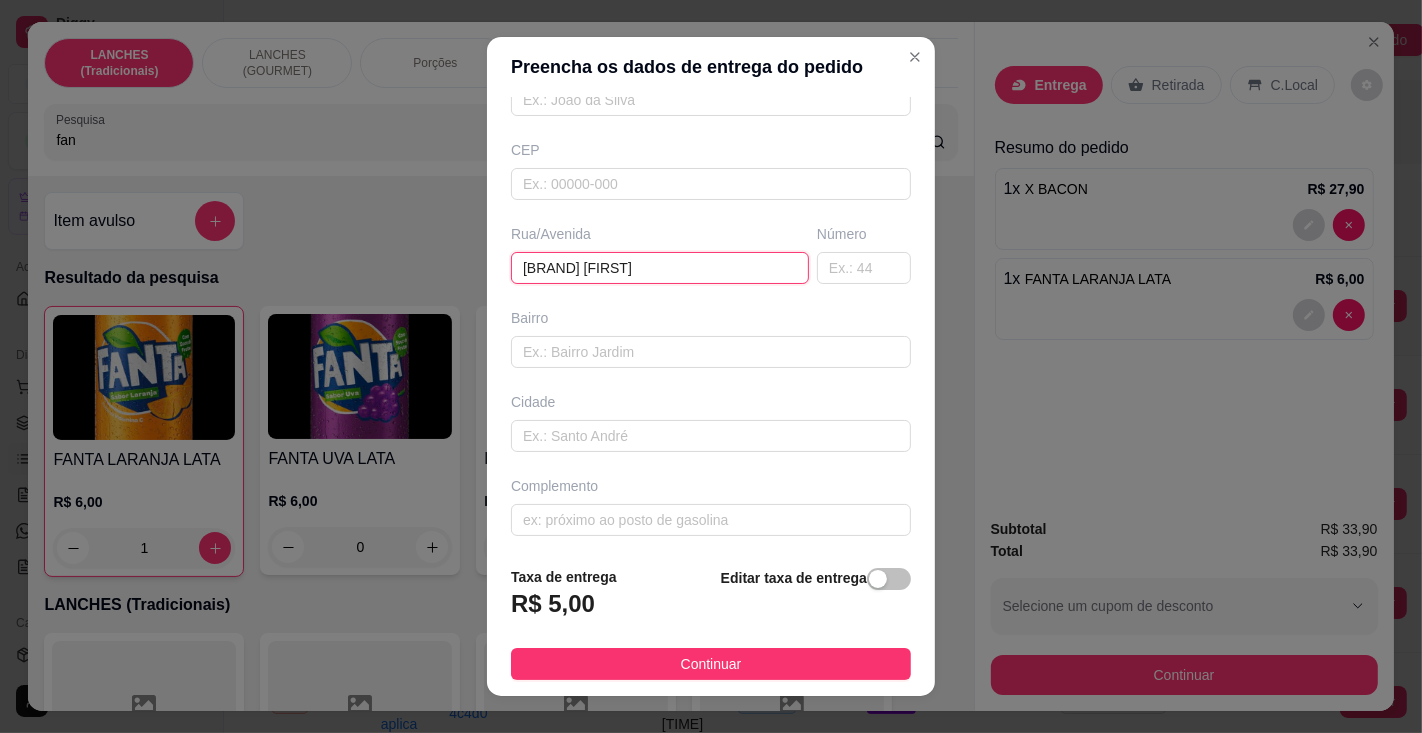 type on "madeireira [BRAND] [FIRST]" 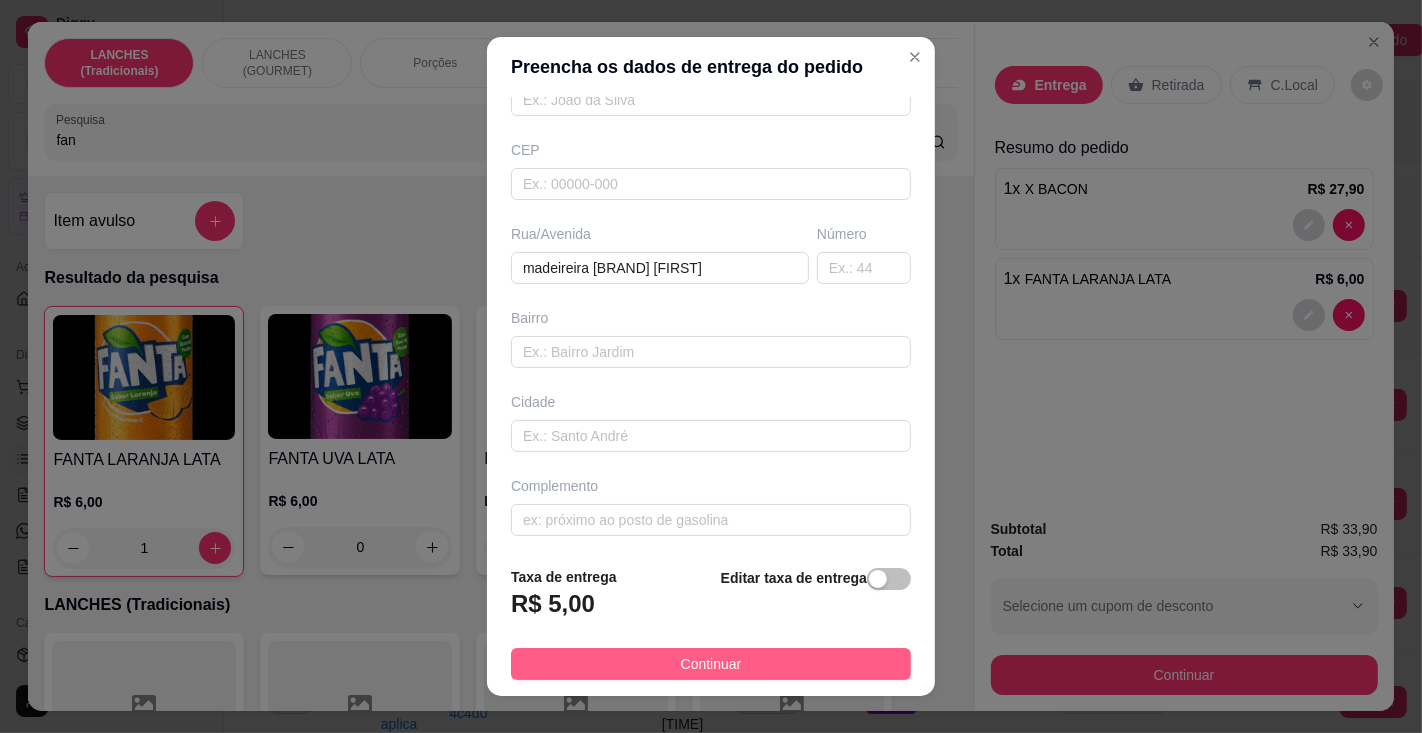 click on "Continuar" at bounding box center (711, 664) 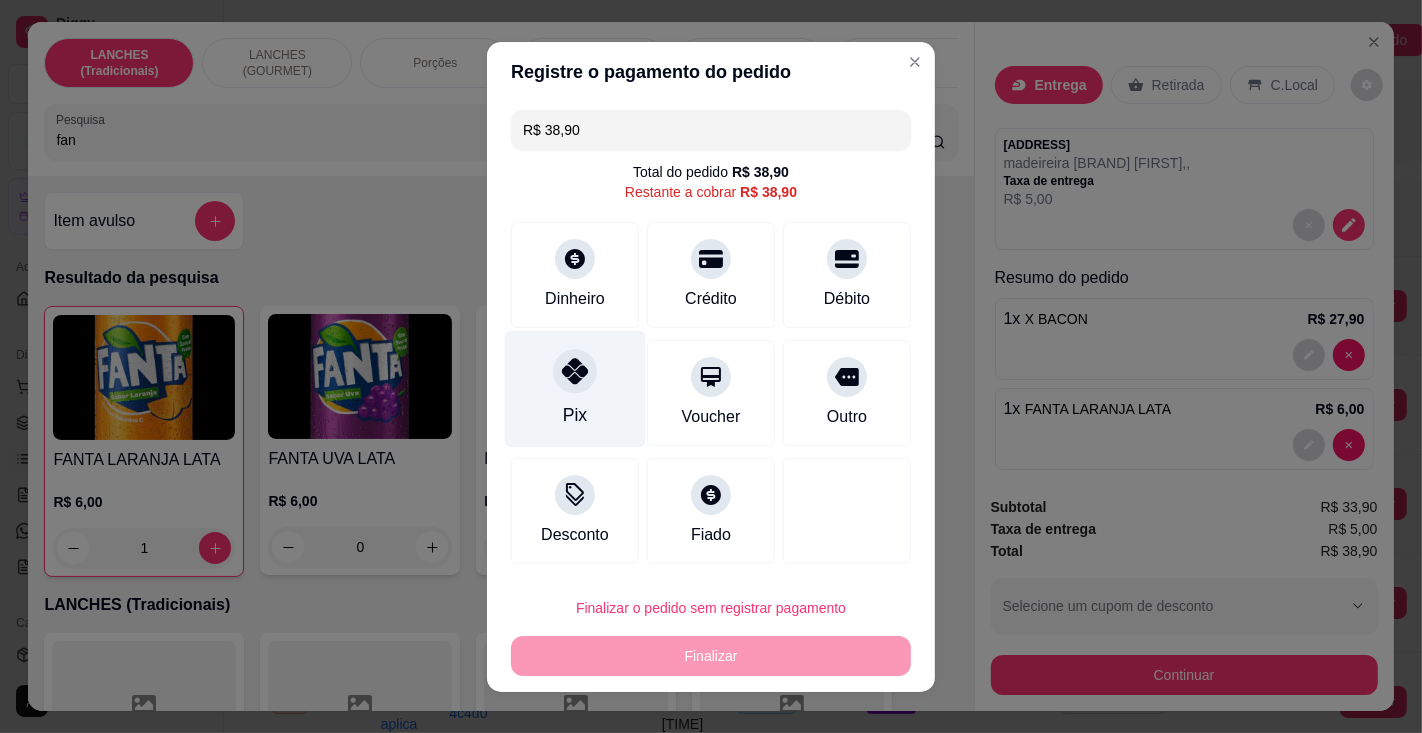 click at bounding box center (575, 371) 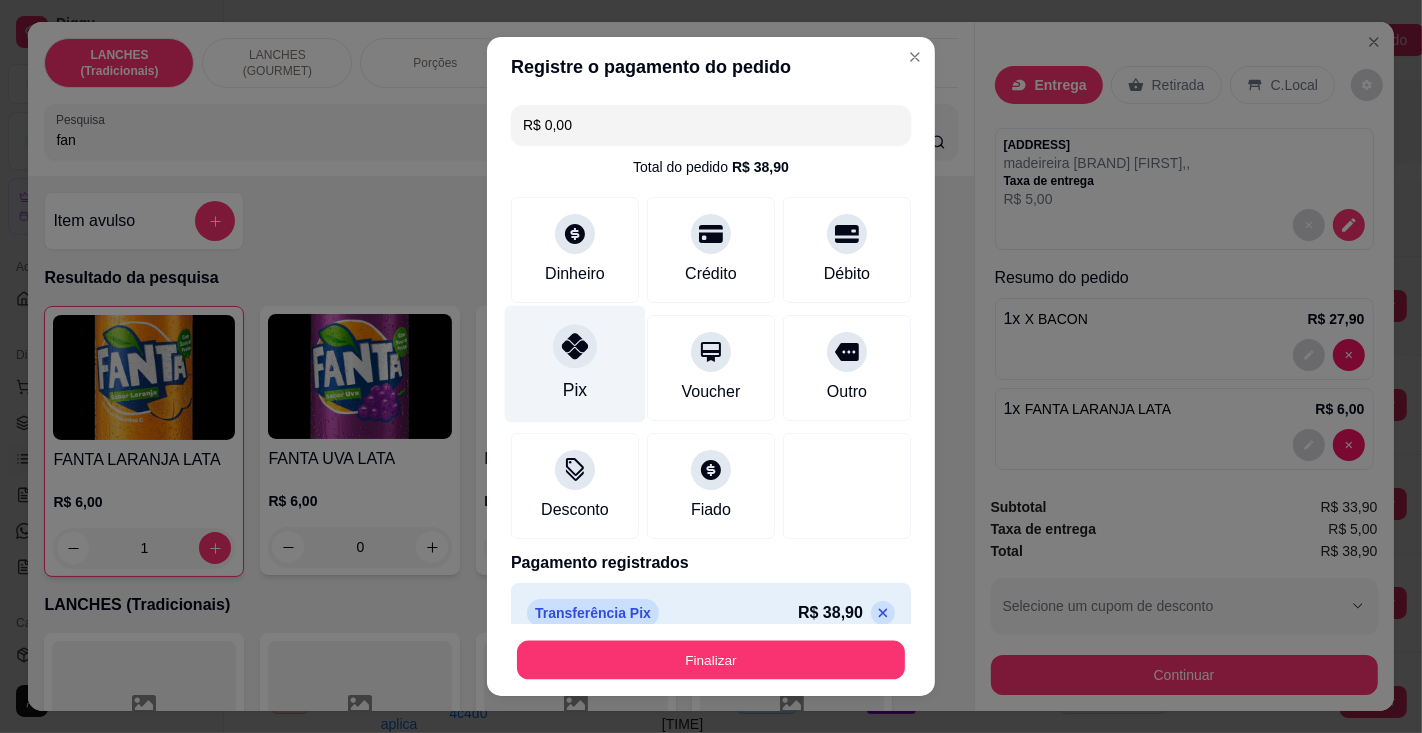 click on "Finalizar" at bounding box center (711, 660) 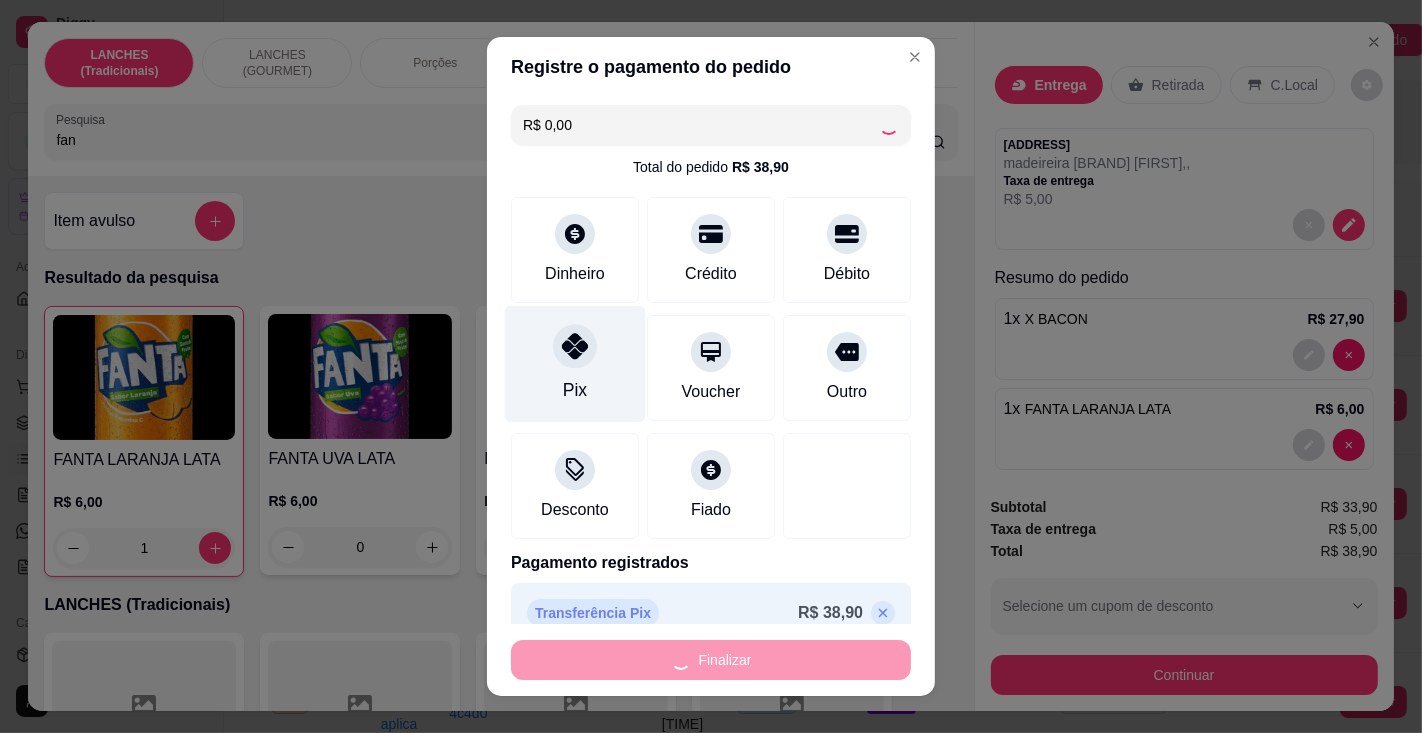 type on "0" 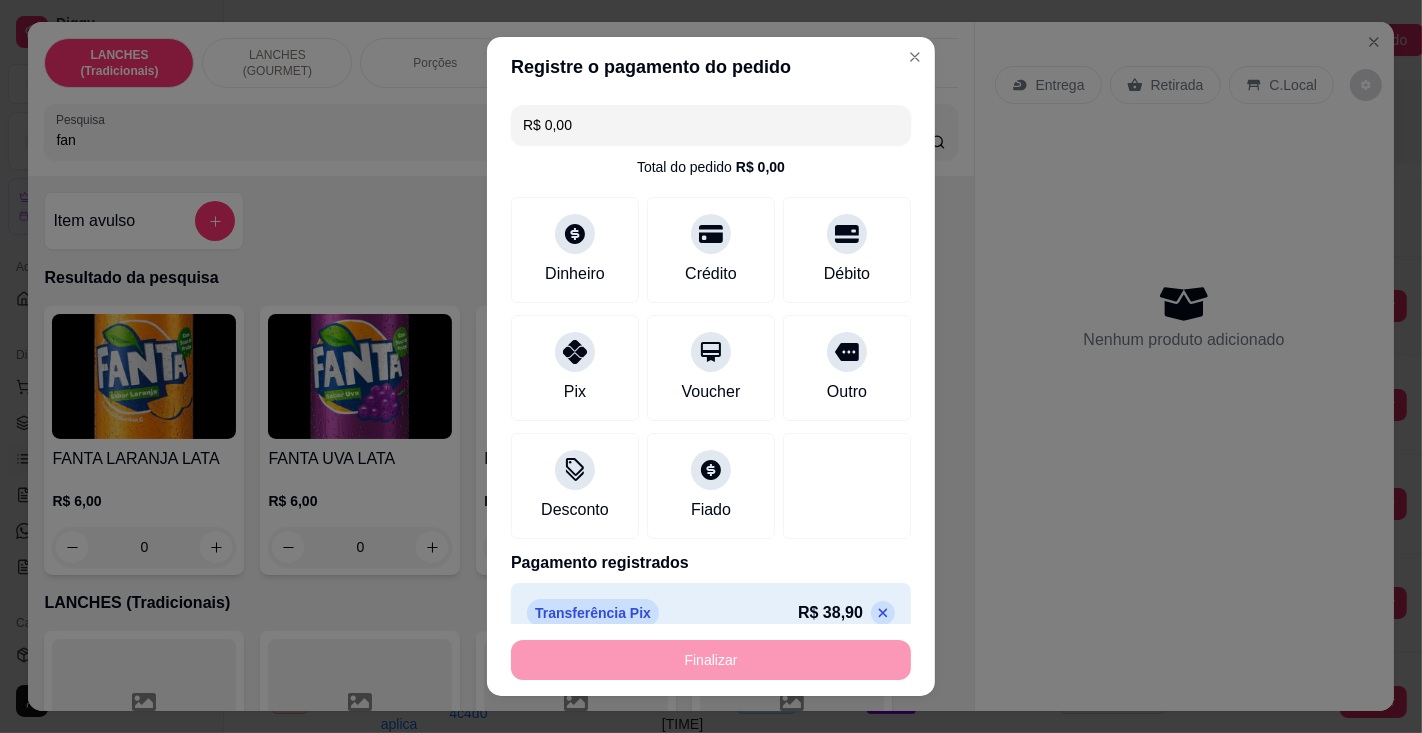 type on "-R$ 38,90" 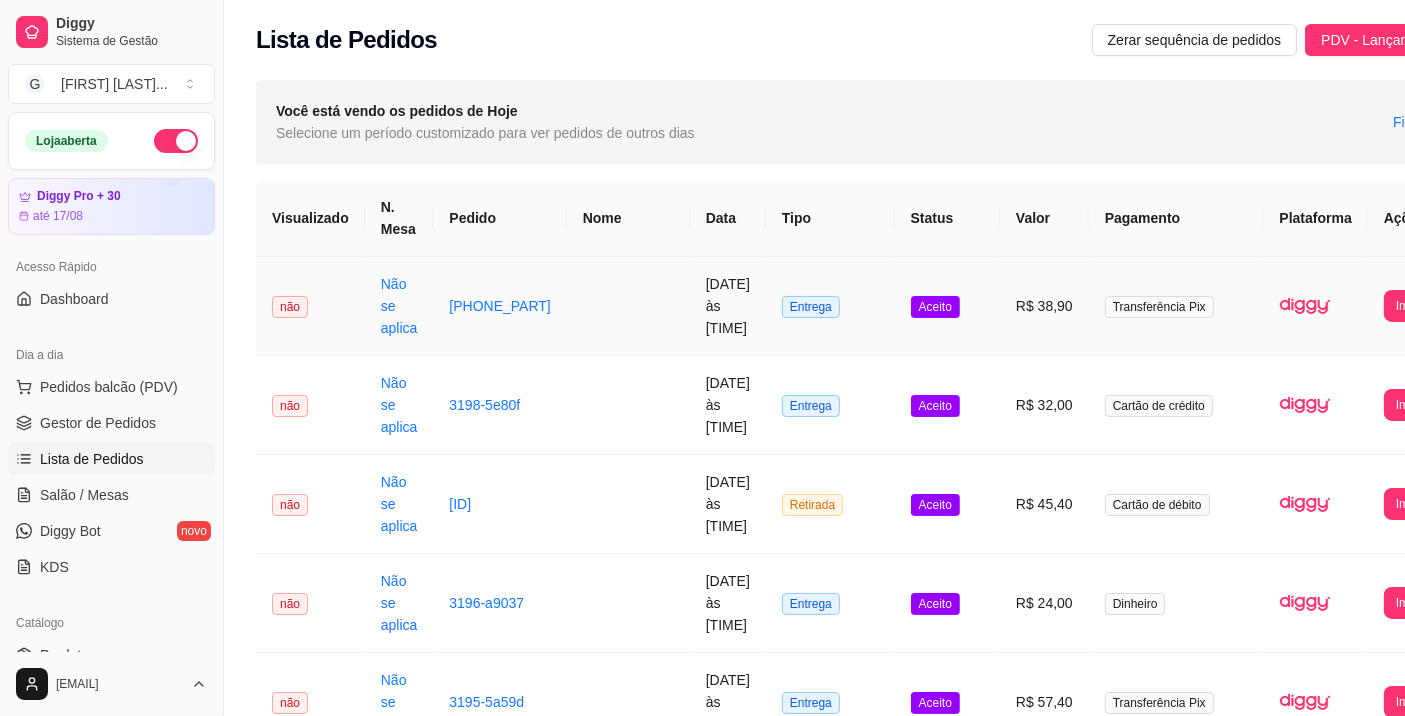 scroll, scrollTop: 0, scrollLeft: 17, axis: horizontal 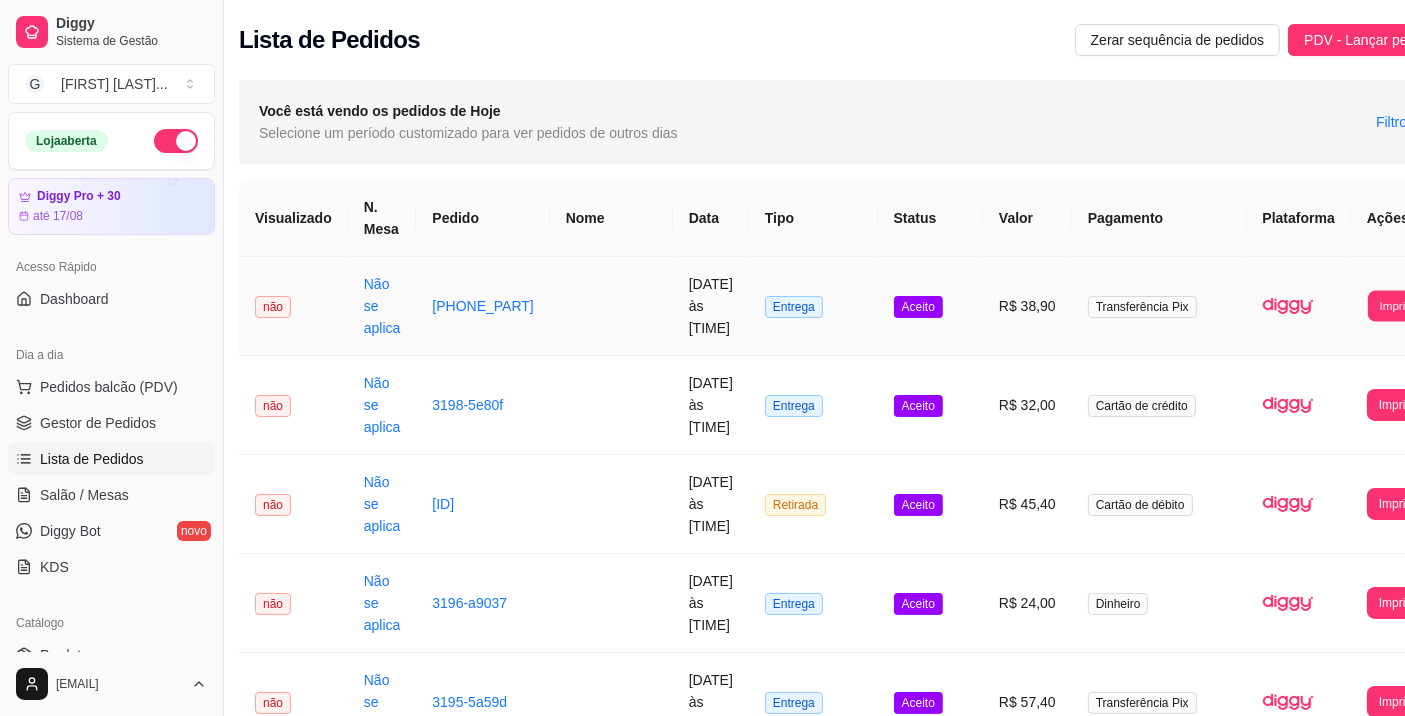 click on "Imprimir" at bounding box center [1400, 305] 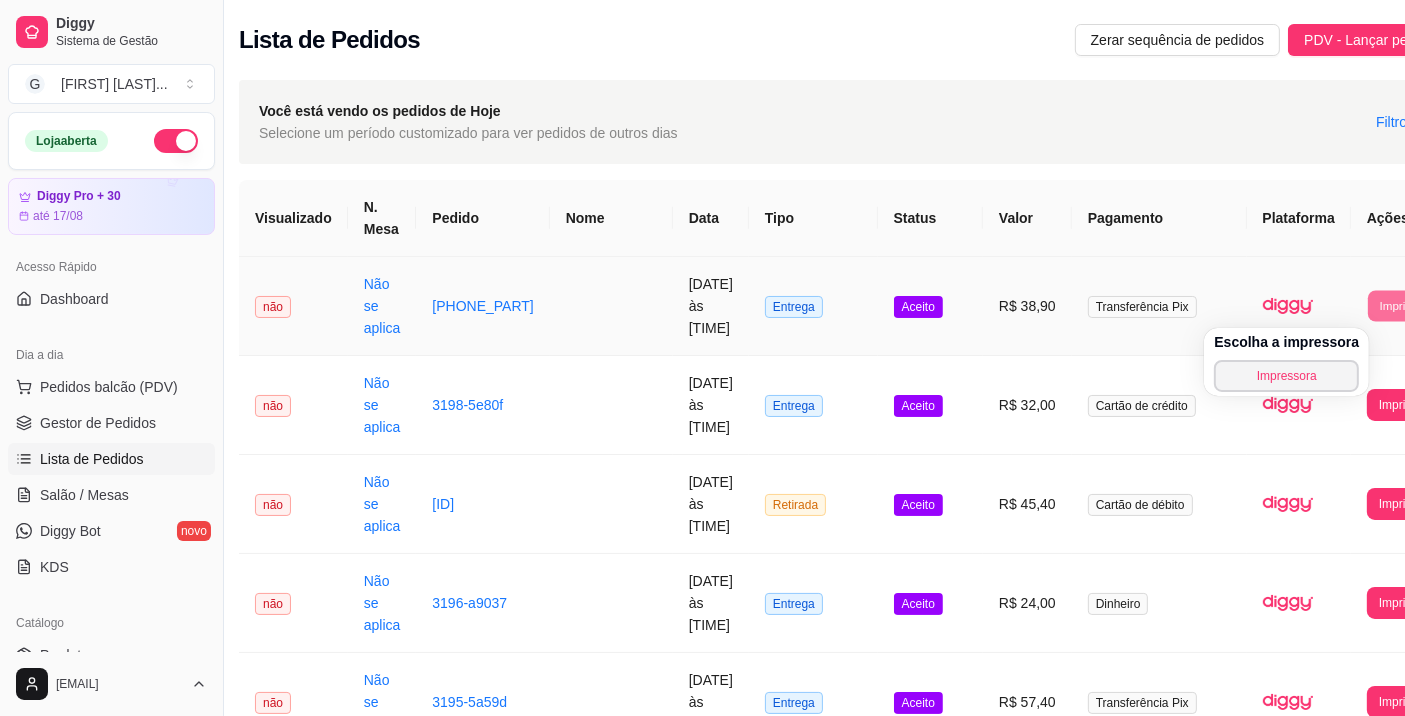 click on "Impressora" at bounding box center [1286, 376] 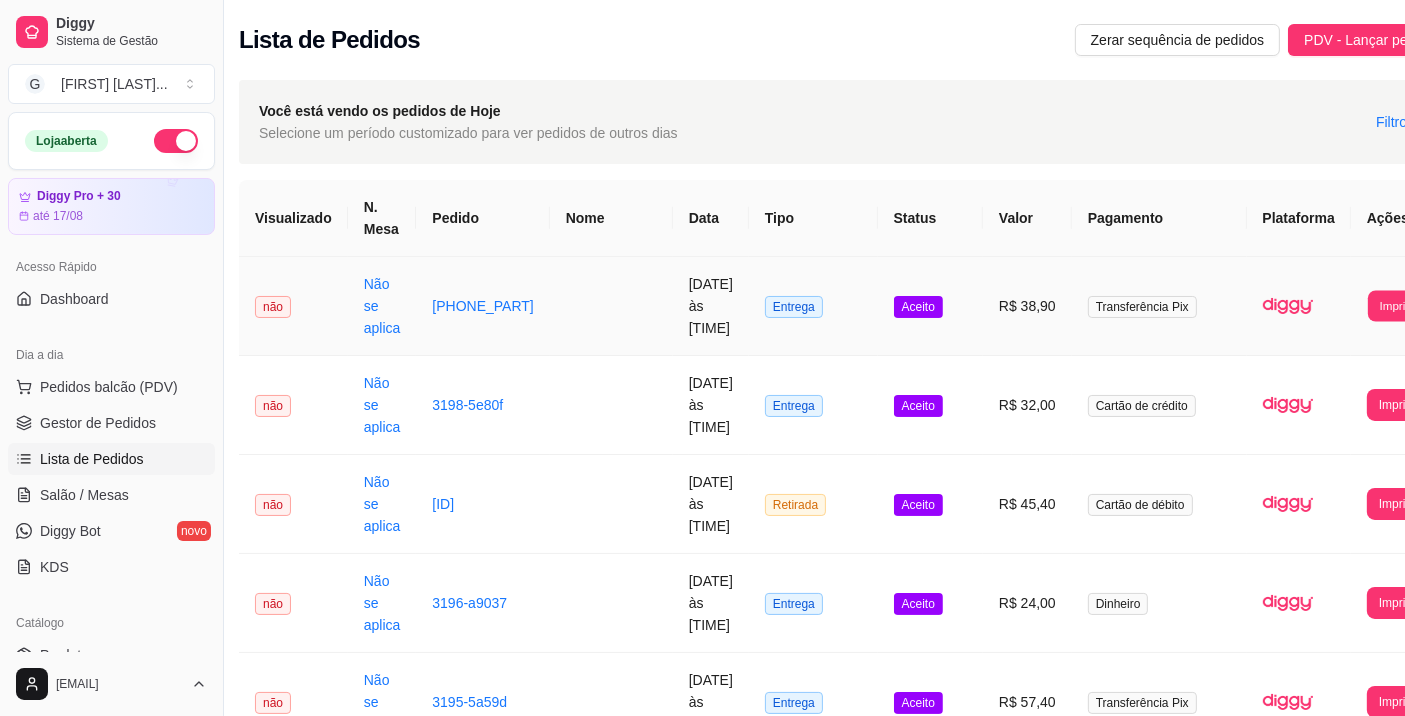 click on "Imprimir" at bounding box center [1400, 305] 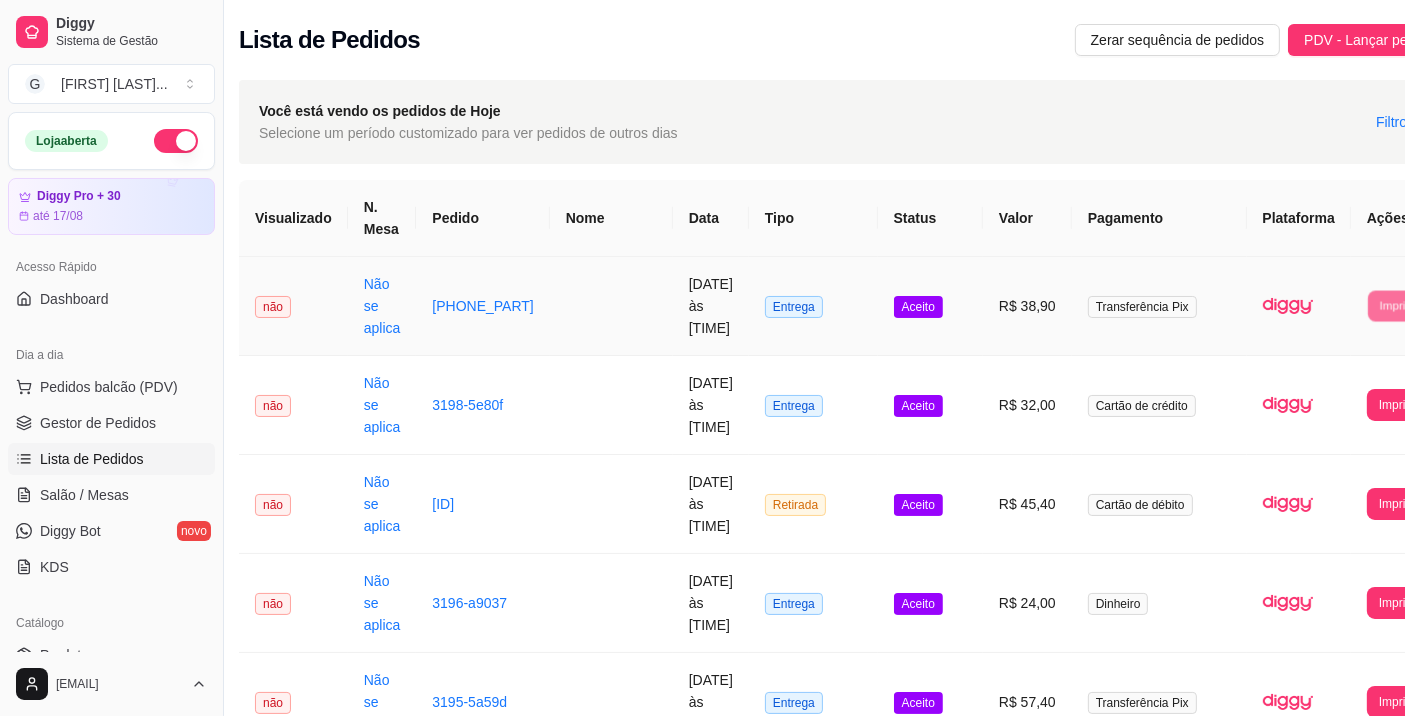 click on "Impressora" at bounding box center (1303, 367) 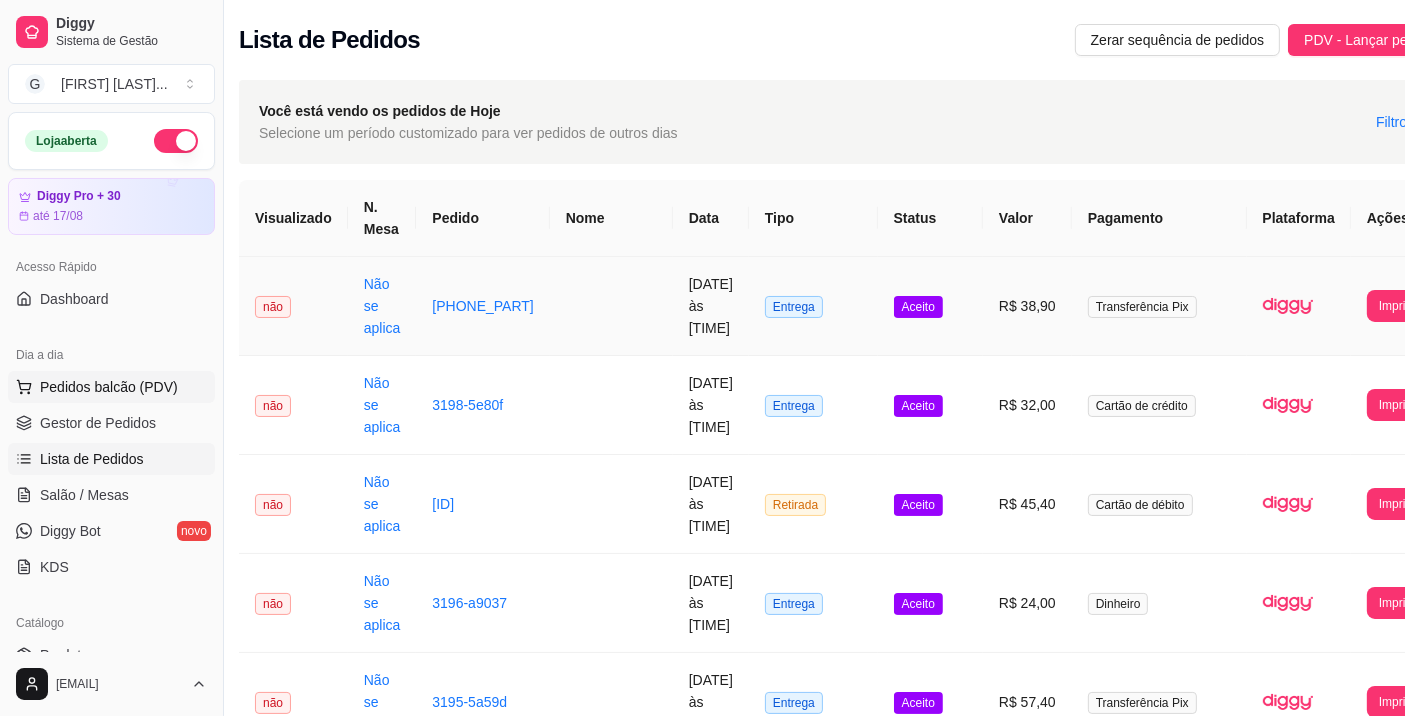 click on "Pedidos balcão (PDV)" at bounding box center (111, 387) 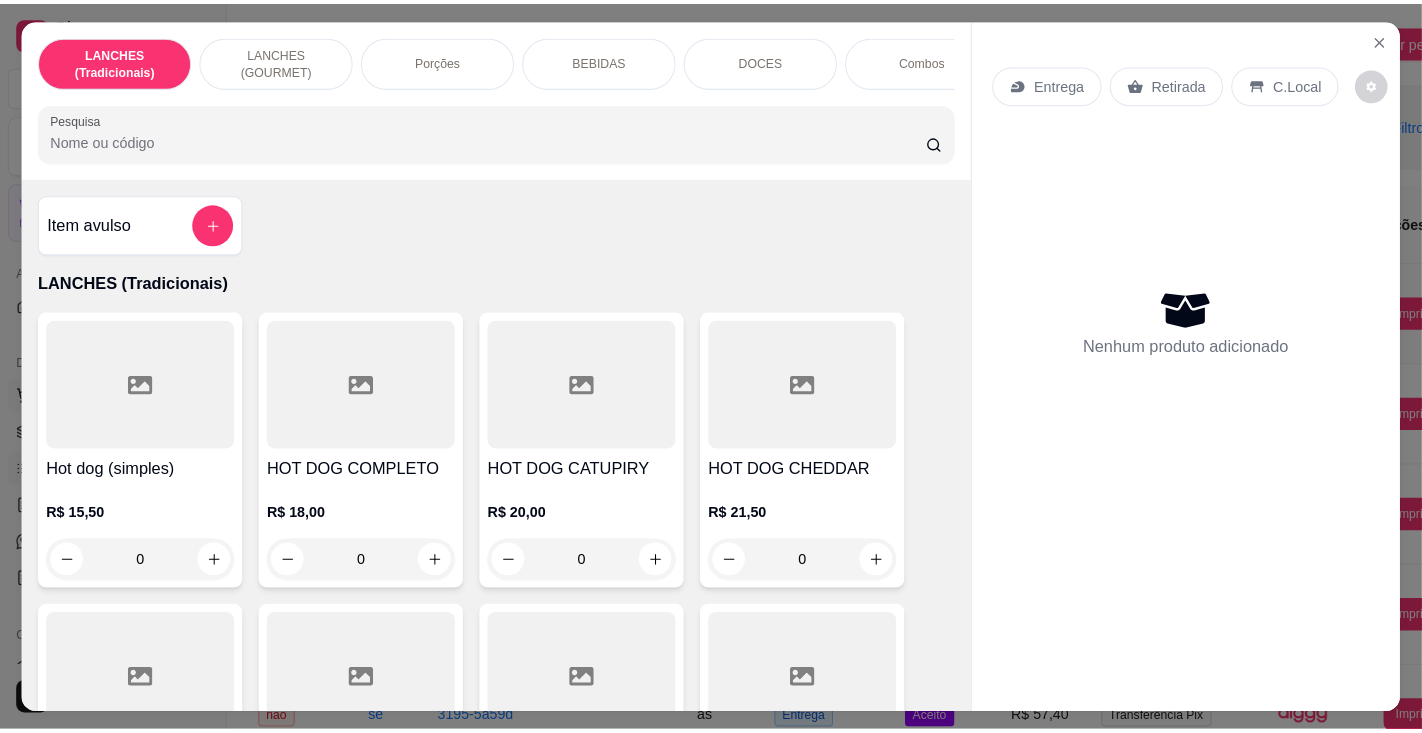 scroll, scrollTop: 0, scrollLeft: 0, axis: both 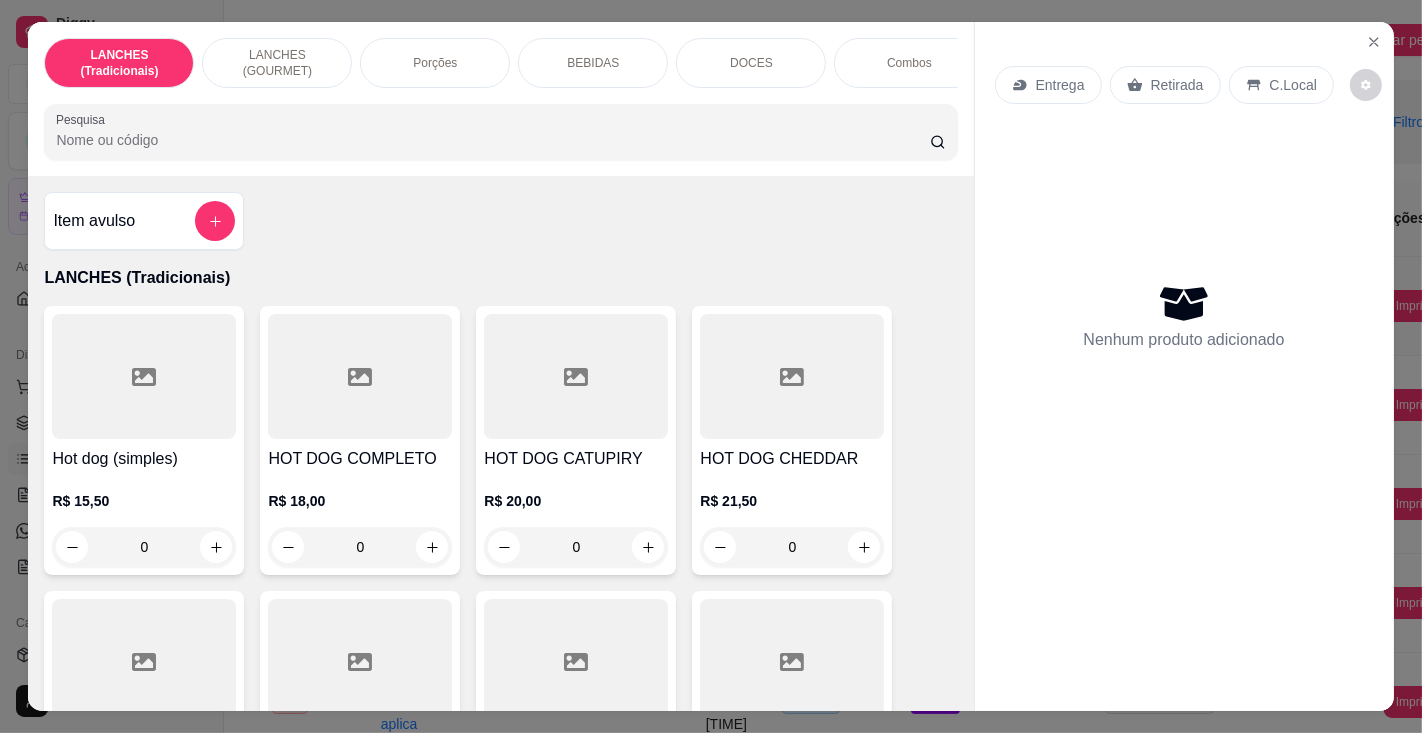 click on "Pesquisa" at bounding box center [492, 140] 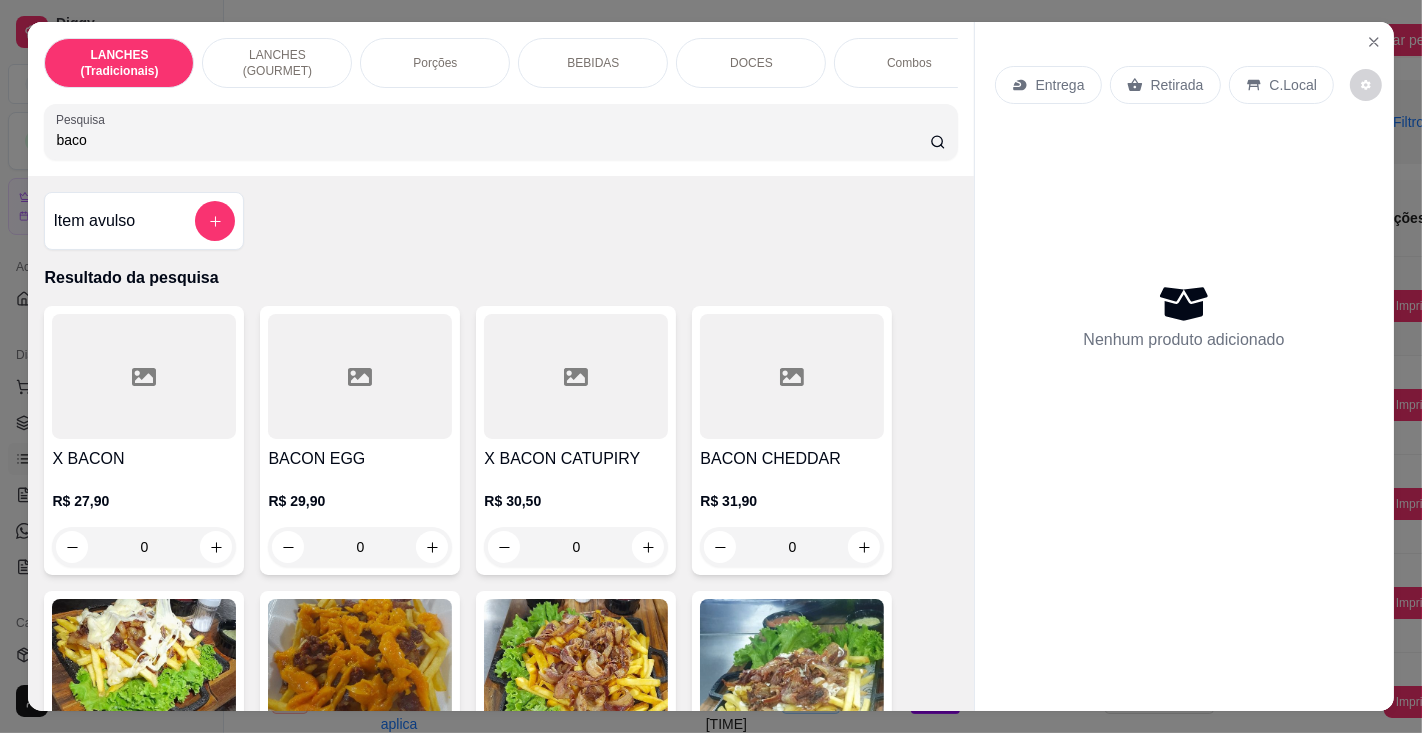 type on "baco" 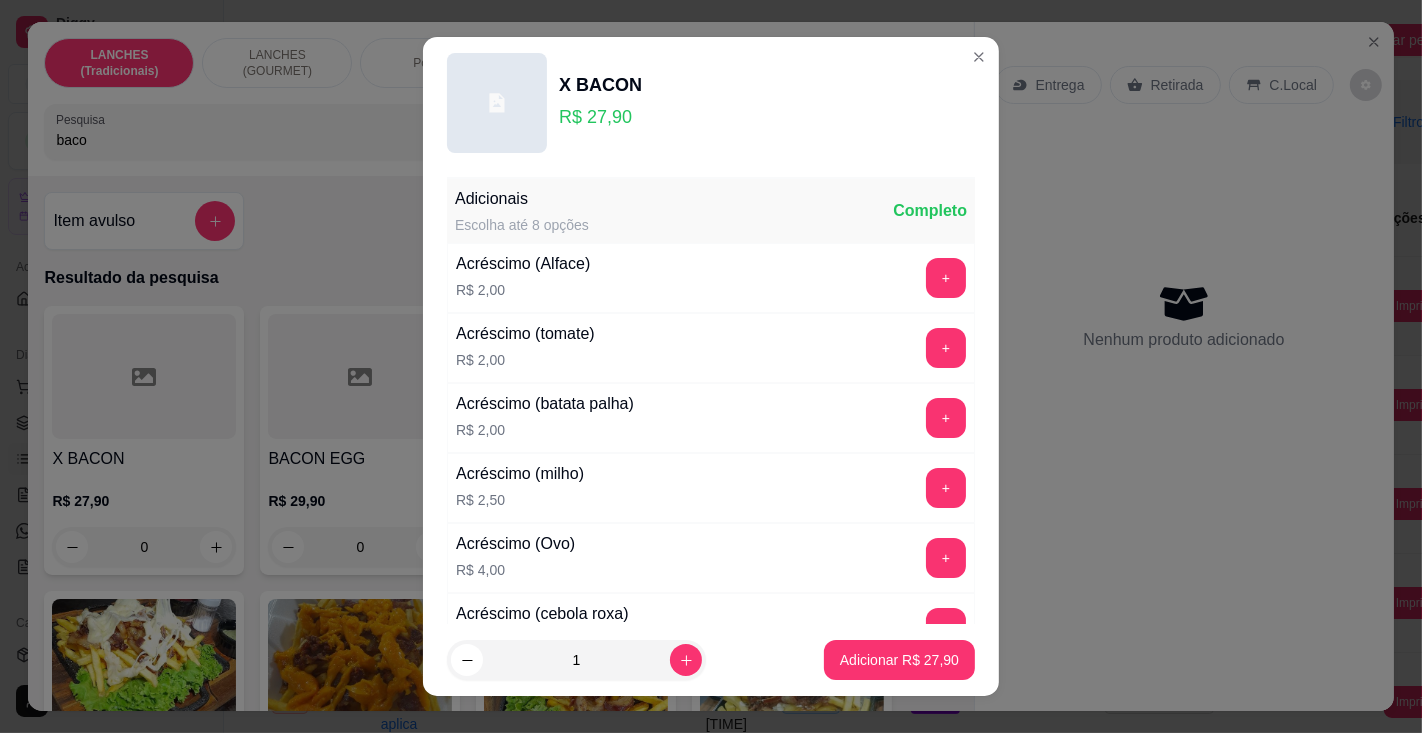 click 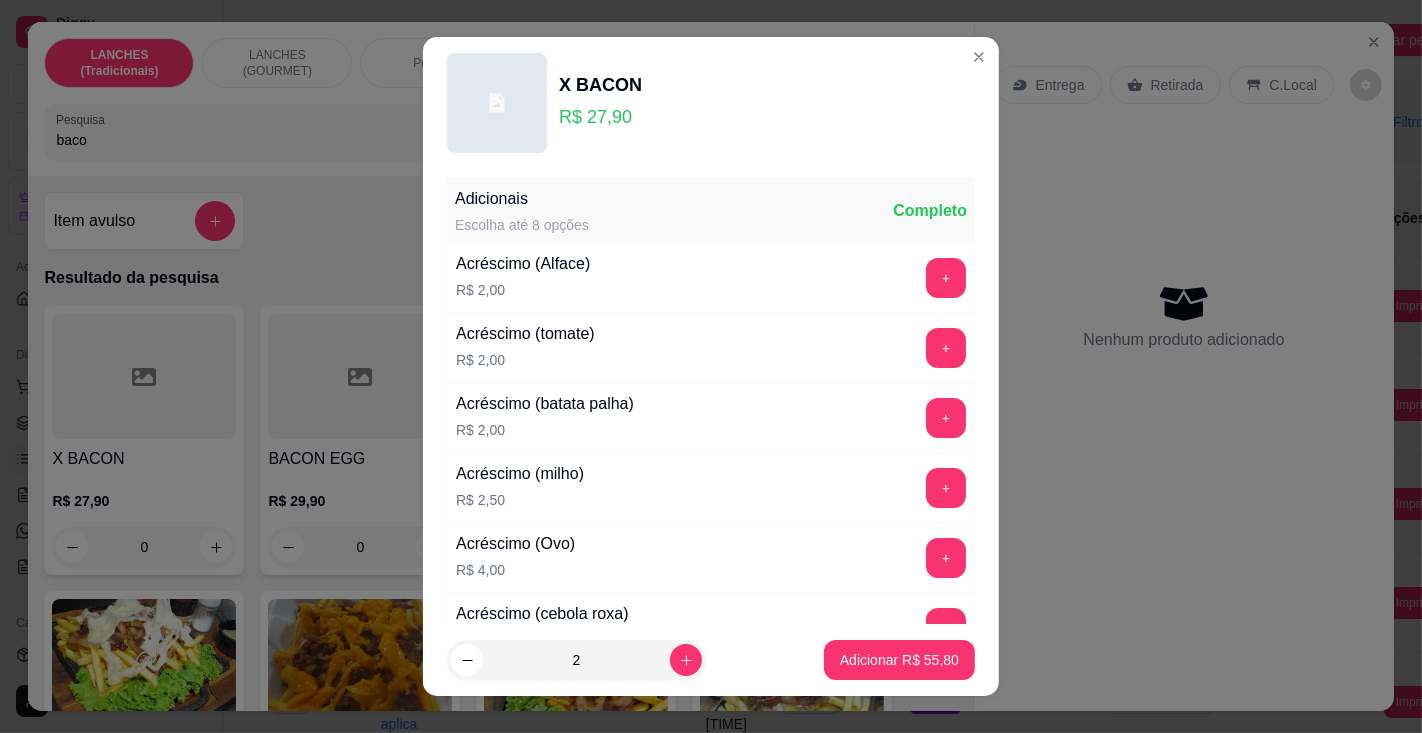 click on "Adicionar   R$ 55,80" at bounding box center [899, 660] 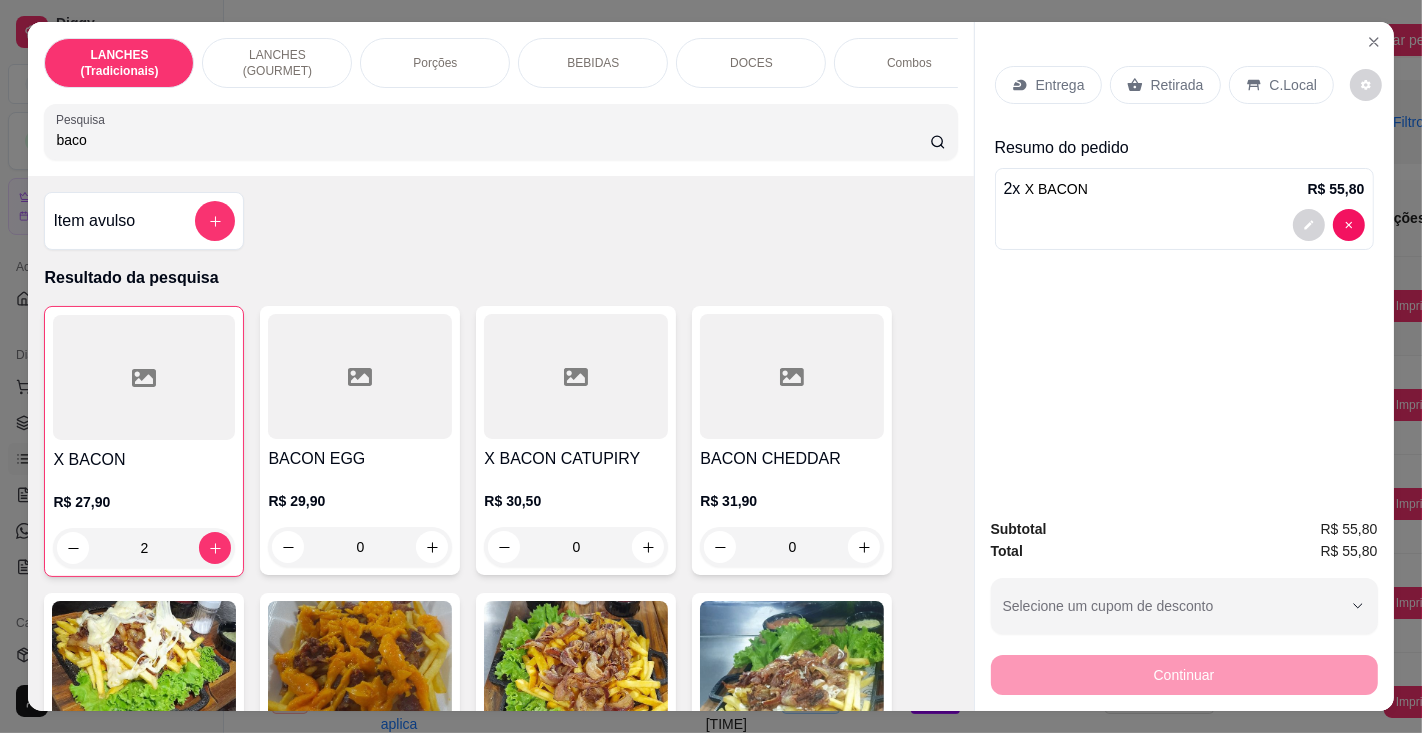 click on "Entrega" at bounding box center (1048, 85) 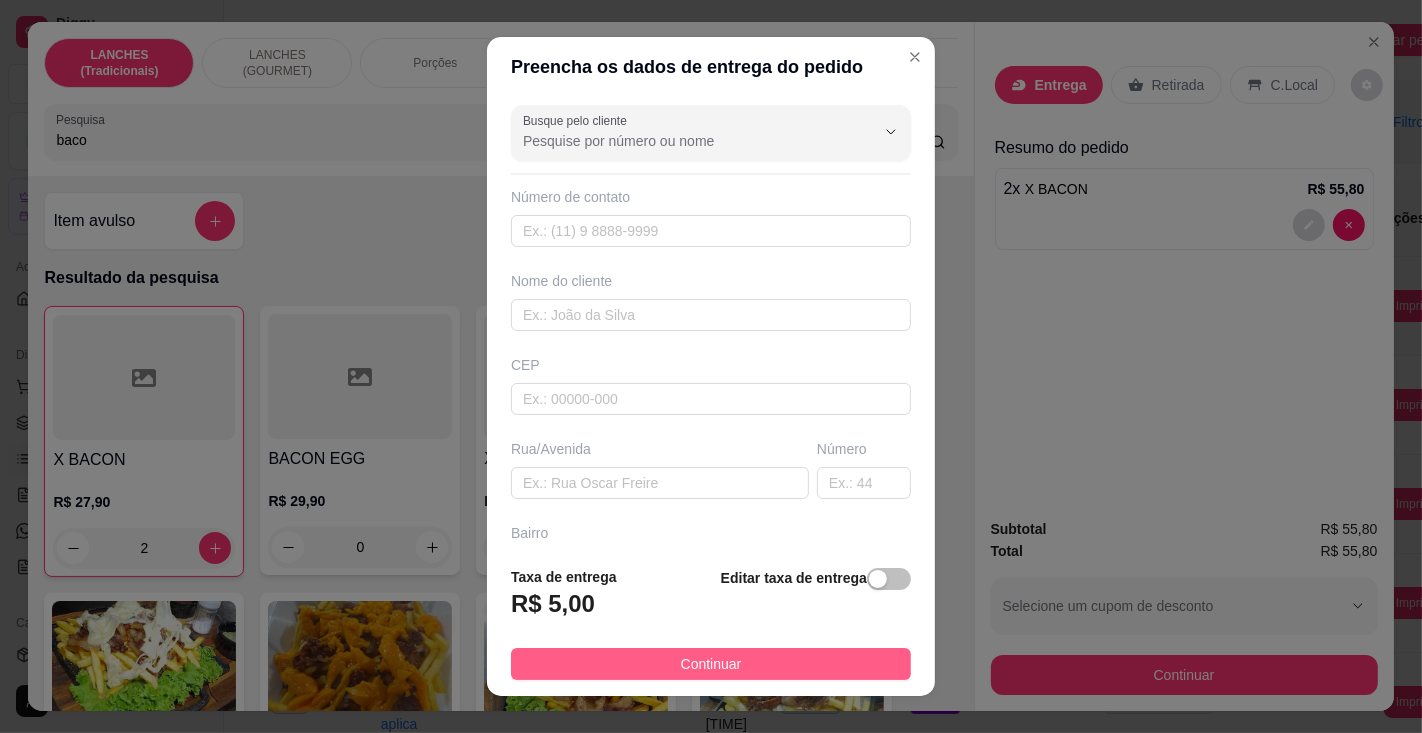 click on "Continuar" at bounding box center (711, 664) 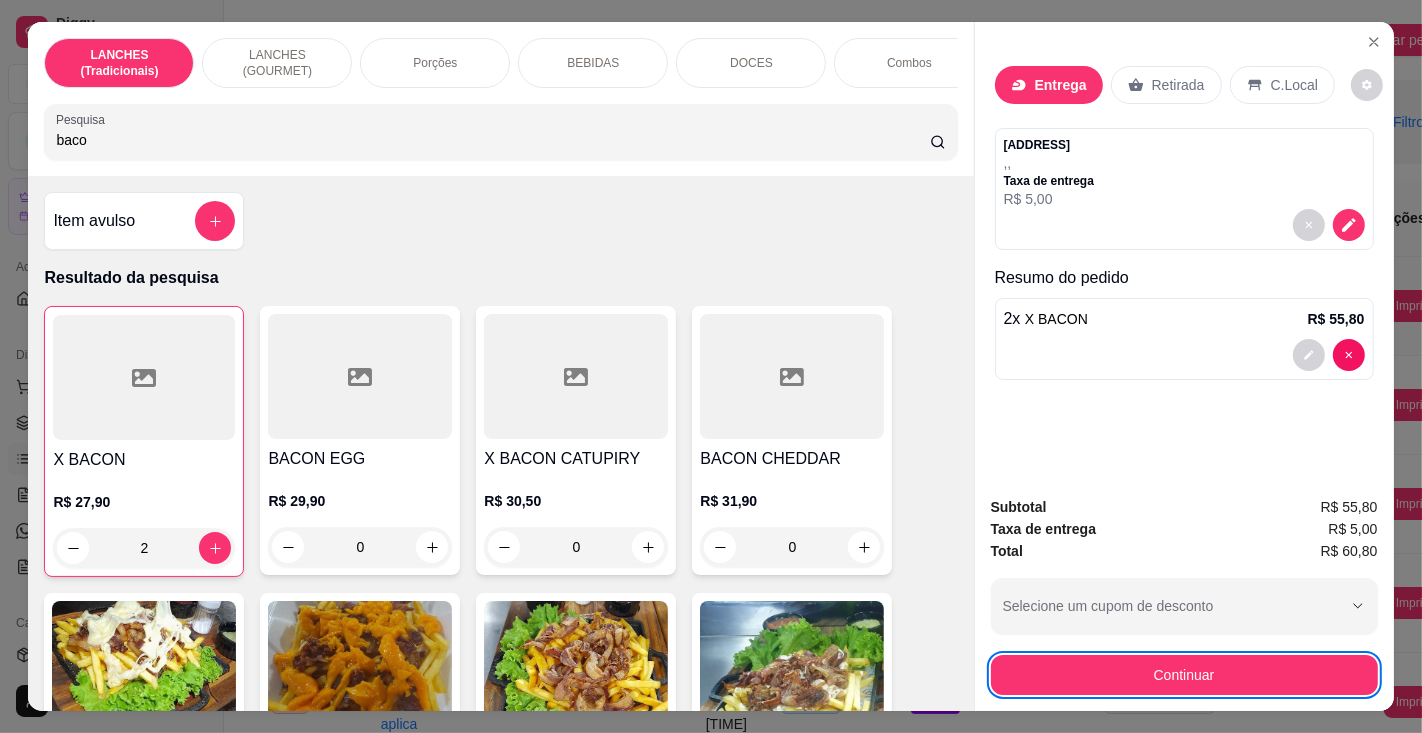 click on "Entrega" at bounding box center (1049, 85) 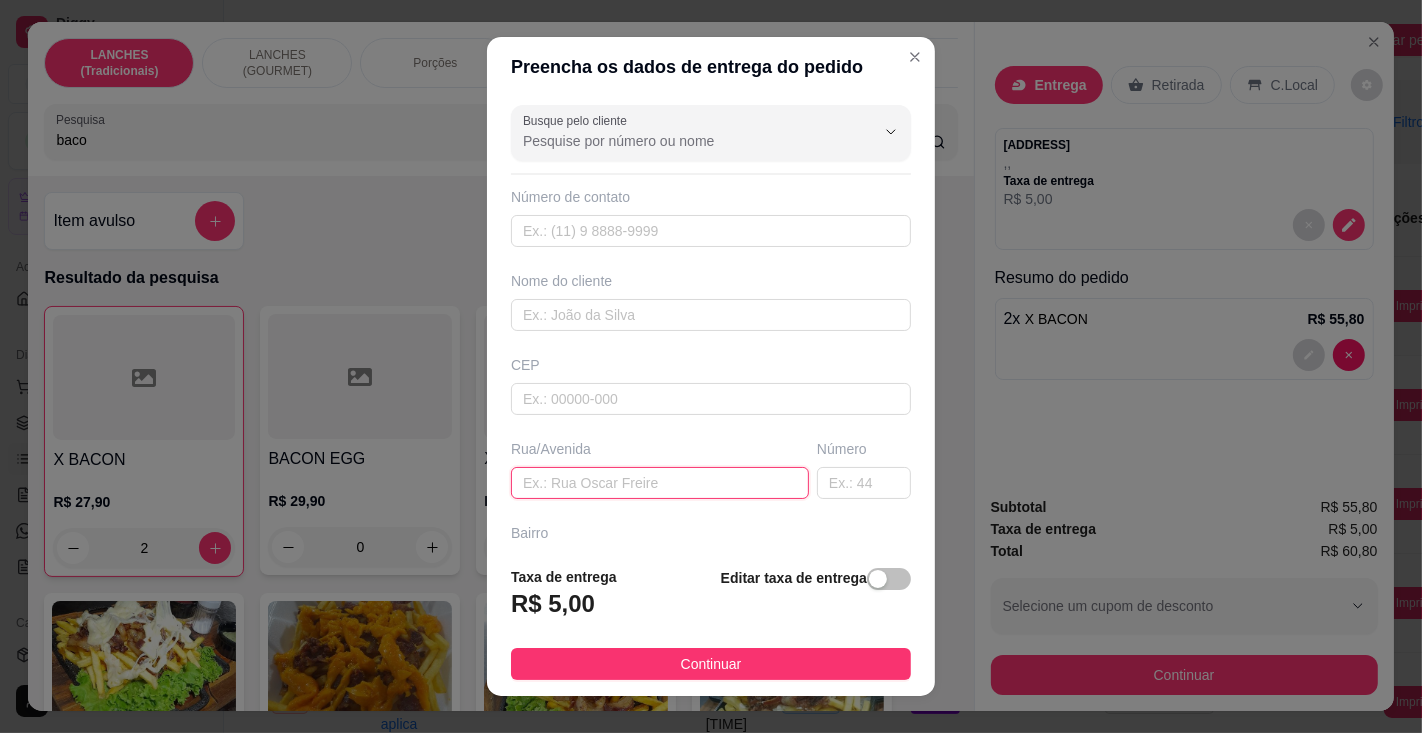 click at bounding box center [660, 483] 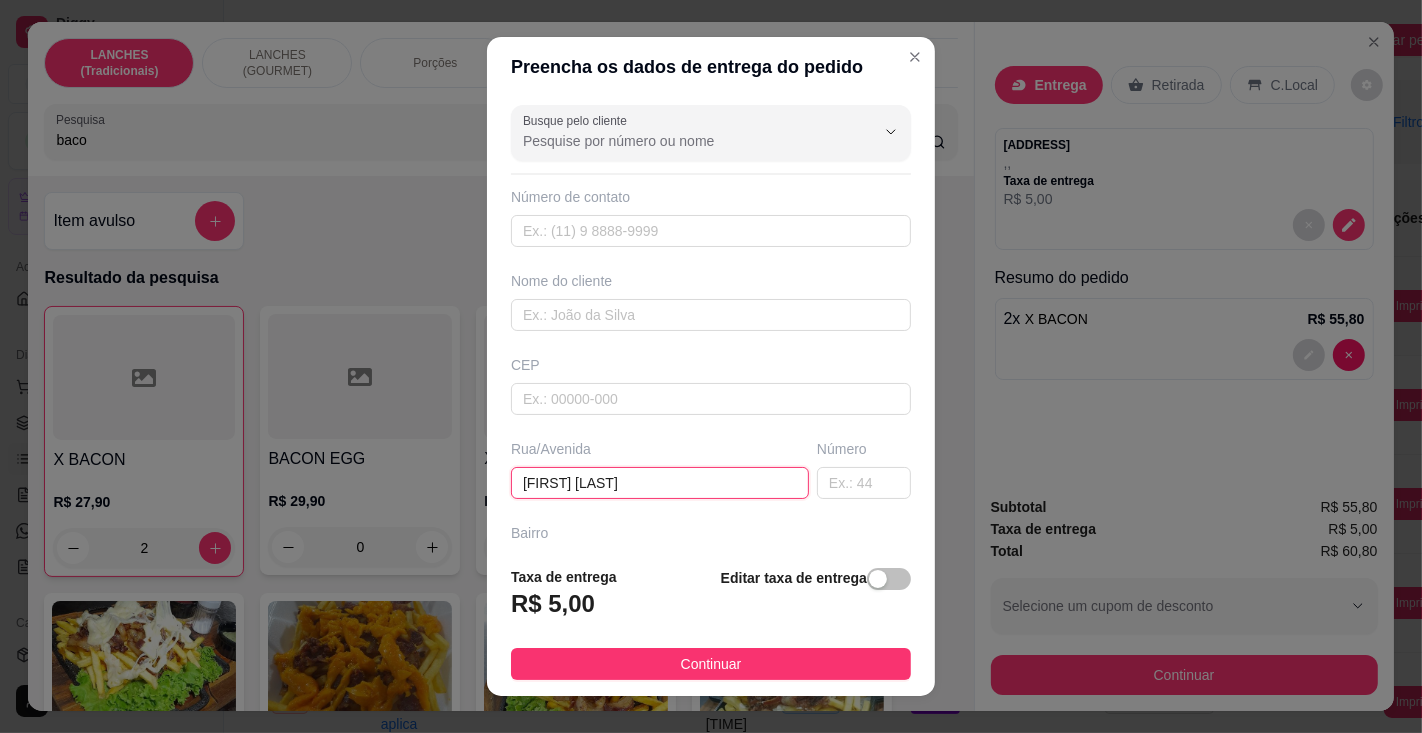 type on "[FIRST] [LAST]" 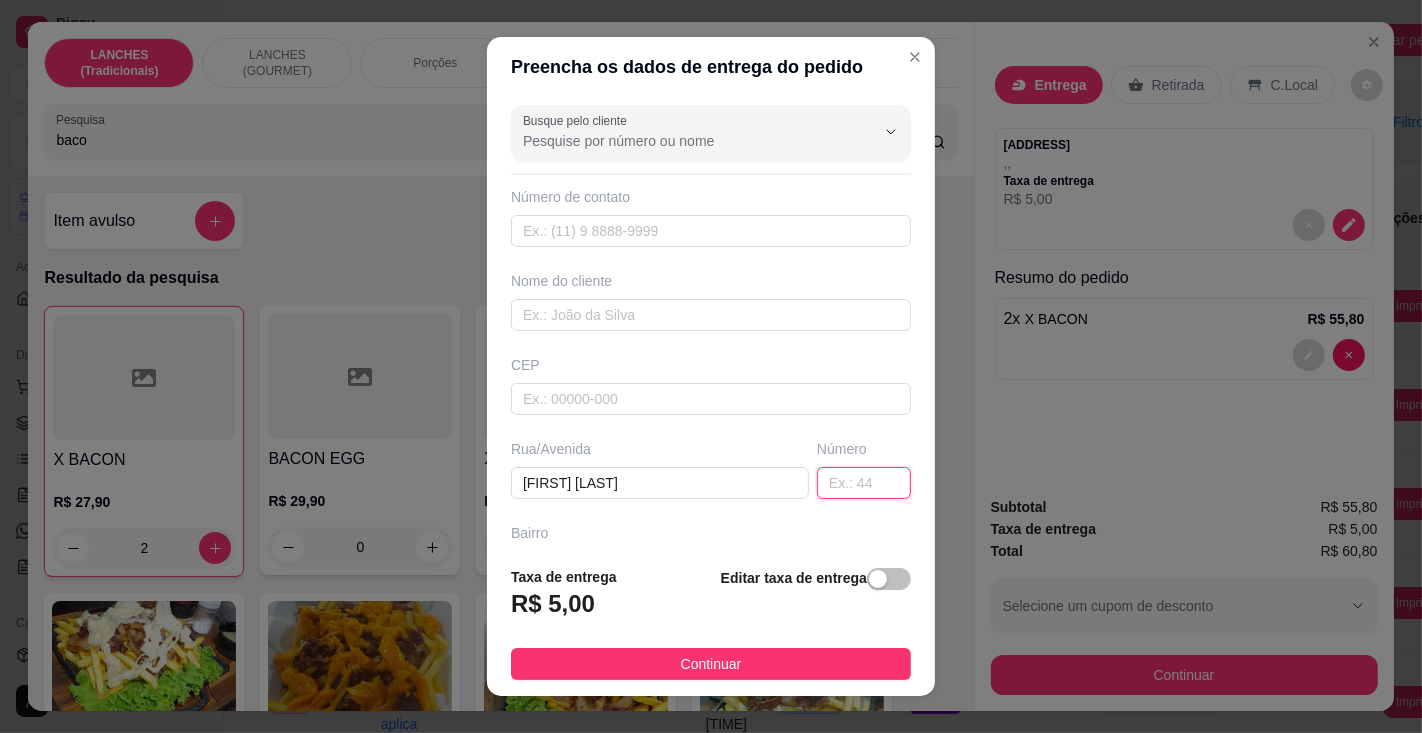 click at bounding box center [864, 483] 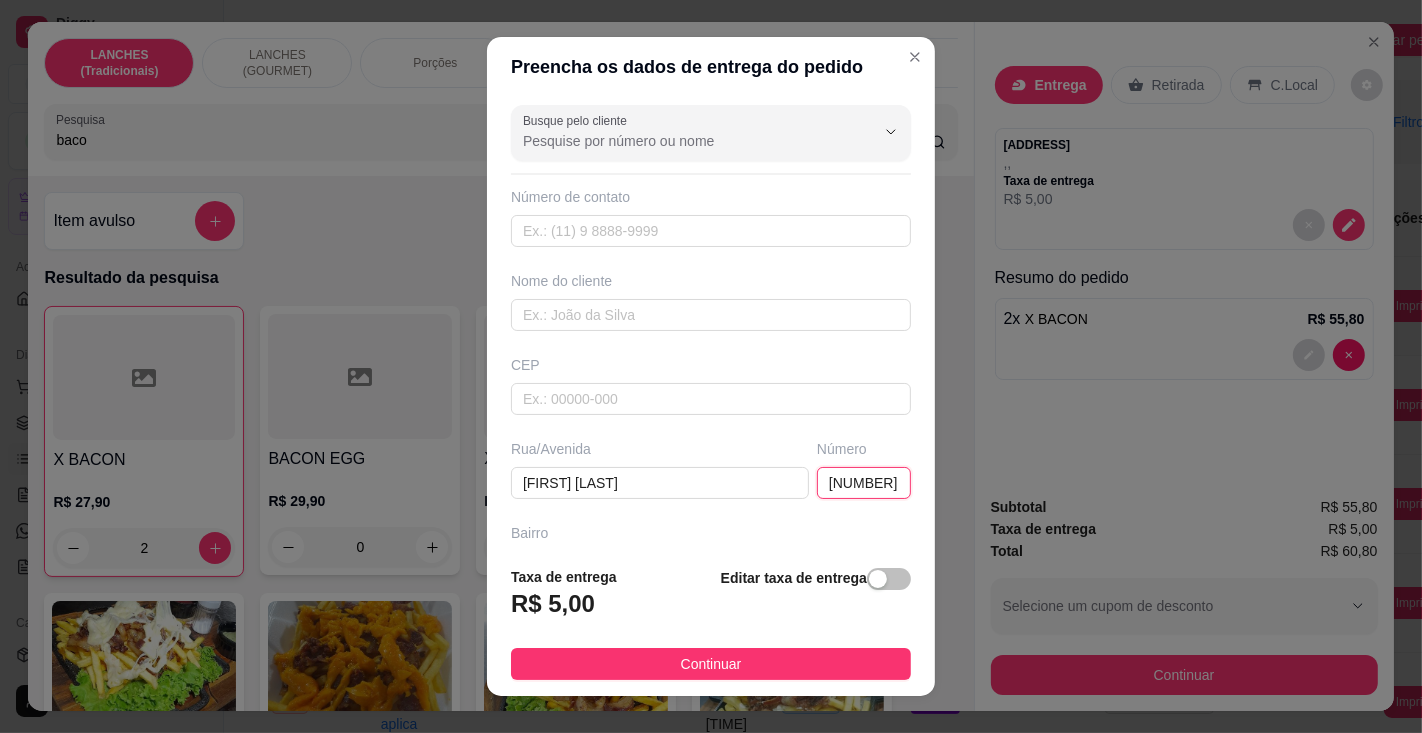 scroll, scrollTop: 215, scrollLeft: 0, axis: vertical 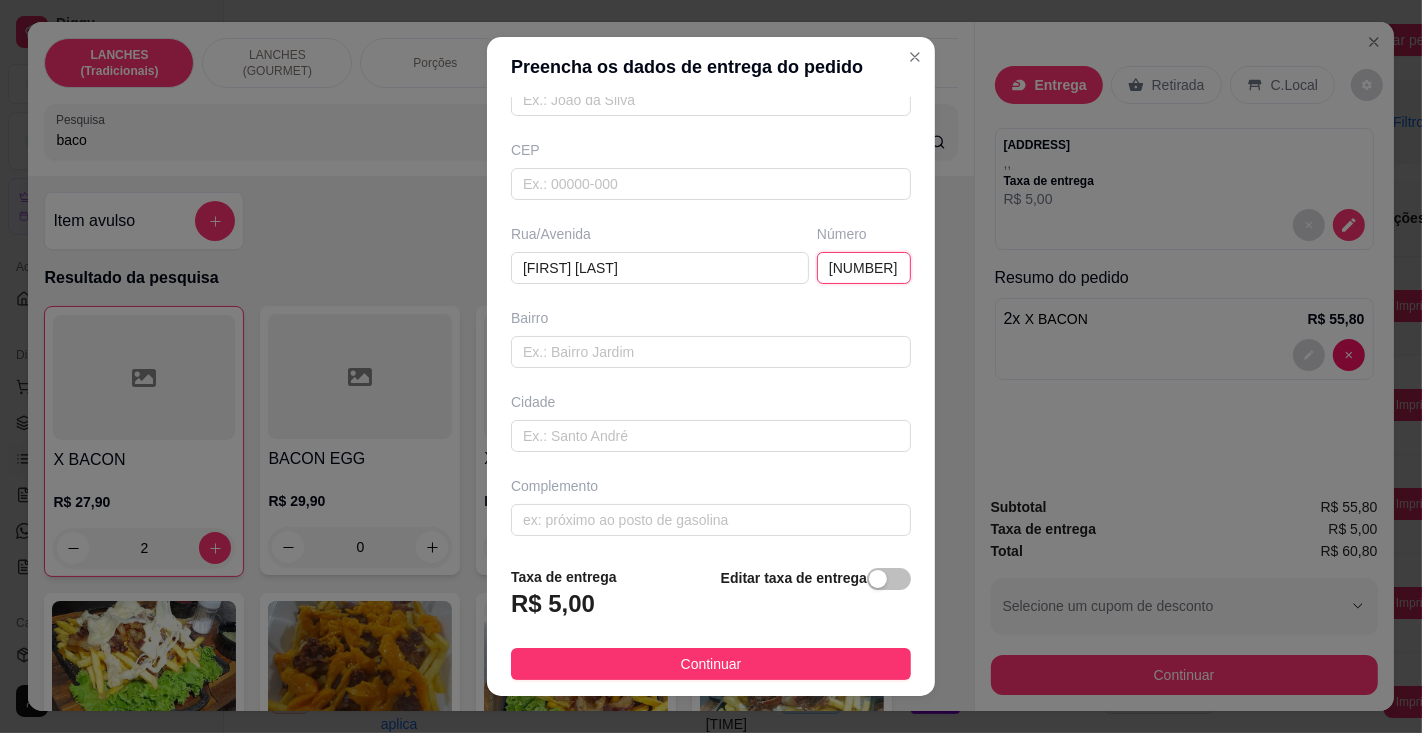 type on "[NUMBER]" 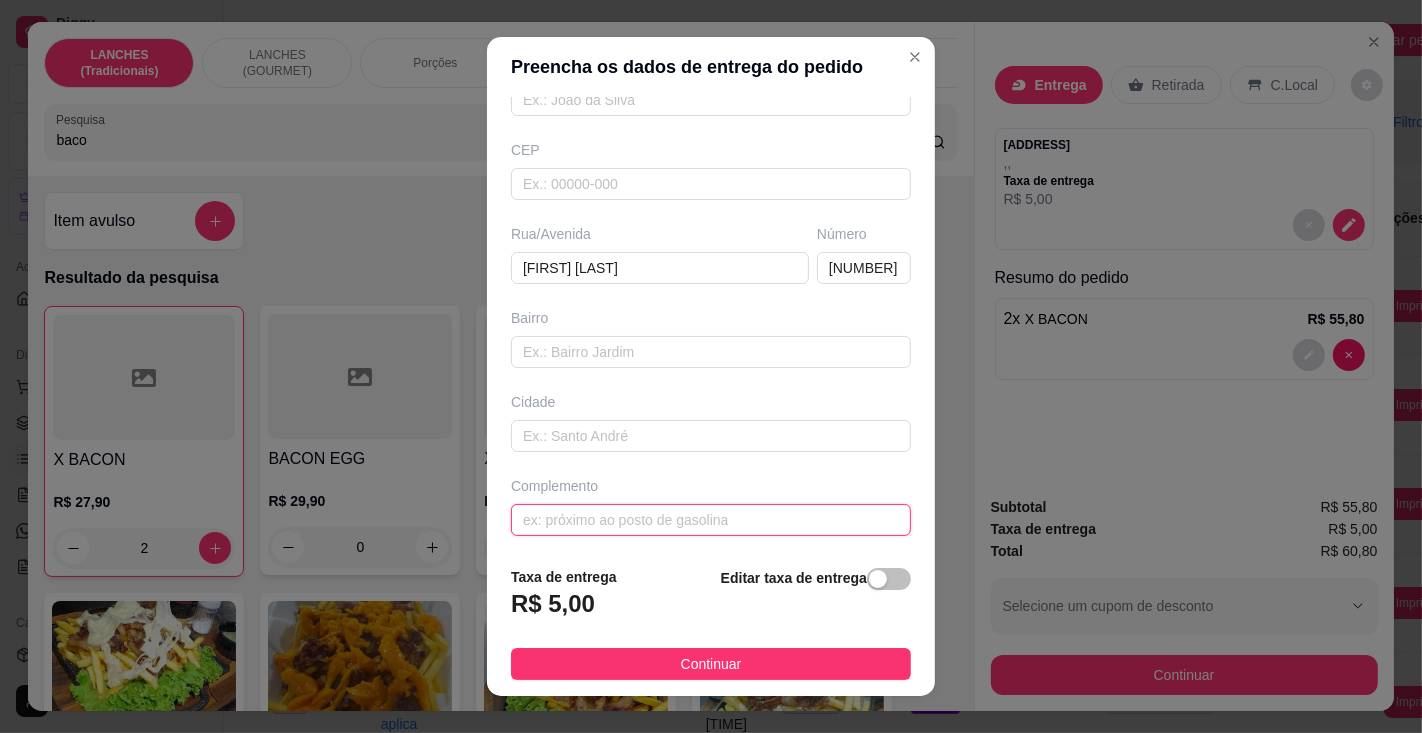 click at bounding box center [711, 520] 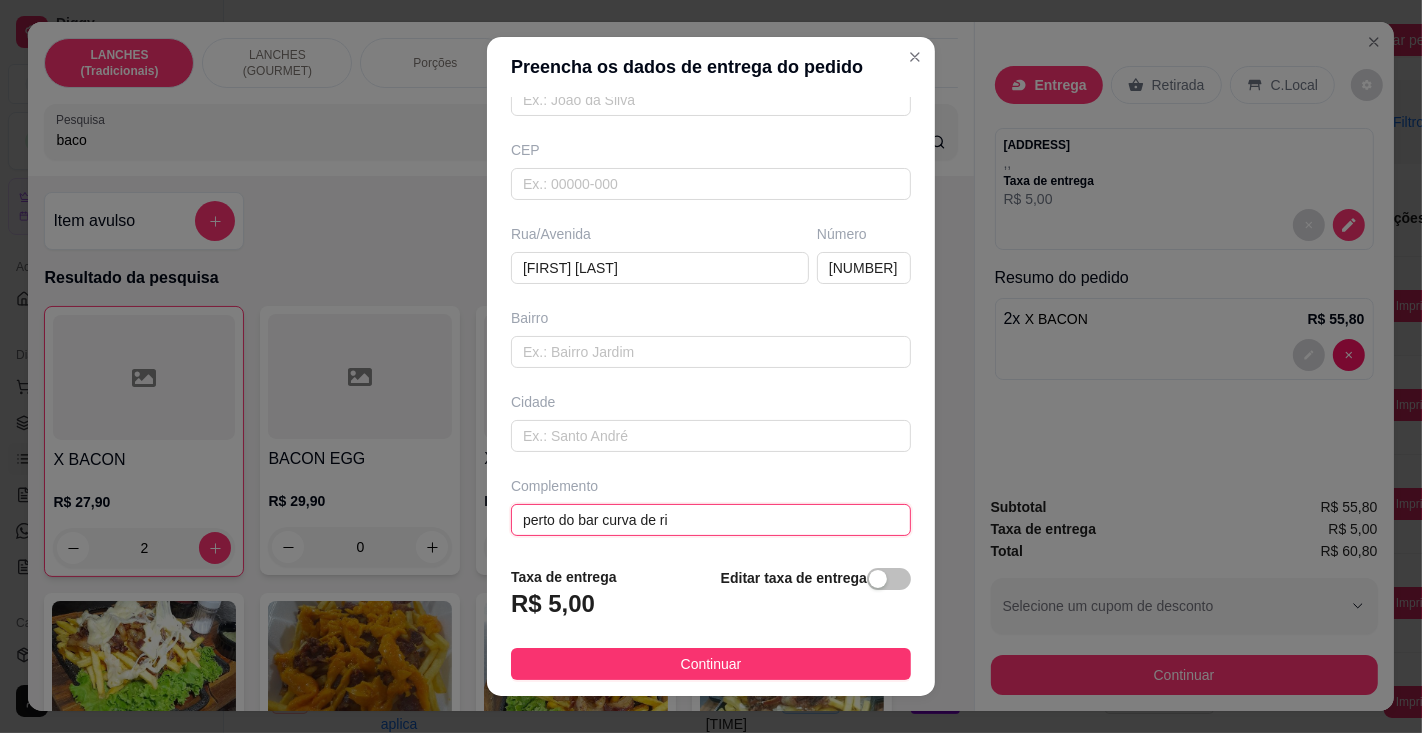 type on "perto do bar curva de rio" 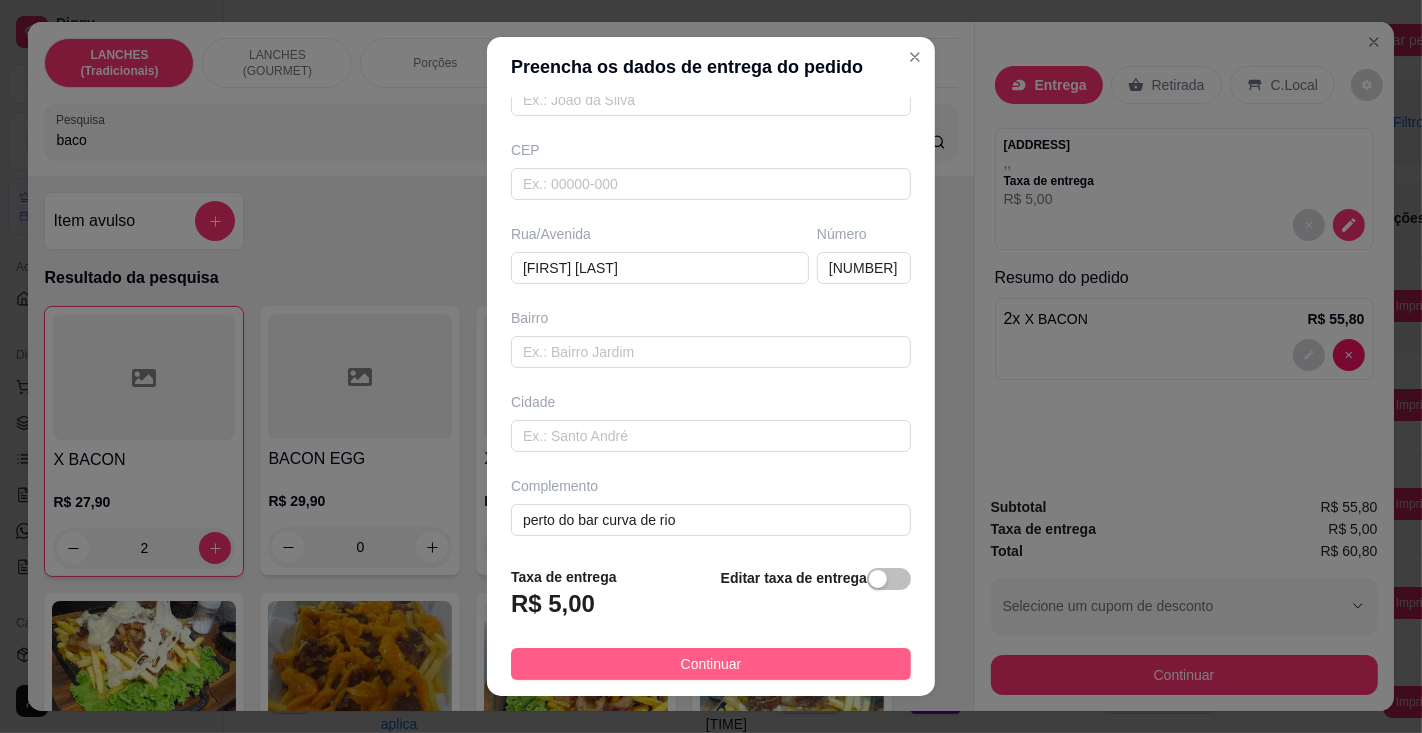 click on "Continuar" at bounding box center (711, 664) 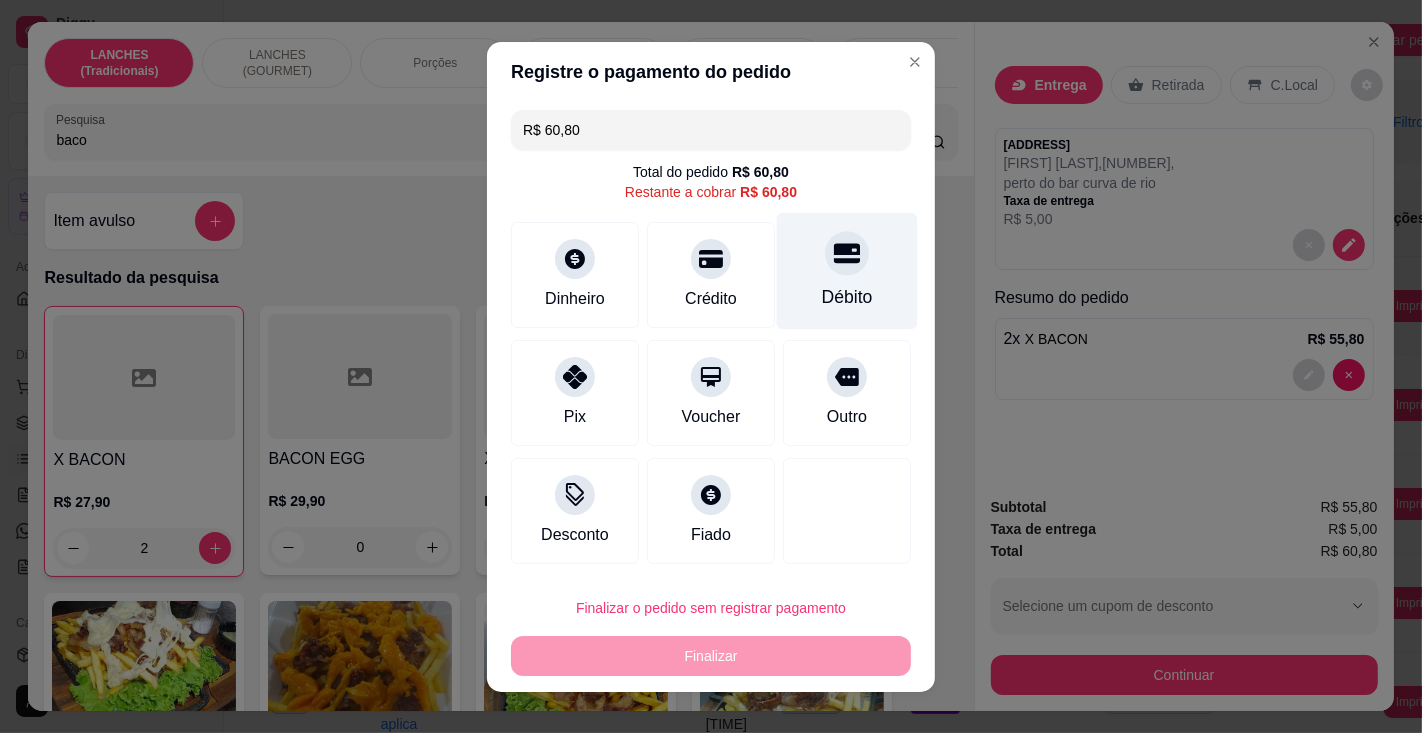 click on "Débito" at bounding box center (847, 297) 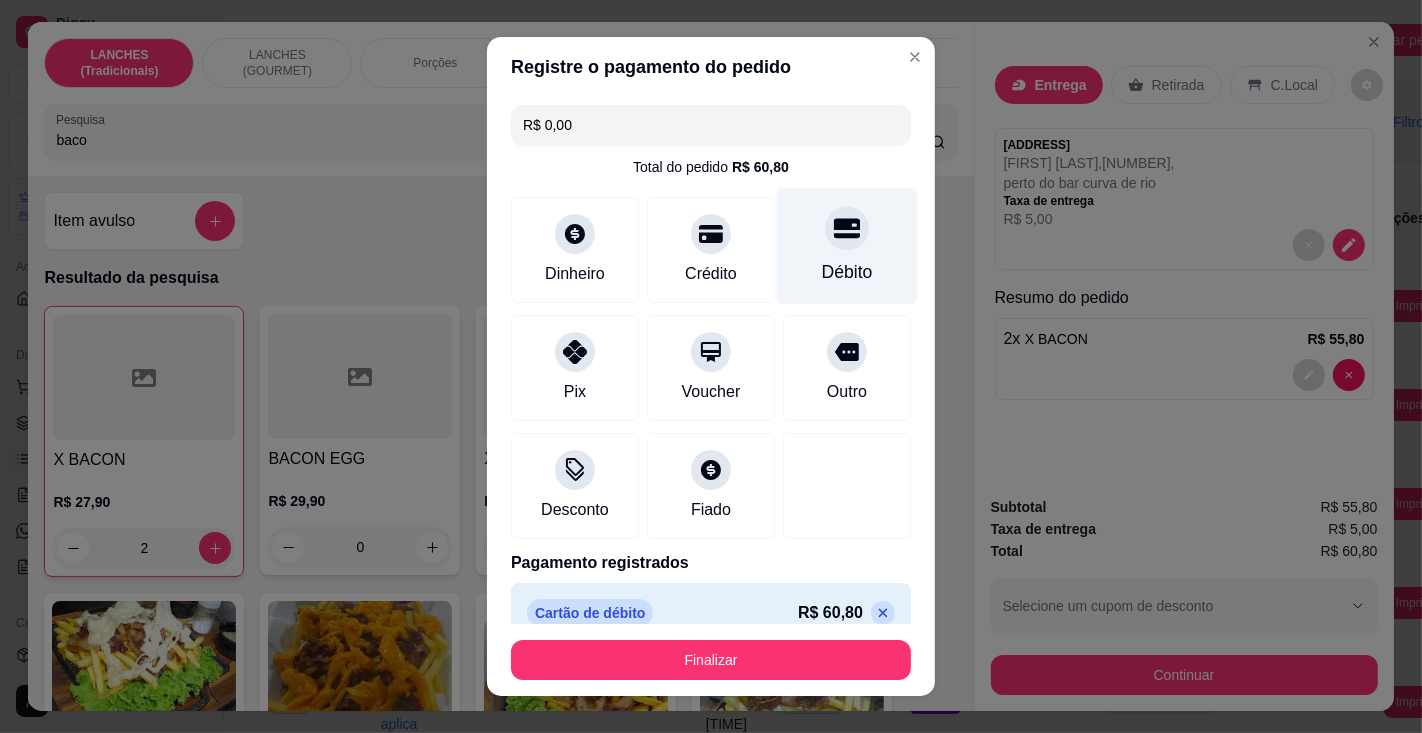 click on "Finalizar" at bounding box center [711, 660] 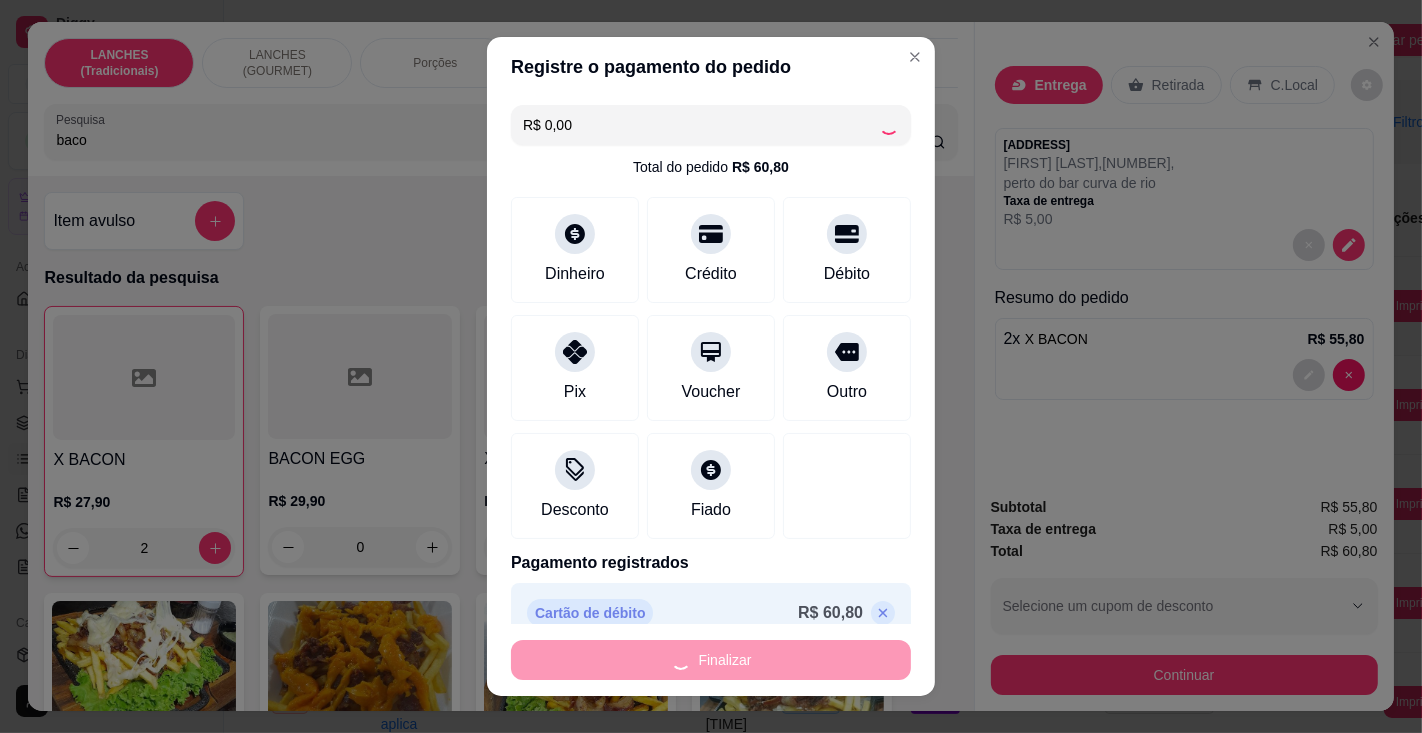 type on "0" 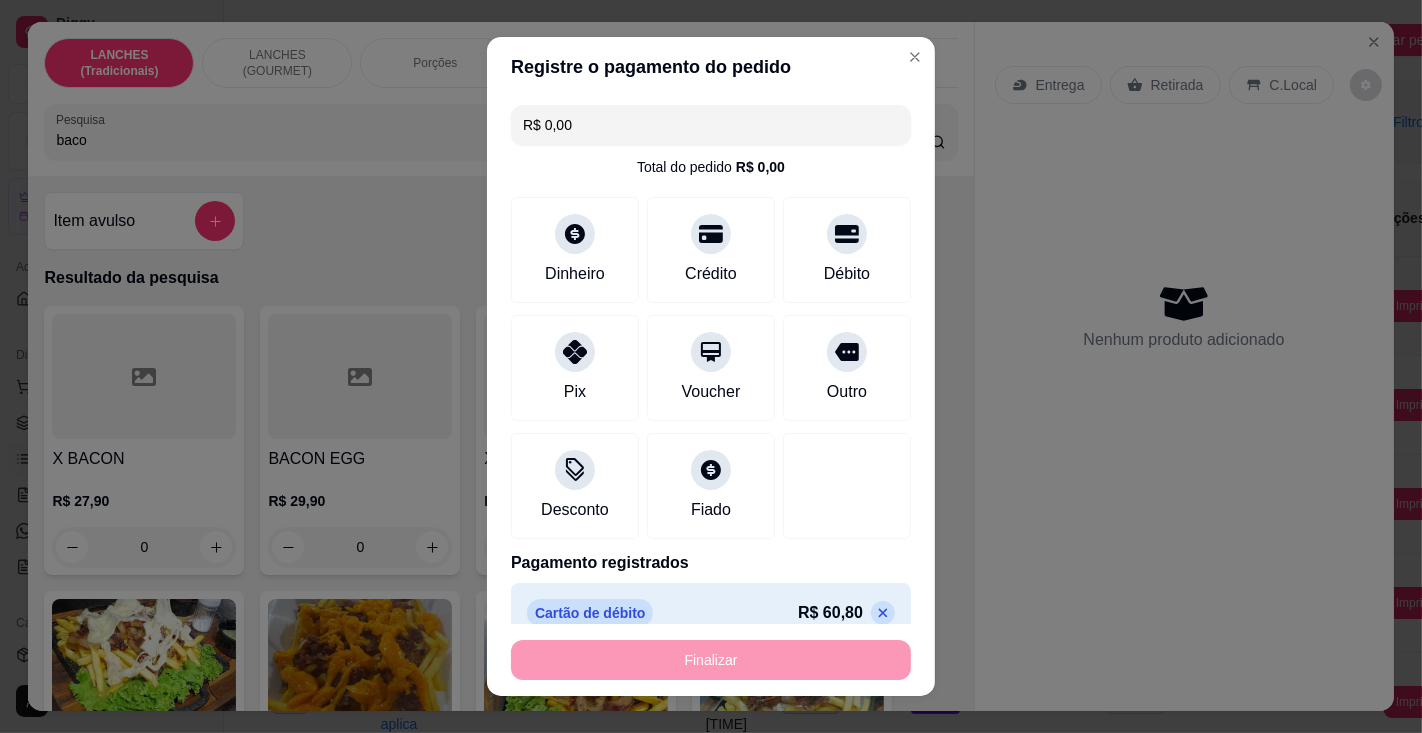 type on "-R$ 60,80" 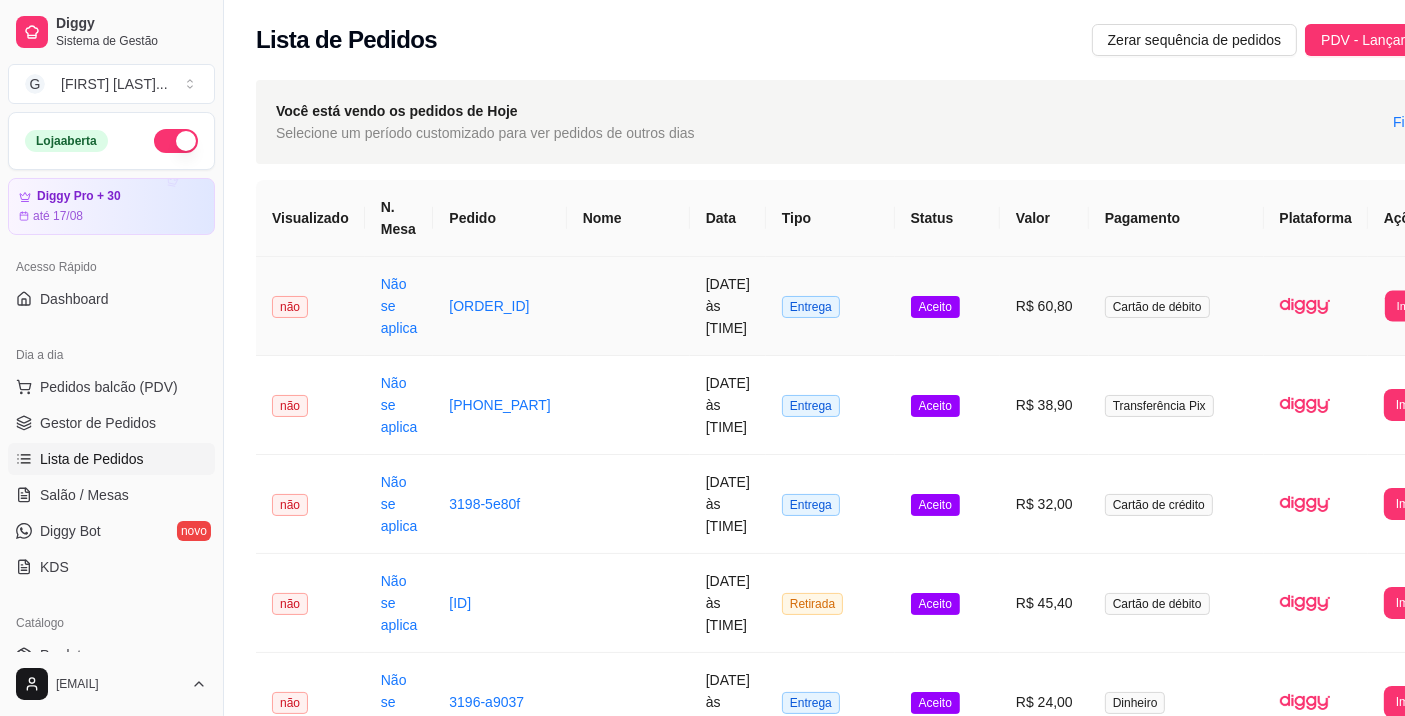 click on "Imprimir" at bounding box center (1417, 305) 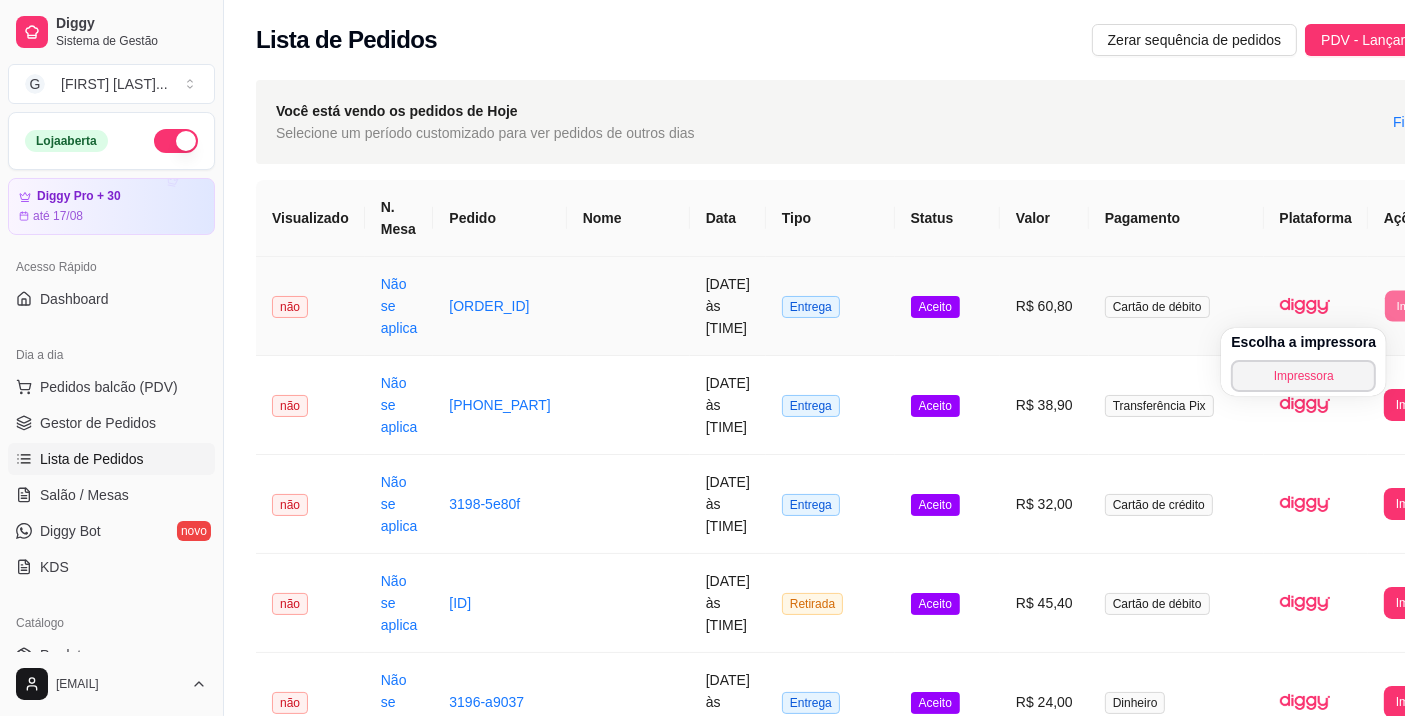 click on "Impressora" at bounding box center [1303, 376] 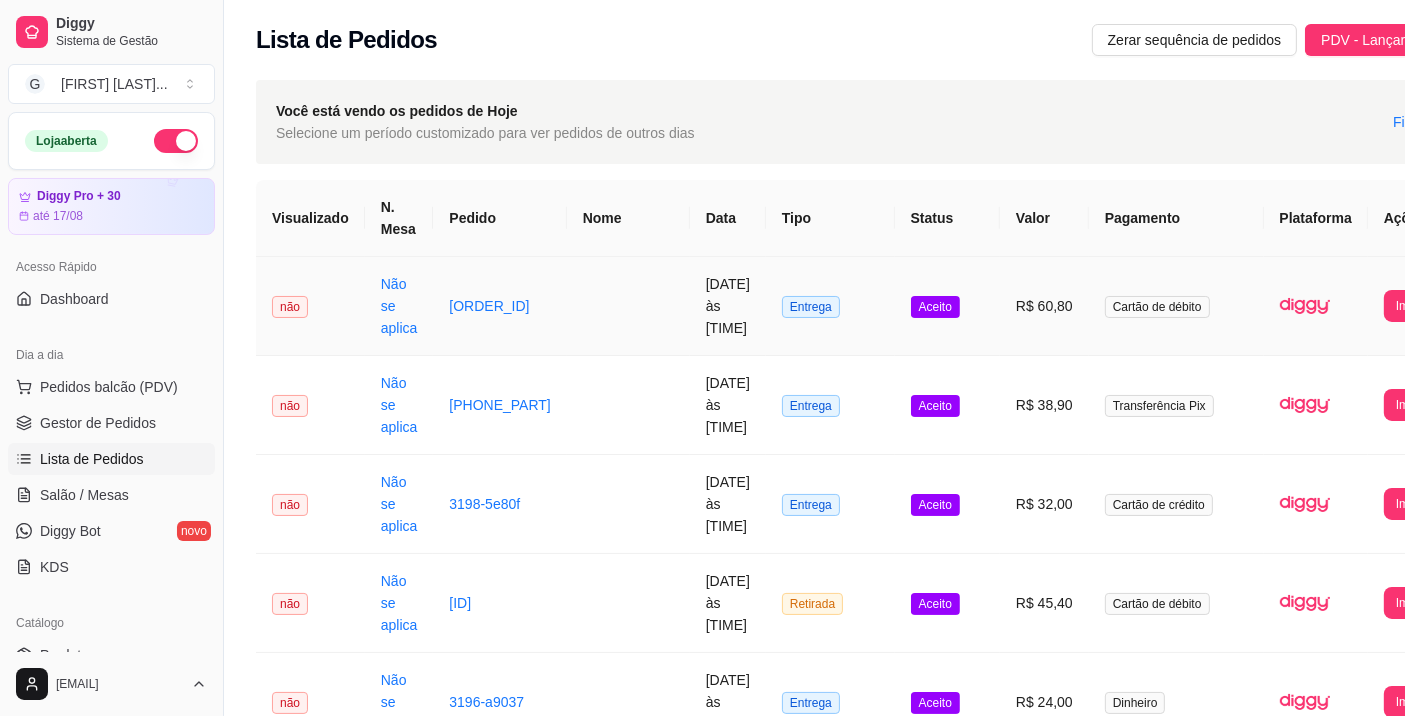 click on "Imprimir" at bounding box center [1417, 306] 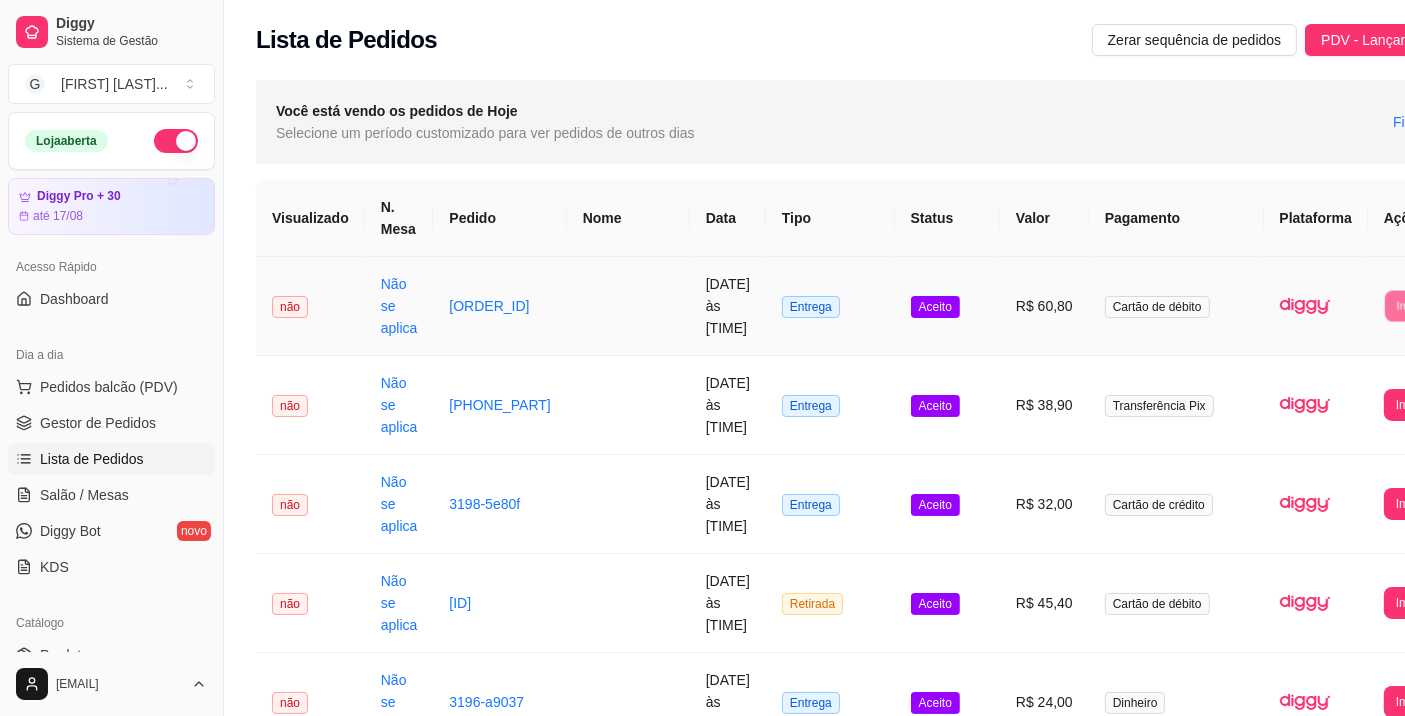 click on "Impressora" at bounding box center [1320, 367] 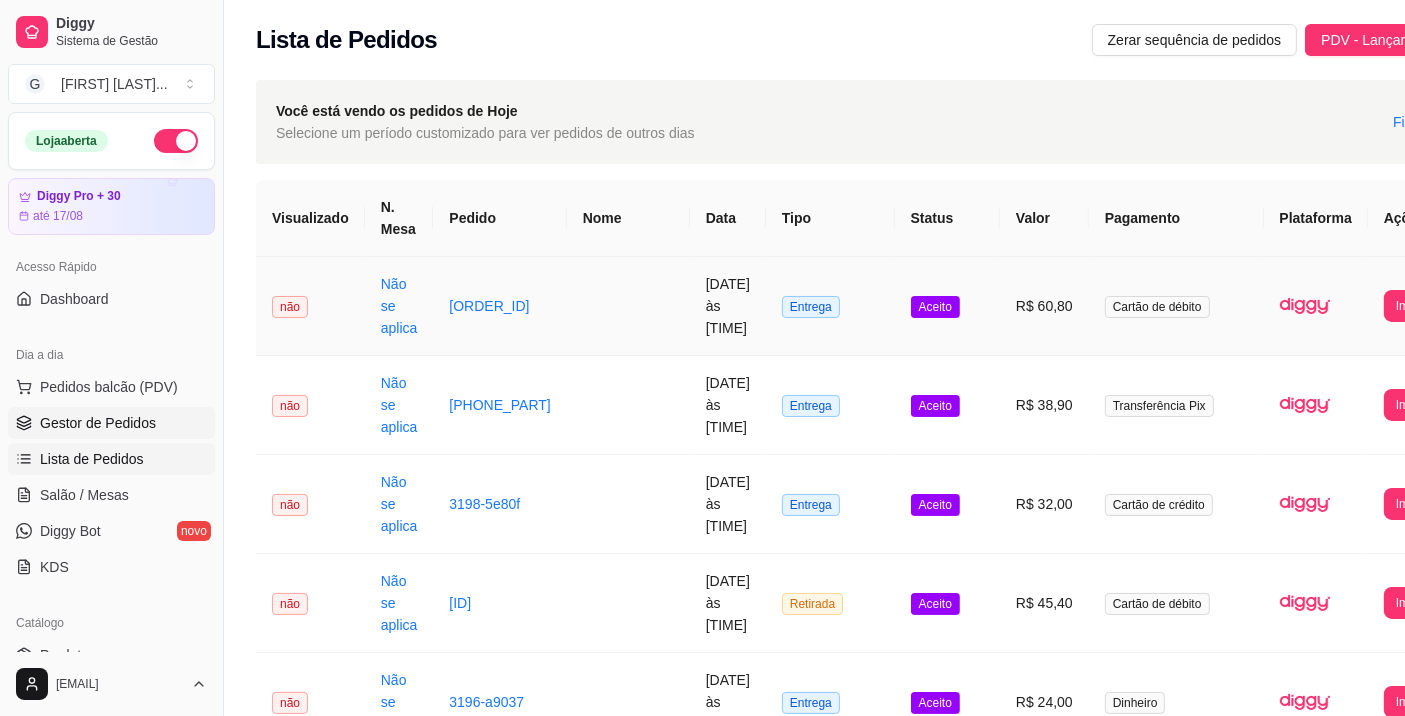click on "Gestor de Pedidos" at bounding box center (98, 423) 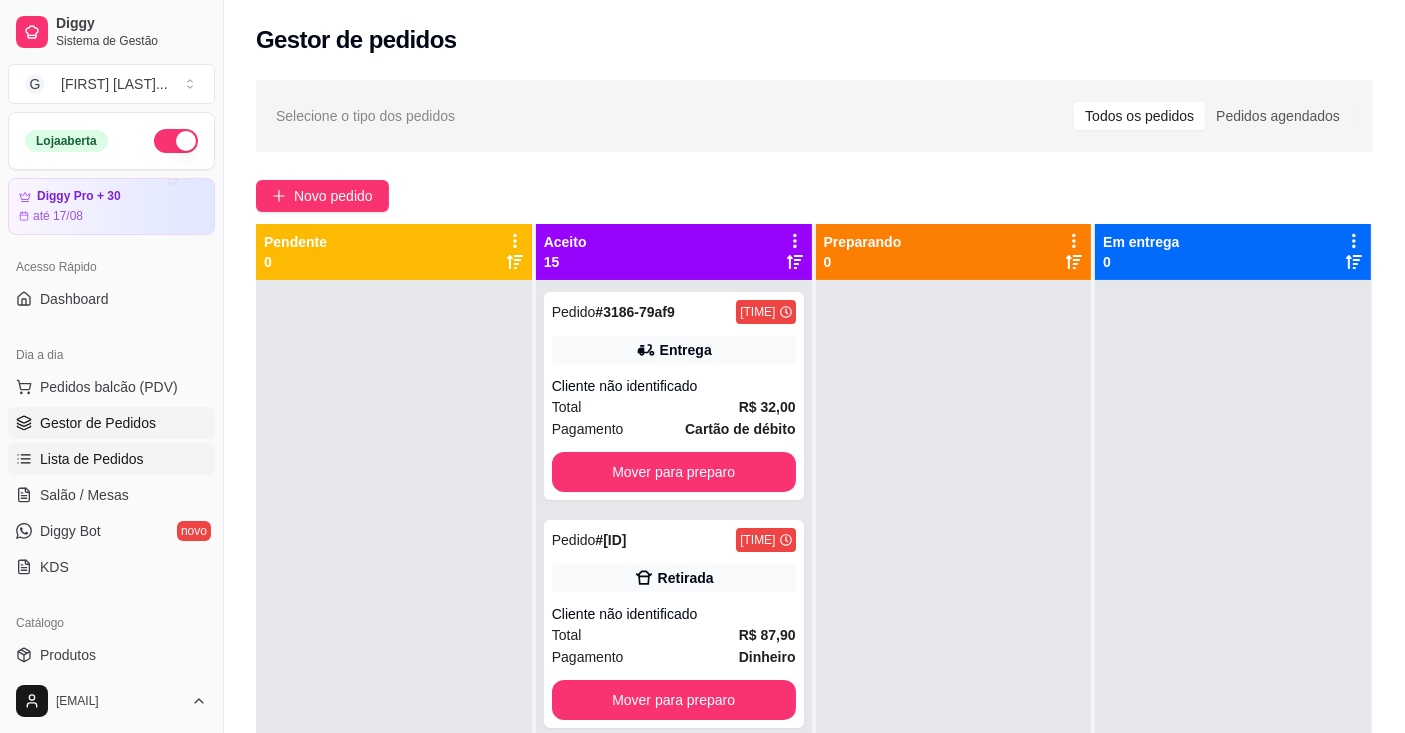 click on "Lista de Pedidos" at bounding box center (111, 459) 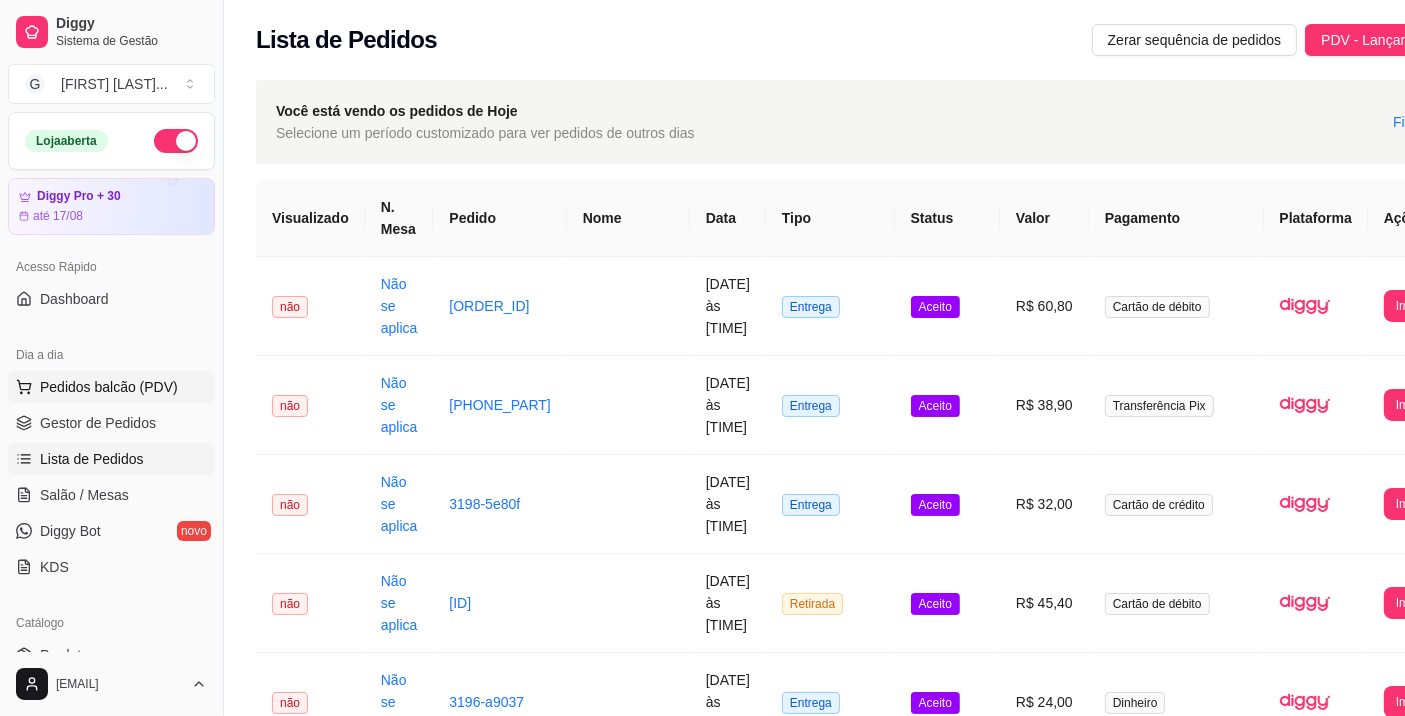 click on "Pedidos balcão (PDV)" at bounding box center (109, 387) 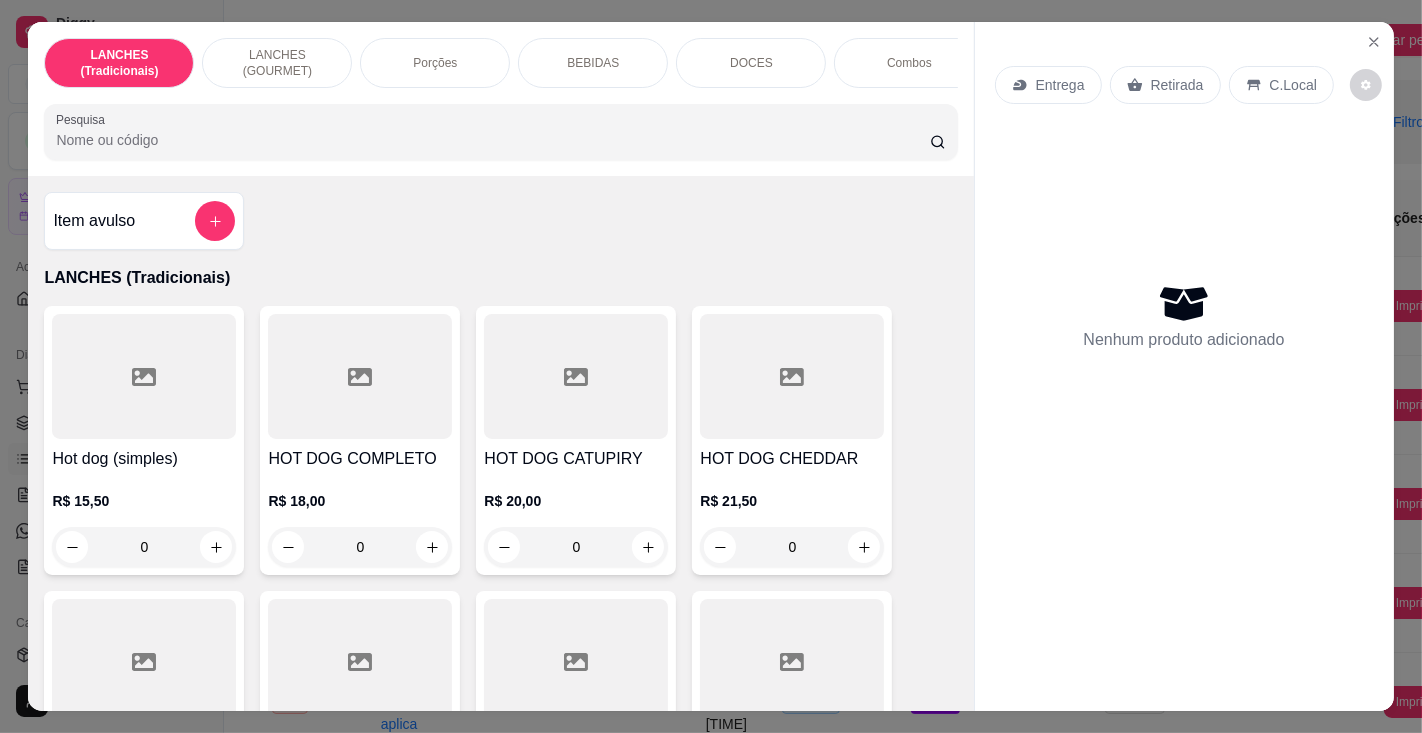 click on "Pesquisa" at bounding box center [492, 140] 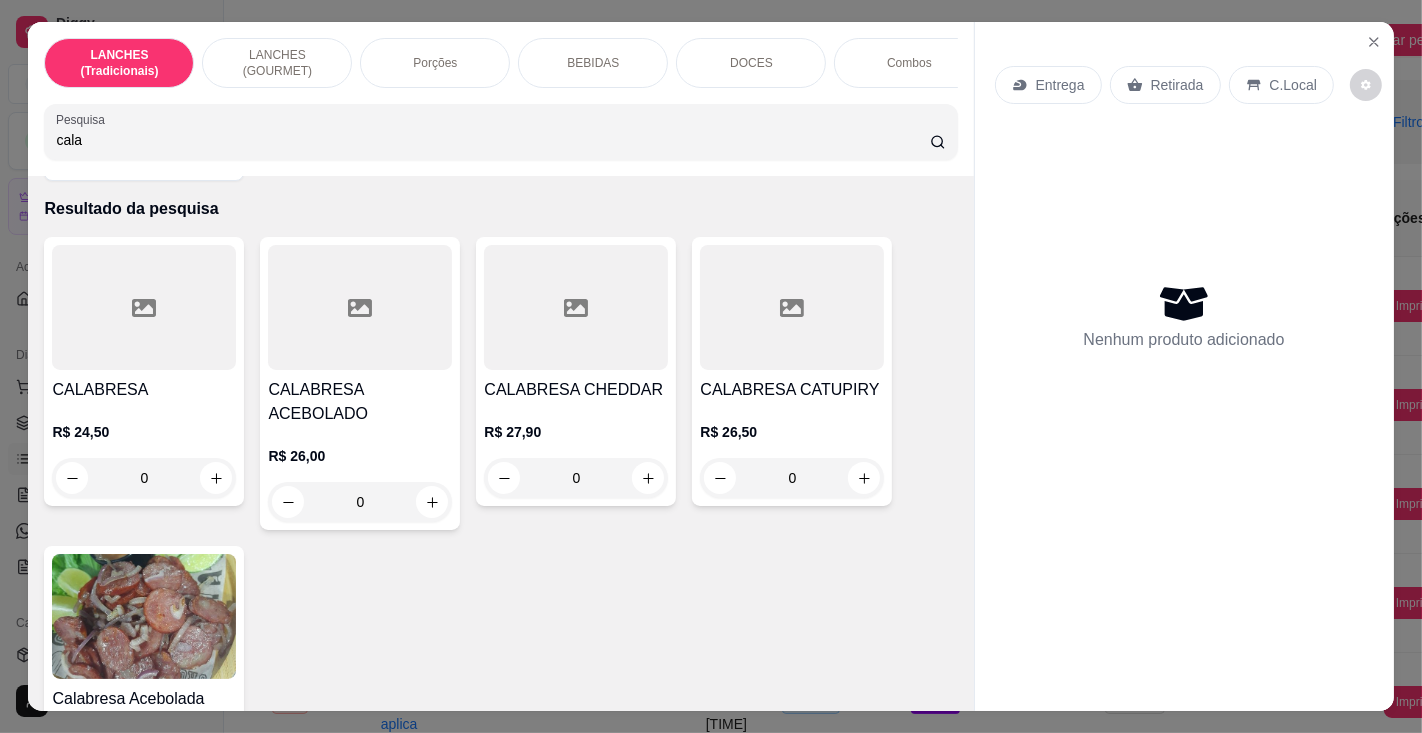 scroll, scrollTop: 70, scrollLeft: 0, axis: vertical 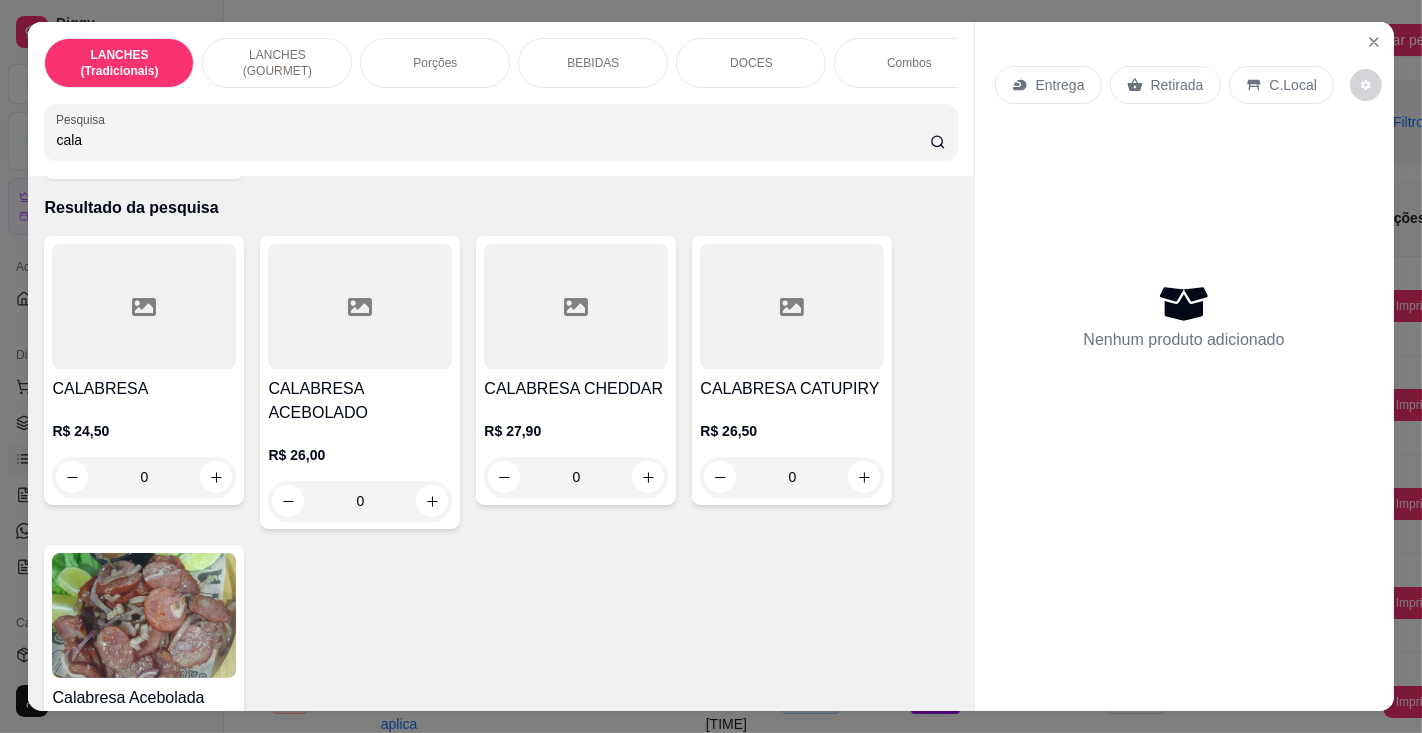 type on "cala" 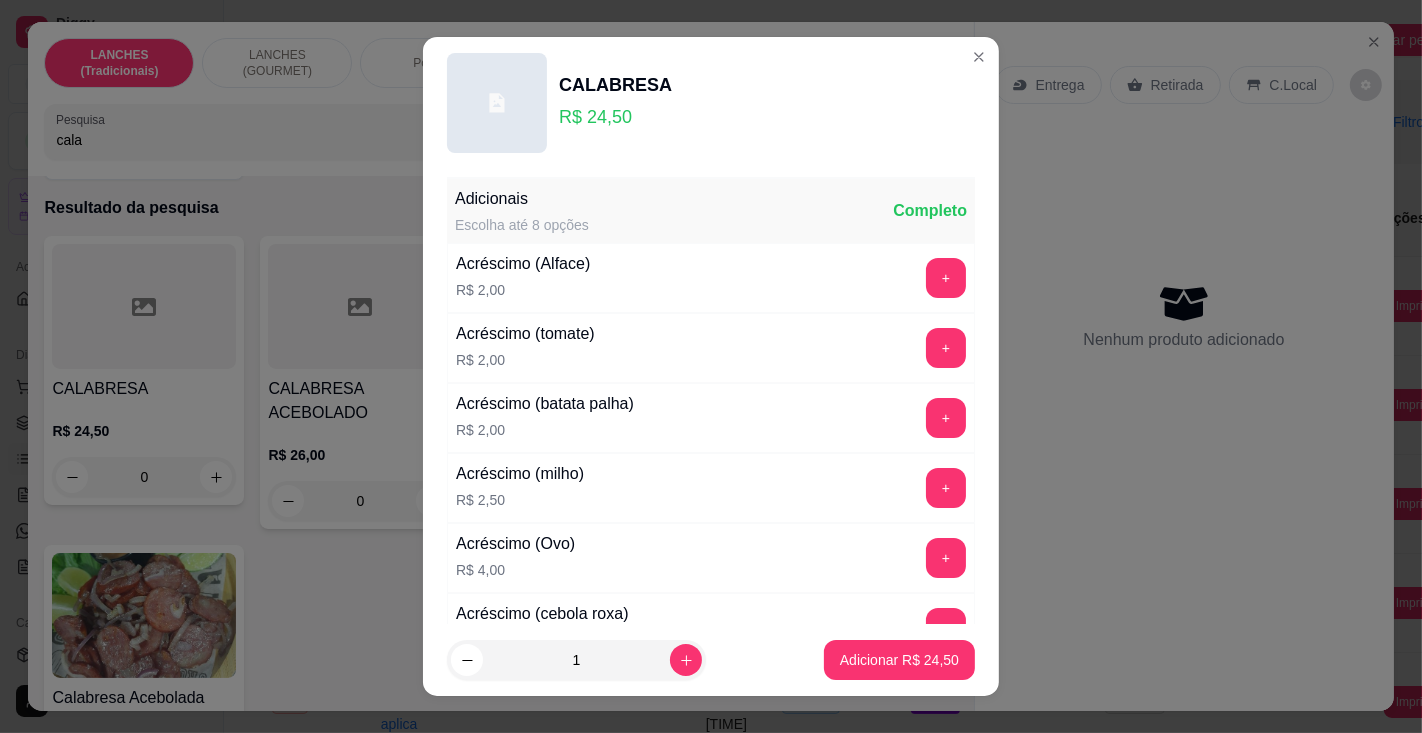 click on "Adicionar   R$ 24,50" at bounding box center [899, 660] 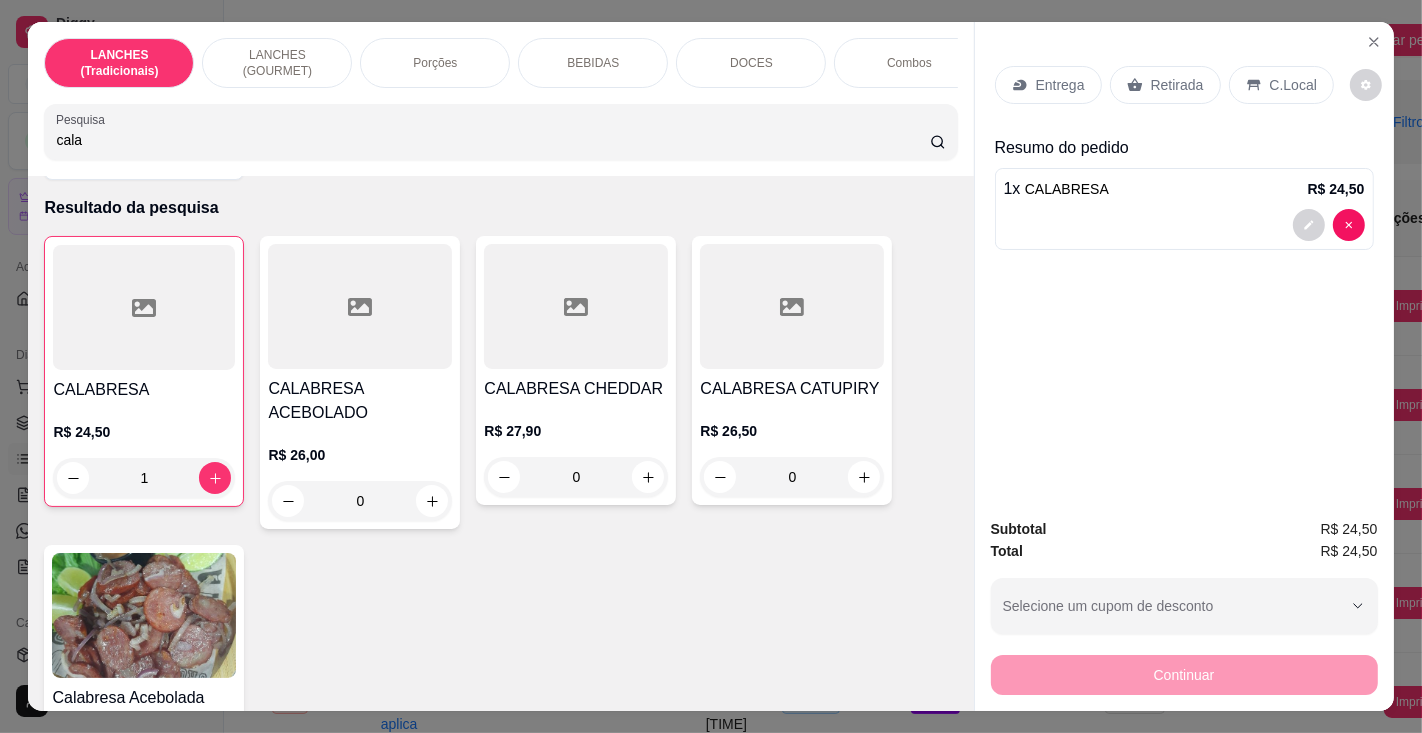 click on "cala" at bounding box center (492, 140) 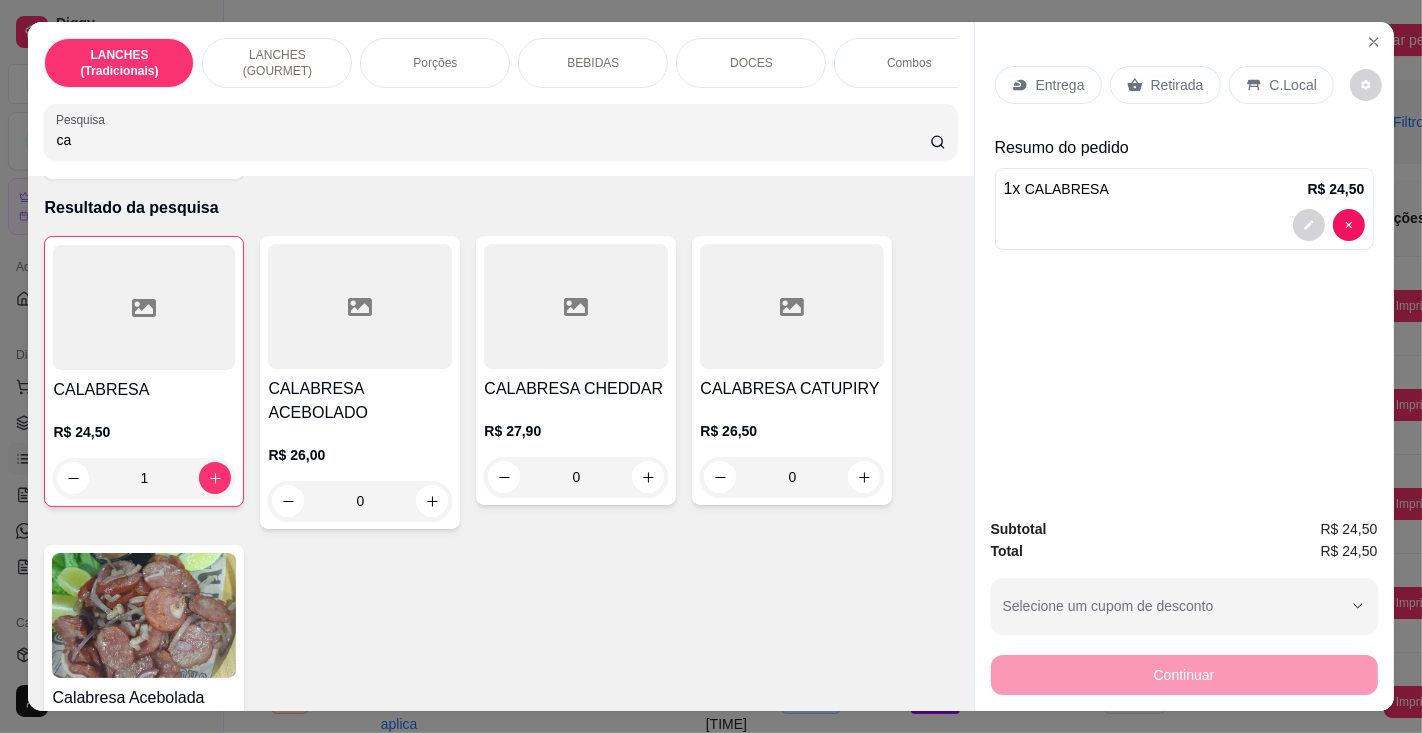 type on "c" 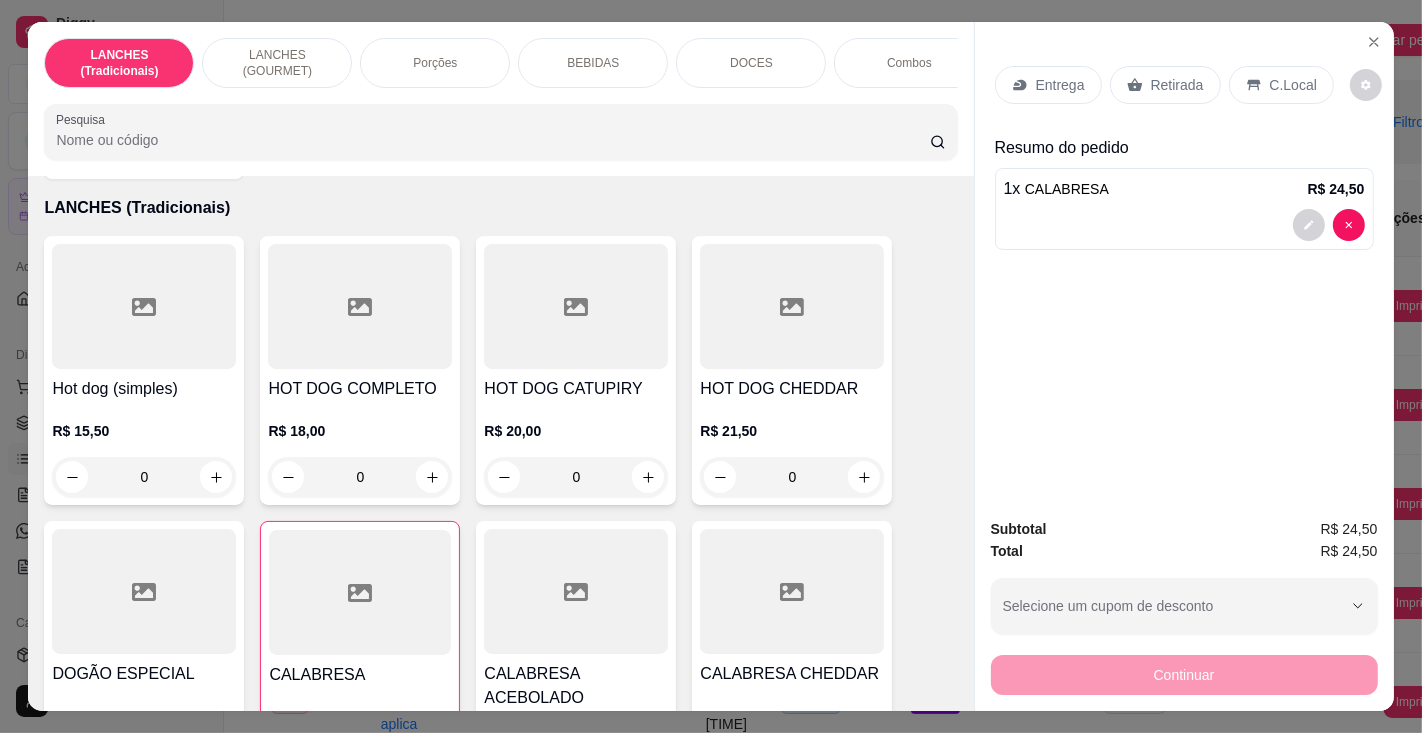 type 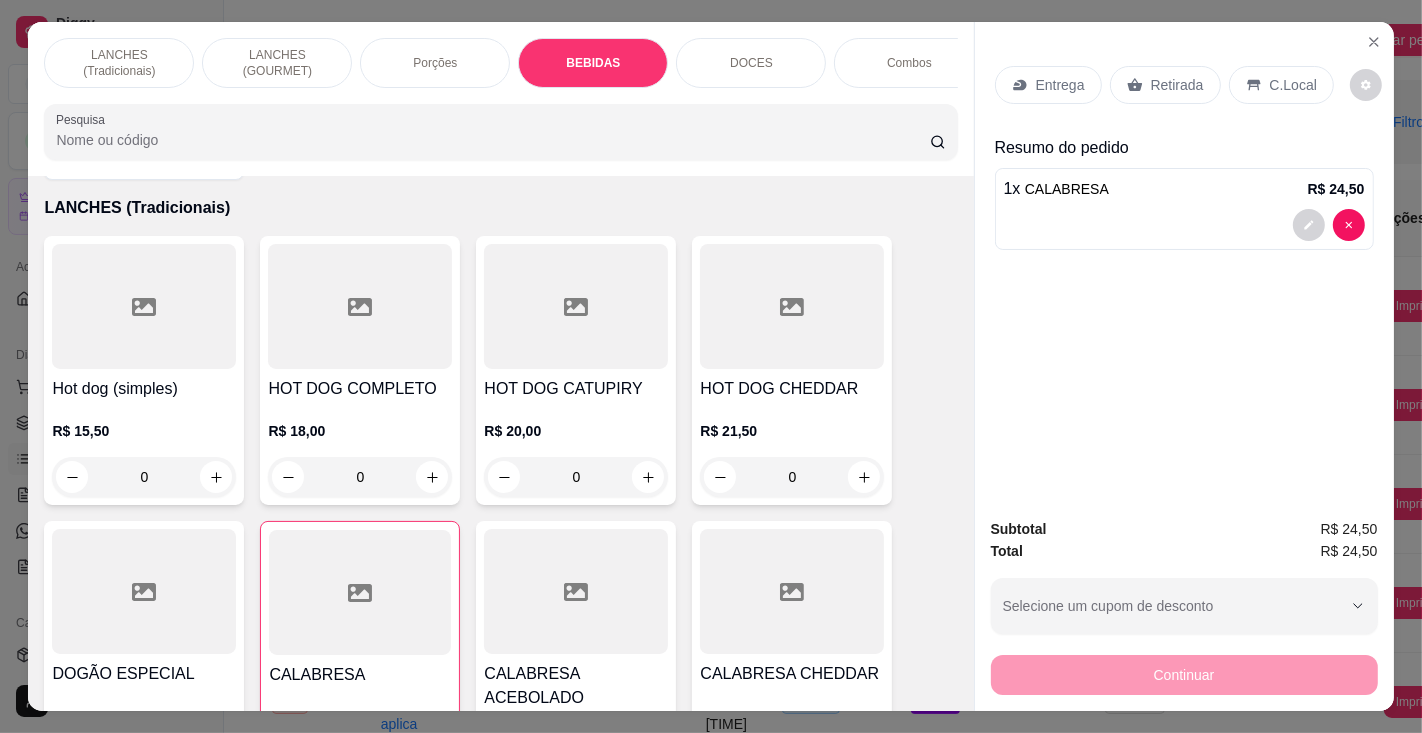 scroll, scrollTop: 5720, scrollLeft: 0, axis: vertical 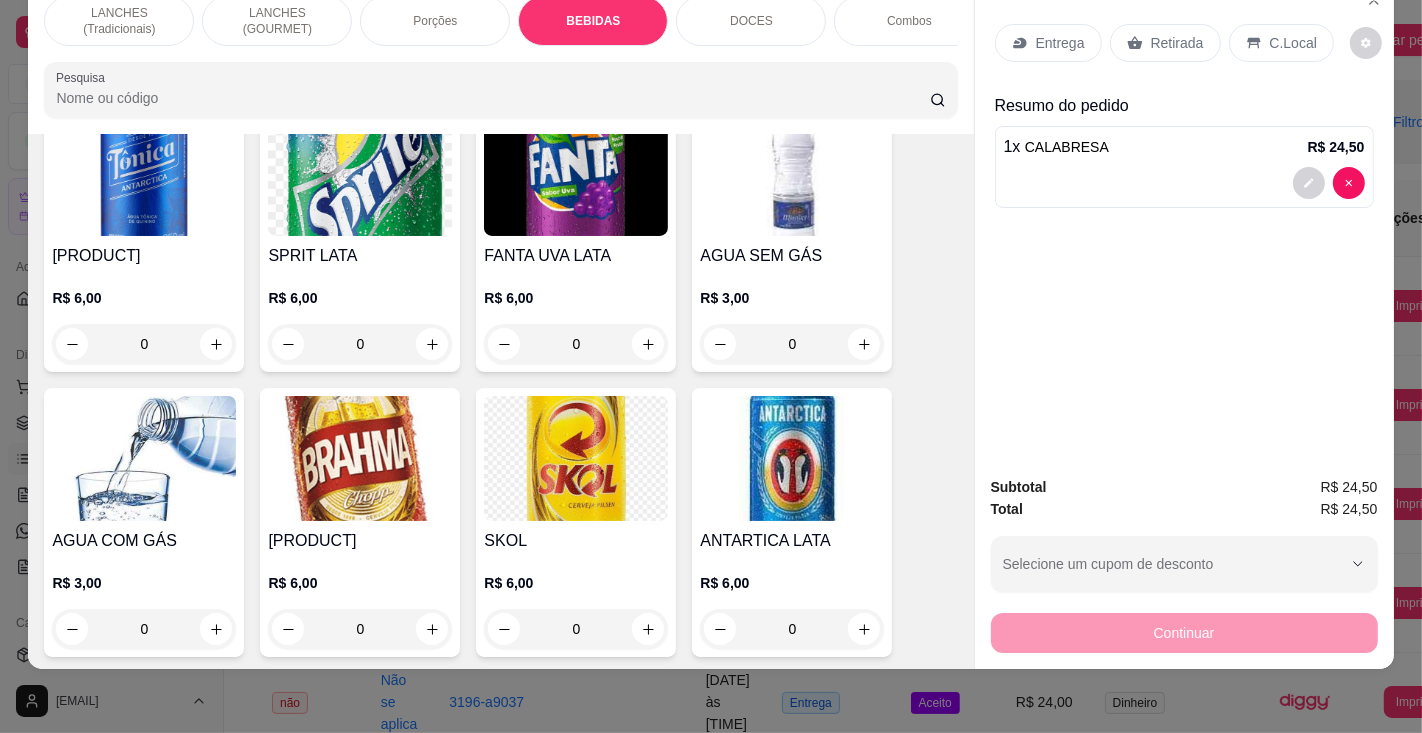 click 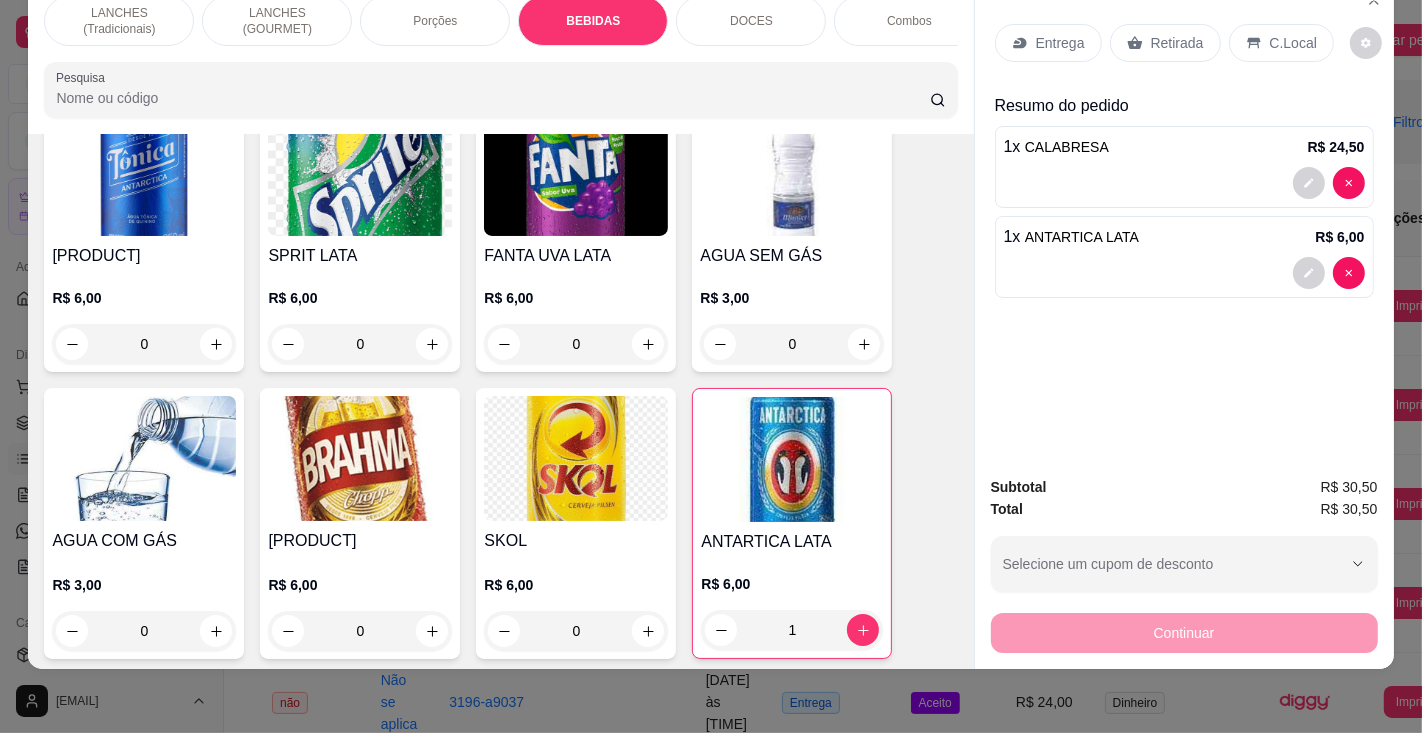 click on "Entrega" at bounding box center [1060, 43] 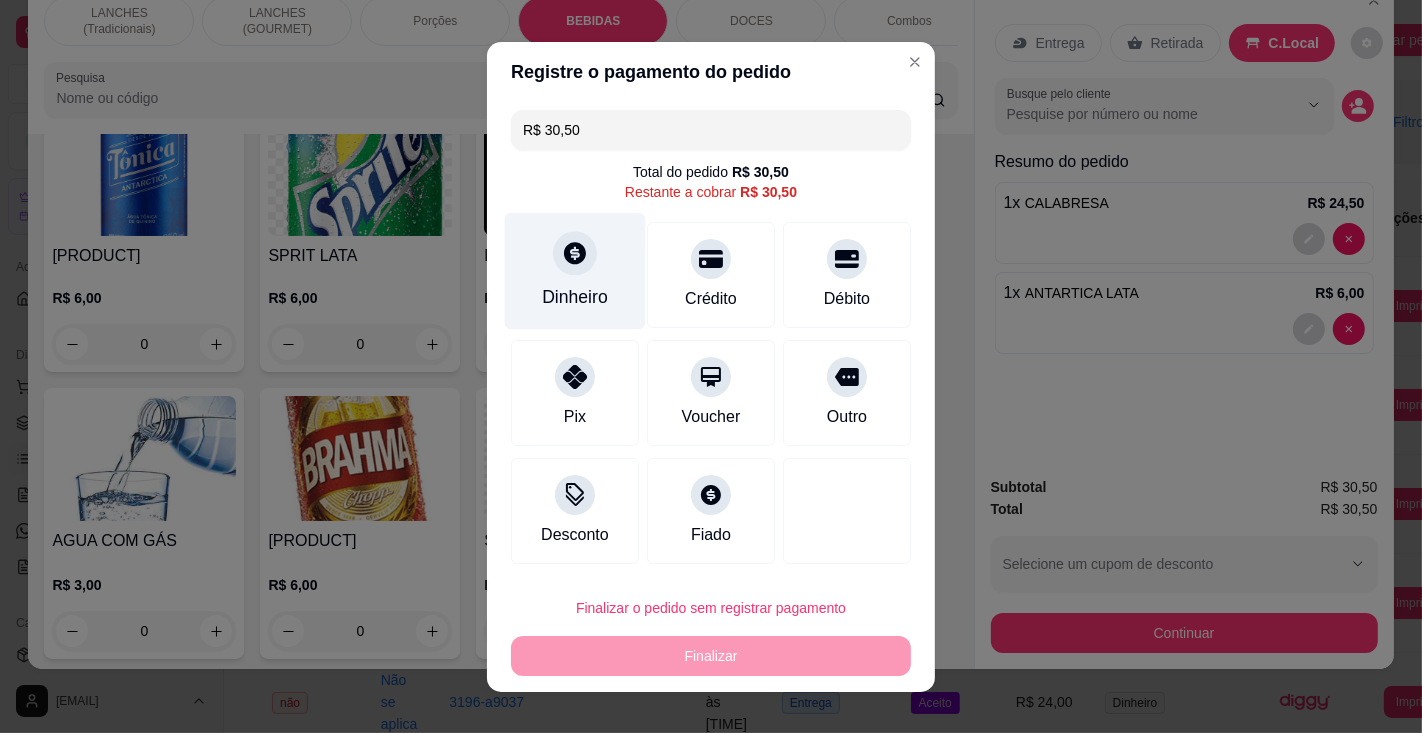 click on "Dinheiro" at bounding box center (575, 297) 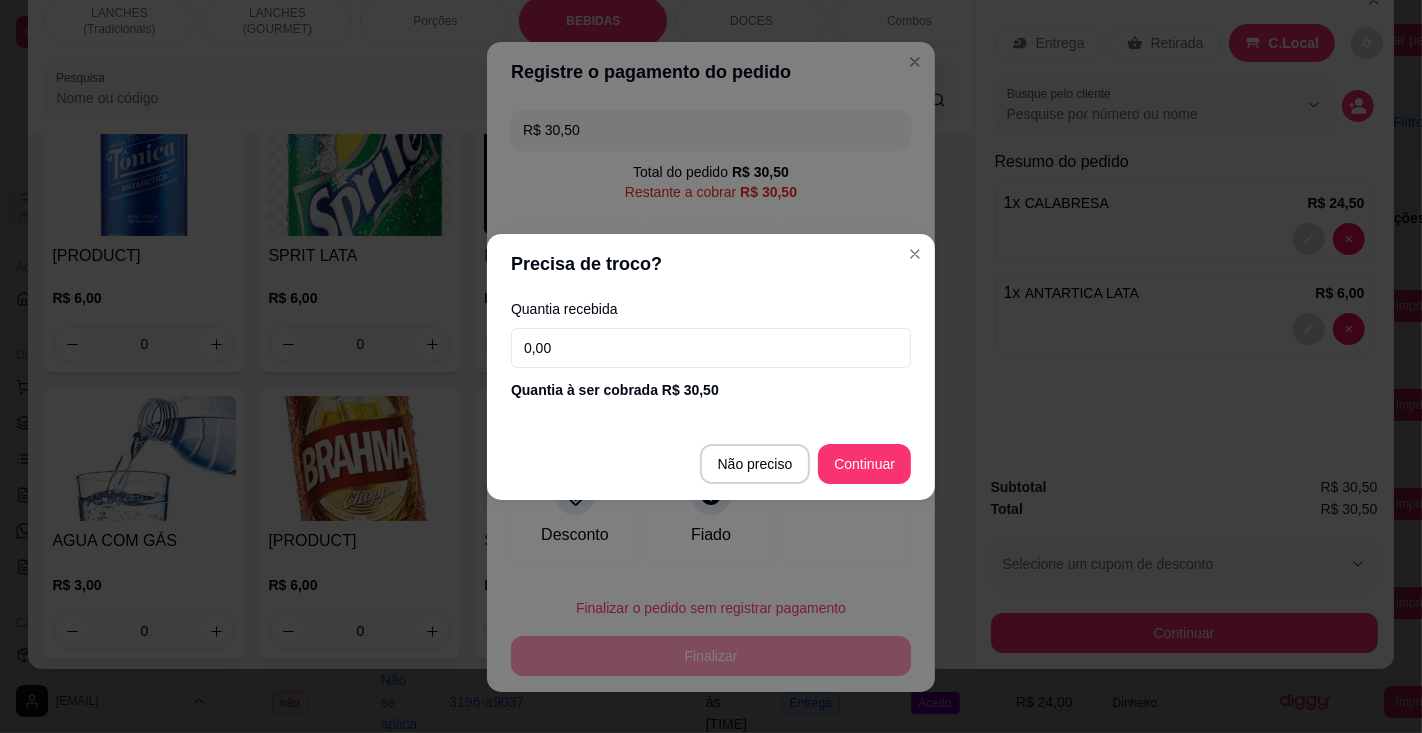 click on "0,00" at bounding box center [711, 348] 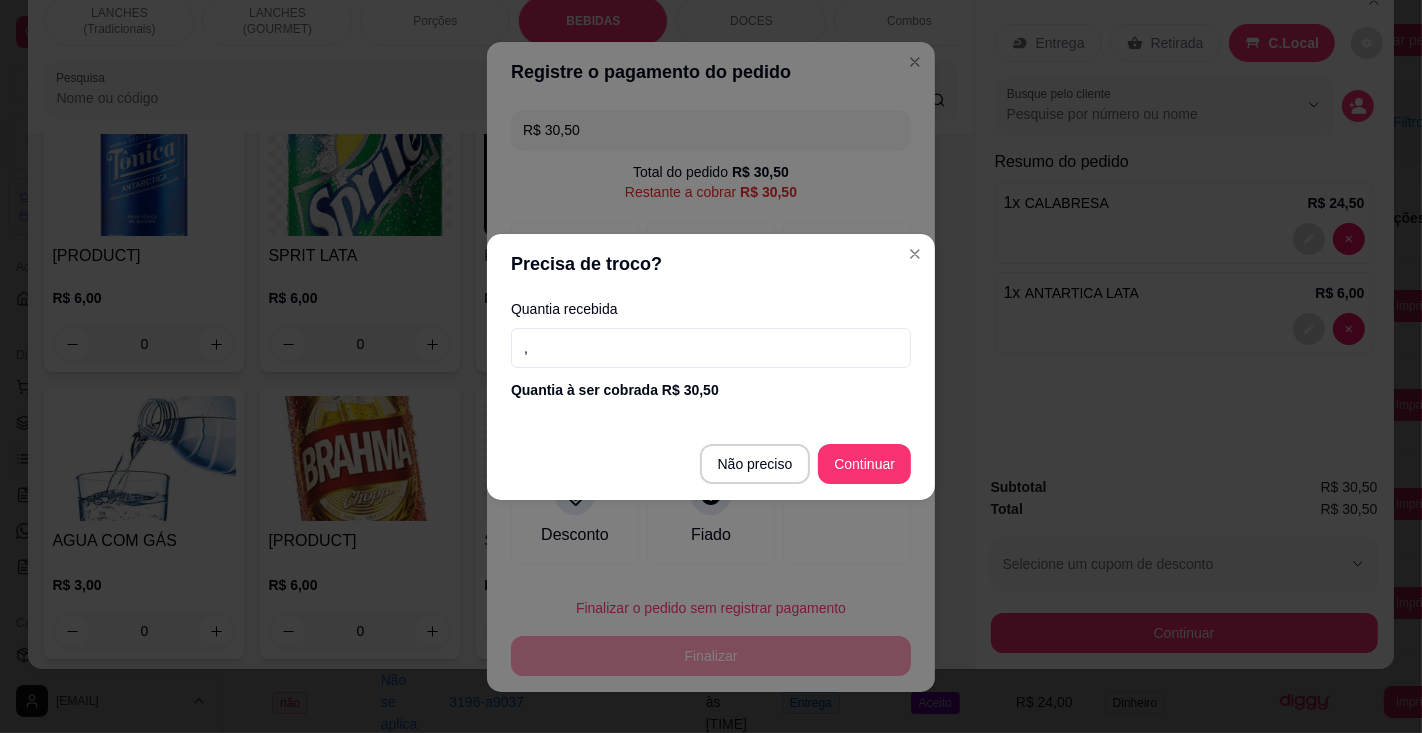 type on "200,50" 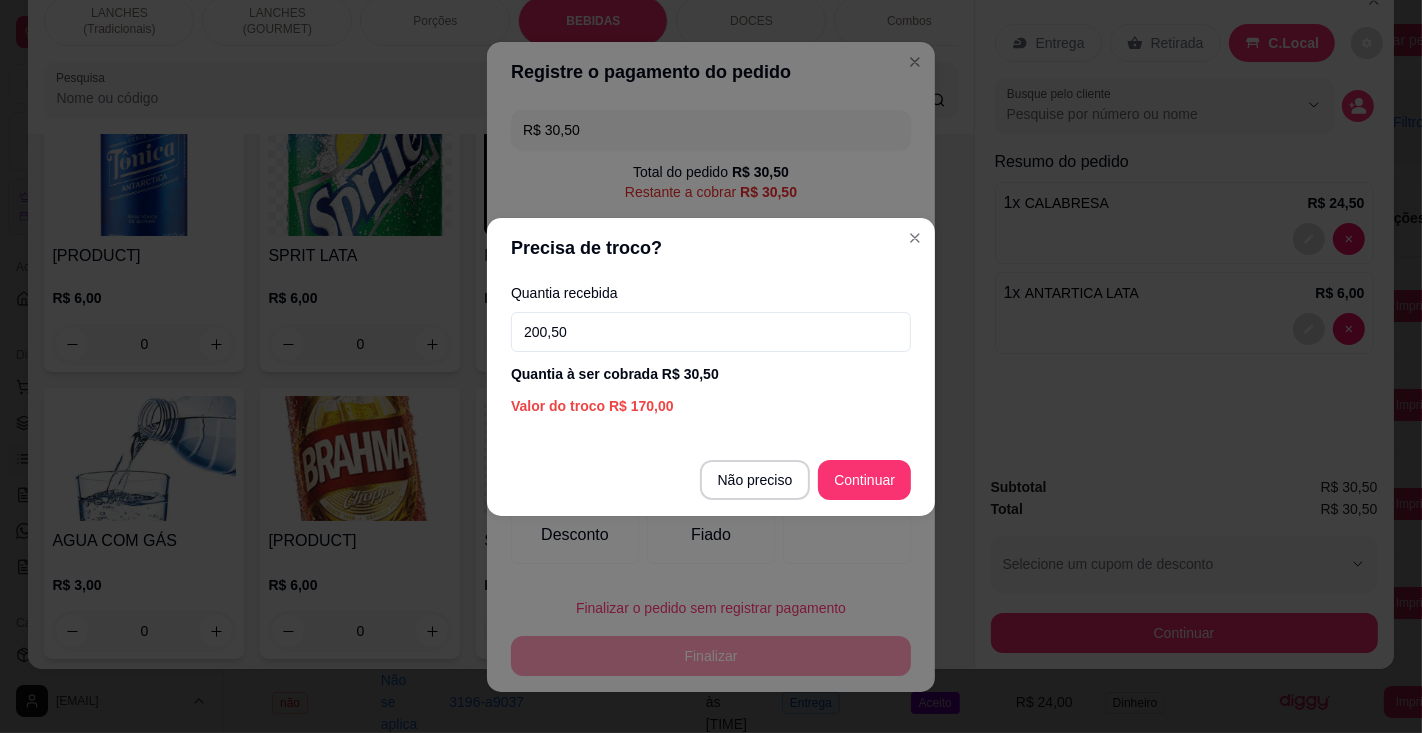 click at bounding box center (847, 511) 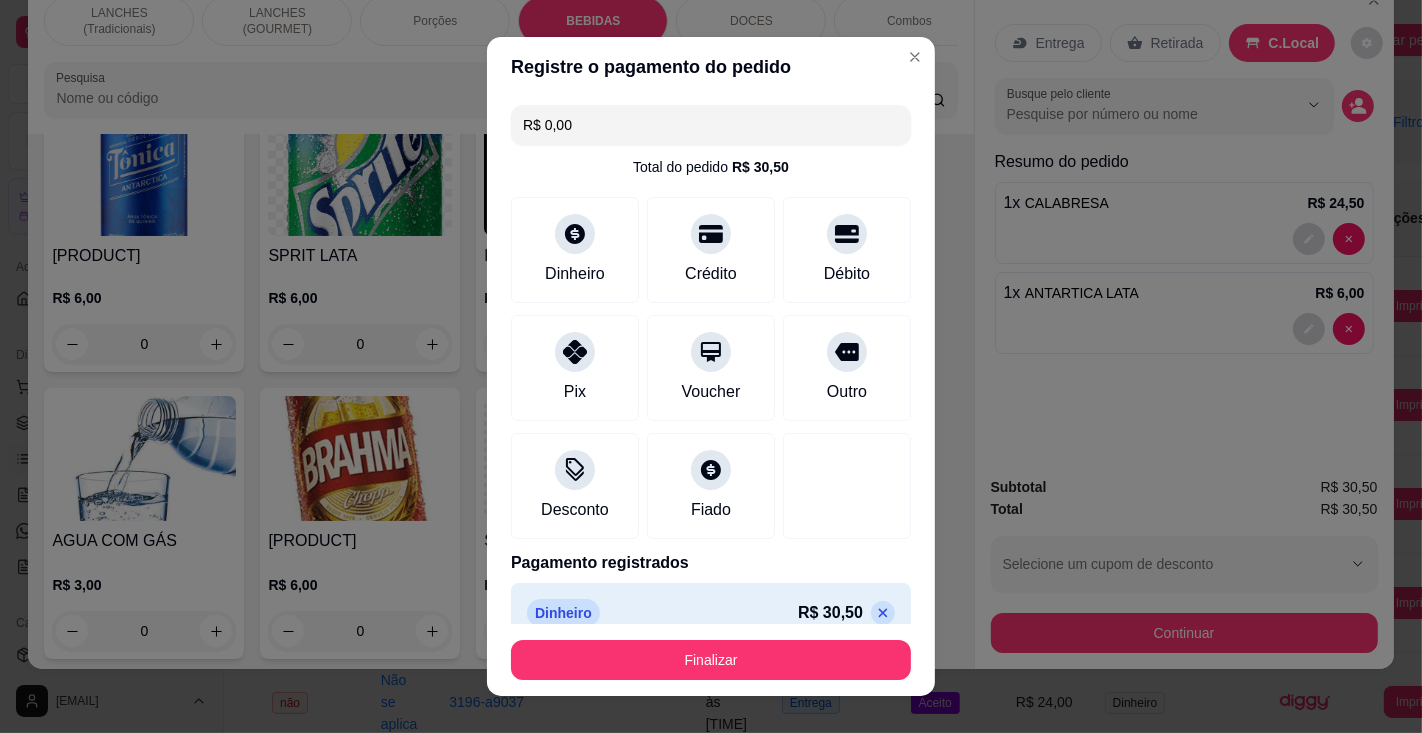 click on "Finalizar" at bounding box center (711, 660) 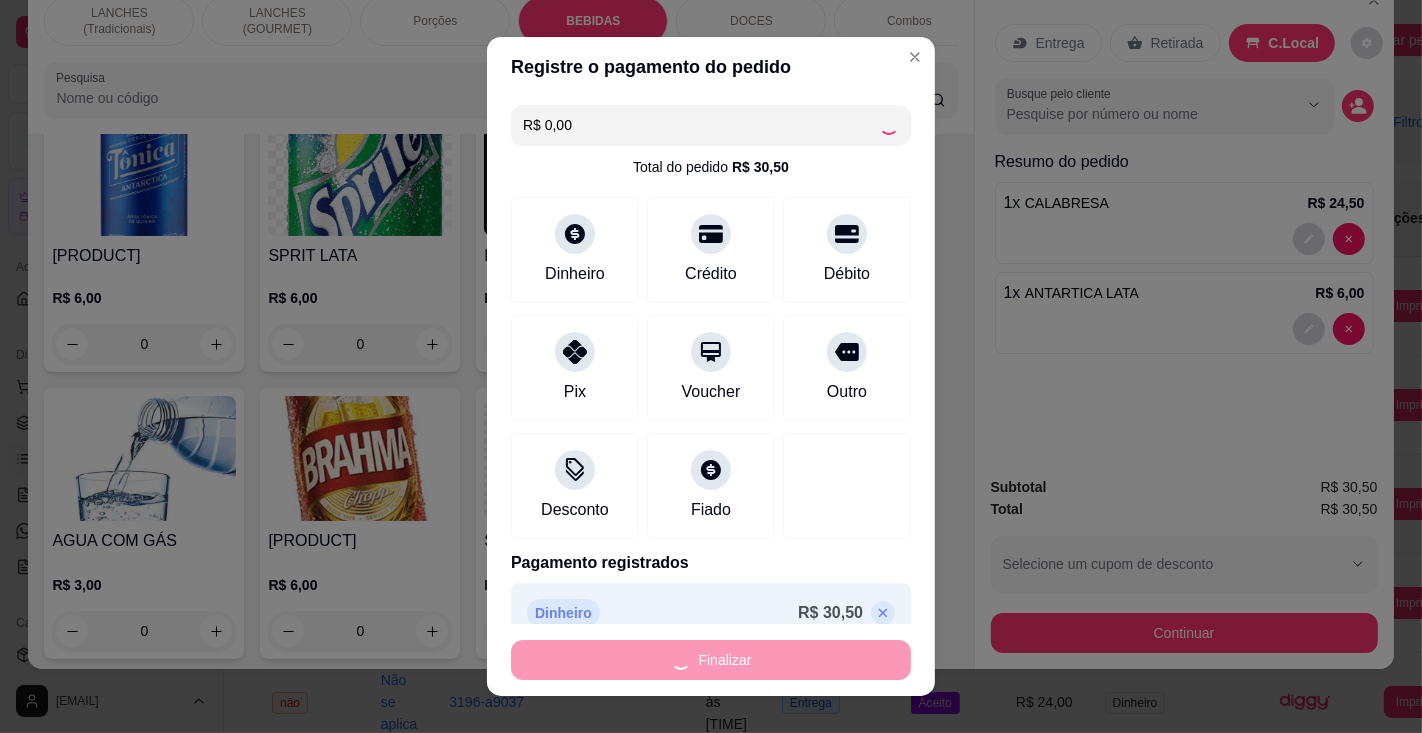 type on "0" 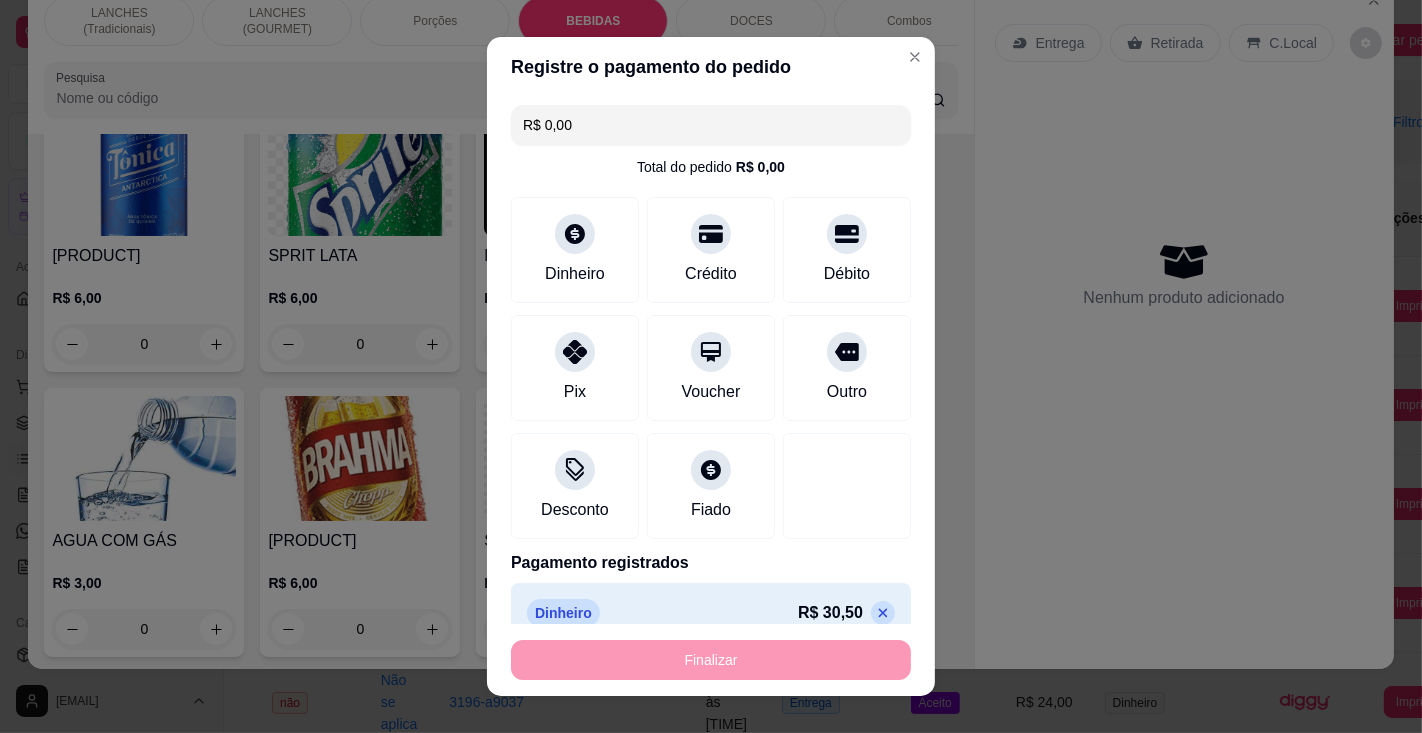type on "-R$ 30,50" 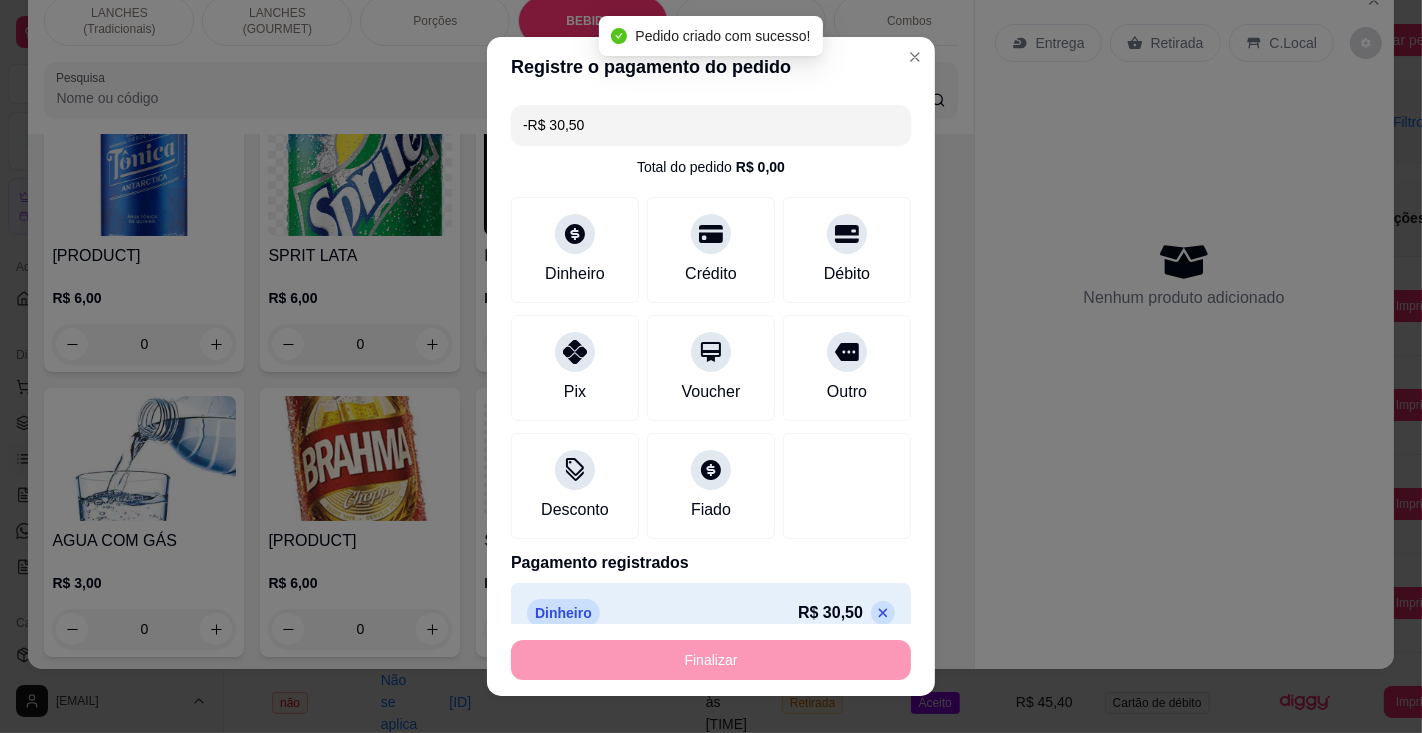 scroll, scrollTop: 6124, scrollLeft: 0, axis: vertical 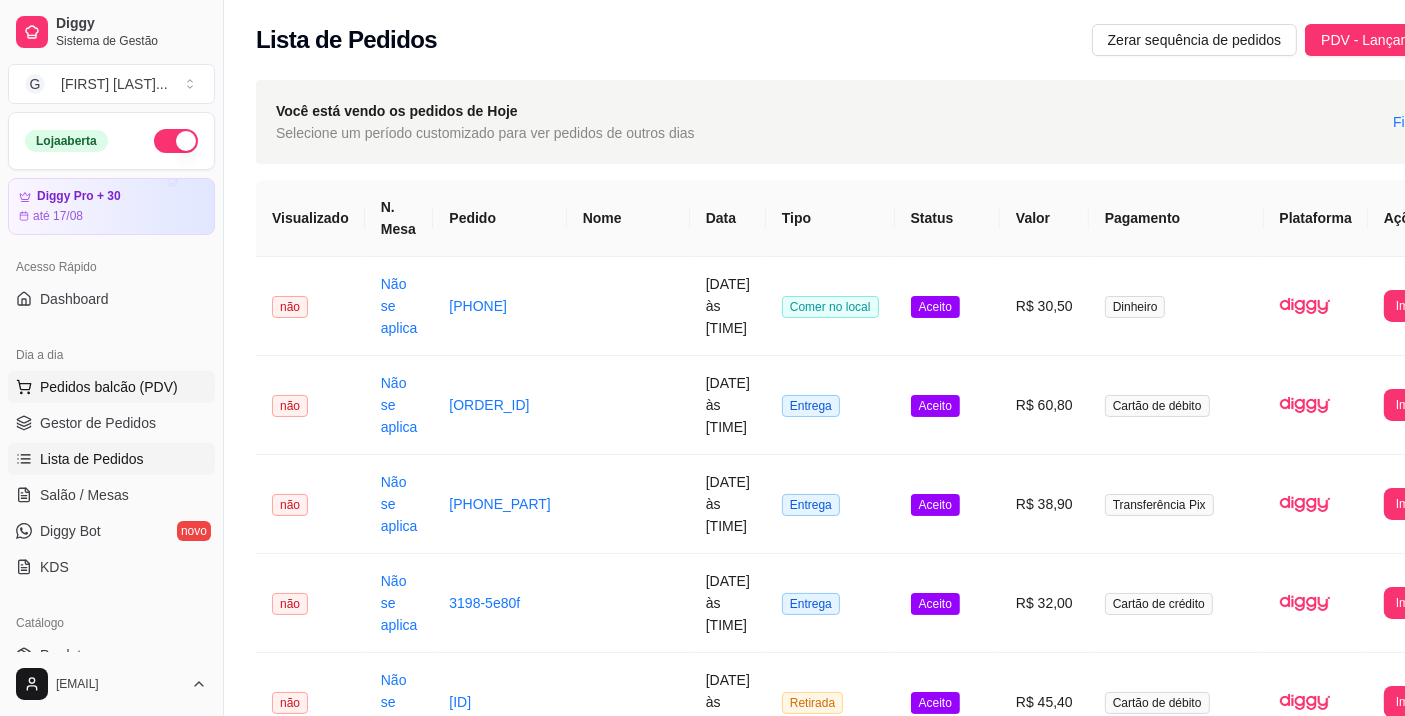 click on "Pedidos balcão (PDV)" at bounding box center [109, 387] 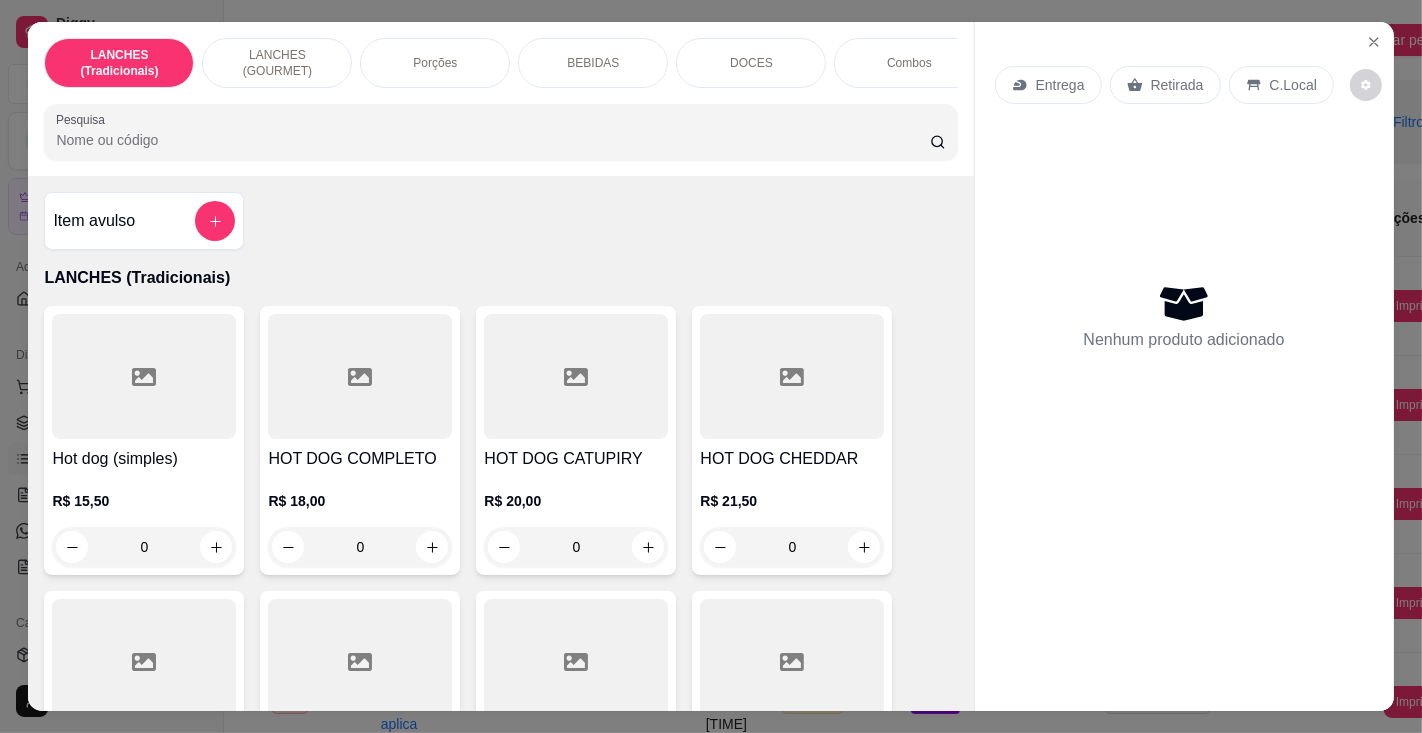 click on "Pesquisa" at bounding box center (492, 140) 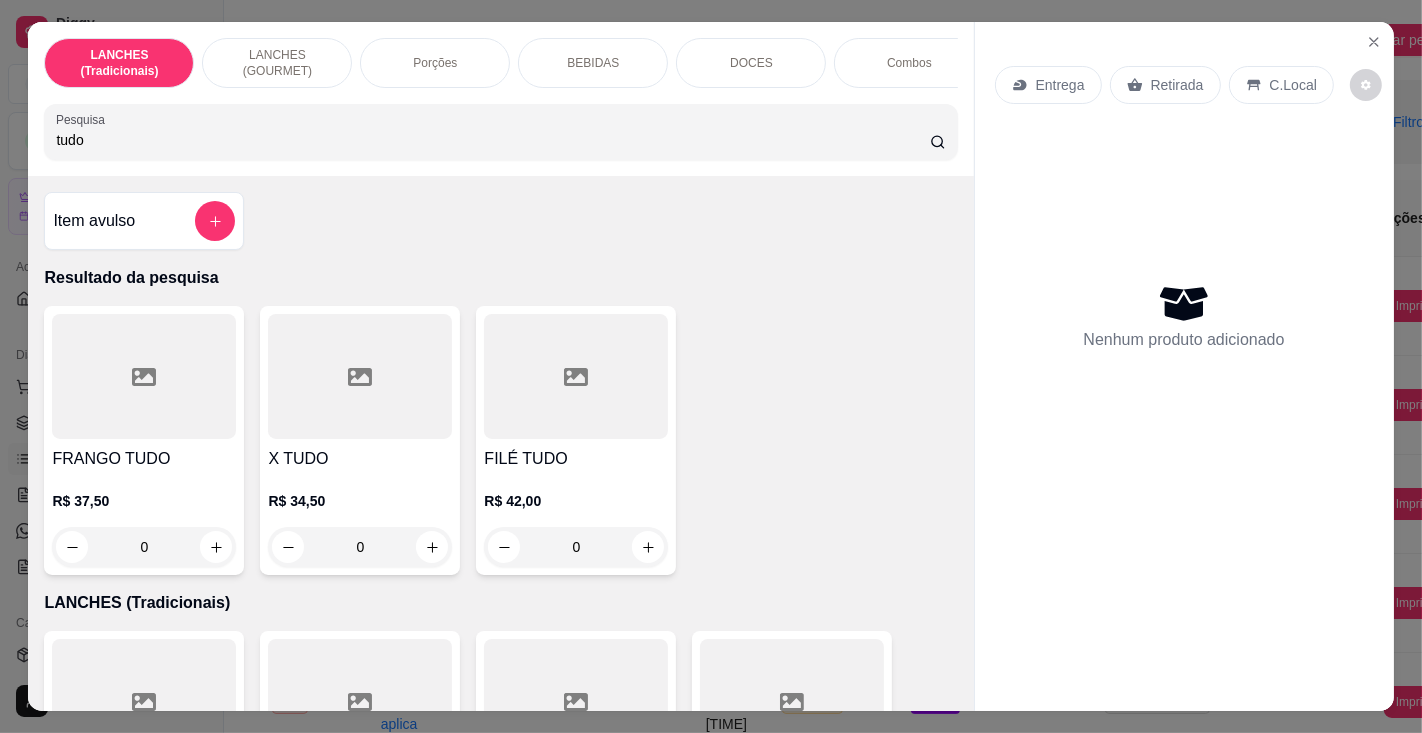 type on "tudo" 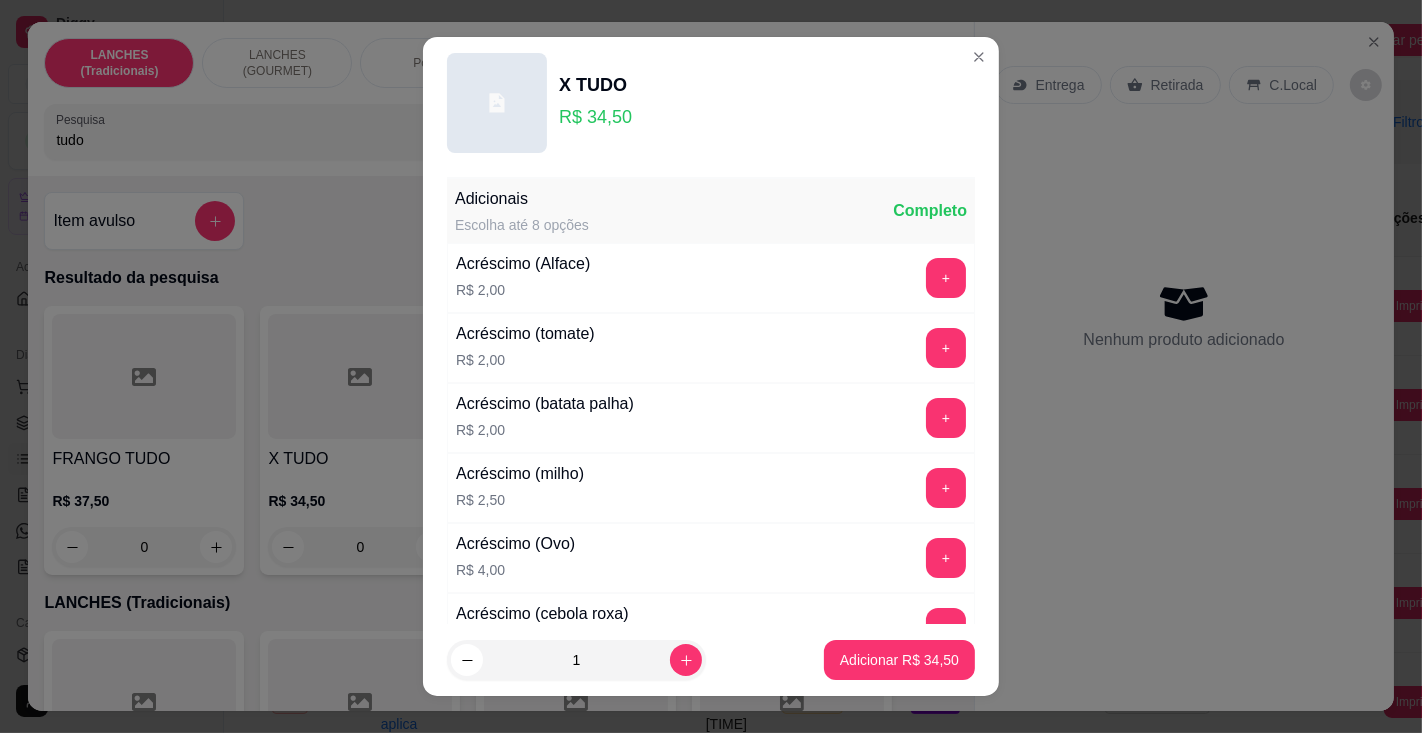 click on "Adicionar   R$ 34,50" at bounding box center (899, 660) 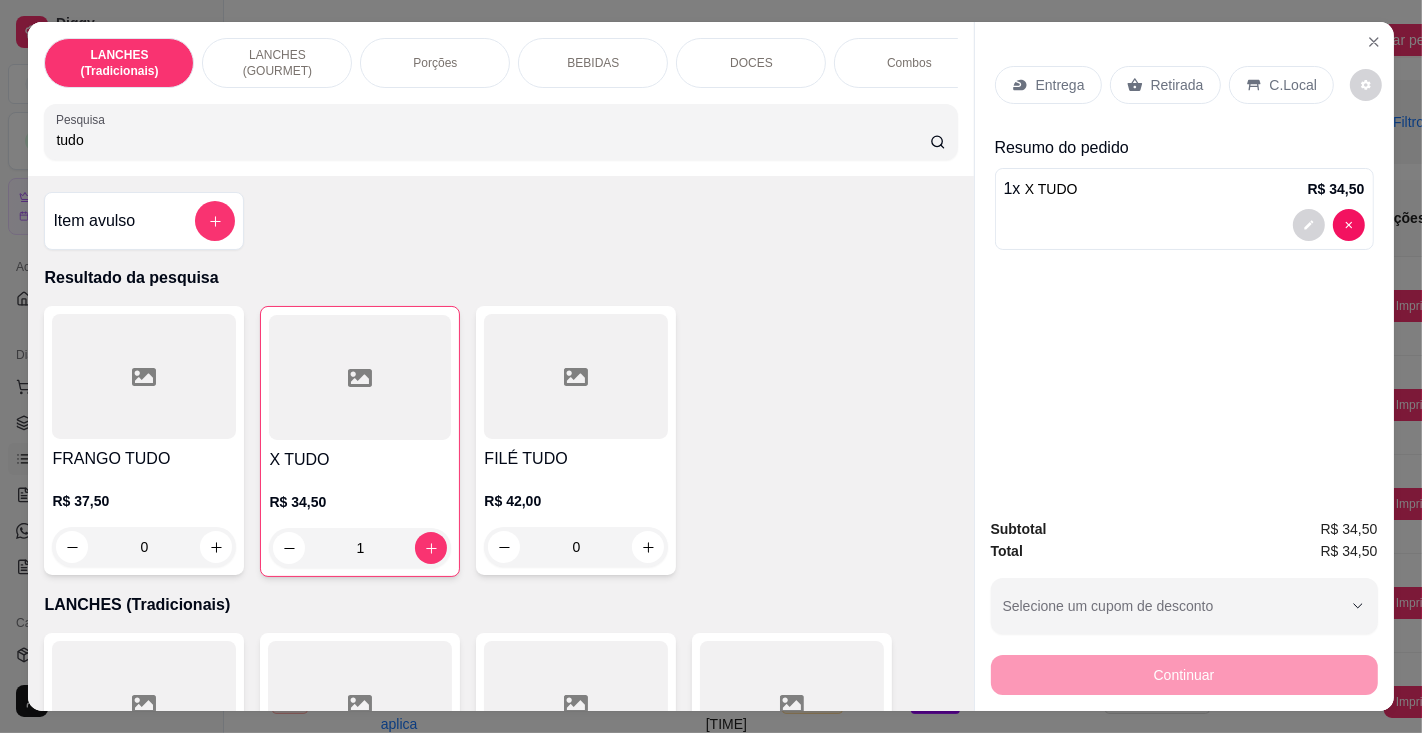 click on "tudo" at bounding box center [492, 140] 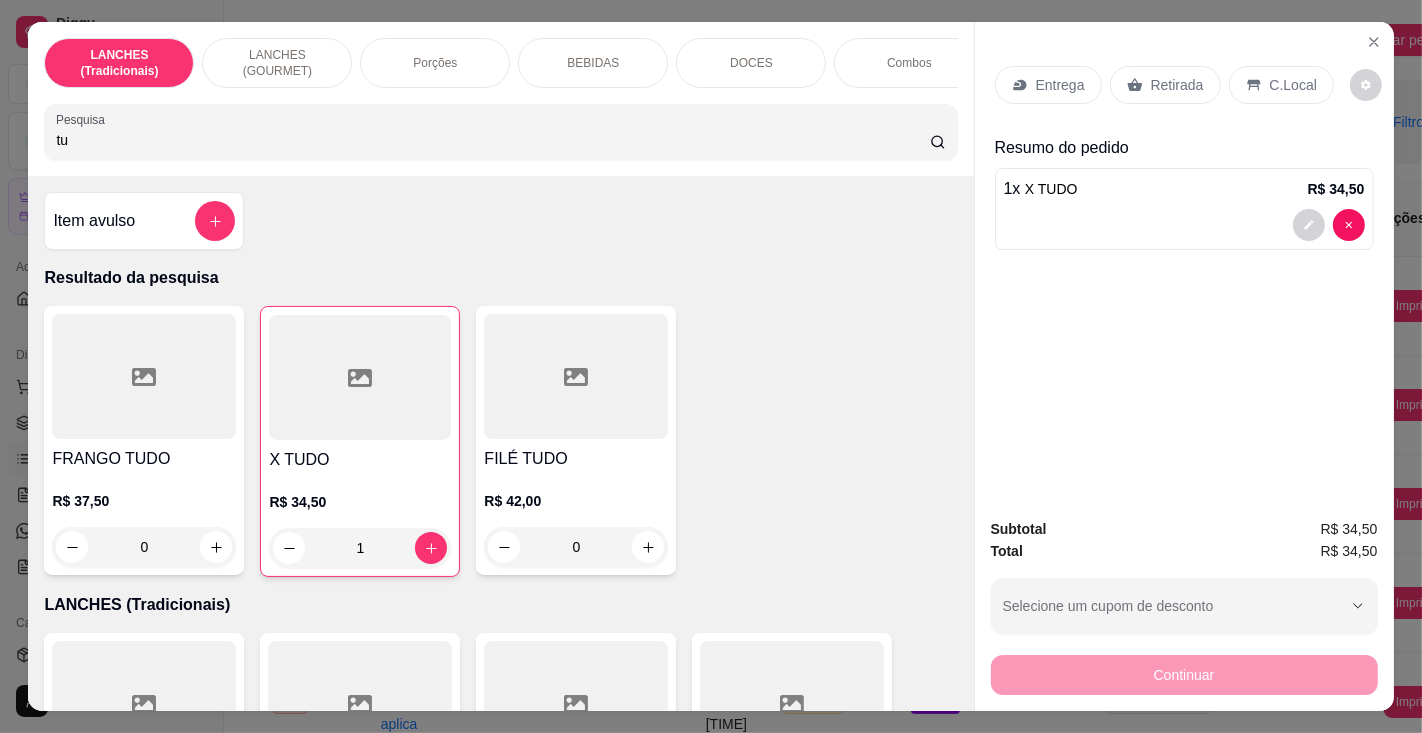 type 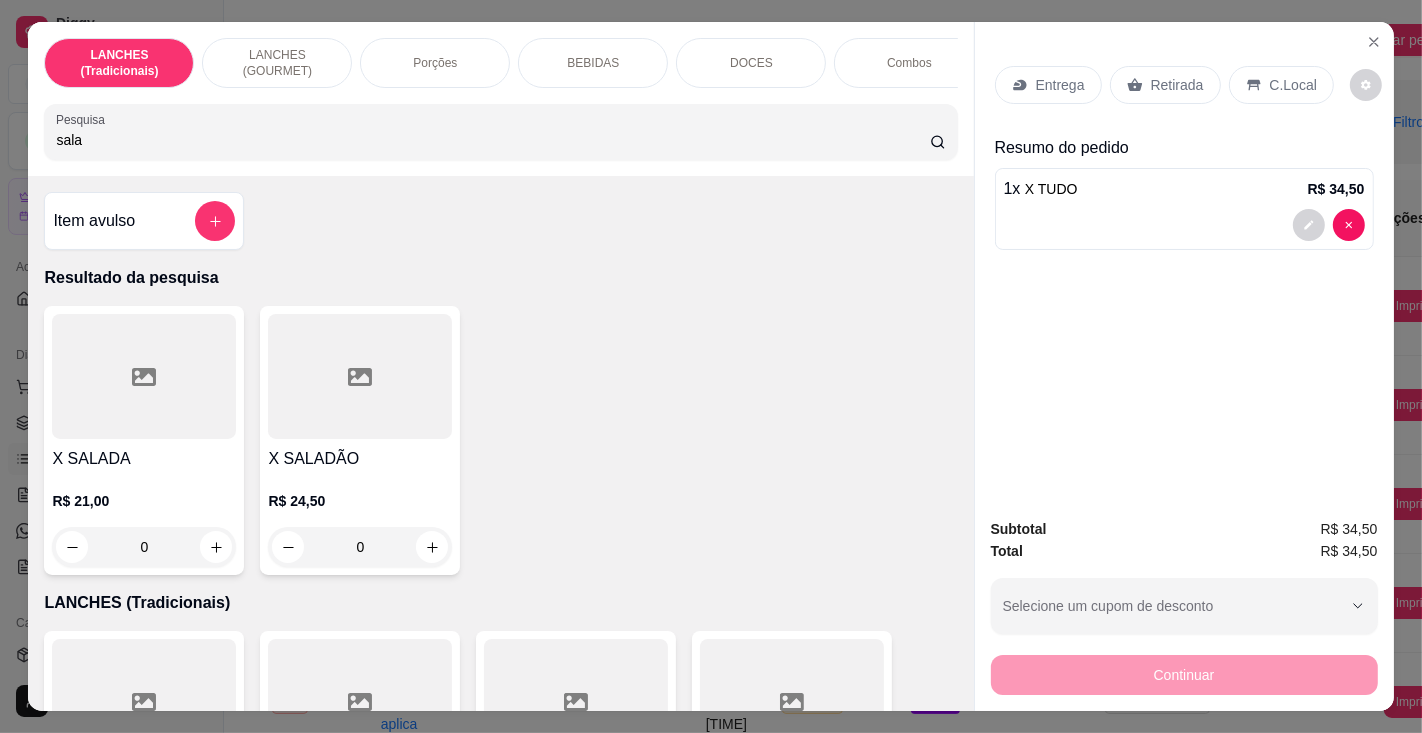click on "X SALADA   R$ 21,00 0" at bounding box center (144, 440) 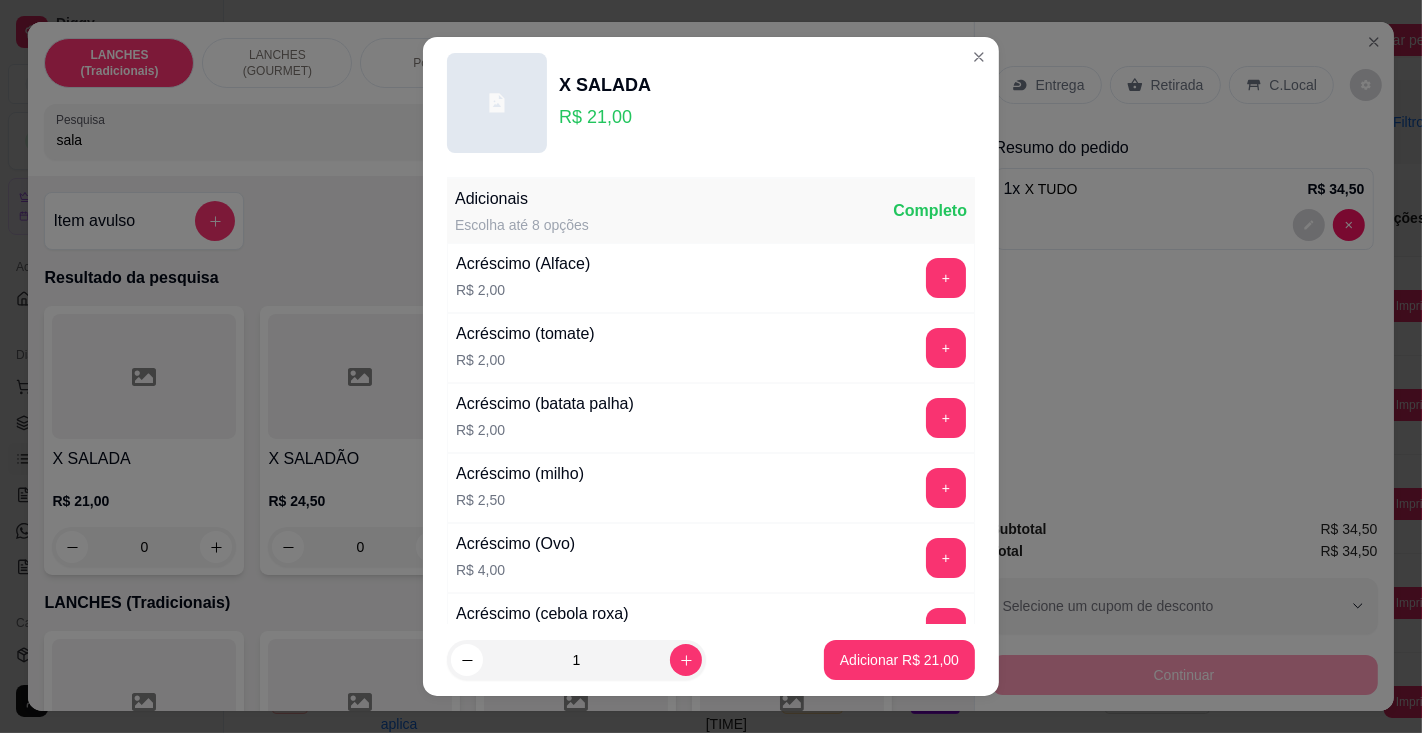 click on "Adicionar   R$ 21,00" at bounding box center (899, 660) 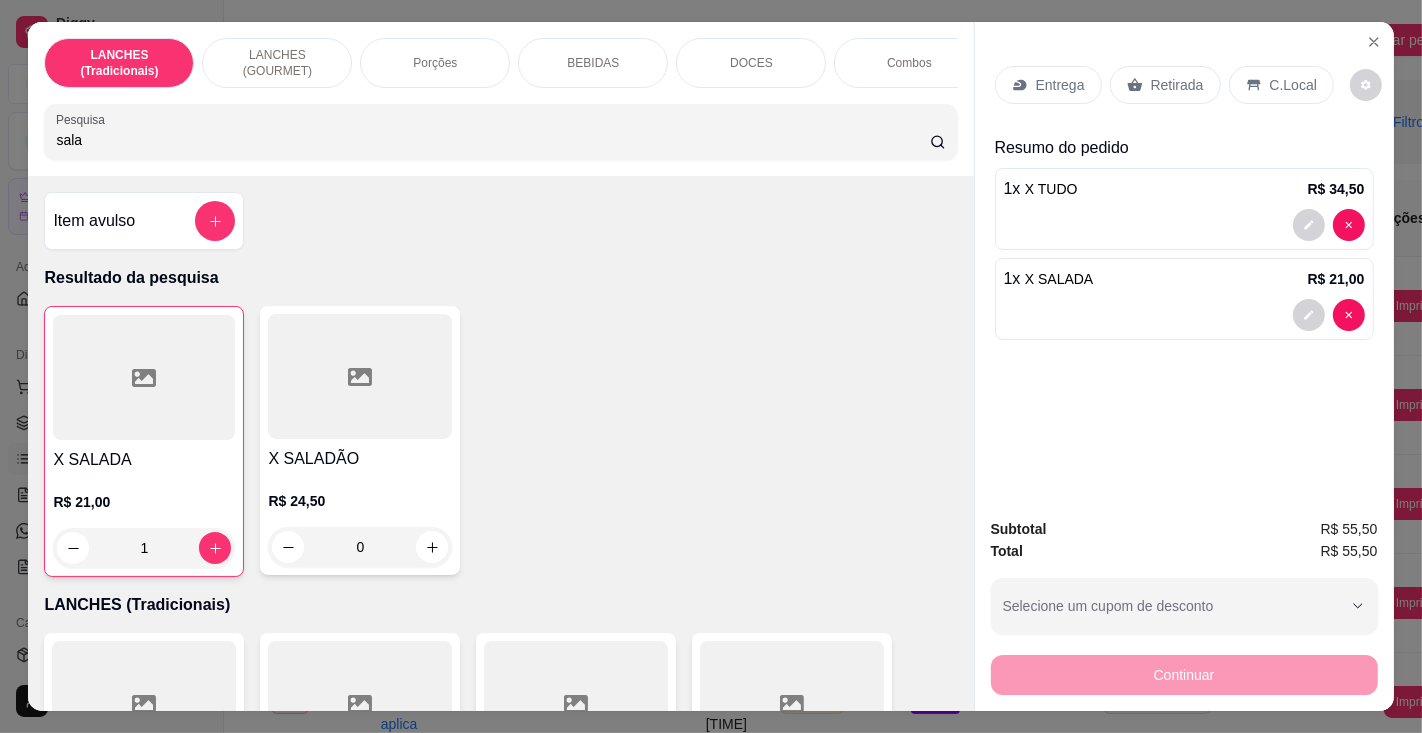 click on "Retirada" at bounding box center (1177, 85) 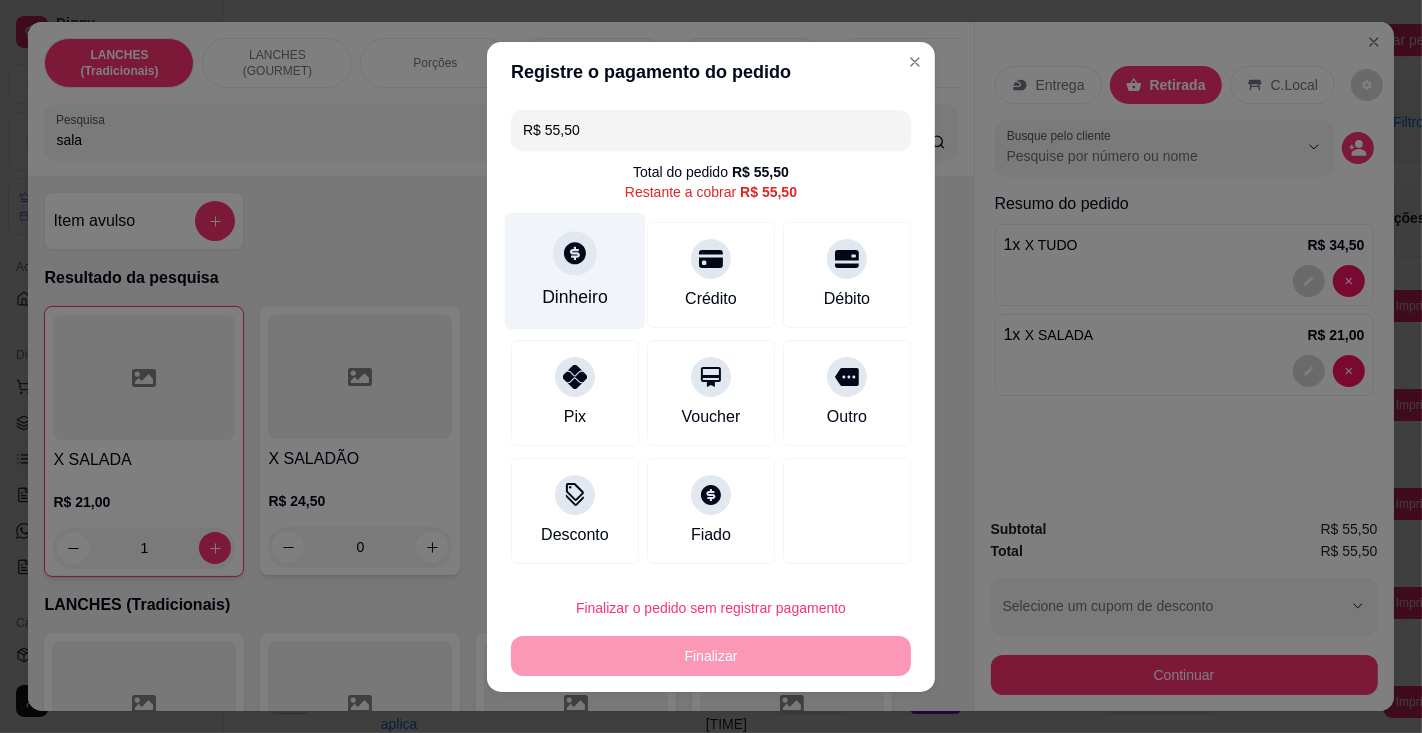 click on "Dinheiro" at bounding box center [575, 270] 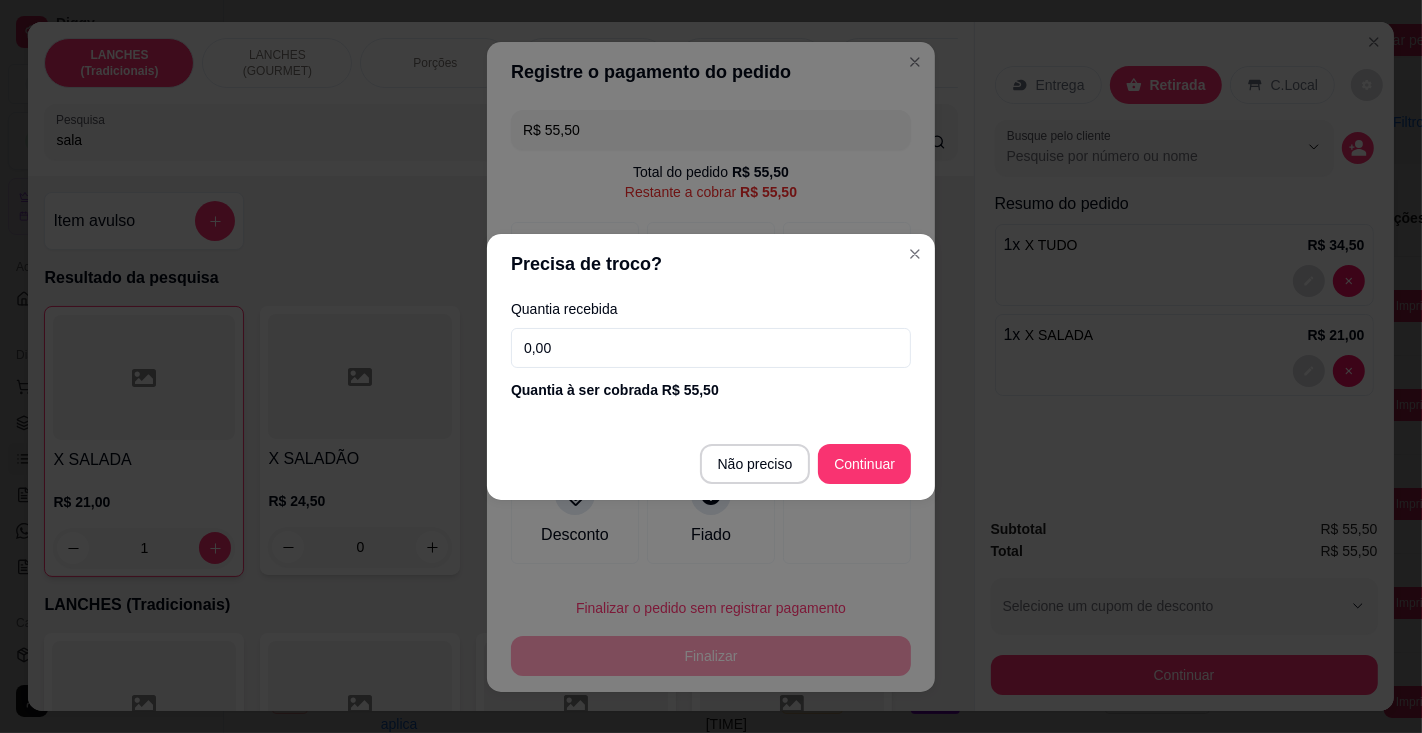 click on "0,00" at bounding box center (711, 348) 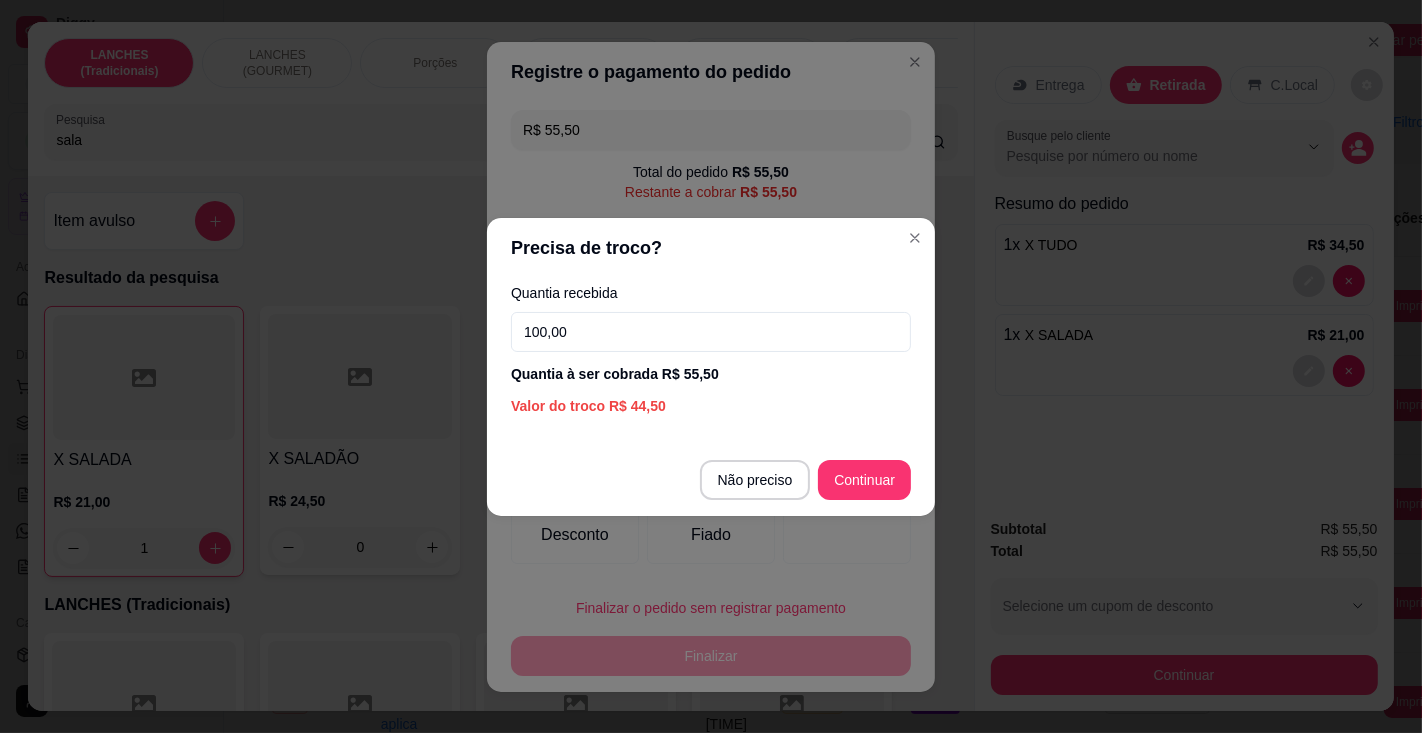 click on "R$ 55,50 Total do pedido   R$ 55,50 Restante a cobrar   R$ 55,50 Dinheiro Crédito Débito Pix Voucher Outro Desconto Fiado" at bounding box center (711, 337) 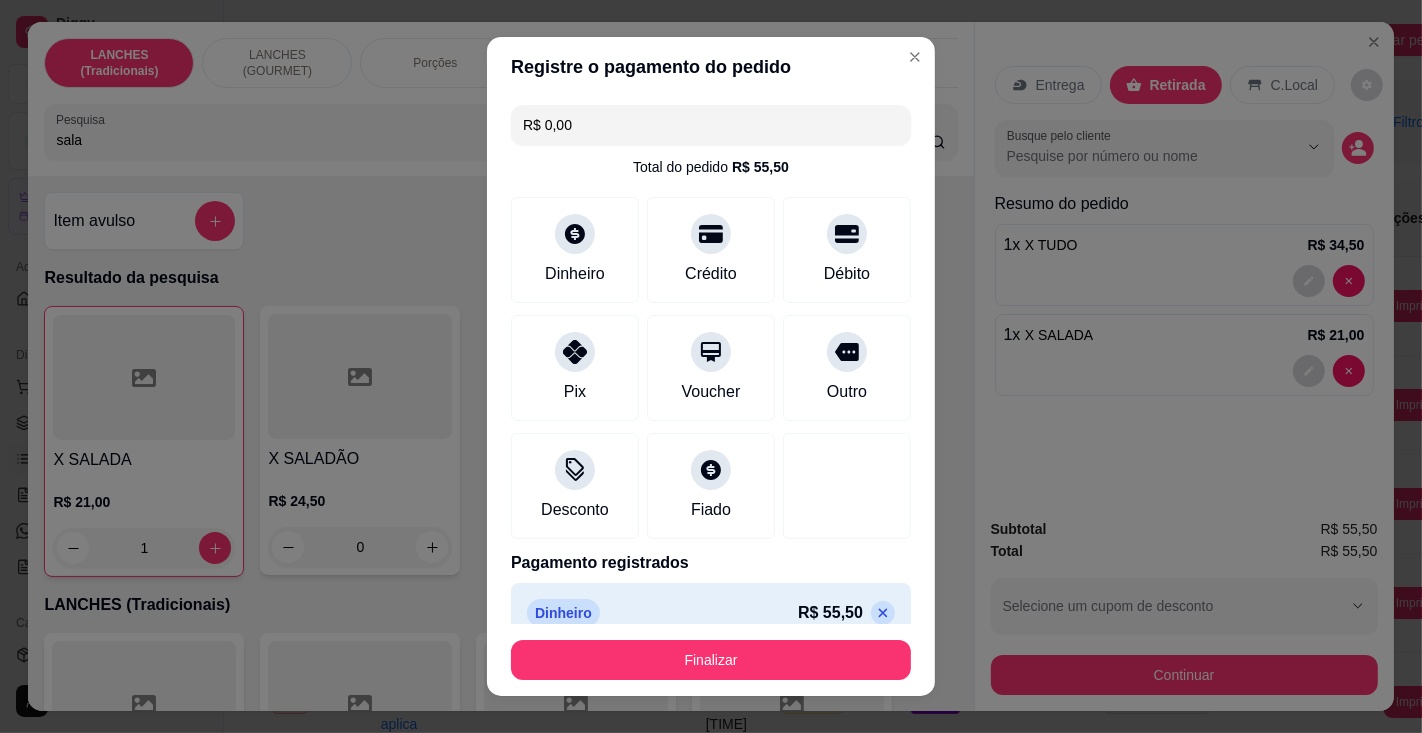 click on "Finalizar" at bounding box center (711, 660) 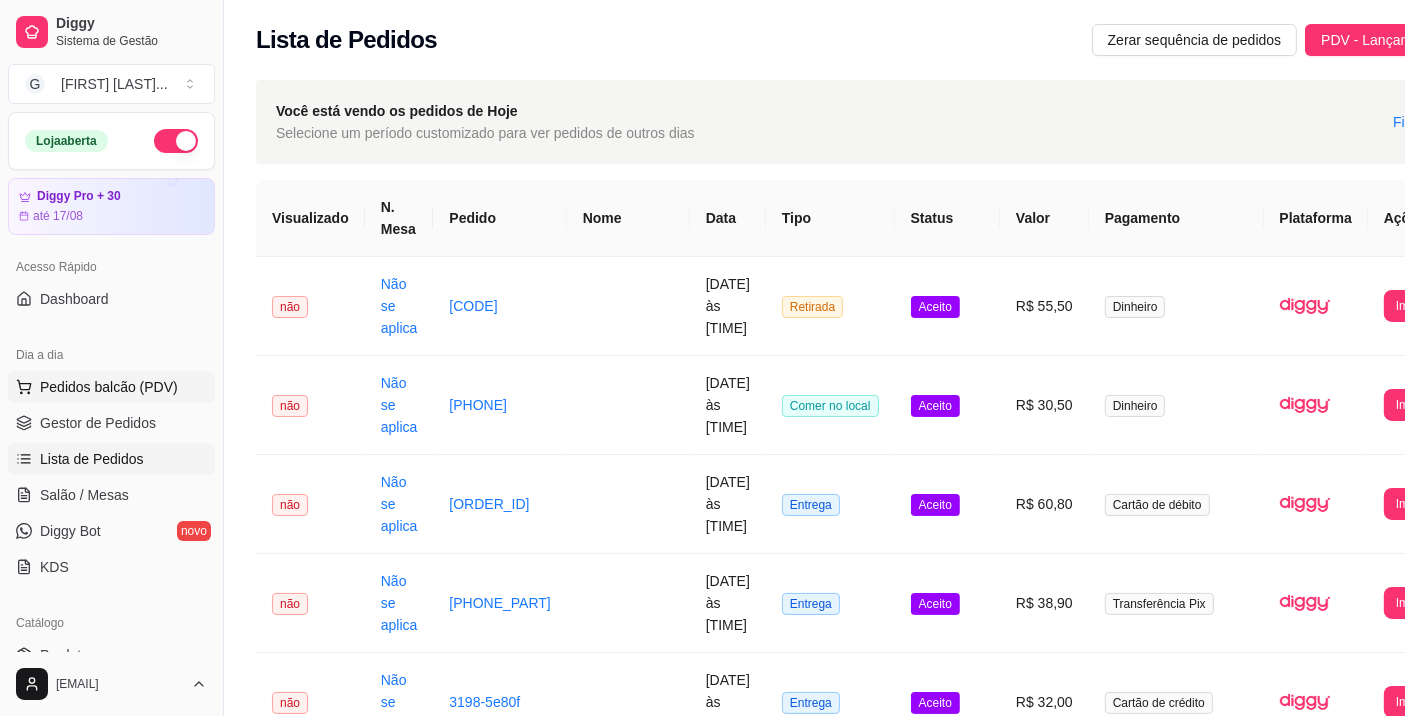 click on "Pedidos balcão (PDV)" at bounding box center (109, 387) 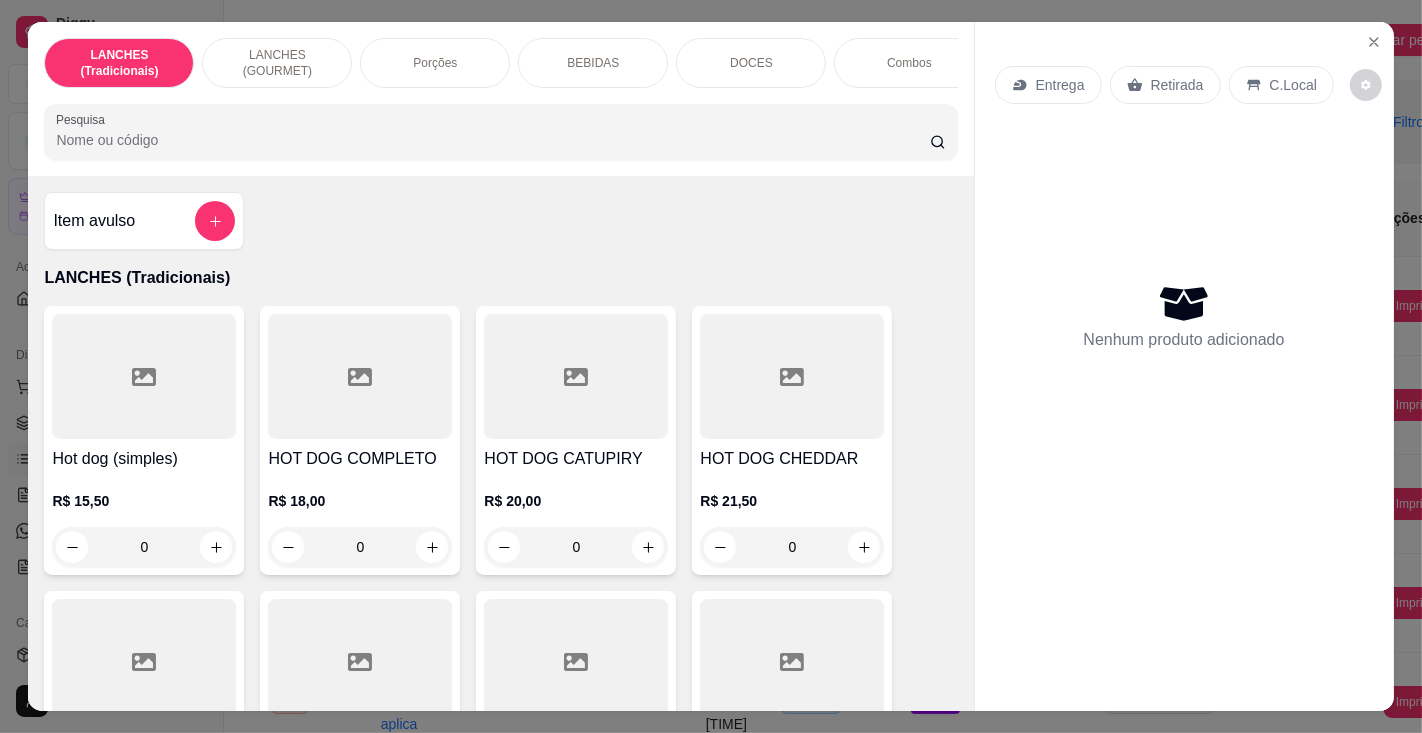 click on "Pesquisa" at bounding box center [492, 140] 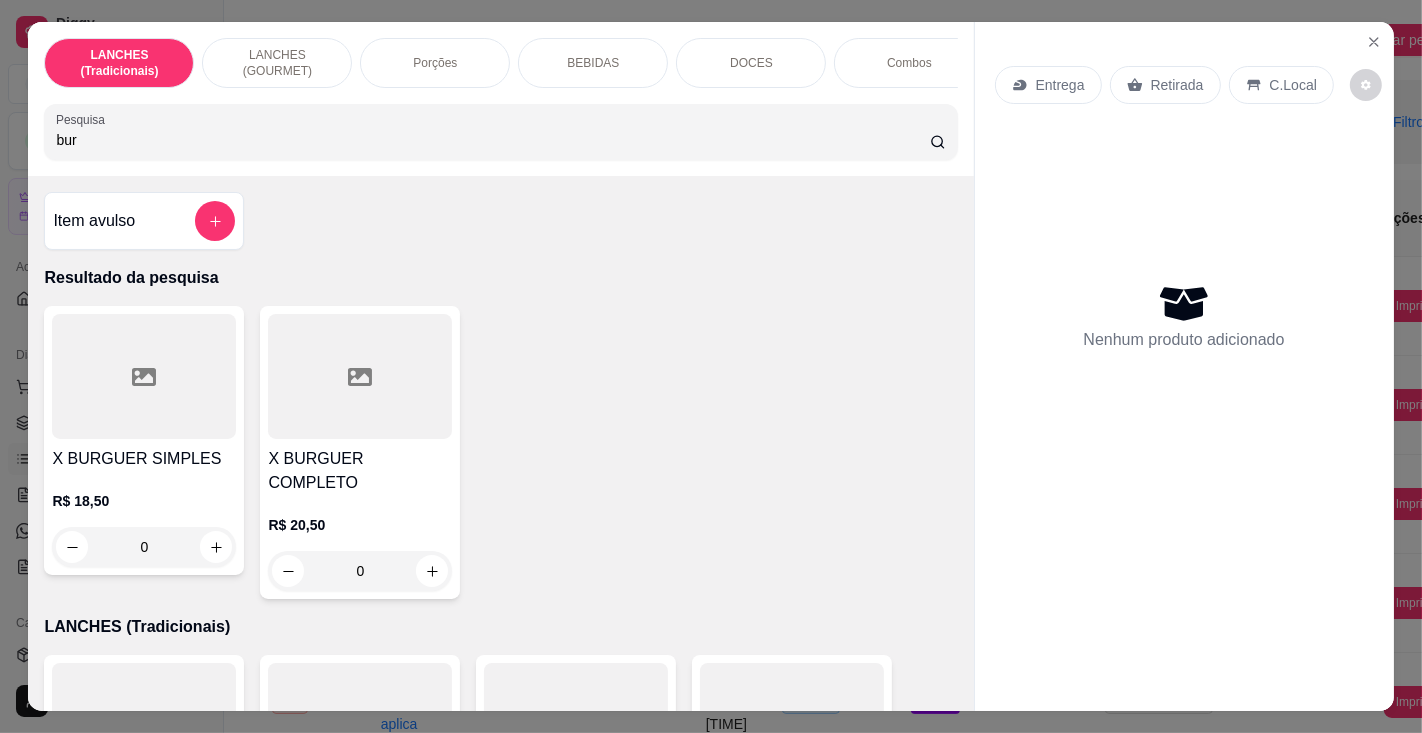 click on "X BURGUER SIMPLES" at bounding box center (144, 459) 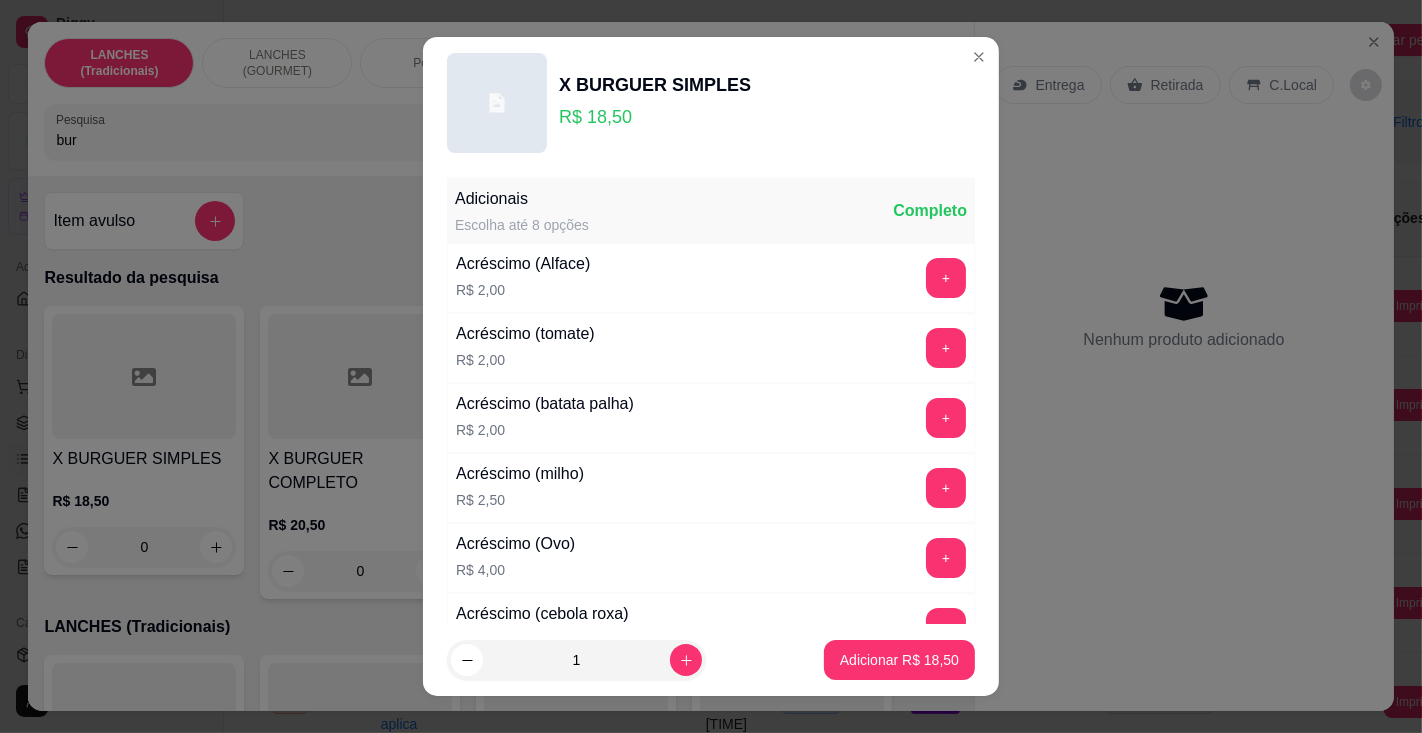 click 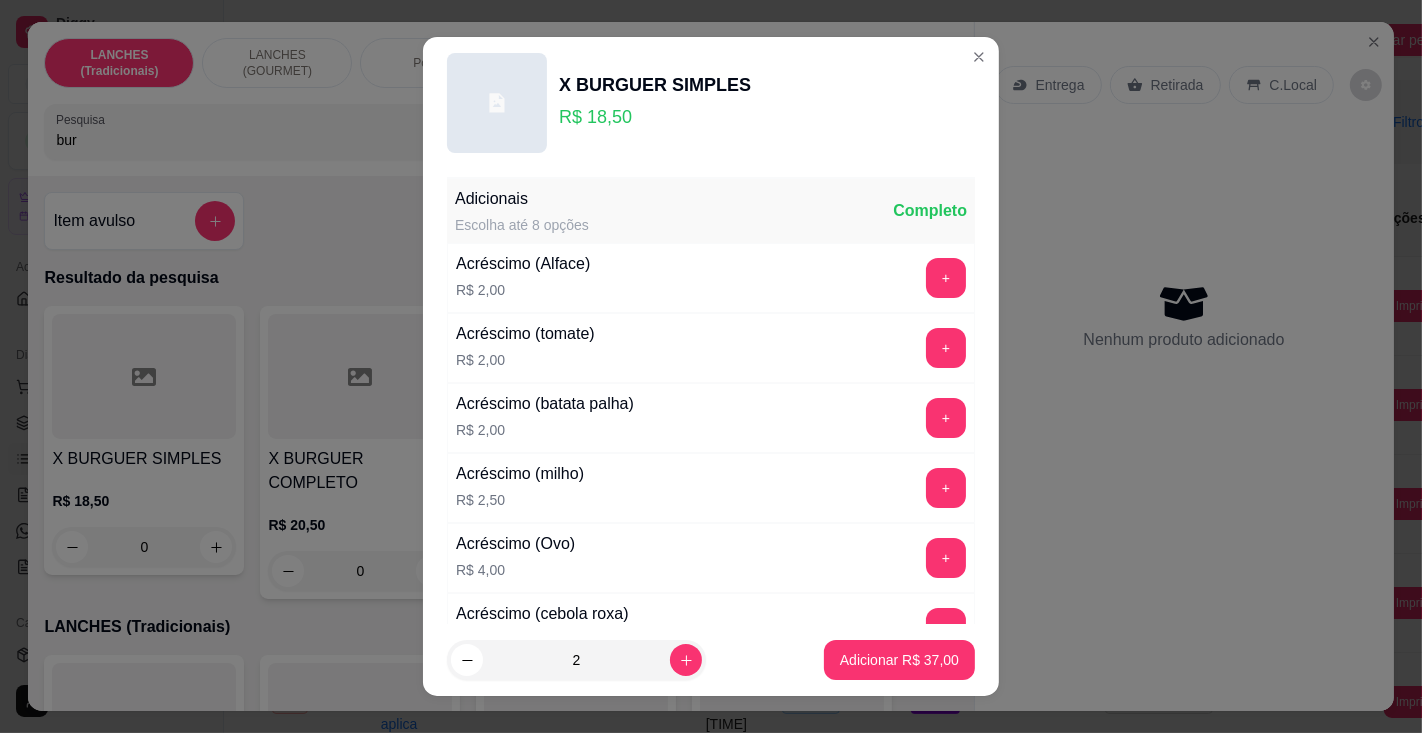 click 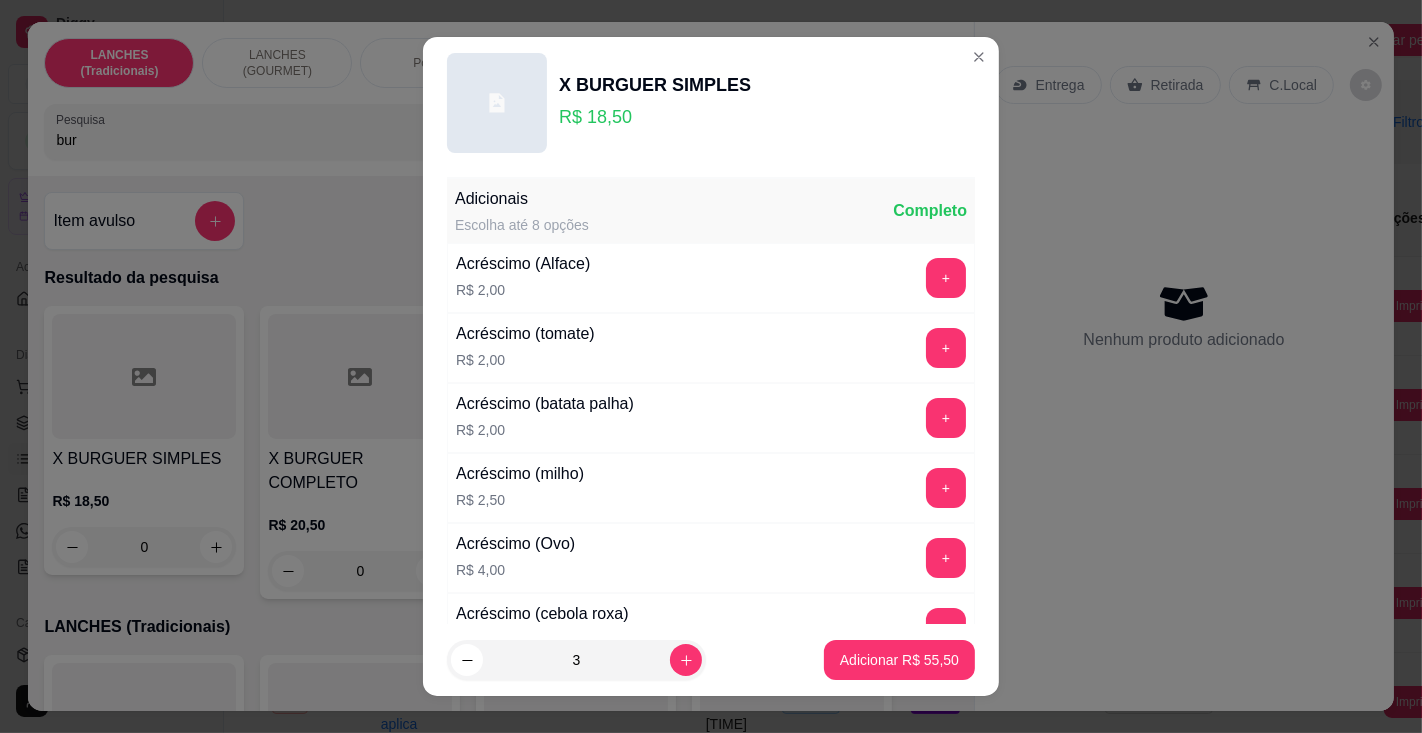 click 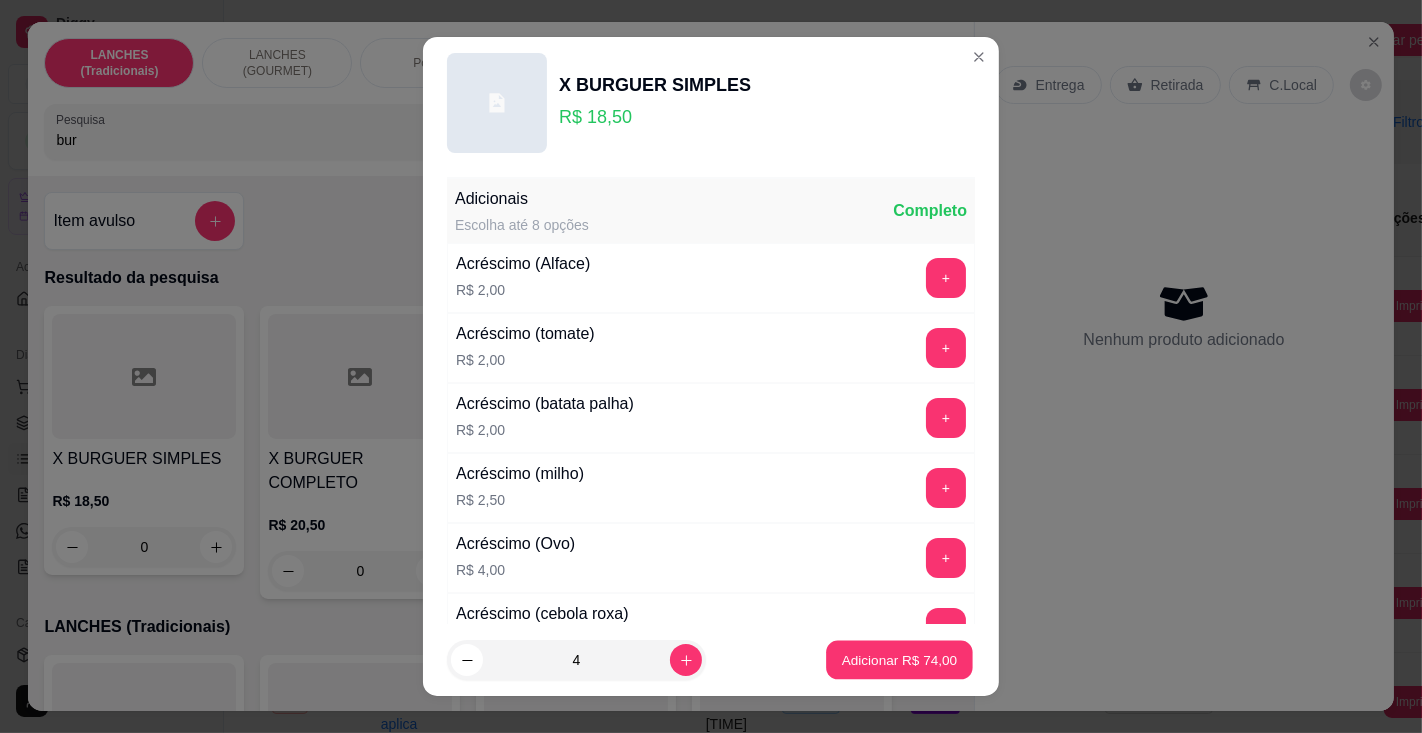 click on "Adicionar   R$ 74,00" at bounding box center (900, 660) 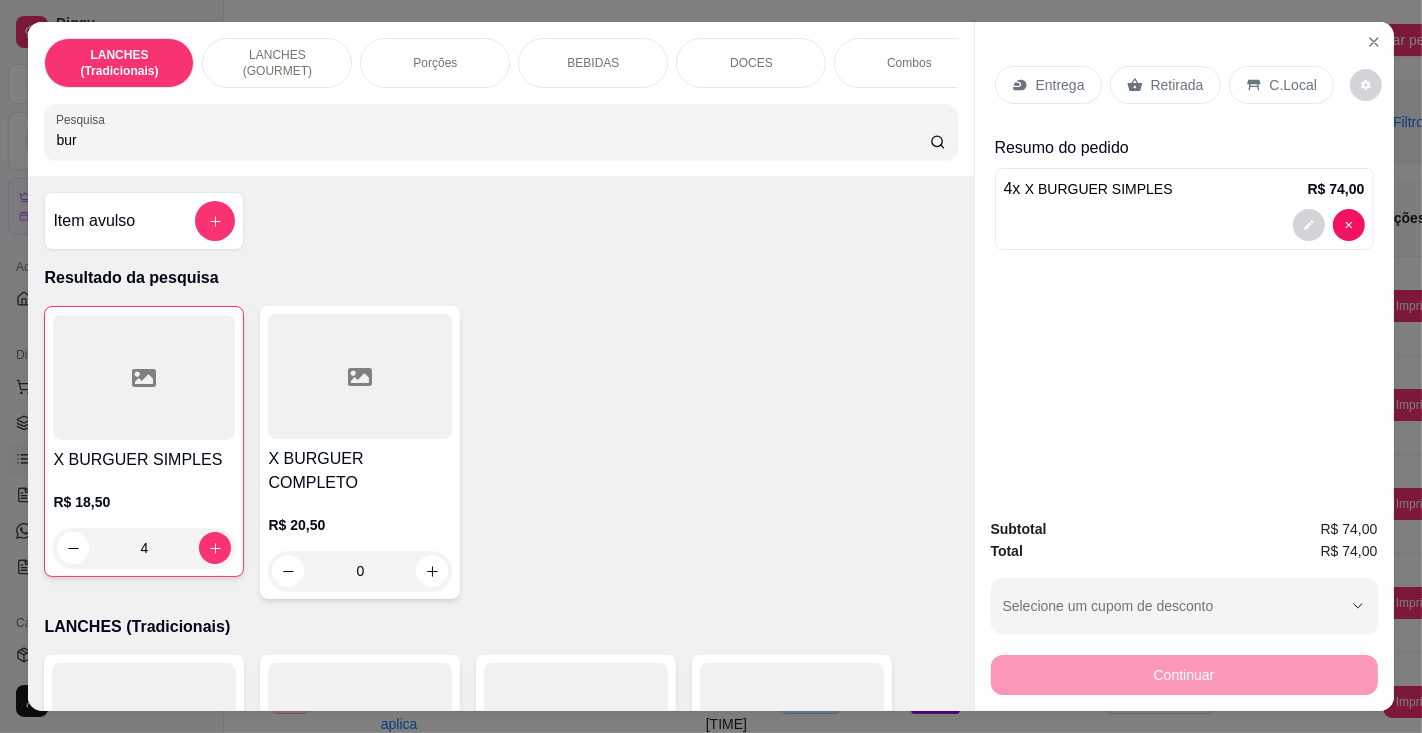 click on "bur" at bounding box center (492, 140) 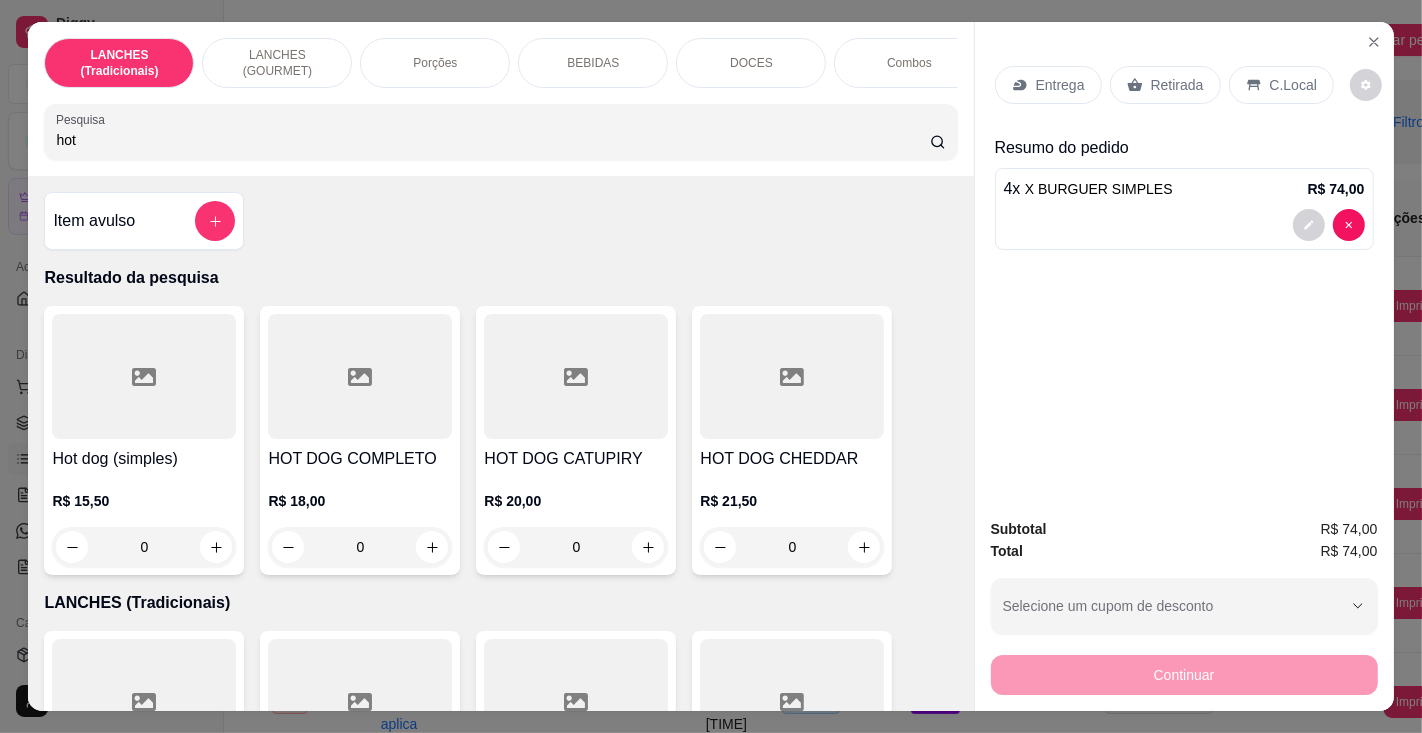 click on "Hot dog (simples)" at bounding box center (144, 459) 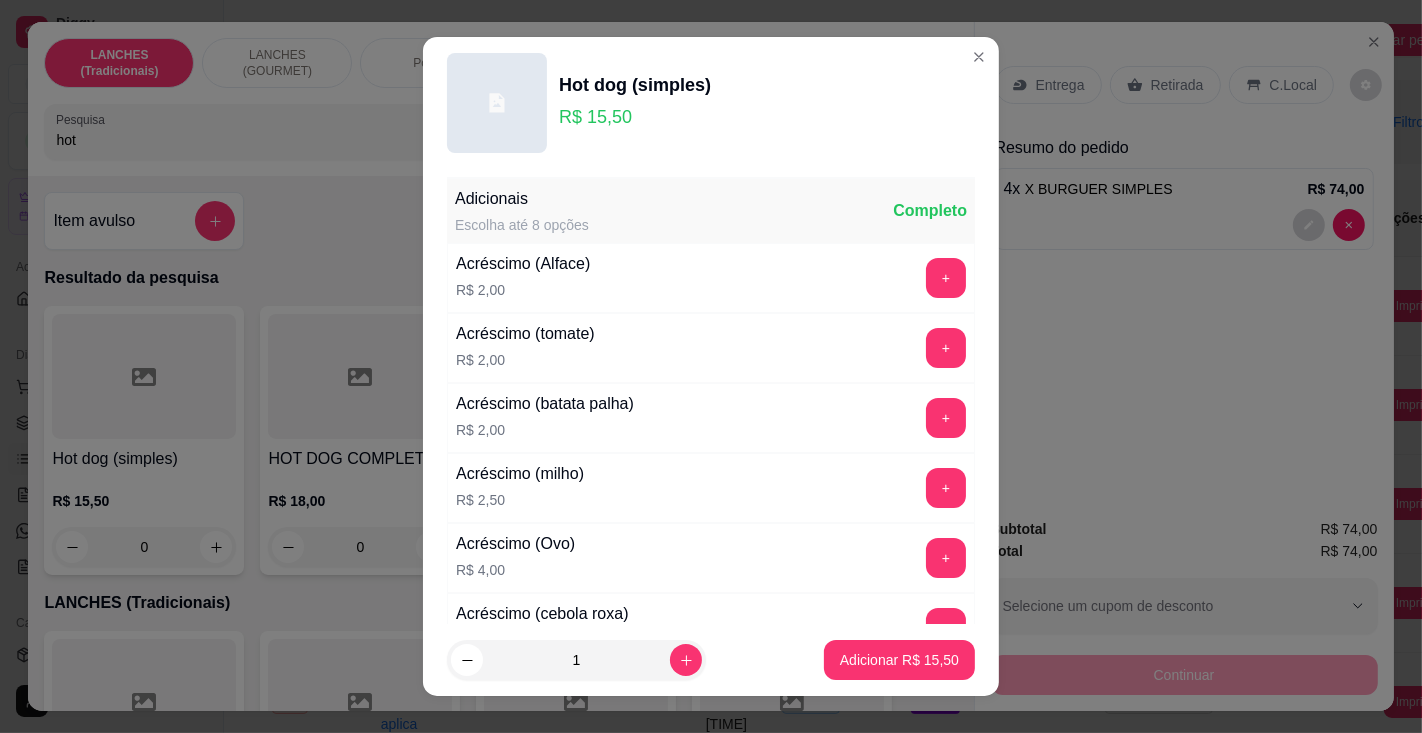 click 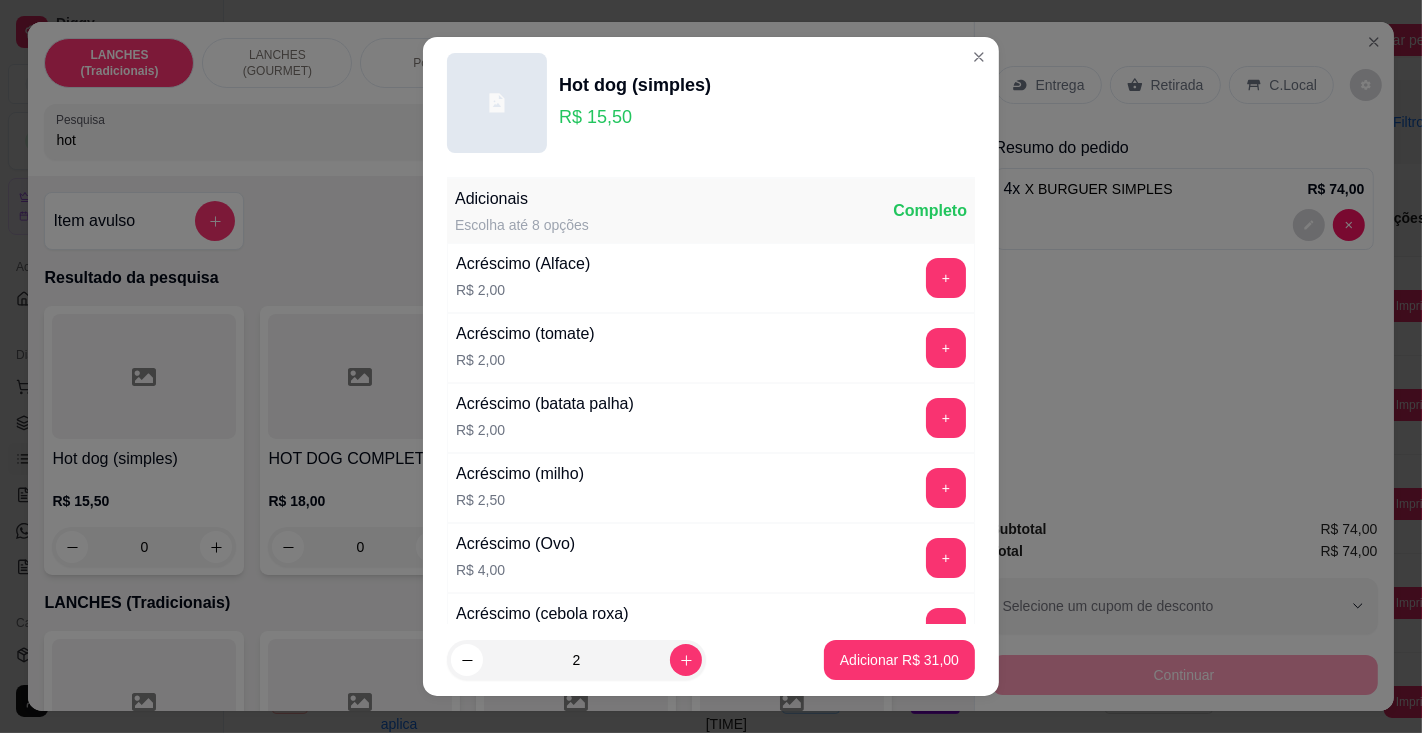 click on "Adicionar   R$ 31,00" at bounding box center [899, 660] 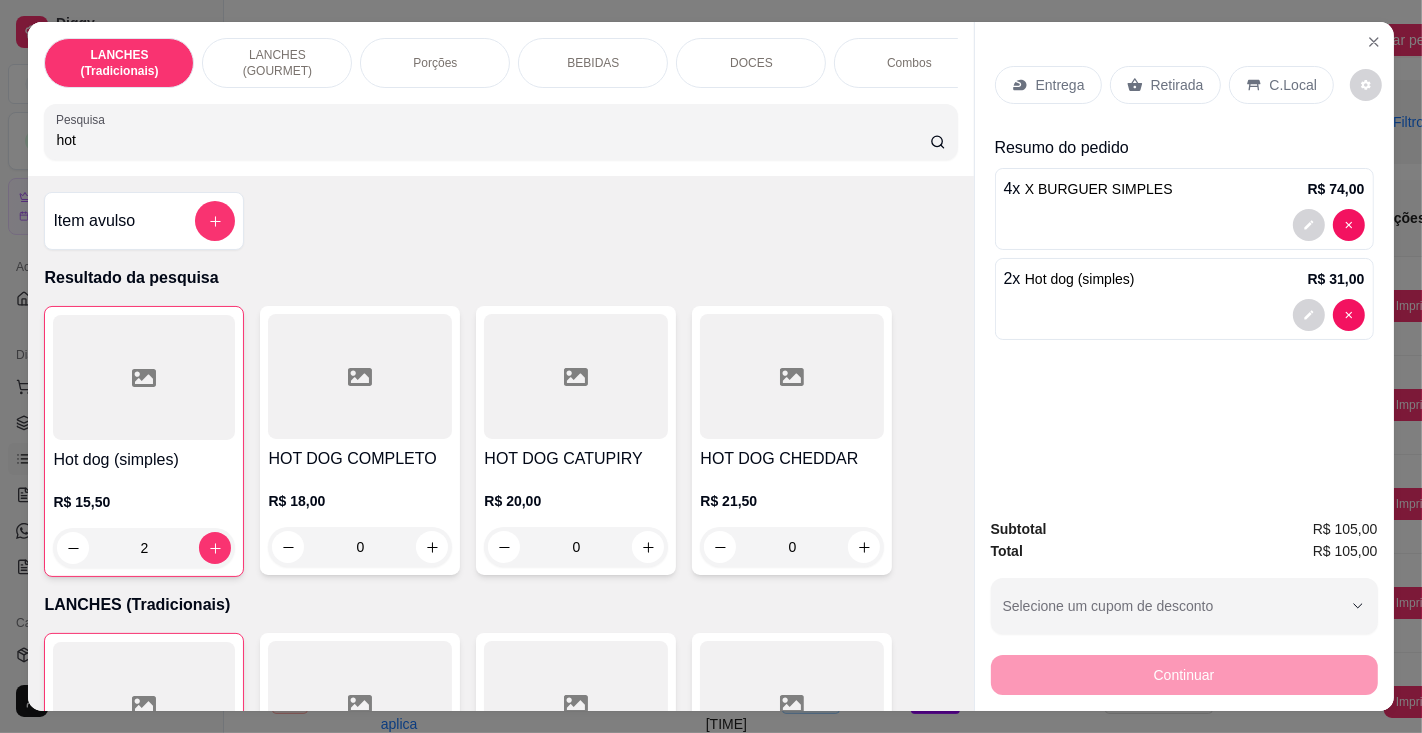 click on "BEBIDAS" at bounding box center (593, 63) 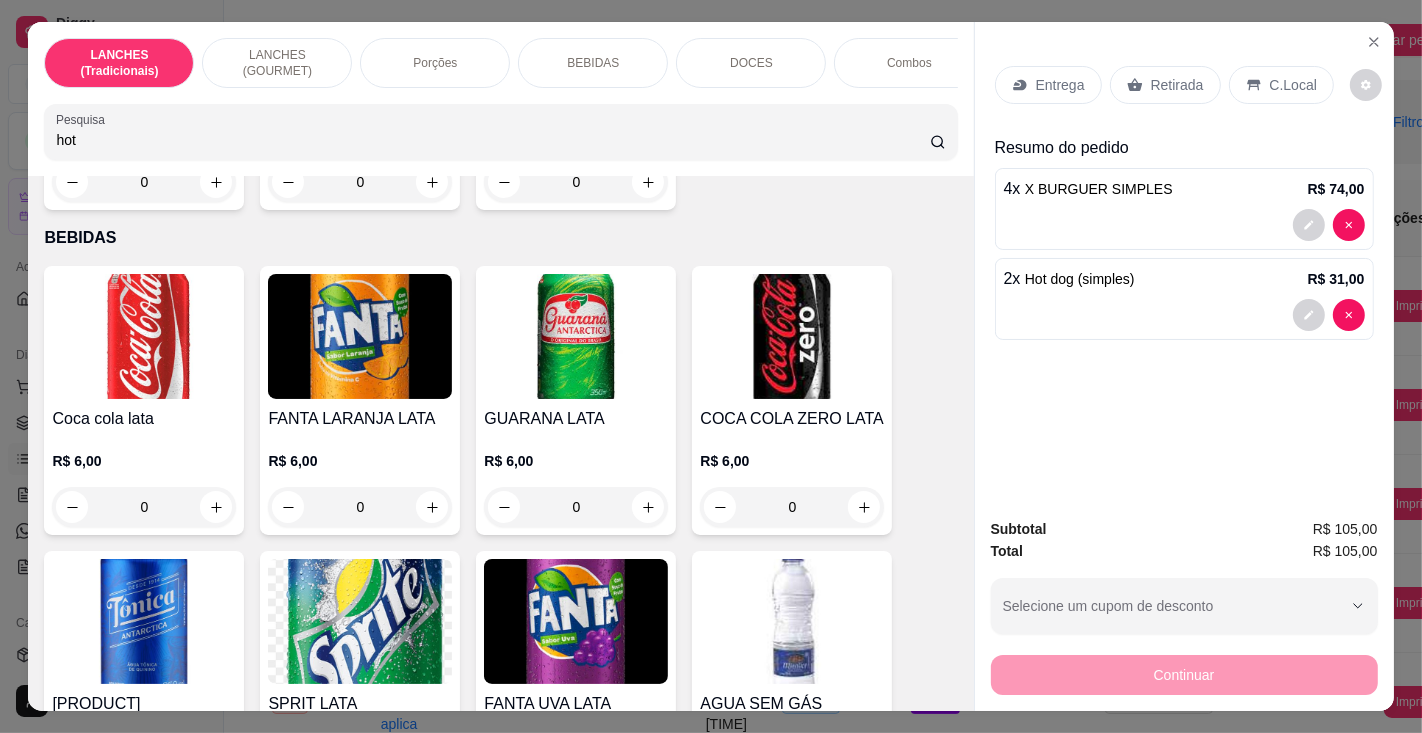 scroll, scrollTop: 50, scrollLeft: 0, axis: vertical 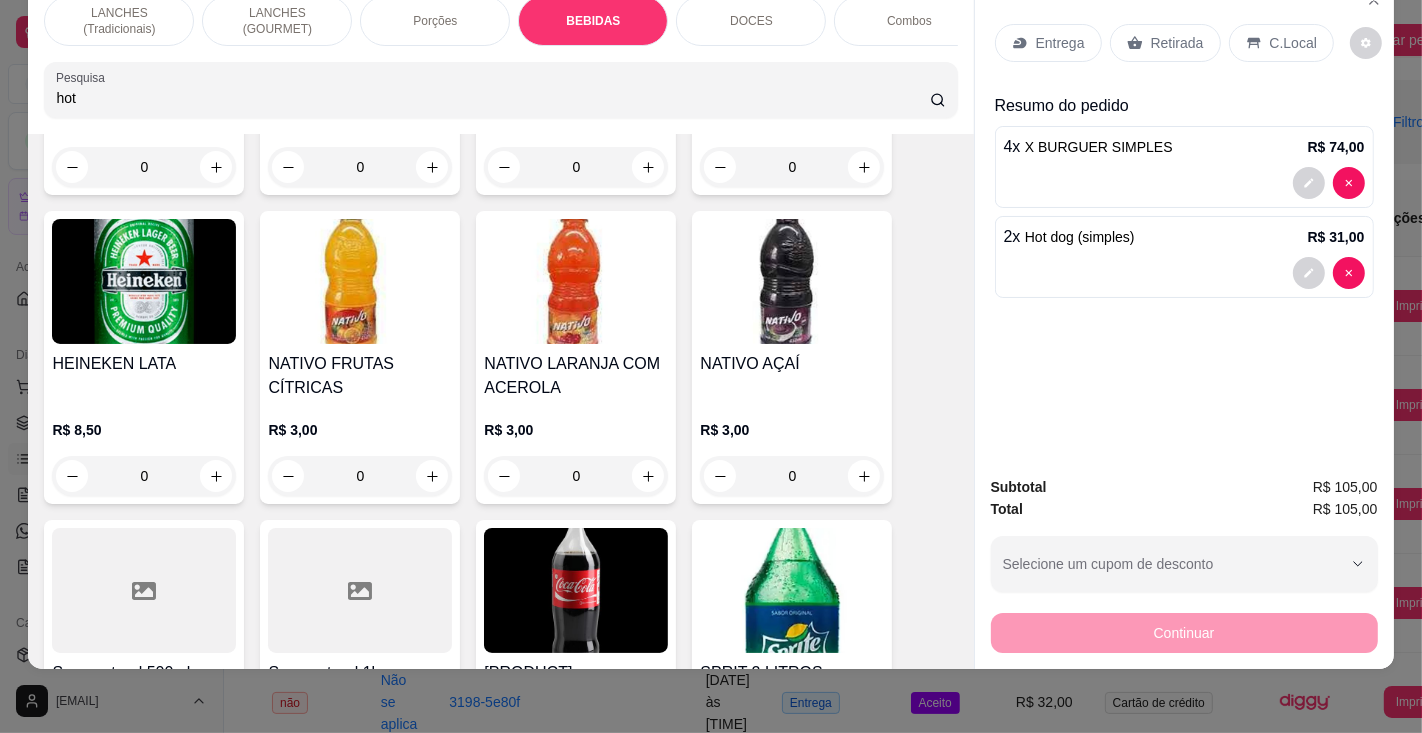 click 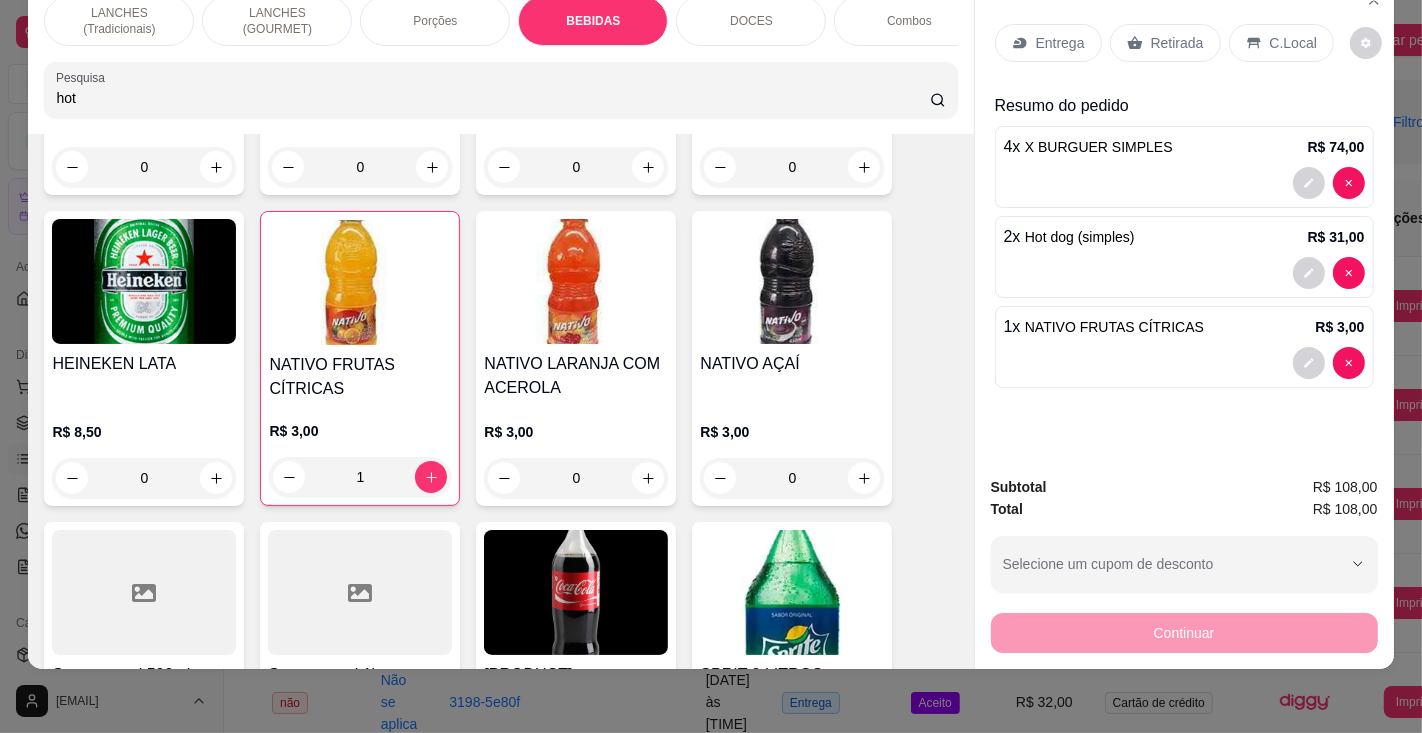 click 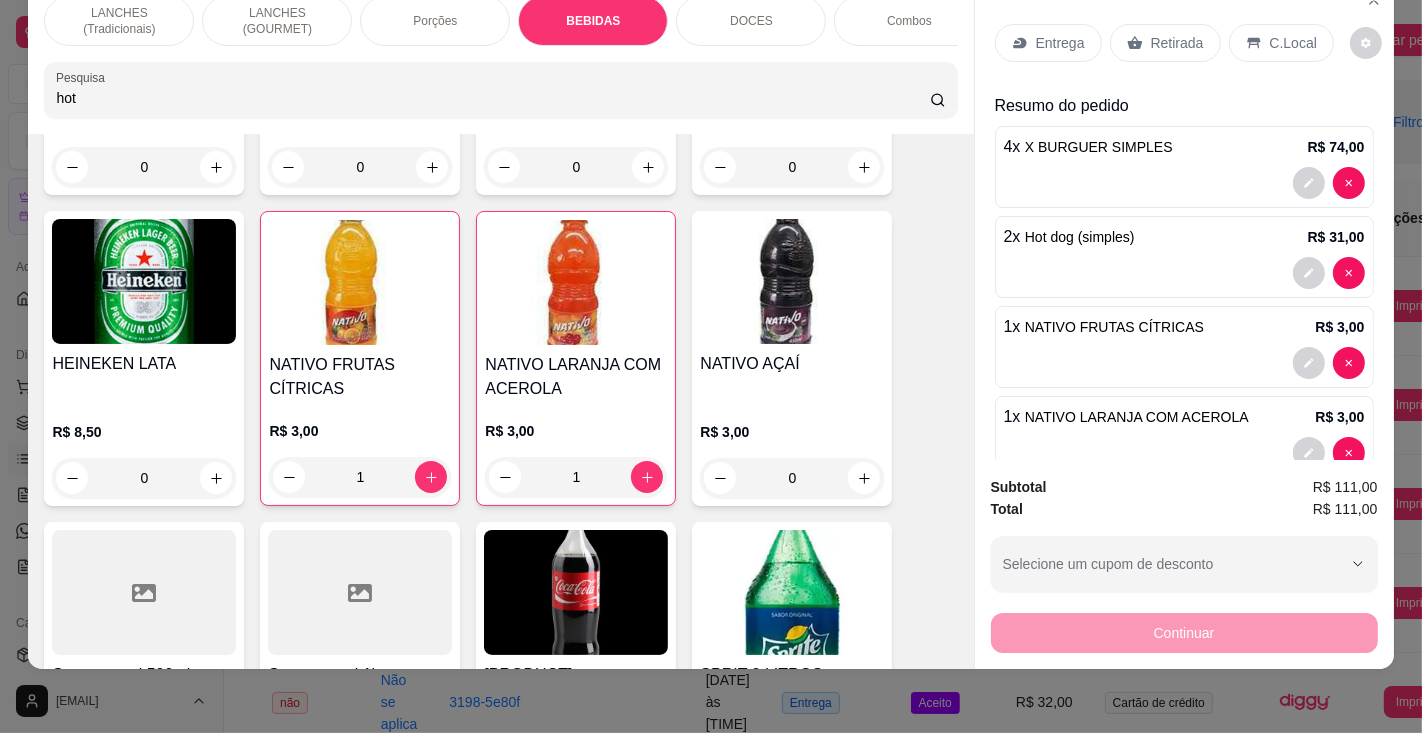 click 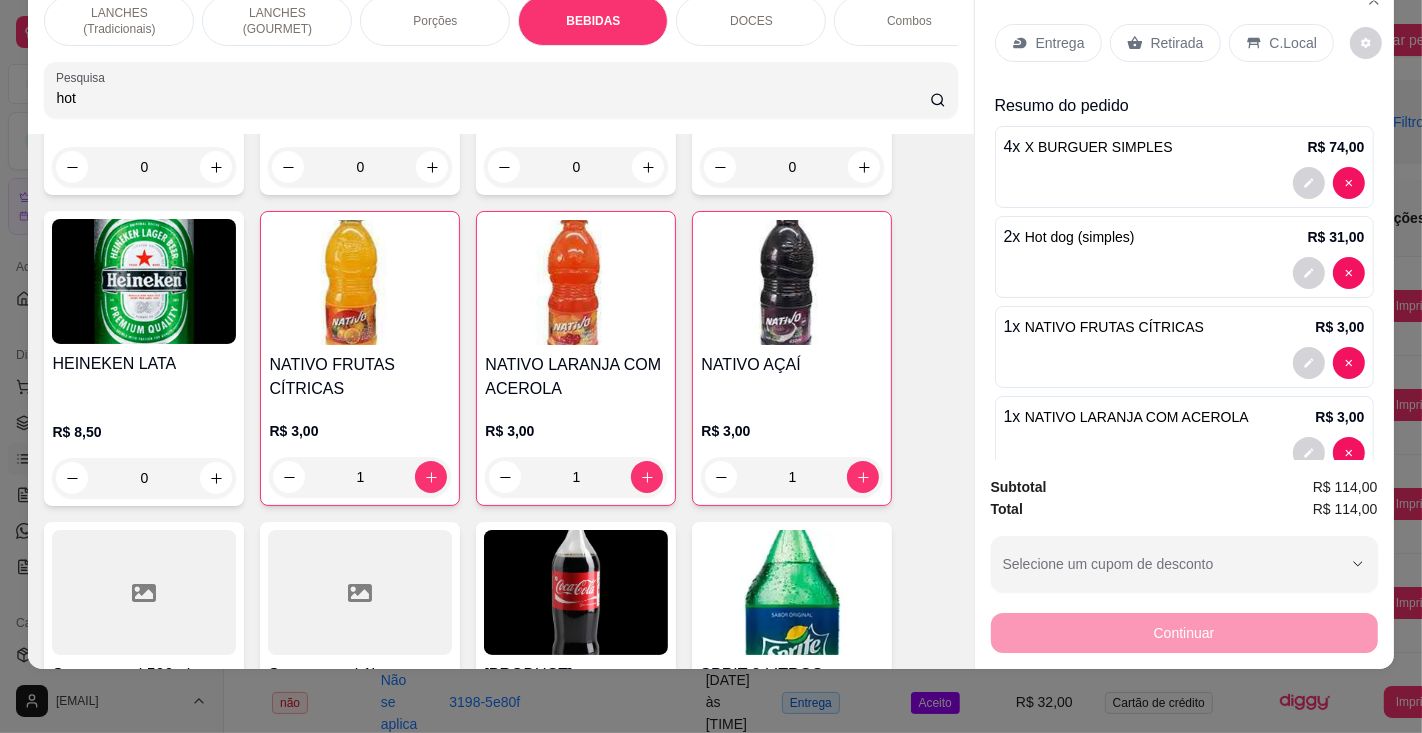 click on "Retirada" at bounding box center [1165, 43] 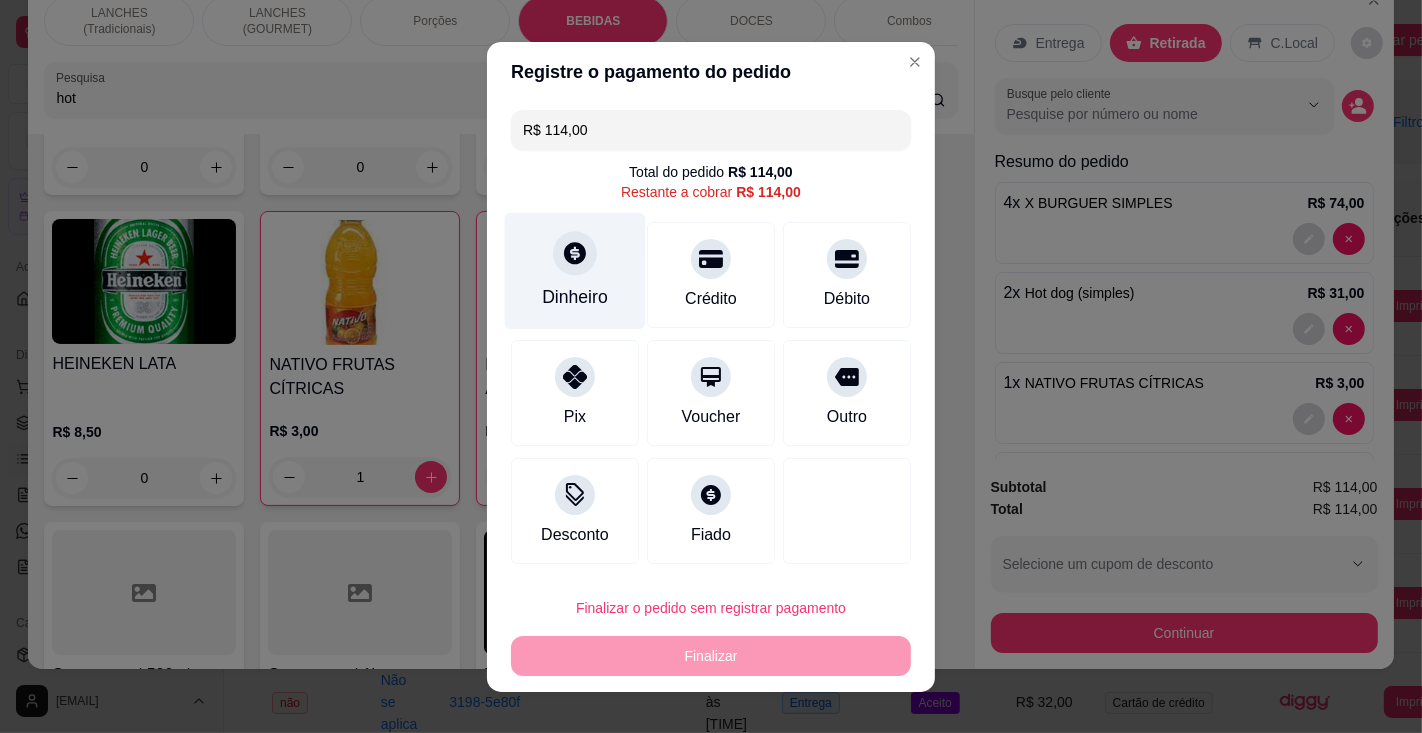 click at bounding box center (575, 253) 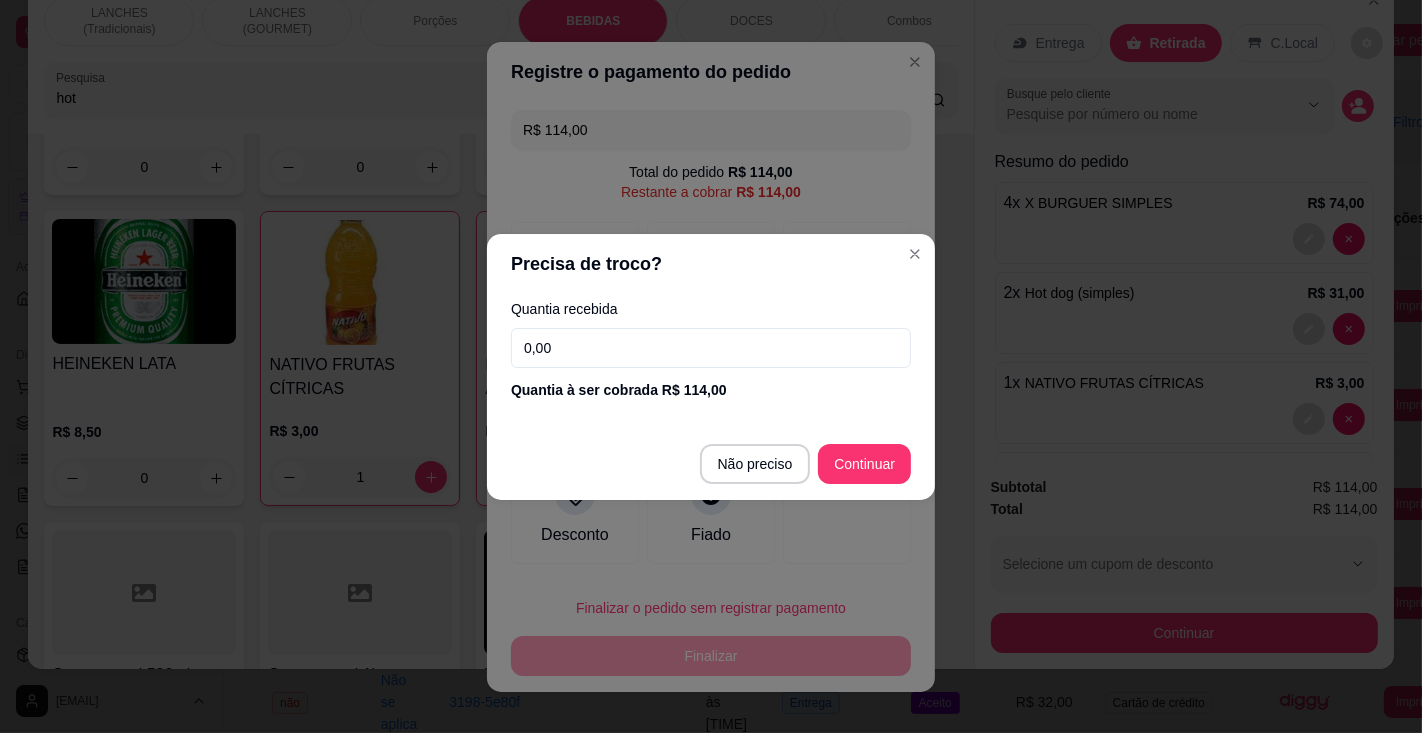 click on "0,00" at bounding box center [711, 348] 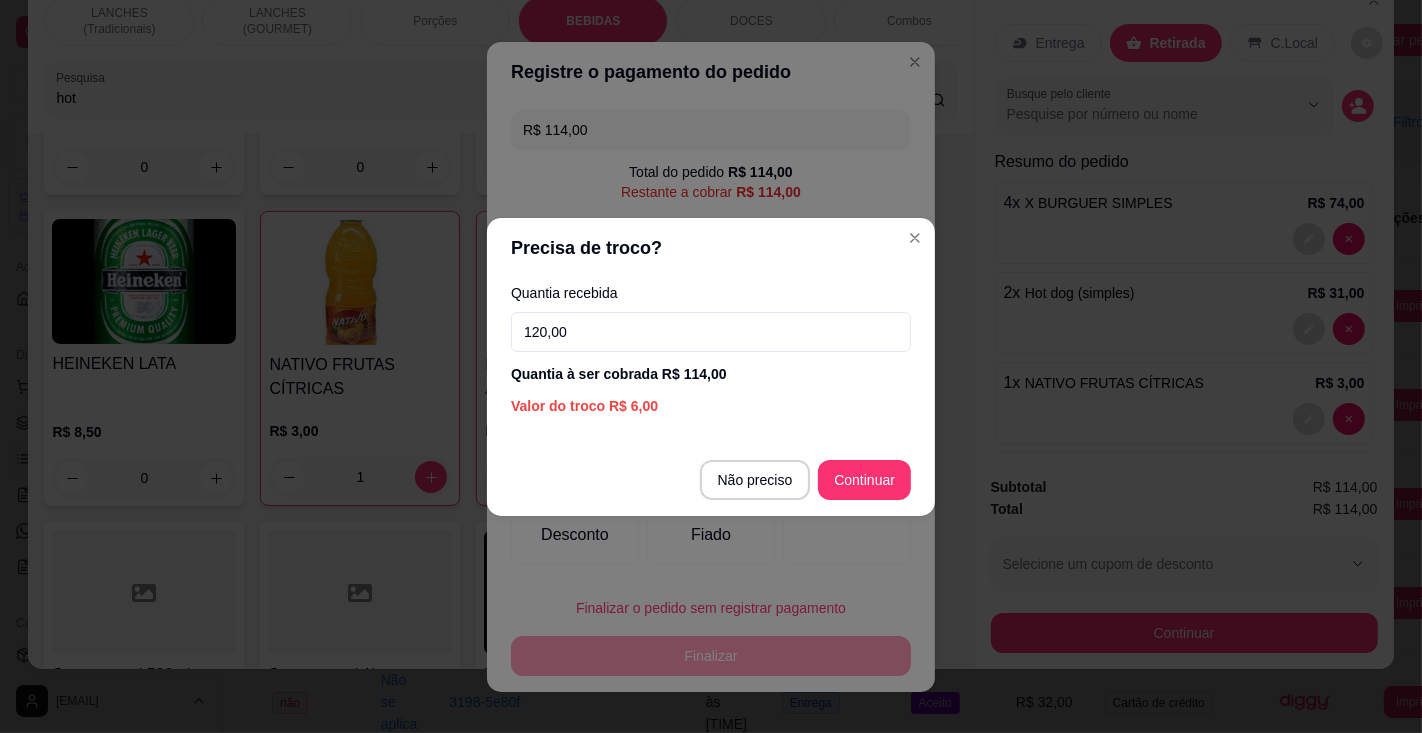 click at bounding box center (847, 511) 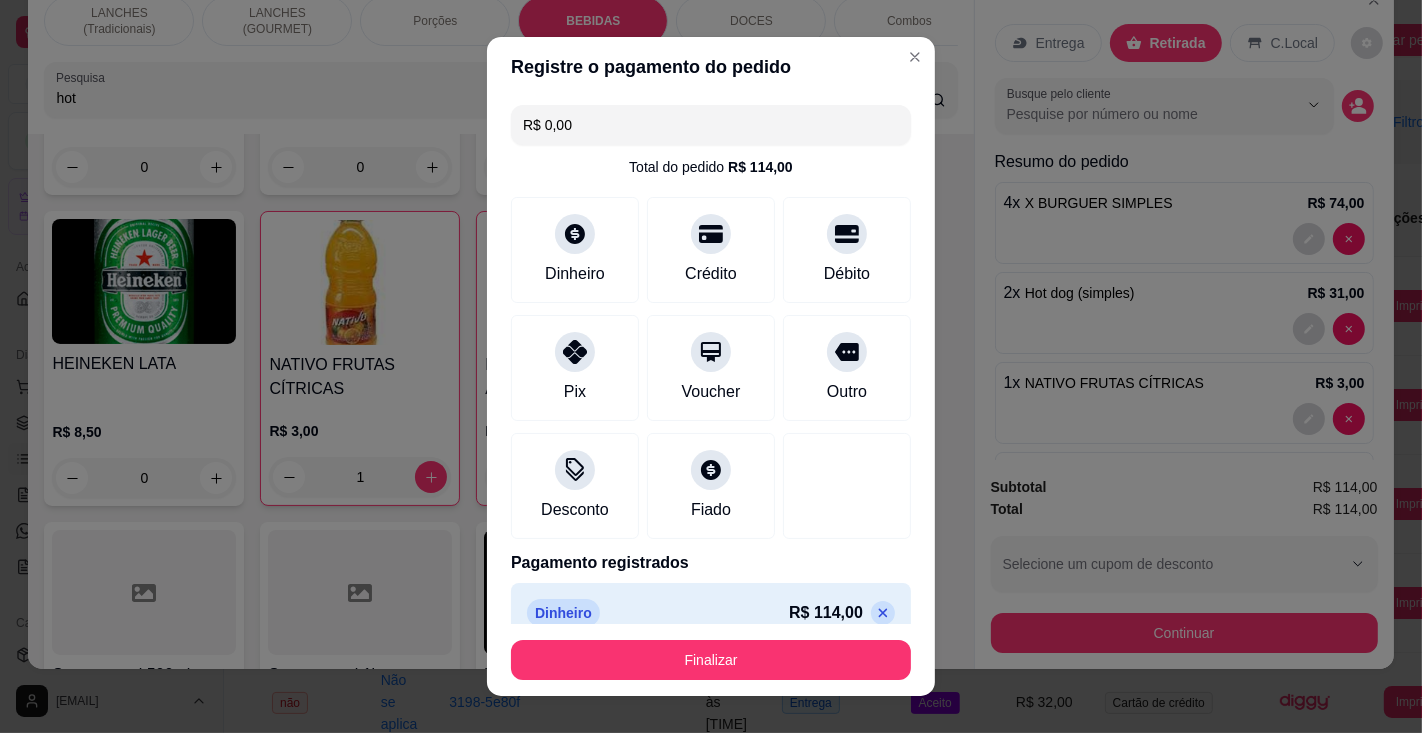 click on "Finalizar" at bounding box center (711, 660) 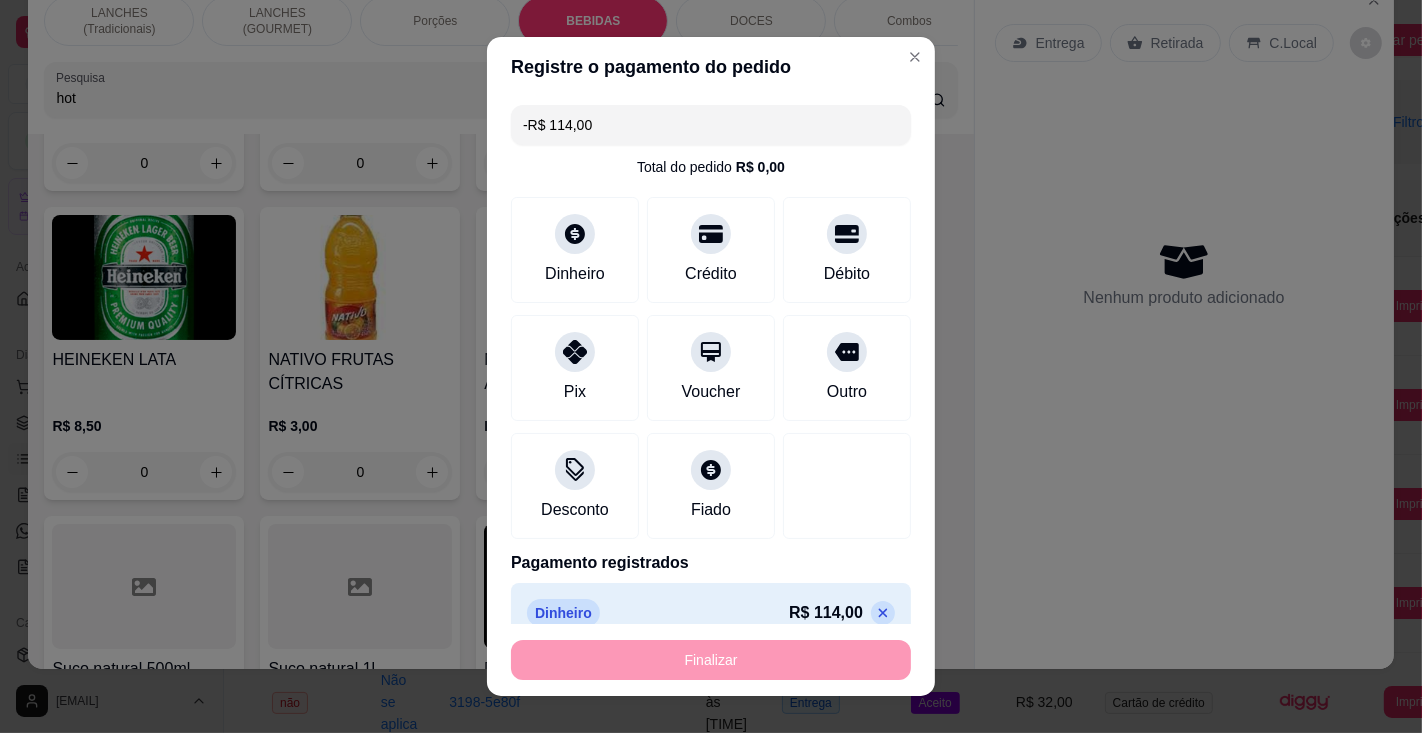 scroll, scrollTop: 6911, scrollLeft: 0, axis: vertical 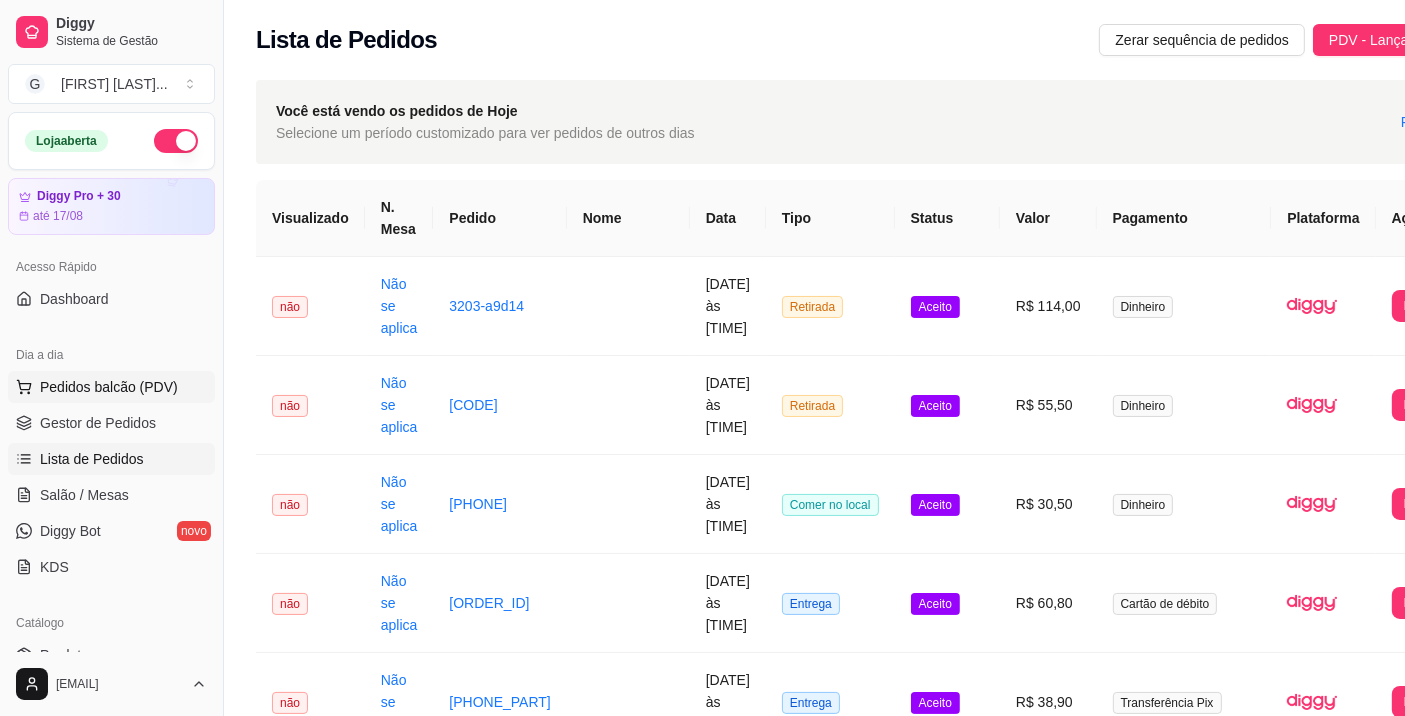 click on "Pedidos balcão (PDV)" at bounding box center [109, 387] 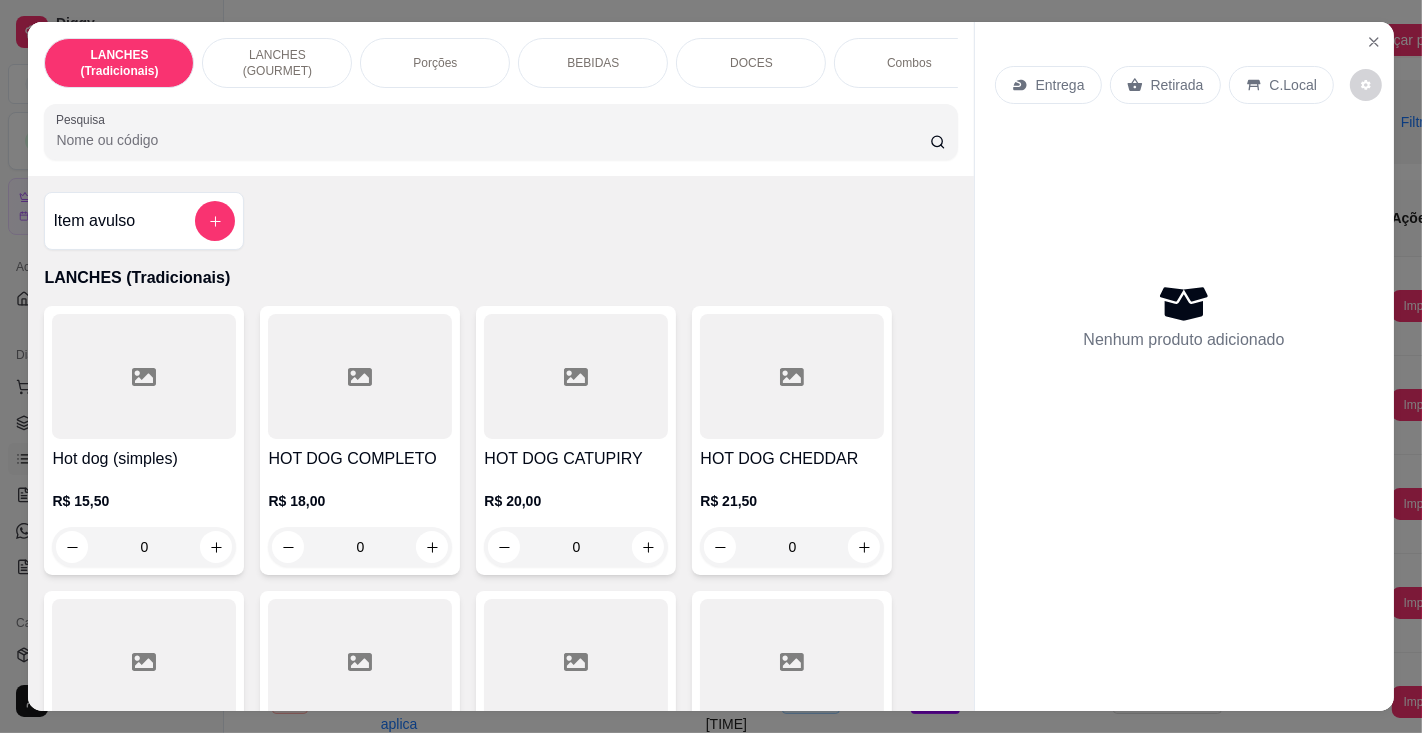 click on "Pesquisa" at bounding box center [492, 140] 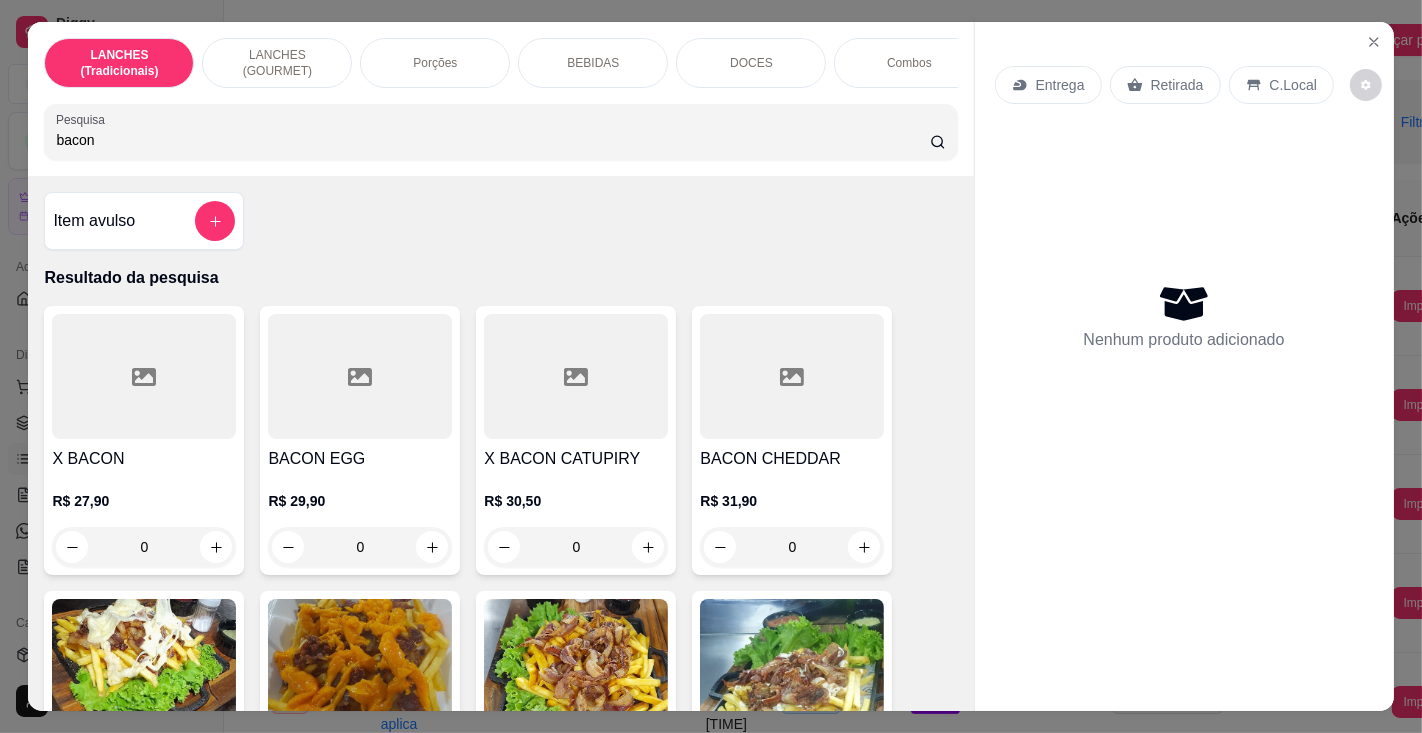click on "X BACON" at bounding box center (144, 459) 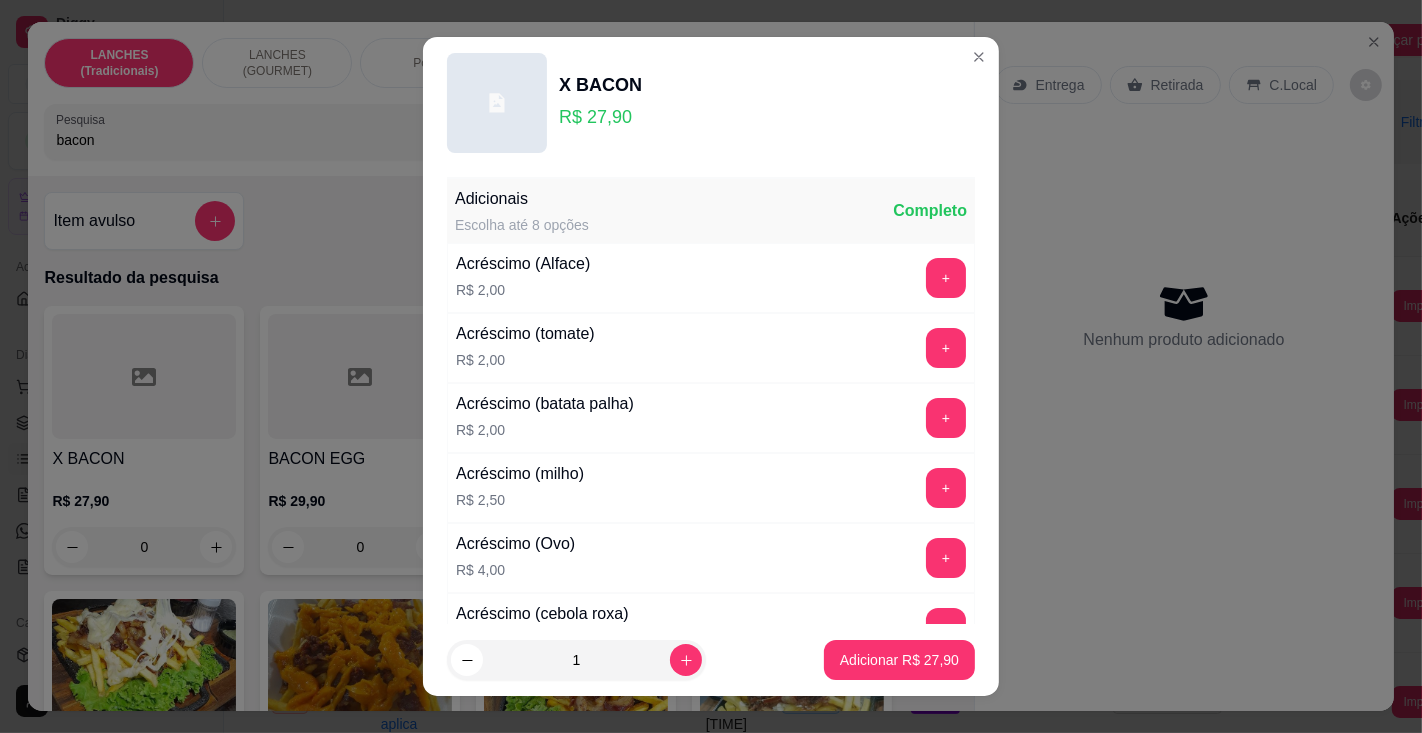 click on "Adicionar   R$ 27,90" at bounding box center [899, 660] 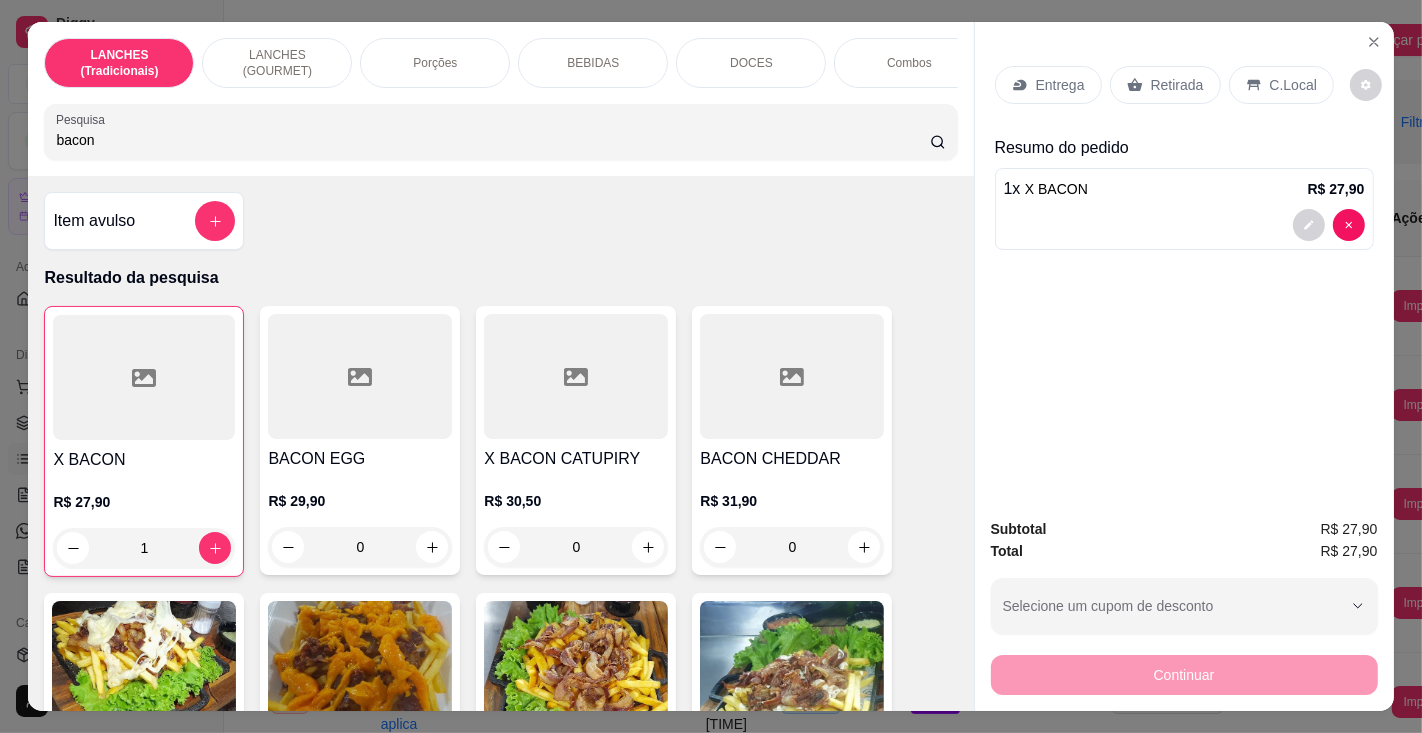 click on "bacon" at bounding box center [492, 140] 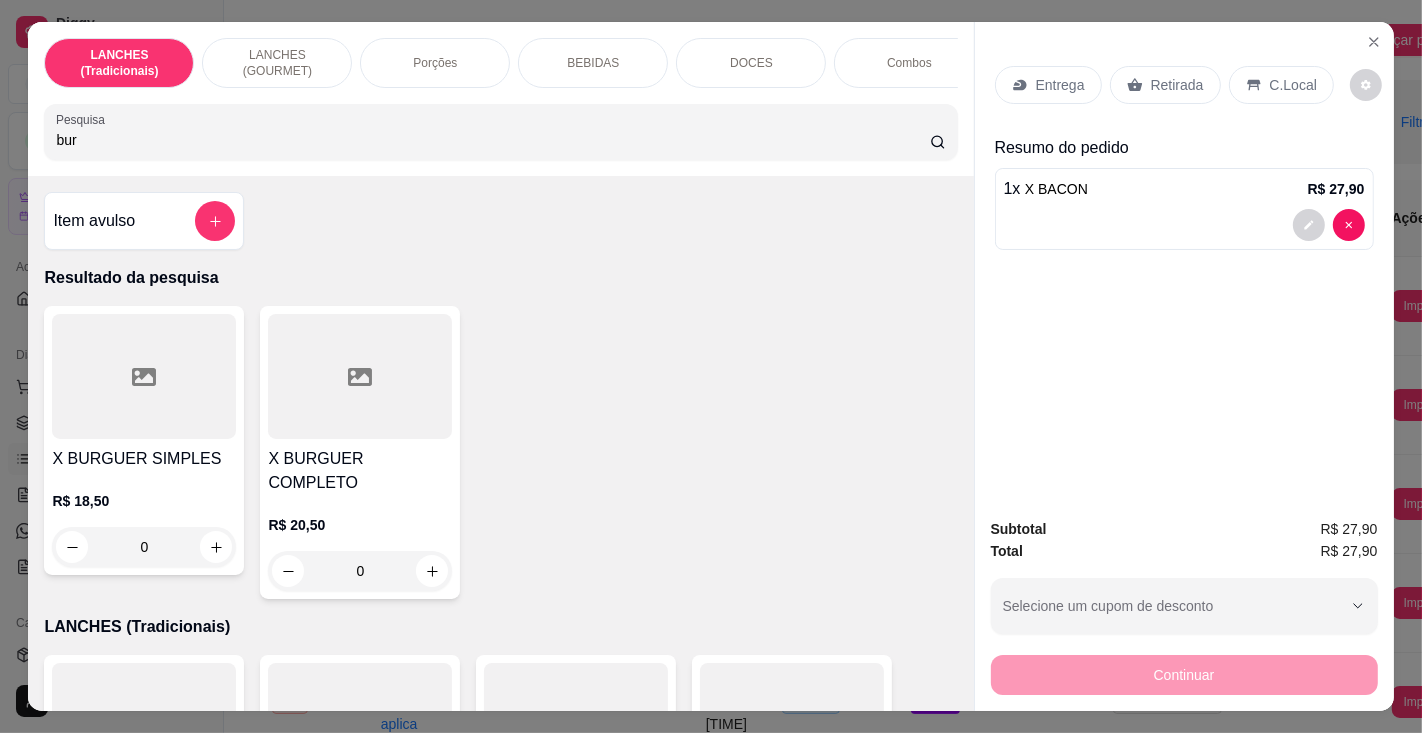 click on "R$ 20,50 0" at bounding box center [360, 543] 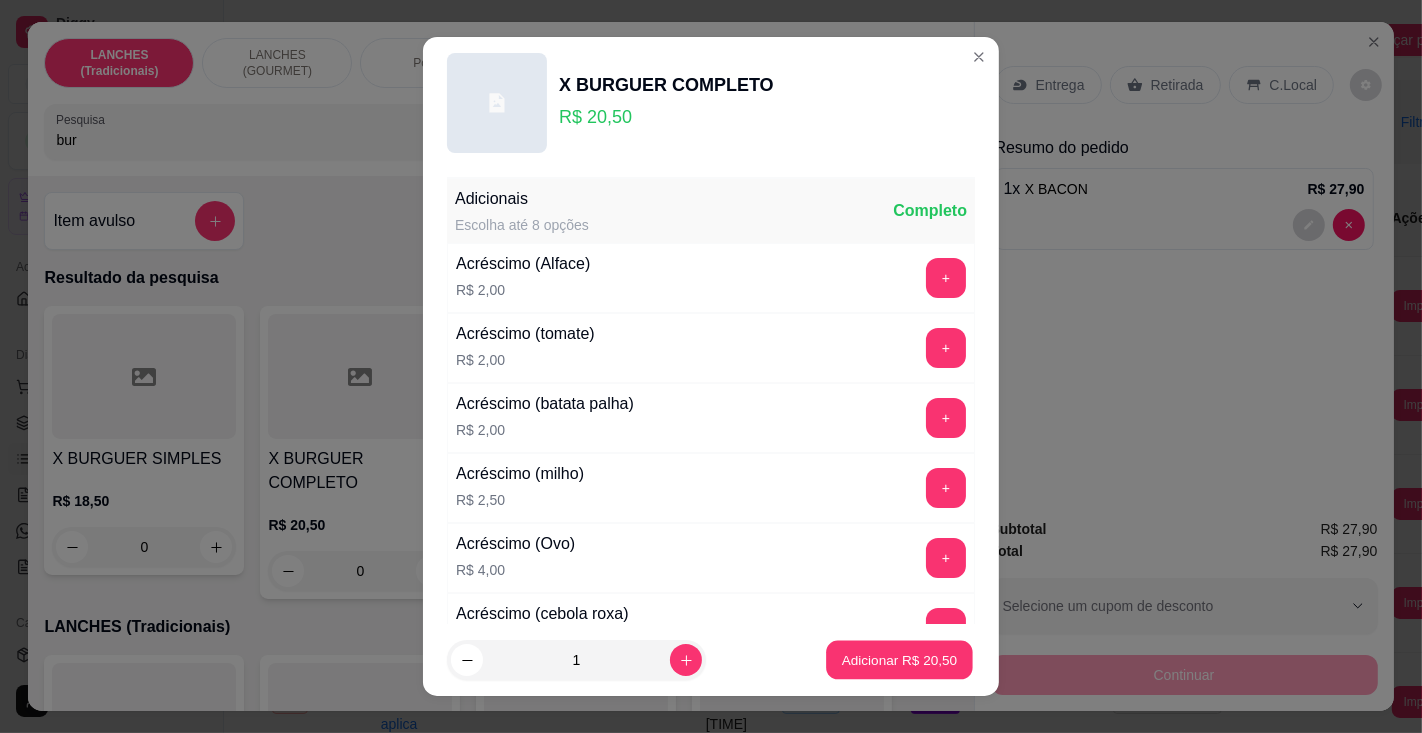click on "Adicionar   R$ 20,50" at bounding box center (900, 660) 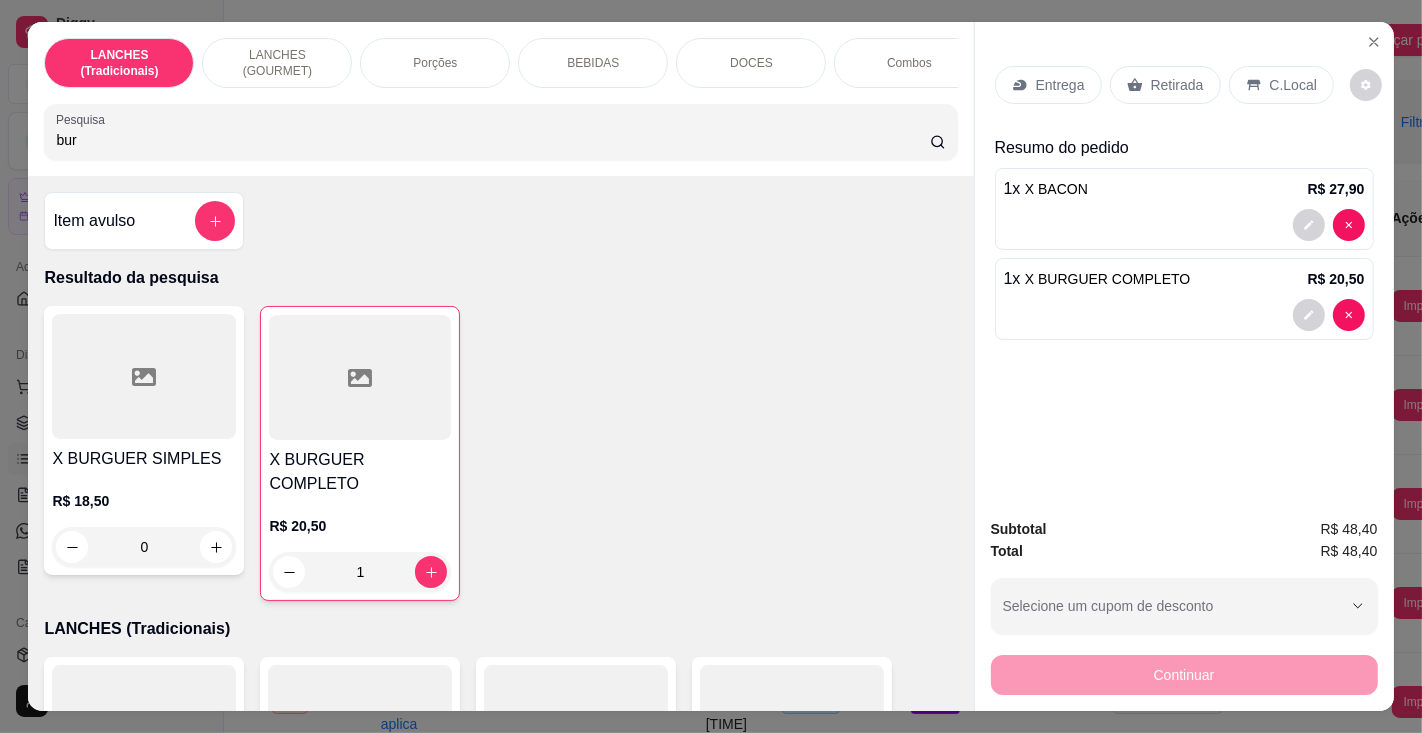 click on "BEBIDAS" at bounding box center (593, 63) 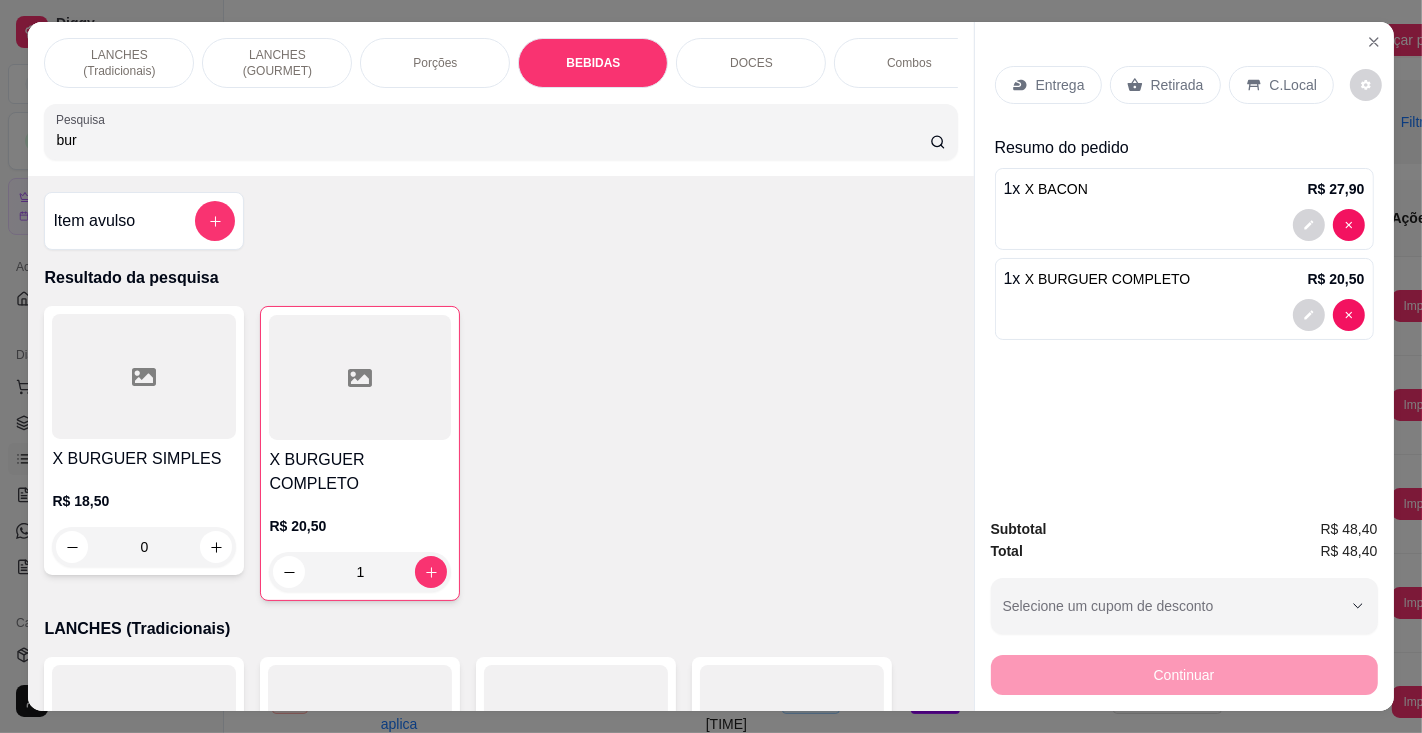 scroll, scrollTop: 6048, scrollLeft: 0, axis: vertical 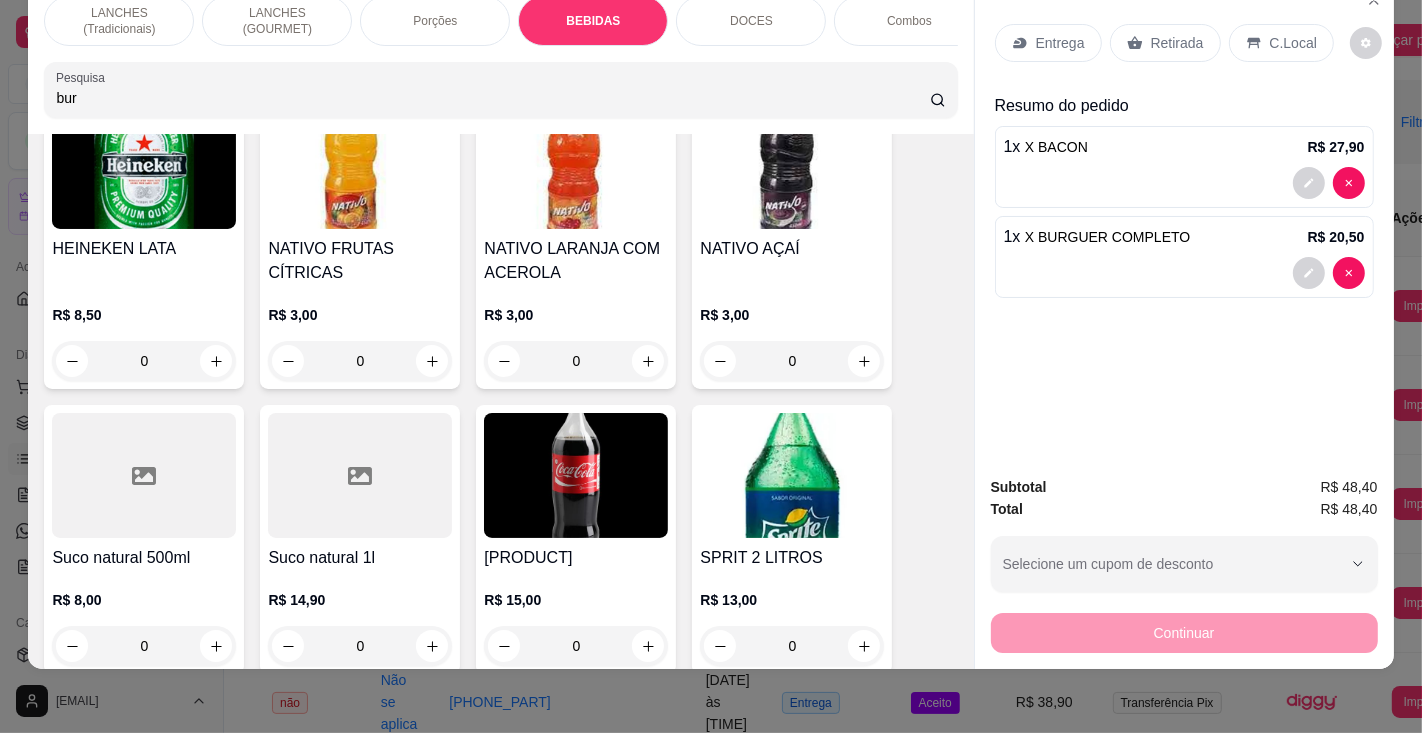 click 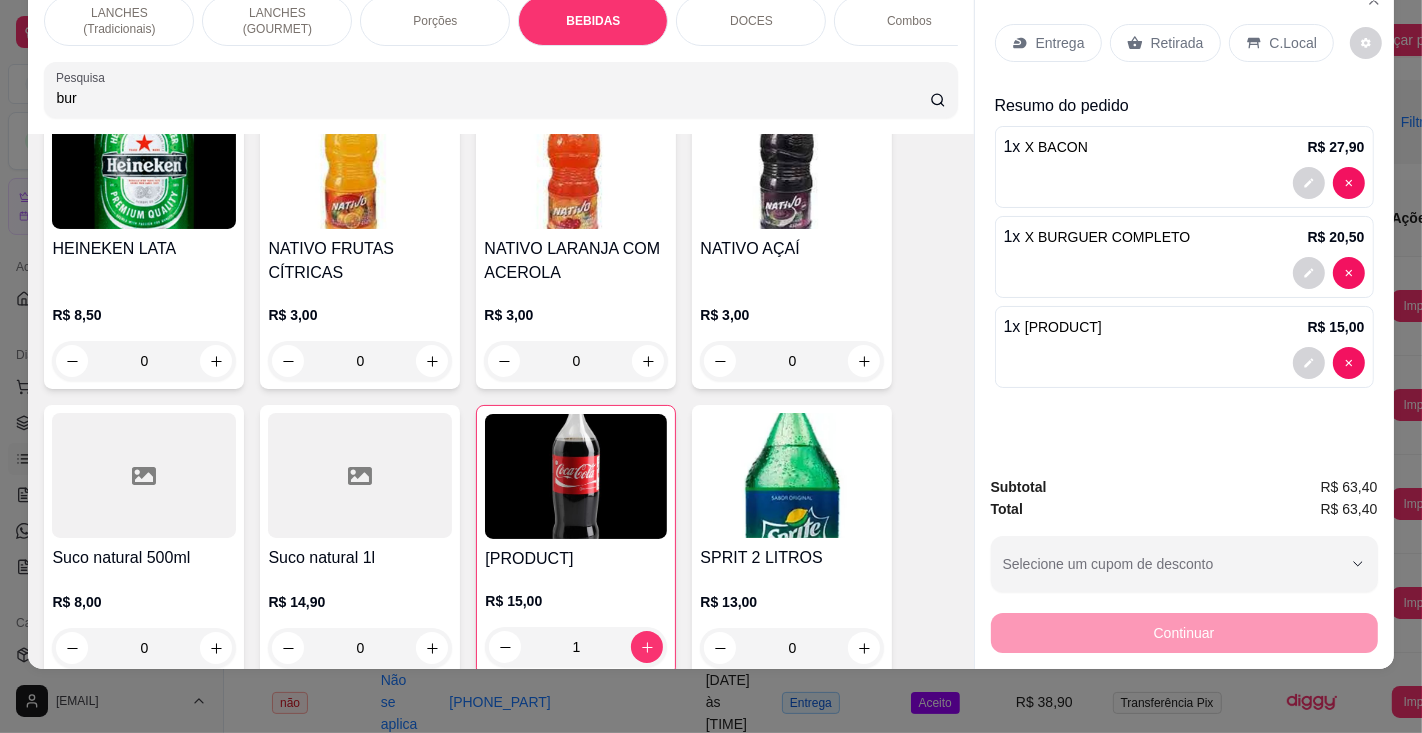 click on "Entrega" at bounding box center (1048, 43) 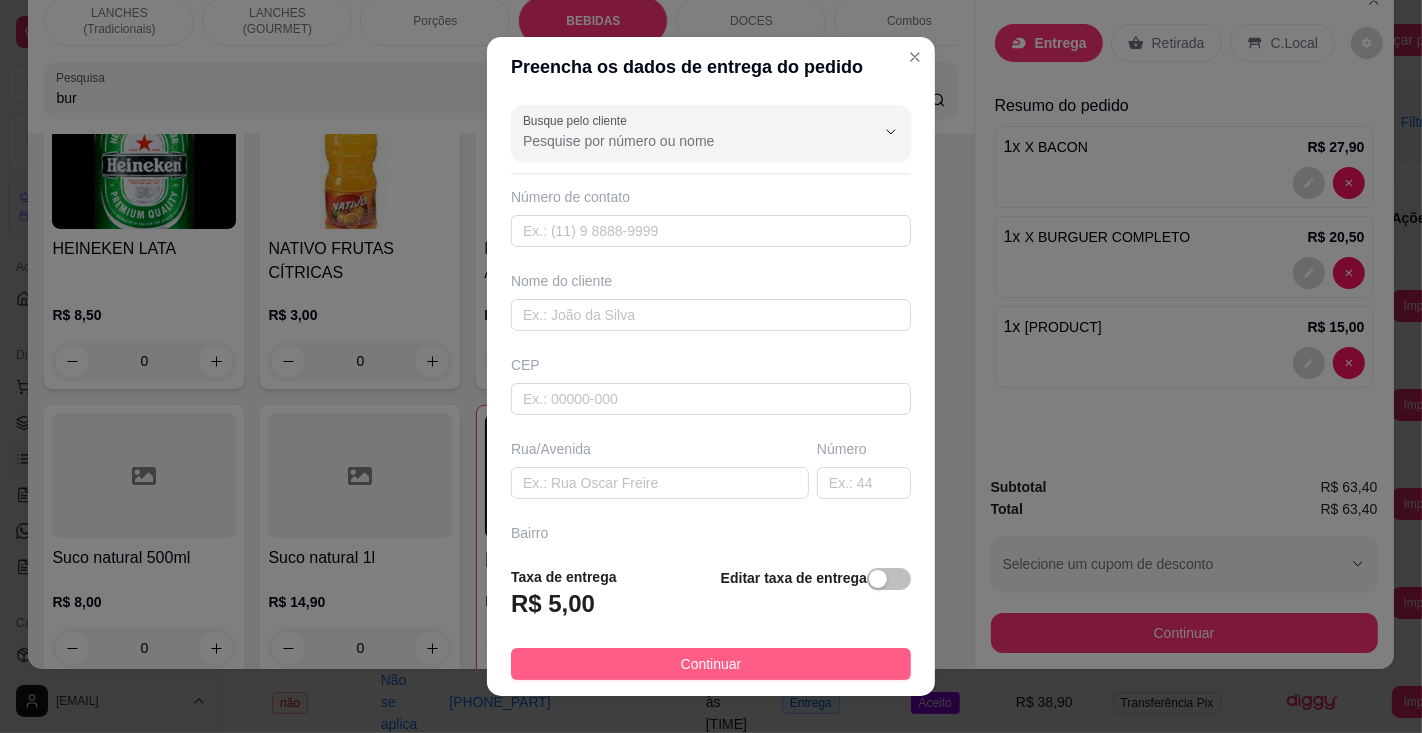 click on "Continuar" at bounding box center [711, 664] 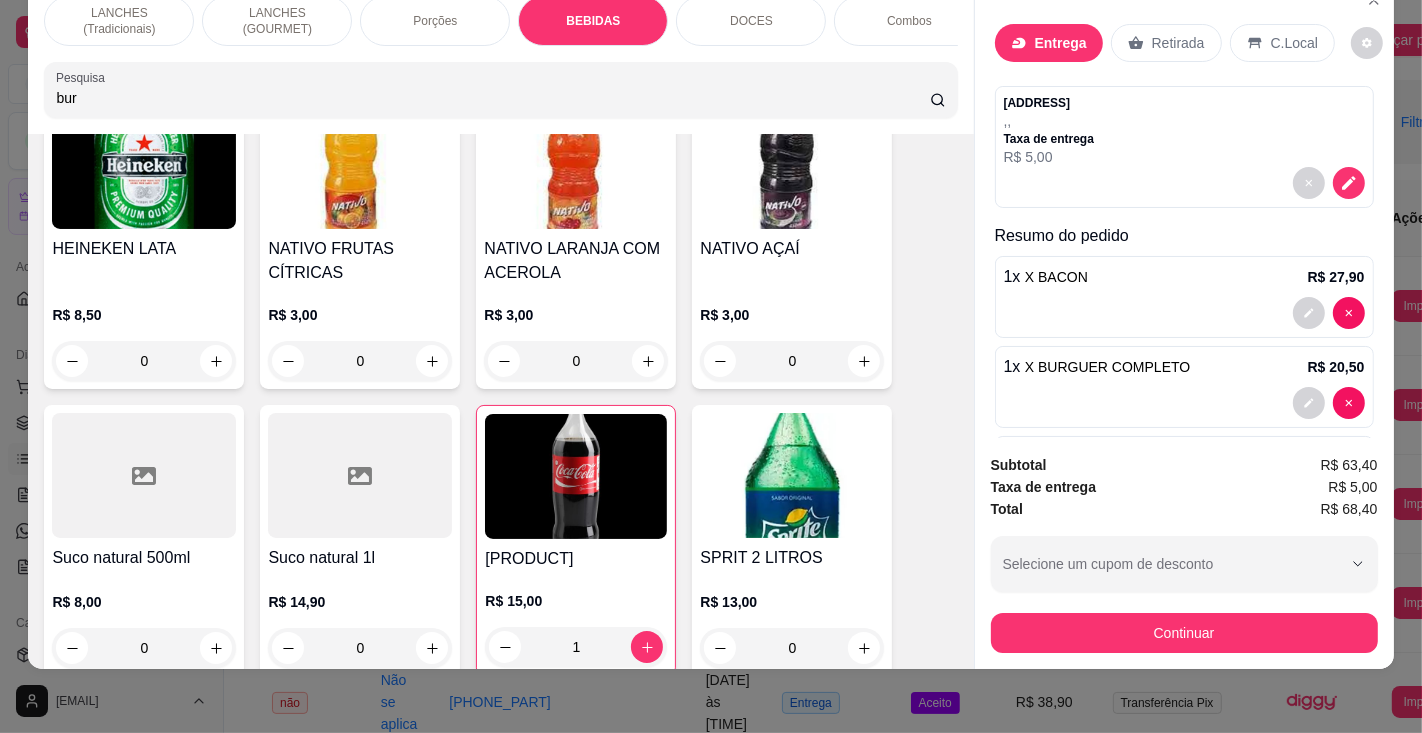 click on "Entrega" at bounding box center (1061, 43) 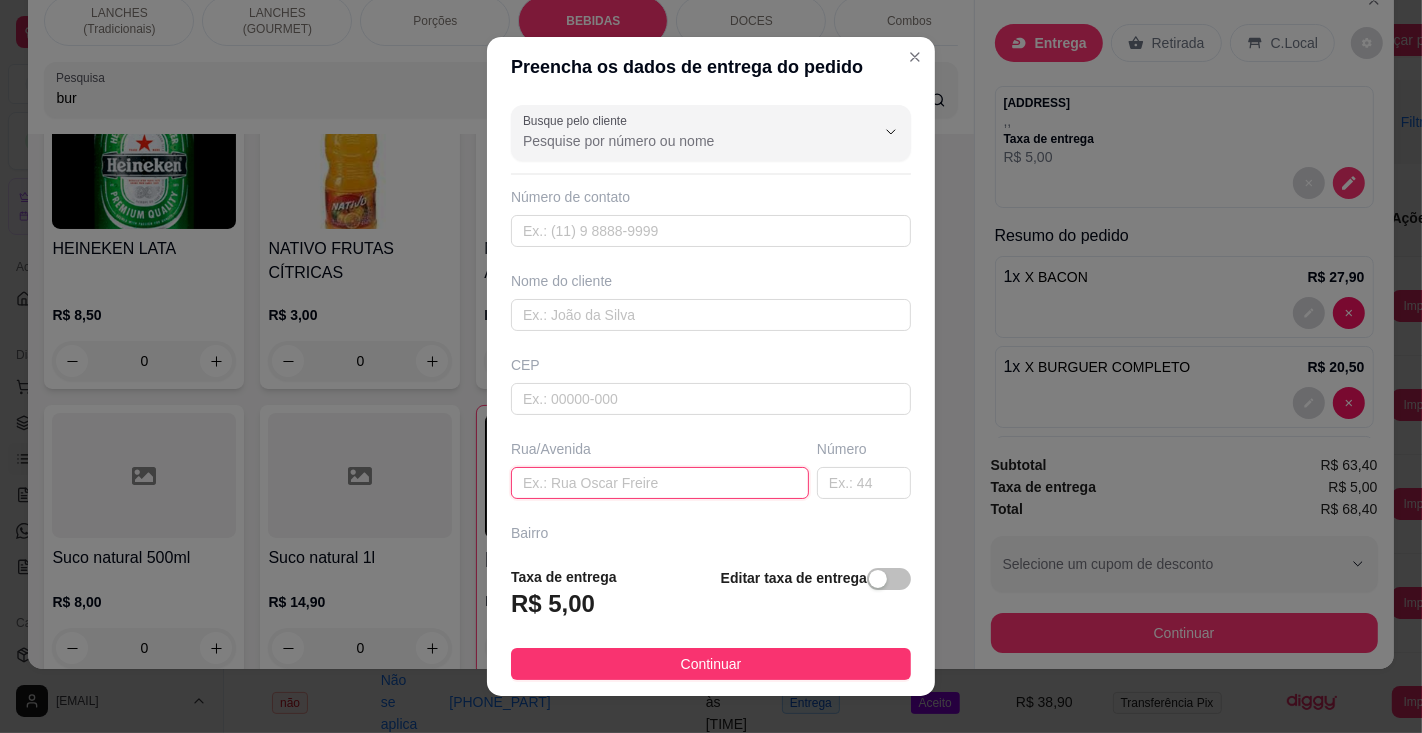 click at bounding box center (660, 483) 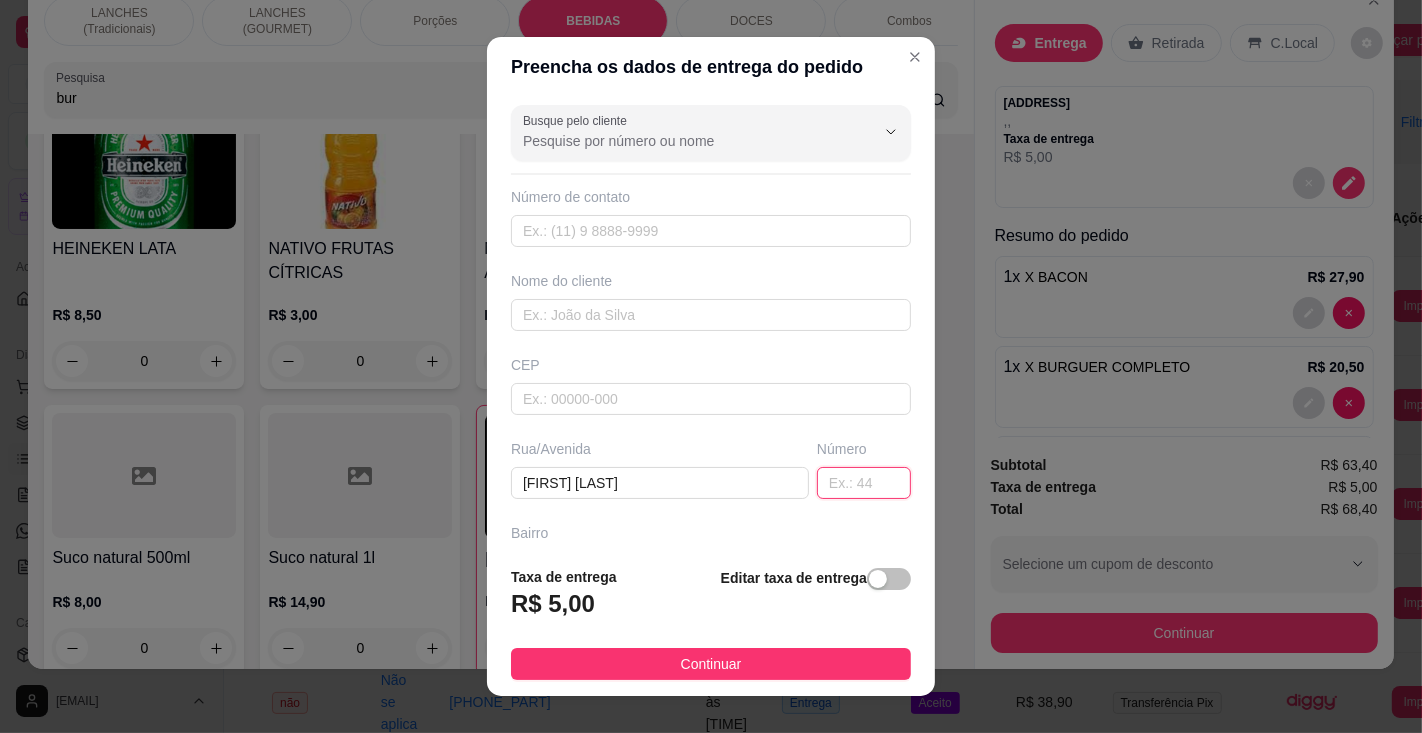click at bounding box center [864, 483] 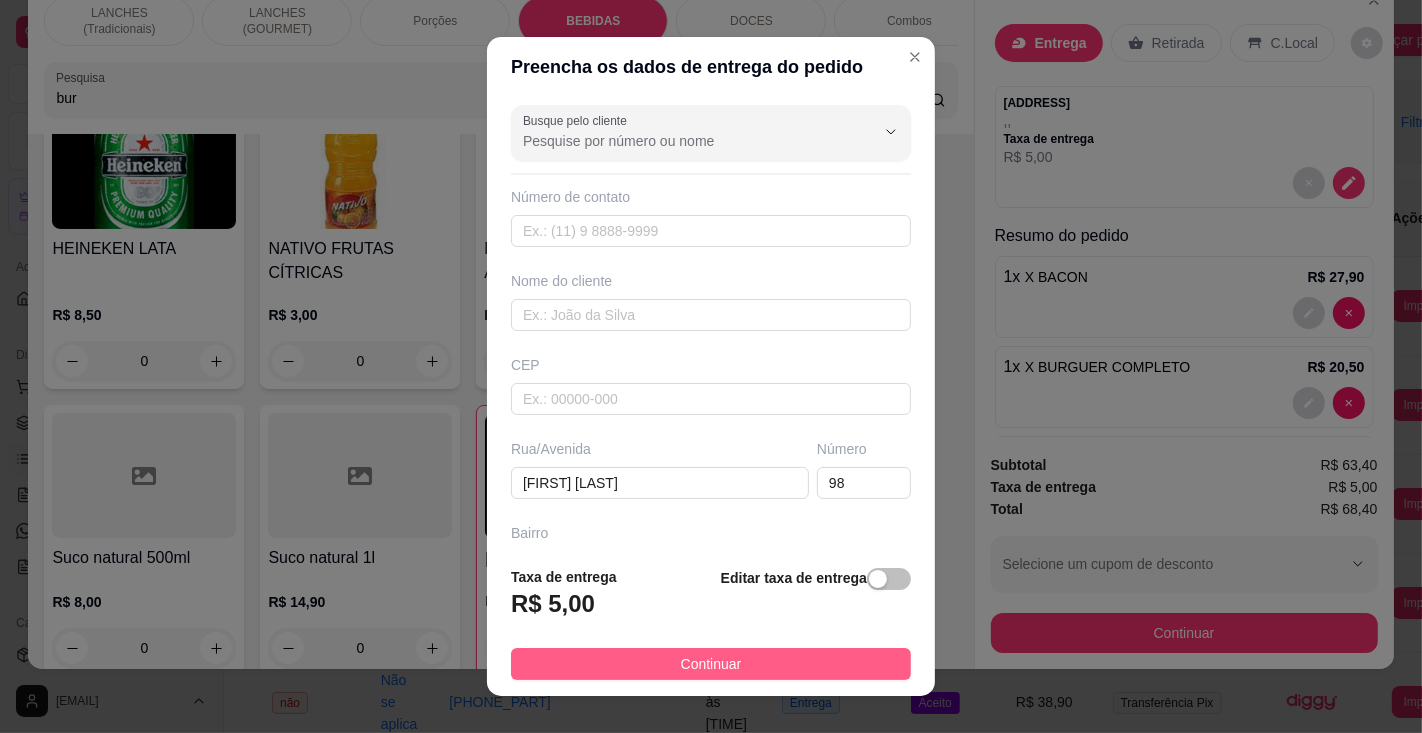 click on "Continuar" at bounding box center (711, 664) 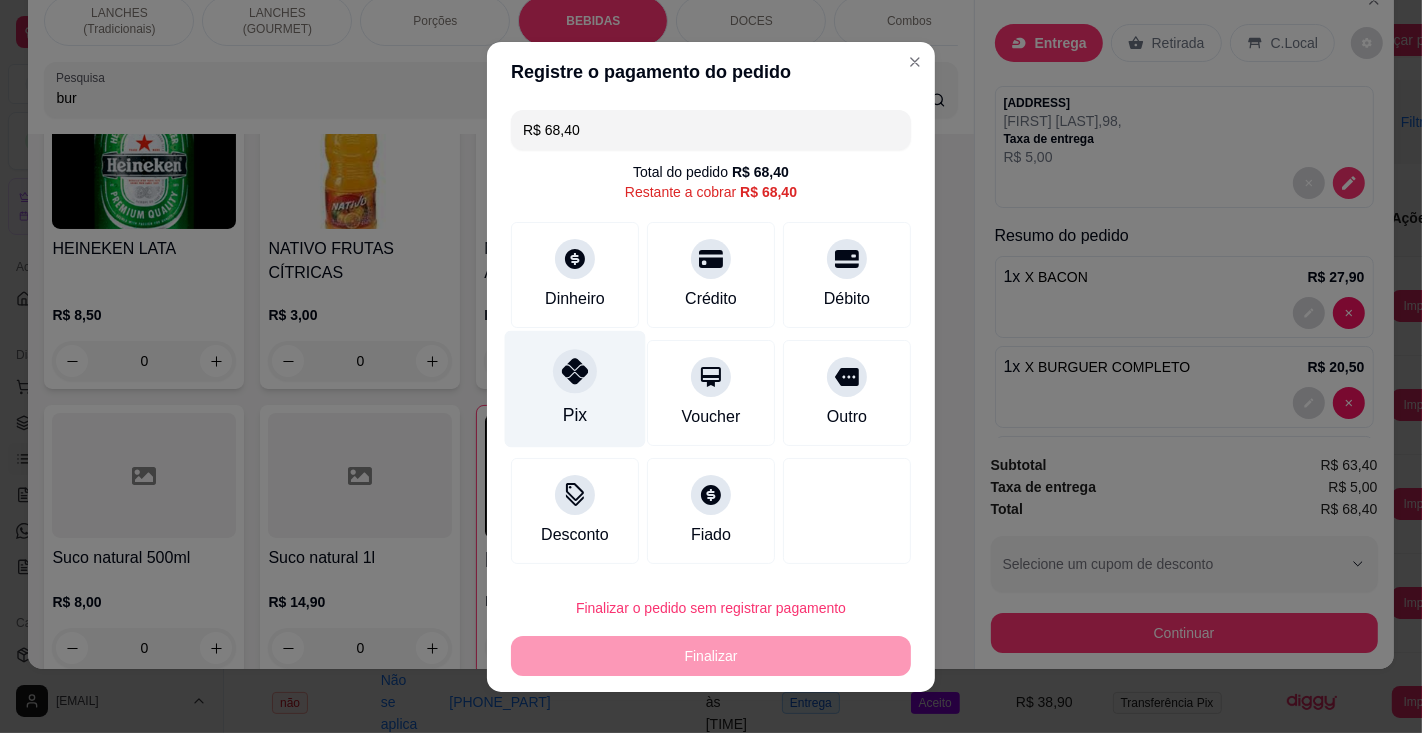 click at bounding box center (575, 371) 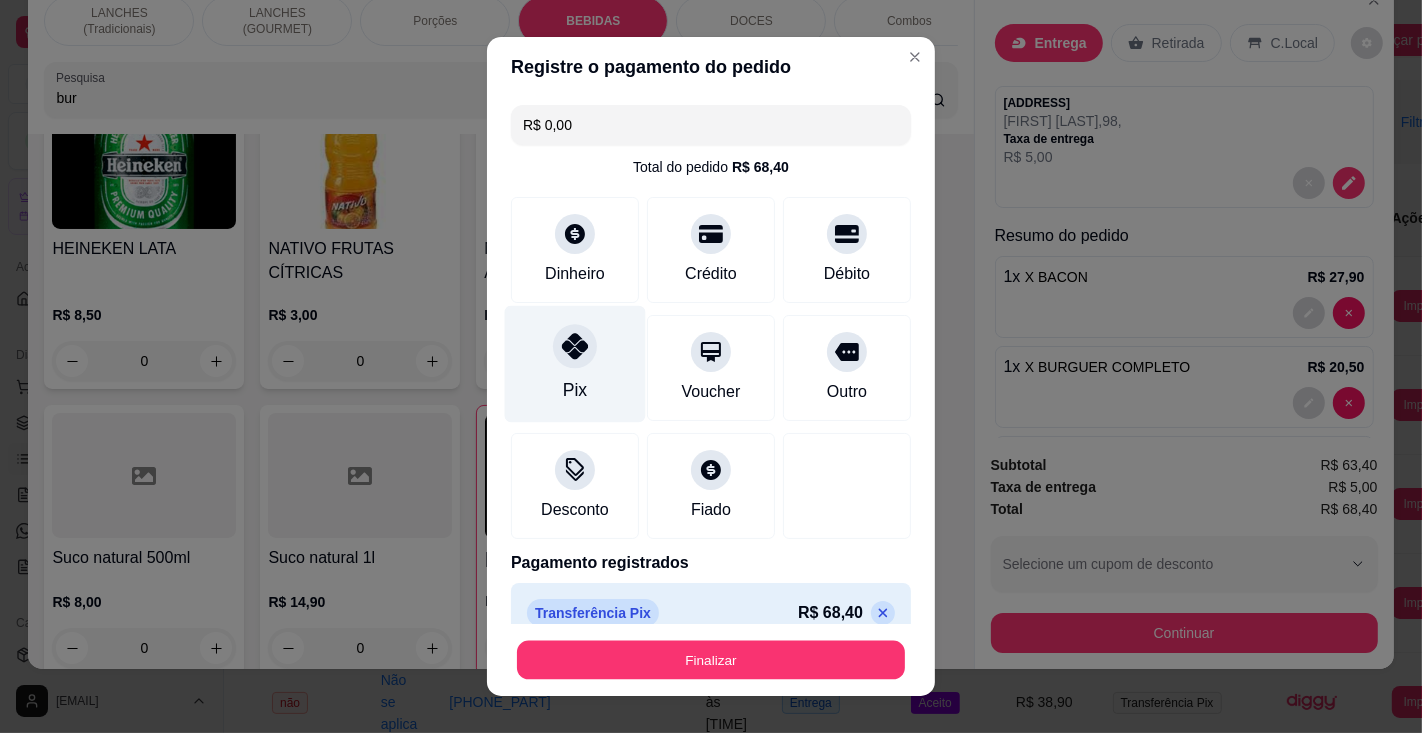 click on "Finalizar" at bounding box center [711, 660] 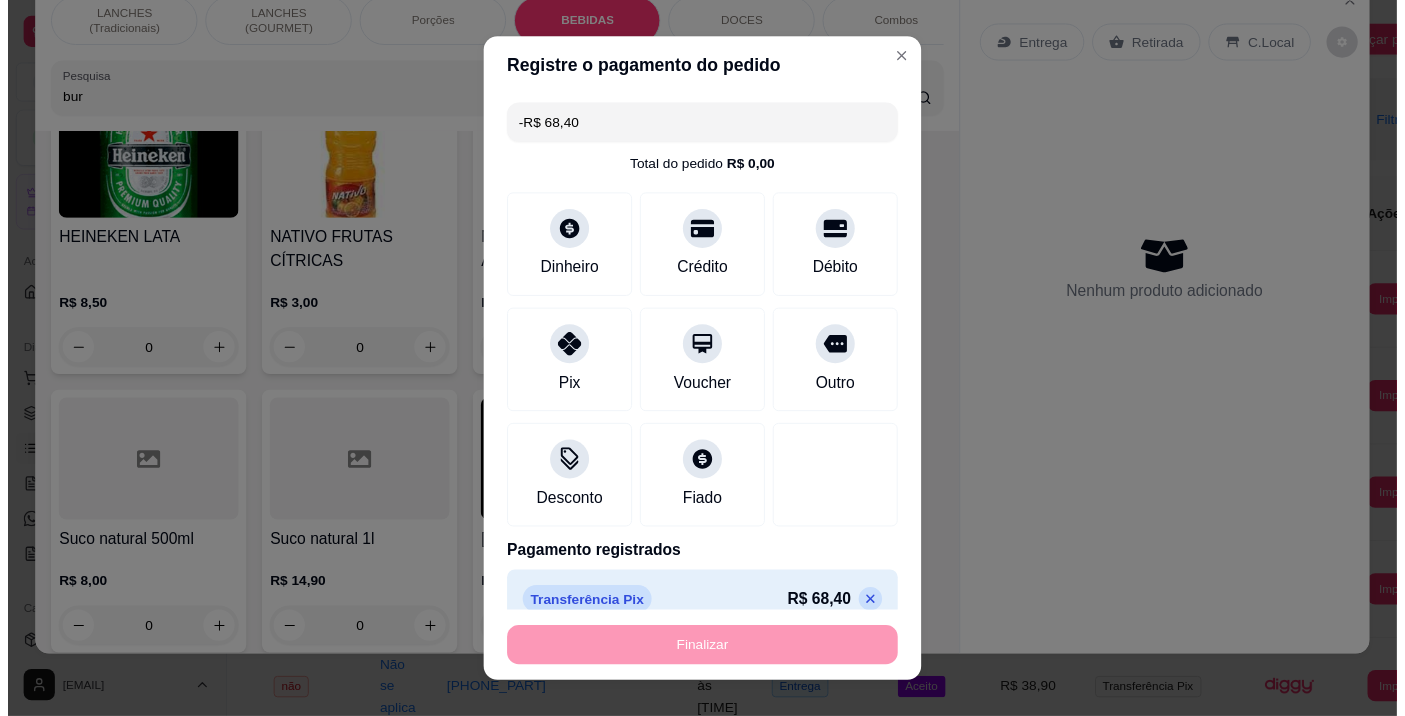 scroll, scrollTop: 7052, scrollLeft: 0, axis: vertical 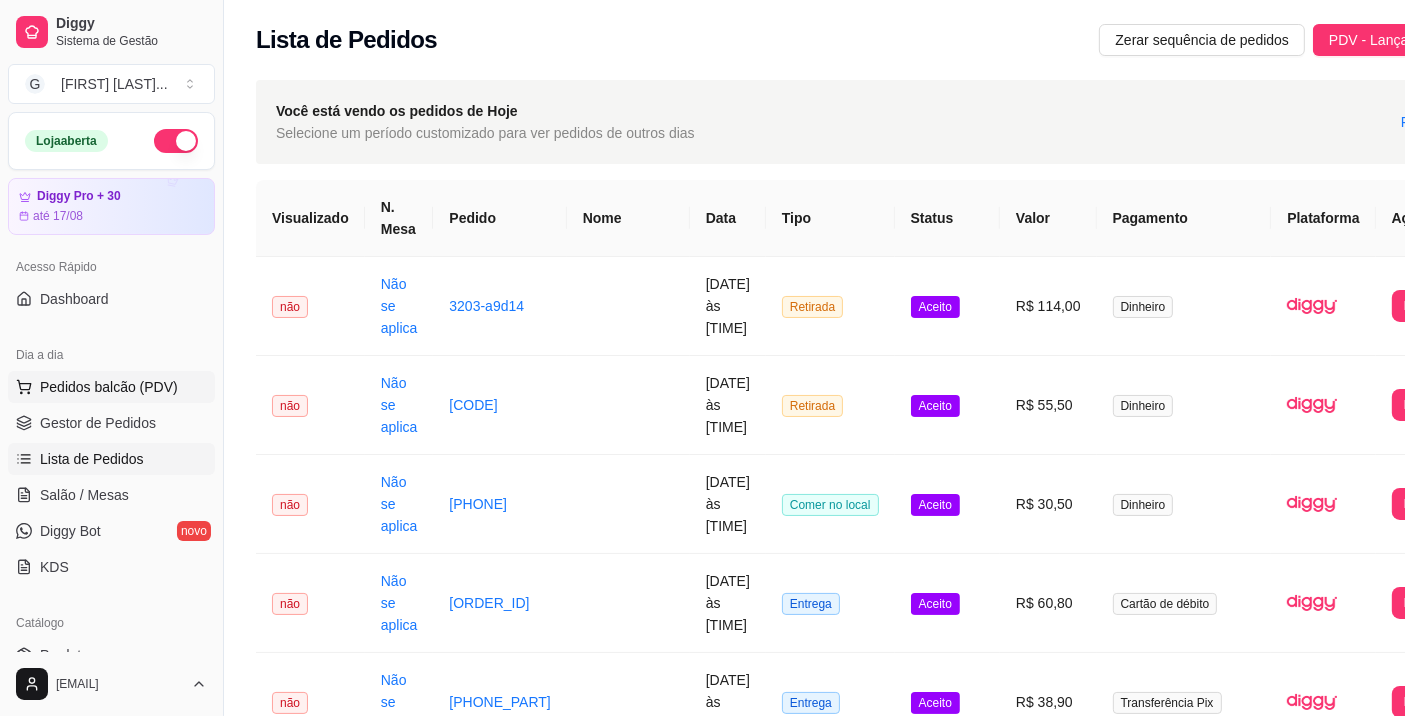 click on "Pedidos balcão (PDV)" at bounding box center (109, 387) 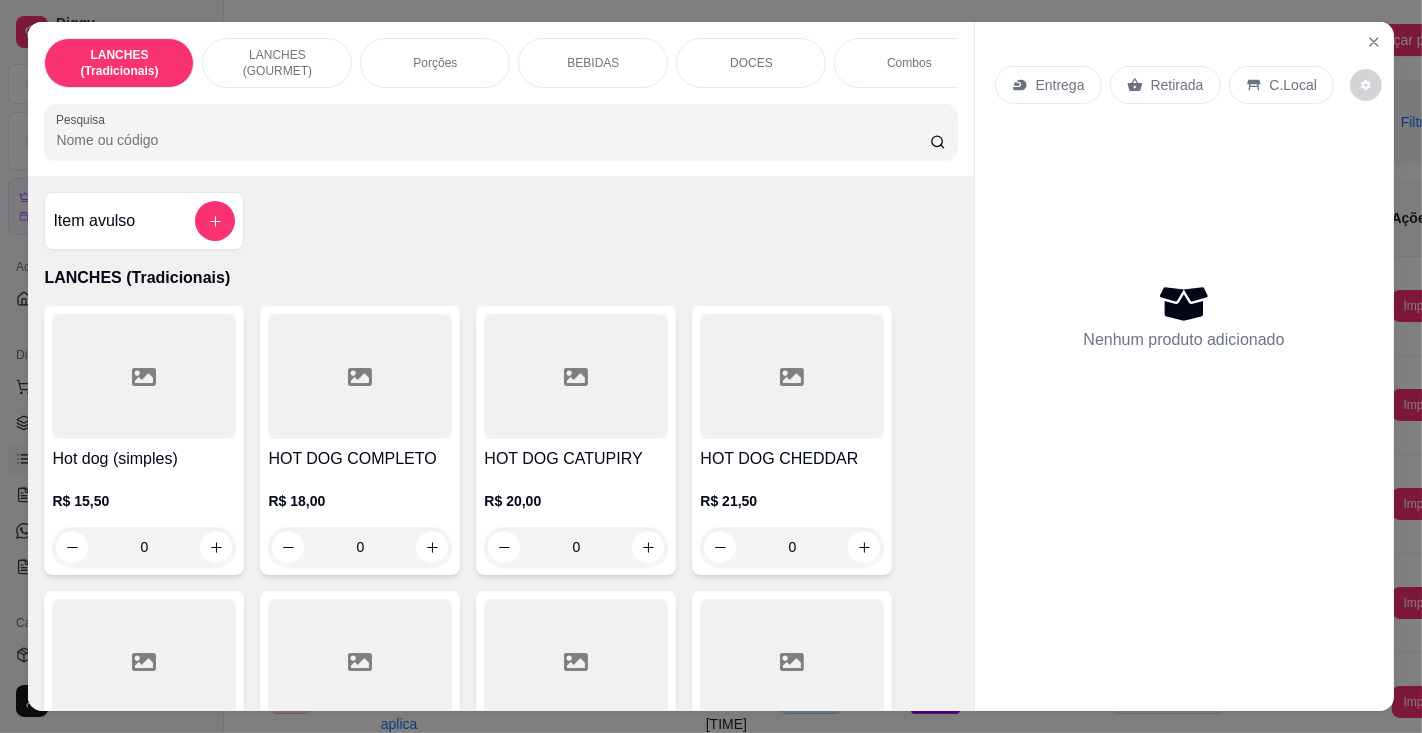 click on "Hot dog (simples)" at bounding box center [144, 459] 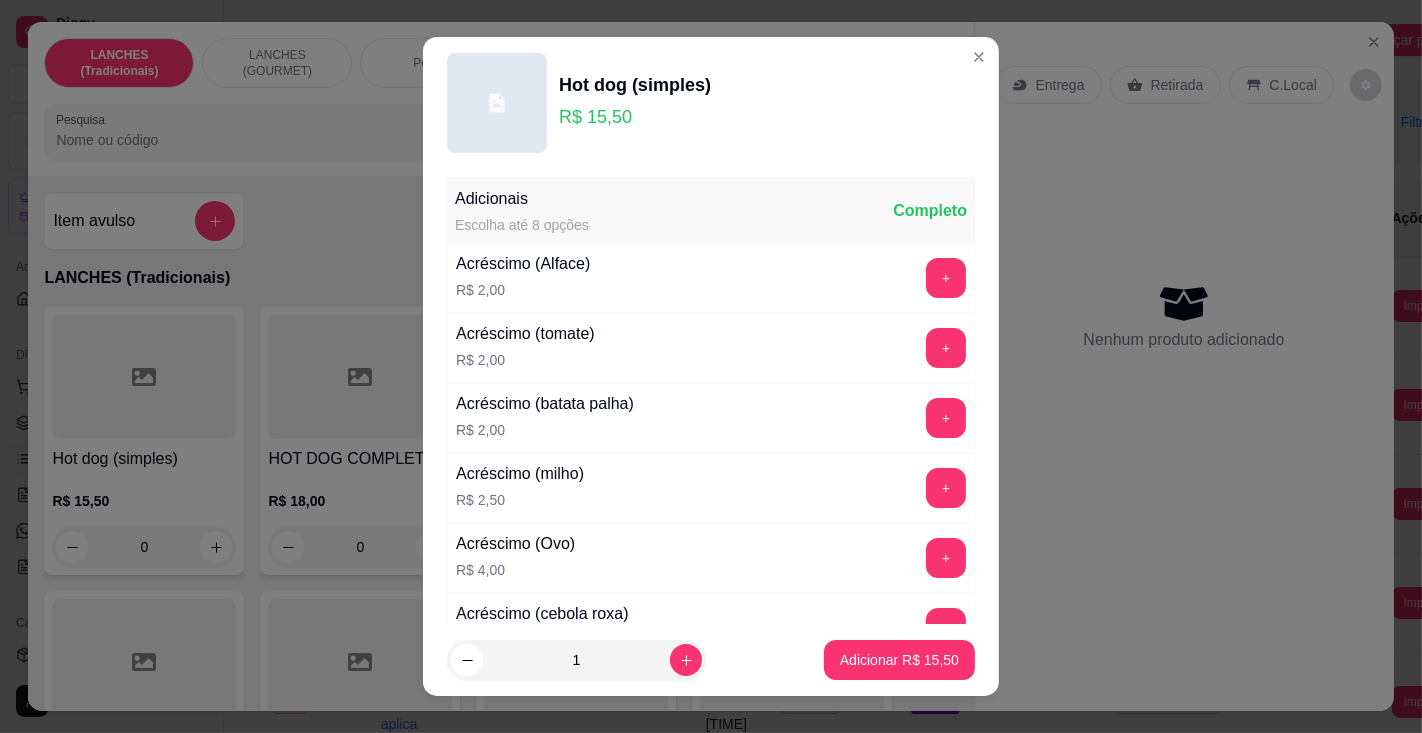 click on "Adicionar   R$ 15,50" at bounding box center (899, 660) 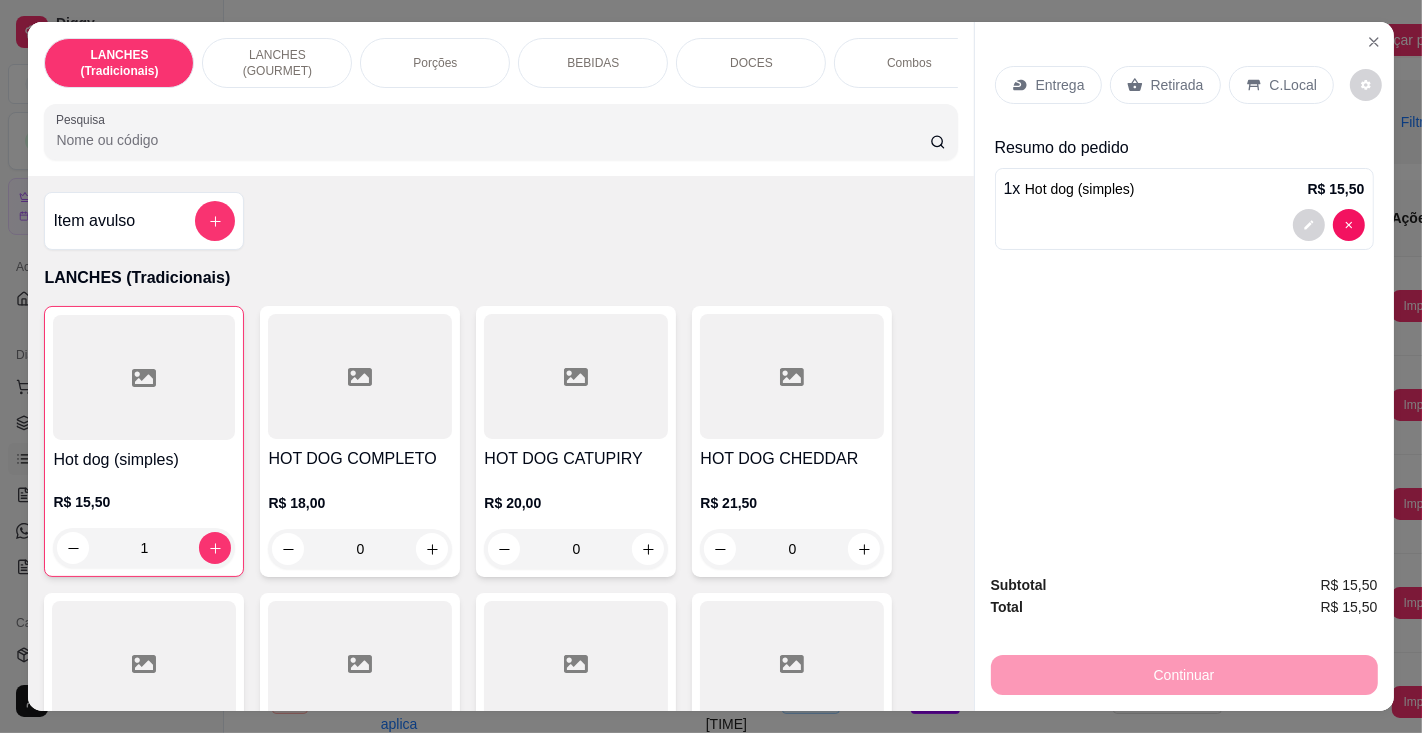 click on "Entrega" at bounding box center [1060, 85] 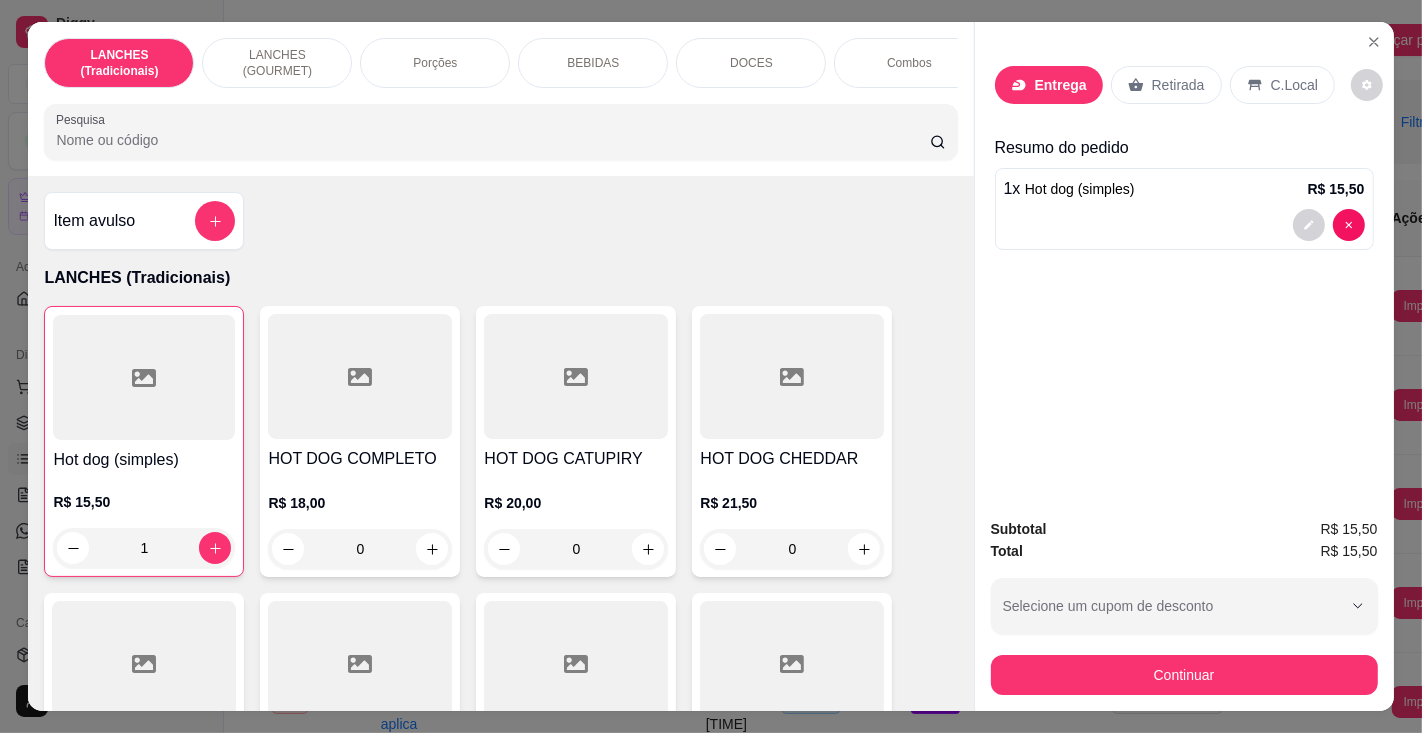 click on "Continuar" at bounding box center [711, 664] 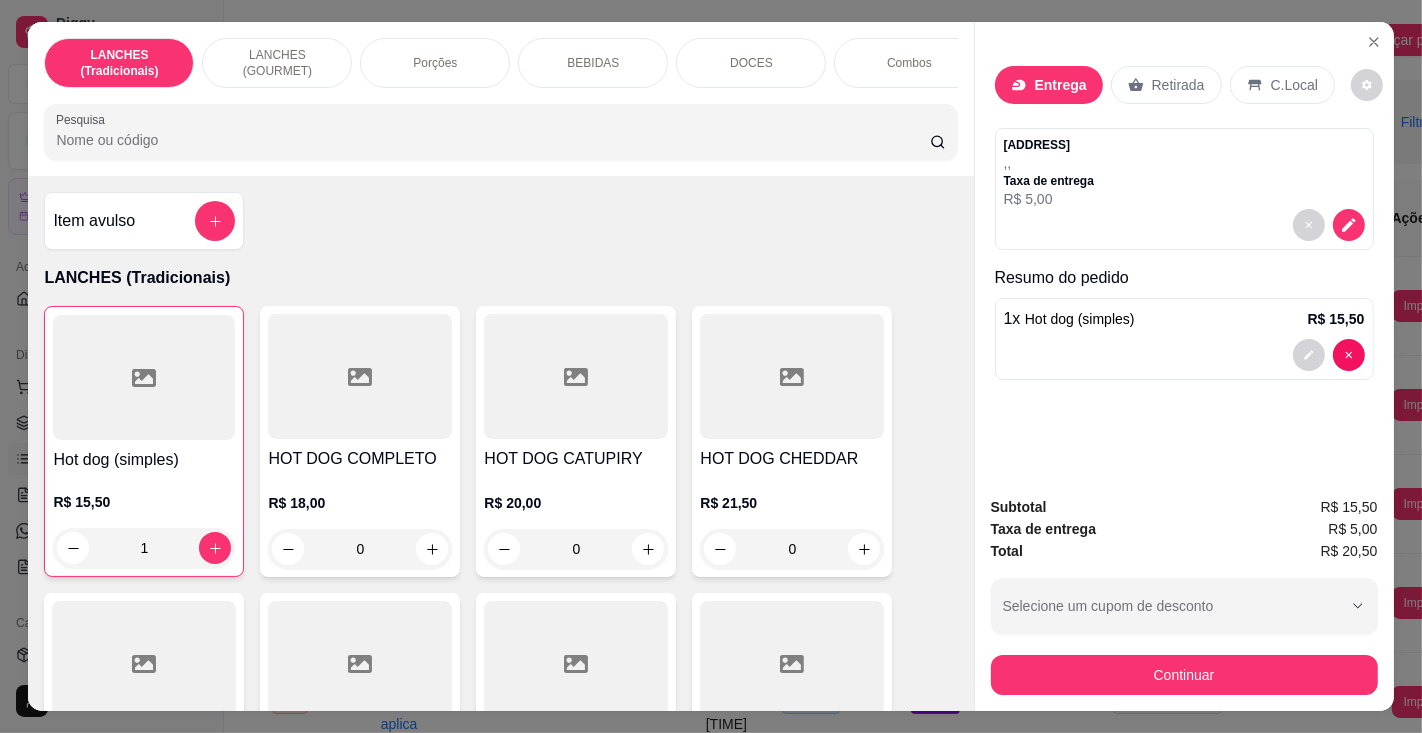 click on "Entrega" at bounding box center [1061, 85] 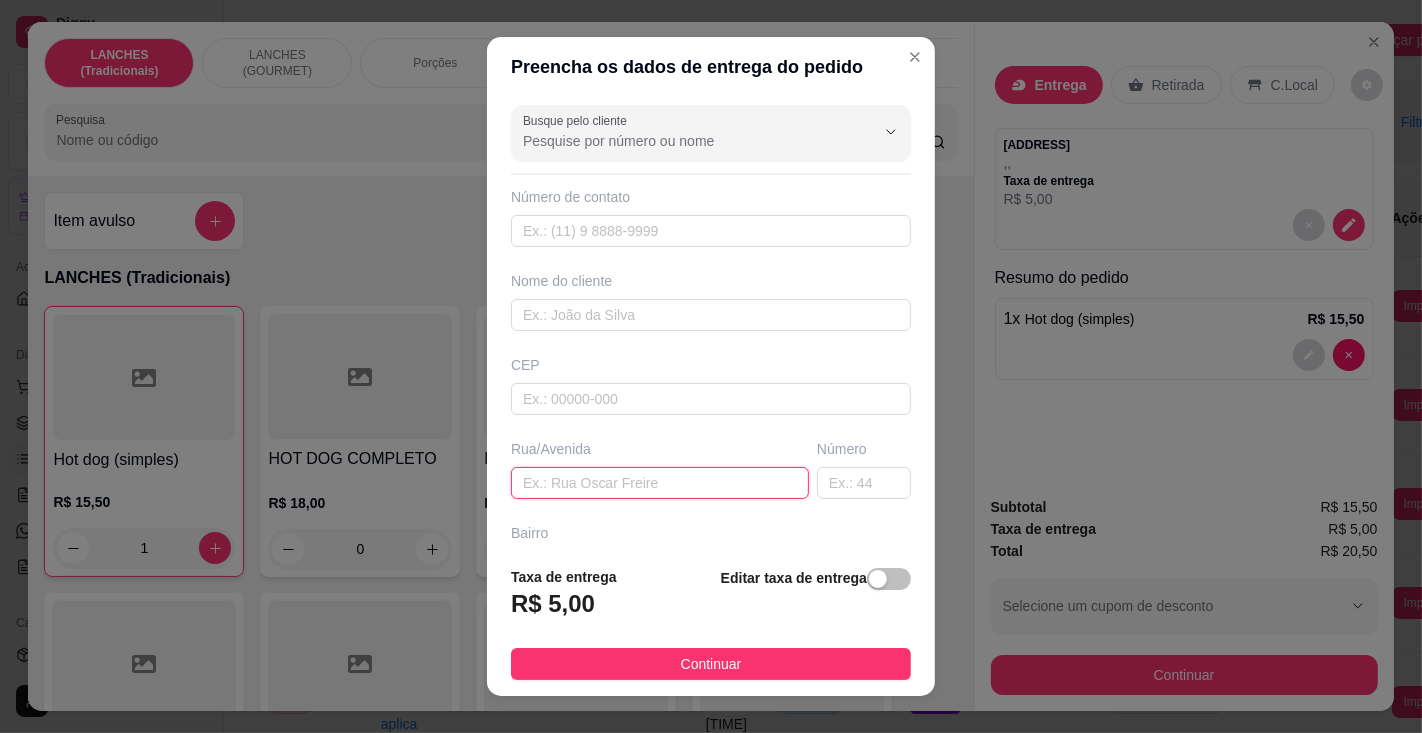 click at bounding box center (660, 483) 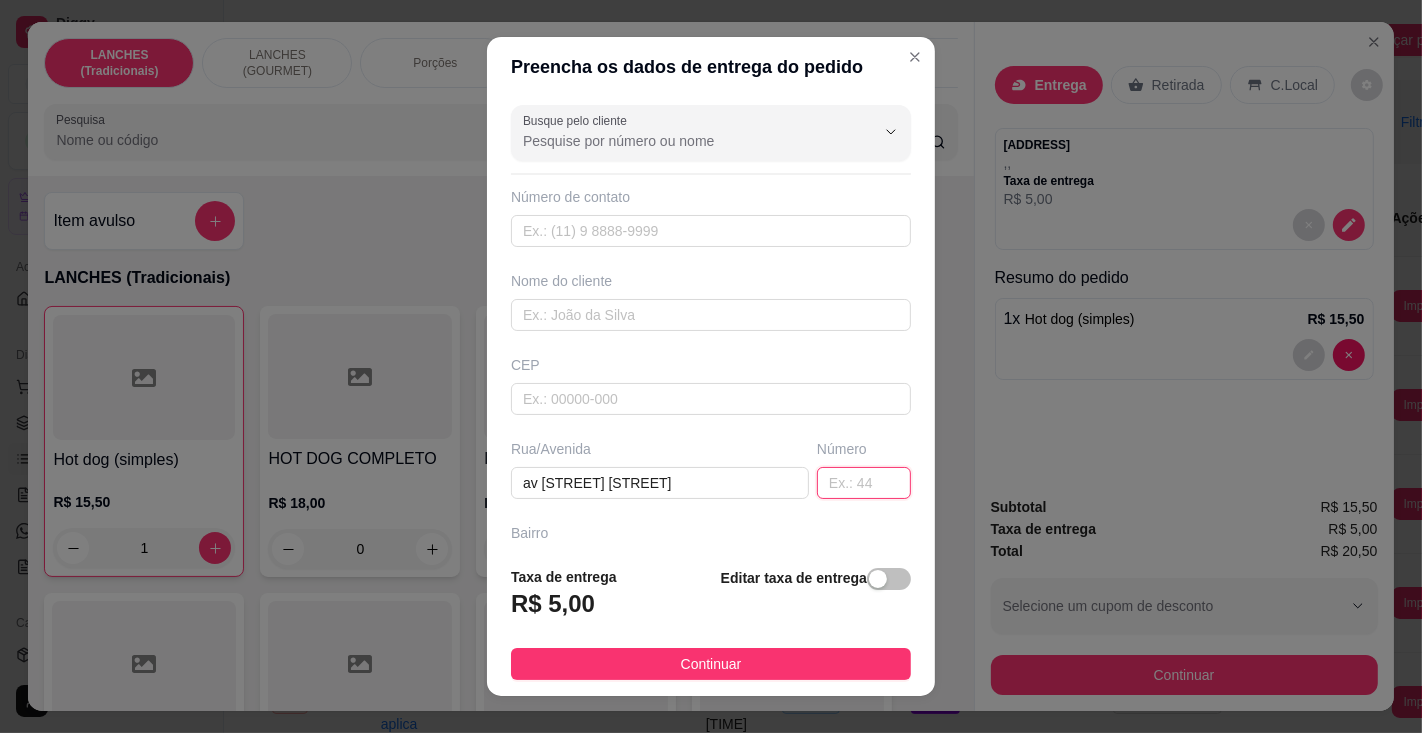click at bounding box center [864, 483] 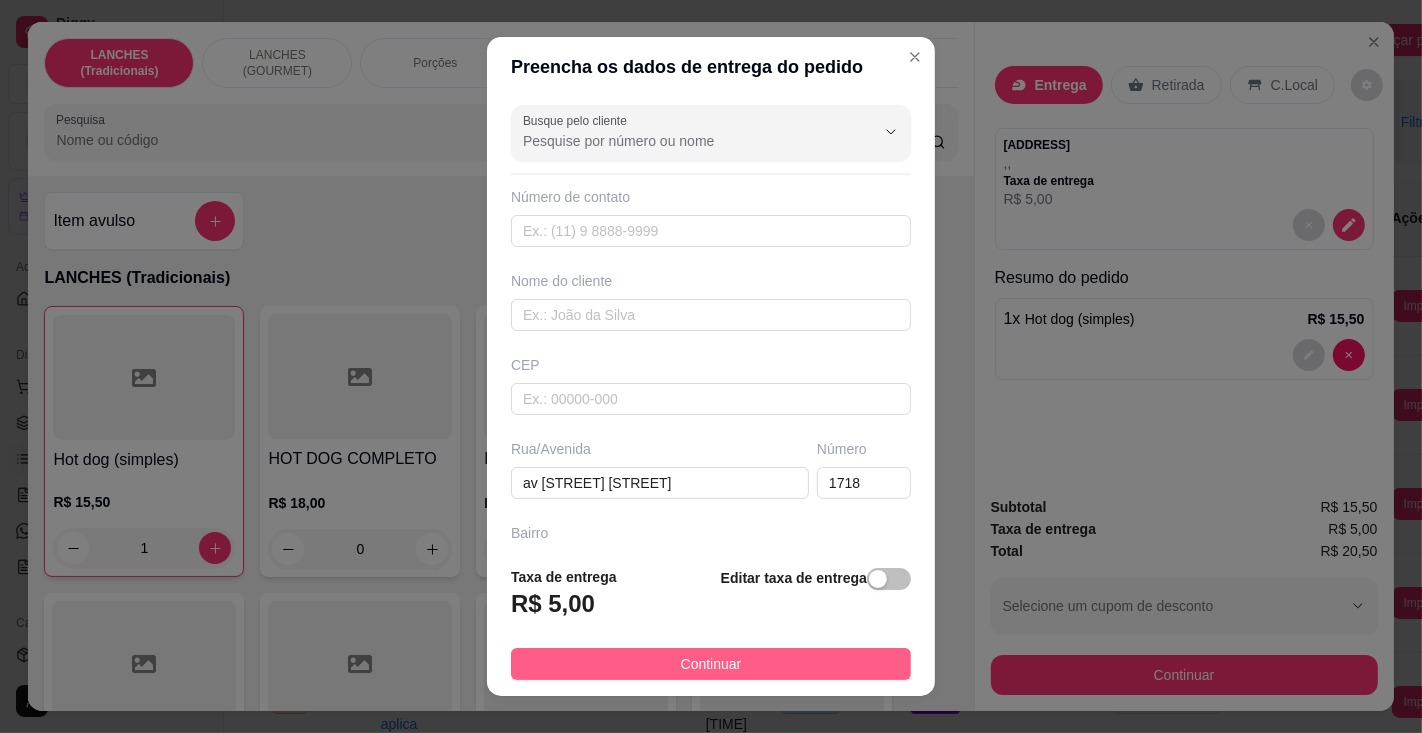 click on "Continuar" at bounding box center (711, 664) 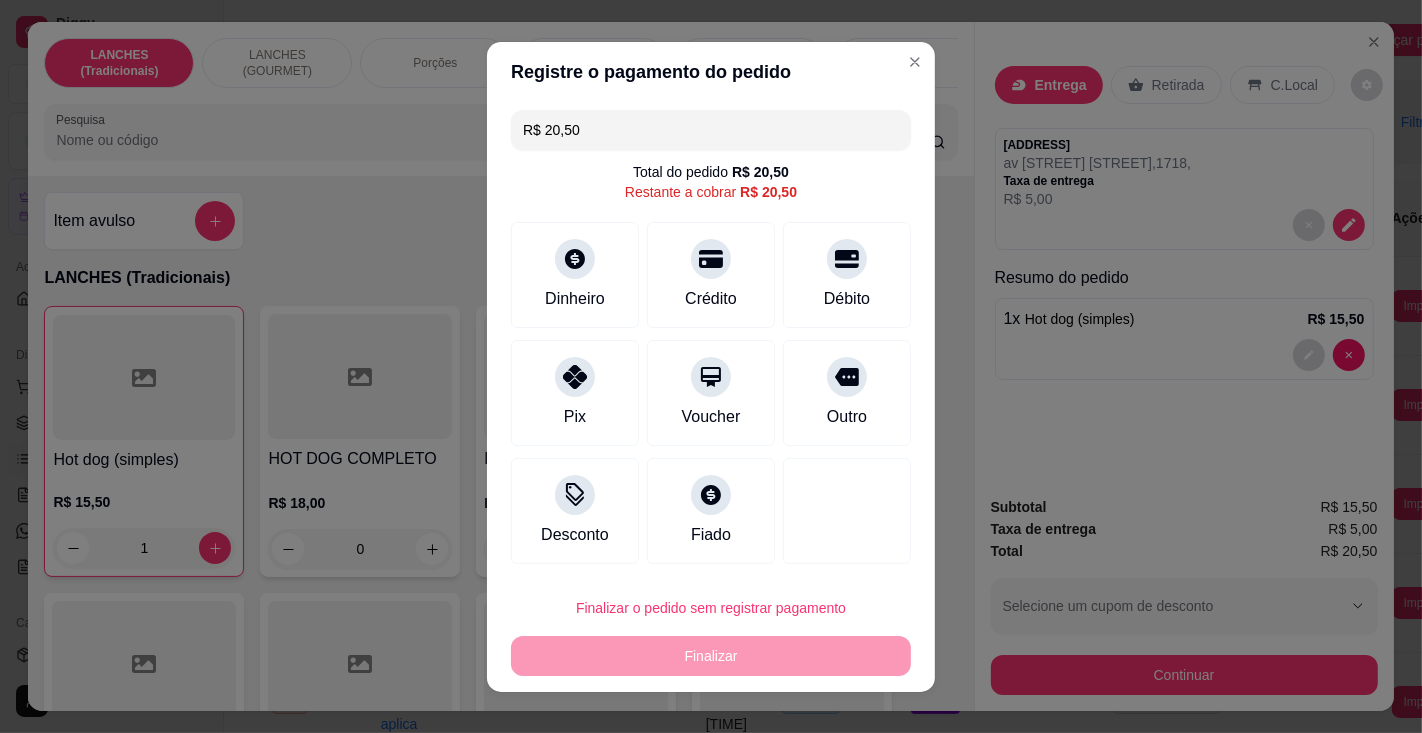 click at bounding box center (1184, 355) 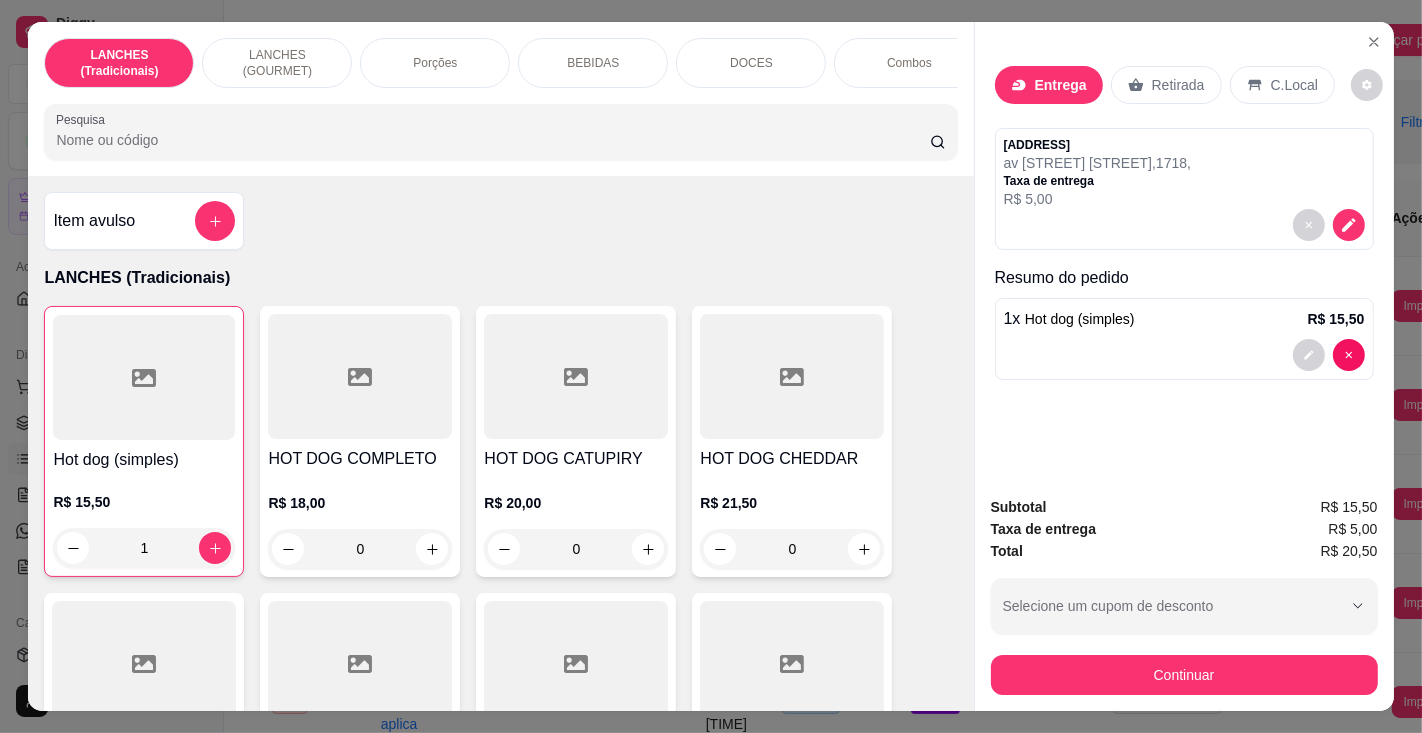 click at bounding box center (1184, 355) 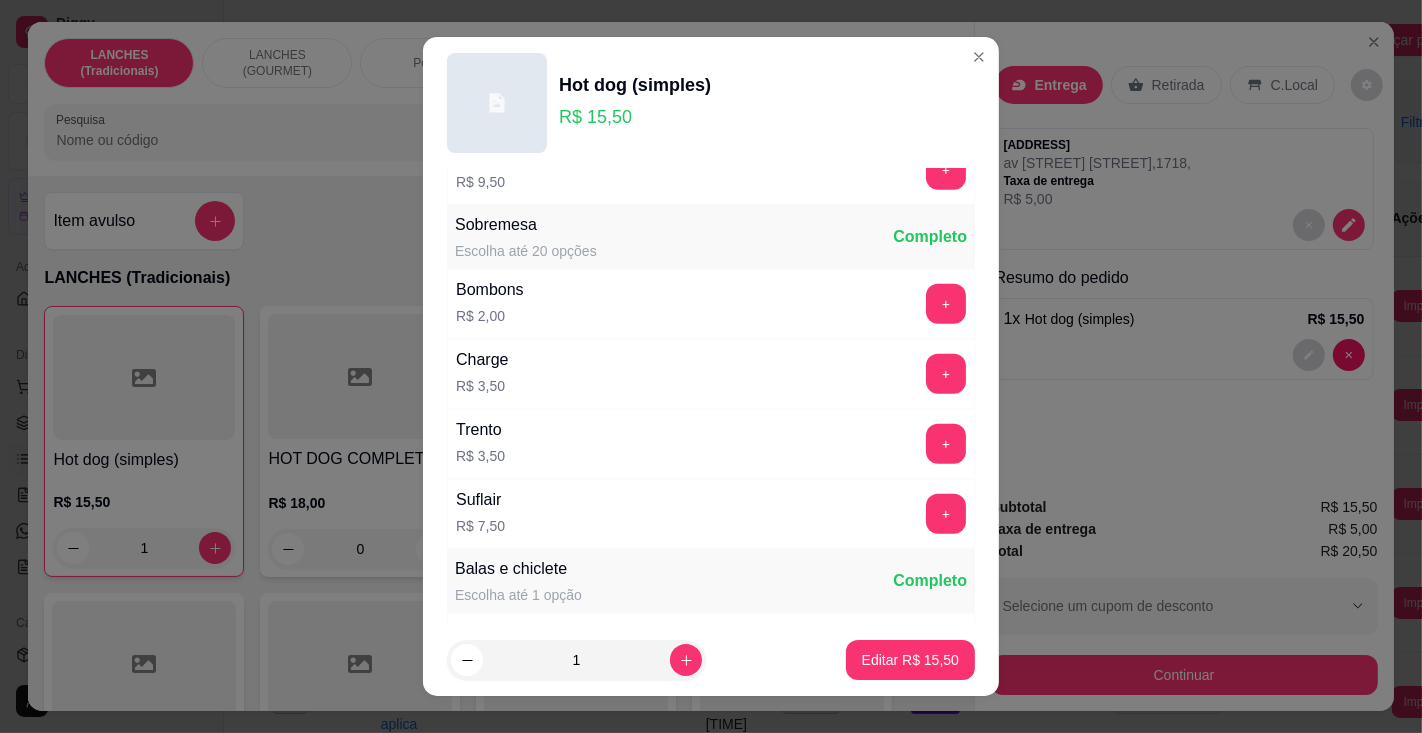 scroll, scrollTop: 2047, scrollLeft: 0, axis: vertical 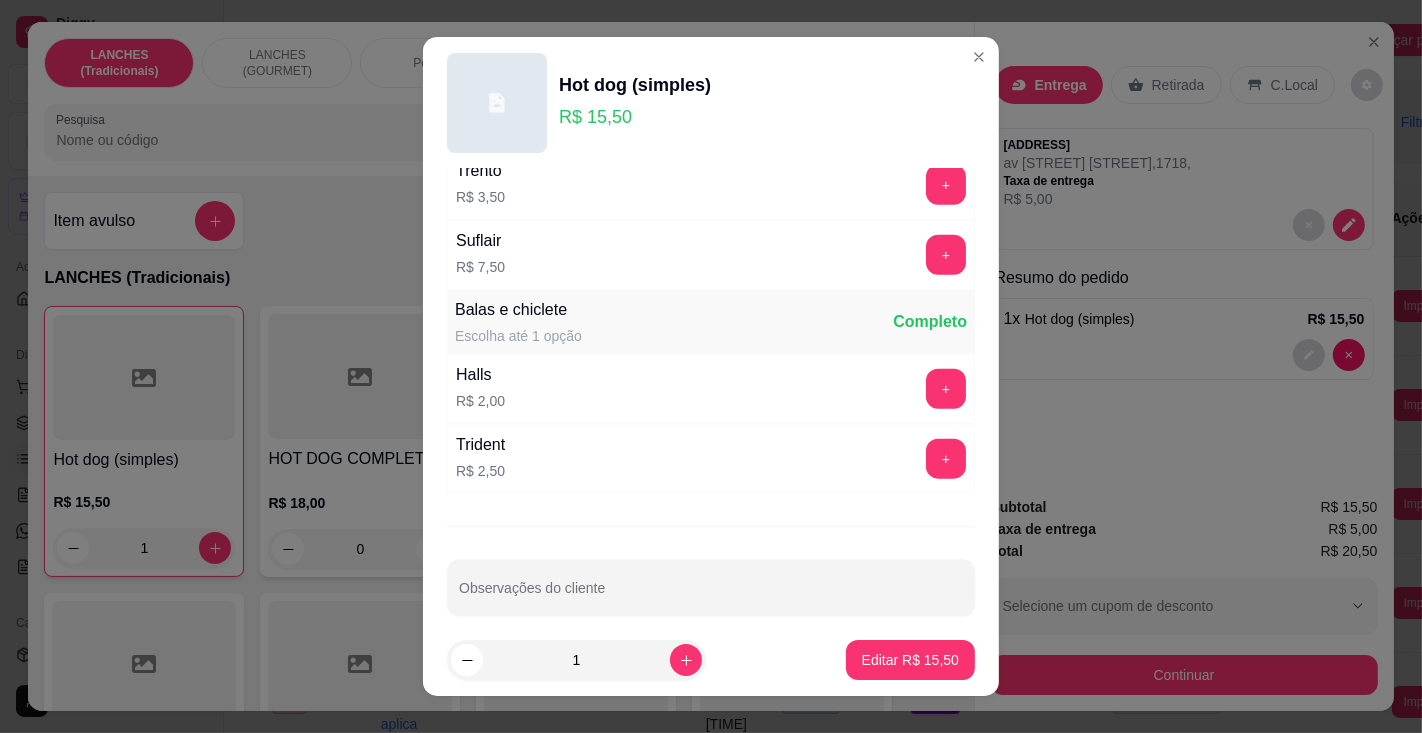 click on "Observações do cliente" at bounding box center (711, 596) 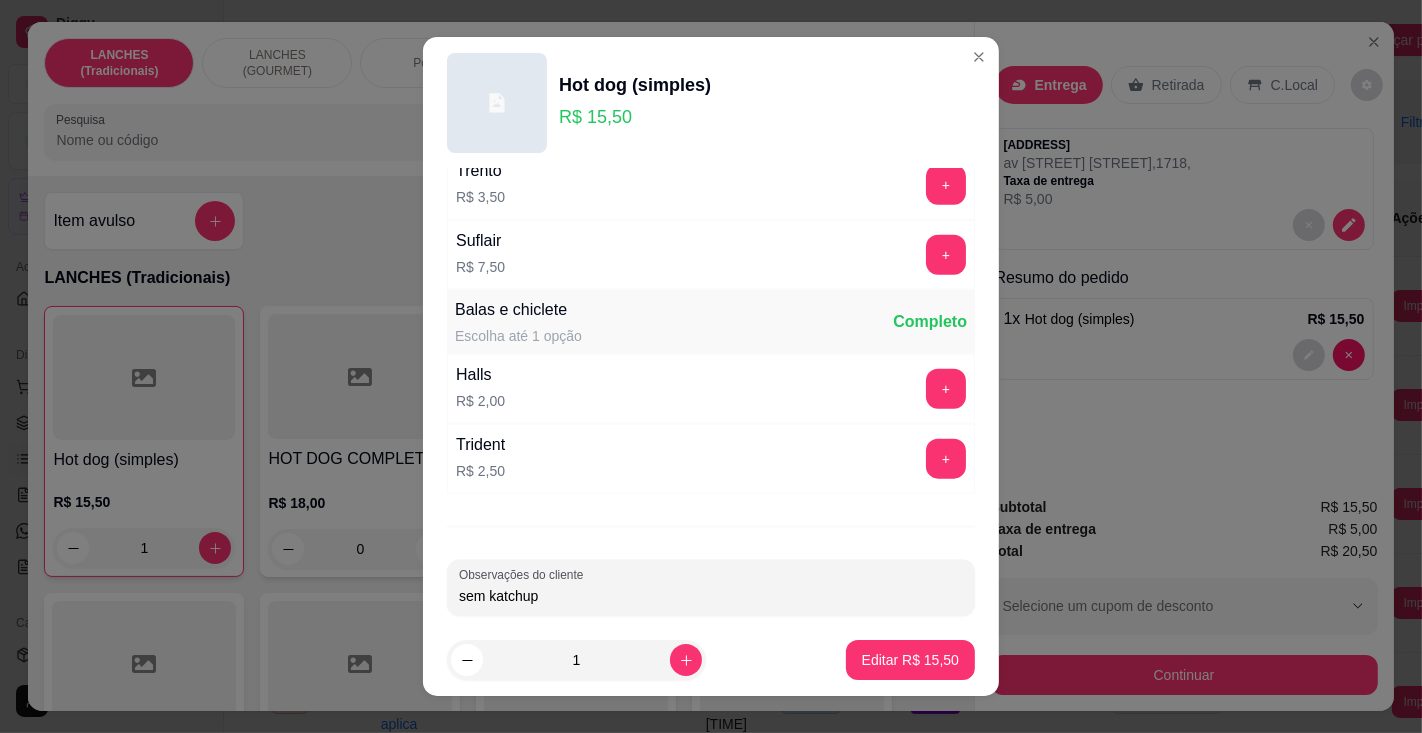 click on "Editar   R$ 15,50" at bounding box center (910, 660) 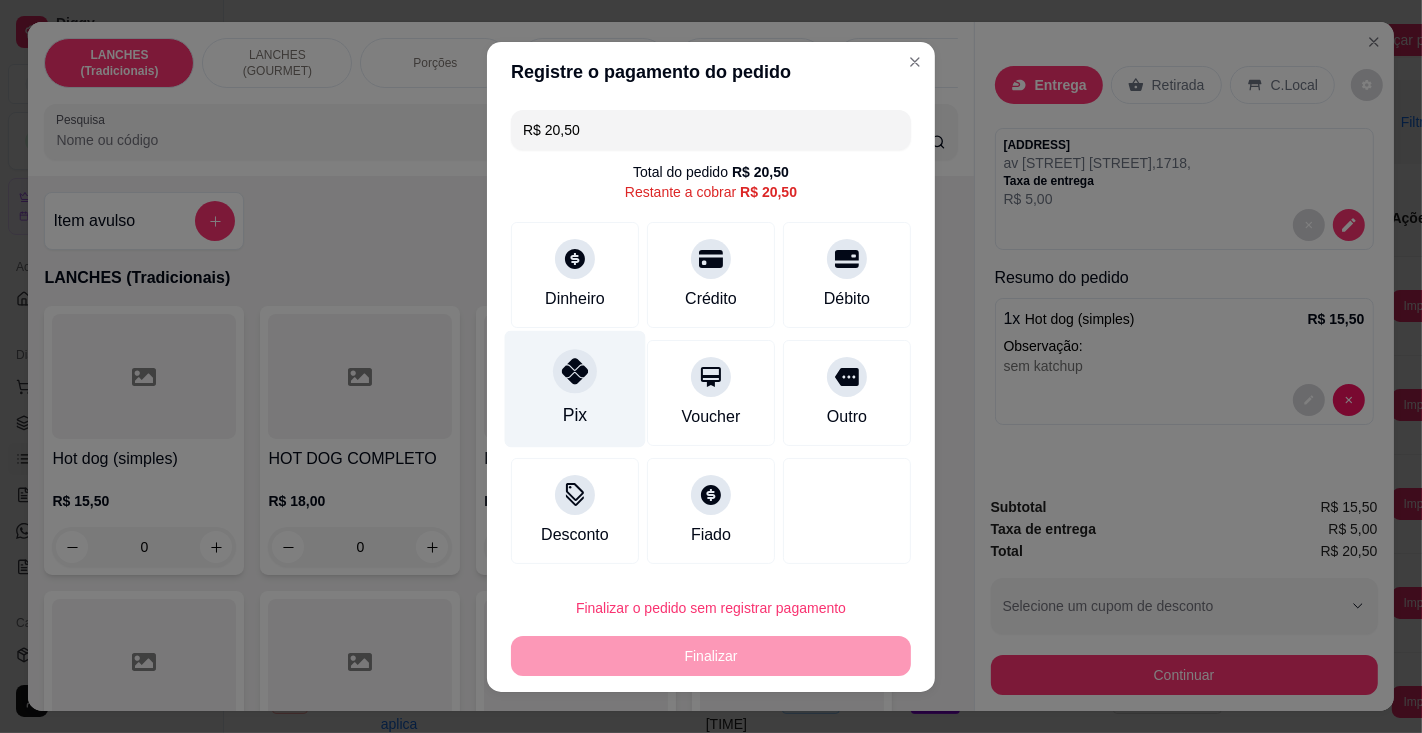 click on "Pix" at bounding box center [575, 388] 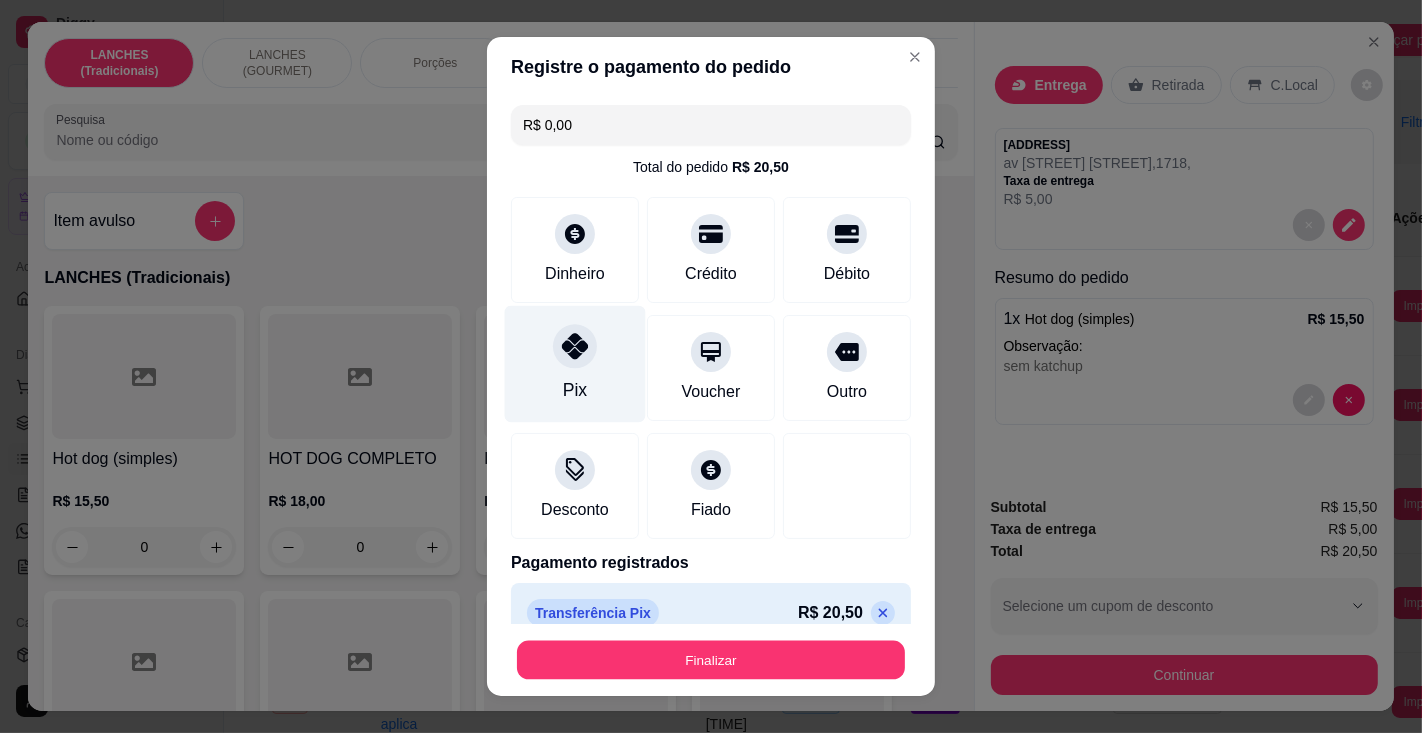 click on "Finalizar" at bounding box center [711, 660] 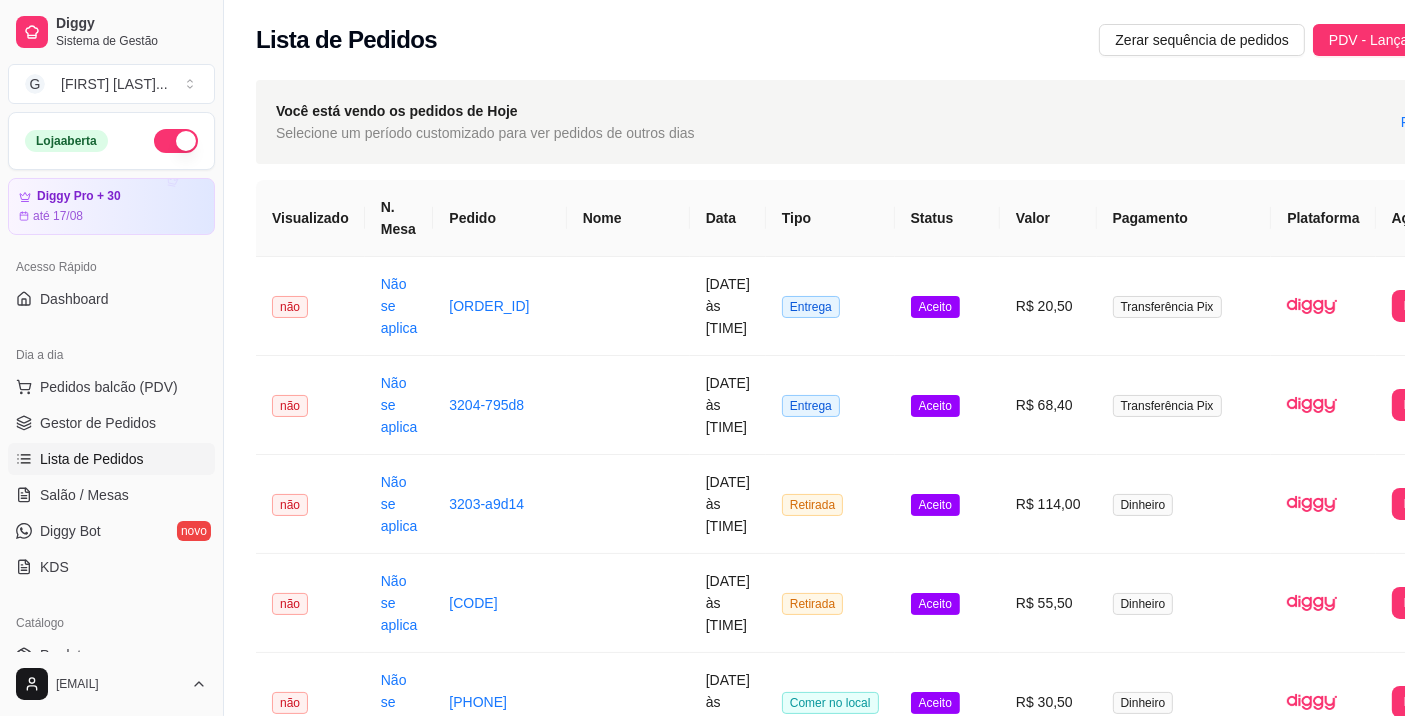 click on "Imprimir" at bounding box center (1425, 306) 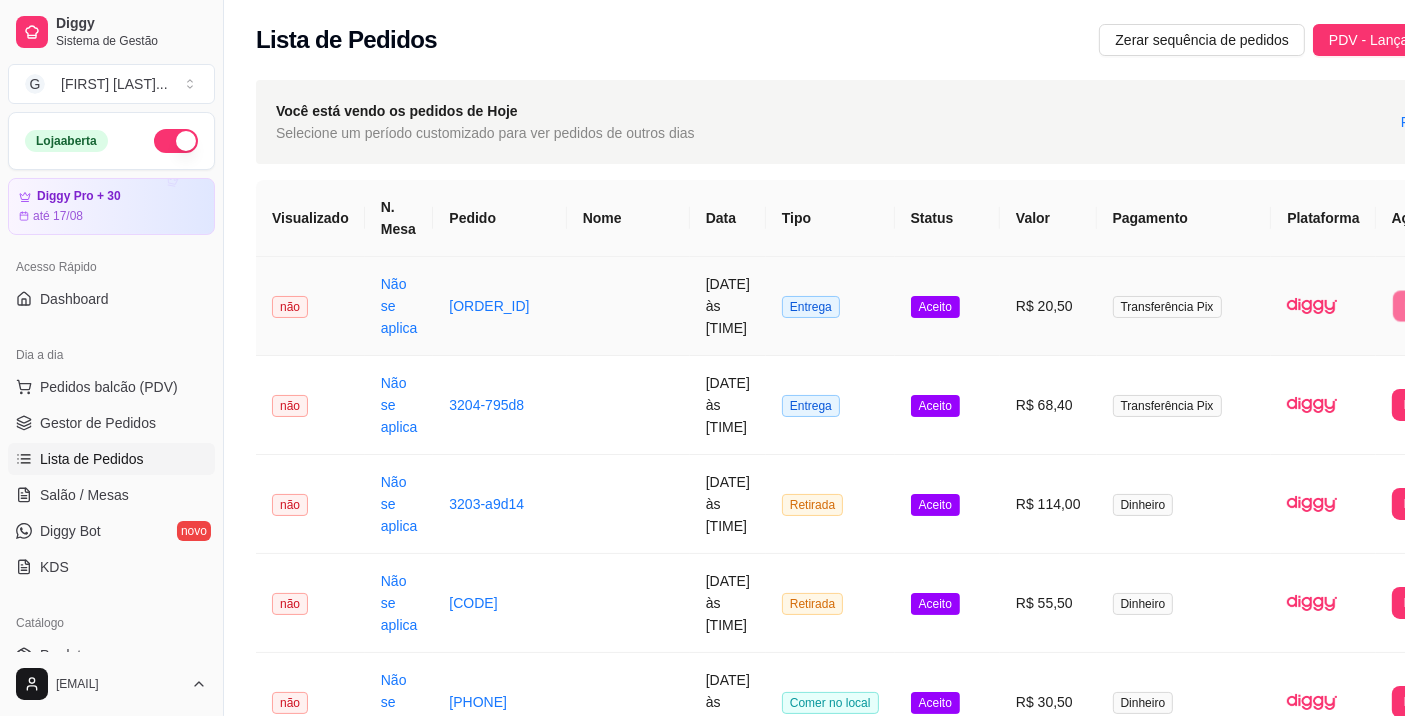 click on "Impressora" at bounding box center [1328, 367] 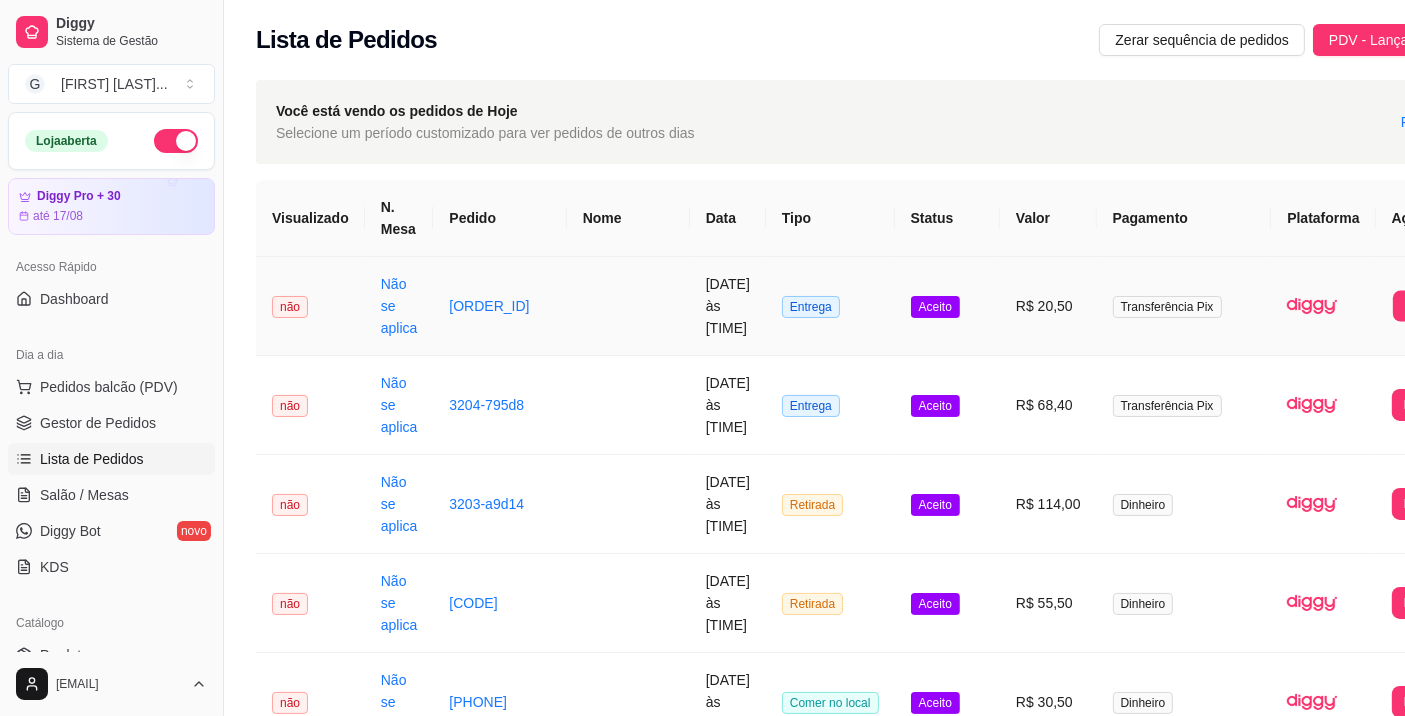 click on "Imprimir" at bounding box center [1425, 305] 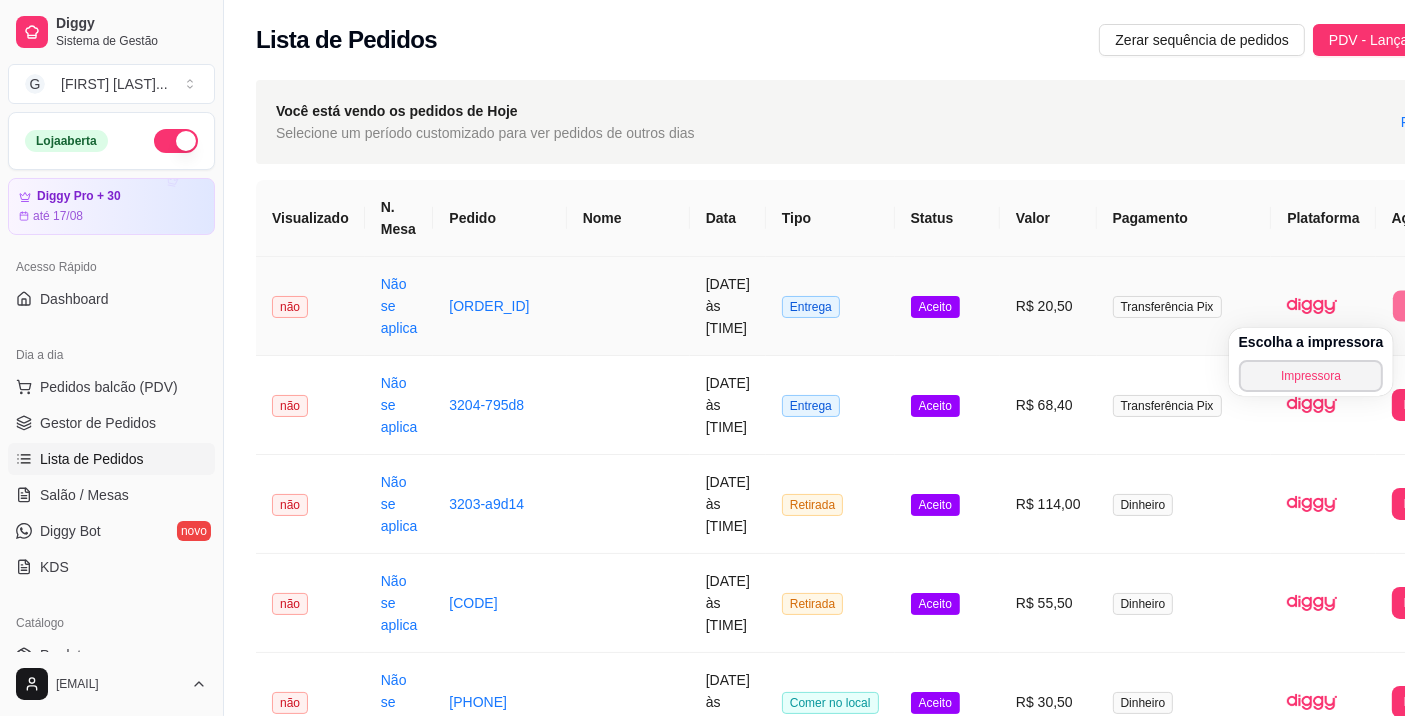 click on "Impressora" at bounding box center (1311, 376) 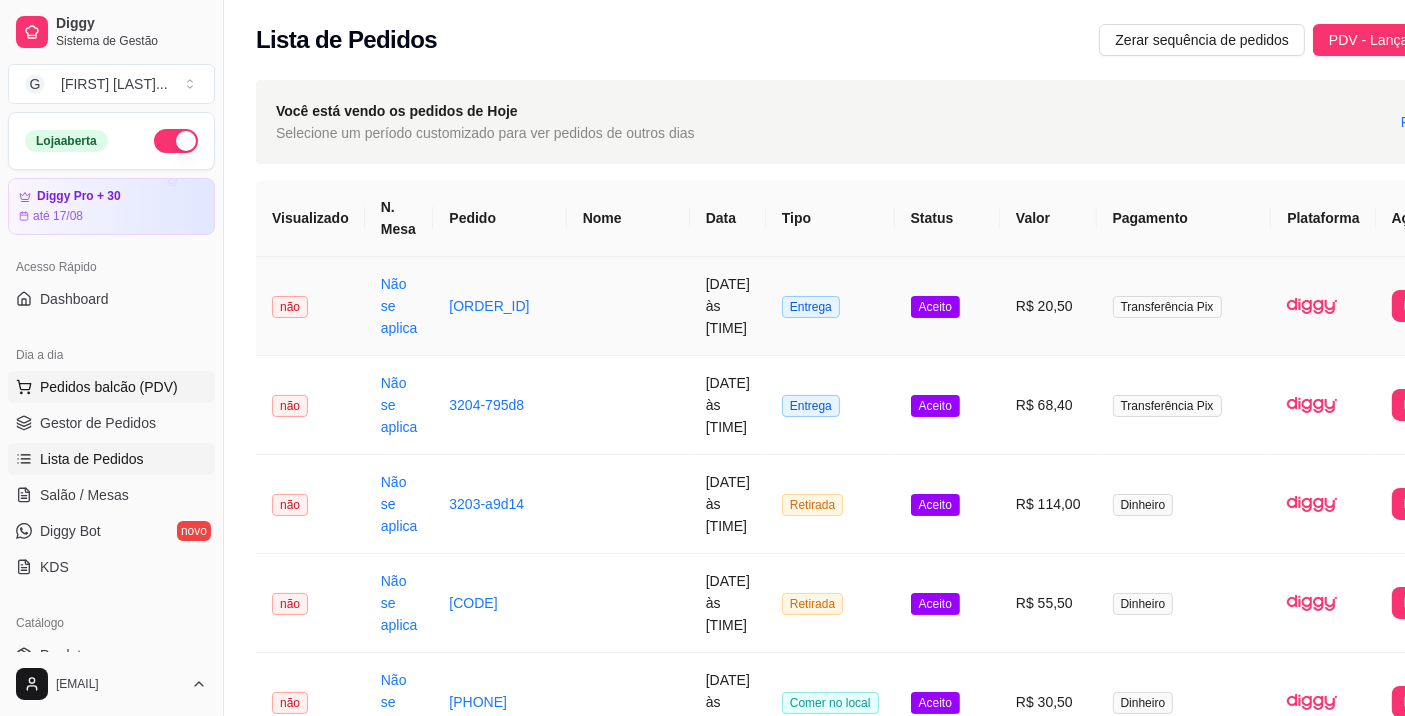click on "Pedidos balcão (PDV)" at bounding box center [109, 387] 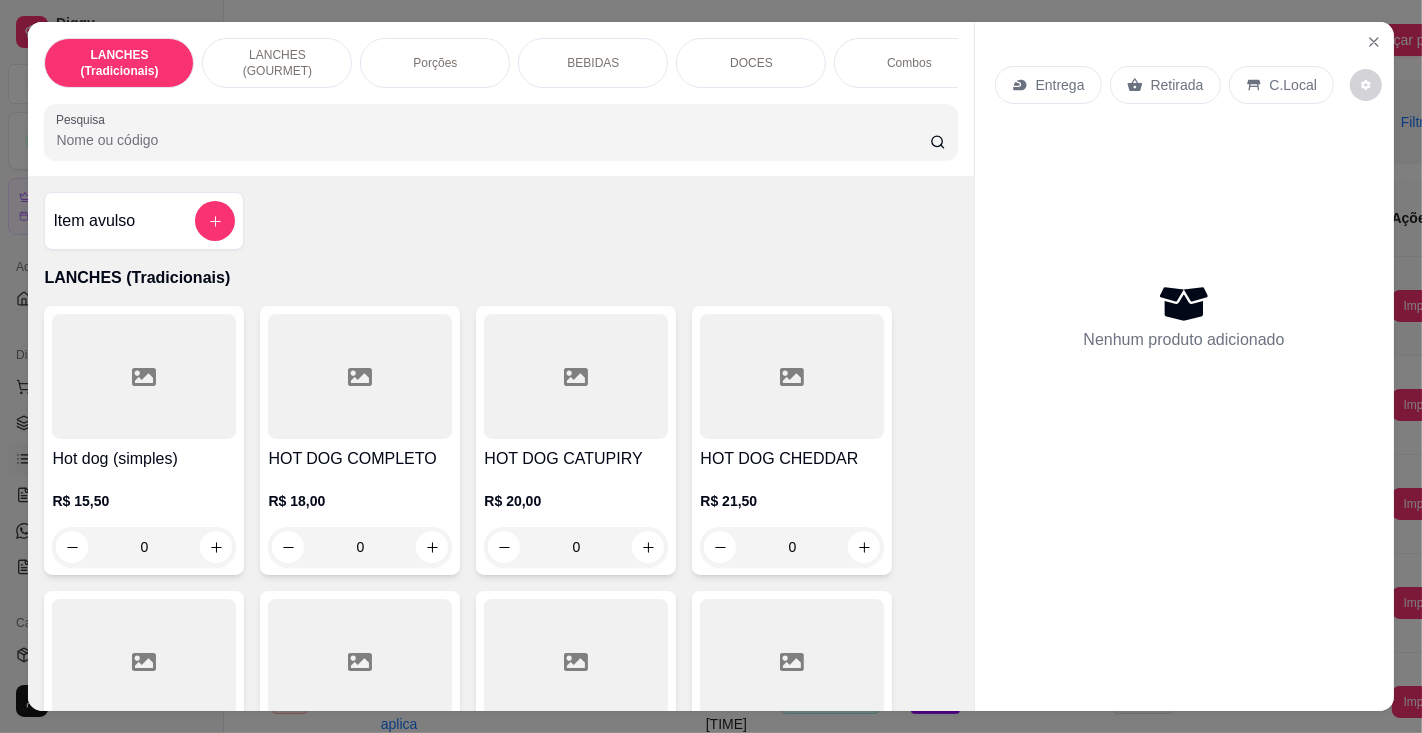 click on "Pesquisa" at bounding box center [492, 140] 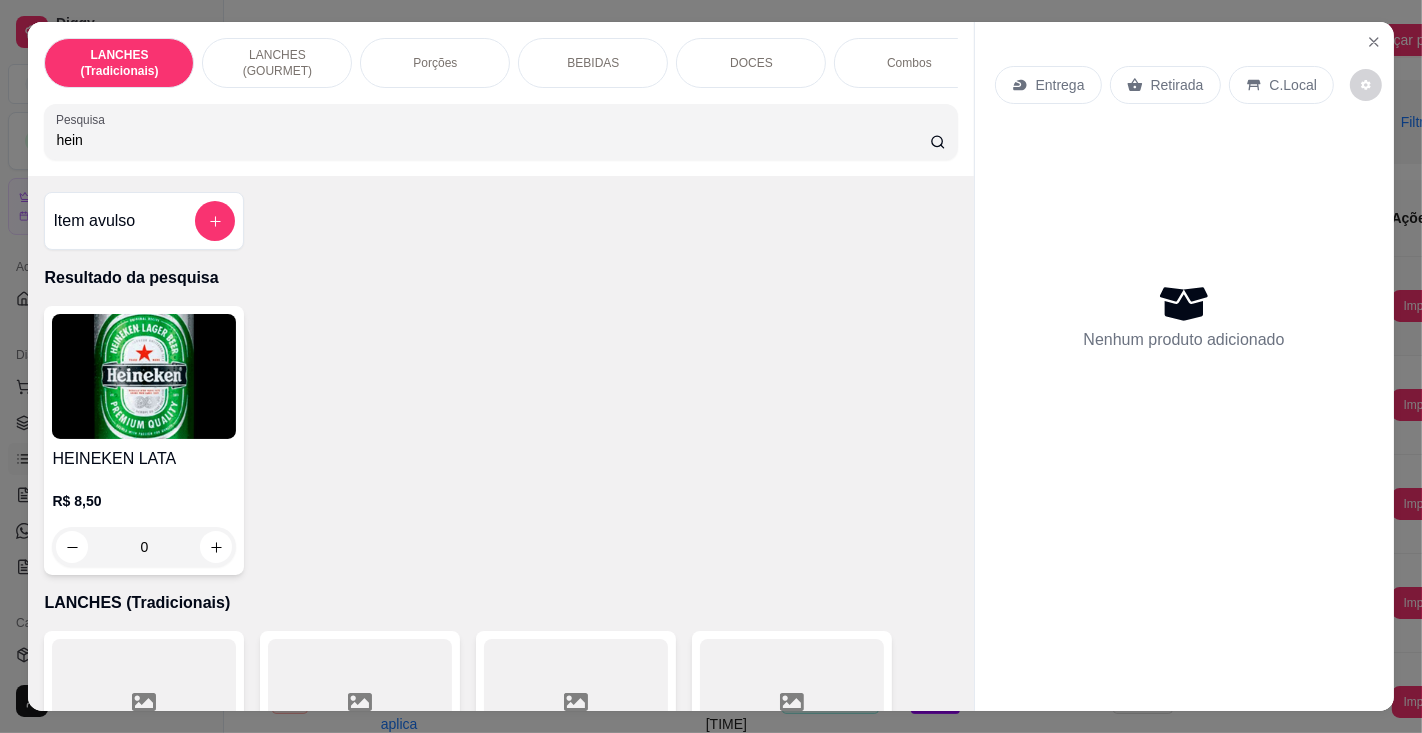 click at bounding box center [144, 376] 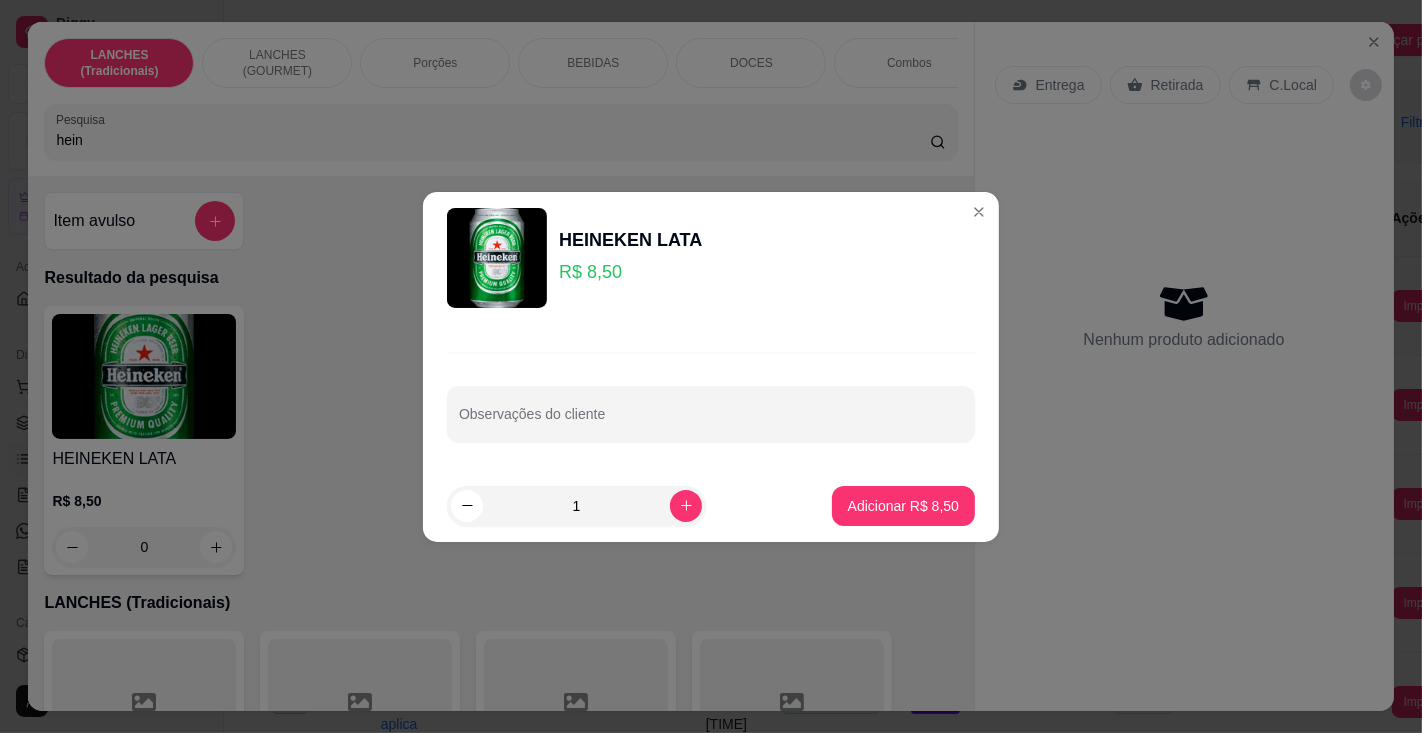 click 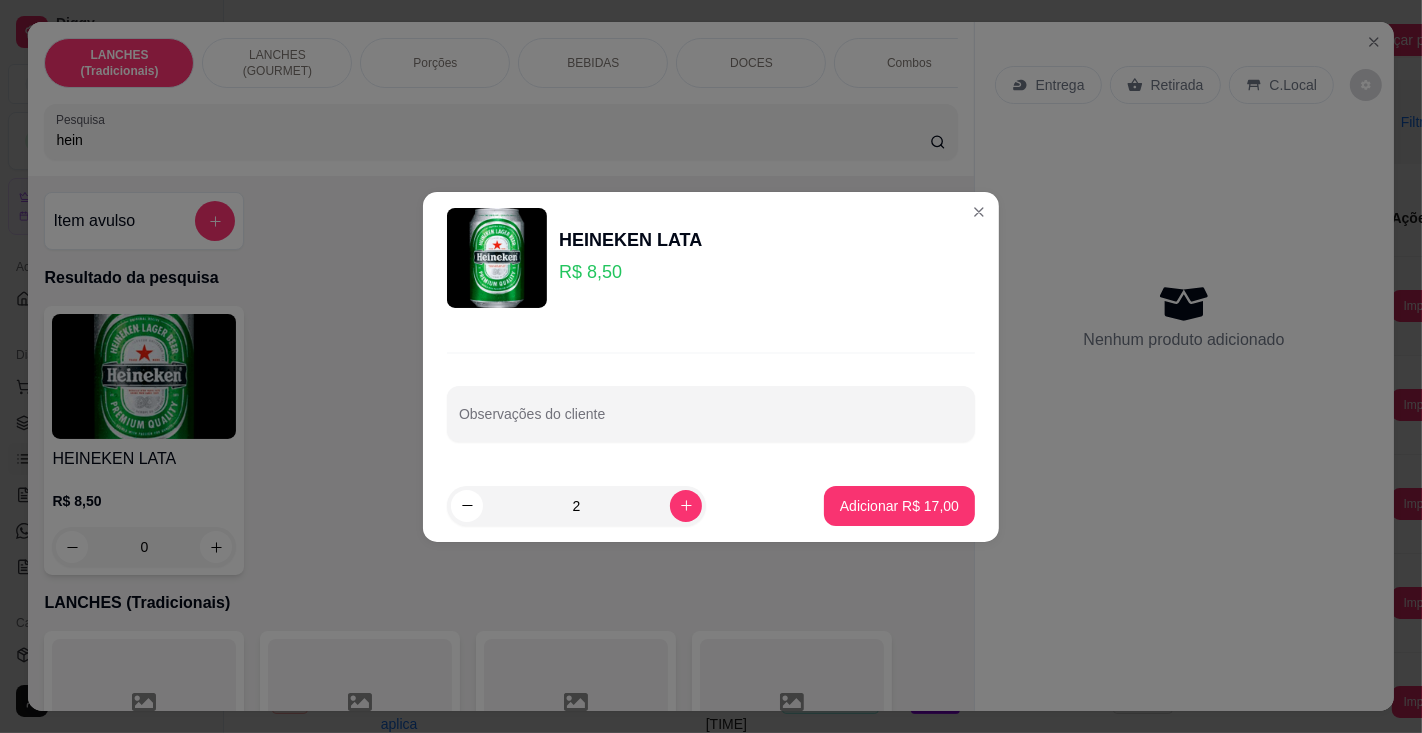 click 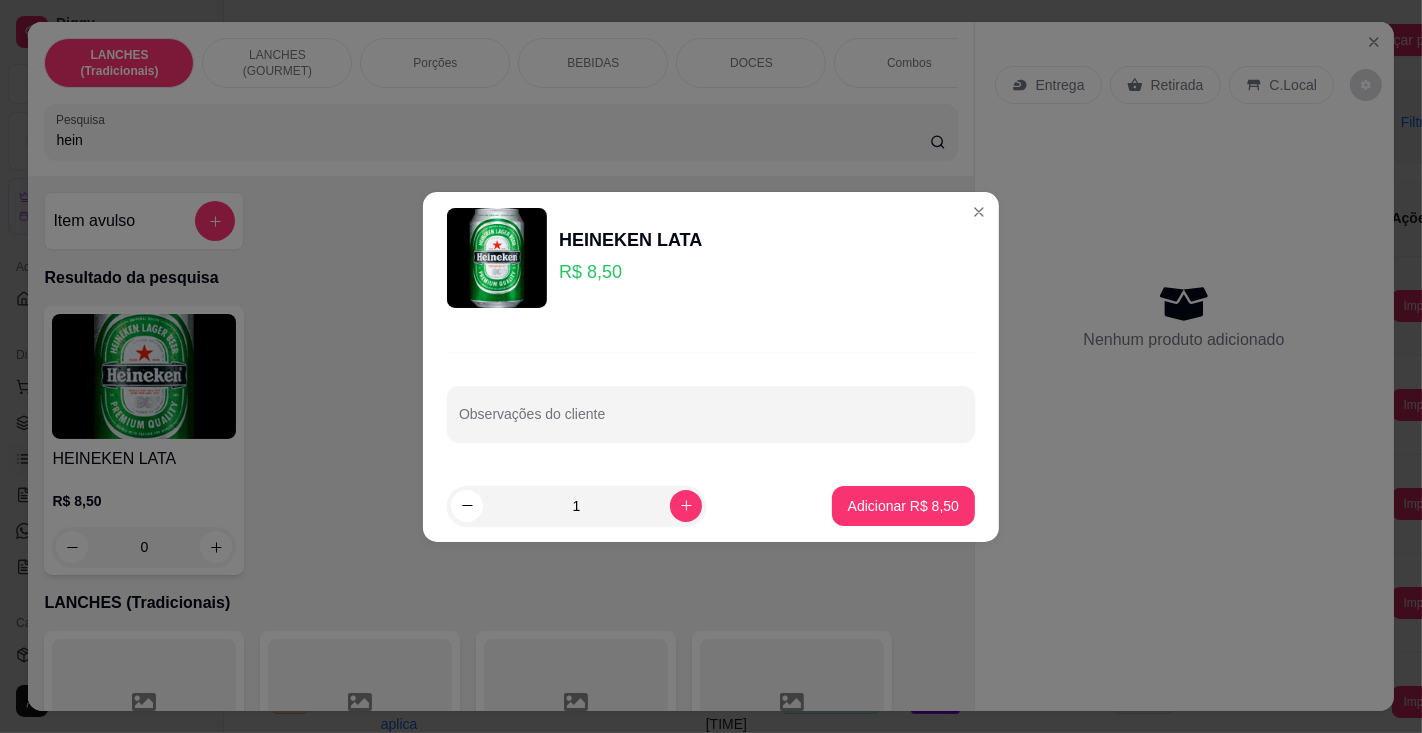 click on "Adicionar   R$ 8,50" at bounding box center (903, 506) 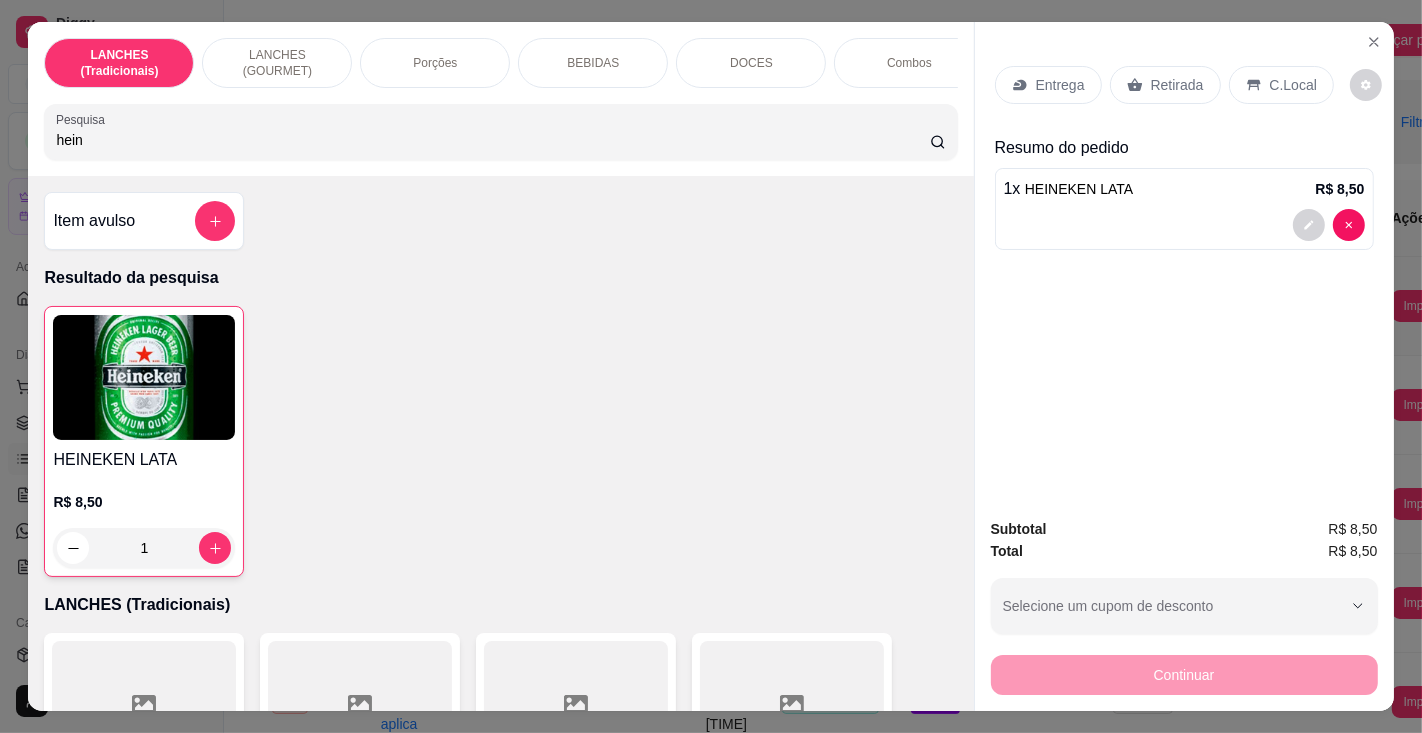 click on "hein" at bounding box center (492, 140) 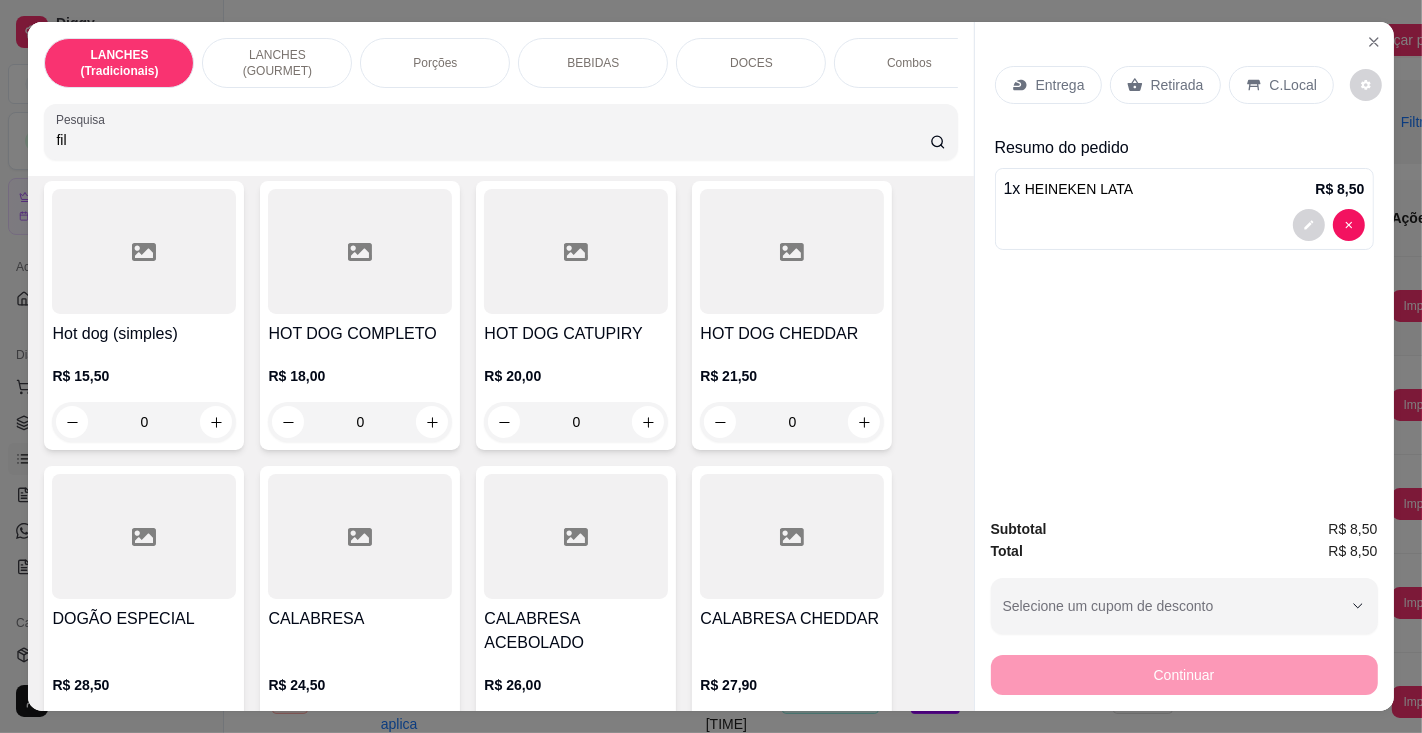 scroll, scrollTop: 0, scrollLeft: 0, axis: both 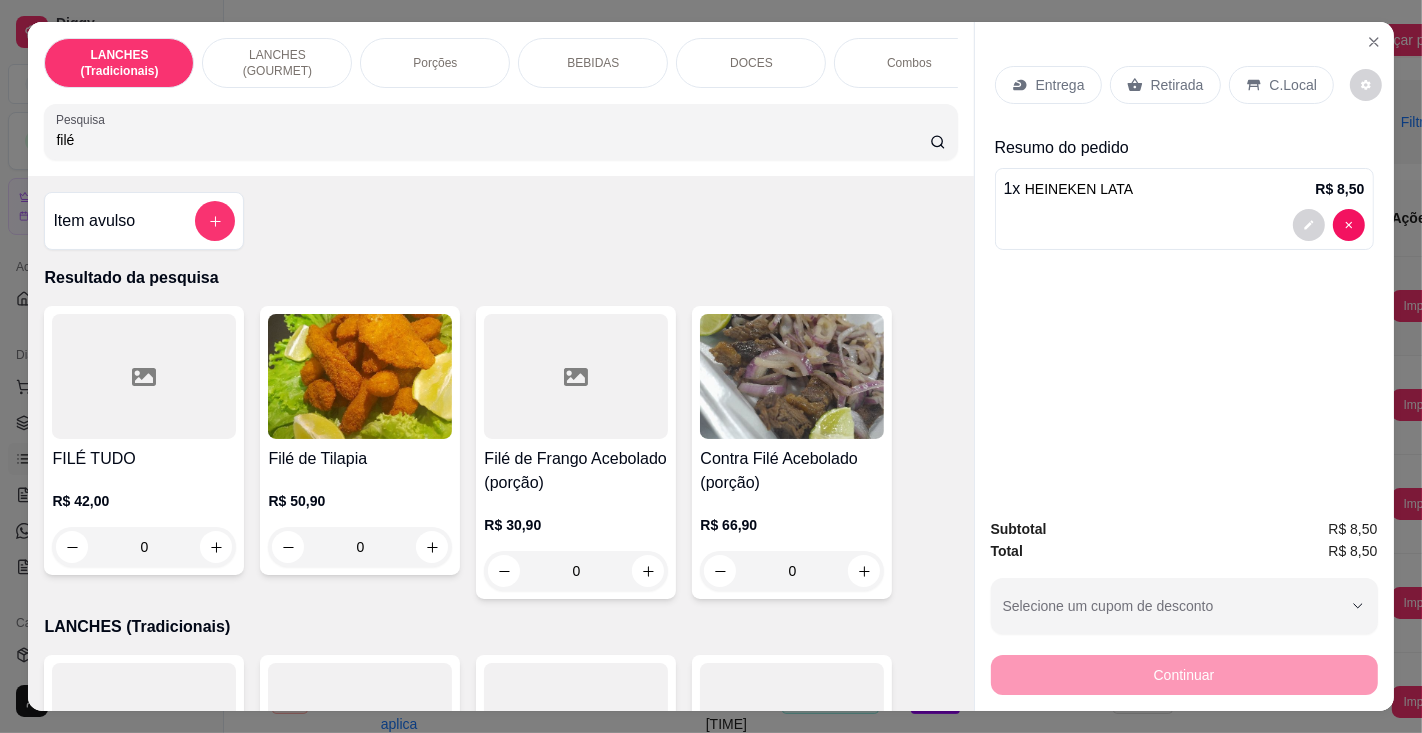 click on "FILÉ TUDO" at bounding box center [144, 459] 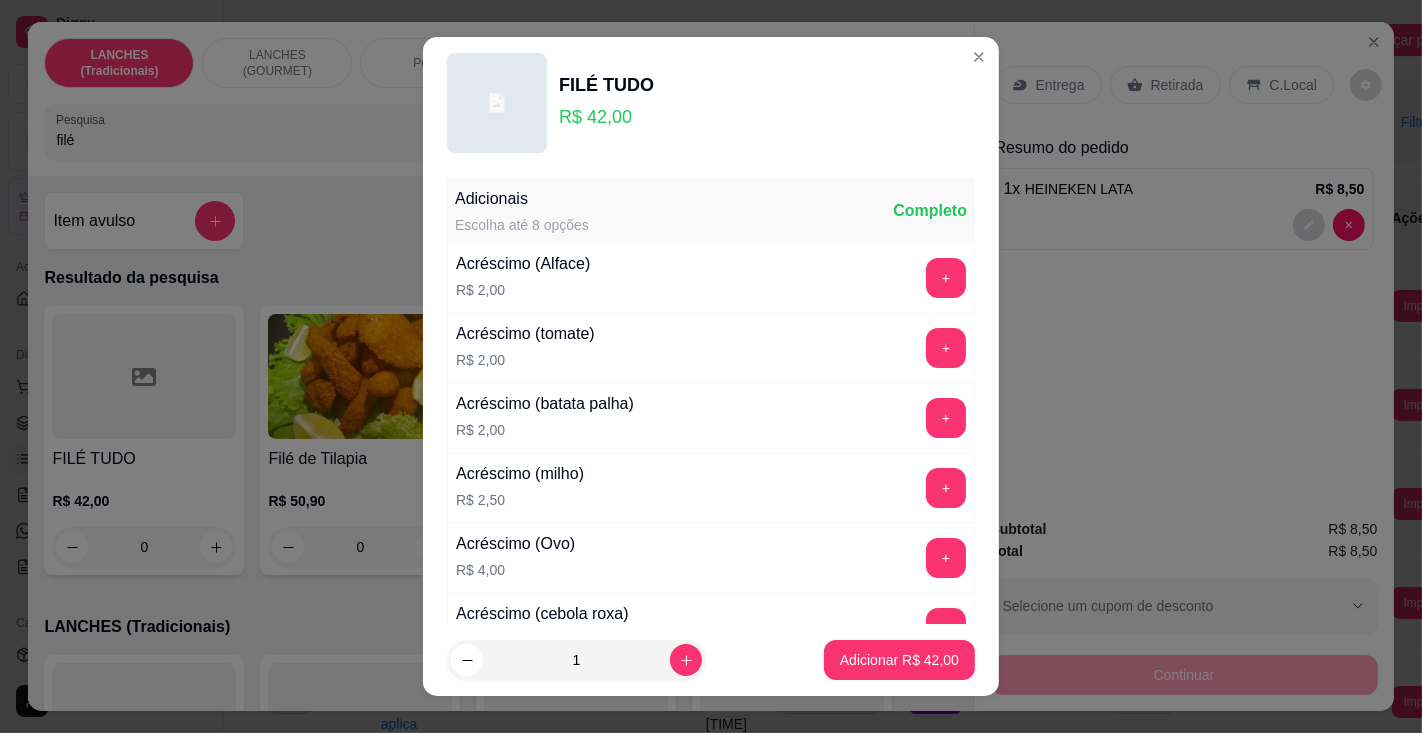 click on "Adicionar   R$ 42,00" at bounding box center (899, 660) 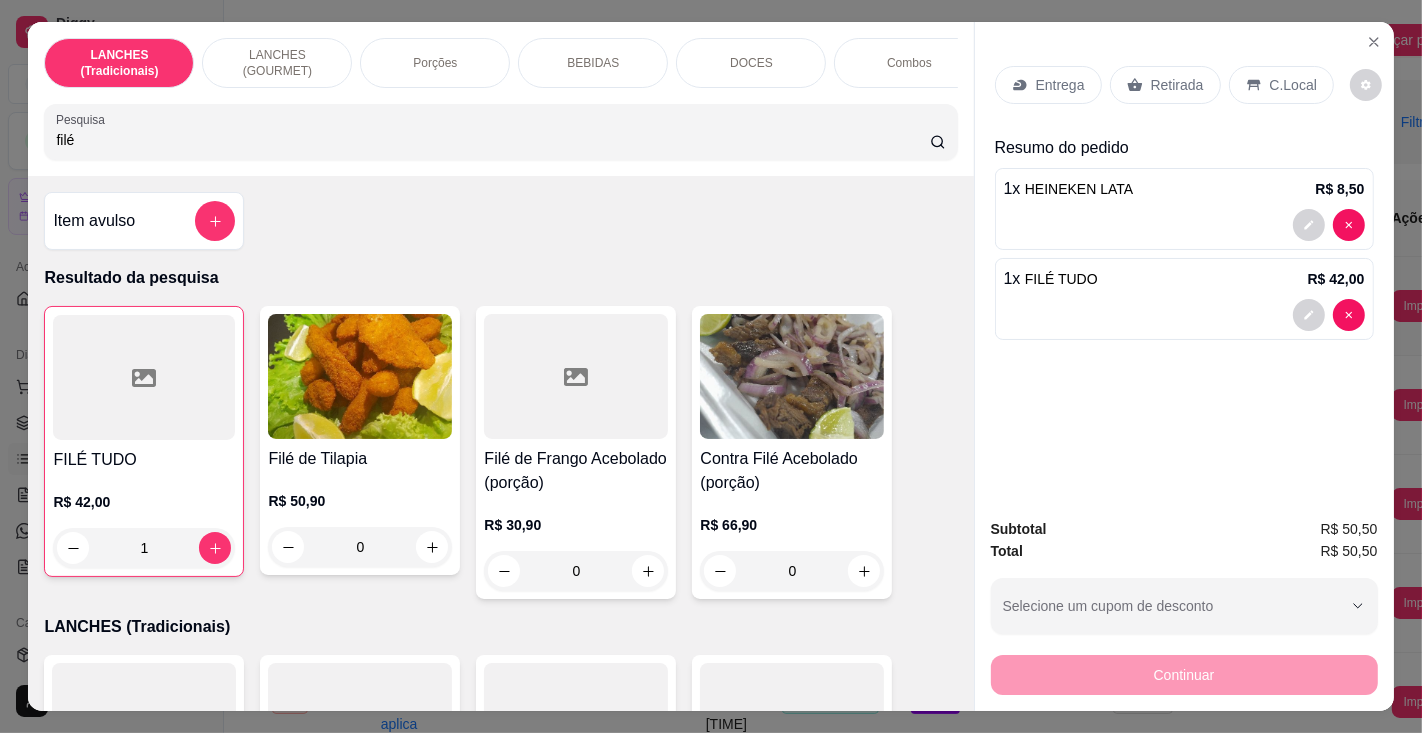 click on "Retirada" at bounding box center [1177, 85] 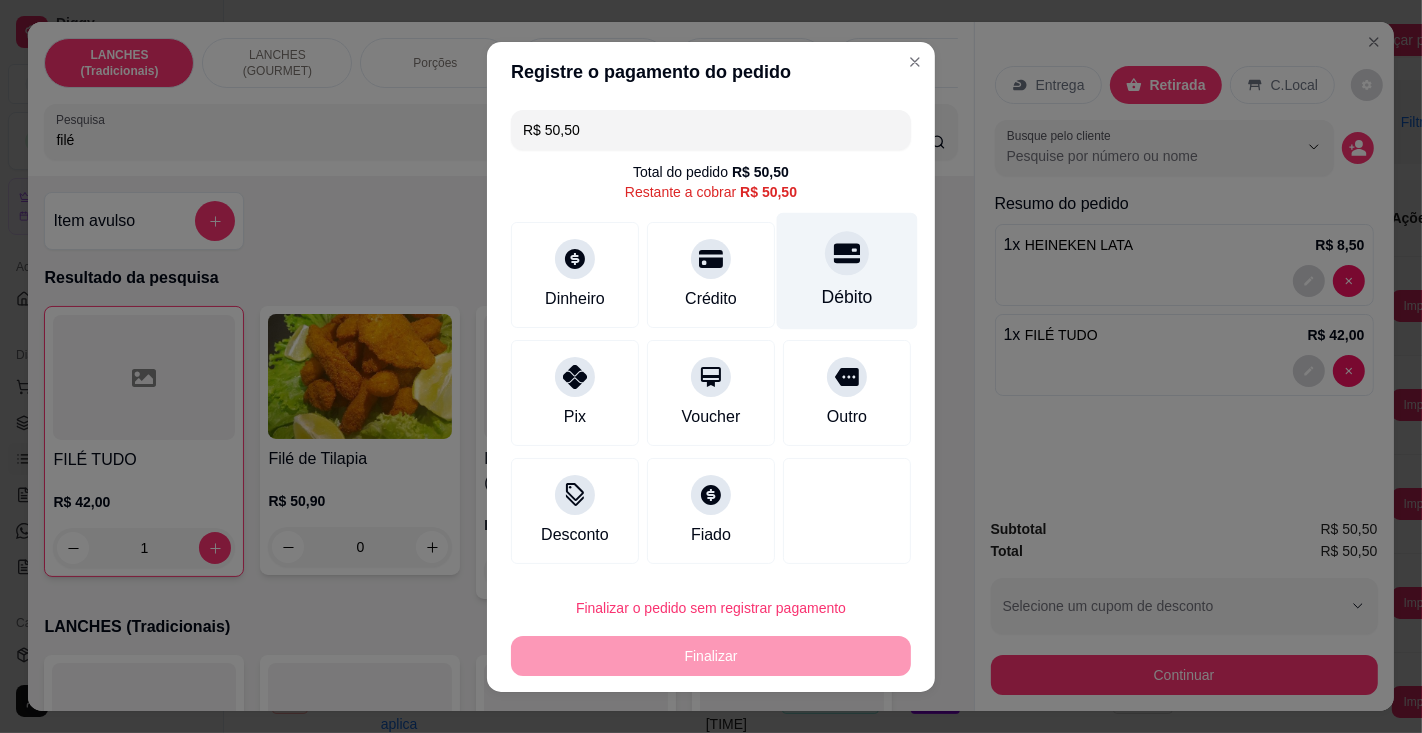 click at bounding box center [847, 253] 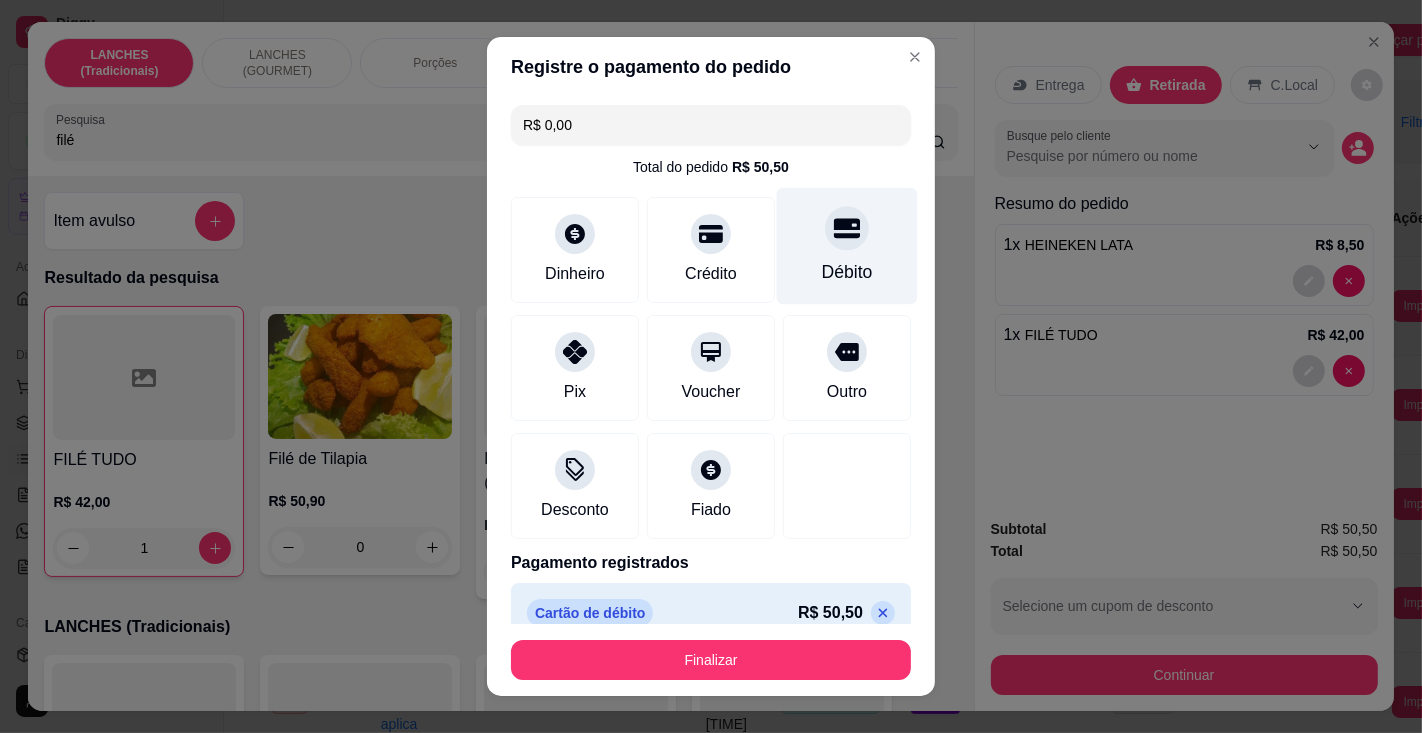 click on "Finalizar" at bounding box center [711, 660] 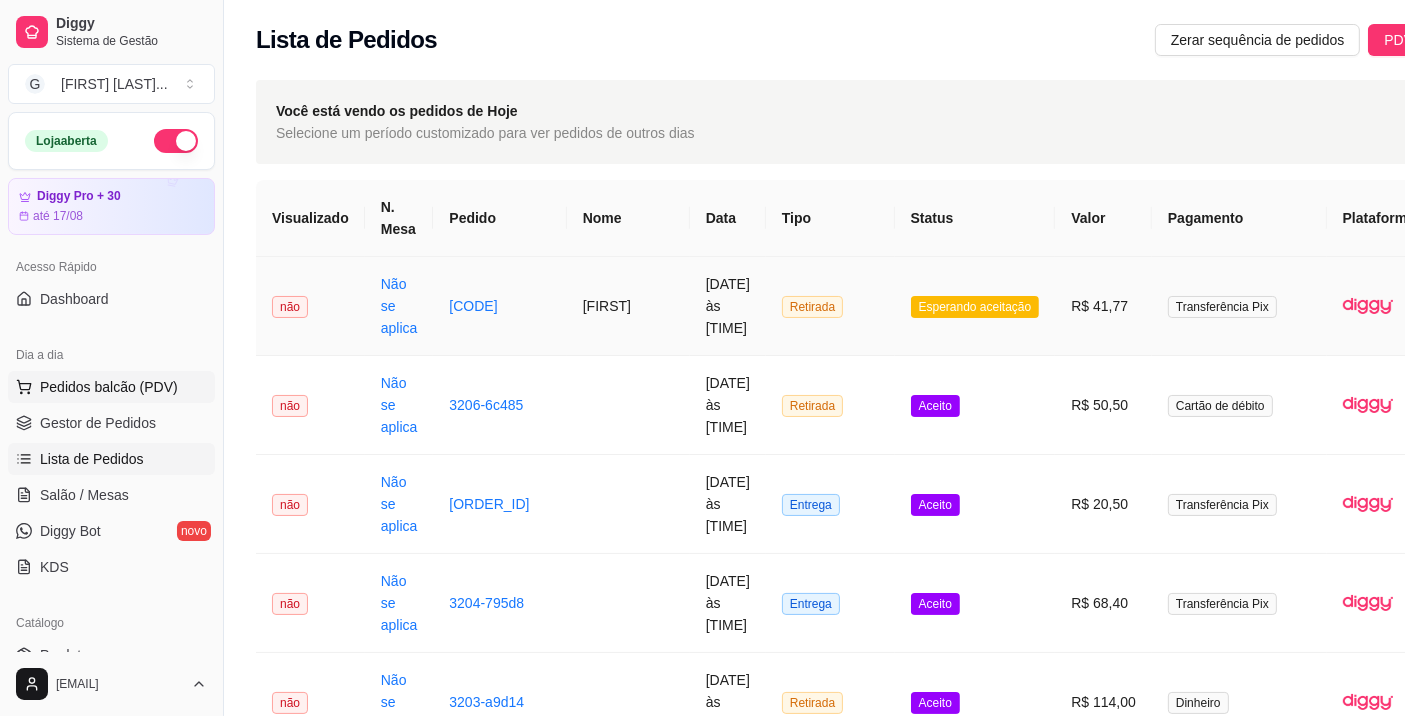 click on "Pedidos balcão (PDV)" at bounding box center [109, 387] 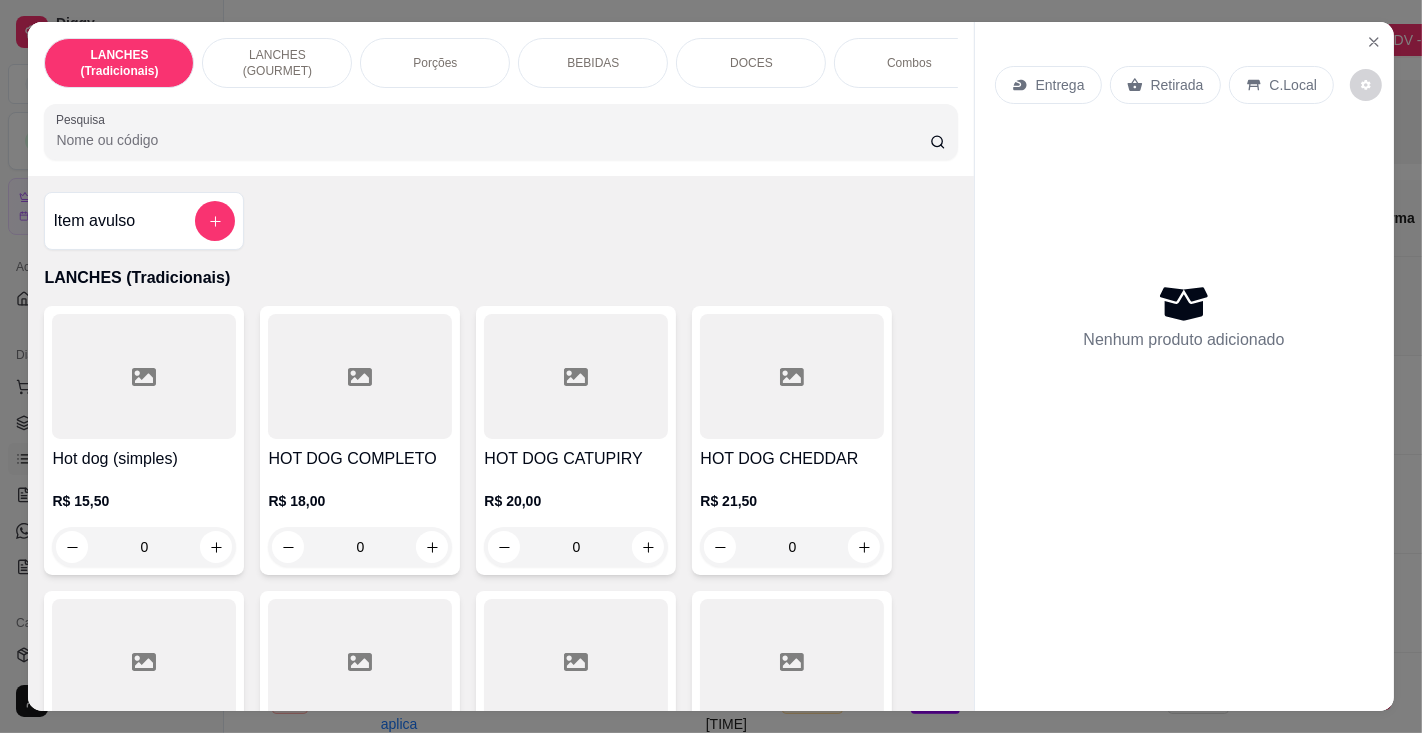 click on "Pesquisa" at bounding box center [492, 140] 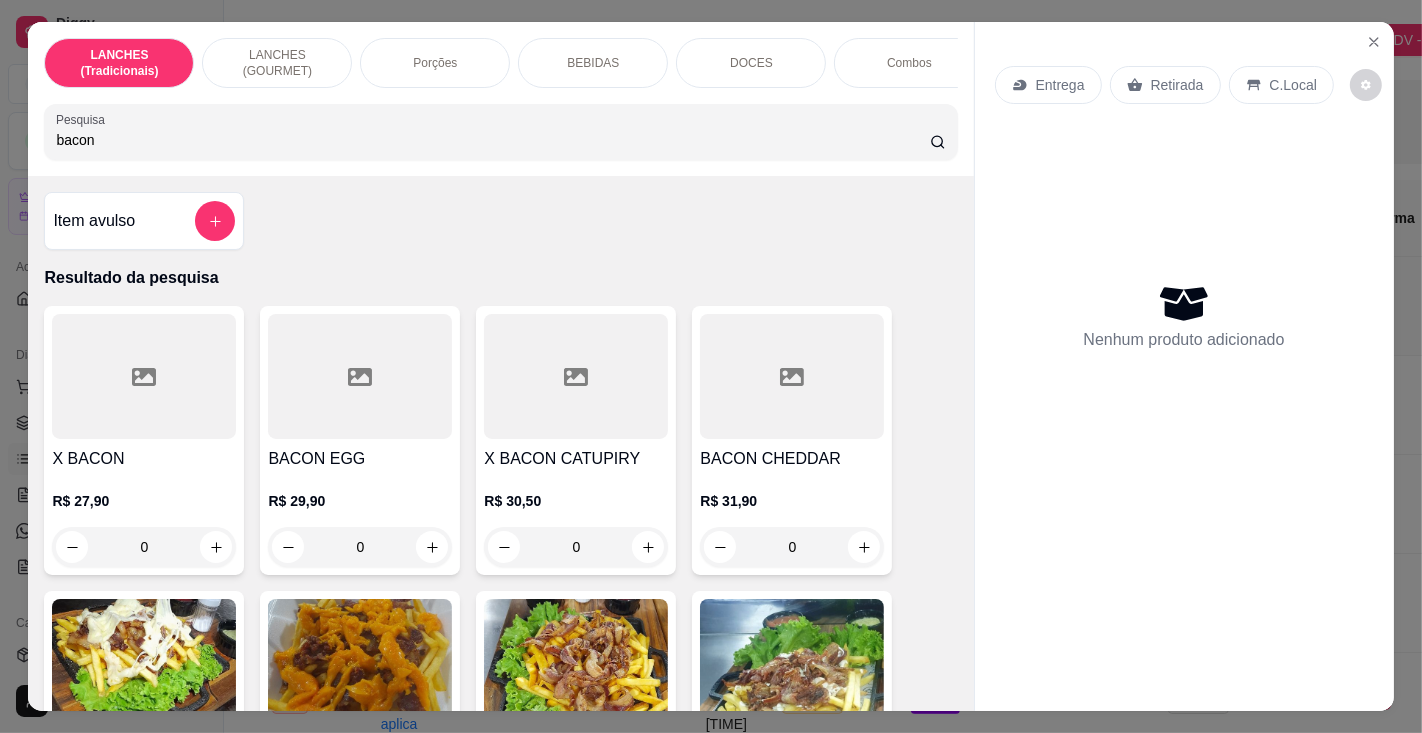 click on "X BACON" at bounding box center (144, 459) 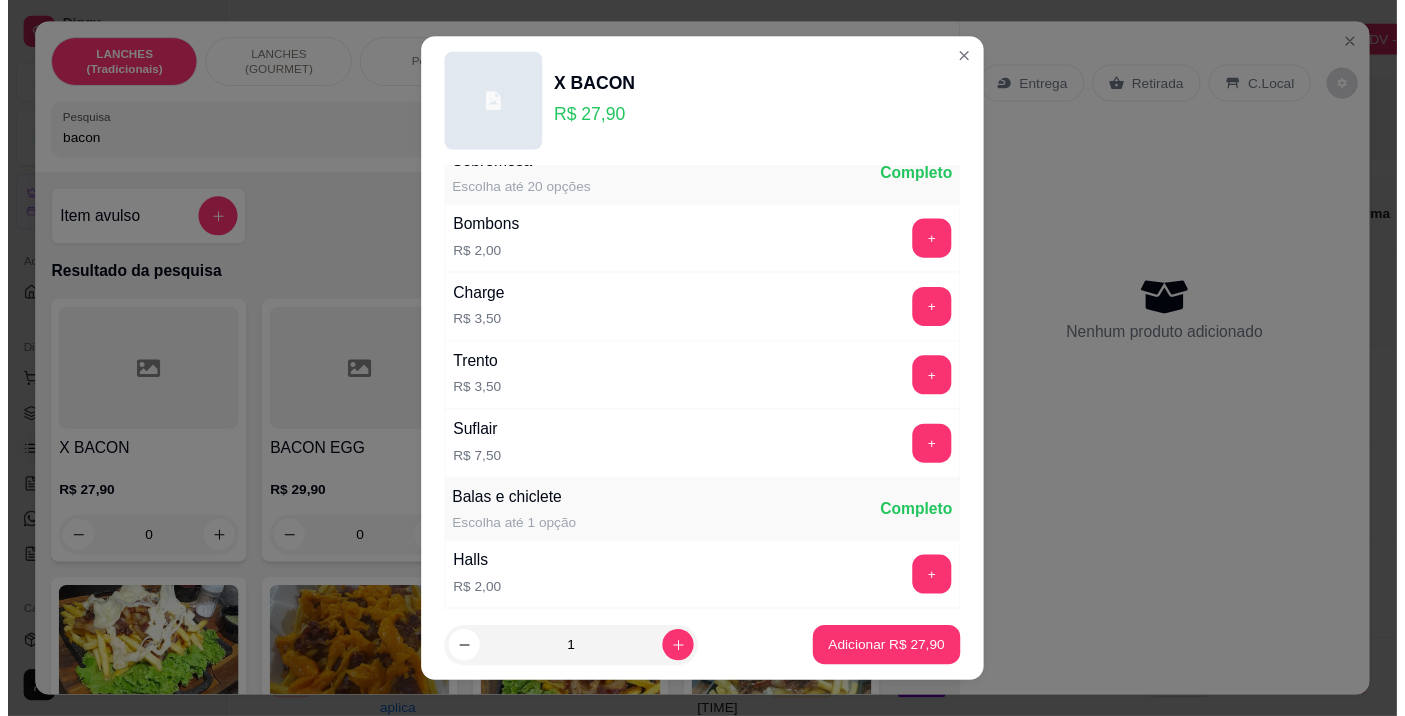 scroll, scrollTop: 2047, scrollLeft: 0, axis: vertical 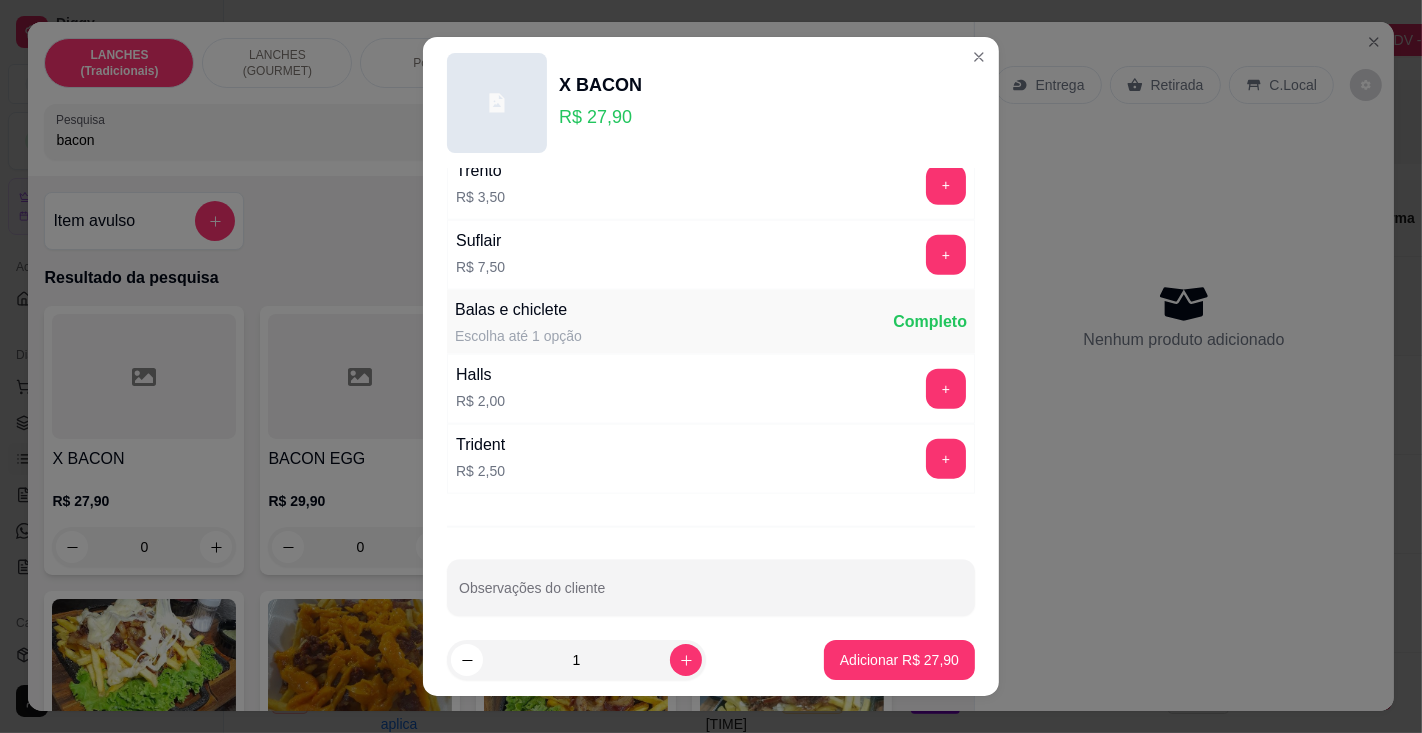 click on "Observações do cliente" at bounding box center [711, 596] 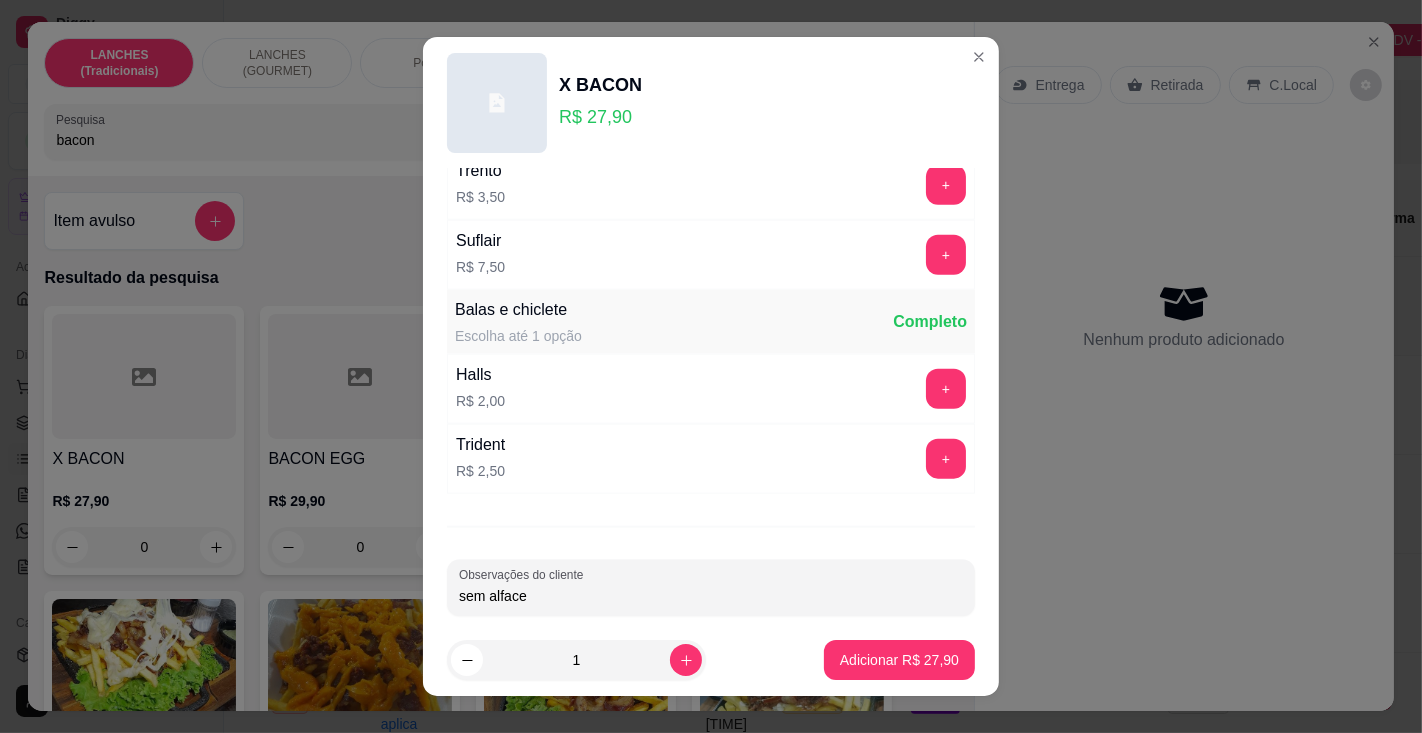 click on "Adicionar   R$ 27,90" at bounding box center (899, 660) 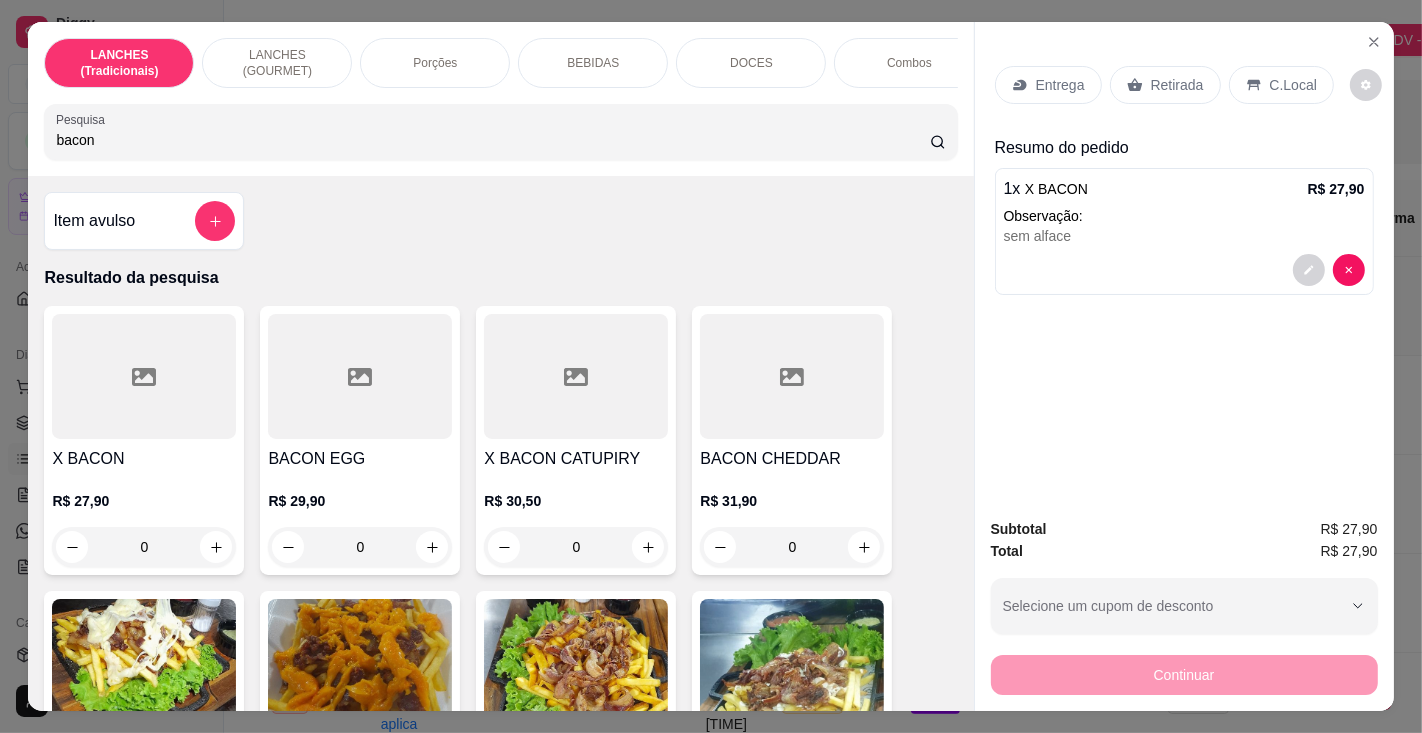 click on "Entrega" at bounding box center (1060, 85) 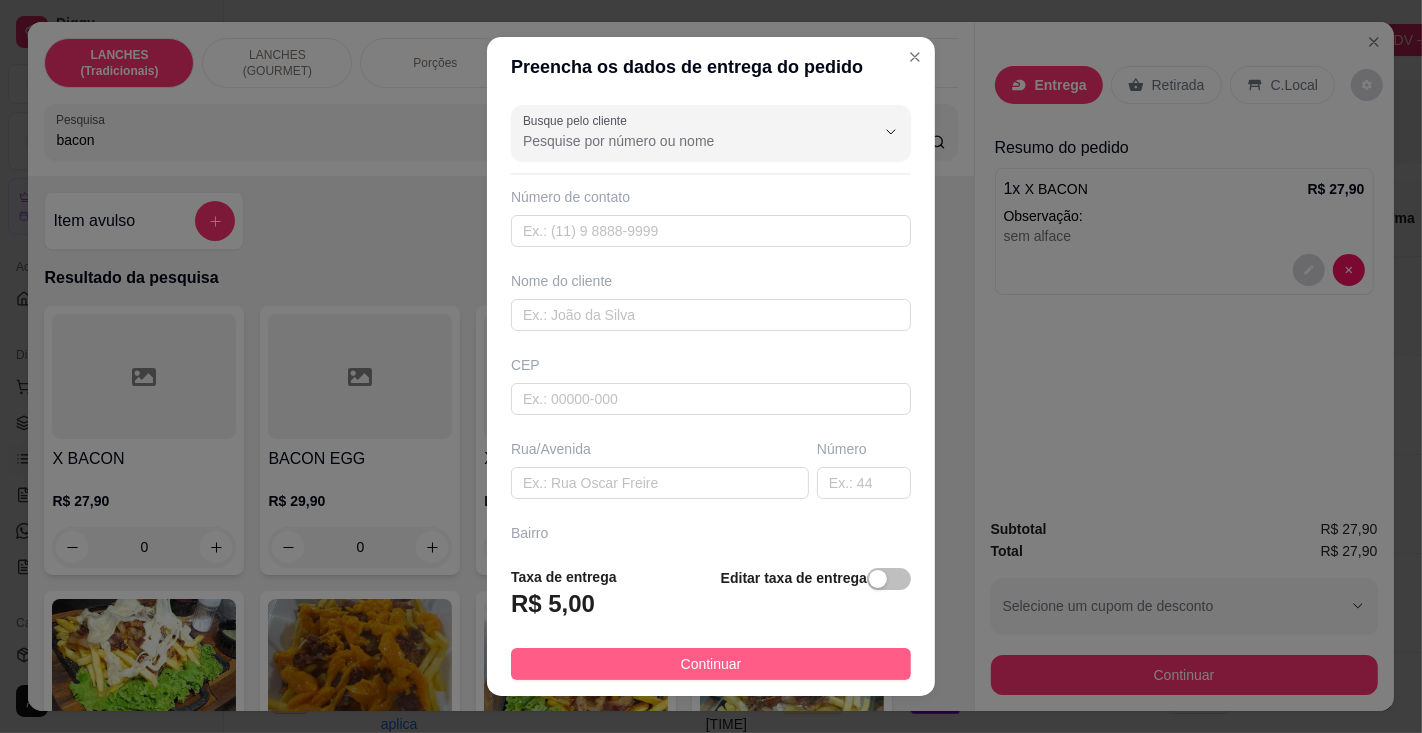 click on "Continuar" at bounding box center (711, 664) 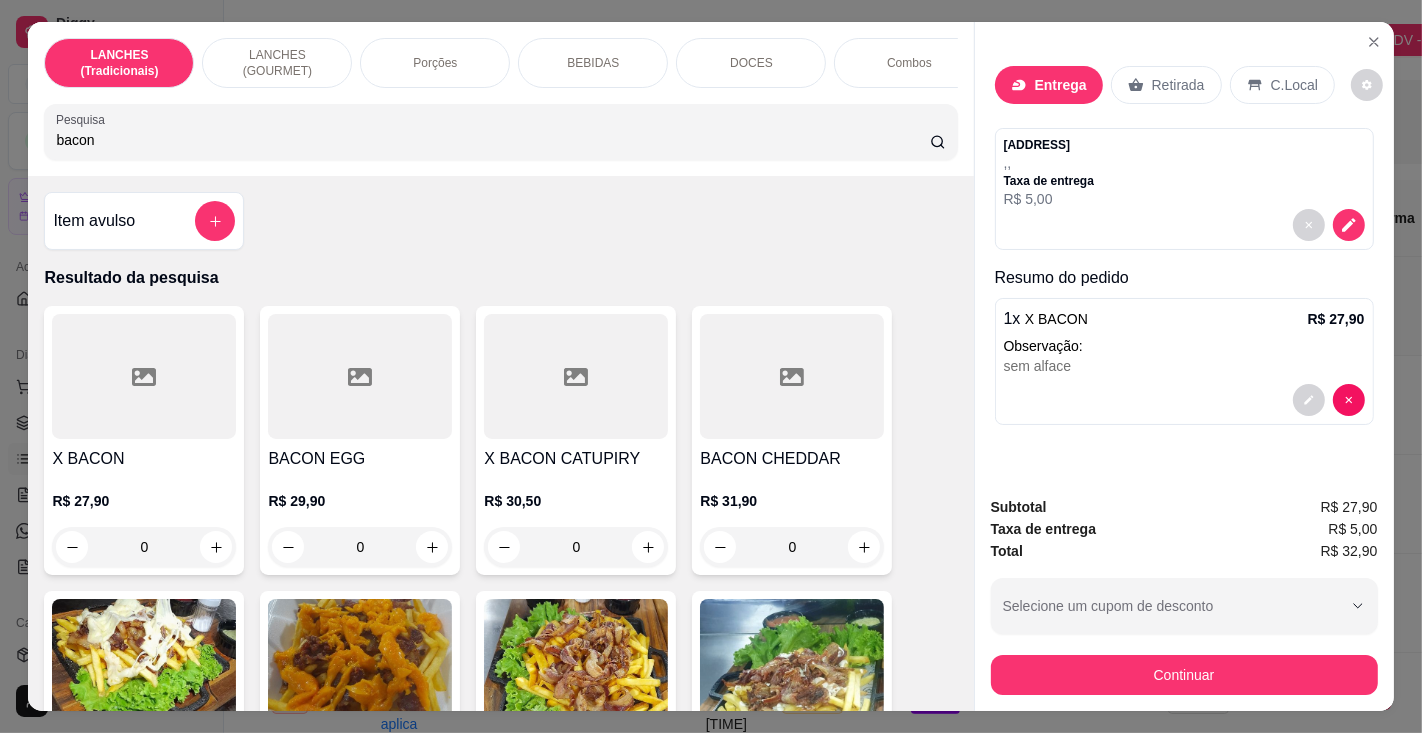 click on "Entrega" at bounding box center (1061, 85) 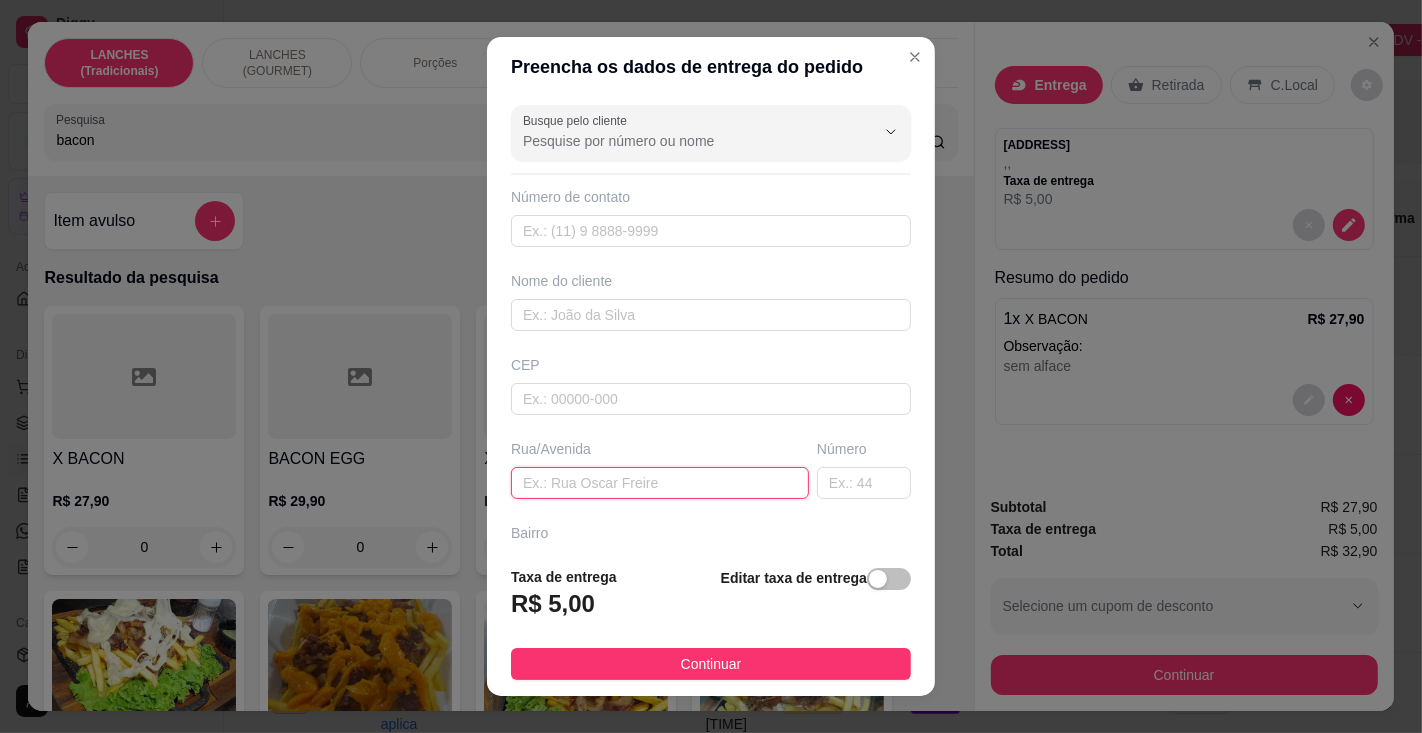 click at bounding box center (660, 483) 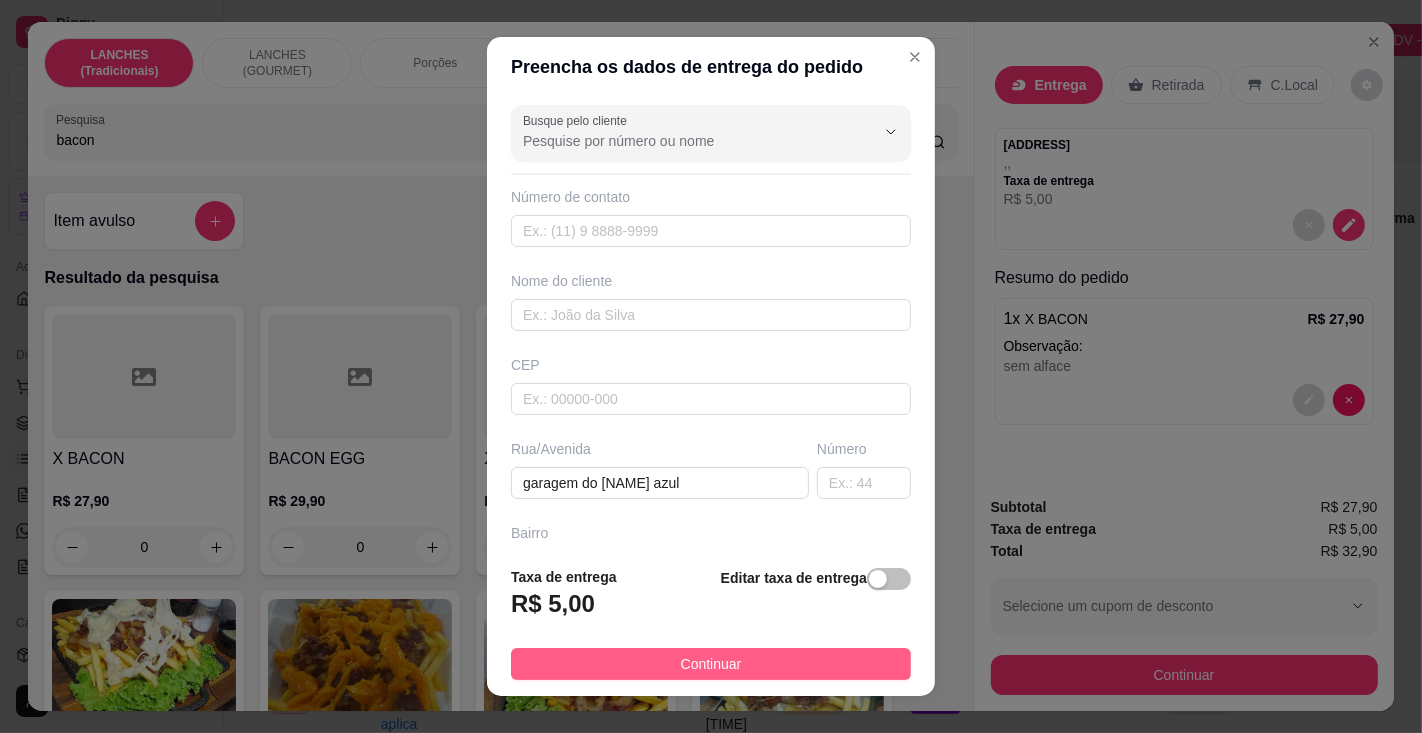 click on "Continuar" at bounding box center (711, 664) 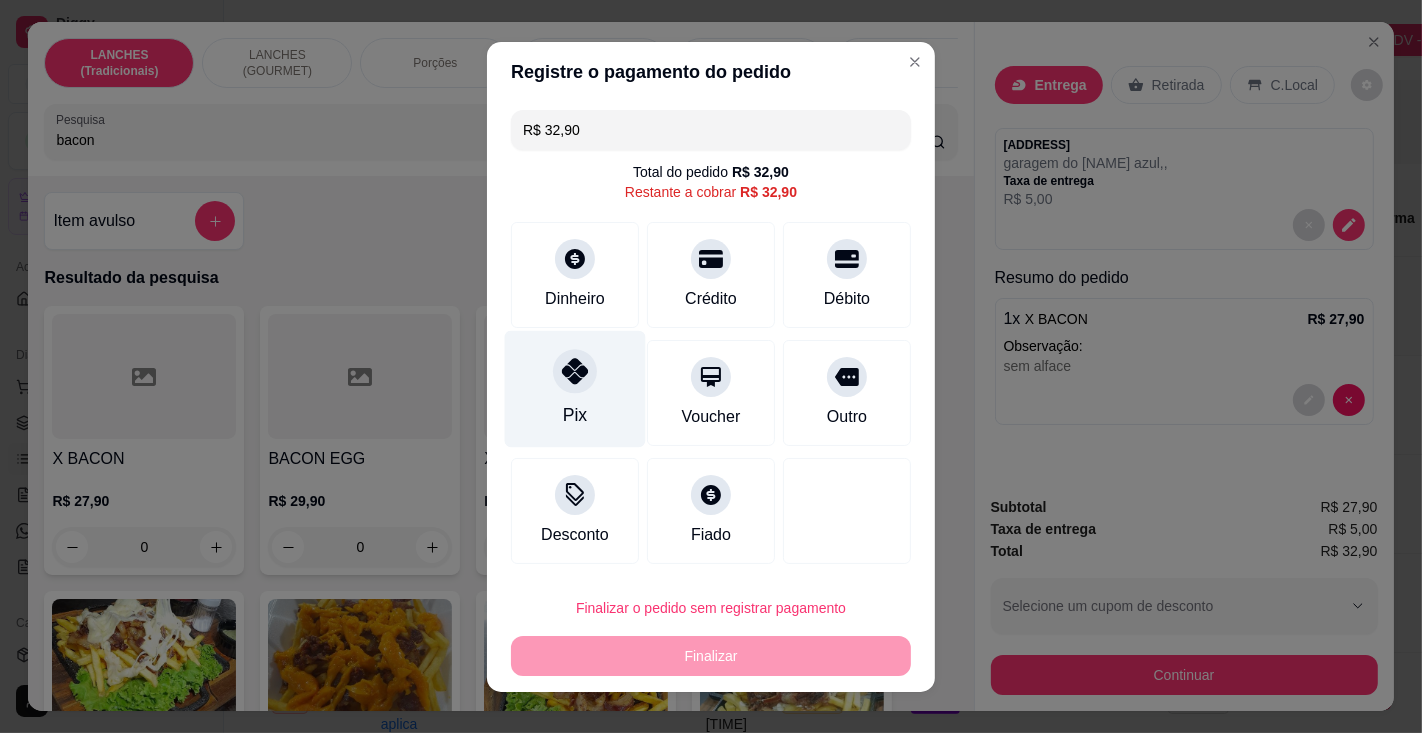 click on "Pix" at bounding box center (575, 388) 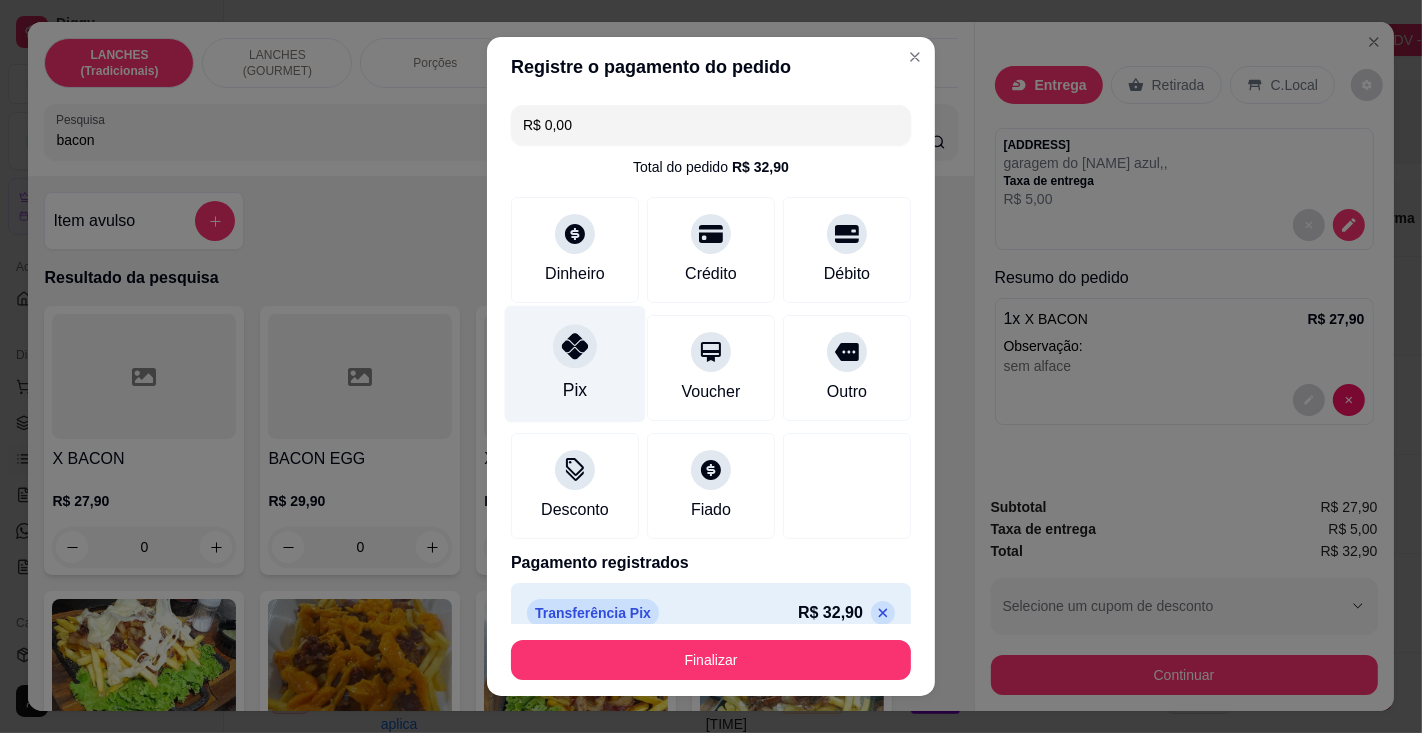 click on "Finalizar" at bounding box center [711, 660] 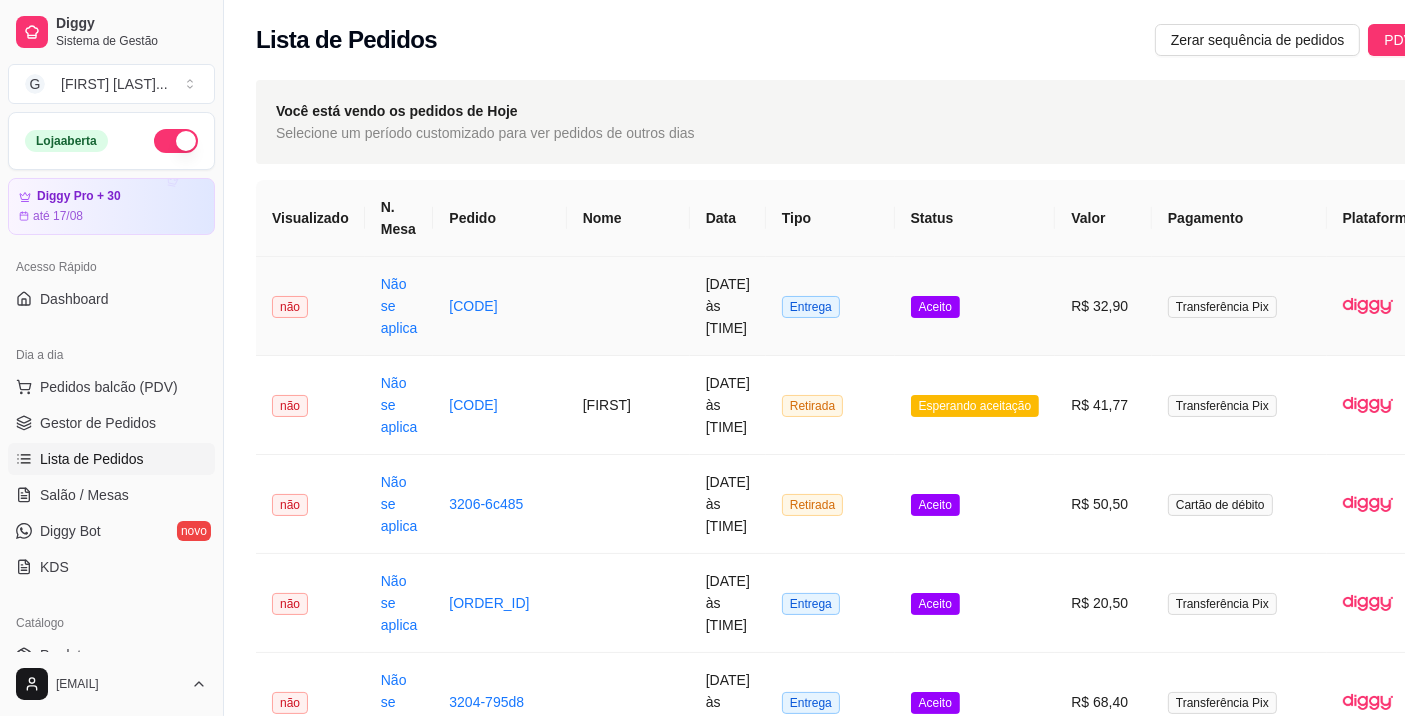 click at bounding box center [1379, 405] 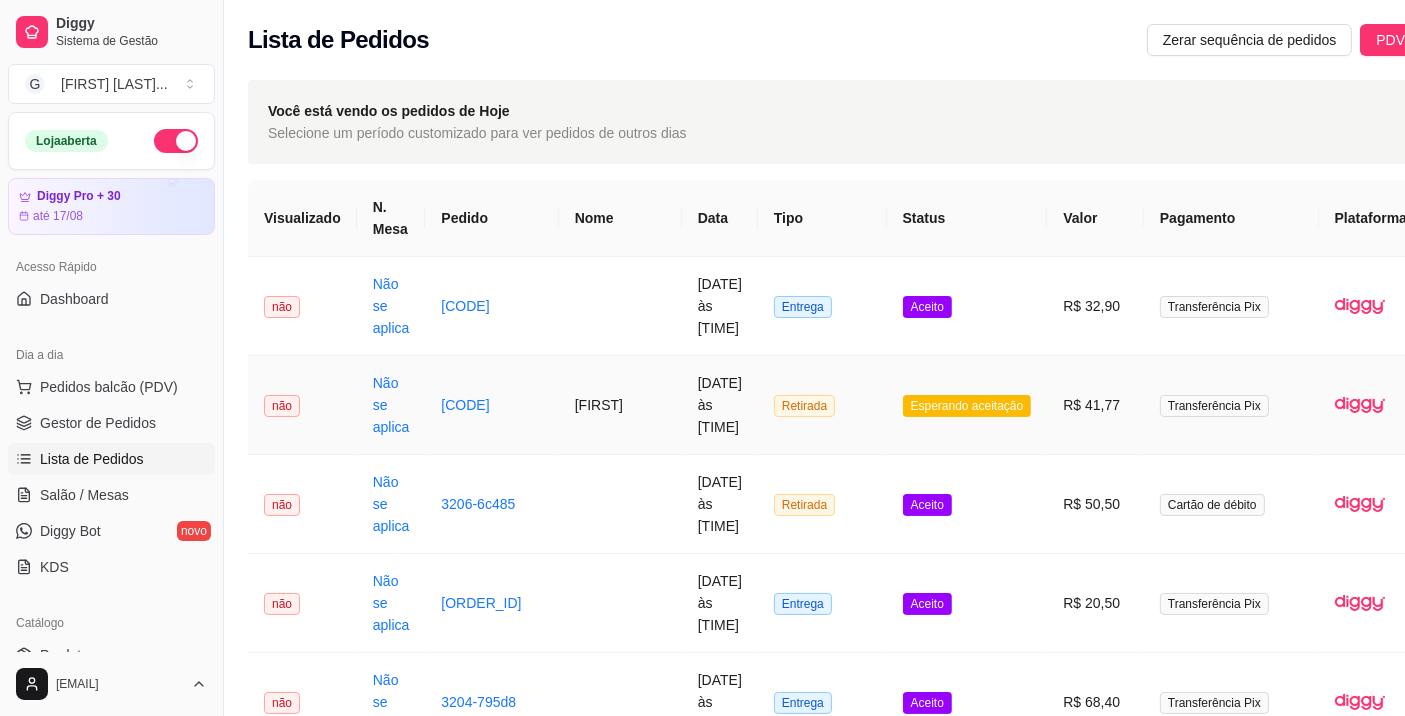 scroll, scrollTop: 0, scrollLeft: 94, axis: horizontal 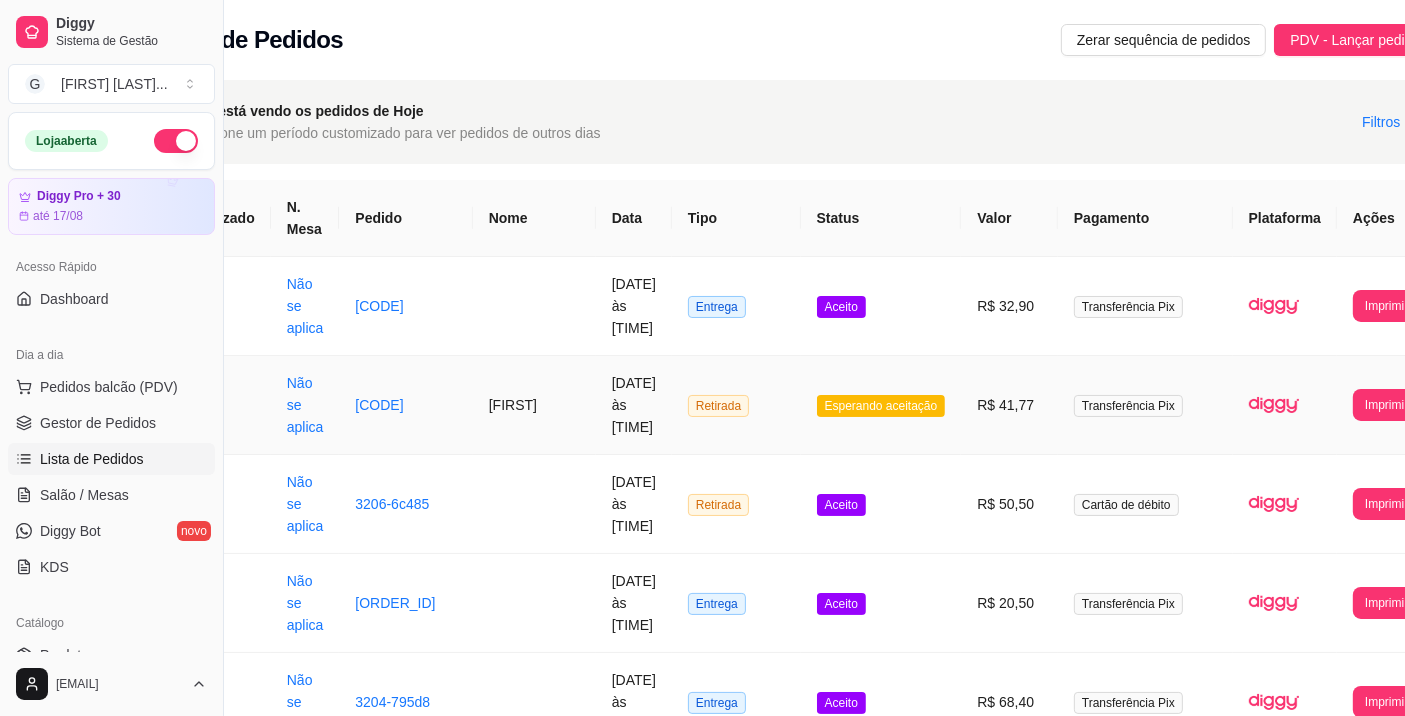 click on "Imprimir" at bounding box center (1386, 306) 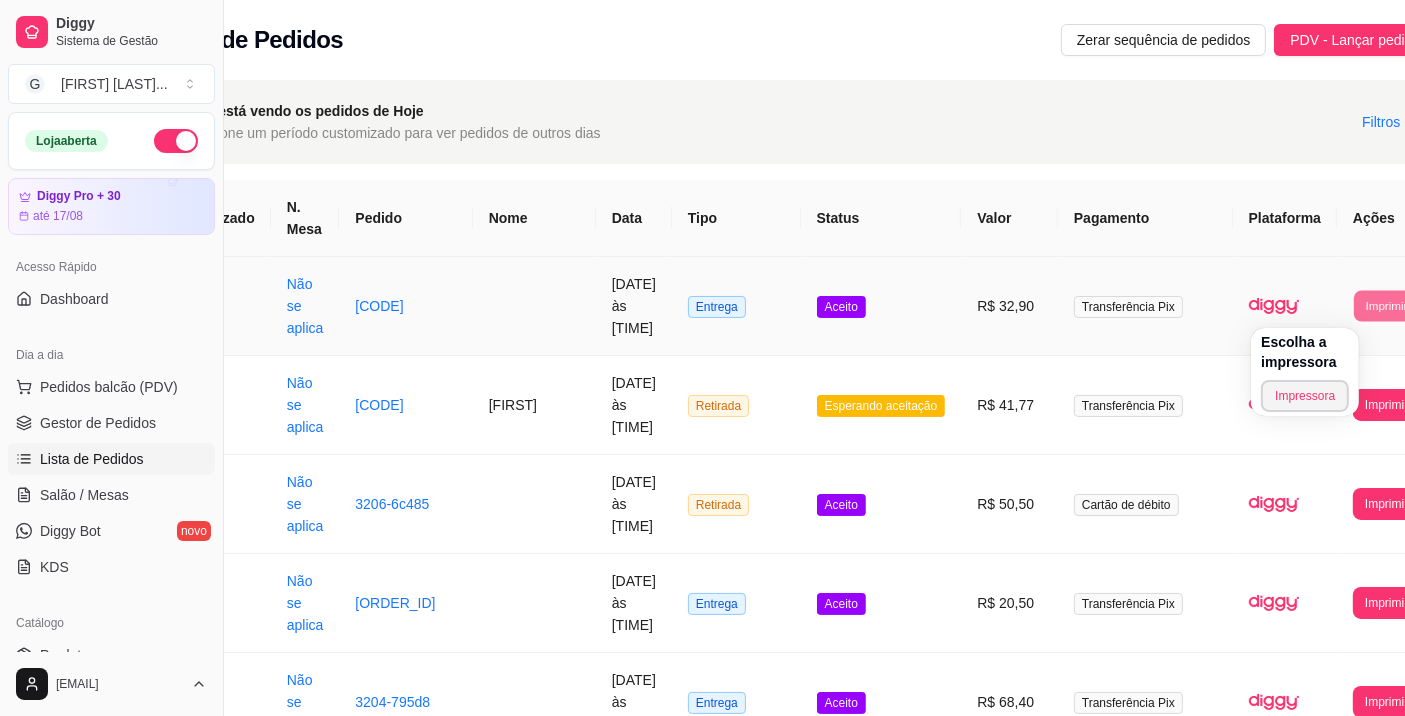 click on "Impressora" at bounding box center (1305, 396) 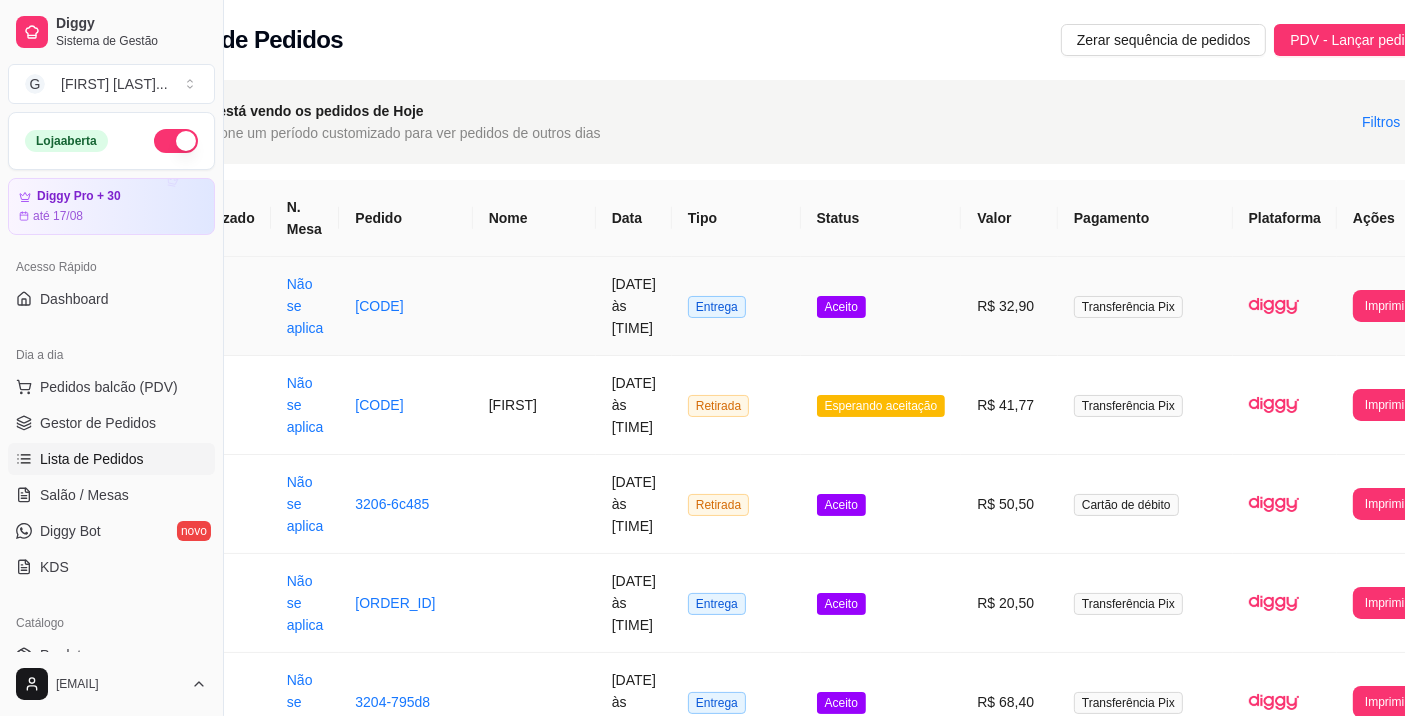 click on "Imprimir" at bounding box center (1386, 306) 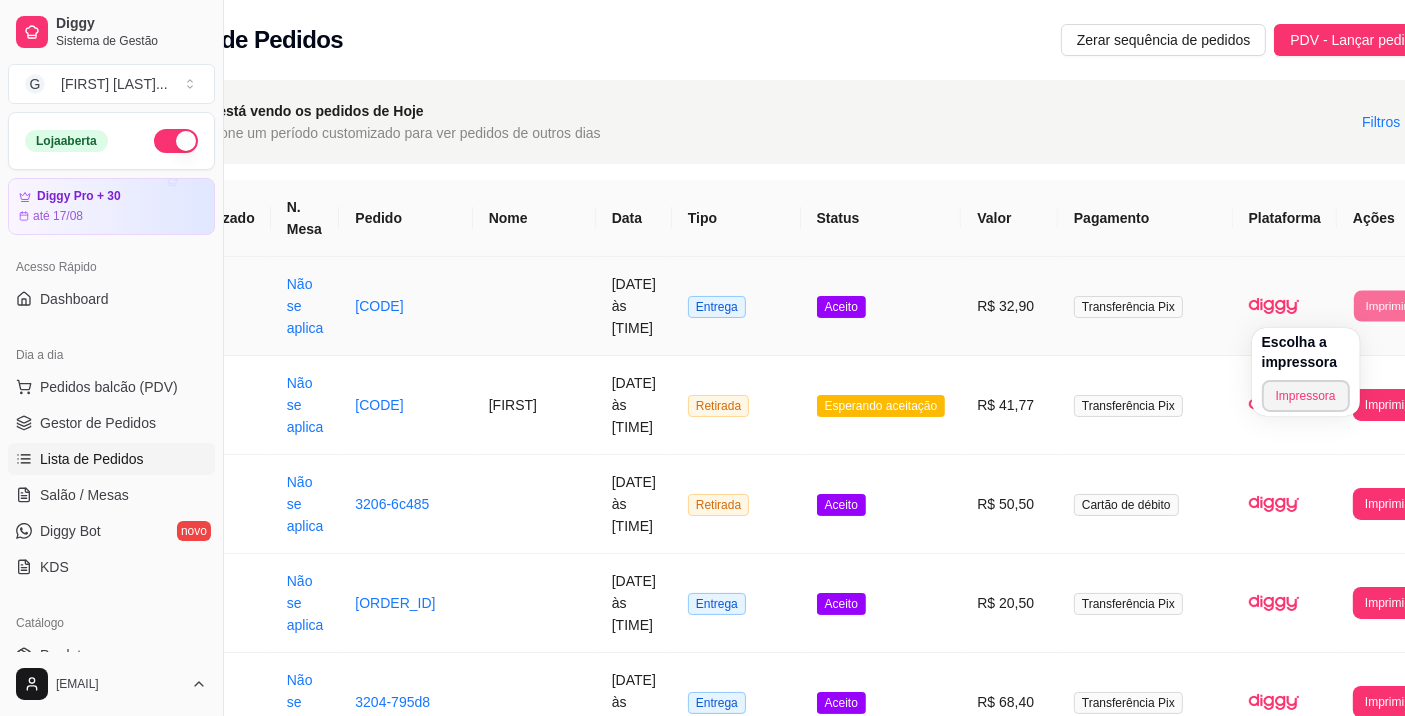 click on "Impressora" at bounding box center (1306, 396) 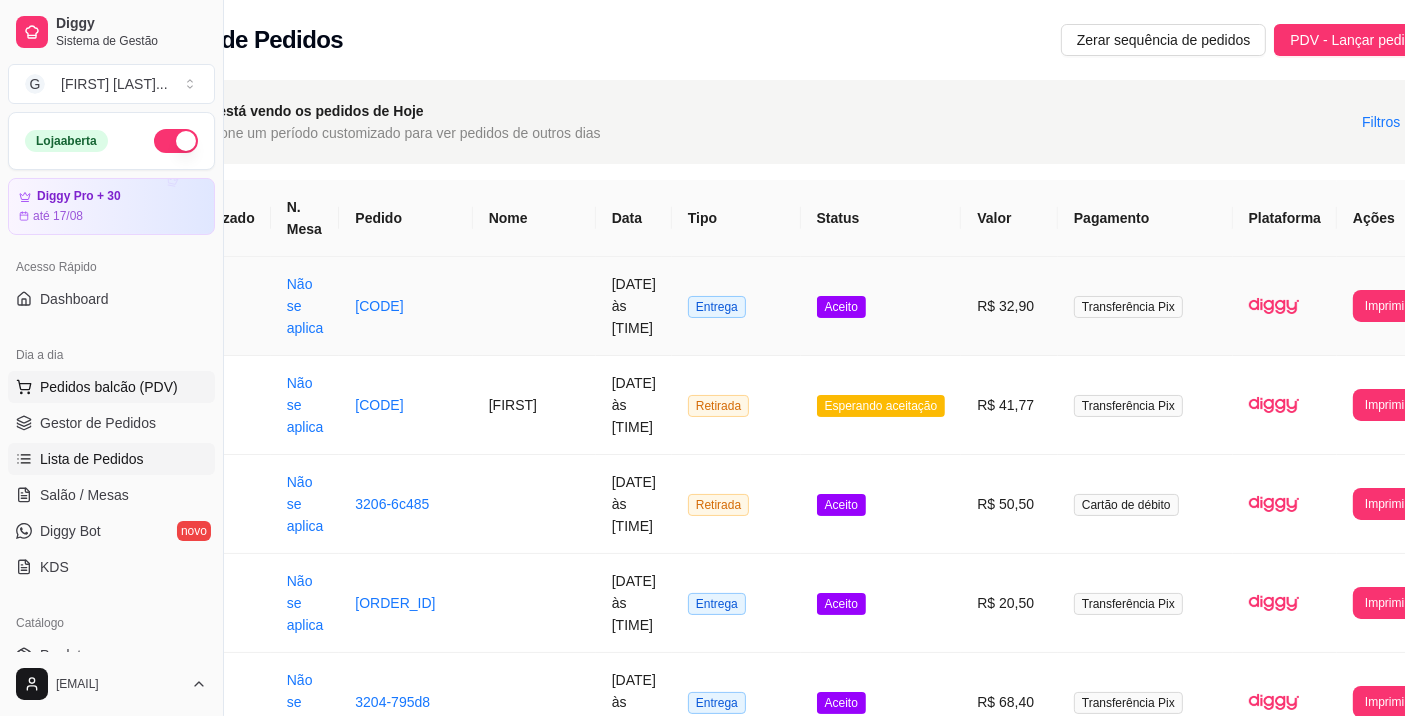 click on "Pedidos balcão (PDV)" at bounding box center (109, 387) 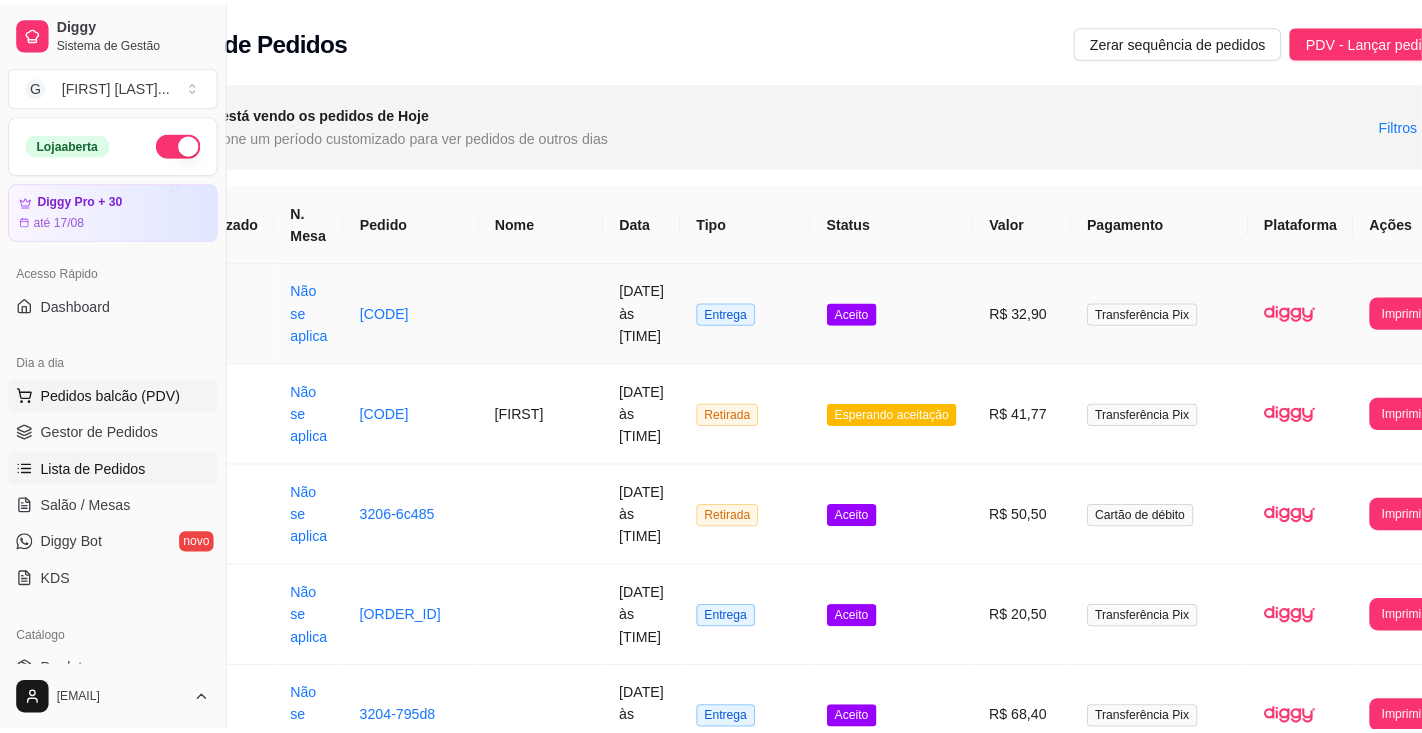 scroll, scrollTop: 0, scrollLeft: 77, axis: horizontal 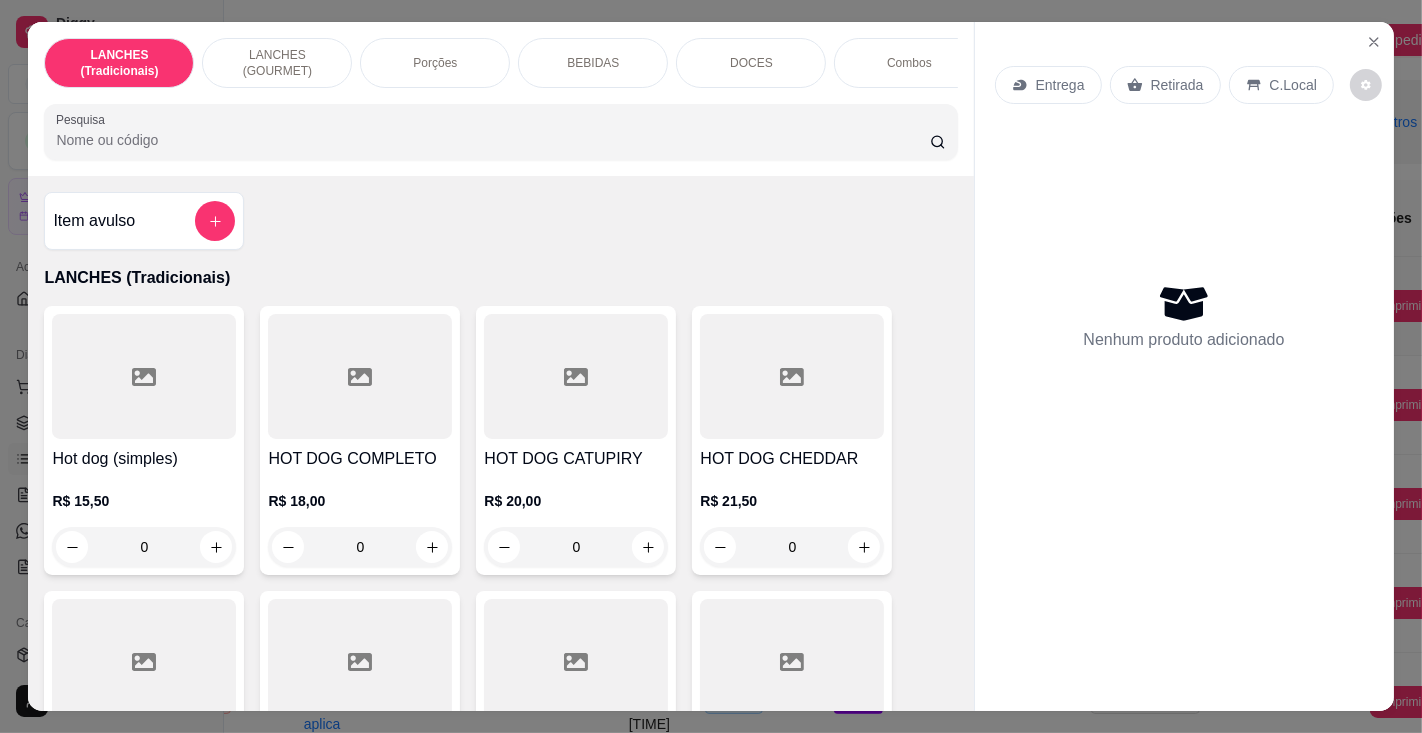 click on "Pesquisa" at bounding box center [492, 140] 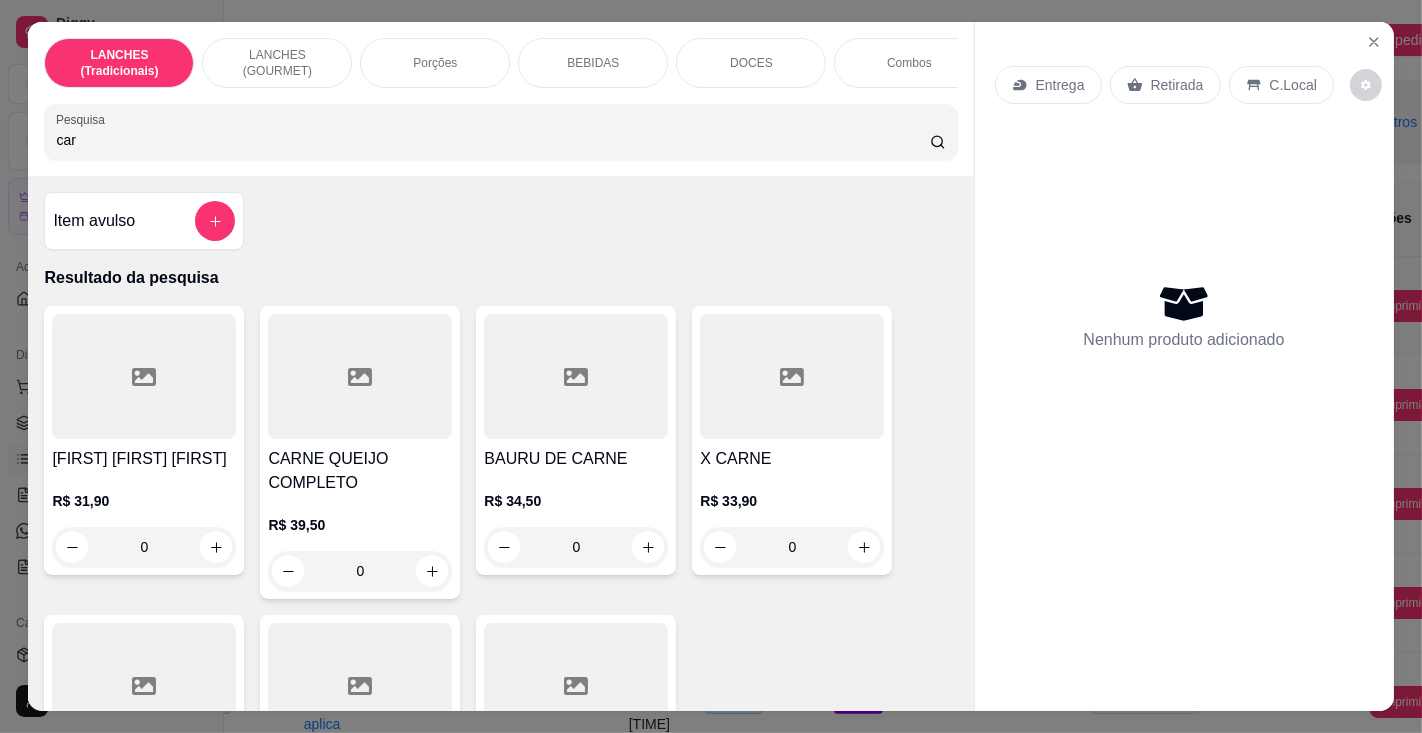 click on "[FIRST] [FIRST] [FIRST]" at bounding box center (144, 459) 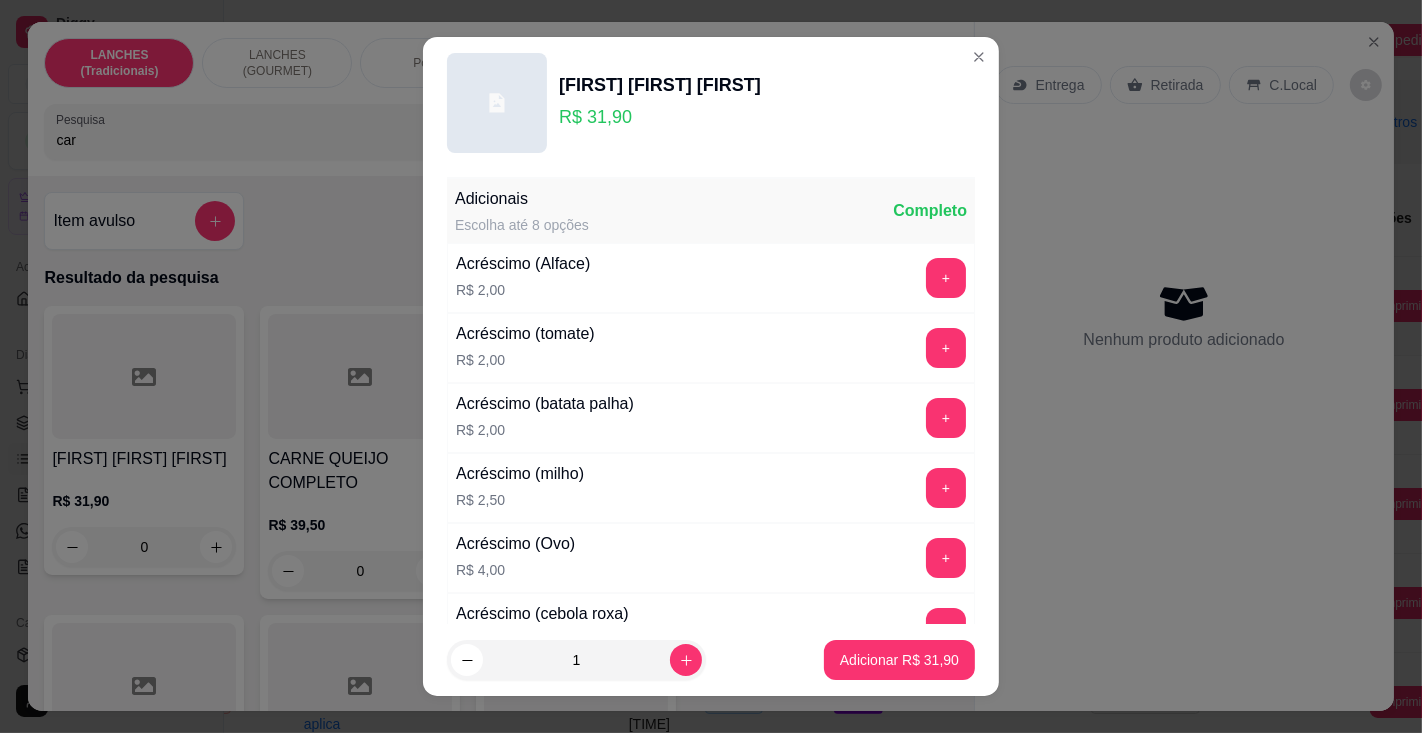 click on "Adicionar   R$ 31,90" at bounding box center (899, 660) 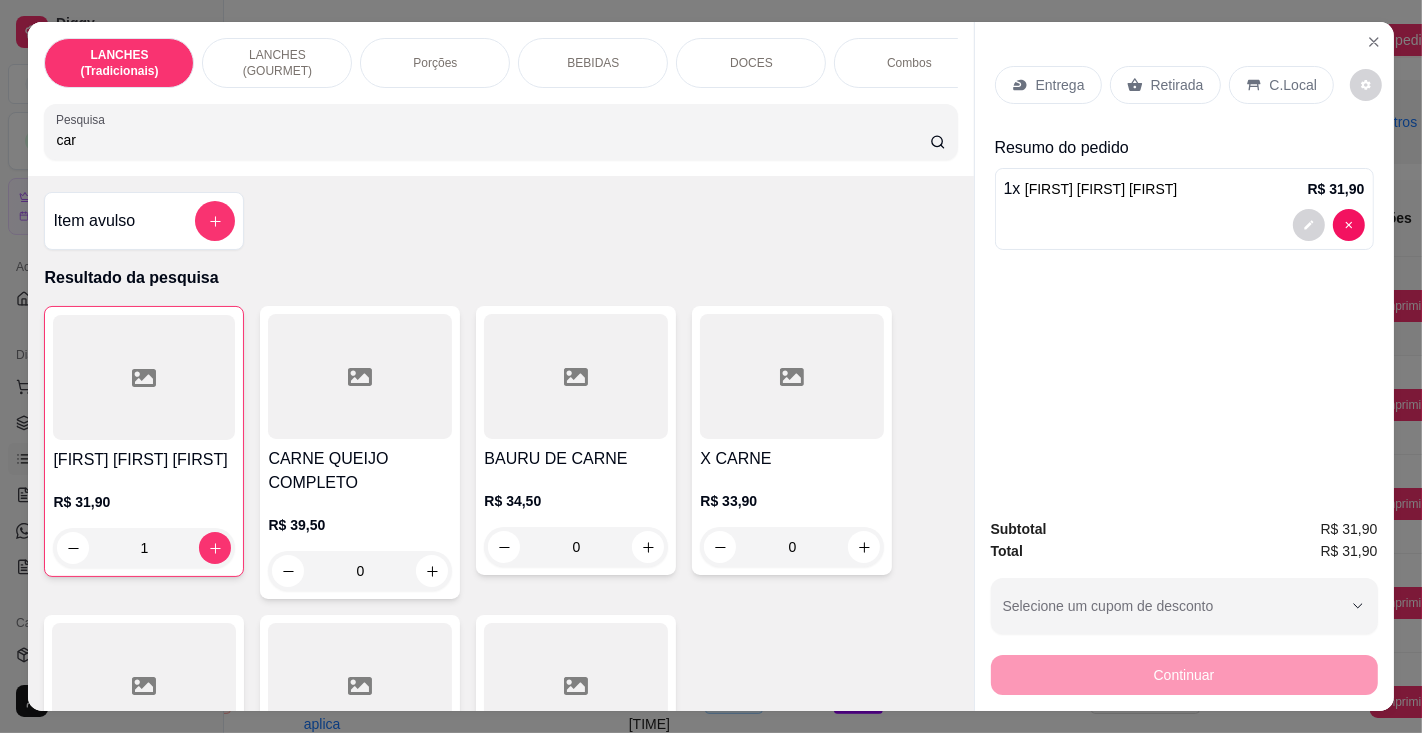 click on "BEBIDAS" at bounding box center [593, 63] 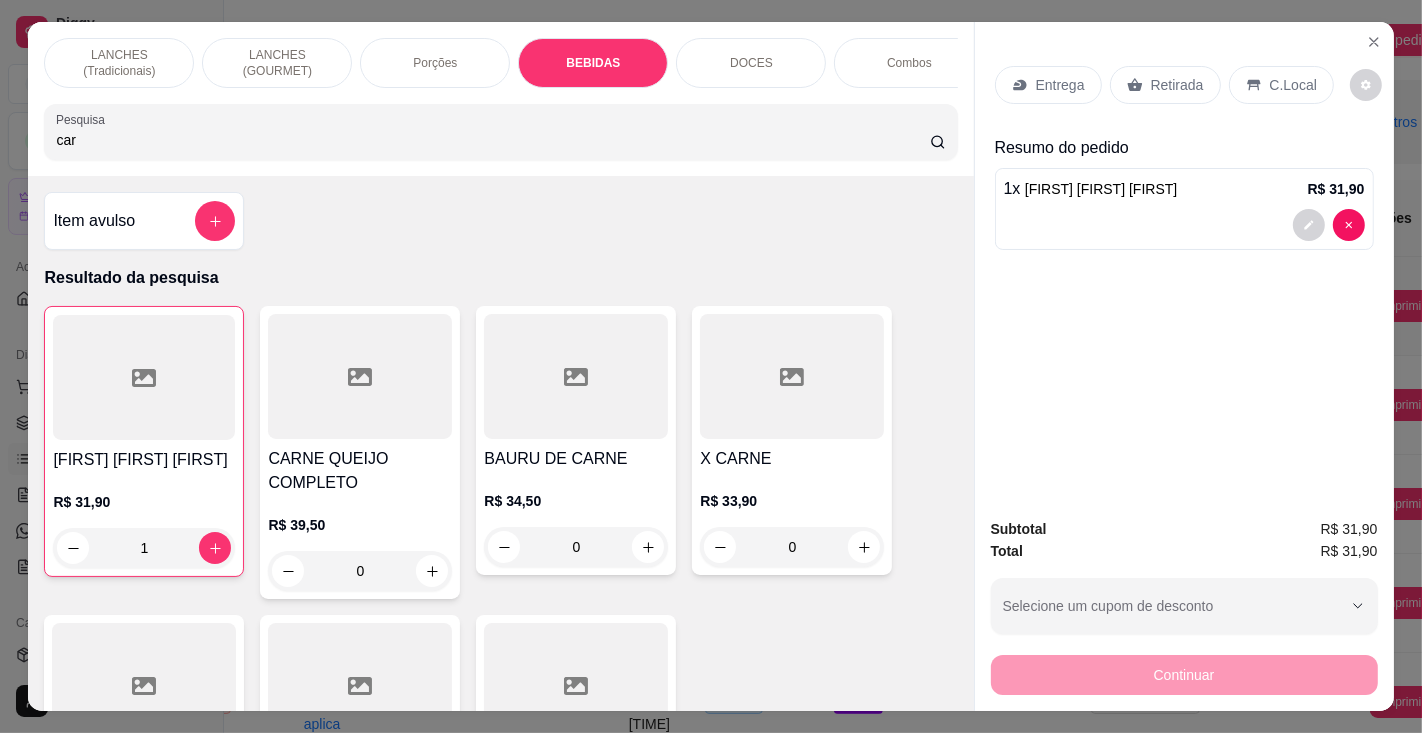 scroll, scrollTop: 6353, scrollLeft: 0, axis: vertical 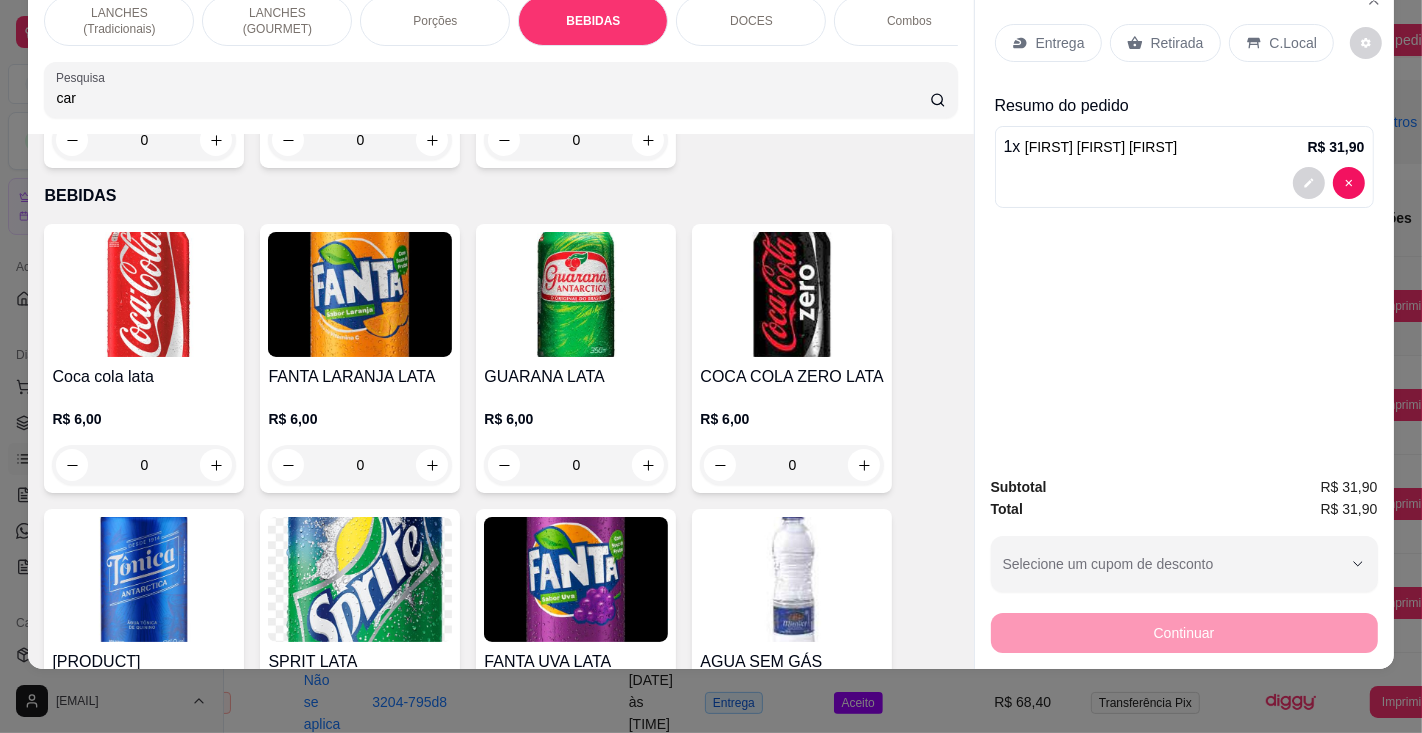 click 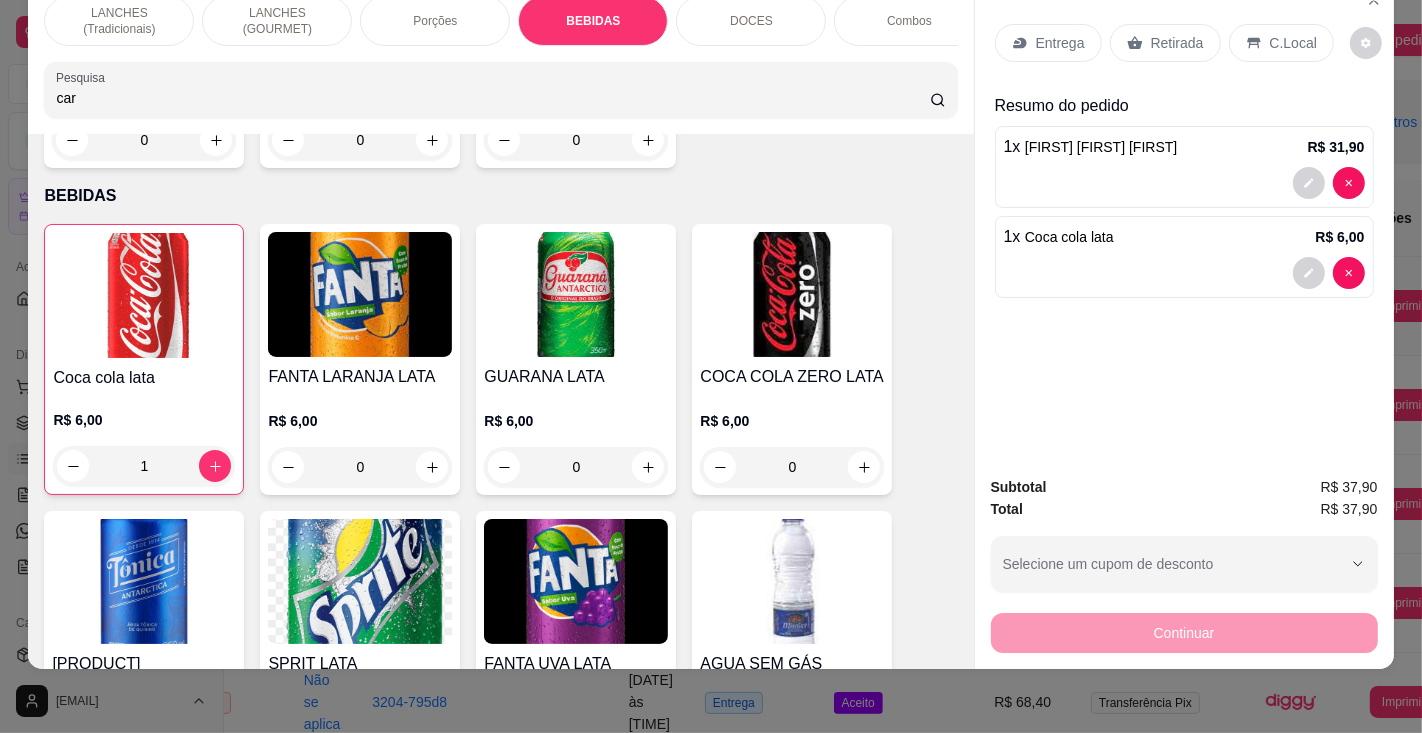 click on "C.Local" at bounding box center [1293, 43] 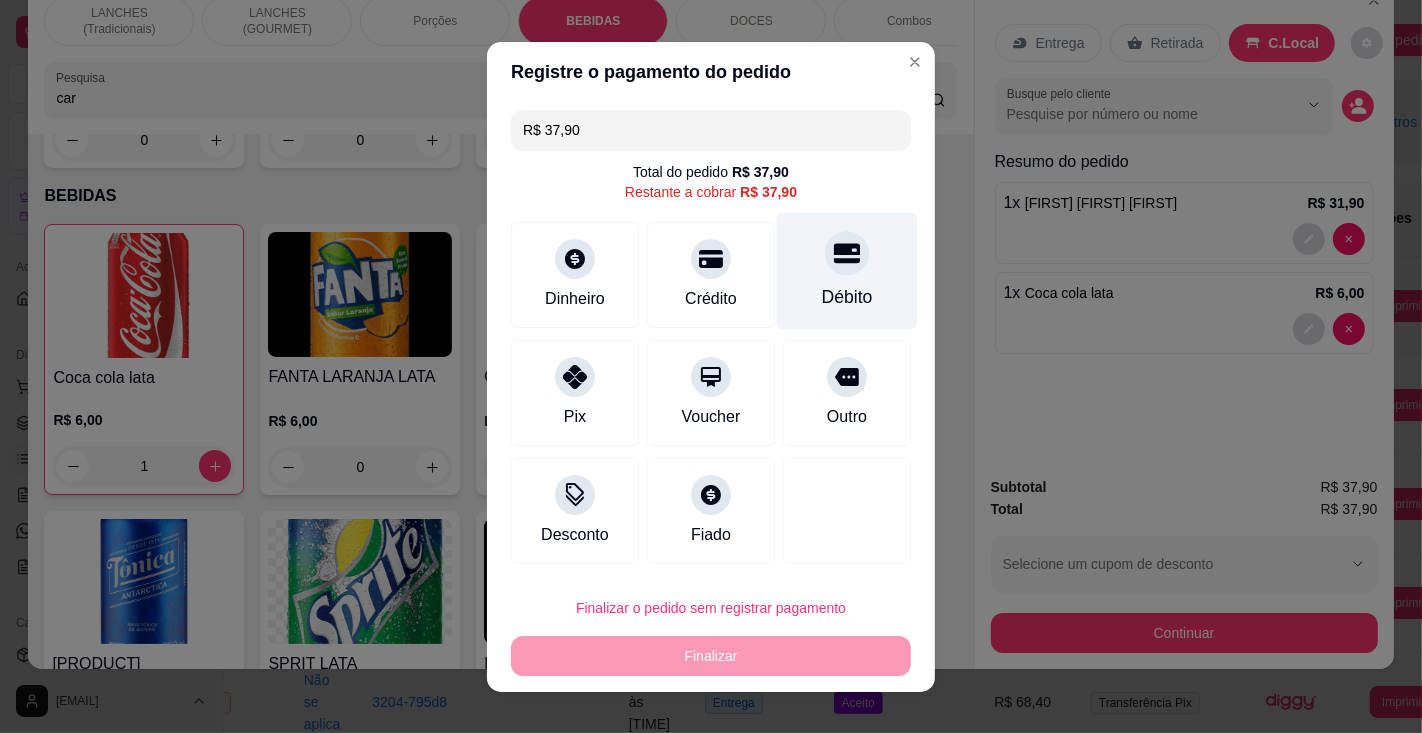 click on "Débito" at bounding box center [847, 270] 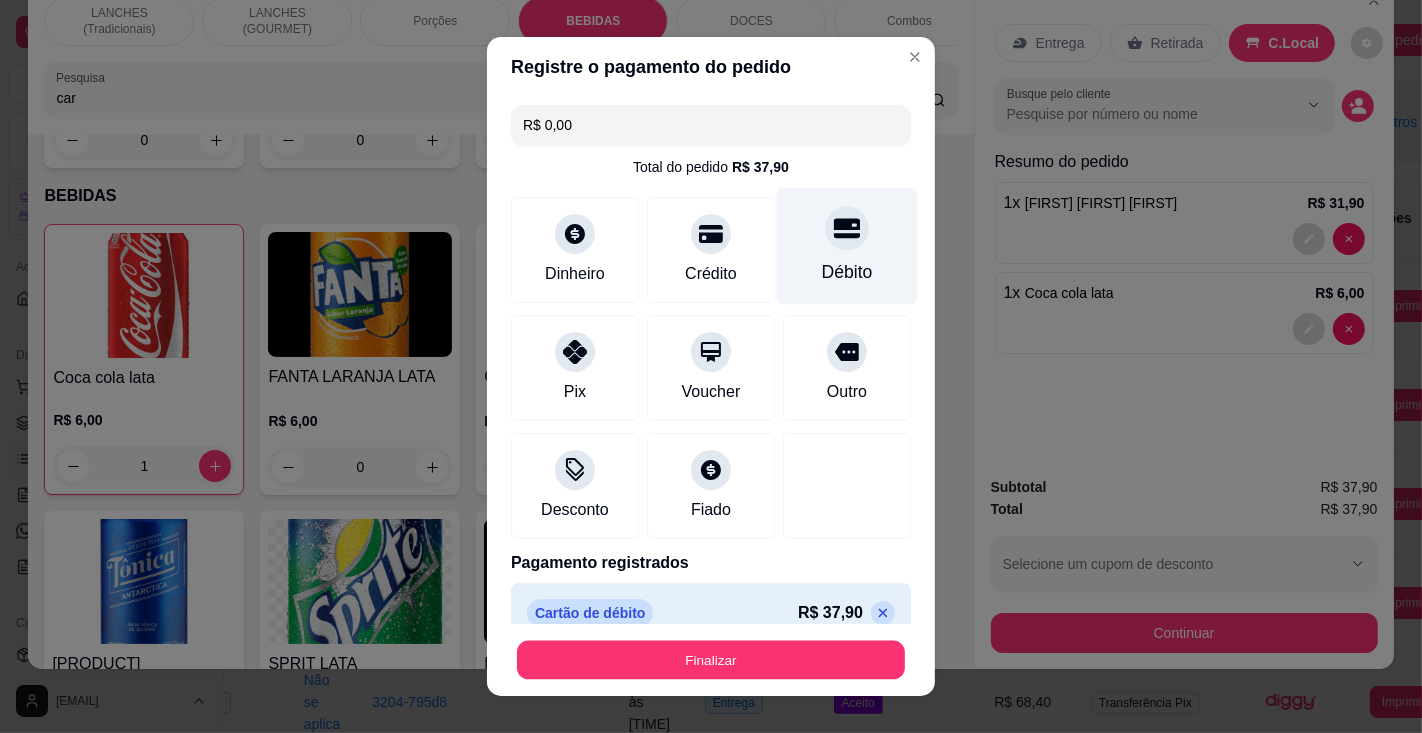click on "Finalizar" at bounding box center [711, 660] 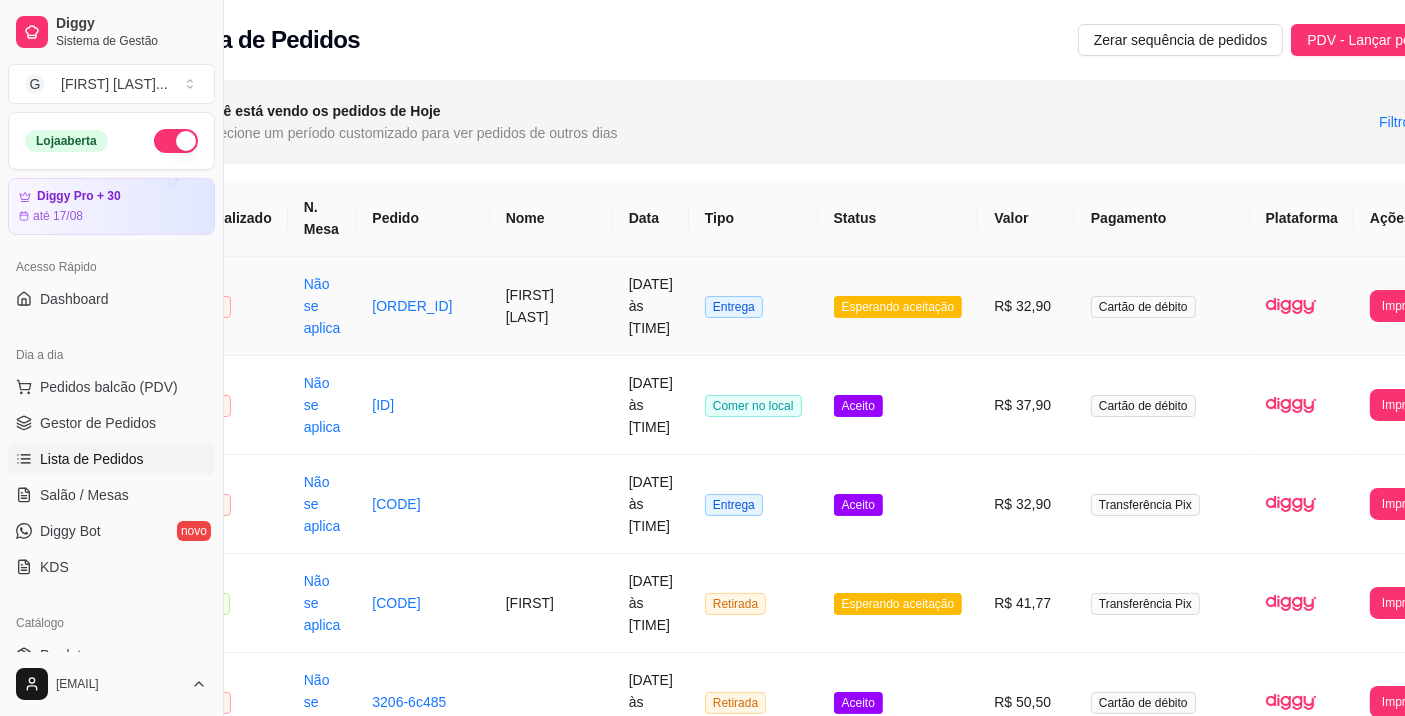 click on "Imprimir" at bounding box center (1403, 306) 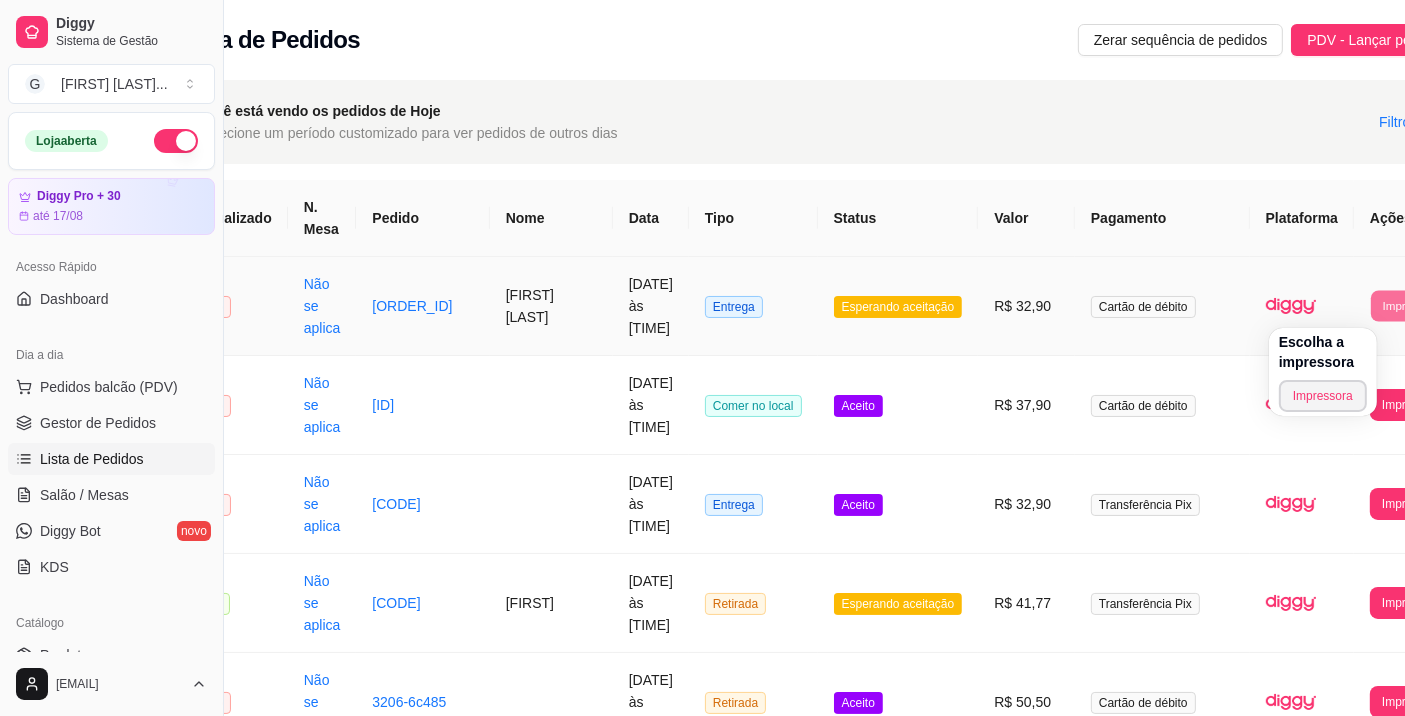 click on "Impressora" at bounding box center [1323, 396] 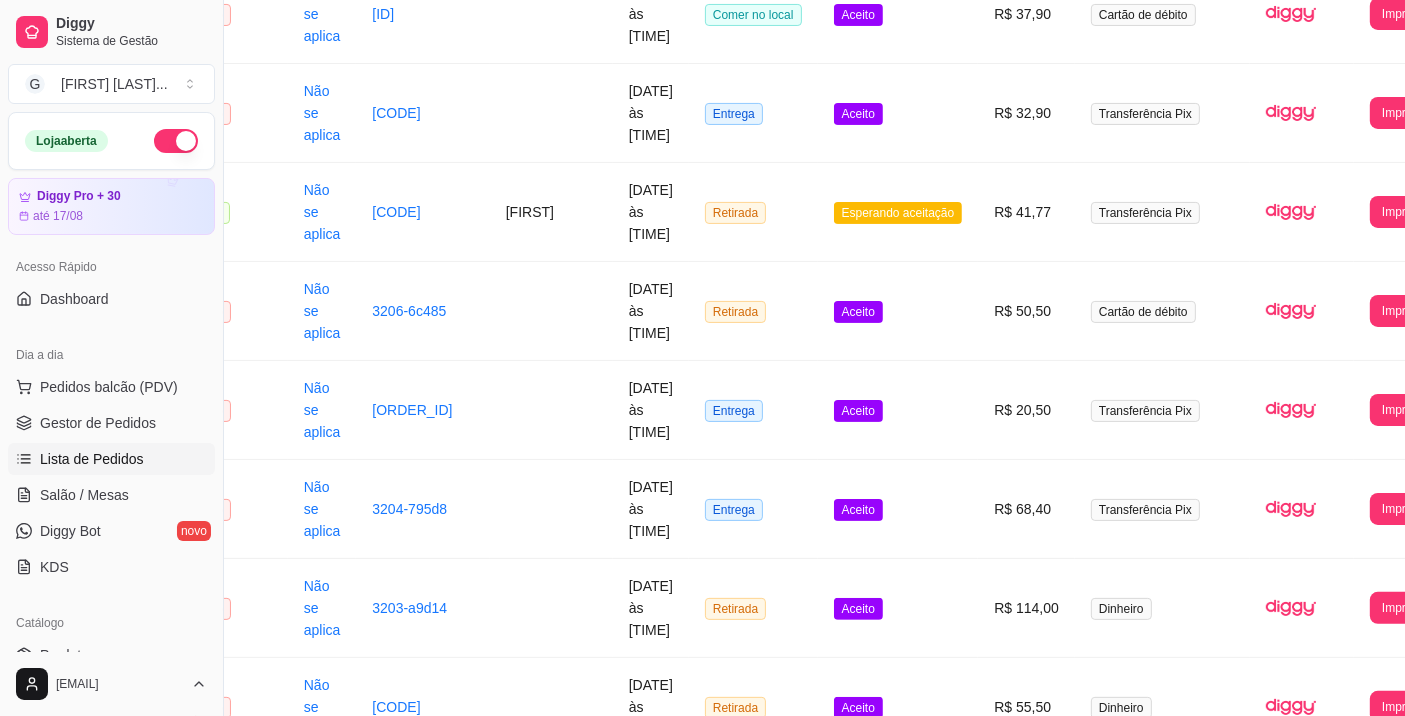 scroll, scrollTop: 424, scrollLeft: 77, axis: both 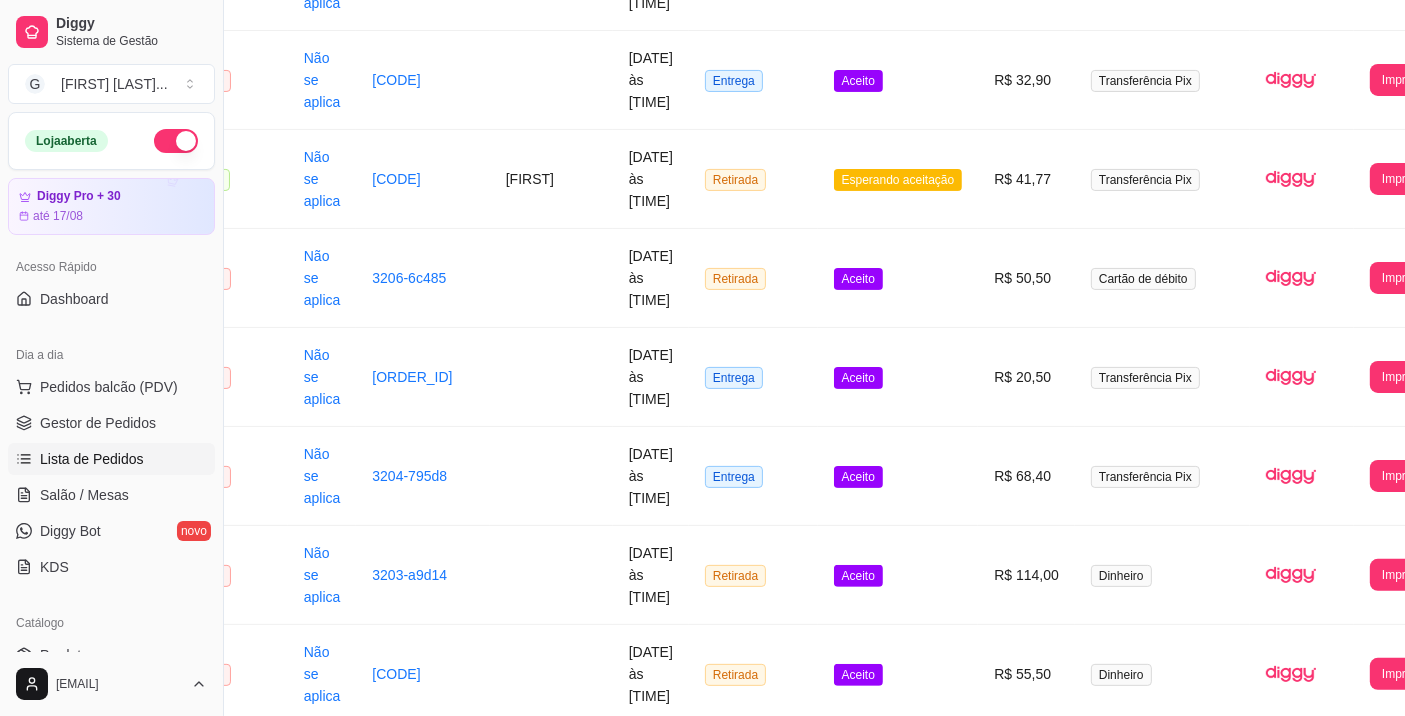 click on "R$ 68,40" at bounding box center [1026, 476] 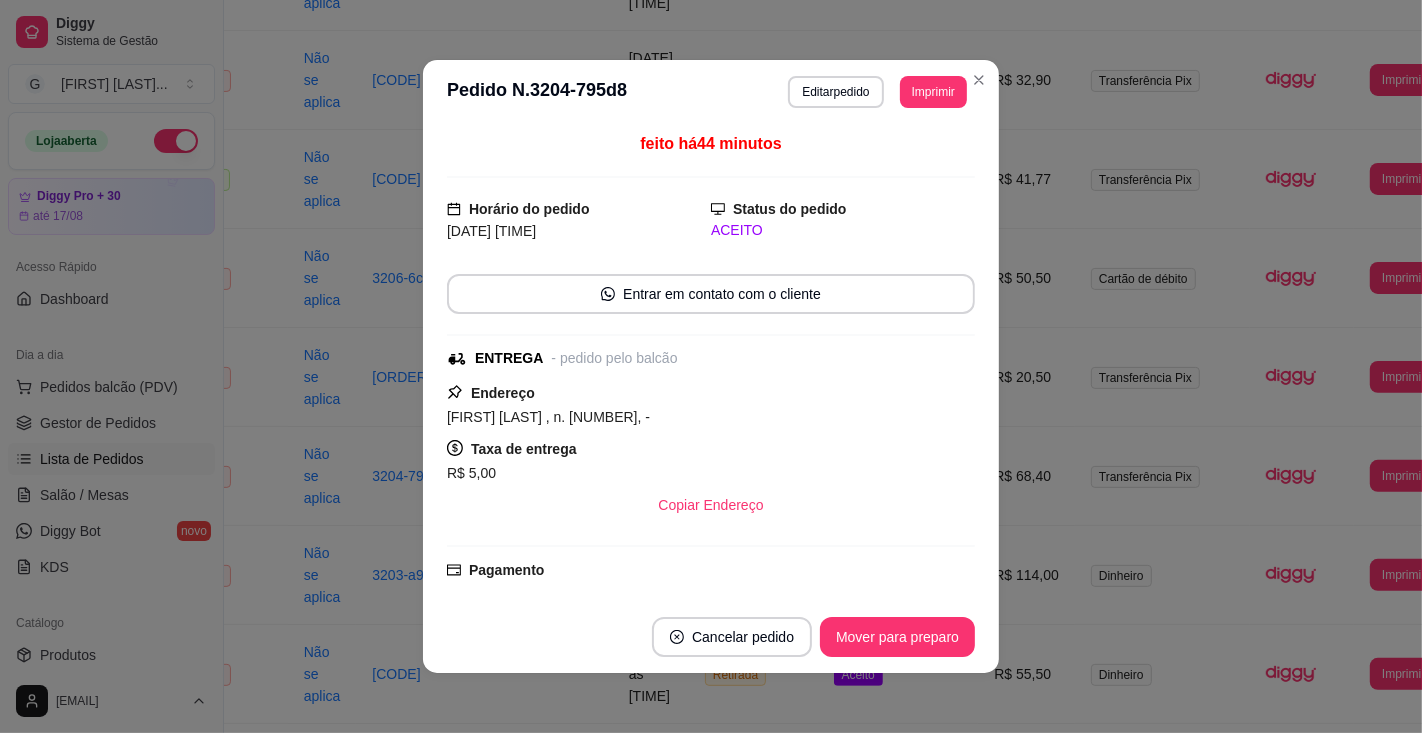 click on "Imprimir" at bounding box center [933, 92] 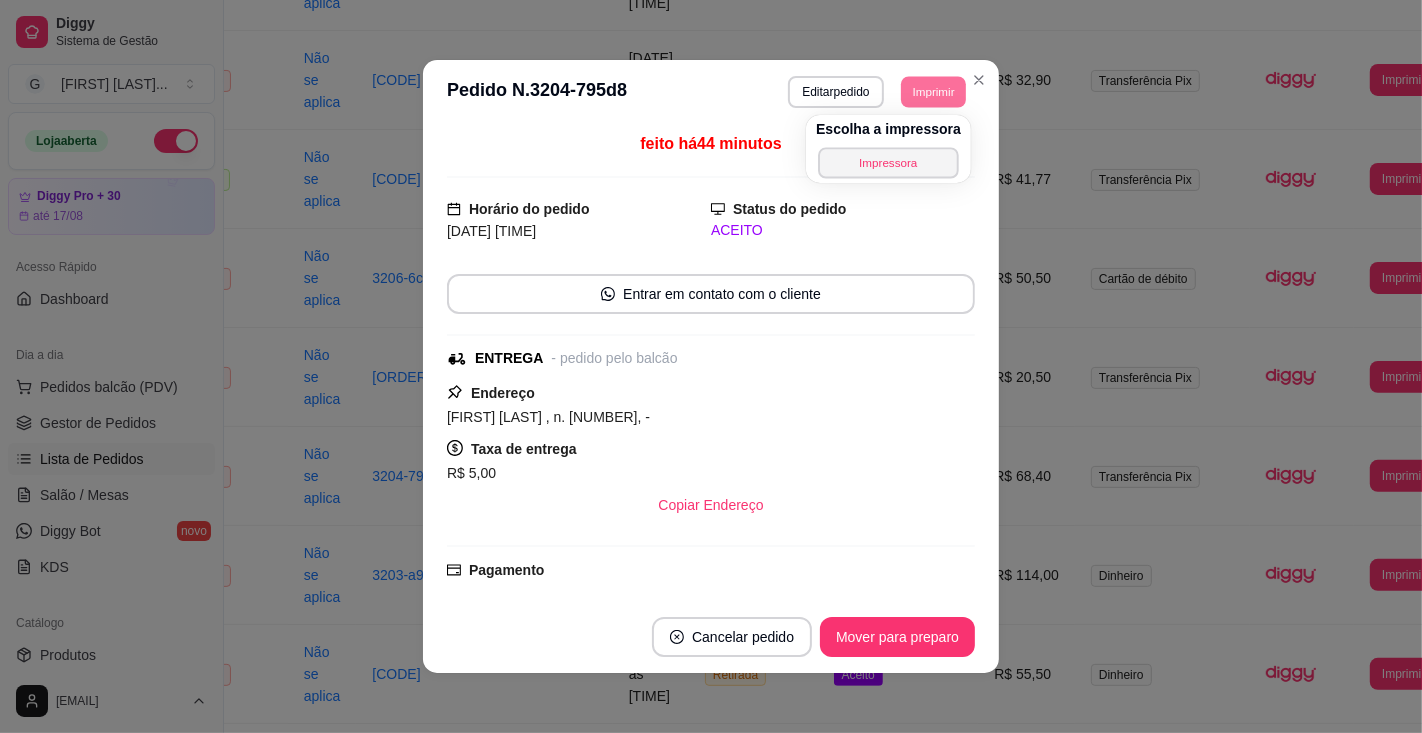 click on "Impressora" at bounding box center [888, 162] 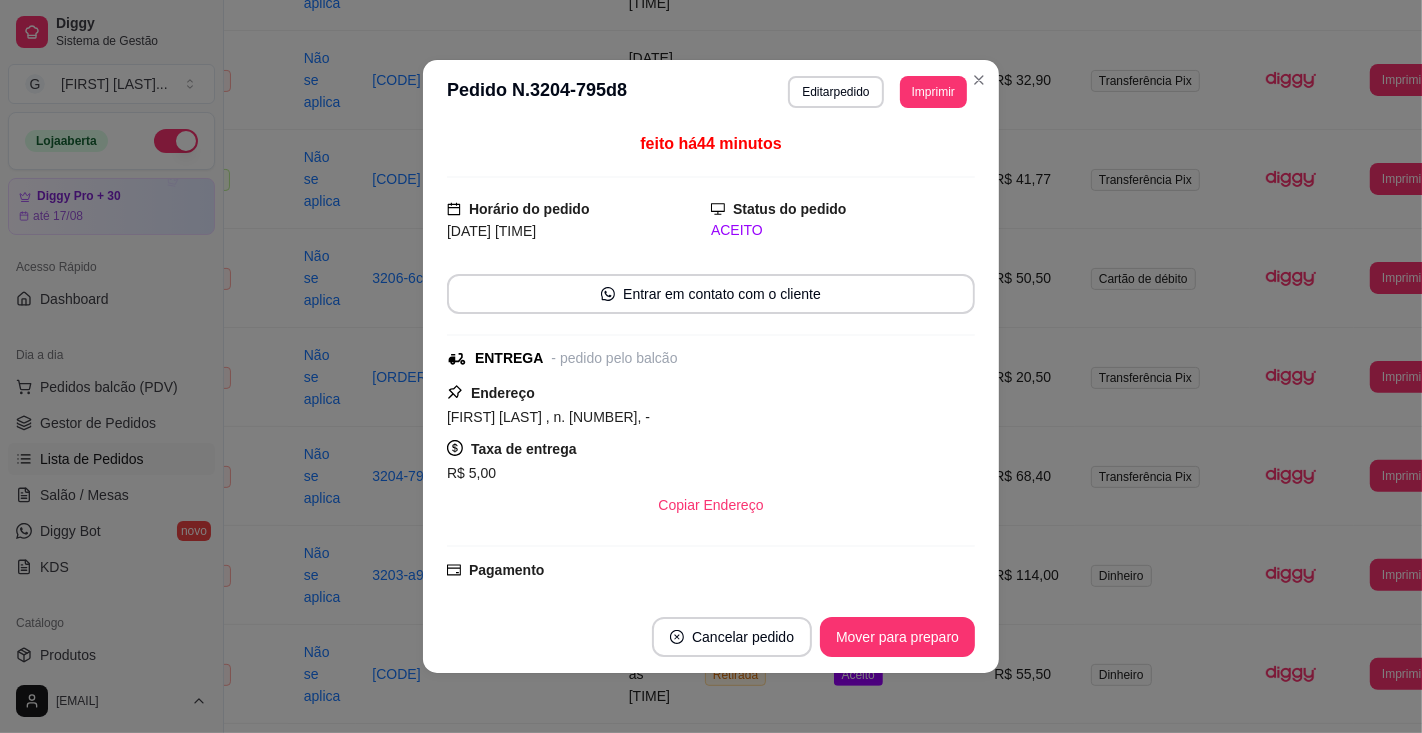 click on "Imprimir" at bounding box center (933, 92) 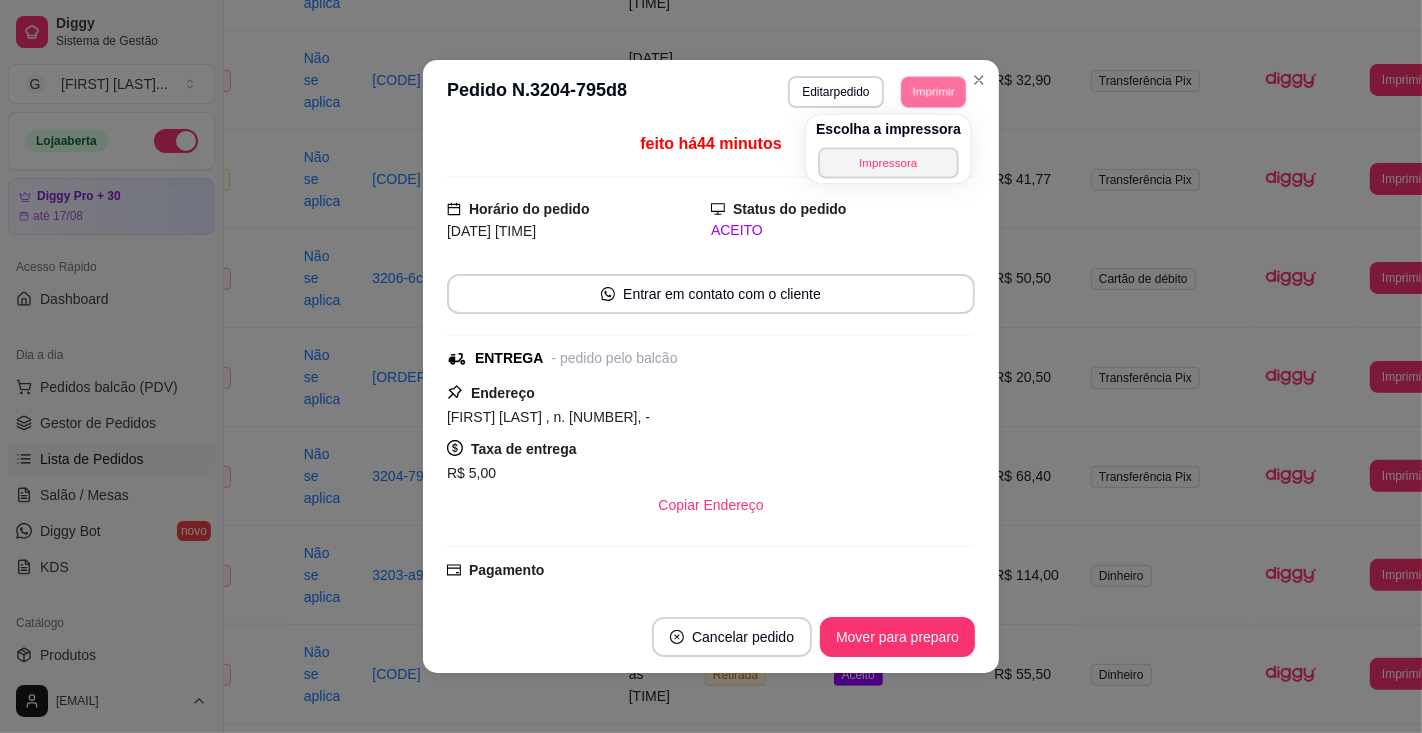 click on "Impressora" at bounding box center (888, 162) 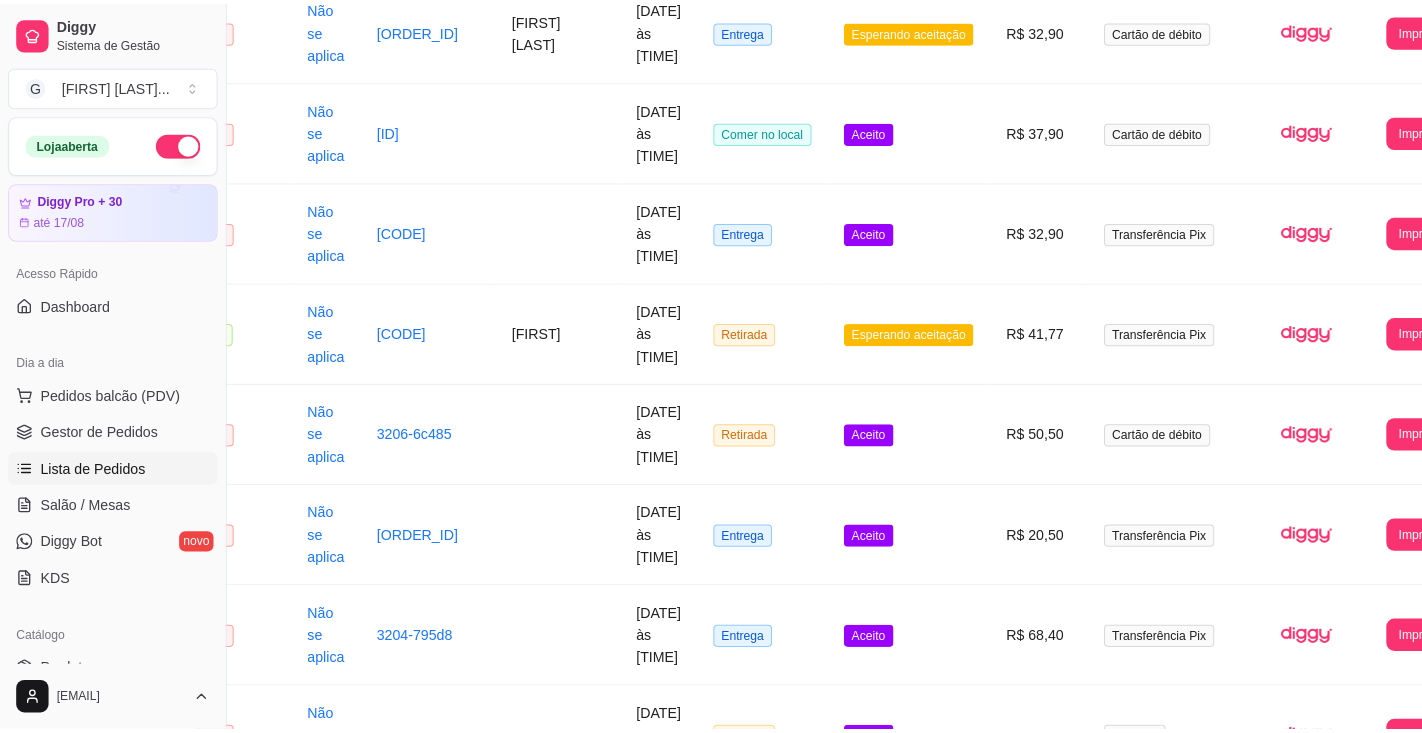 scroll, scrollTop: 0, scrollLeft: 77, axis: horizontal 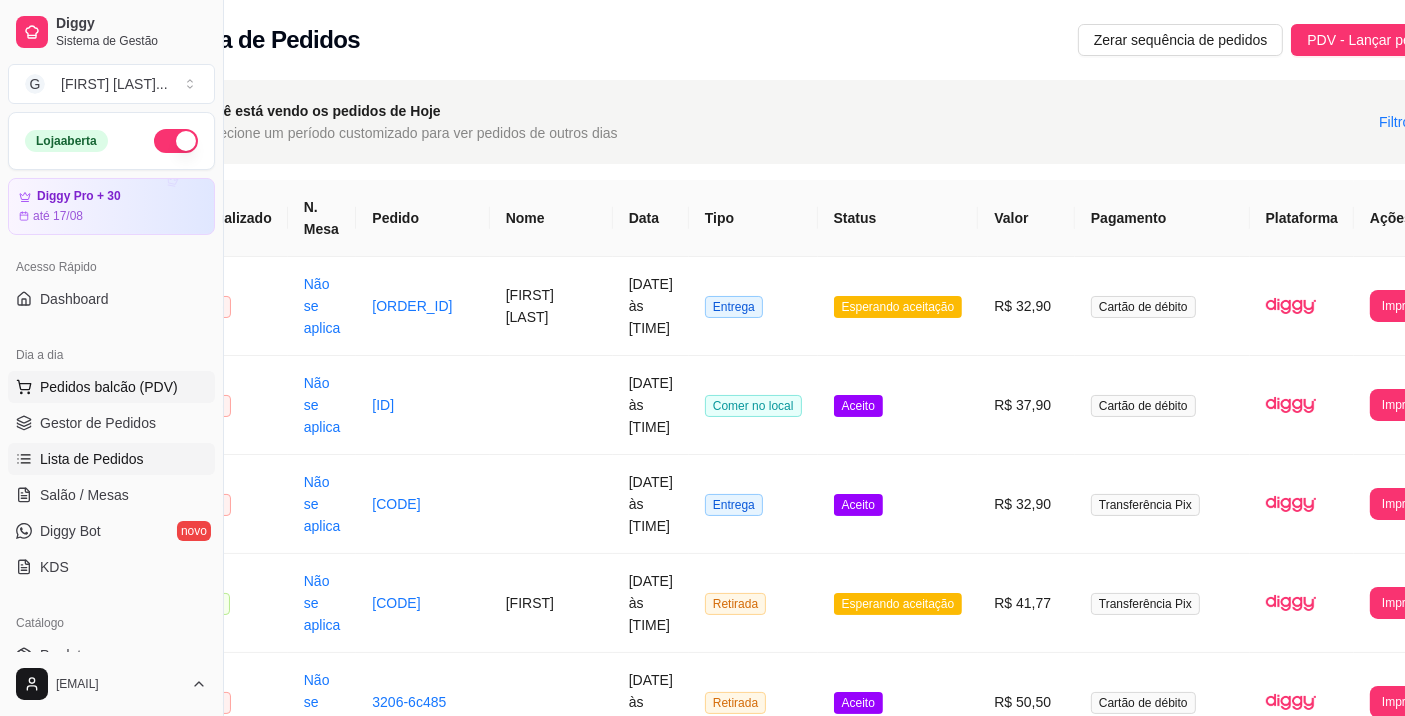 click on "Pedidos balcão (PDV)" at bounding box center (109, 387) 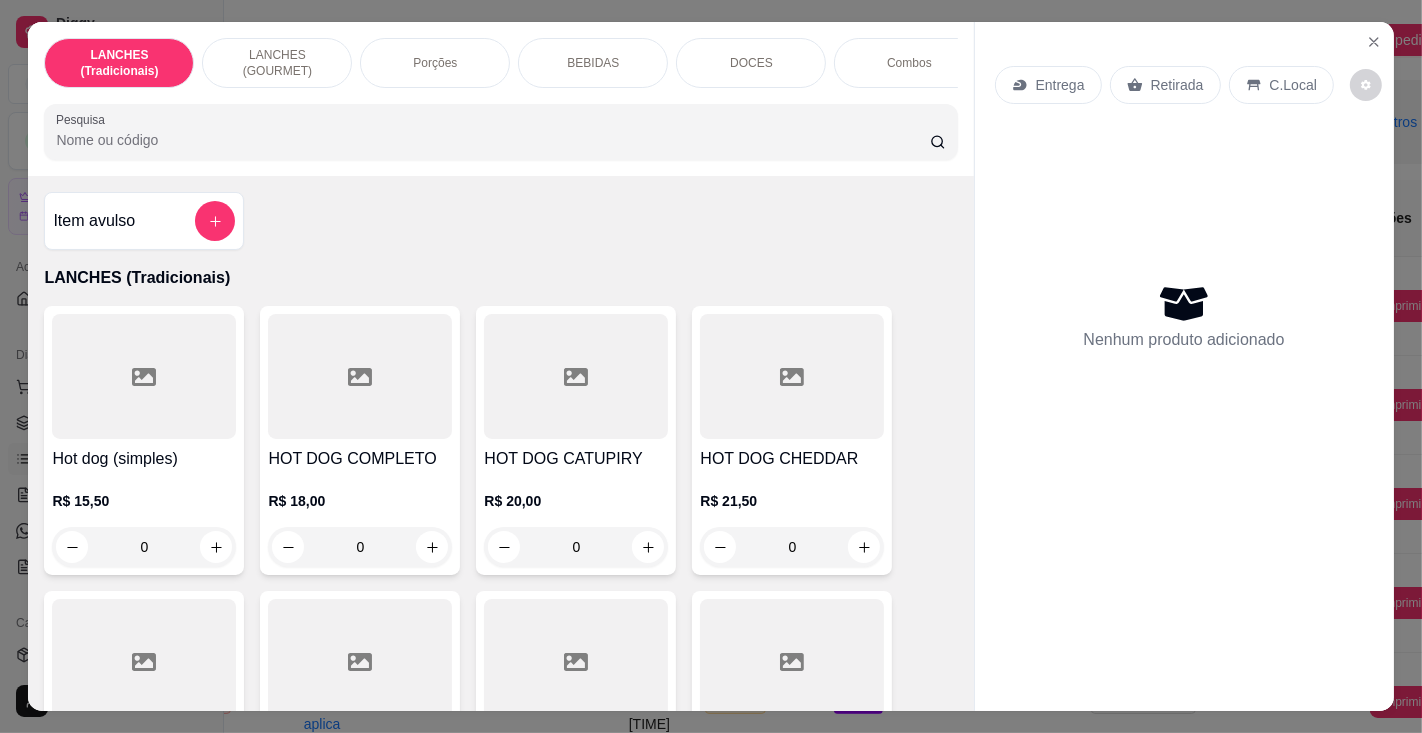click on "Pesquisa" at bounding box center [492, 140] 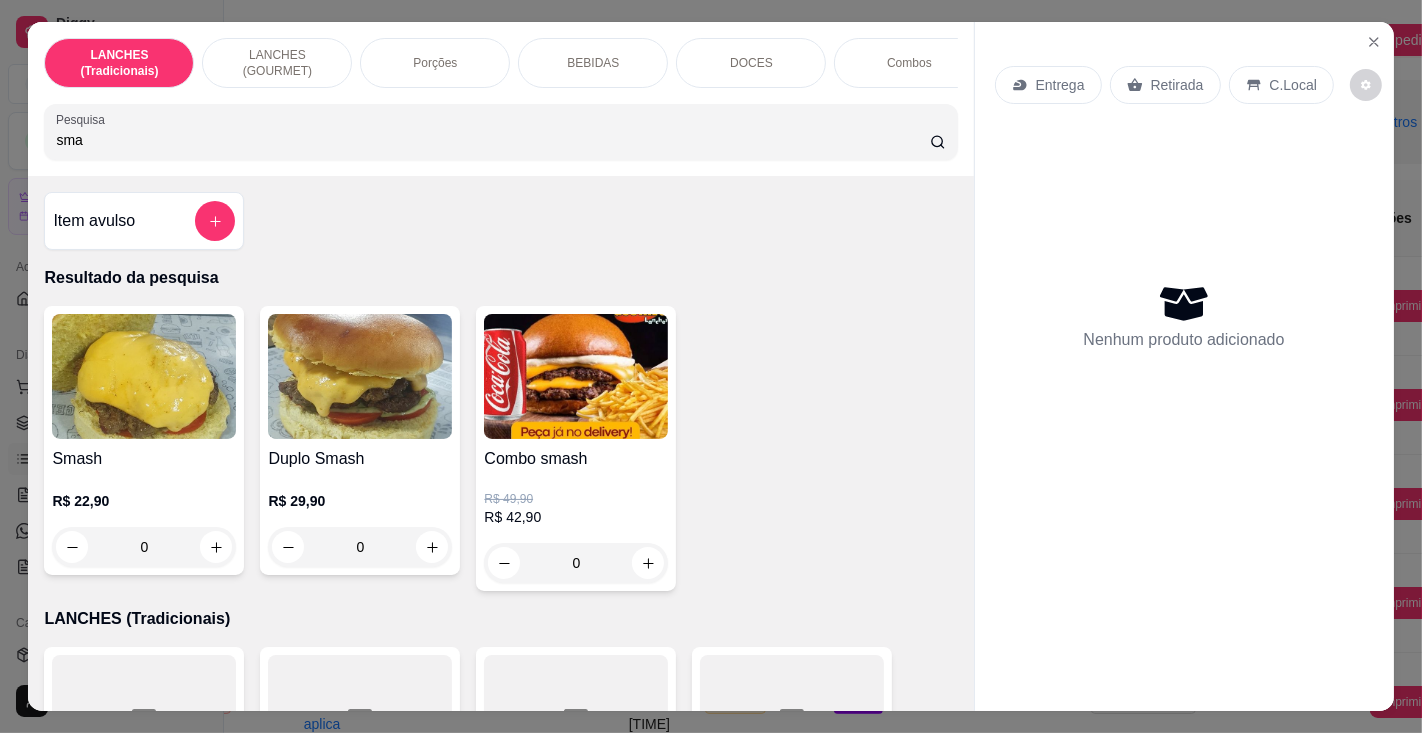 click on "Smash    R$ 22,90 0" at bounding box center [144, 440] 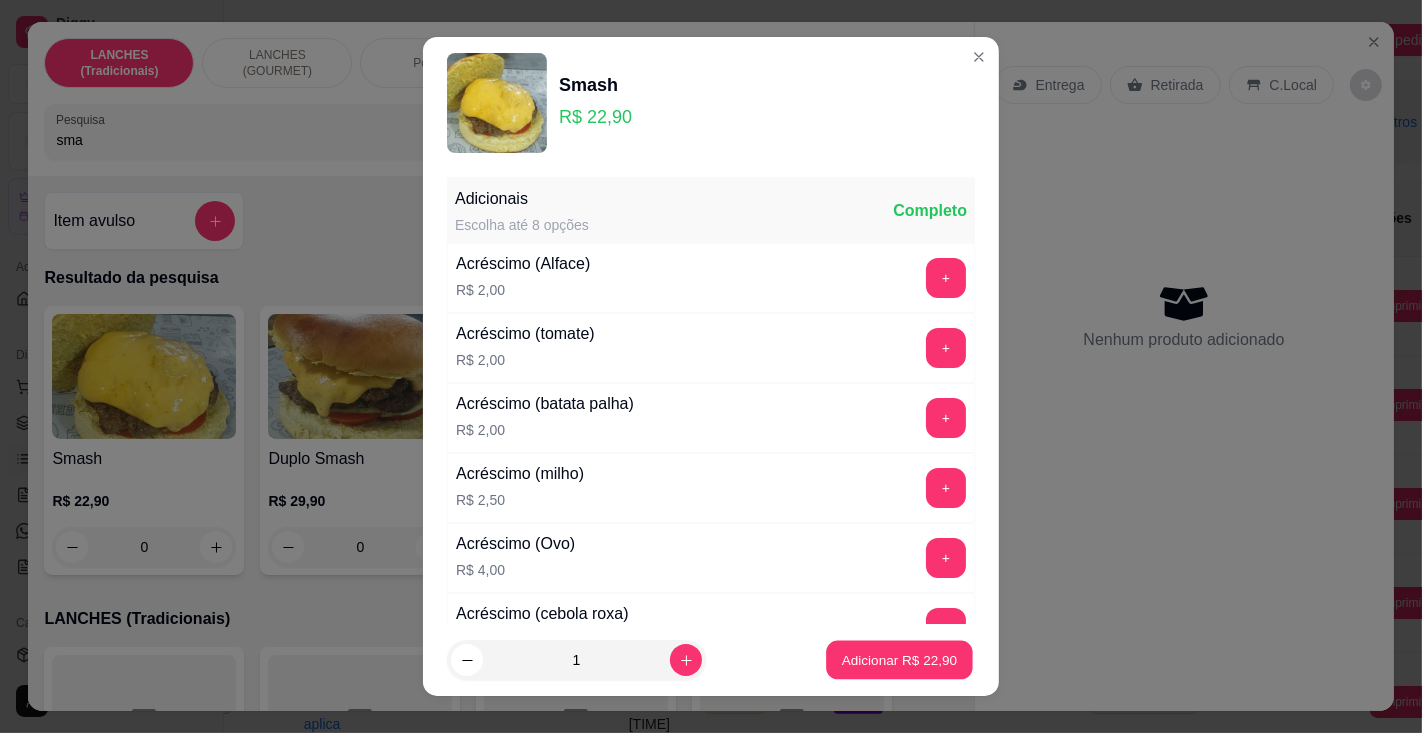 click on "Adicionar   R$ 22,90" at bounding box center (900, 660) 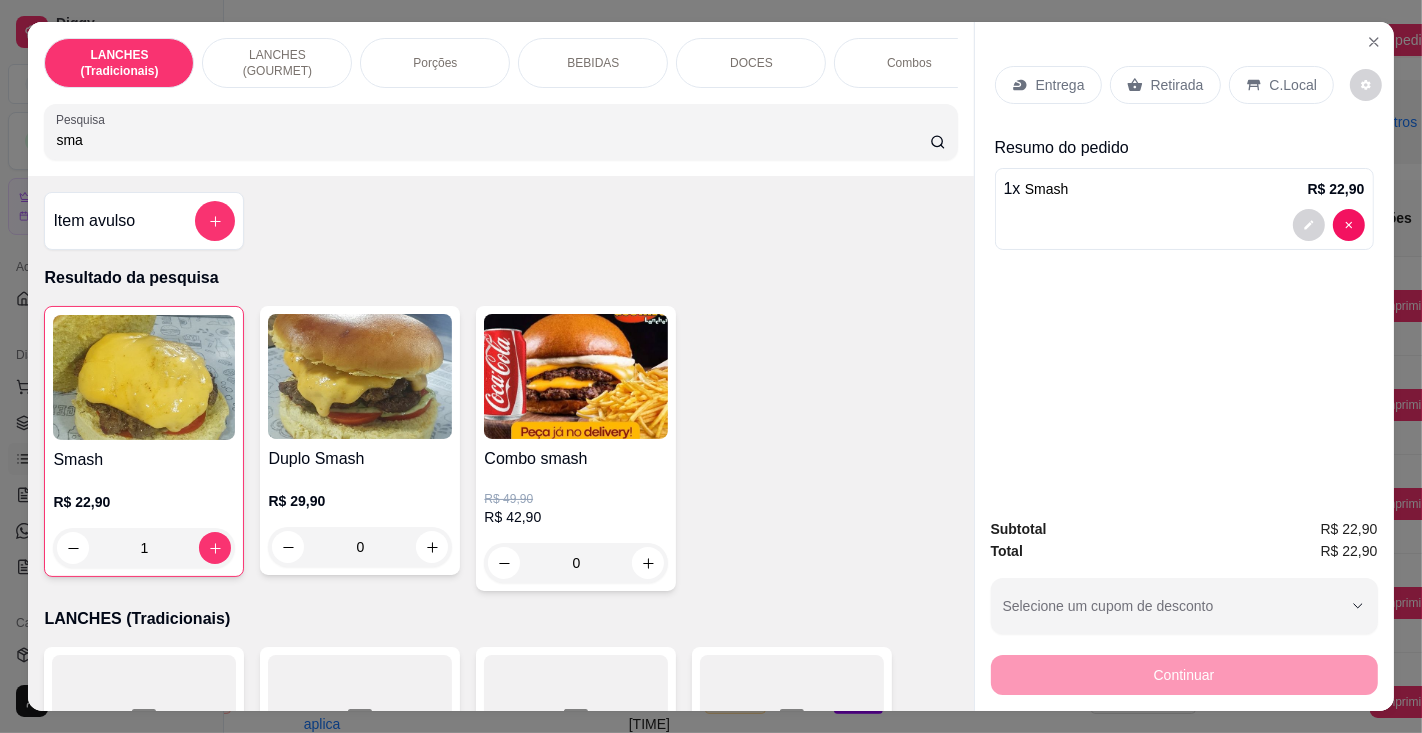 click on "sma" at bounding box center [492, 140] 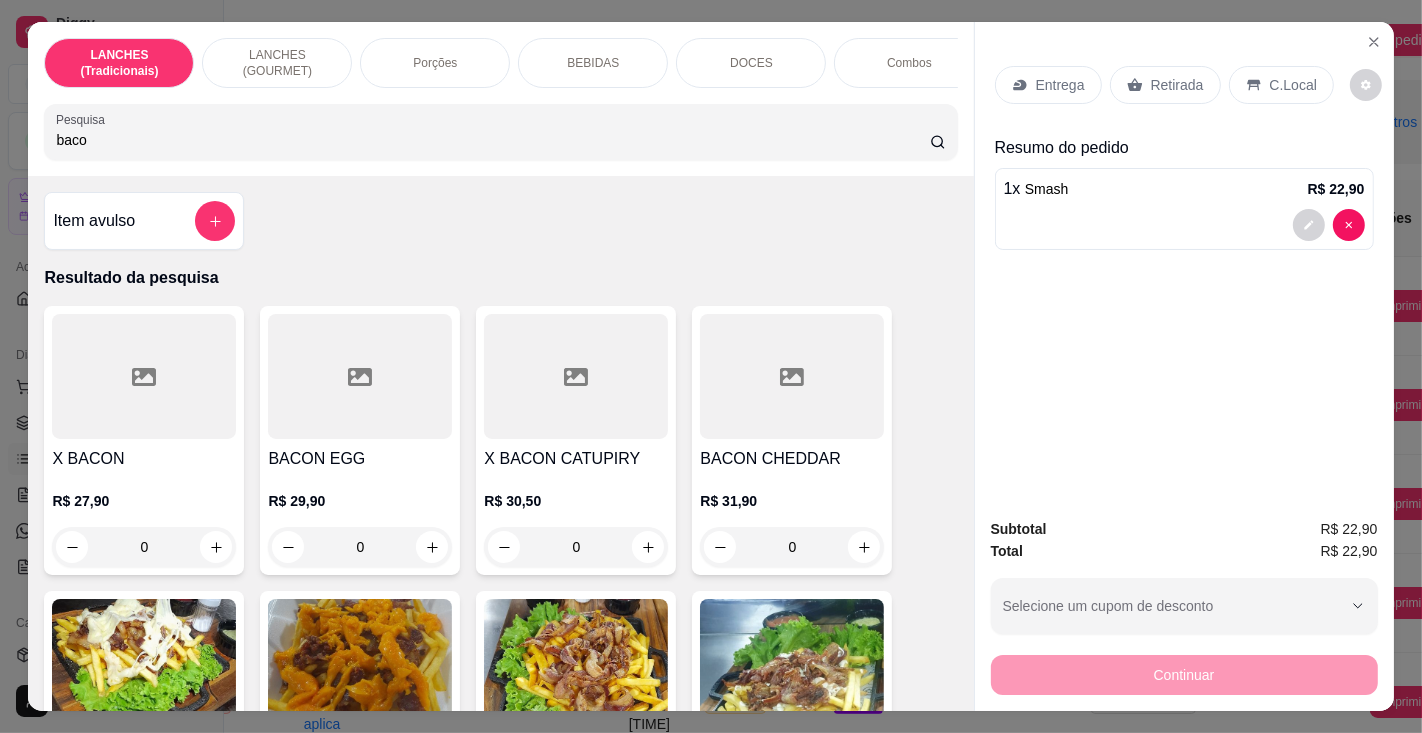 click at bounding box center (144, 376) 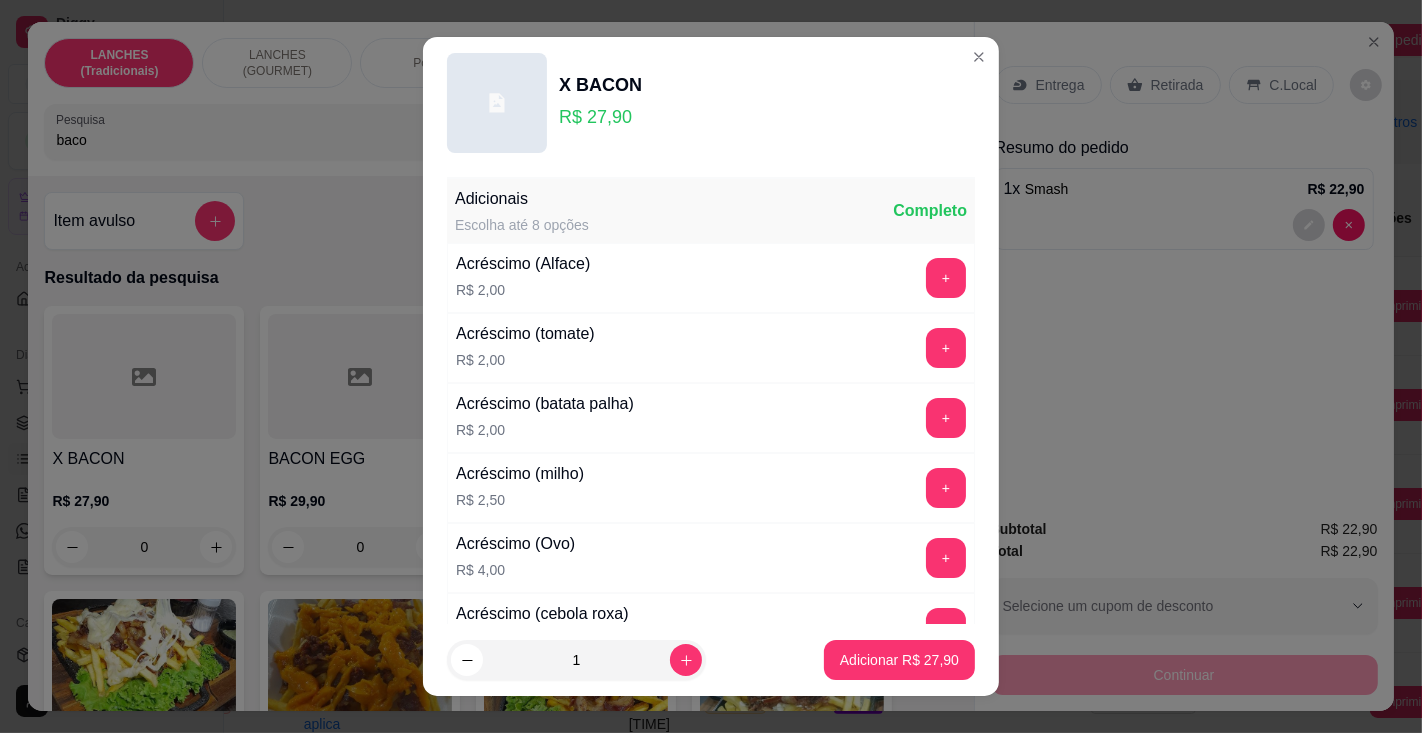 click on "Adicionar   R$ 27,90" at bounding box center [899, 660] 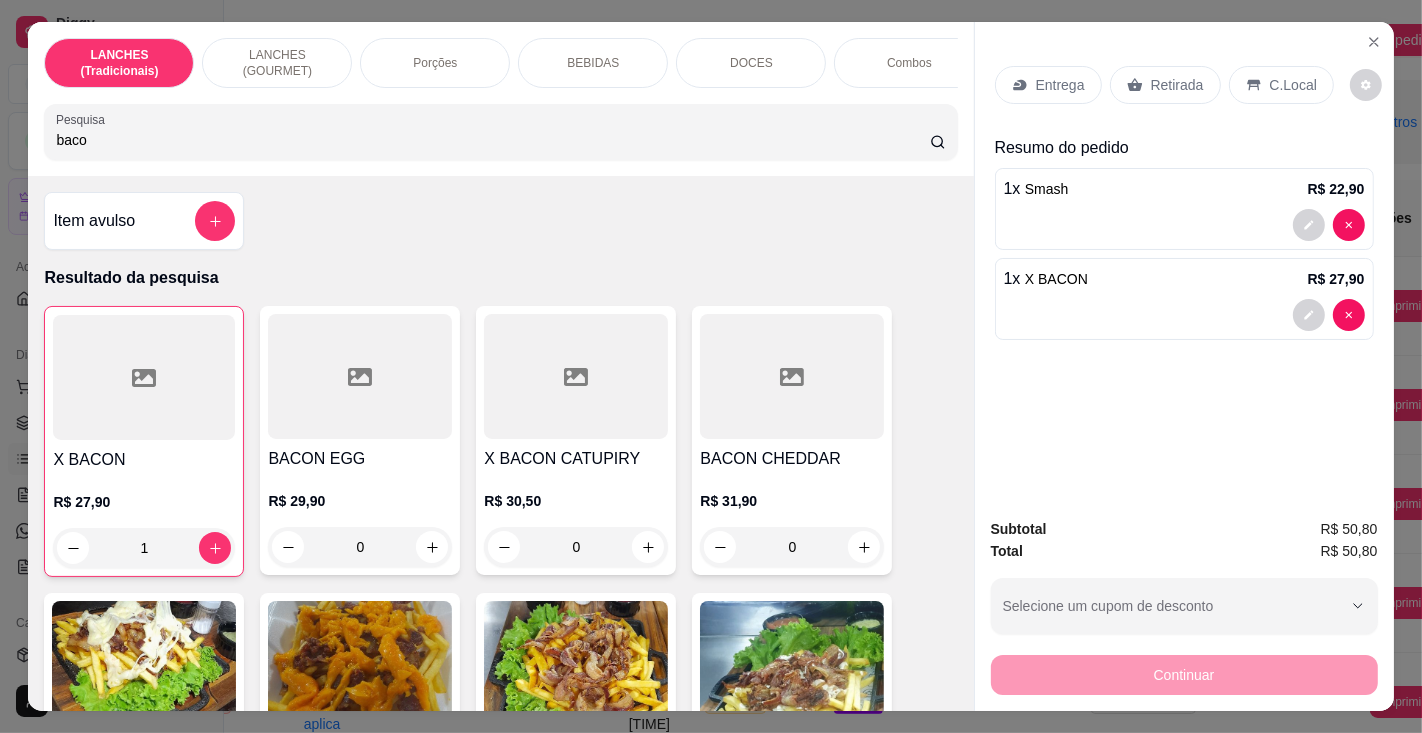 click on "BEBIDAS" at bounding box center [593, 63] 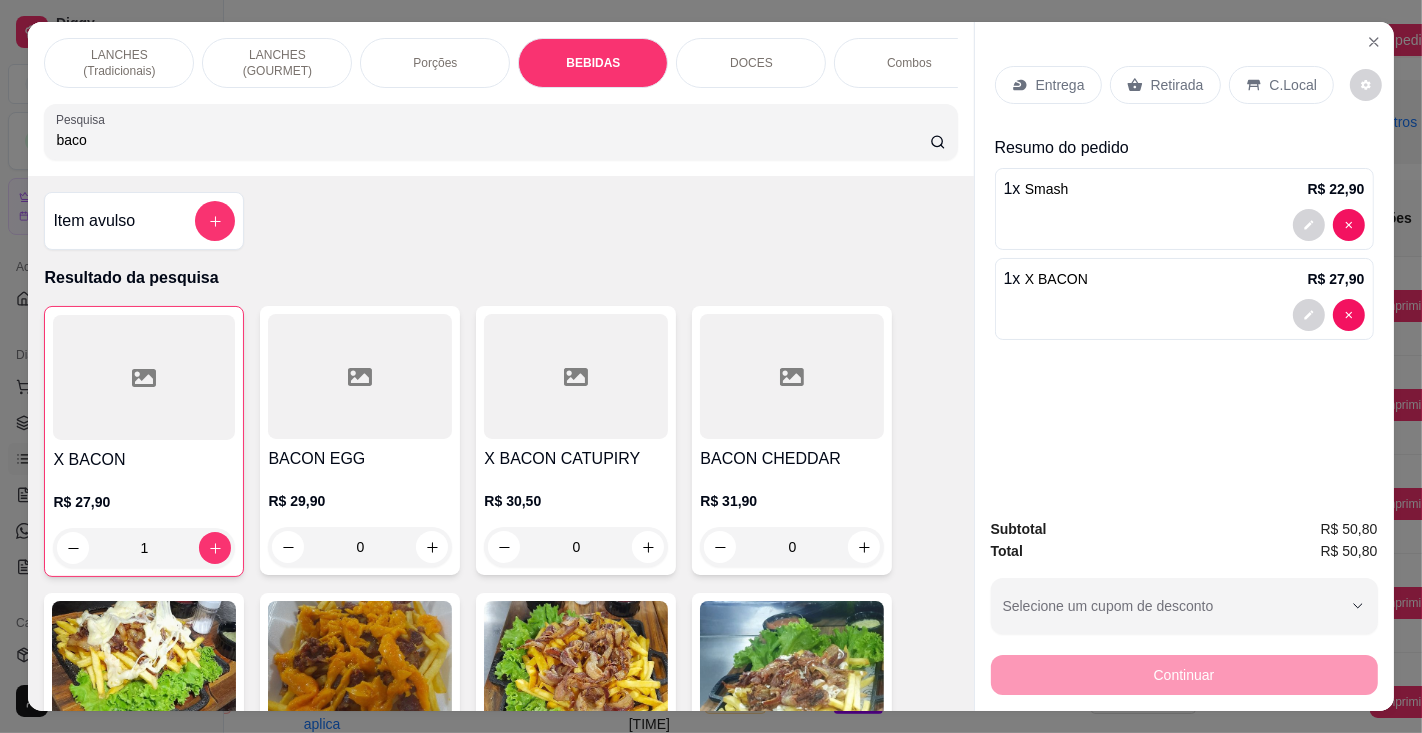 scroll, scrollTop: 6666, scrollLeft: 0, axis: vertical 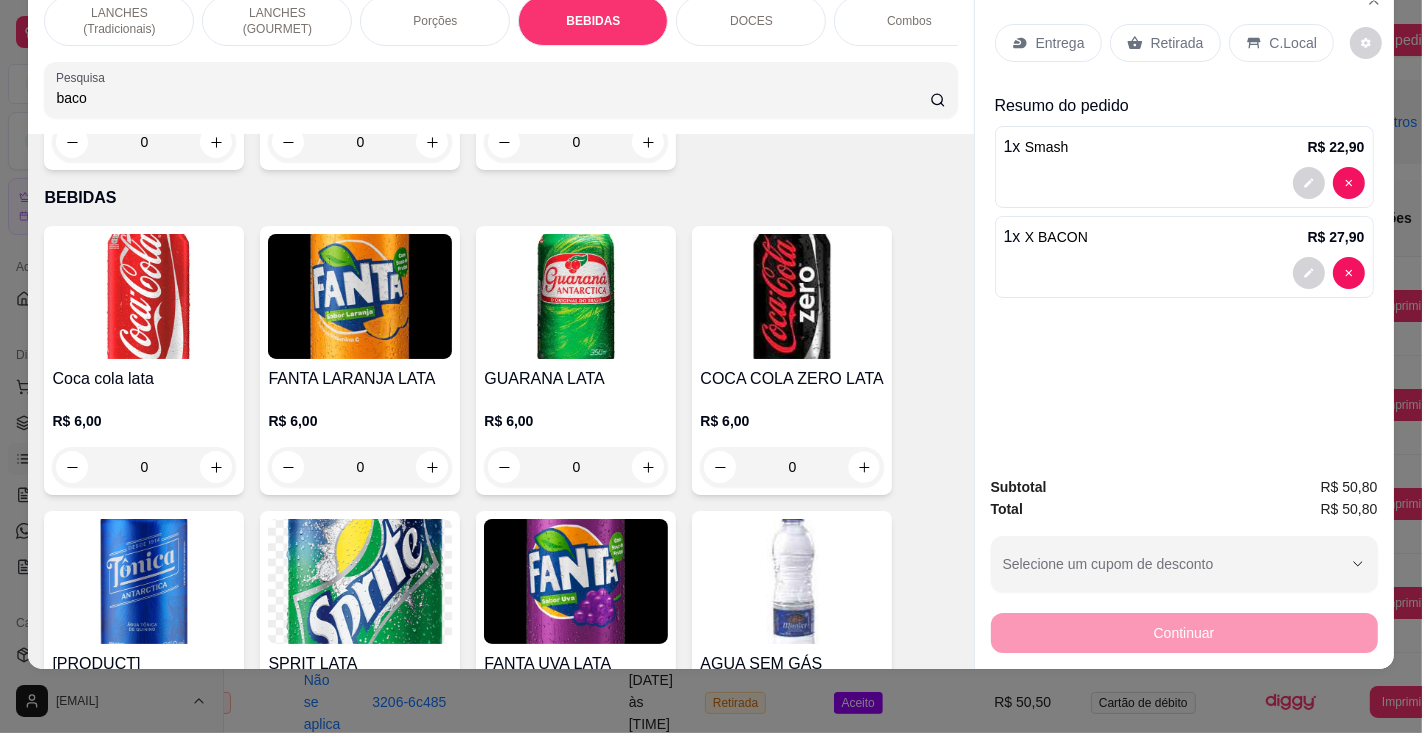 click 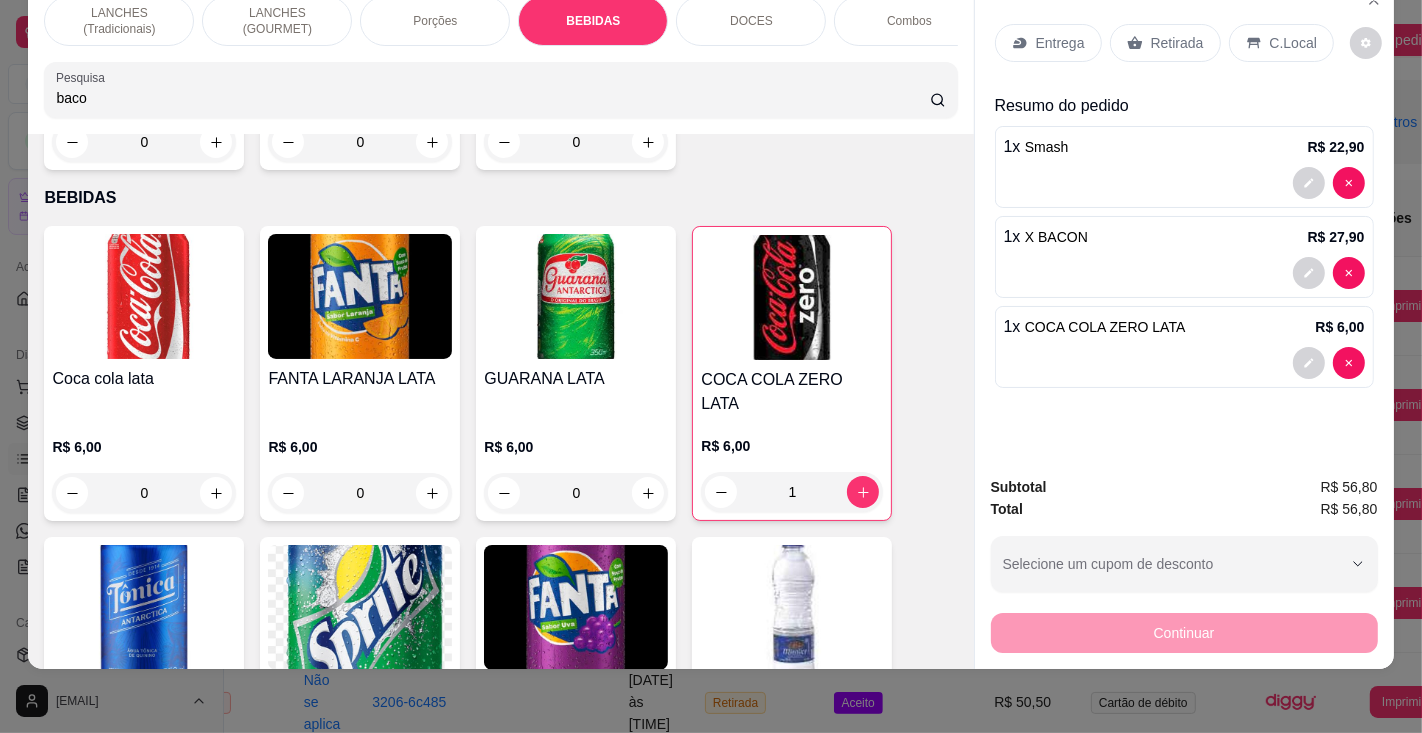 click on "C.Local" at bounding box center [1293, 43] 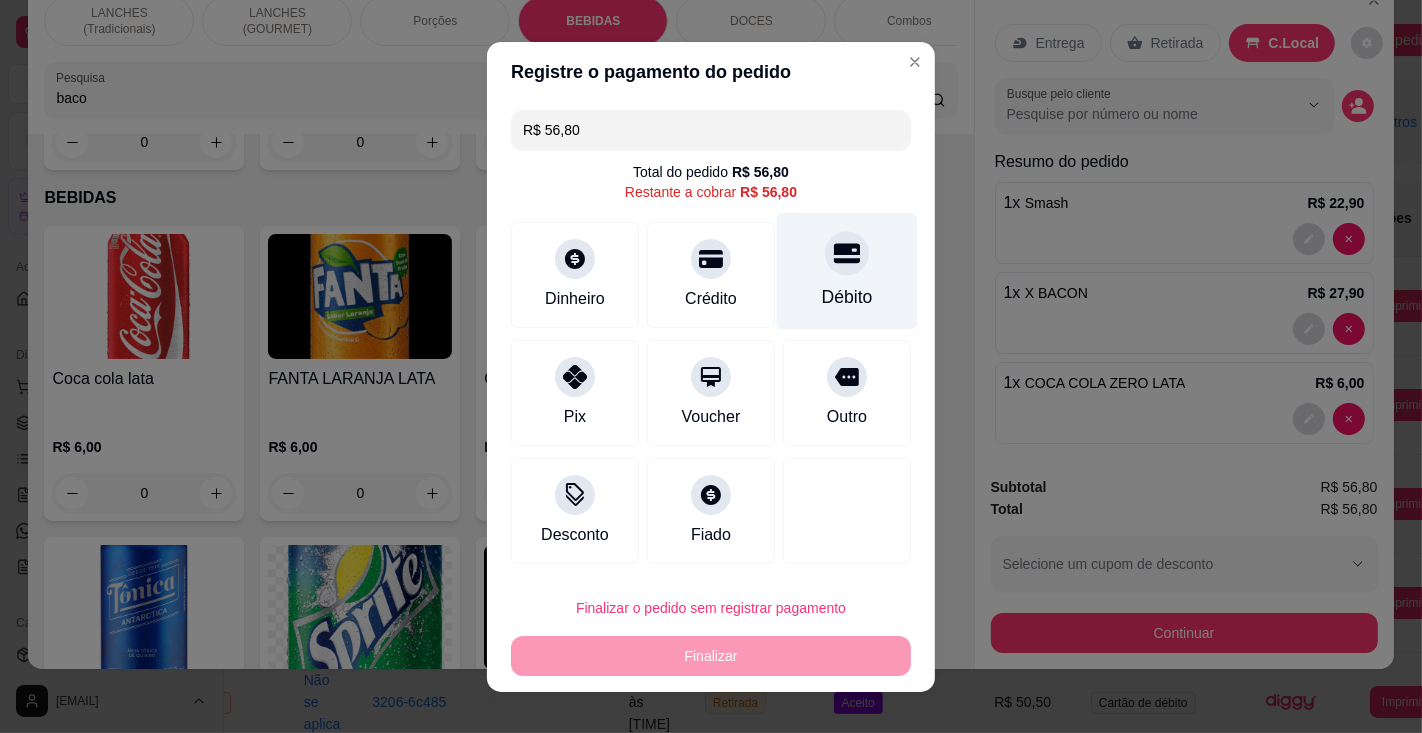 click on "Débito" at bounding box center [847, 270] 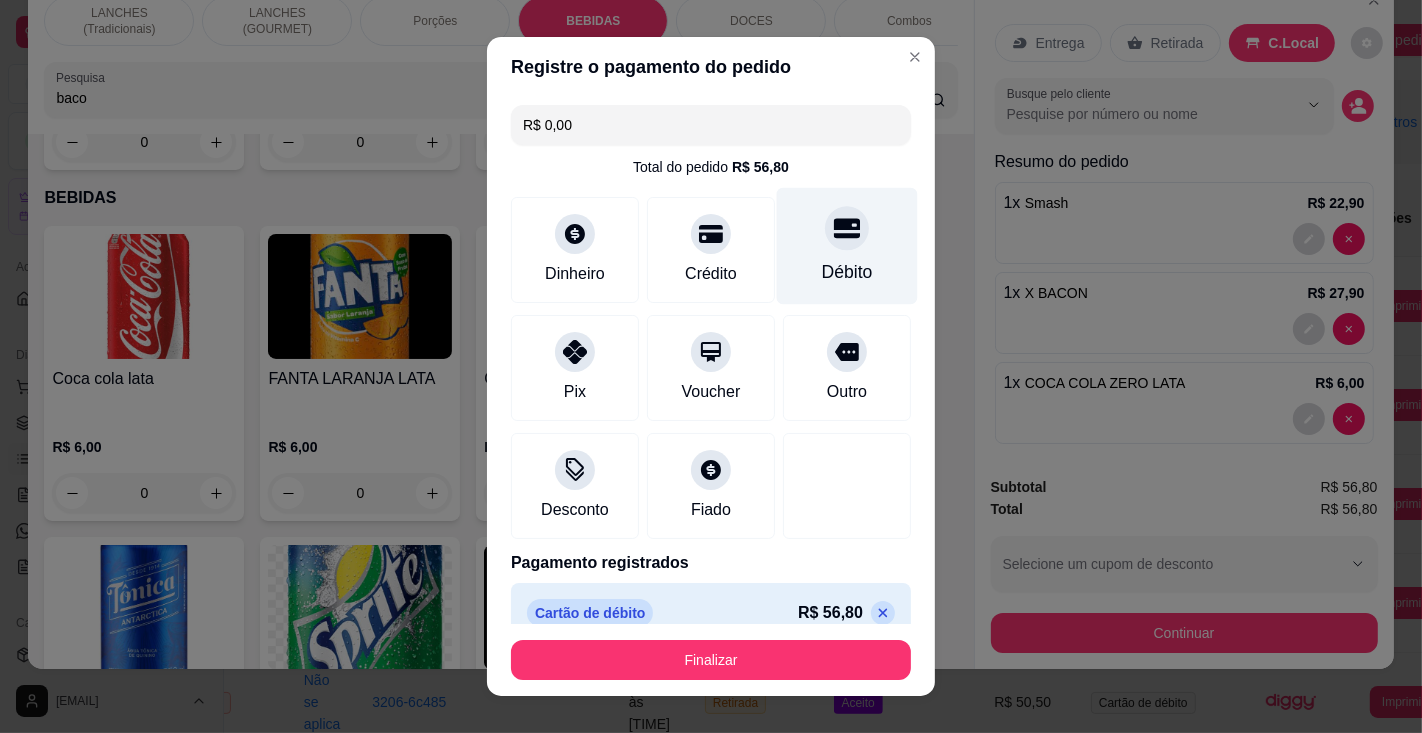 click on "Finalizar" at bounding box center [711, 660] 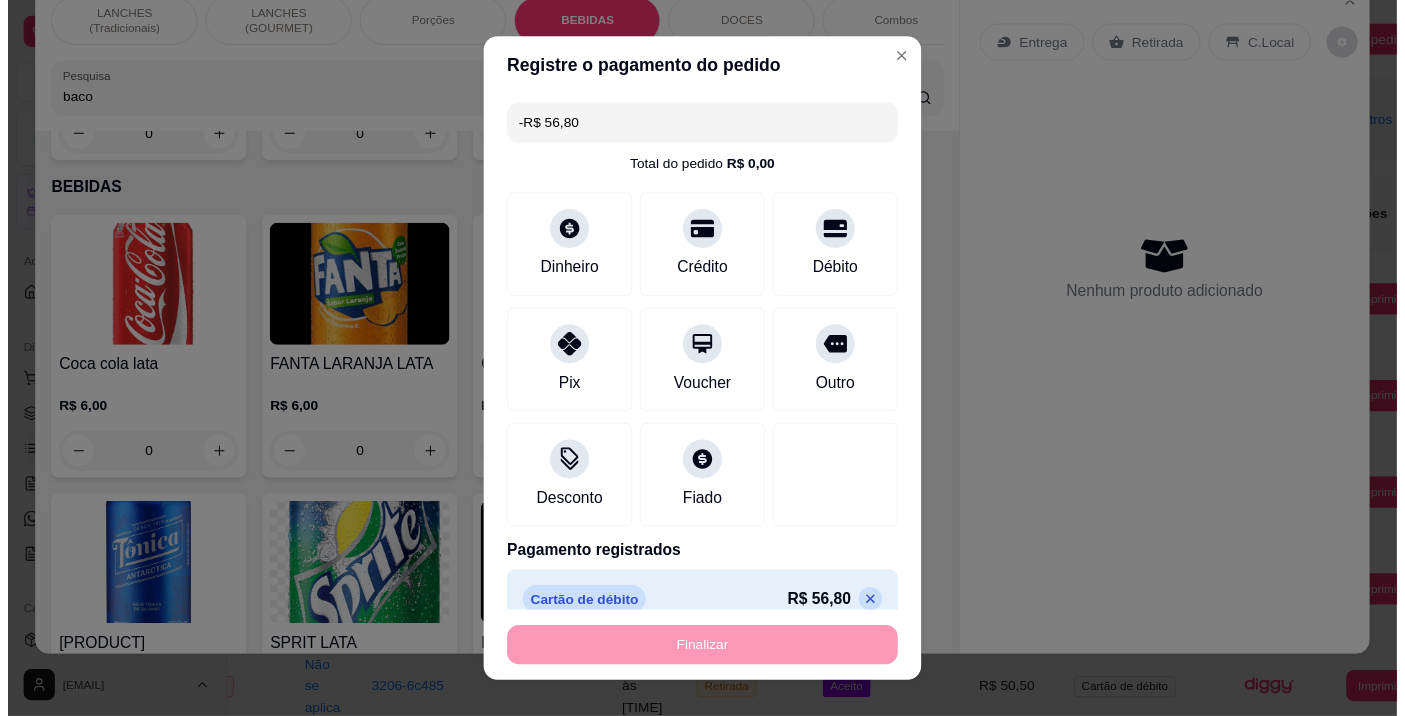 scroll, scrollTop: 6662, scrollLeft: 0, axis: vertical 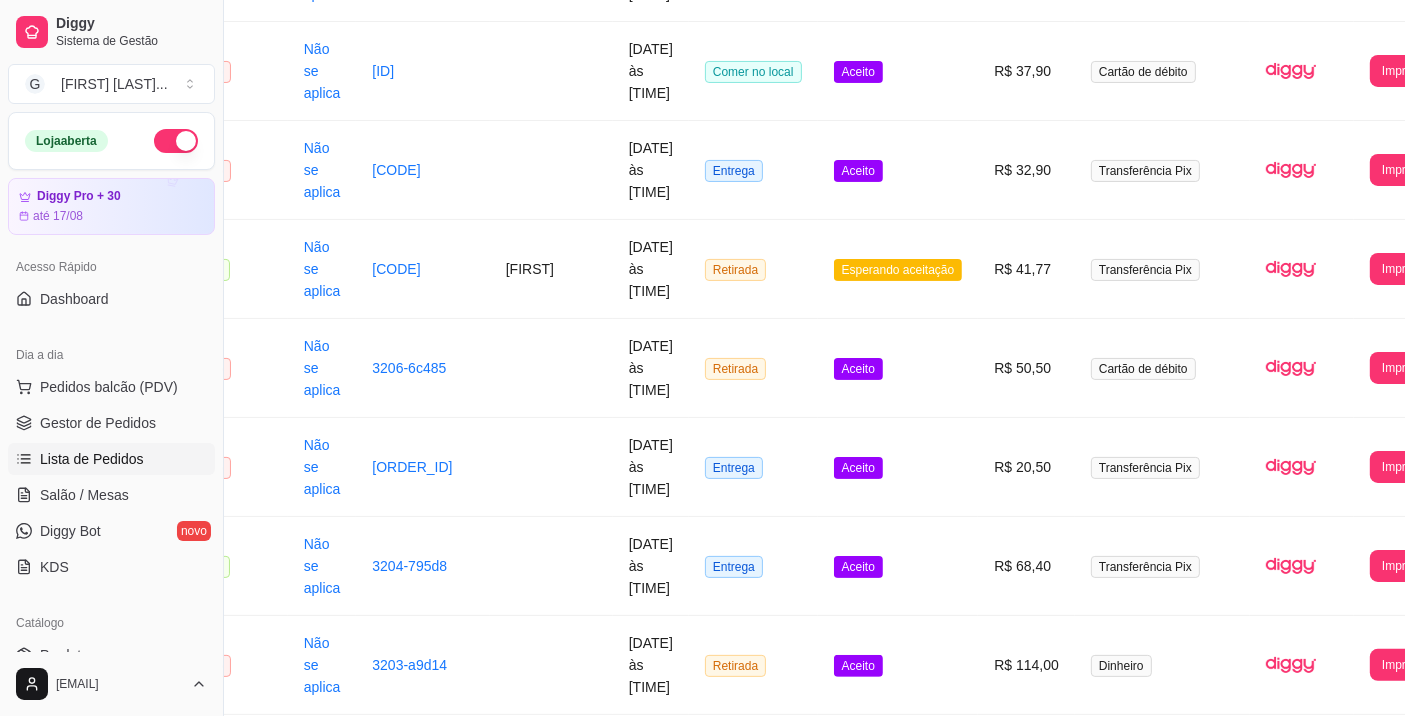 click on "R$ 68,40" at bounding box center [1026, 566] 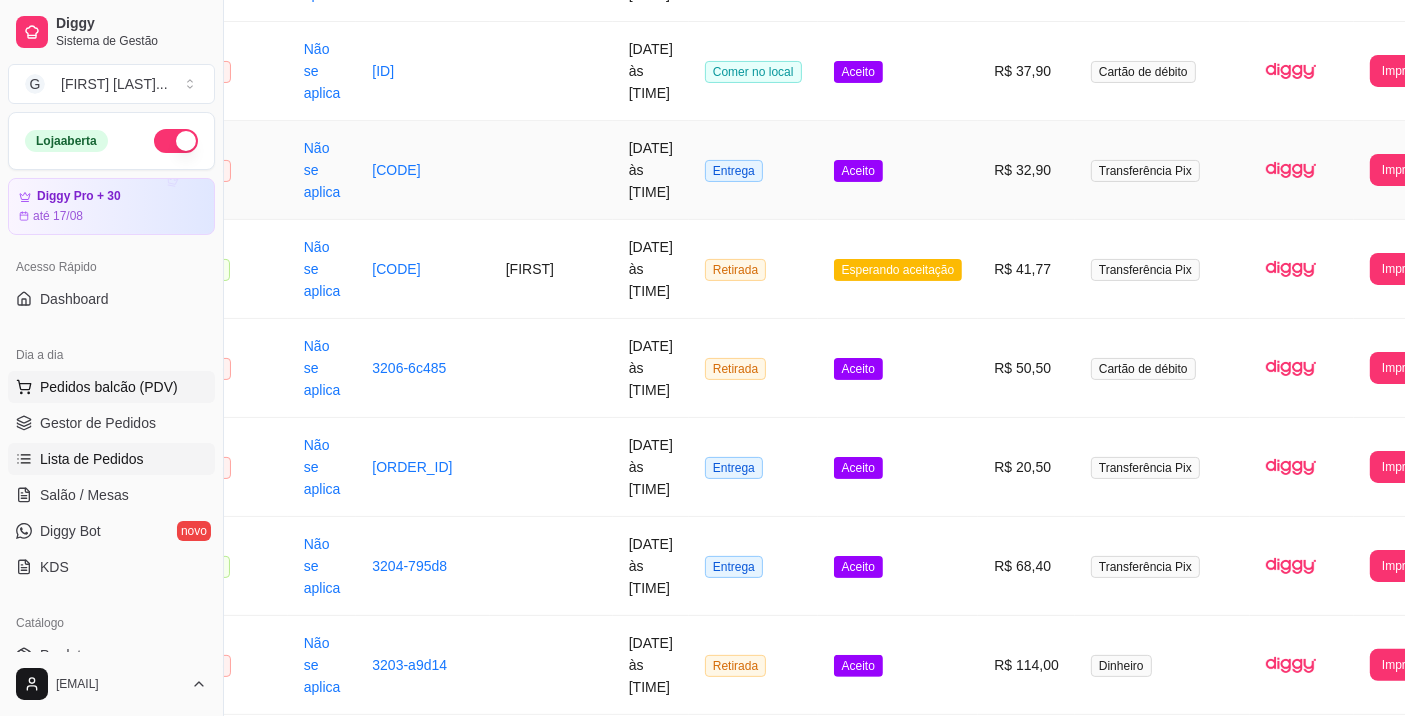 click on "Pedidos balcão (PDV)" at bounding box center [109, 387] 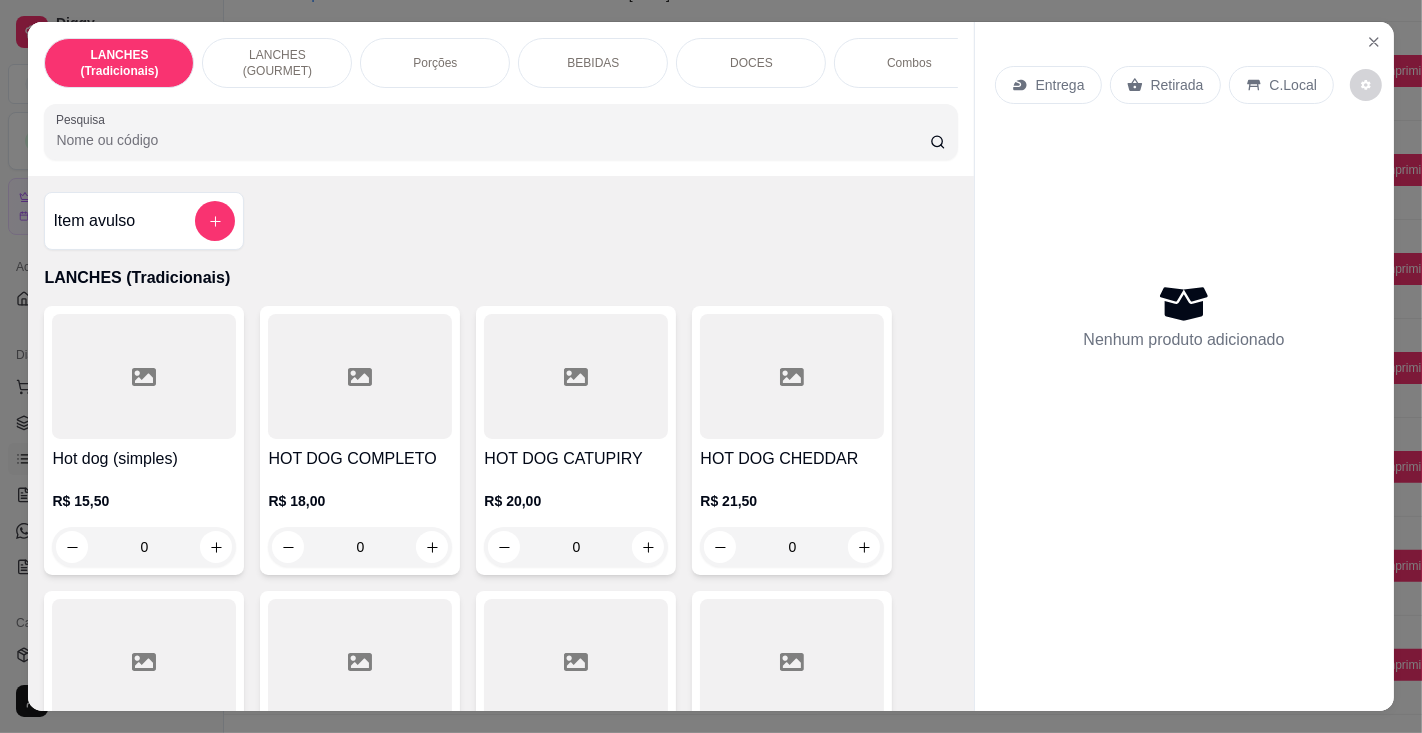 click on "Pesquisa" at bounding box center [492, 140] 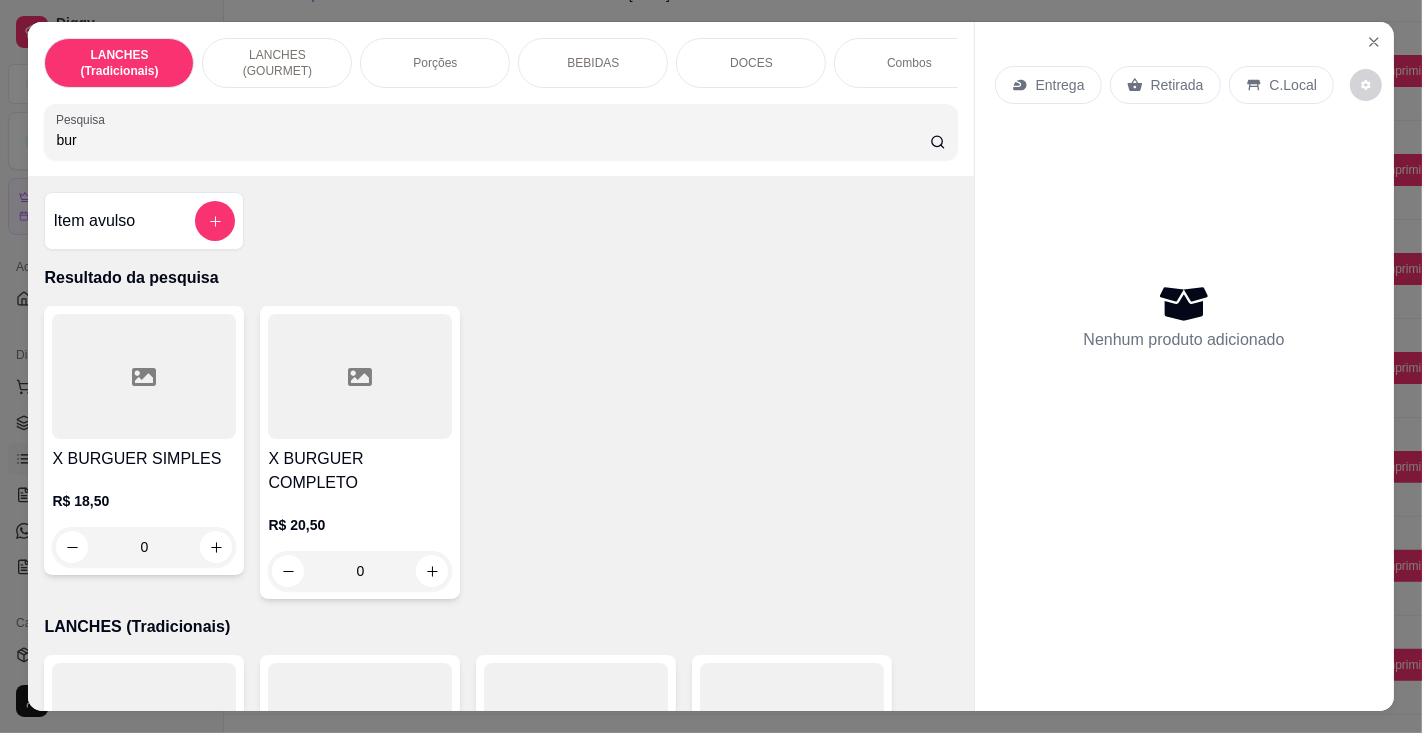 click at bounding box center (144, 376) 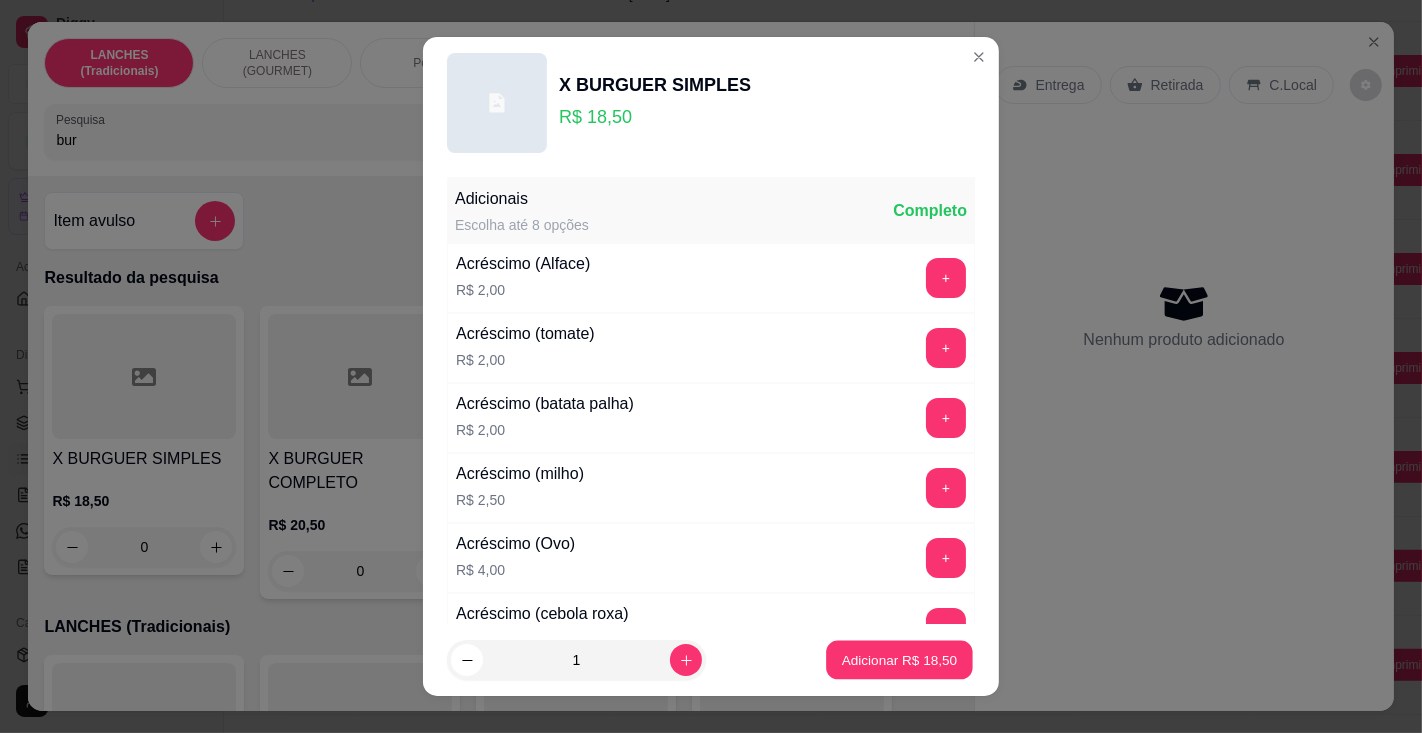 click on "Adicionar   R$ 18,50" at bounding box center [900, 660] 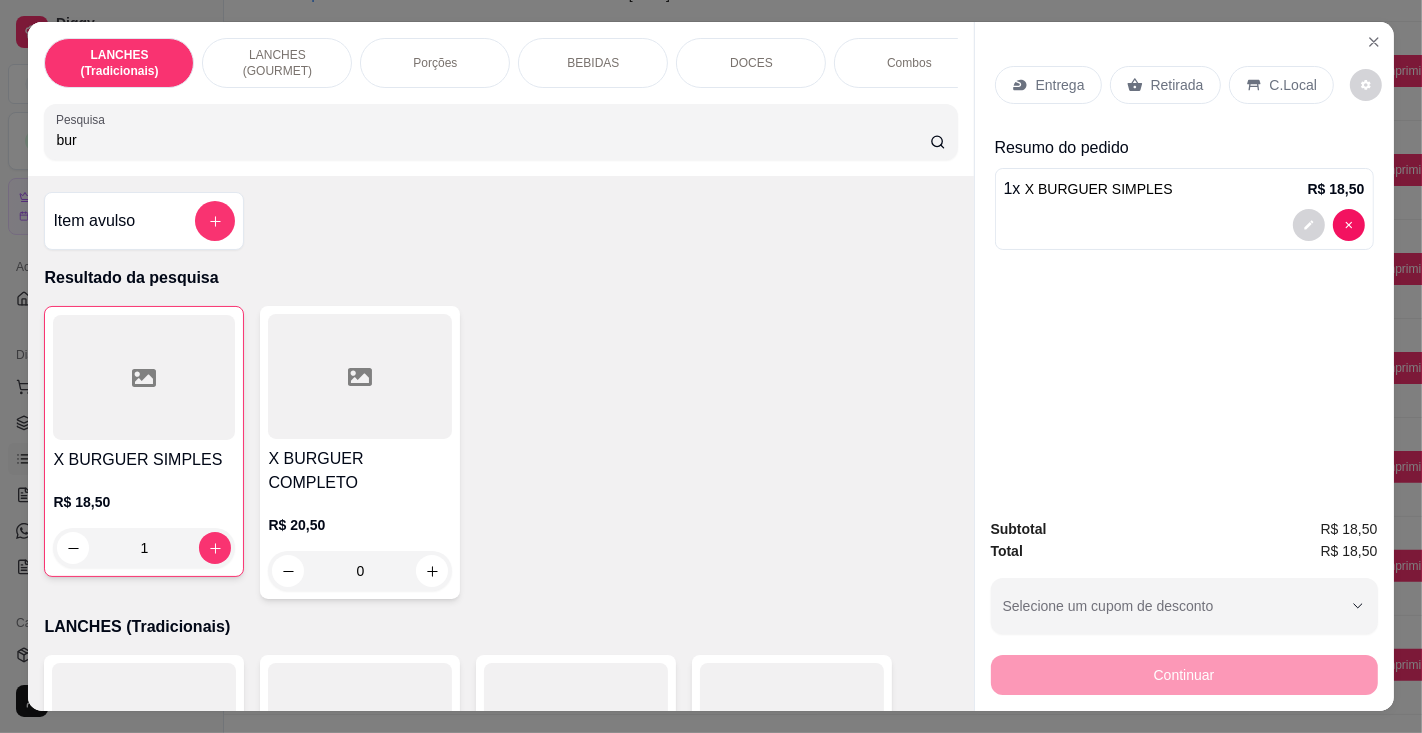 click on "Retirada" at bounding box center (1177, 85) 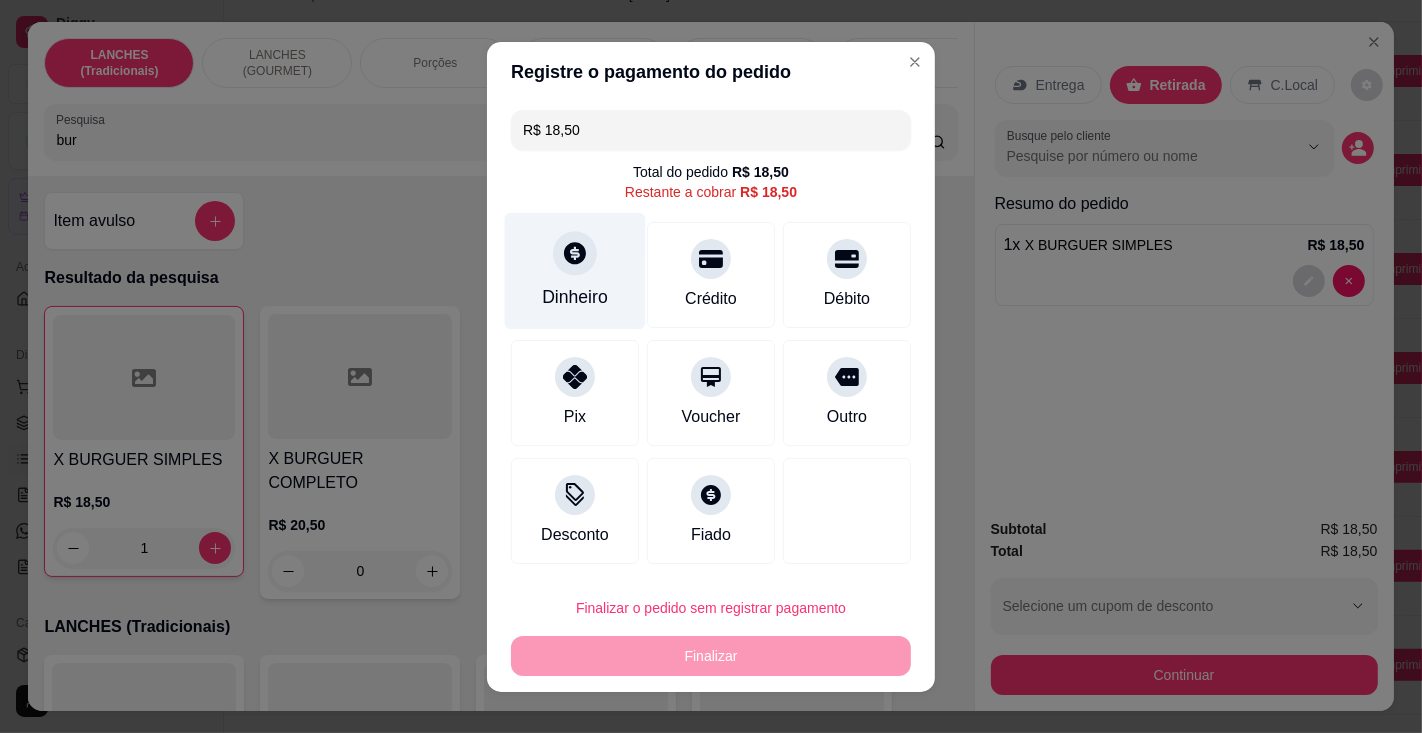 click at bounding box center (575, 253) 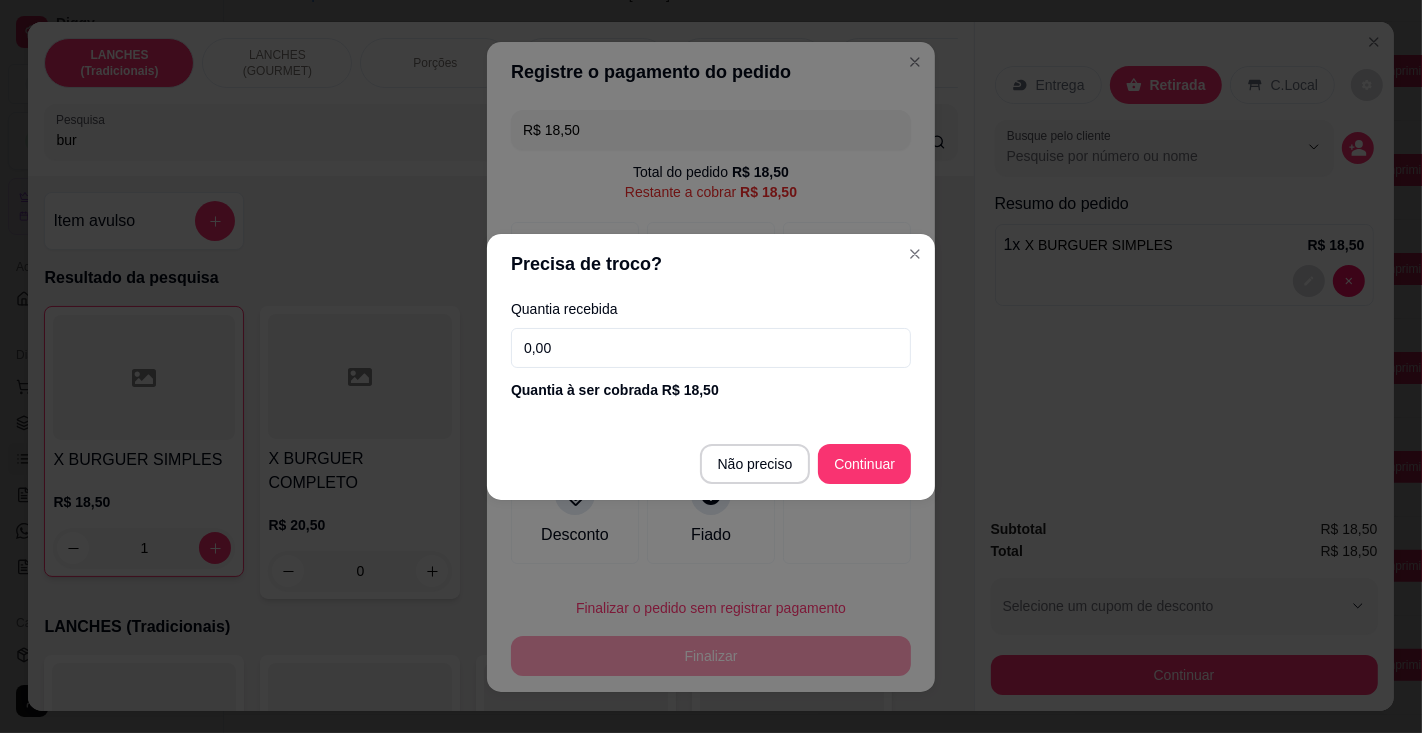 click on "0,00" at bounding box center [711, 348] 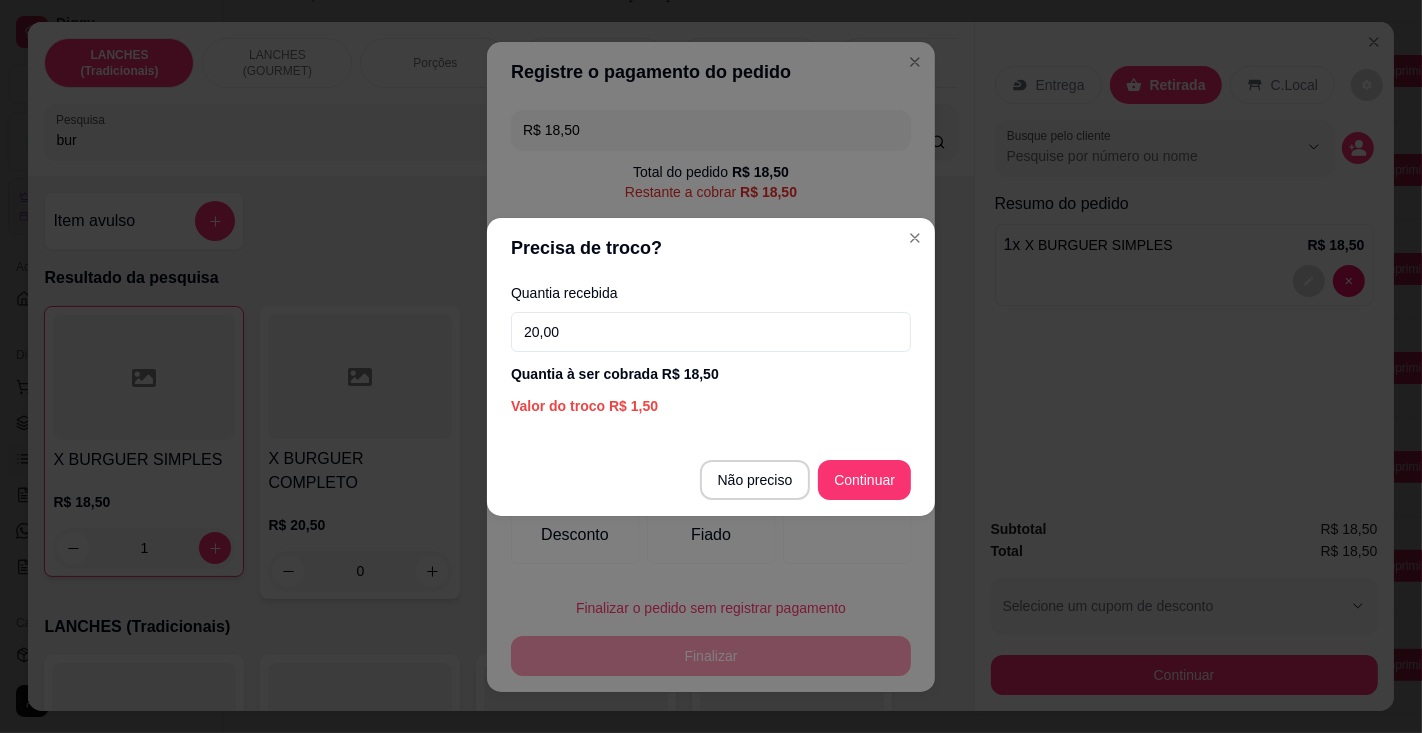 click on "[PRICE] Total do pedido   [PRICE] Restante a cobrar   [PRICE] Dinheiro Crédito Débito Pix Voucher Outro Desconto Fiado" at bounding box center [711, 337] 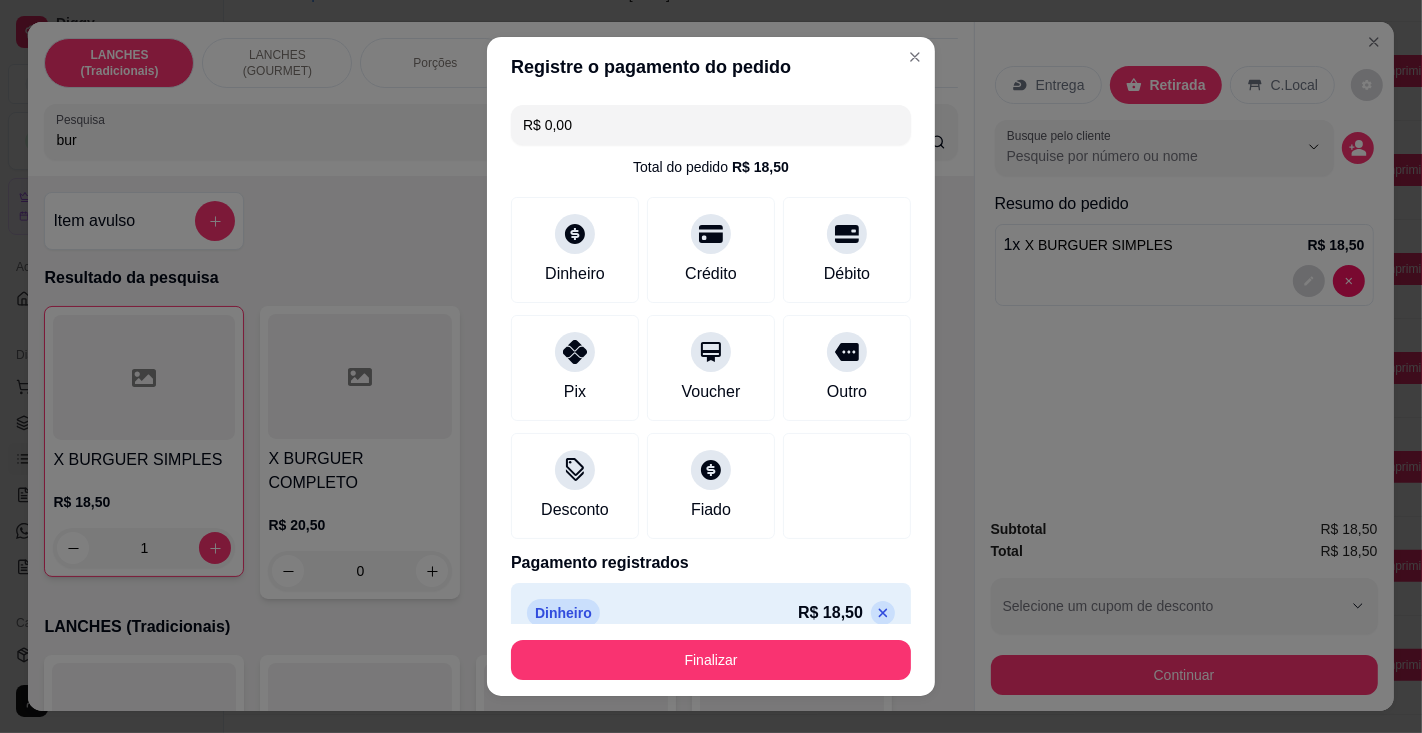 click on "Finalizar" at bounding box center [711, 660] 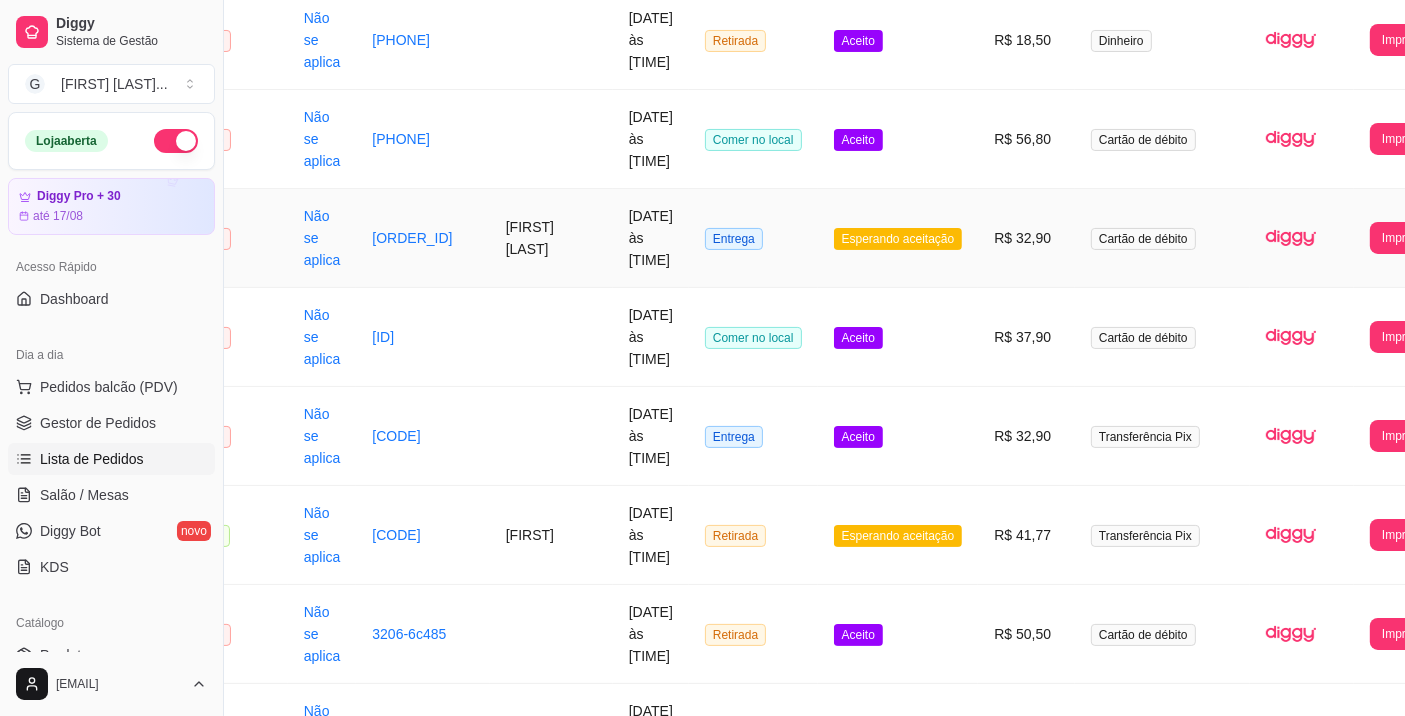 scroll, scrollTop: 0, scrollLeft: 77, axis: horizontal 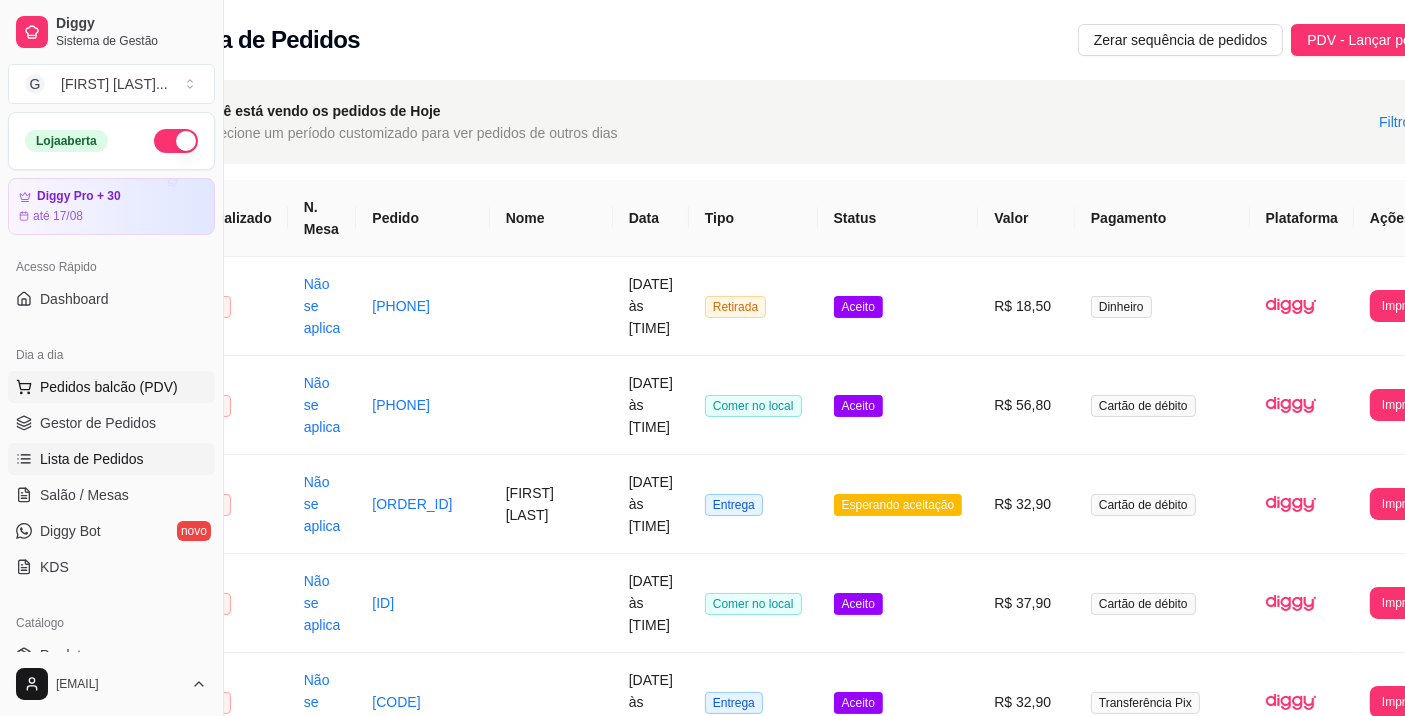 click on "Pedidos balcão (PDV)" at bounding box center (109, 387) 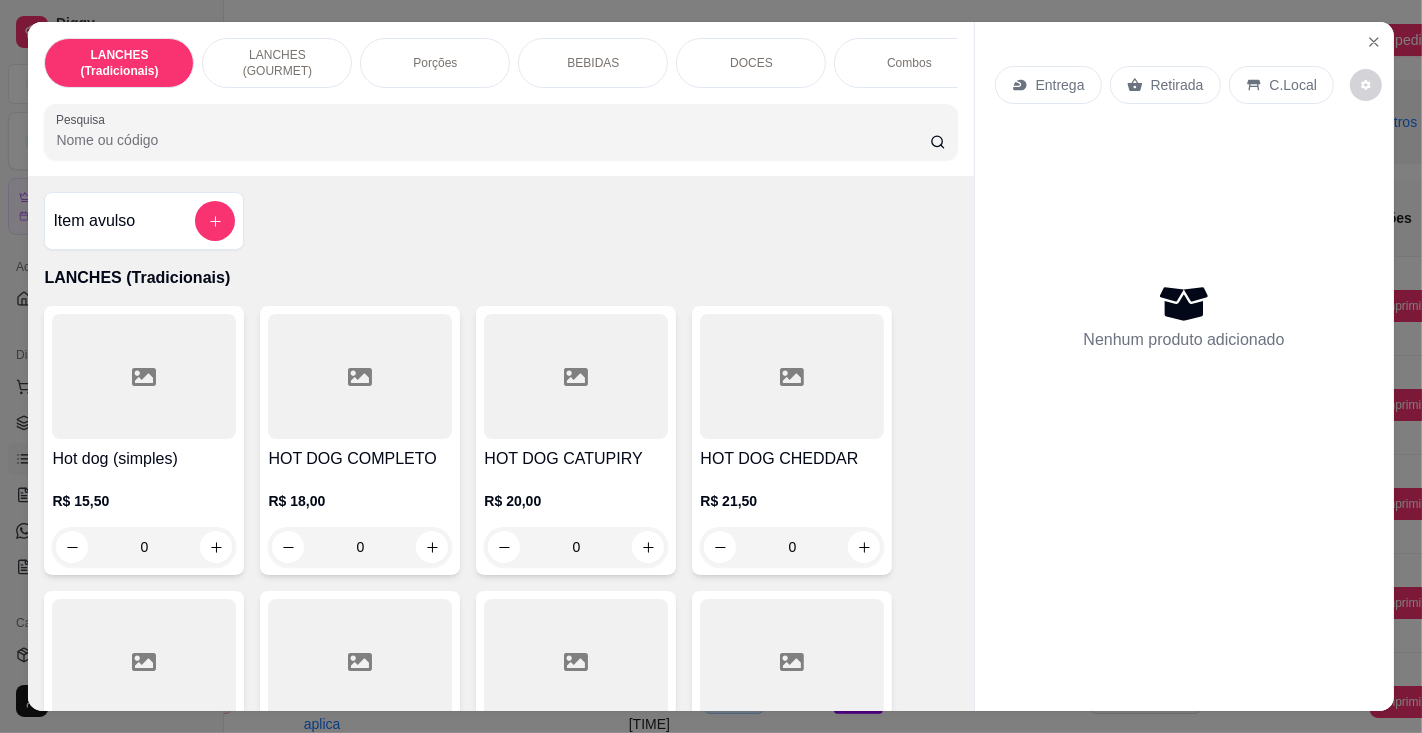 click on "Pesquisa" at bounding box center (492, 140) 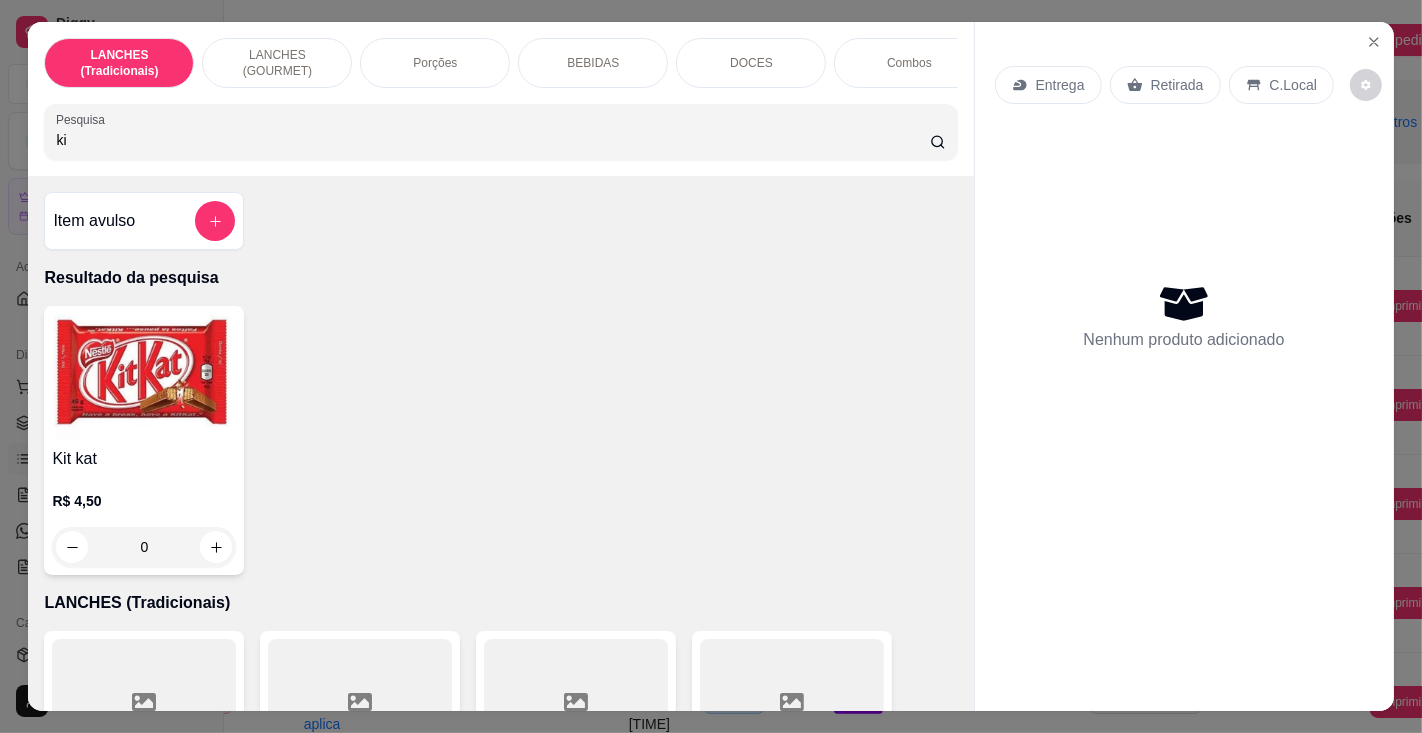 click on "Kit kat" at bounding box center (144, 459) 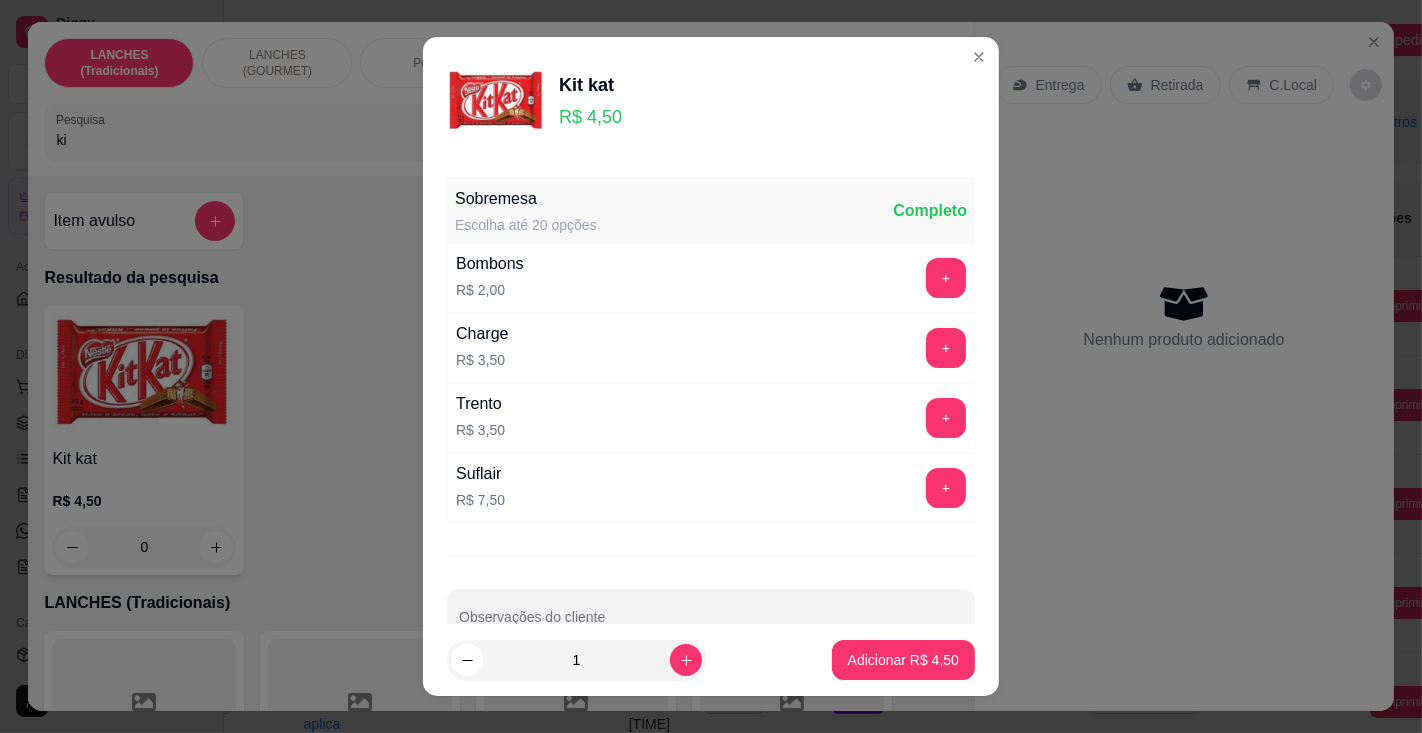 click on "Adicionar   R$ 4,50" at bounding box center [903, 660] 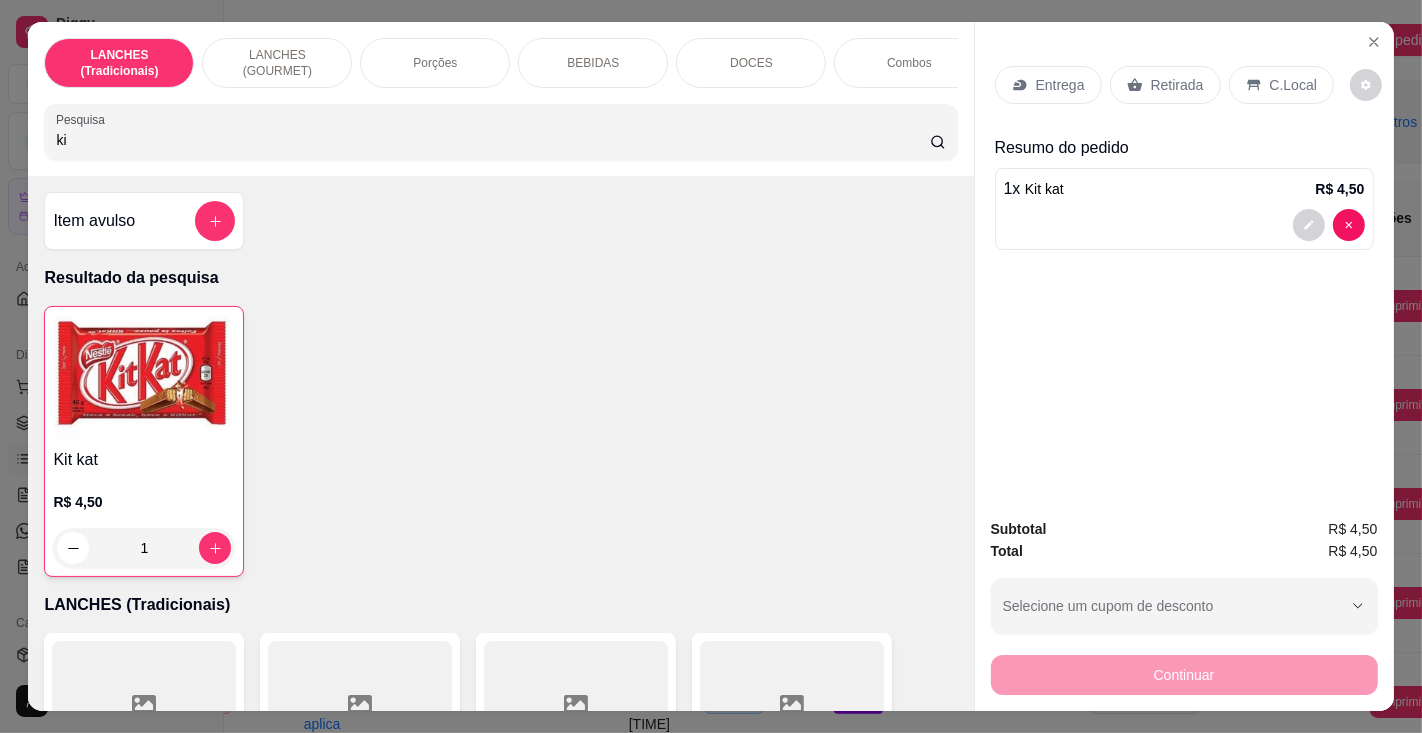 click on "Retirada" at bounding box center [1177, 85] 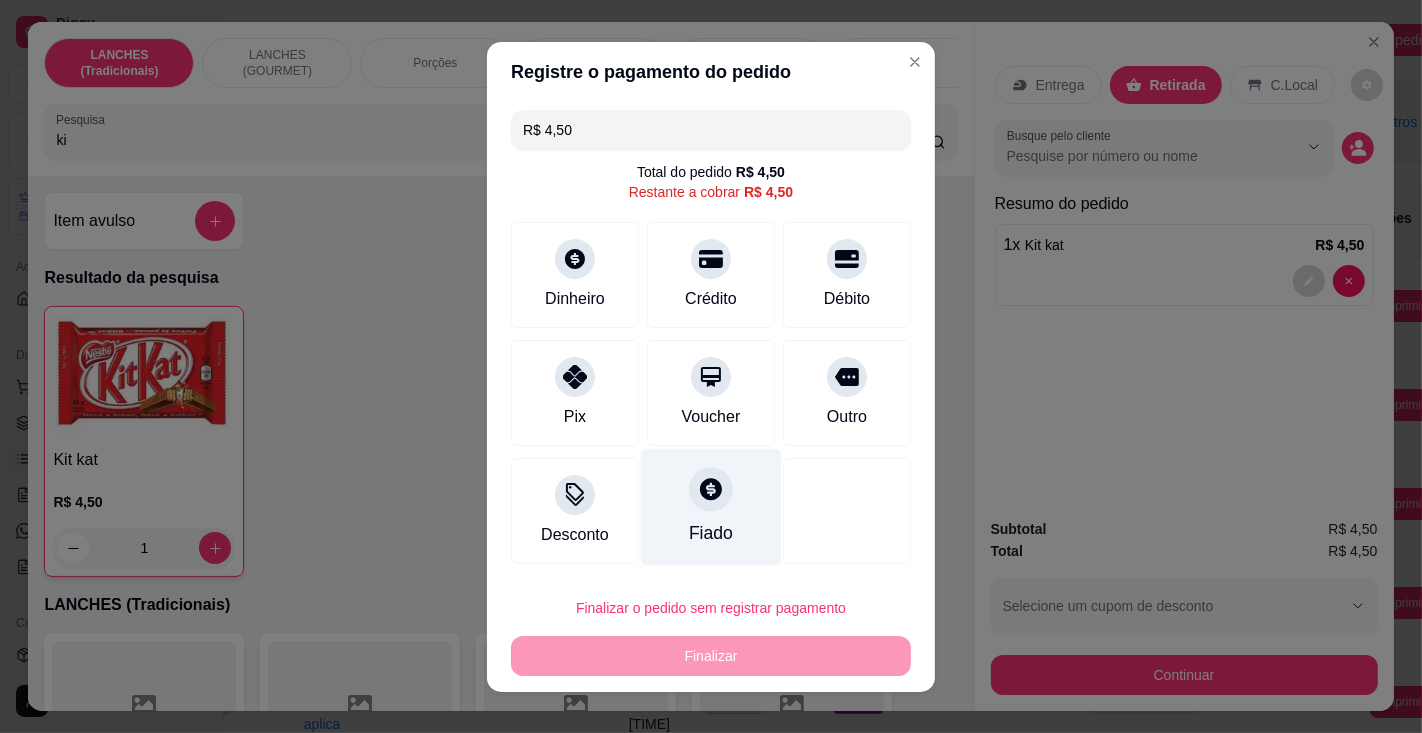 click on "Fiado" at bounding box center (711, 506) 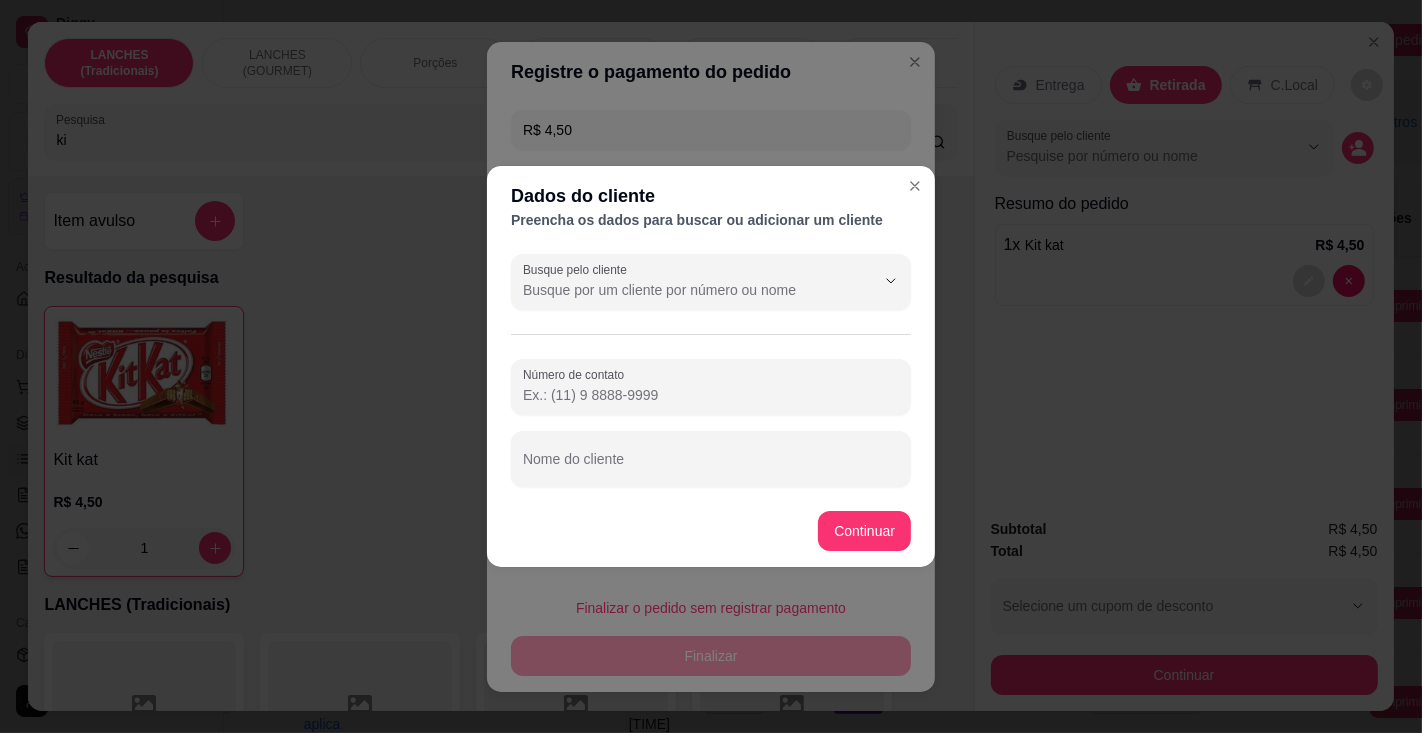 click on "Busque pelo cliente" at bounding box center [683, 290] 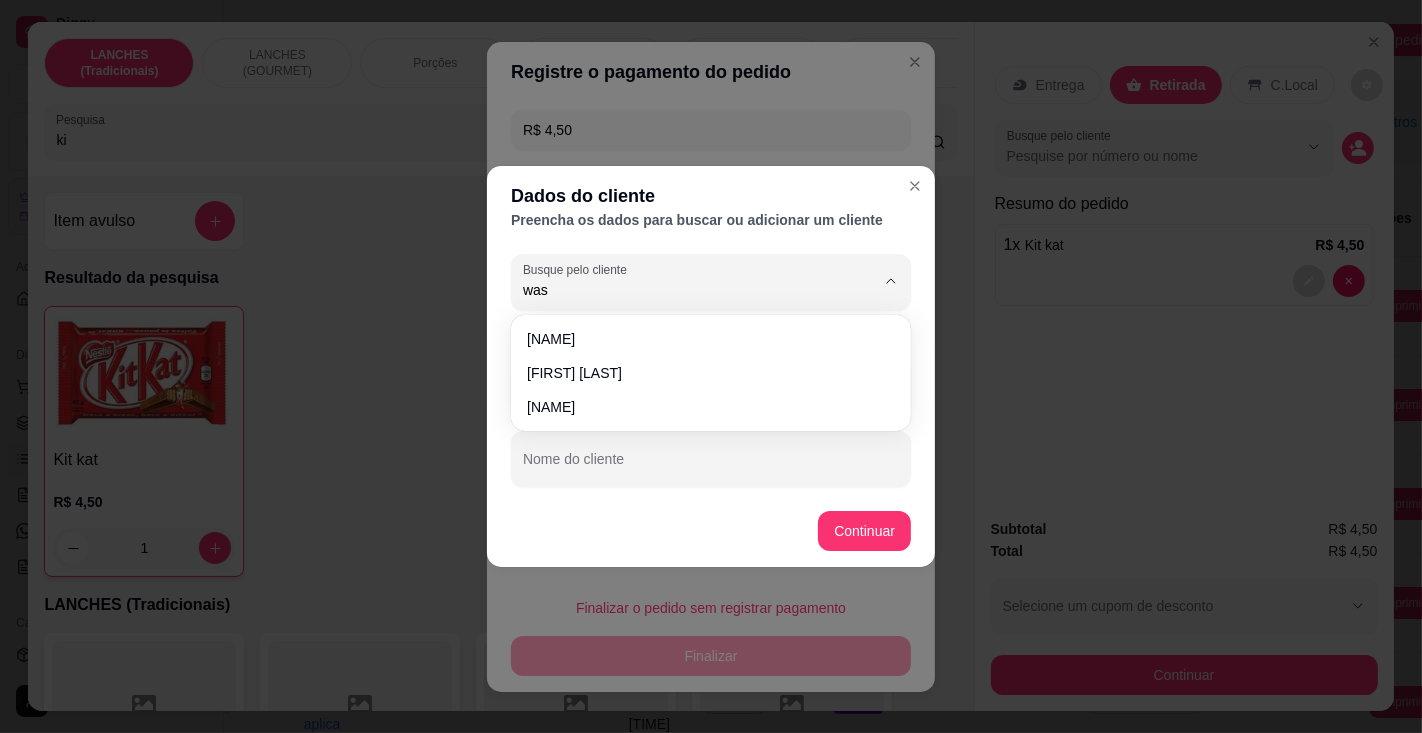 click on "[FIRST] [LAST]" at bounding box center (701, 373) 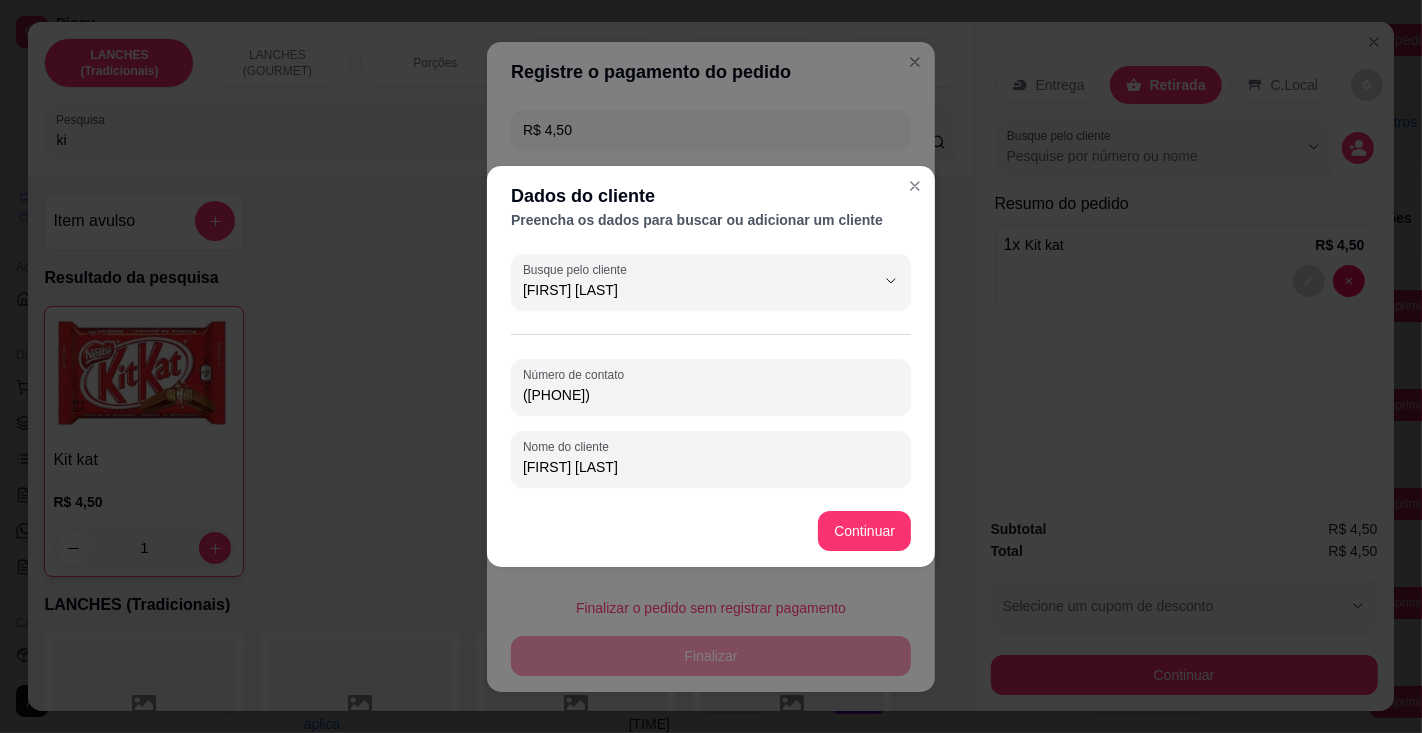 click on "R$ 4,50 Total do pedido   R$ 4,50 Restante a cobrar   R$ 4,50 Dinheiro Crédito Débito Pix Voucher Outro Desconto Fiado" at bounding box center [711, 337] 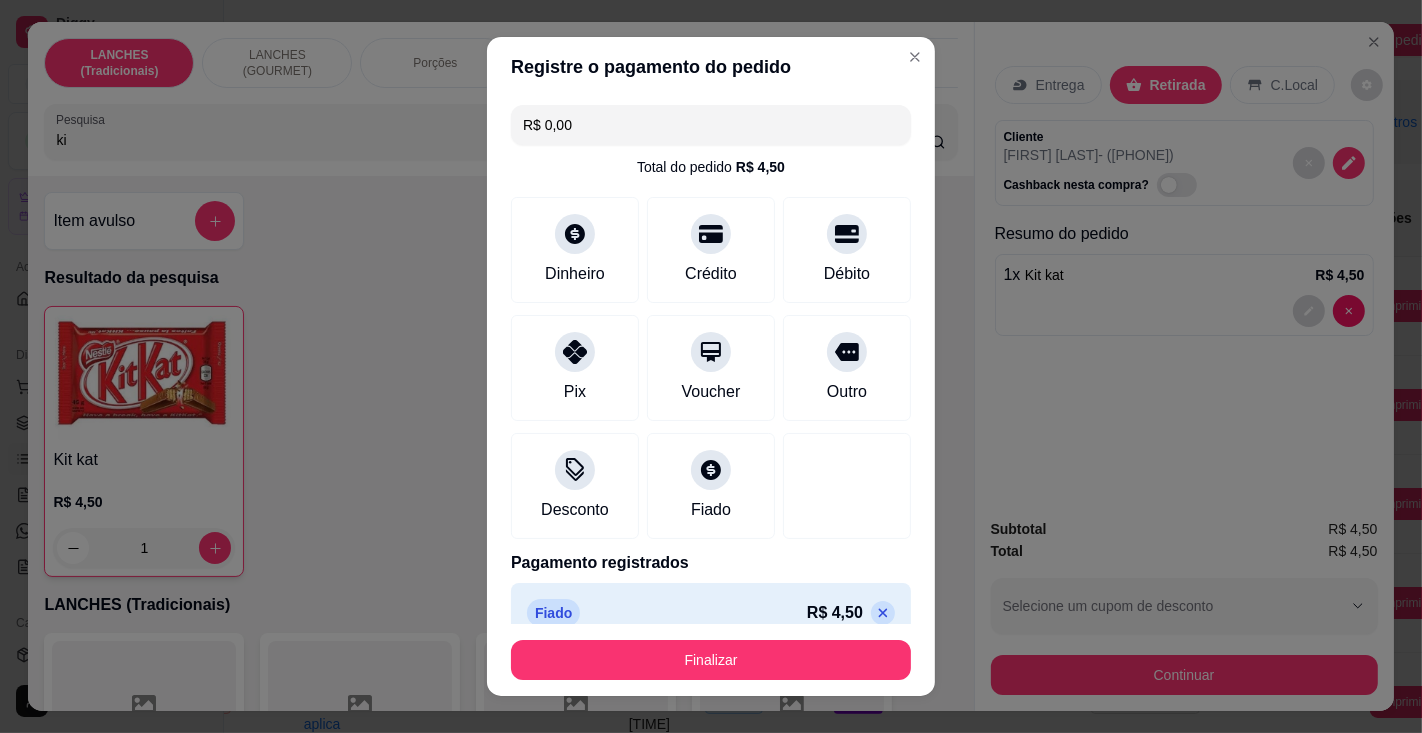 click on "Finalizar" at bounding box center (711, 660) 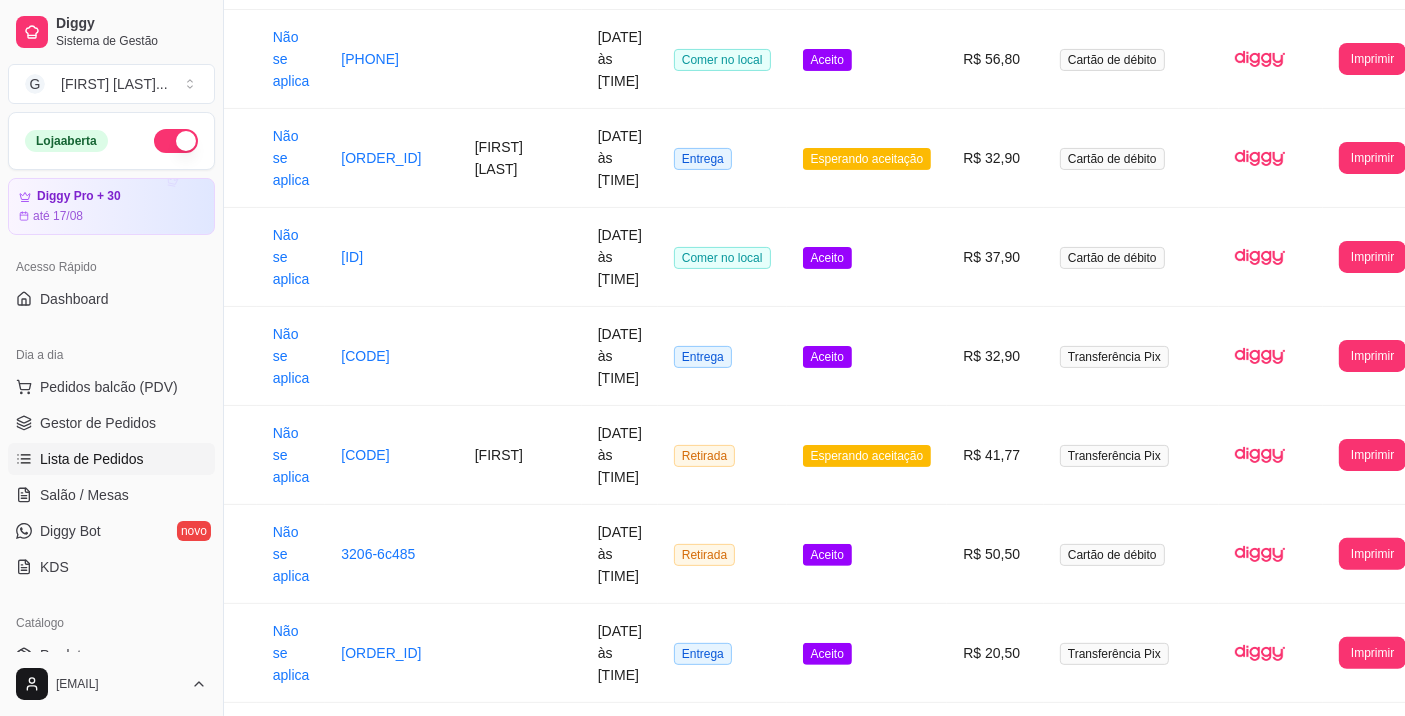 scroll, scrollTop: 0, scrollLeft: 108, axis: horizontal 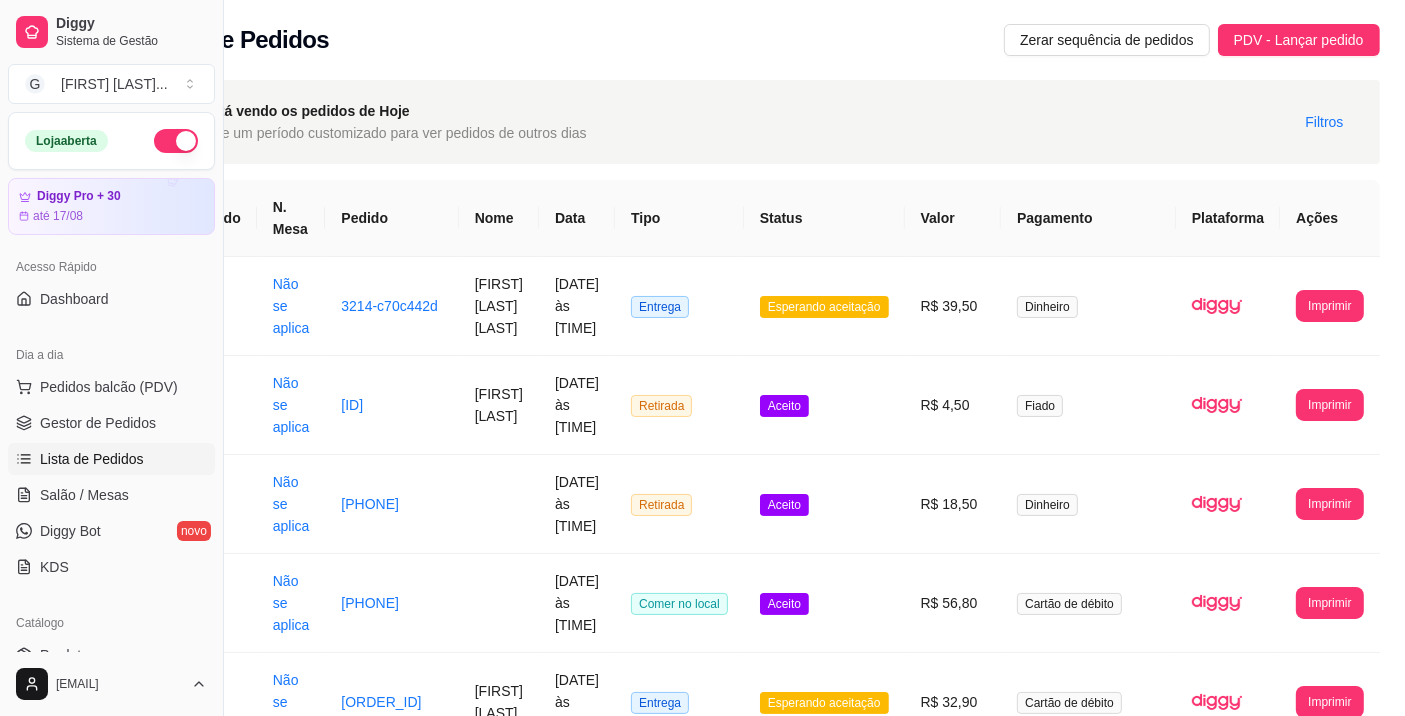 click on "Imprimir" at bounding box center [1329, 306] 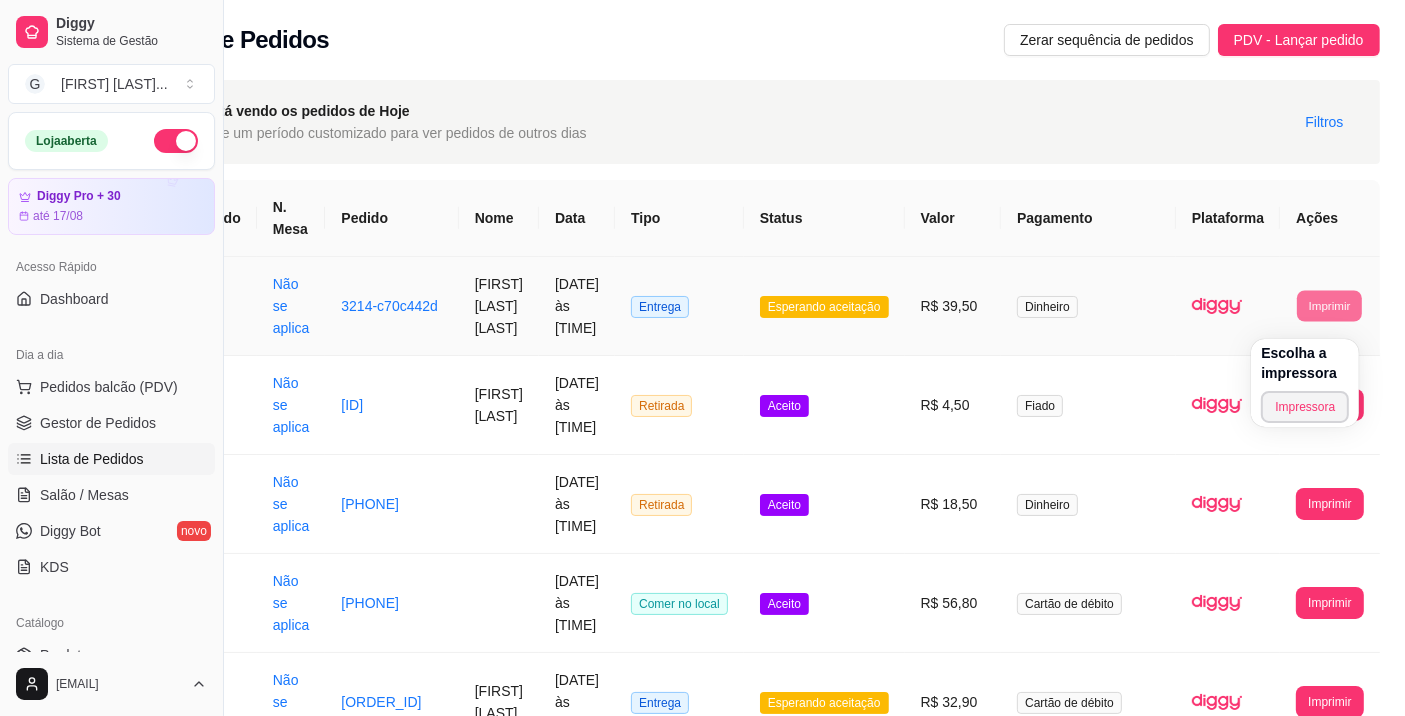 click on "Impressora" at bounding box center (1305, 407) 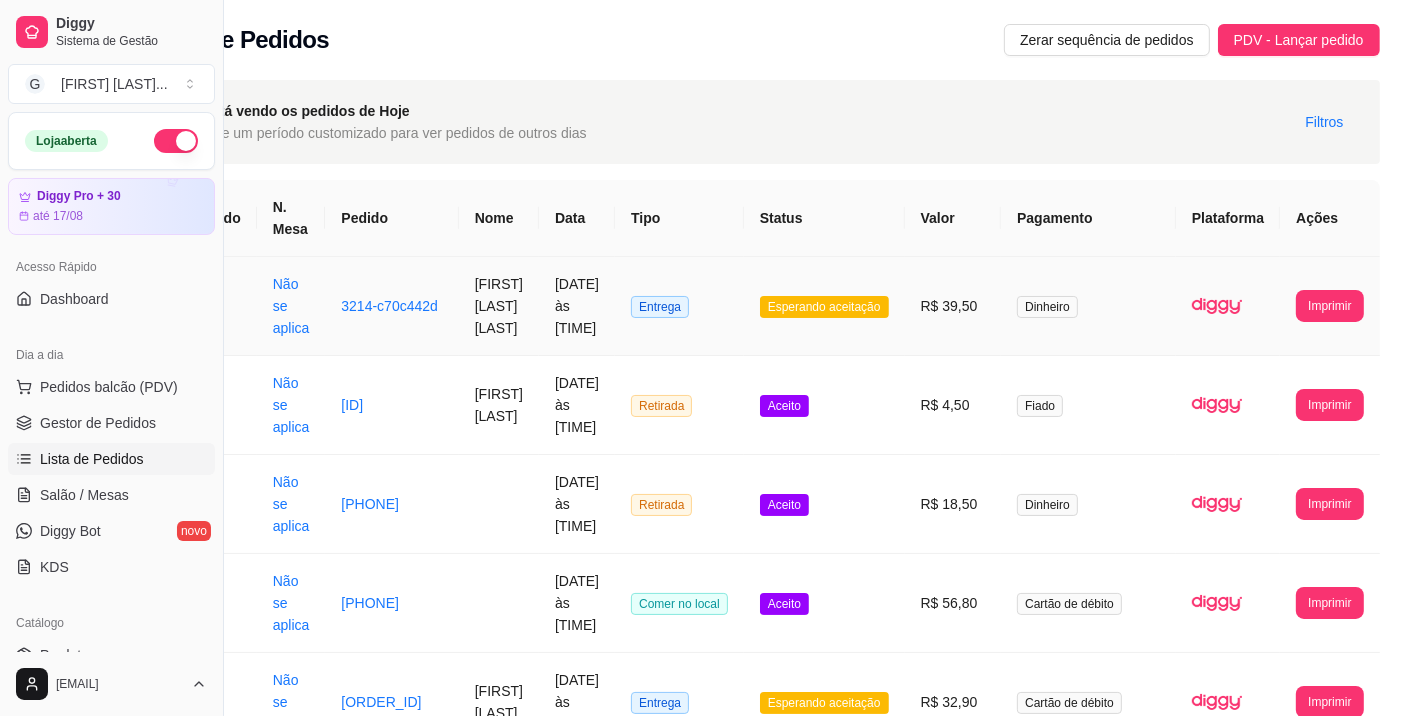 click on "R$ 39,50" at bounding box center (953, 306) 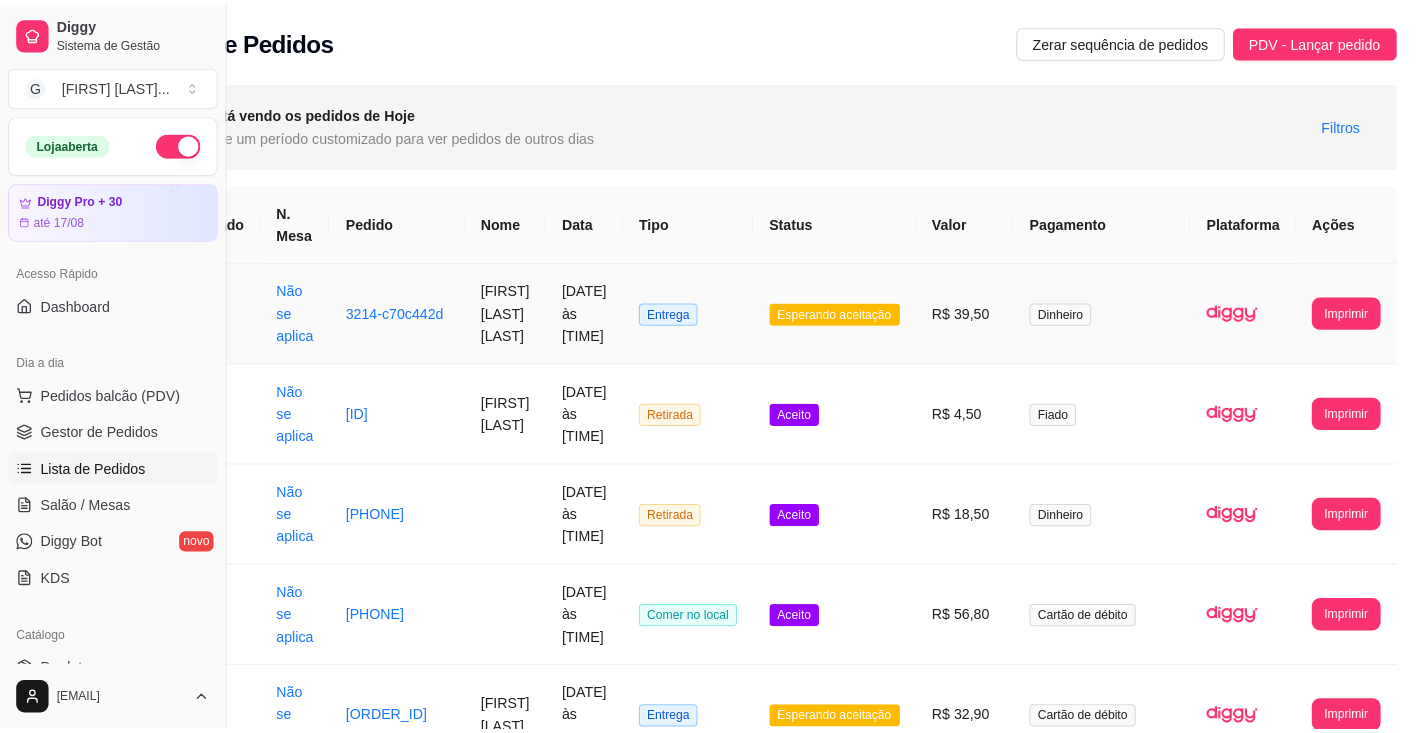 scroll, scrollTop: 0, scrollLeft: 91, axis: horizontal 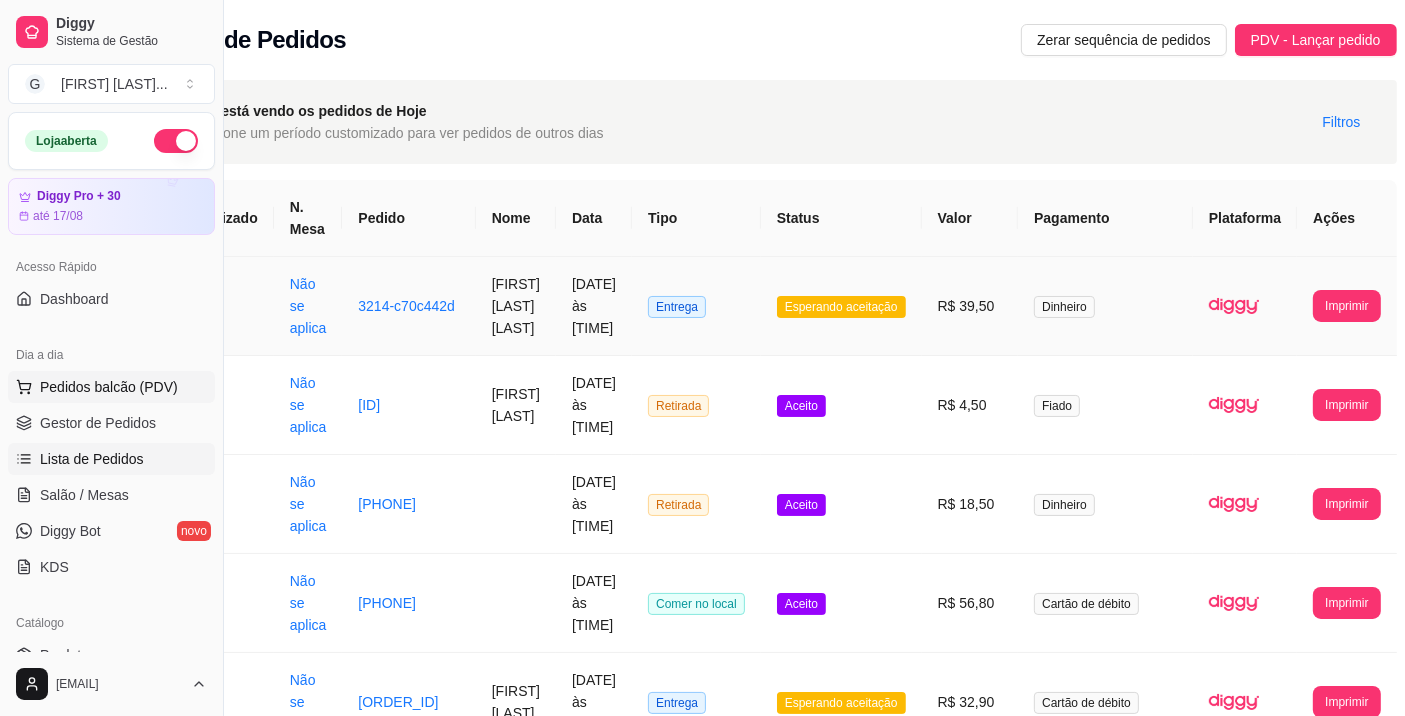 click on "Pedidos balcão (PDV)" at bounding box center [109, 387] 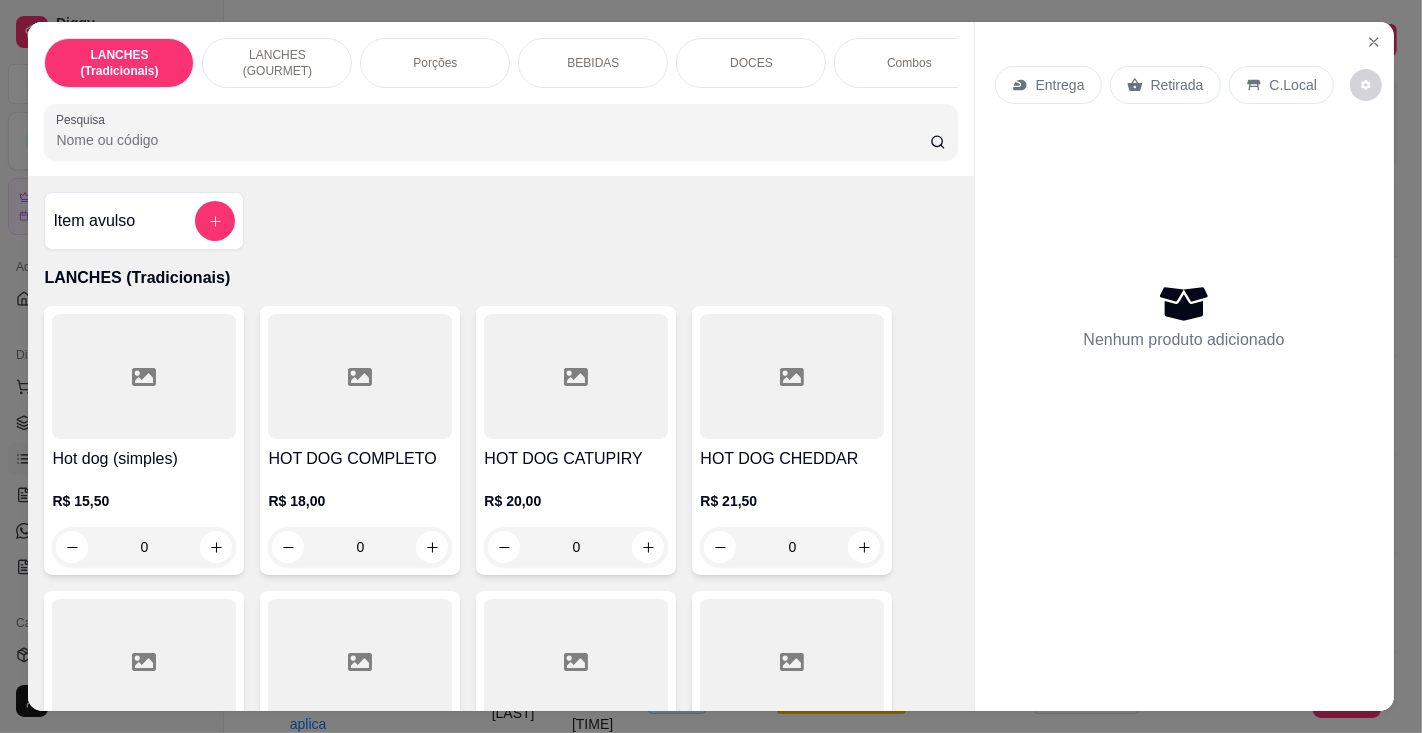 click at bounding box center [500, 132] 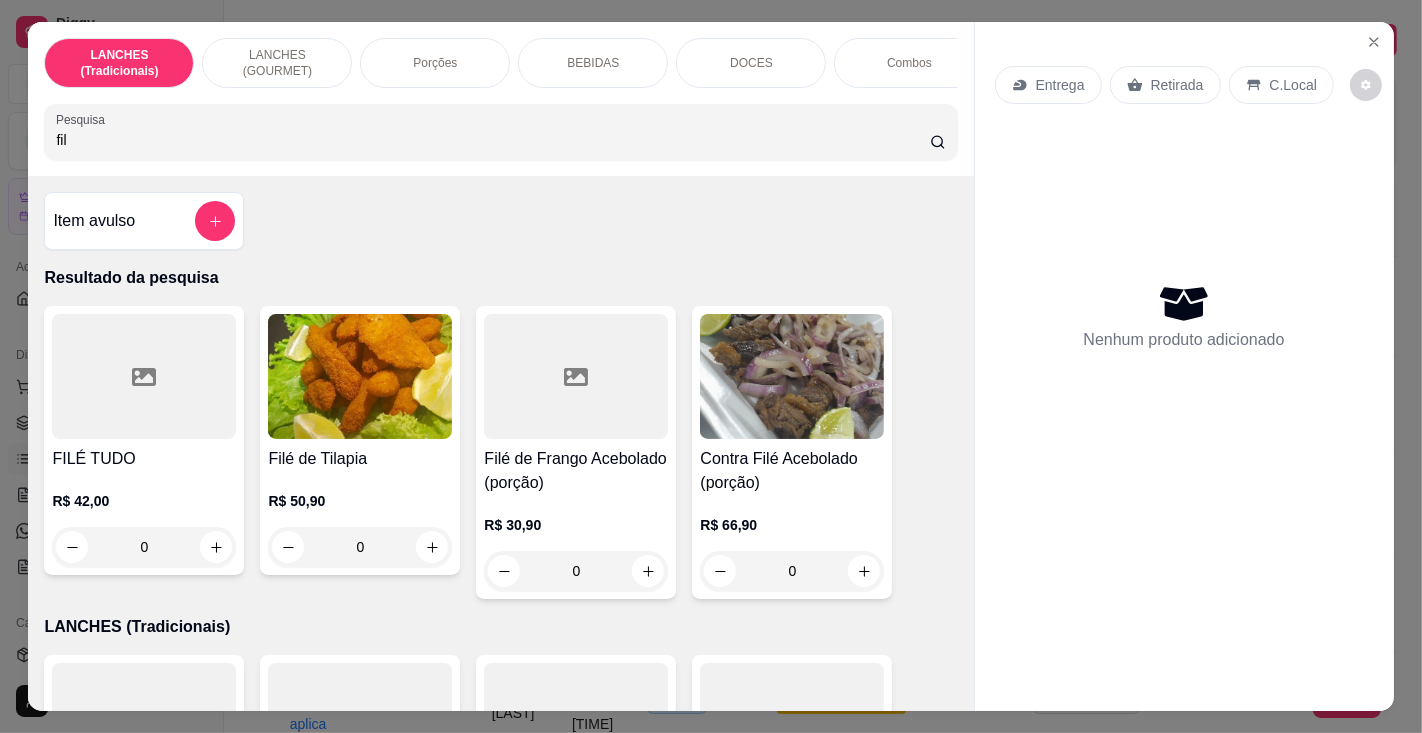 click on "FILÉ TUDO" at bounding box center [144, 459] 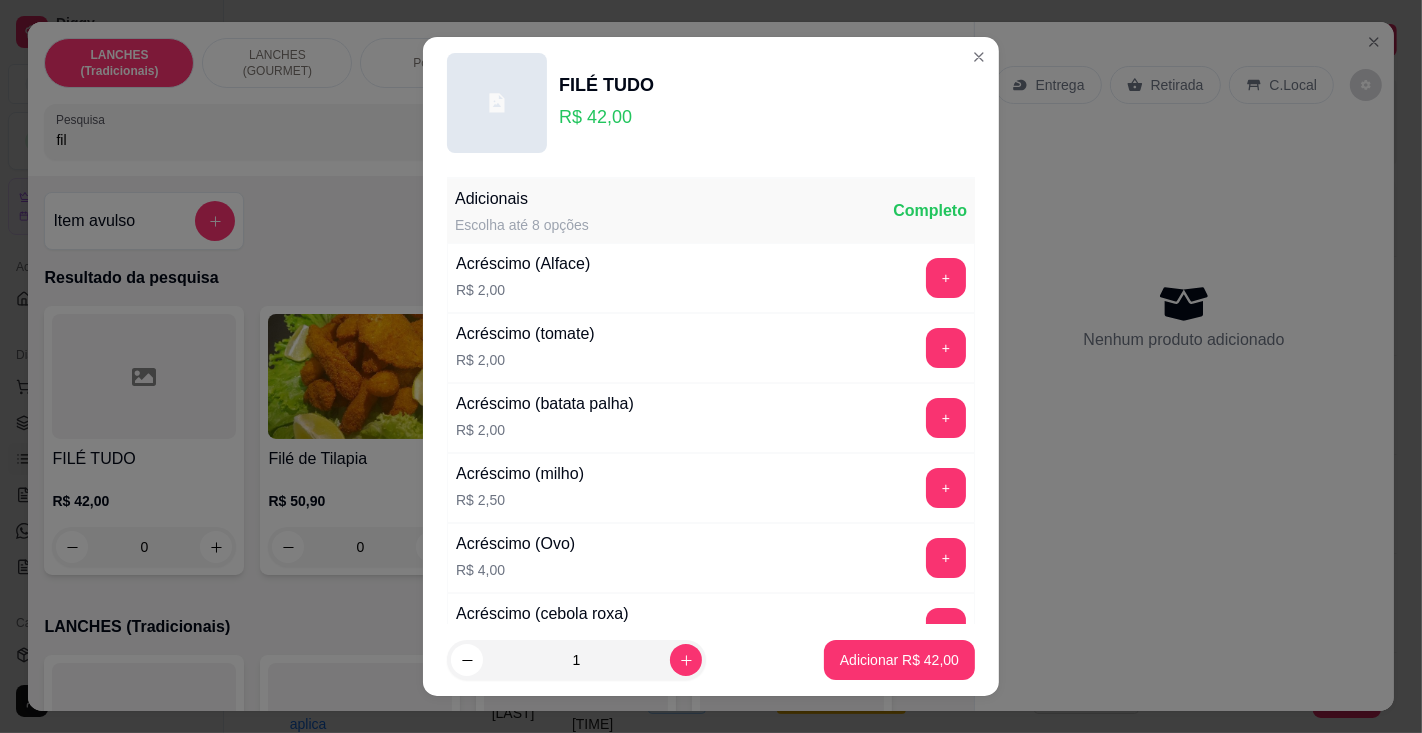 click on "Adicionar   R$ 42,00" at bounding box center [899, 660] 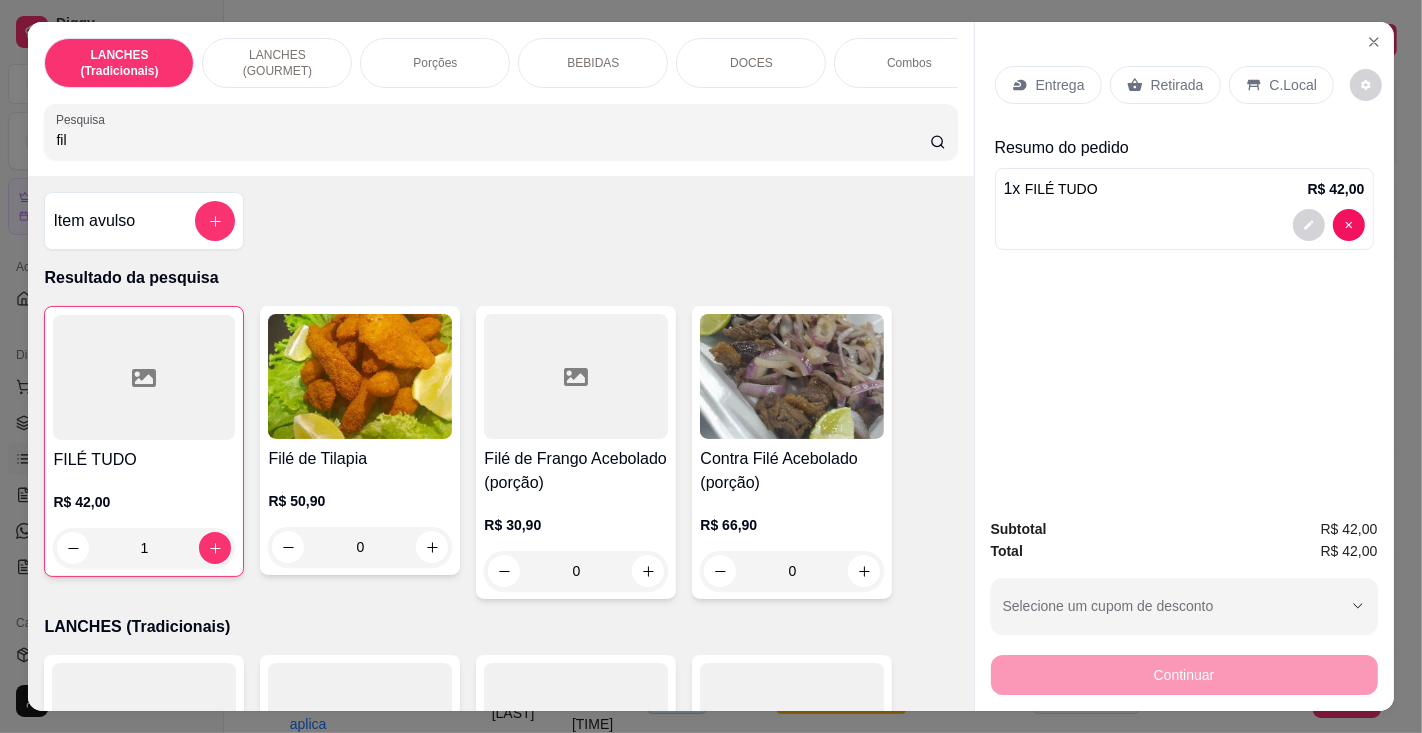 click on "fil" at bounding box center [492, 140] 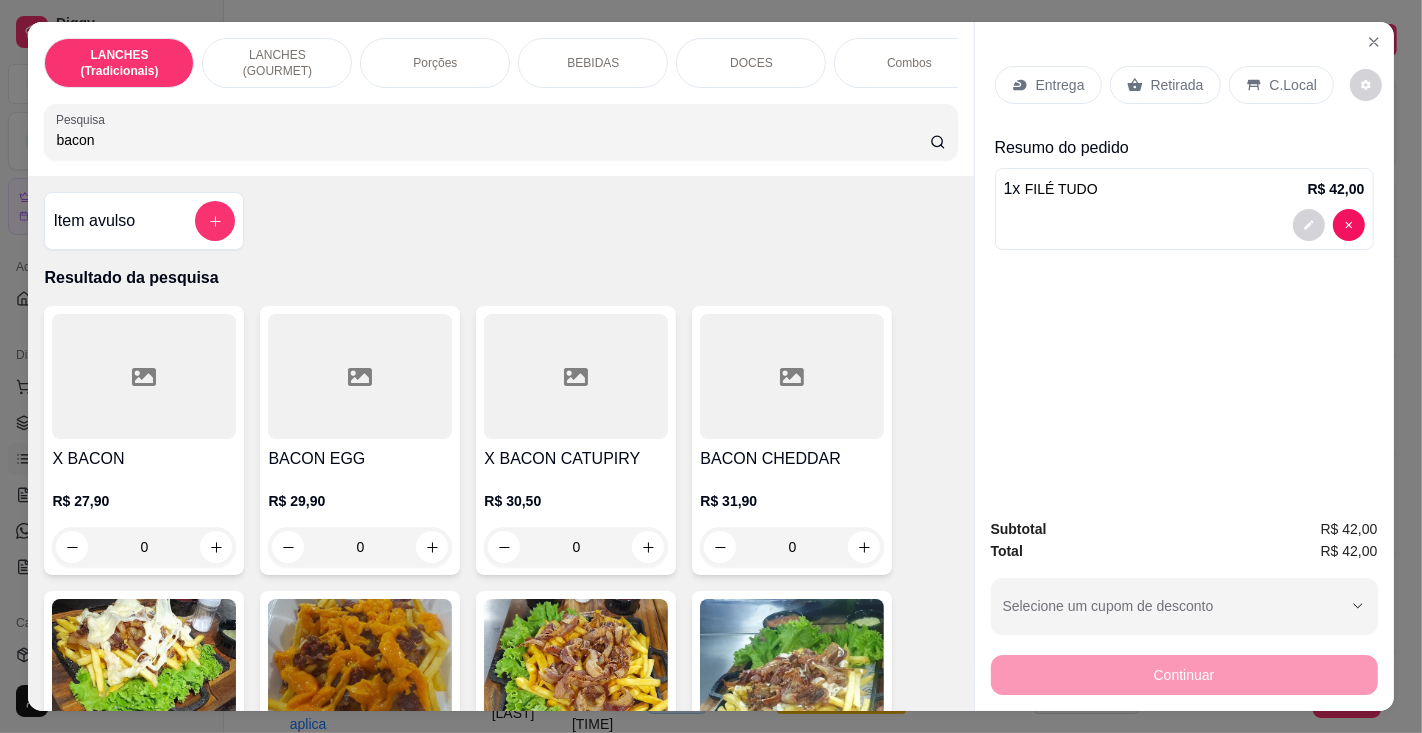 click on "X BACON" at bounding box center (144, 459) 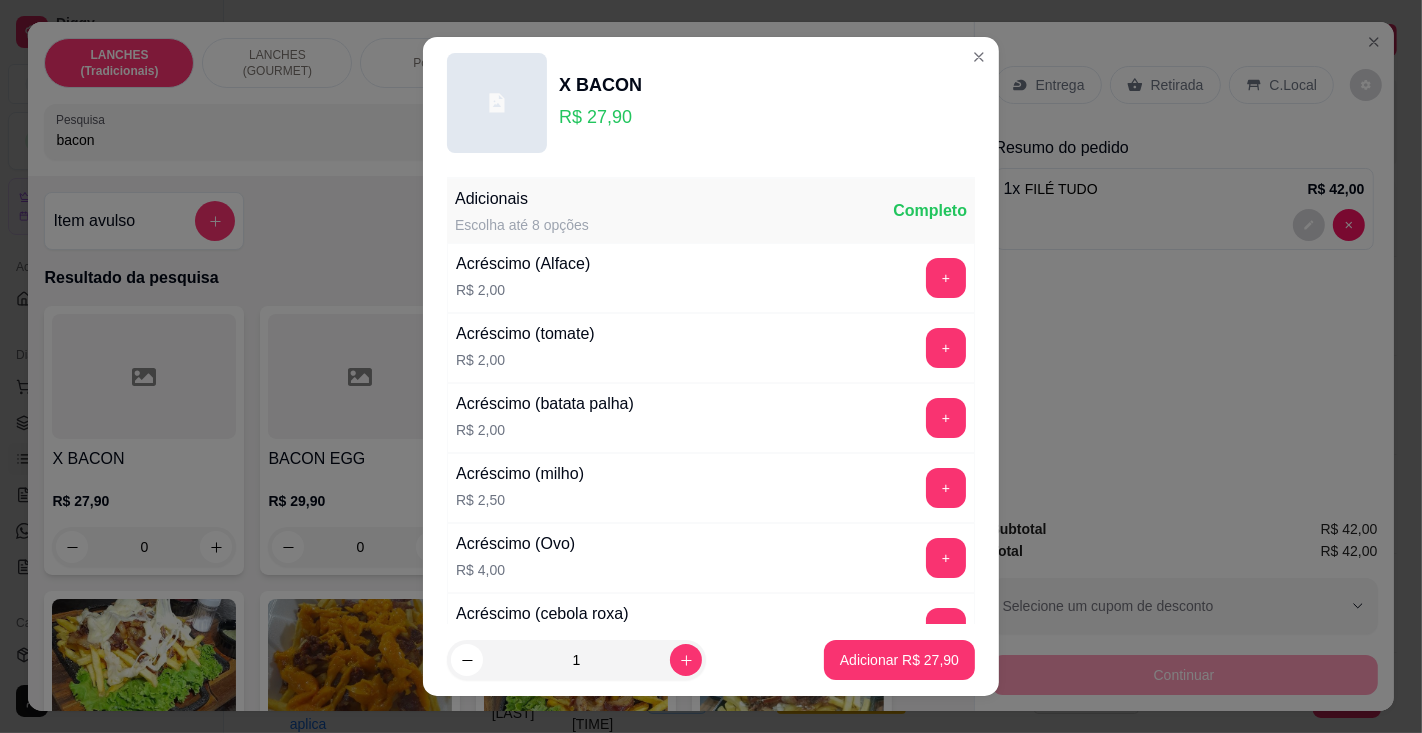 click on "Adicionar   R$ 27,90" at bounding box center [899, 660] 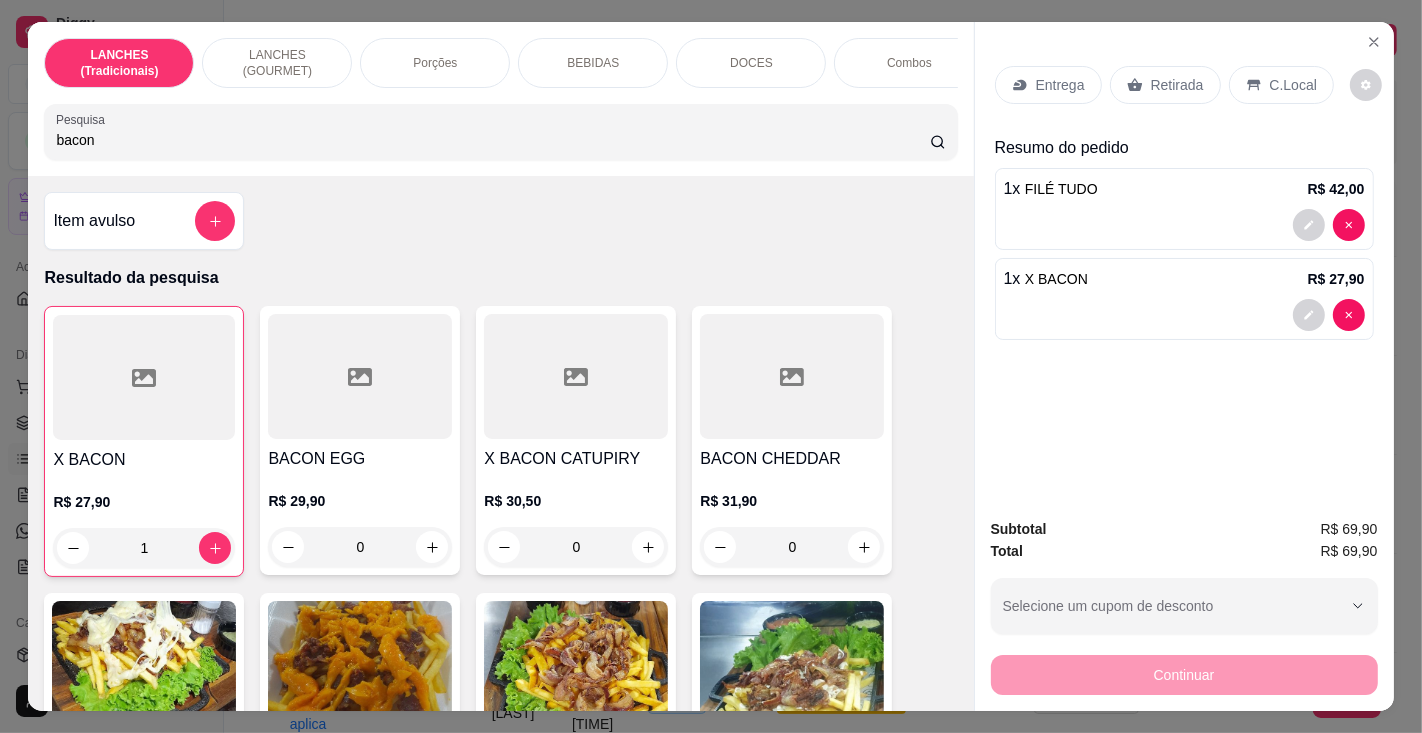 click on "BEBIDAS" at bounding box center [593, 63] 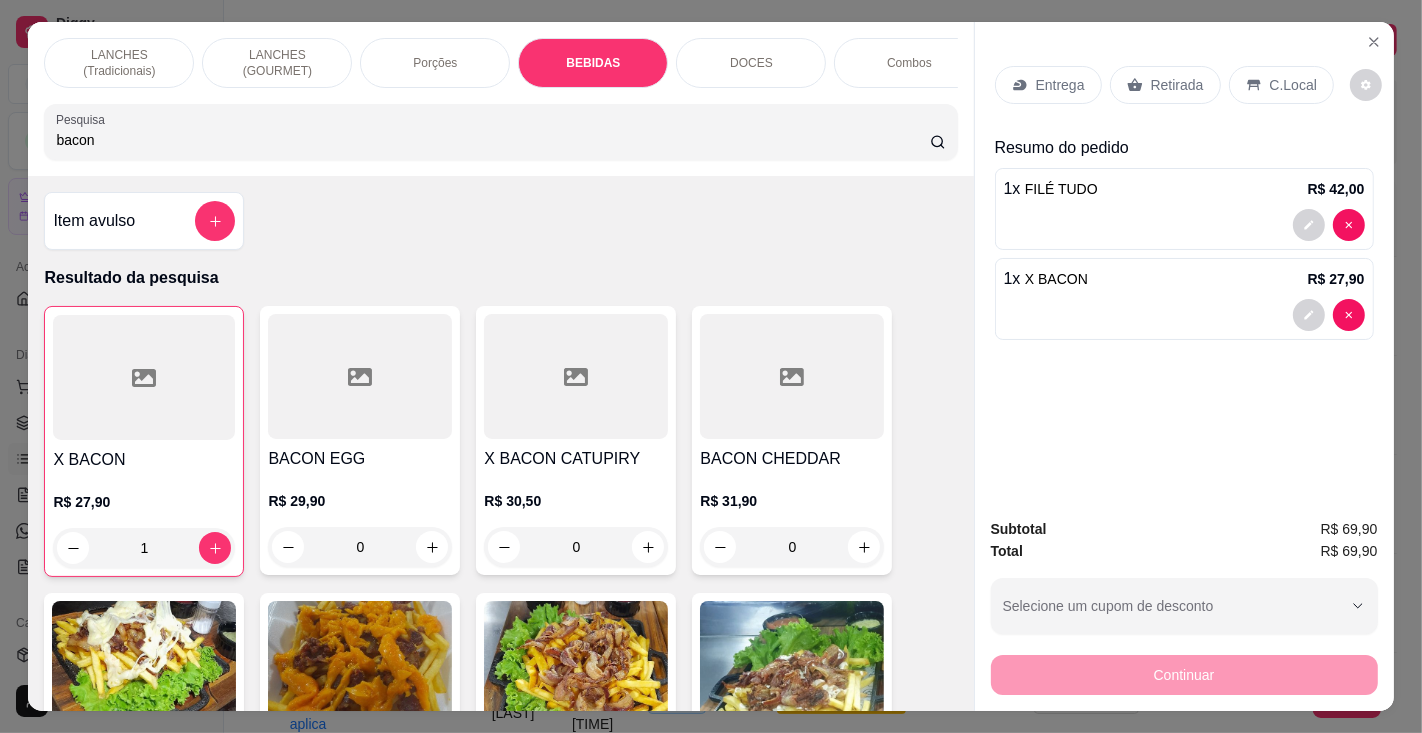 scroll, scrollTop: 6666, scrollLeft: 0, axis: vertical 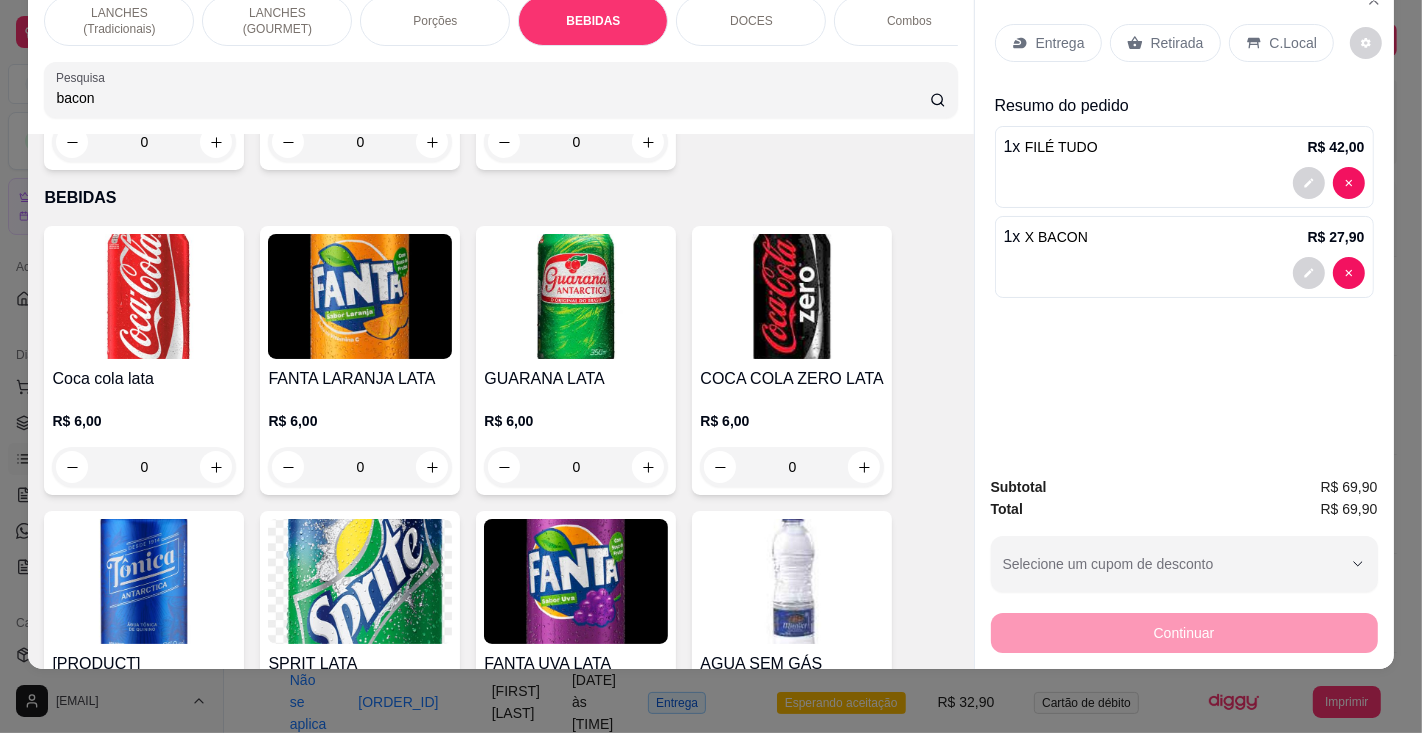 click 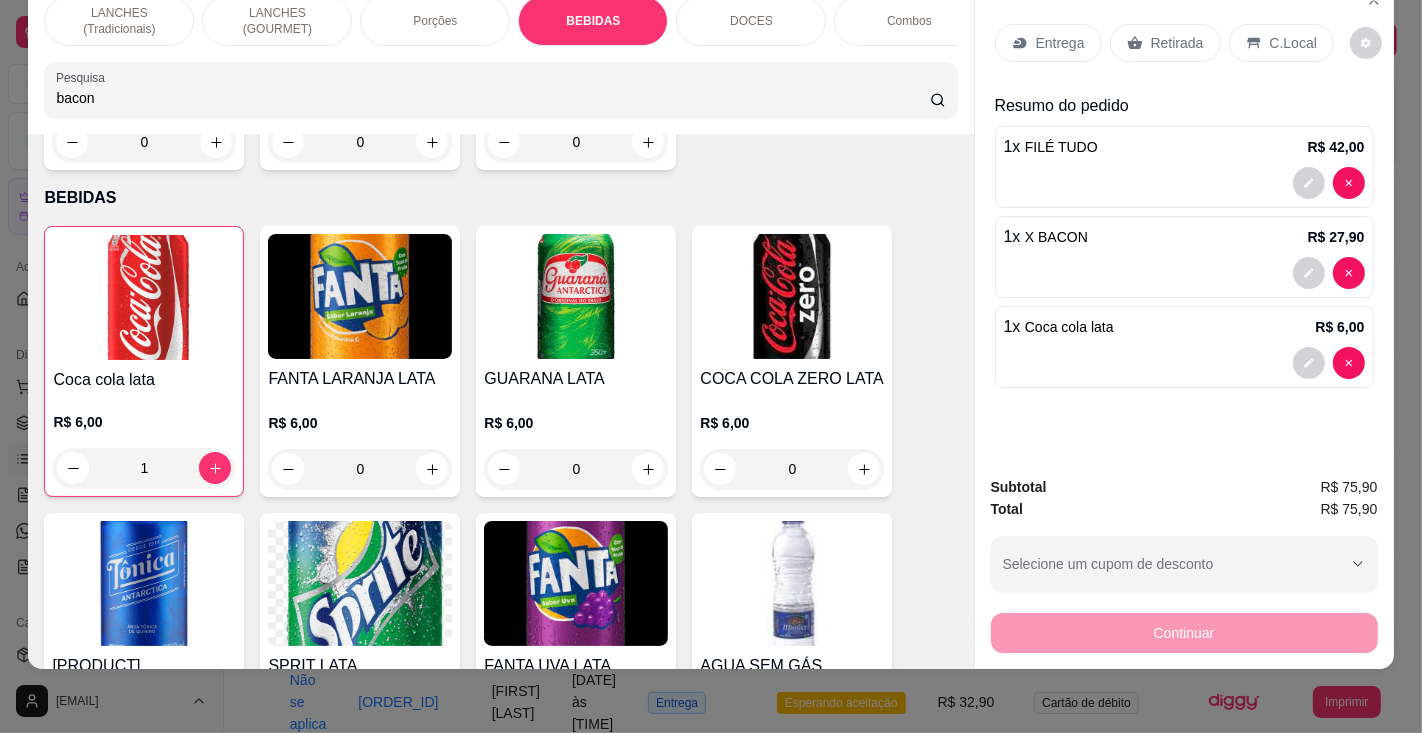 click 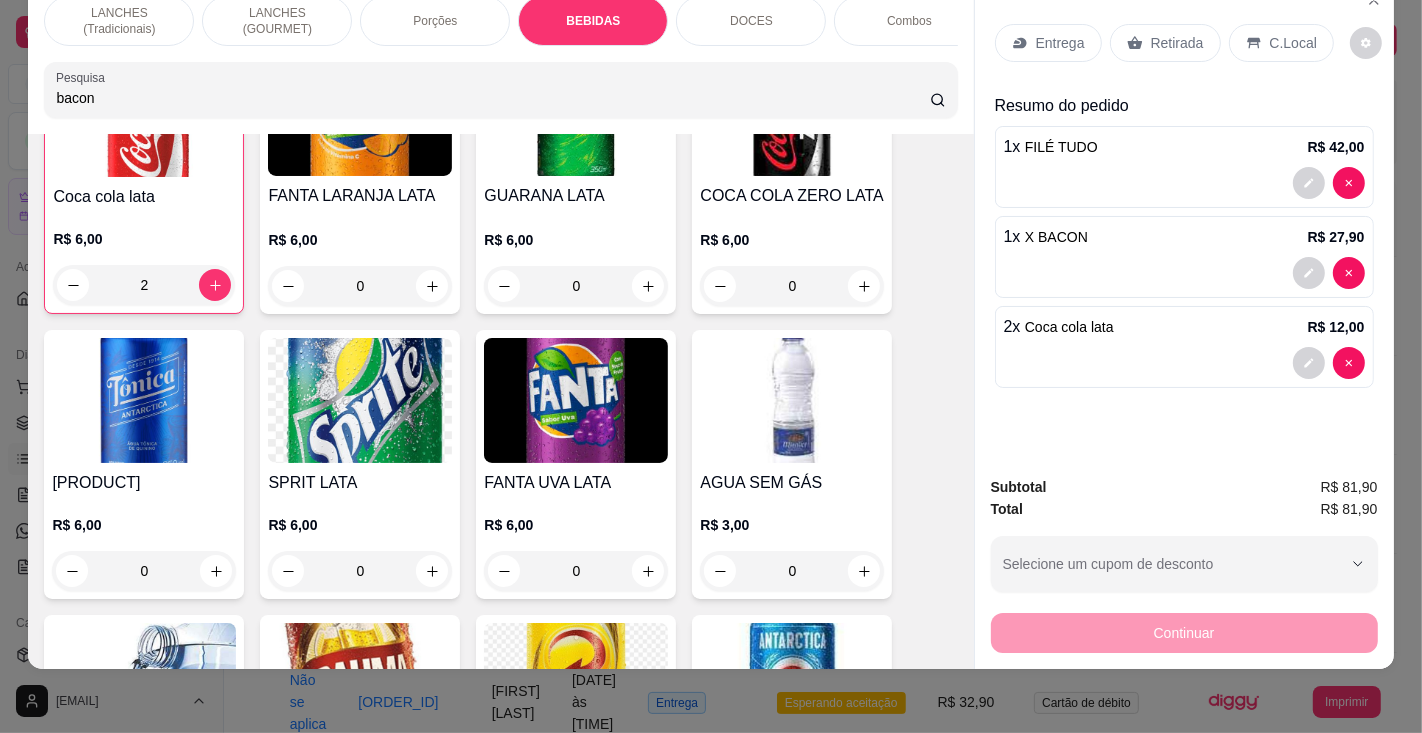 scroll, scrollTop: 7114, scrollLeft: 0, axis: vertical 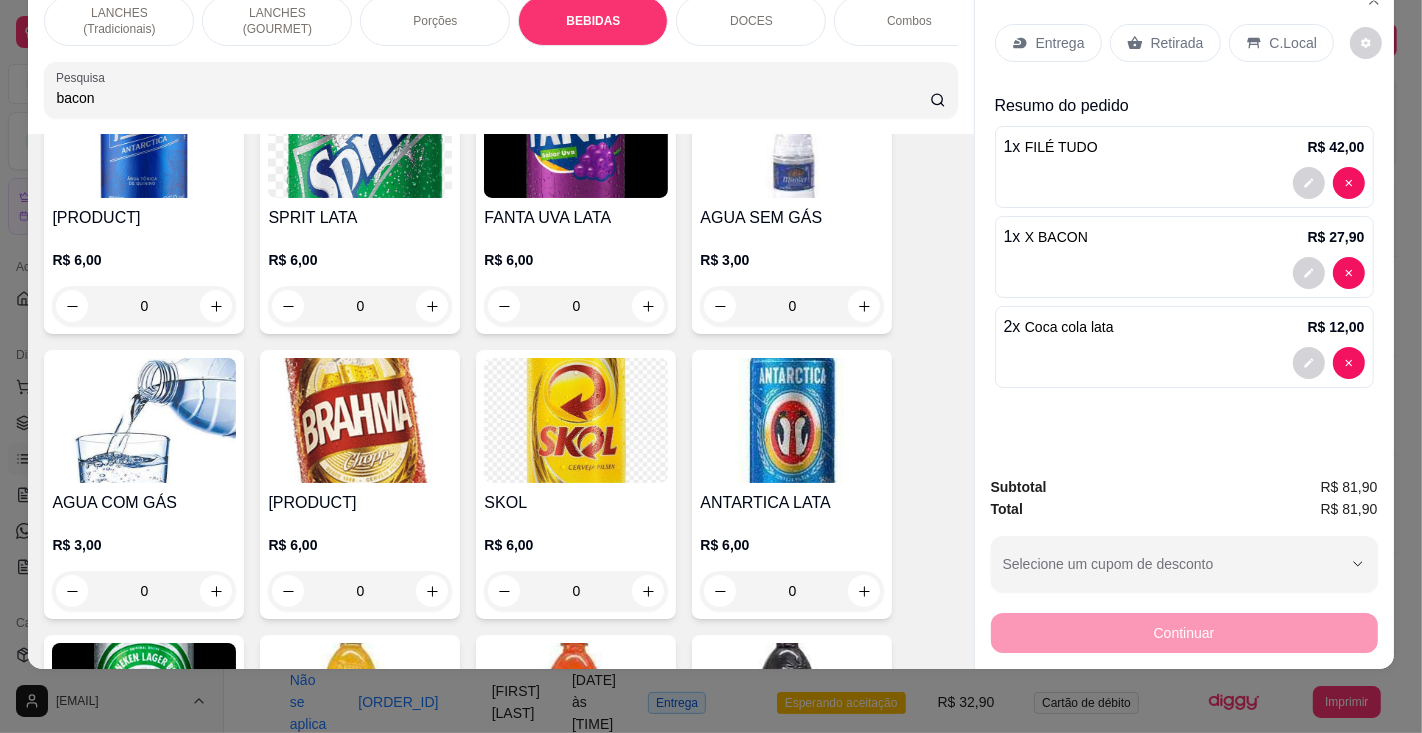 click 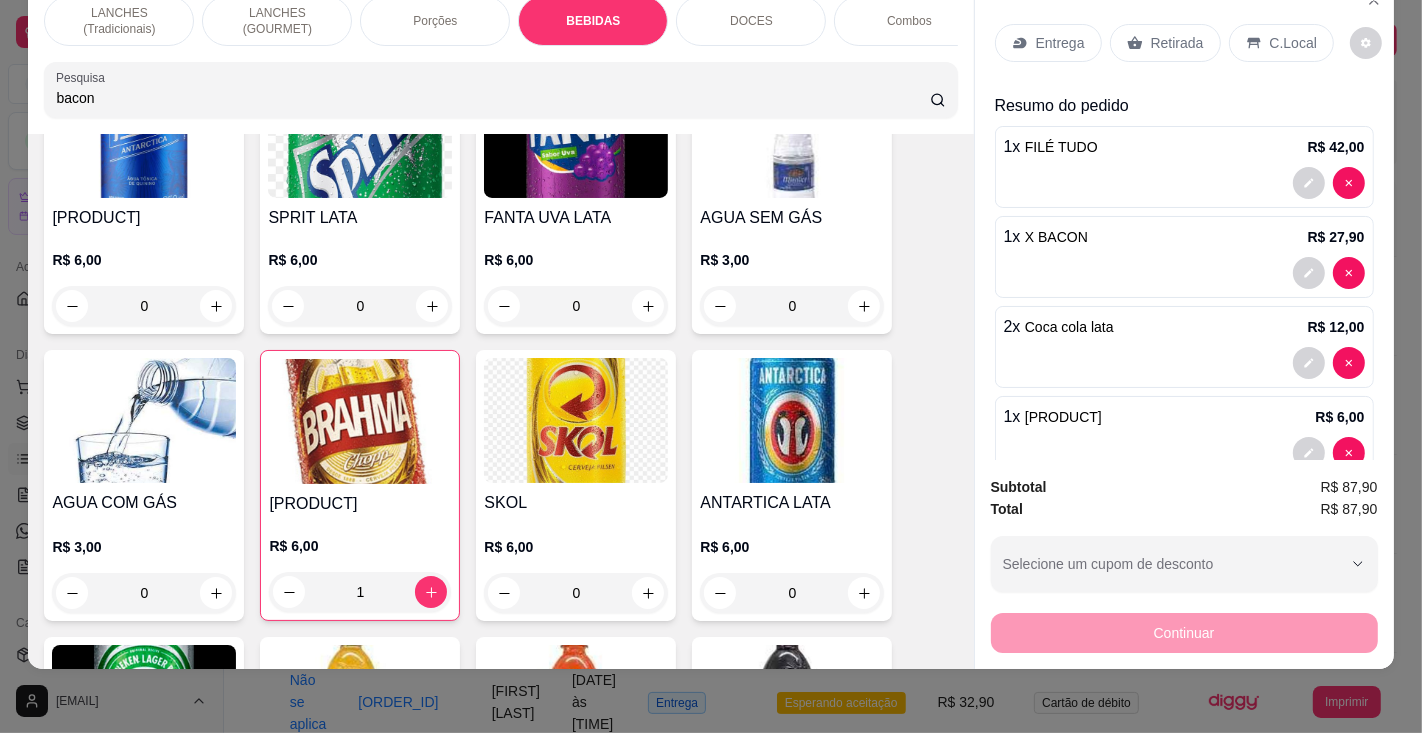 click 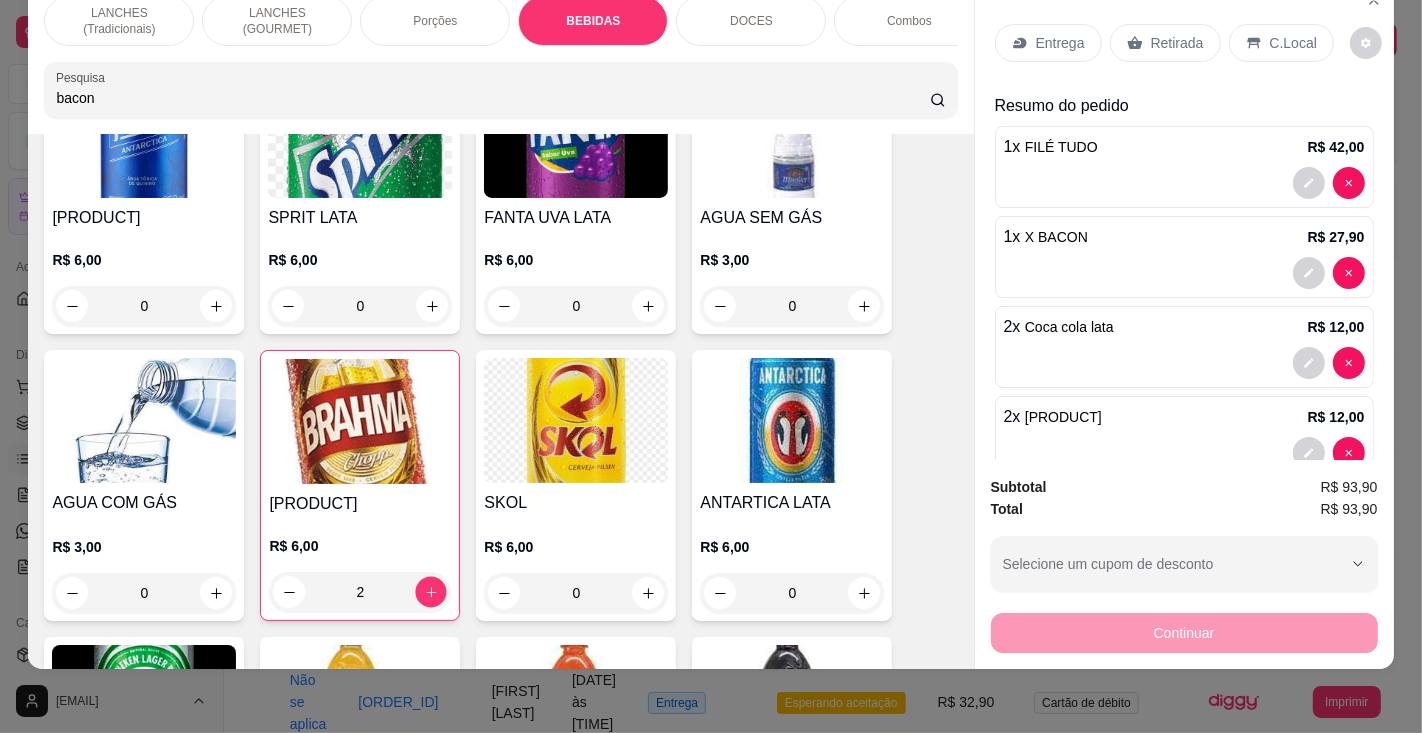 click 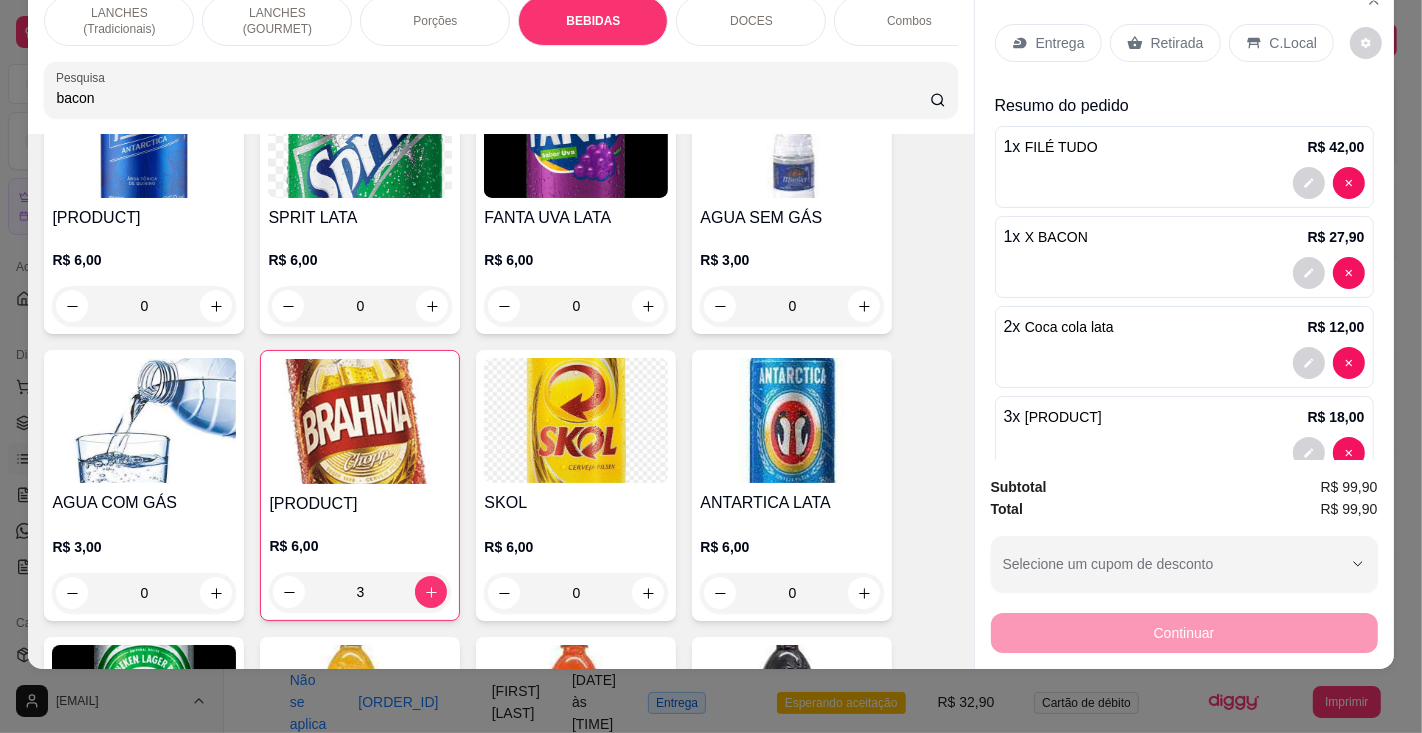 click on "Retirada" at bounding box center (1177, 43) 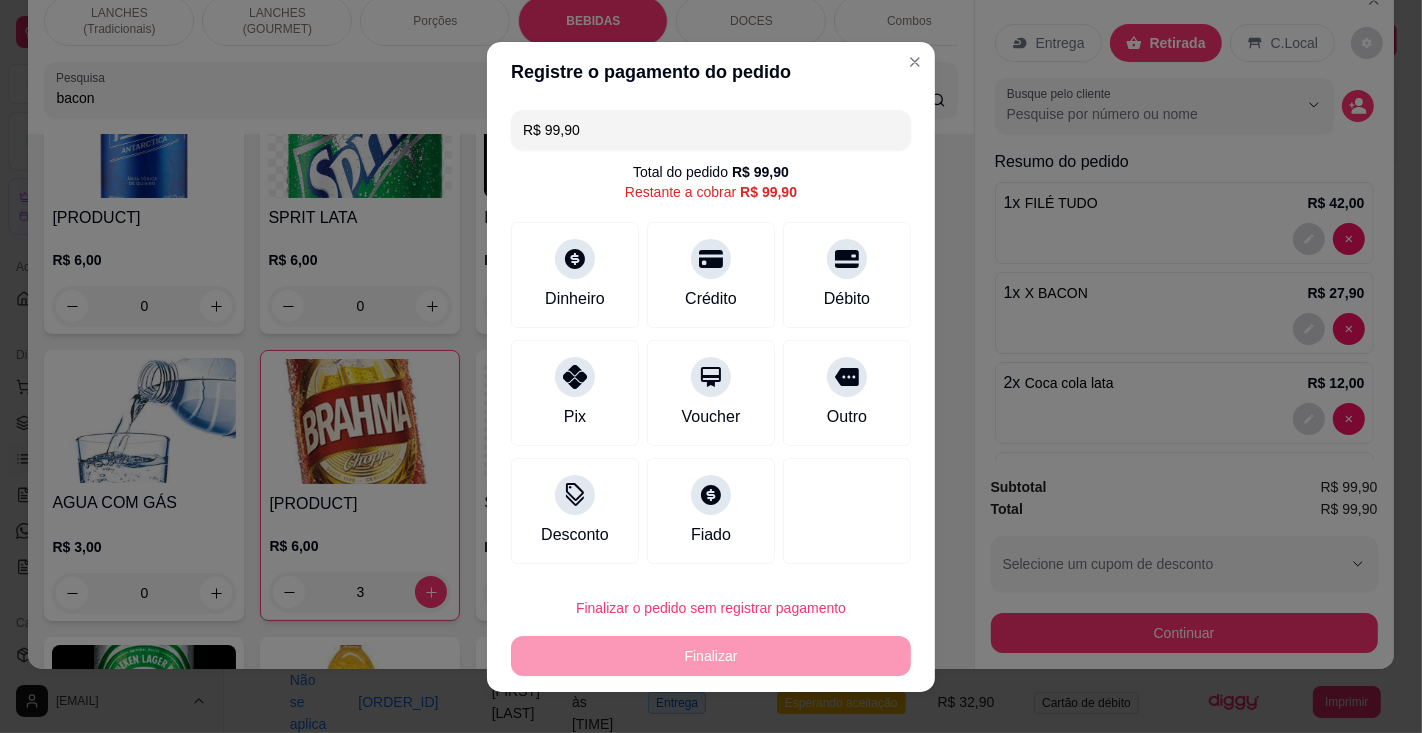 click on "R$ 99,90" at bounding box center [711, 130] 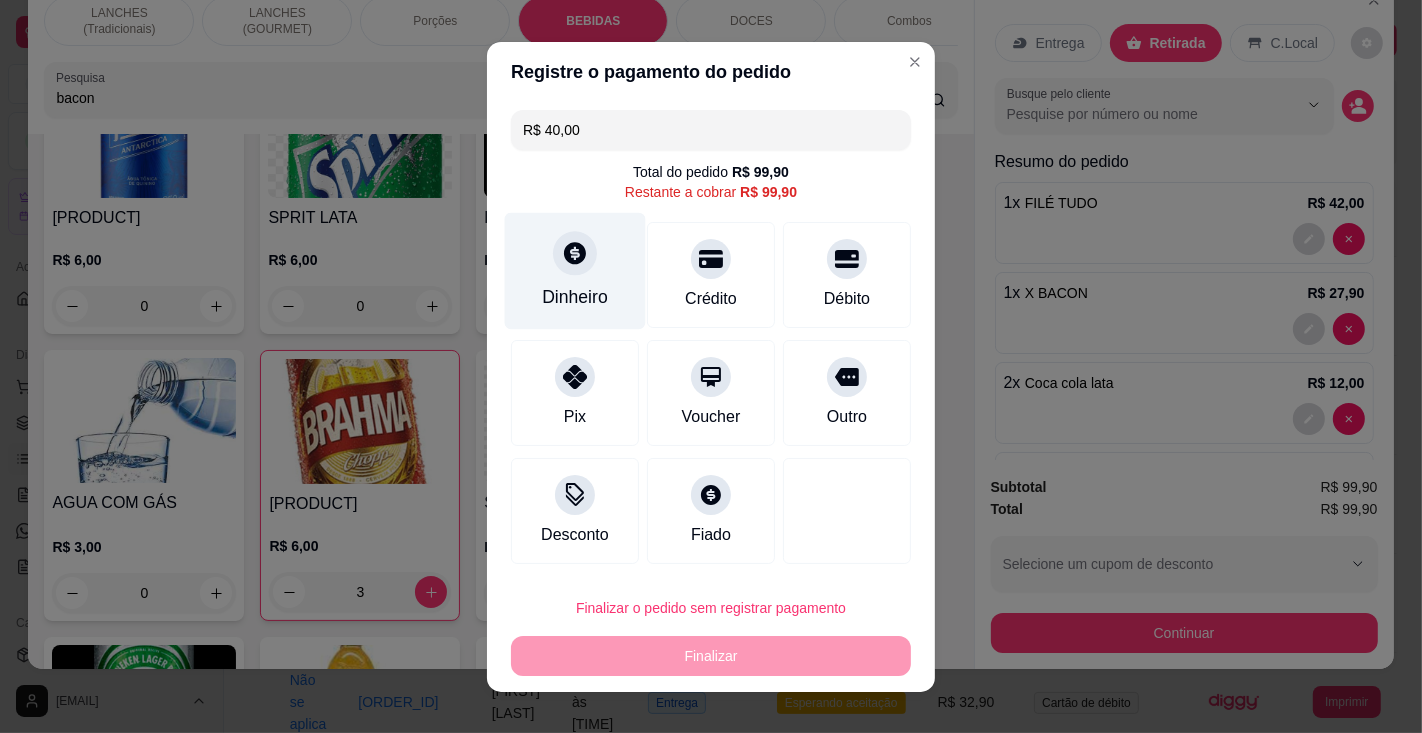 click on "Dinheiro" at bounding box center [575, 270] 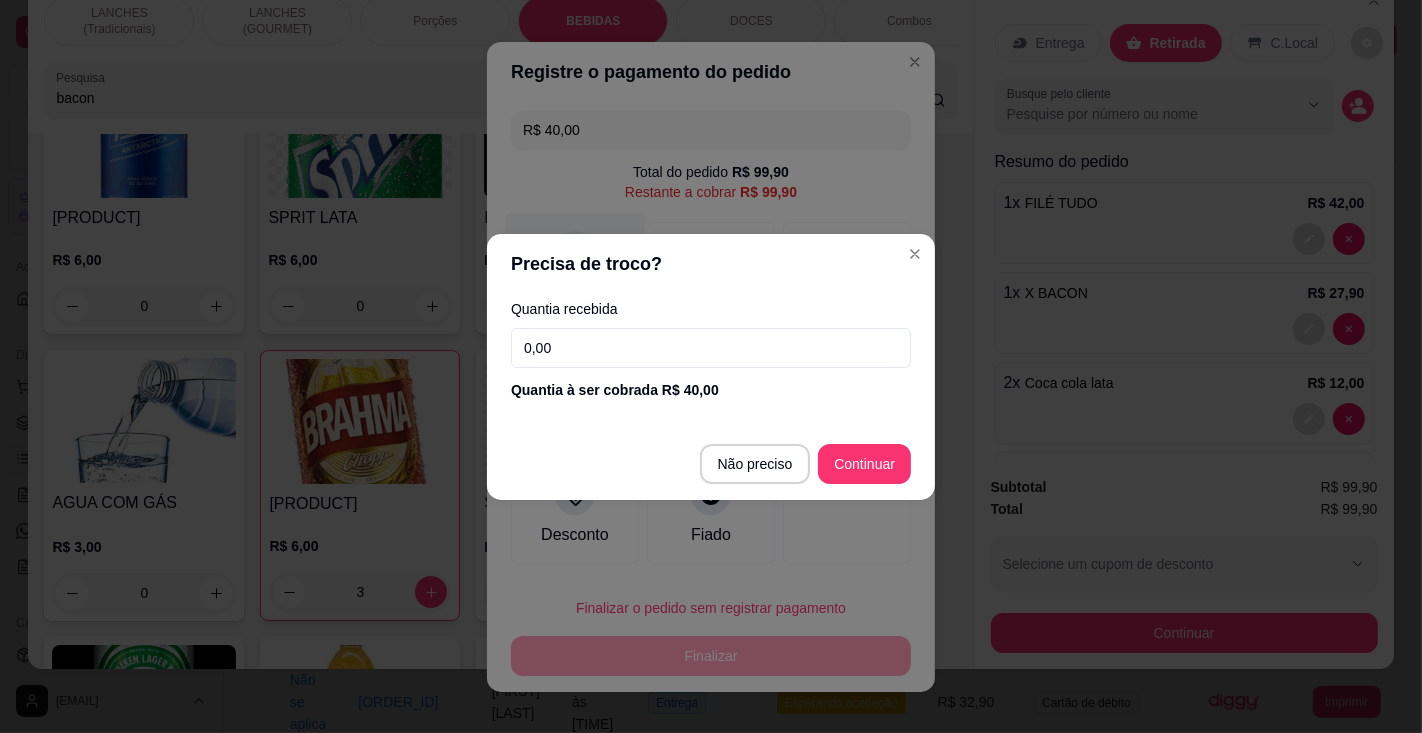 click at bounding box center (847, 511) 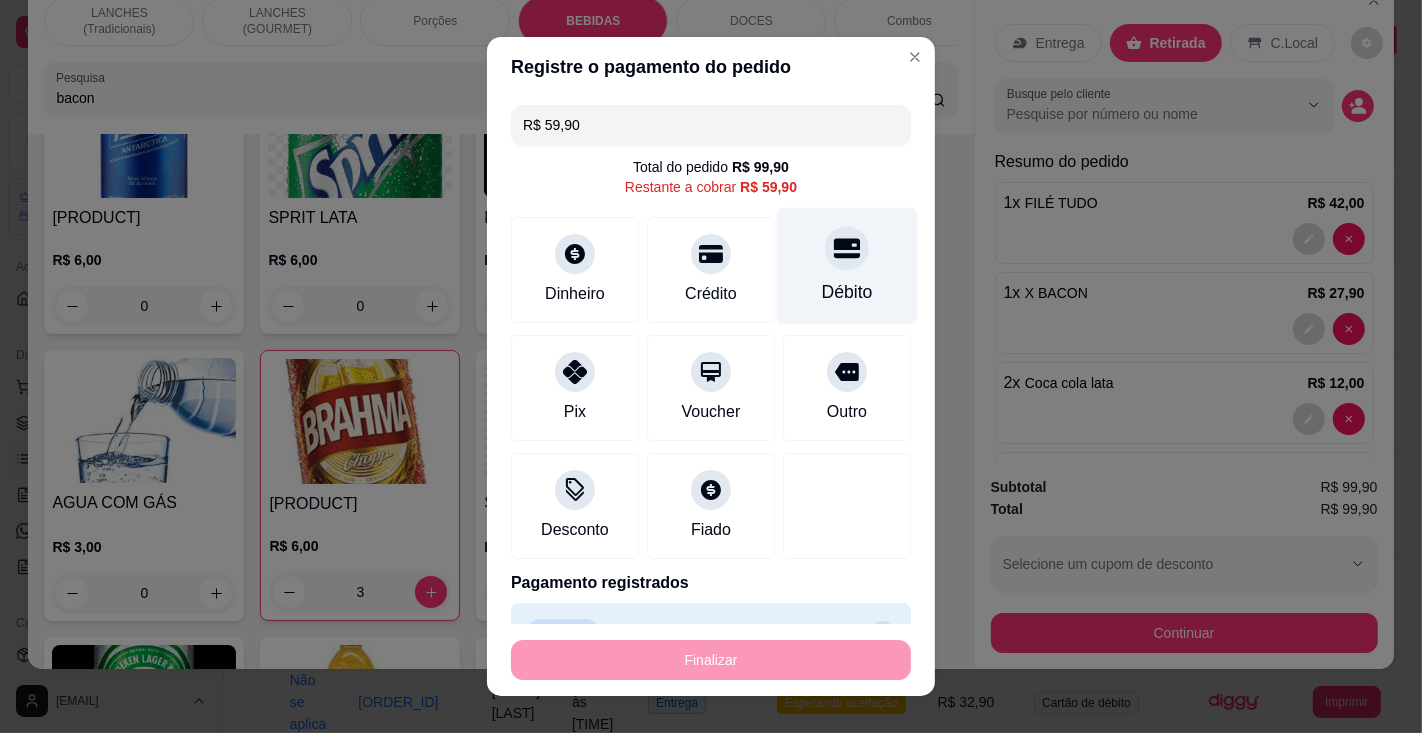 click at bounding box center (847, 248) 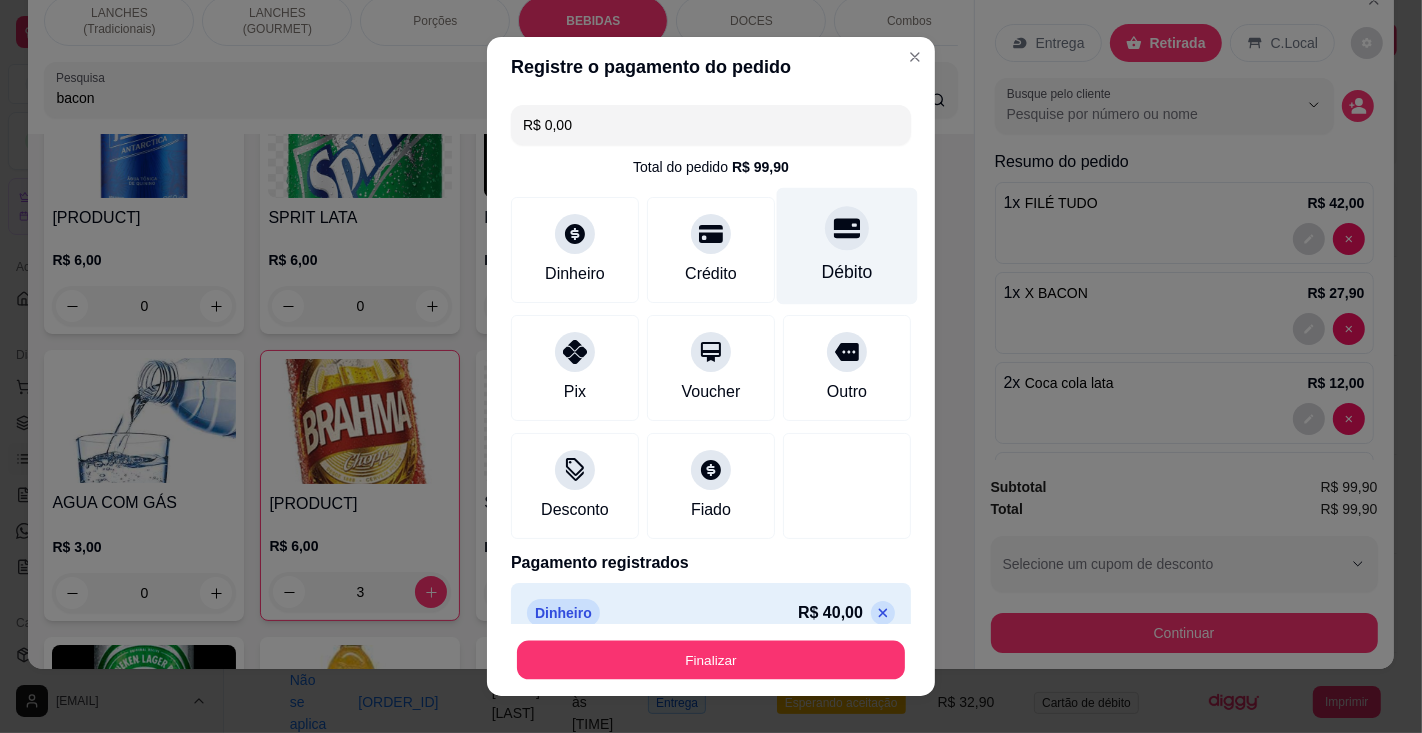 click on "Finalizar" at bounding box center (711, 660) 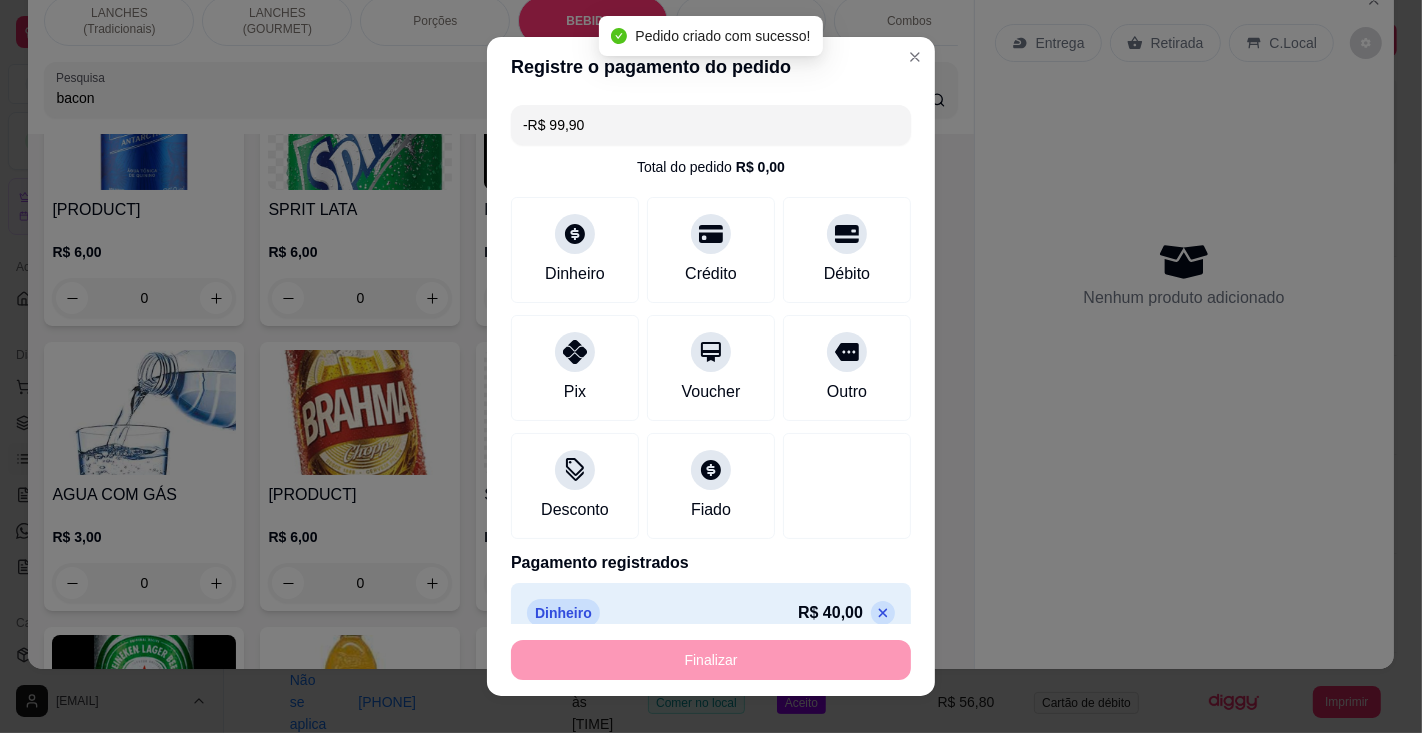 scroll, scrollTop: 7108, scrollLeft: 0, axis: vertical 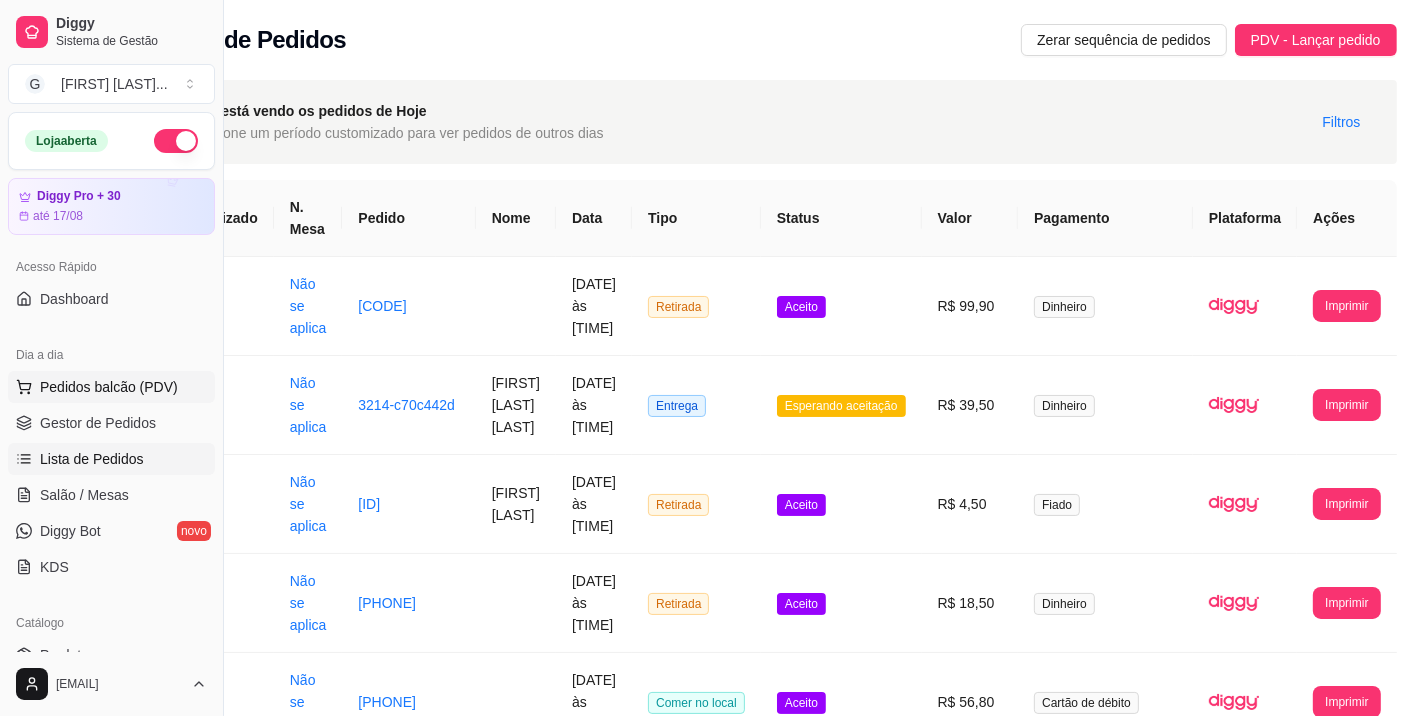 click on "Pedidos balcão (PDV)" at bounding box center (109, 387) 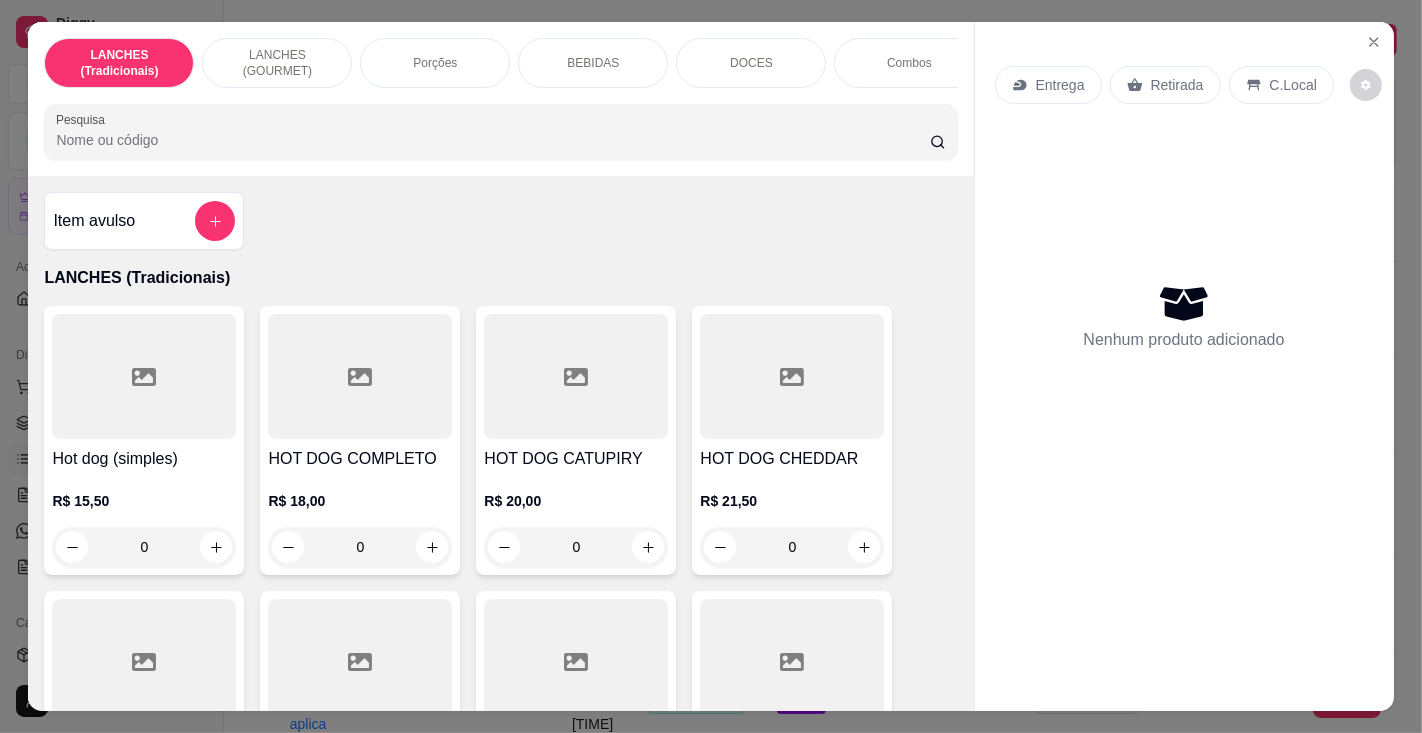 click on "Pesquisa" at bounding box center [492, 140] 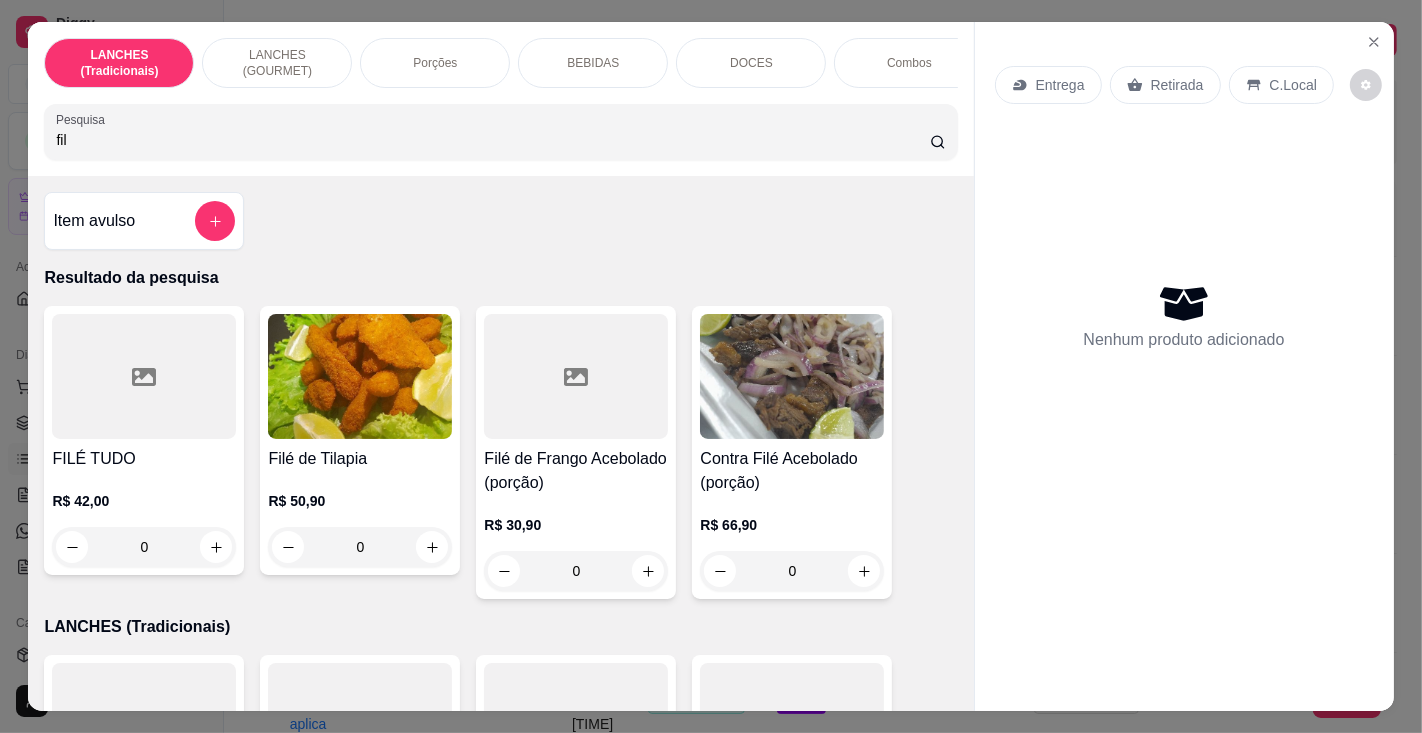click at bounding box center [144, 376] 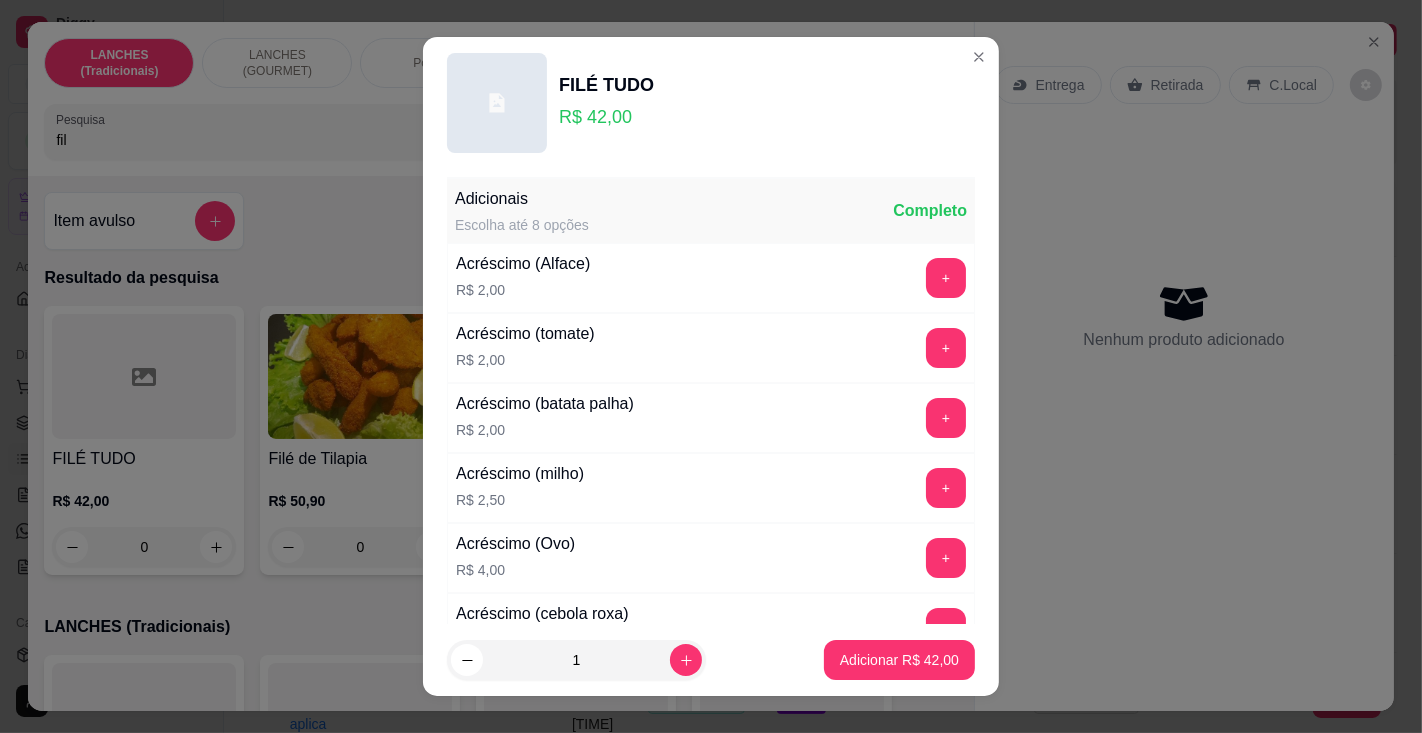 click on "Adicionar   R$ 42,00" at bounding box center (899, 660) 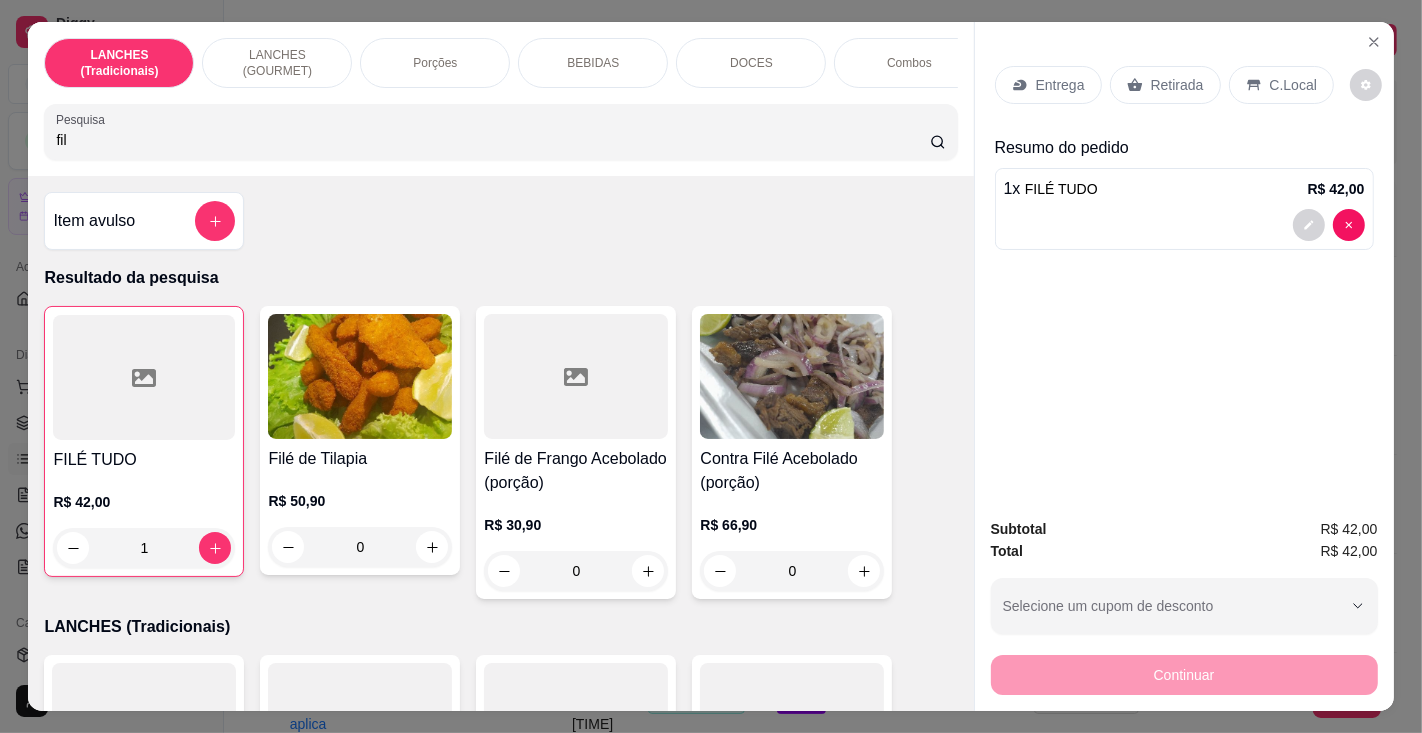 click on "fil" at bounding box center (492, 140) 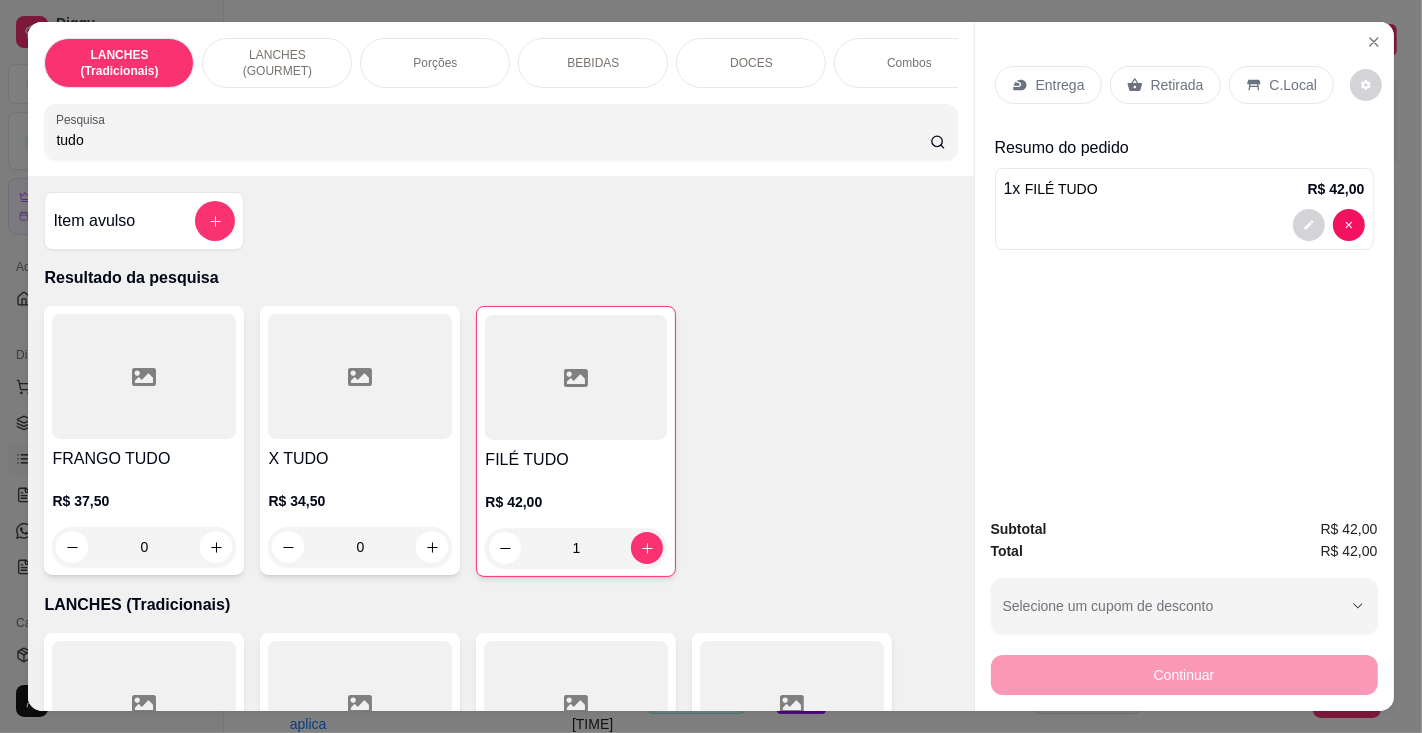 click on "X TUDO" at bounding box center (360, 459) 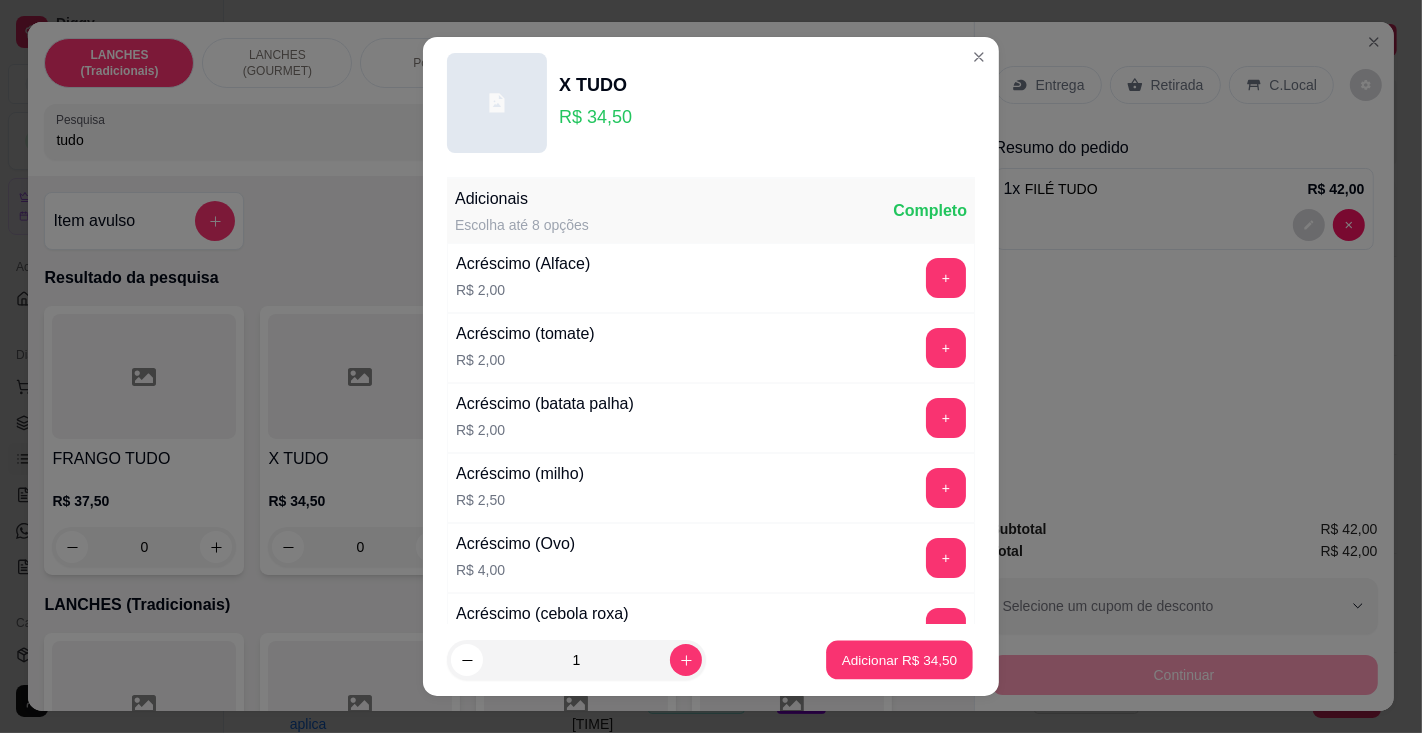 click on "Adicionar   R$ 34,50" at bounding box center [900, 660] 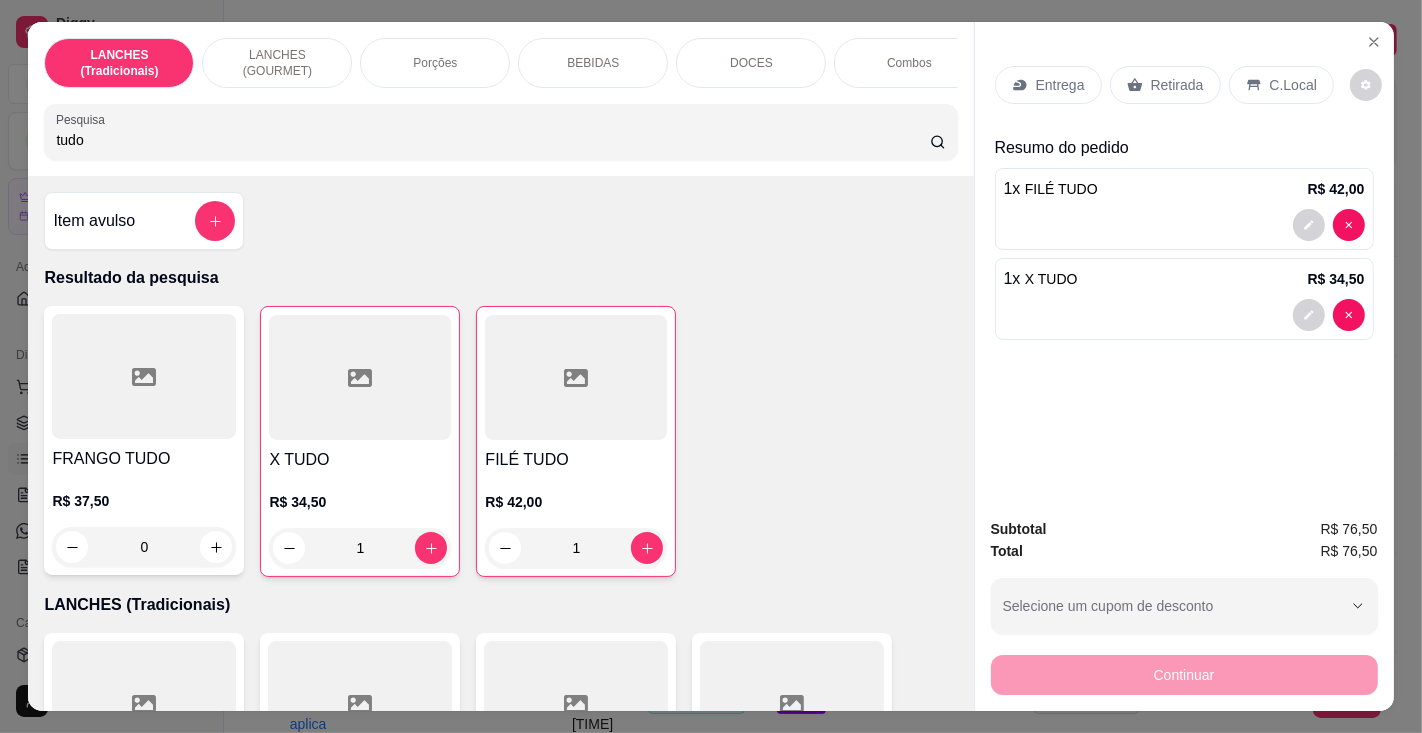 click on "tudo" at bounding box center (492, 140) 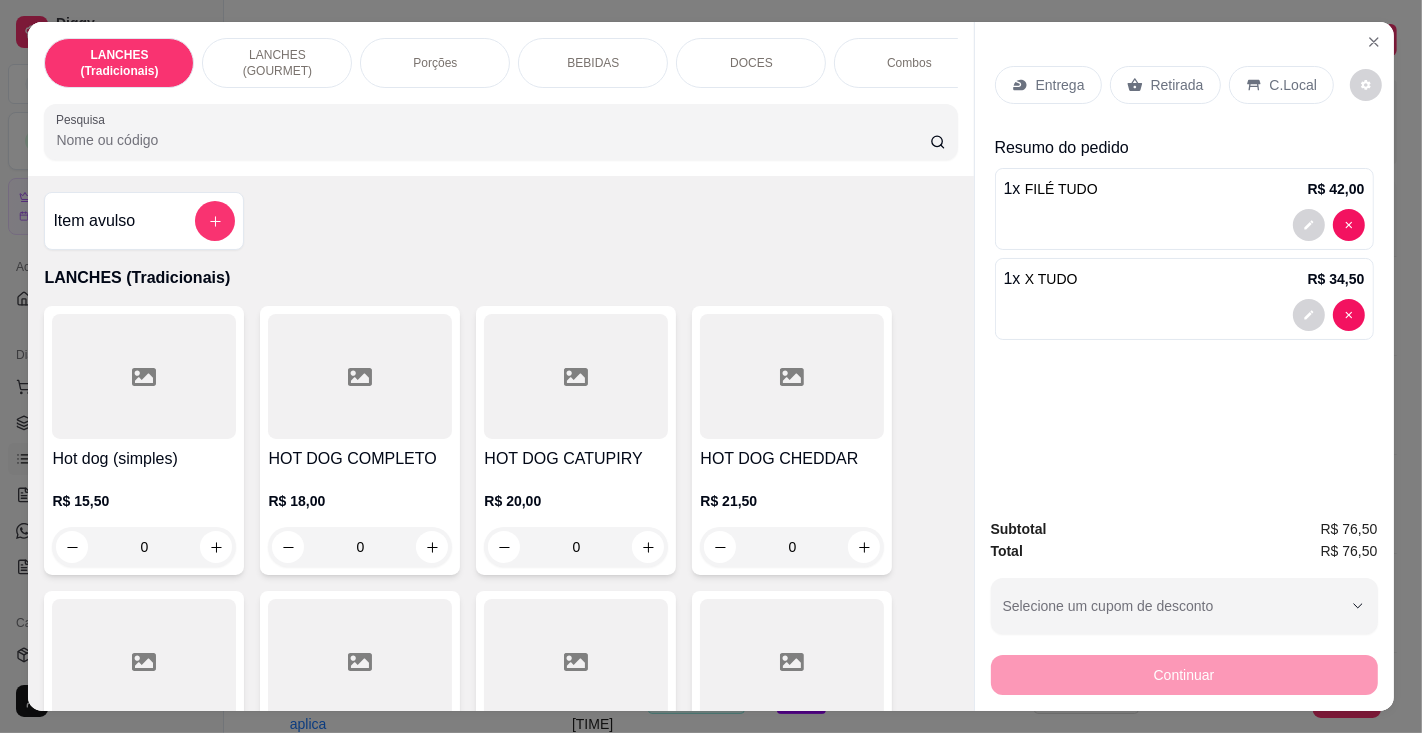 click on "BEBIDAS" at bounding box center [593, 63] 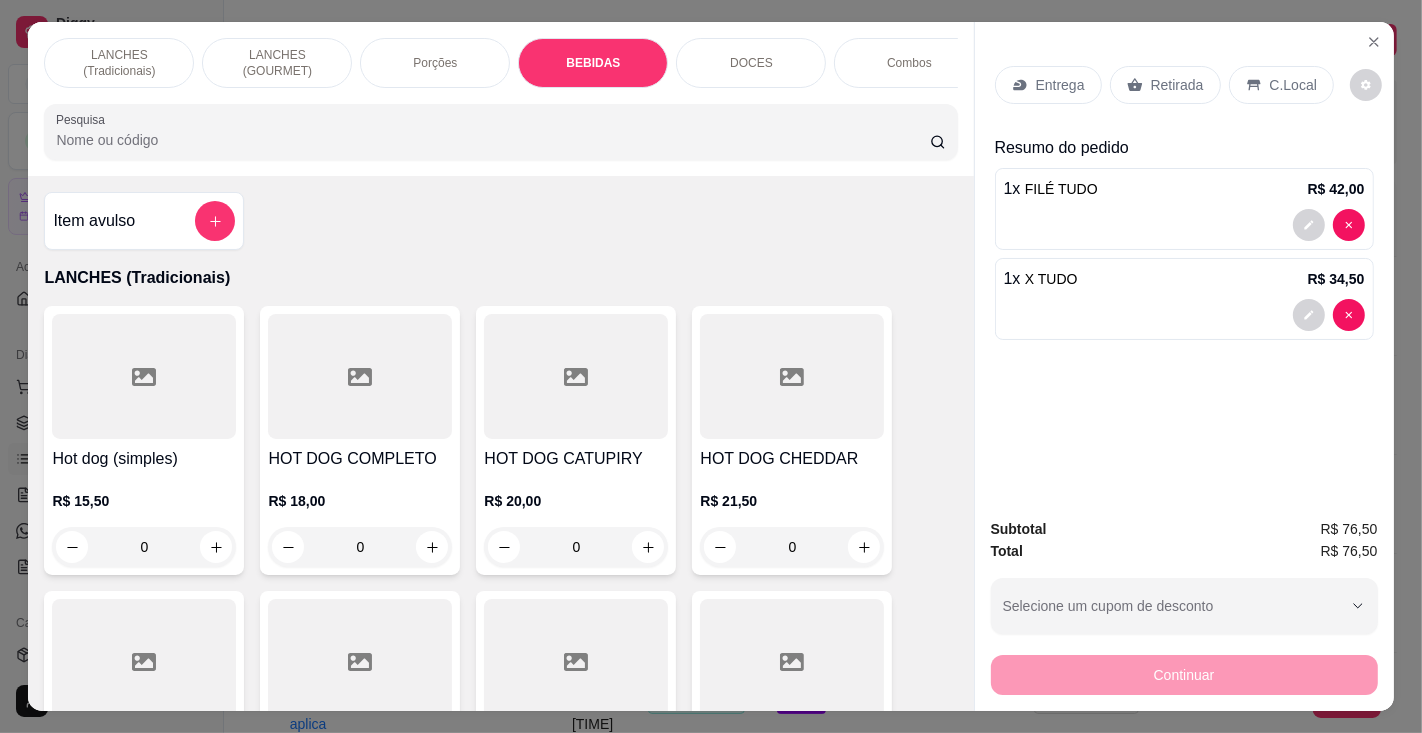 scroll, scrollTop: 5720, scrollLeft: 0, axis: vertical 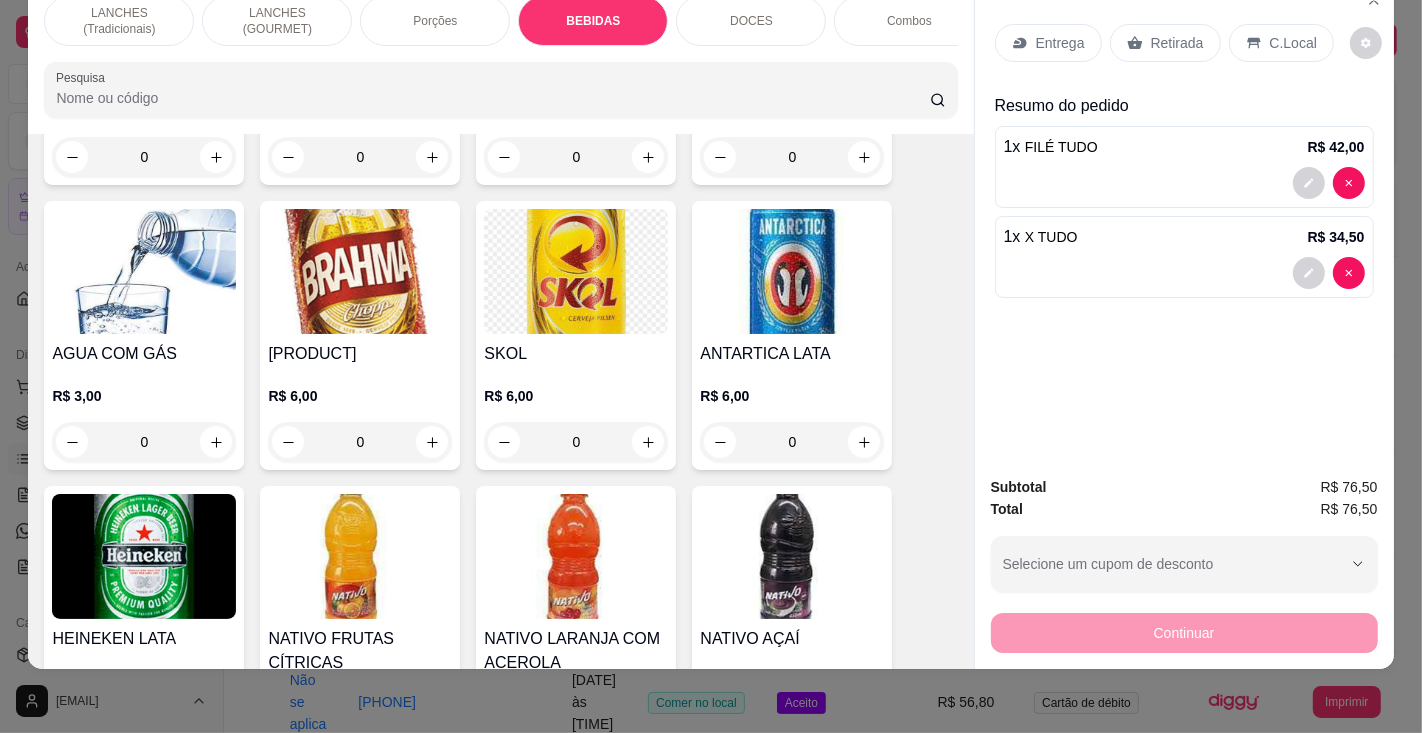 click 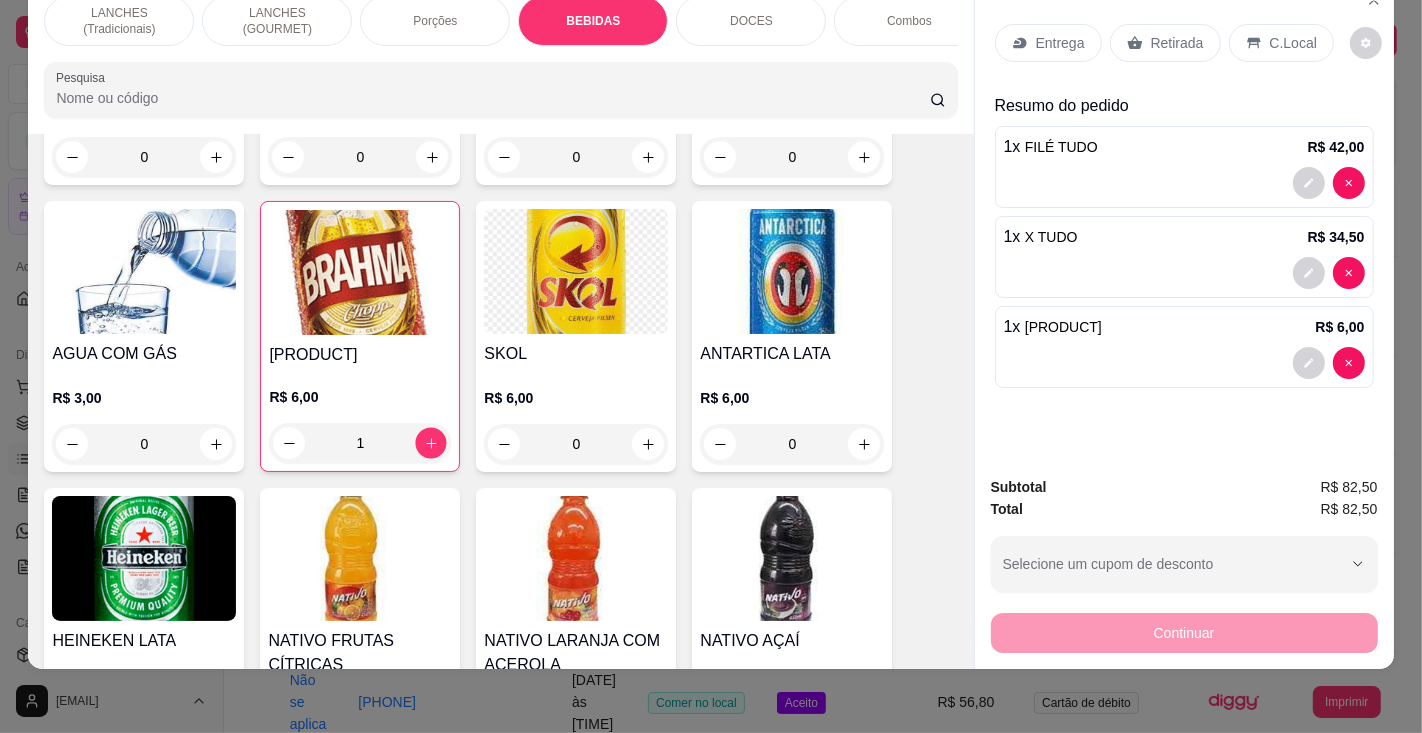 click 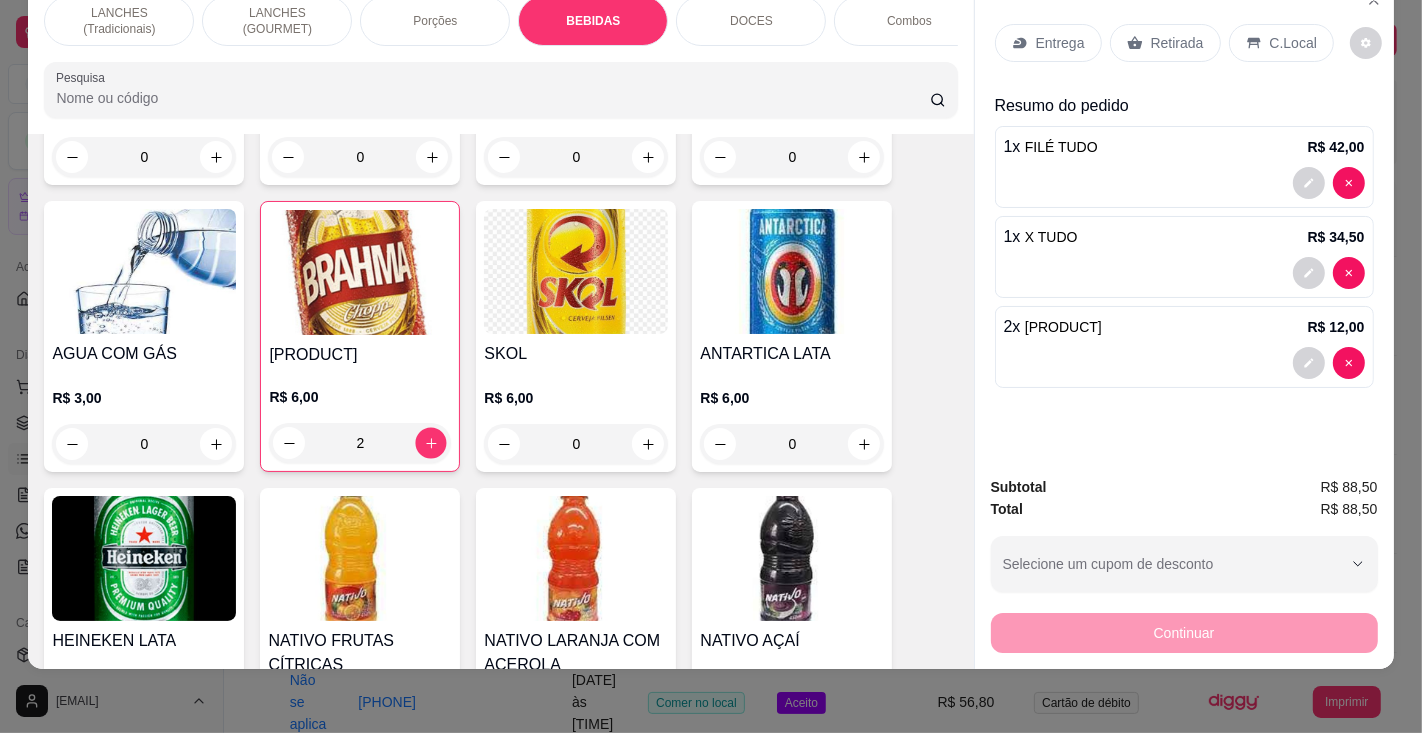 click 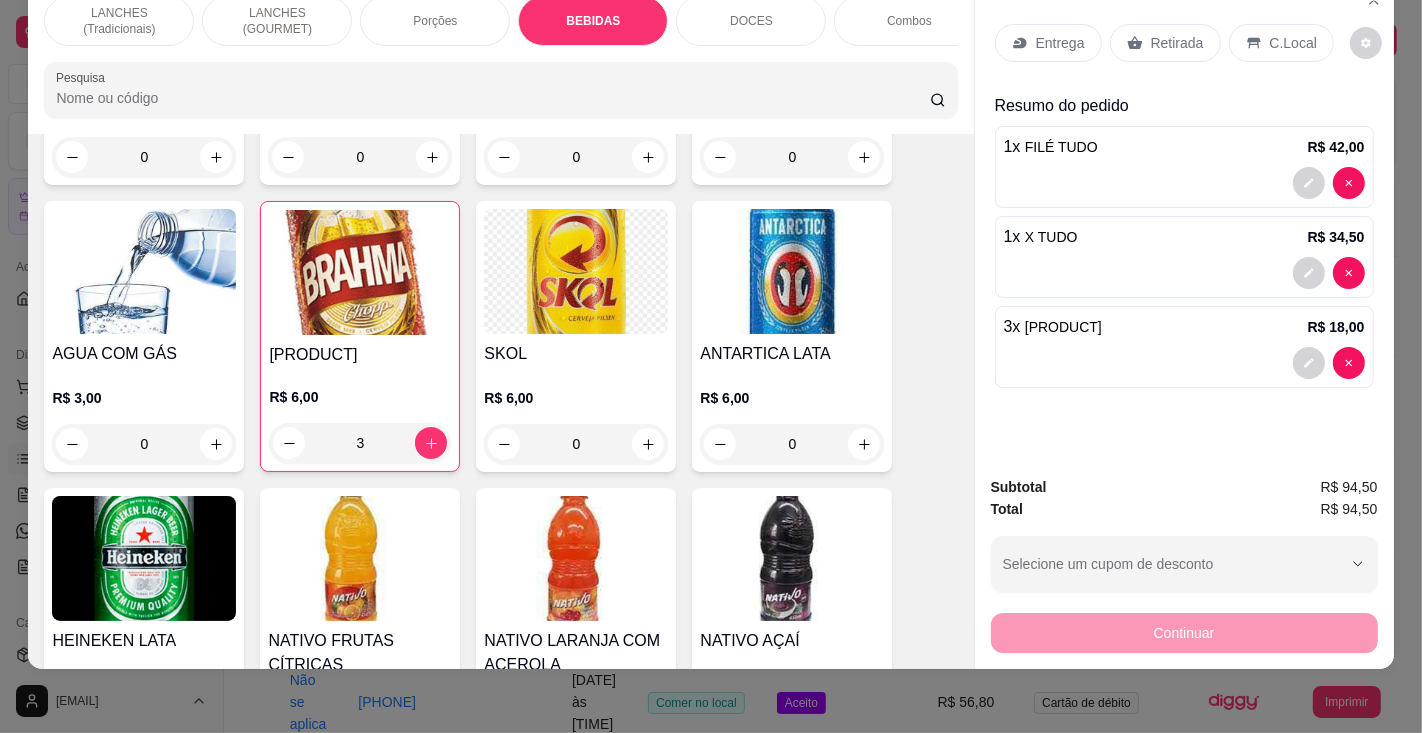 click 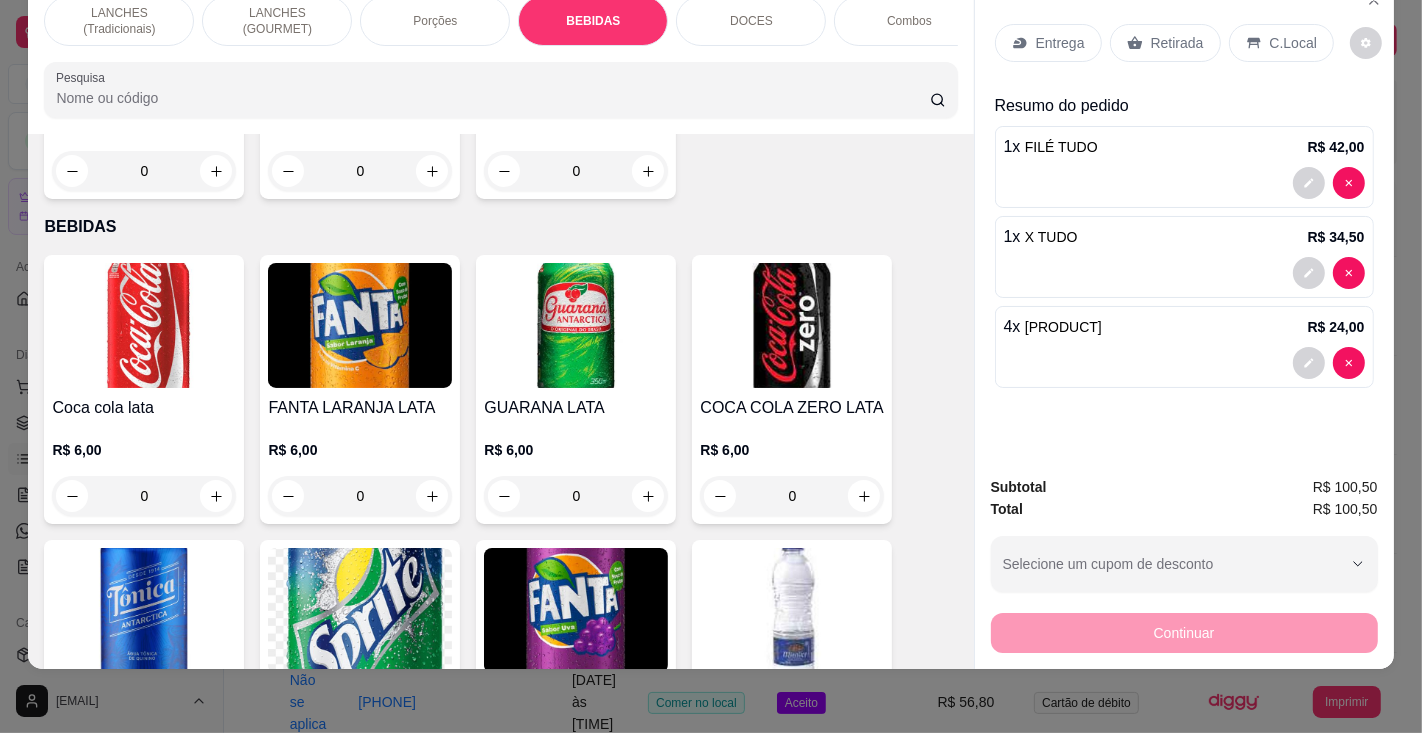 scroll, scrollTop: 5689, scrollLeft: 0, axis: vertical 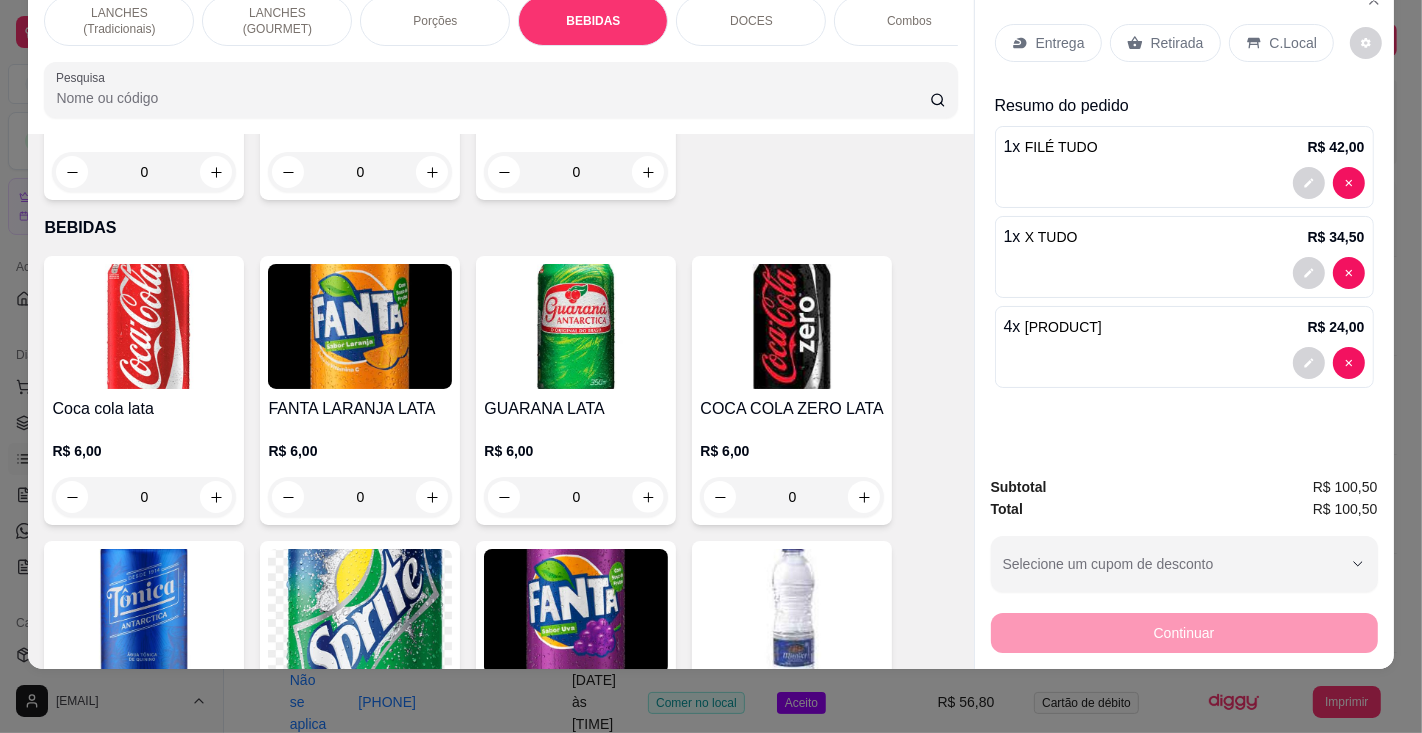 click 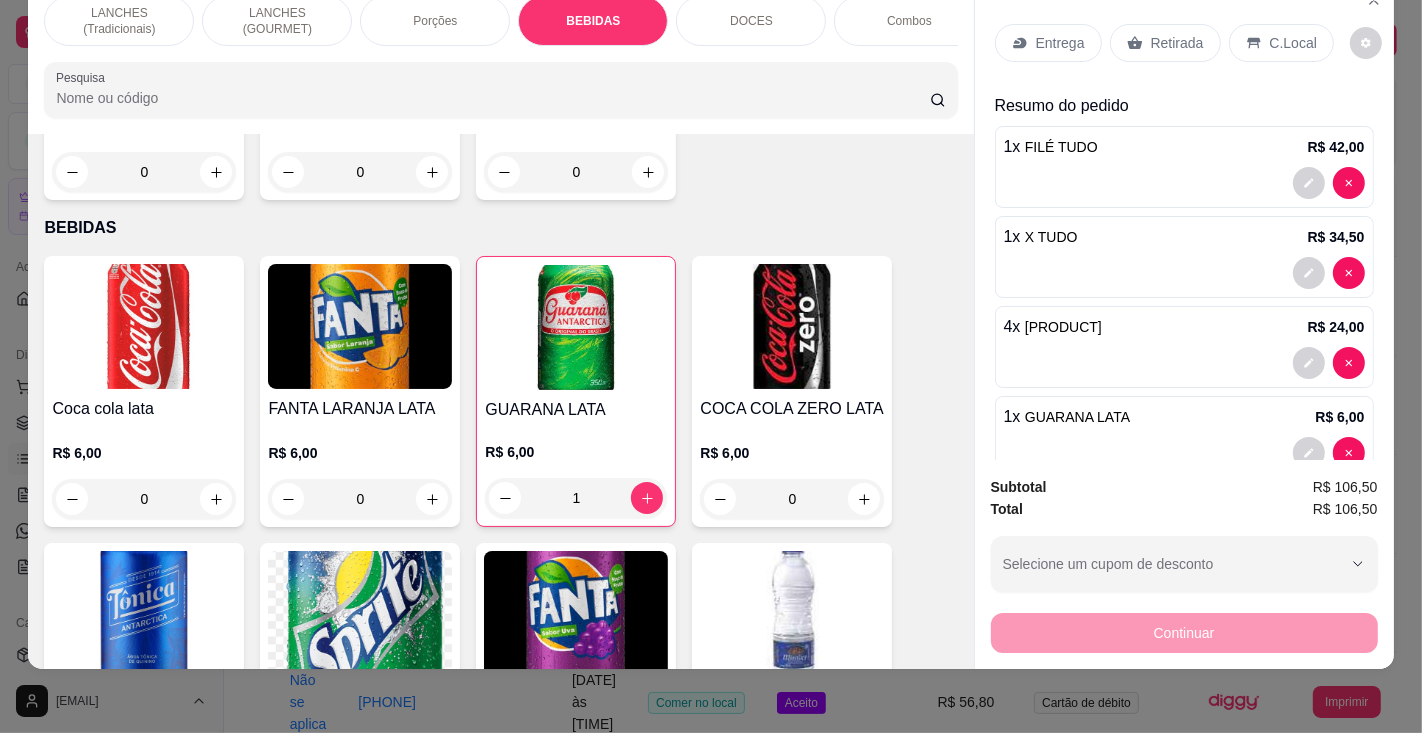 click on "Retirada" at bounding box center (1177, 43) 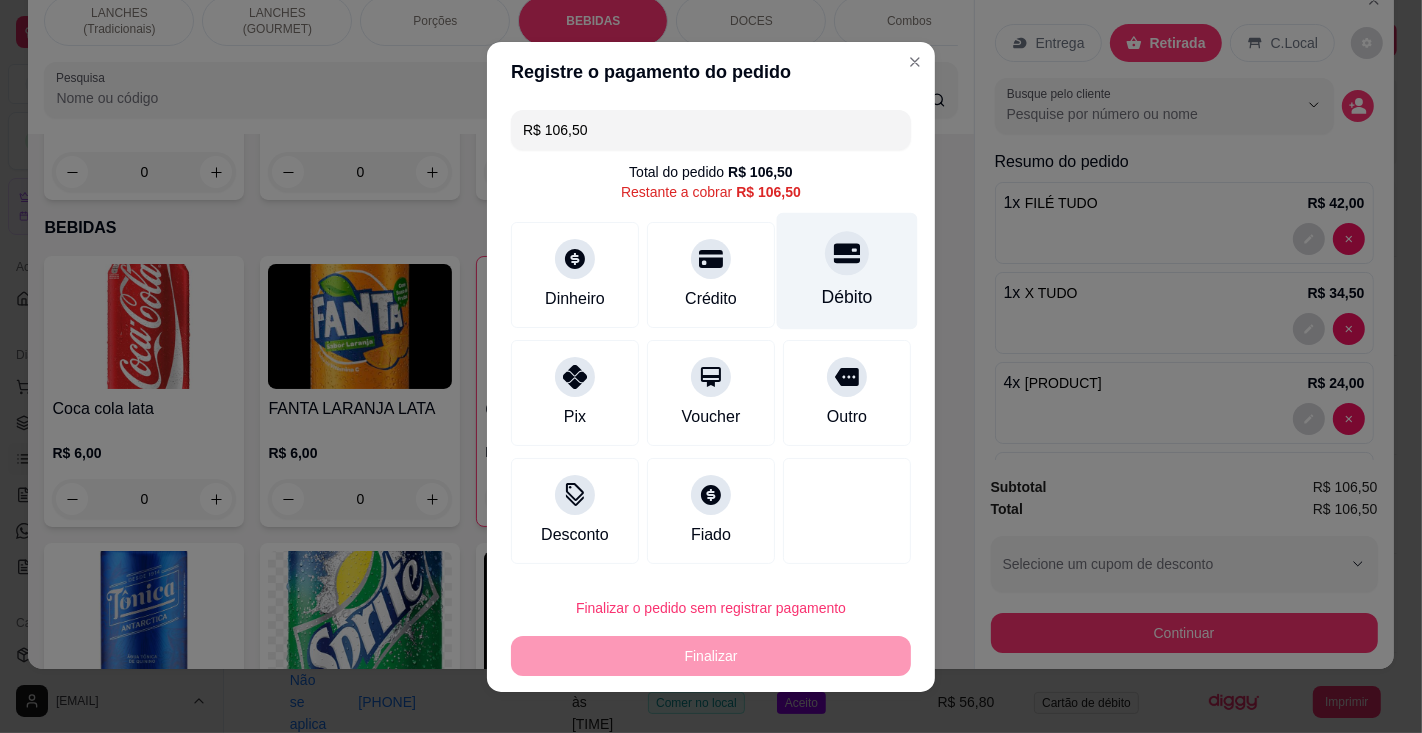 click on "Débito" at bounding box center [847, 270] 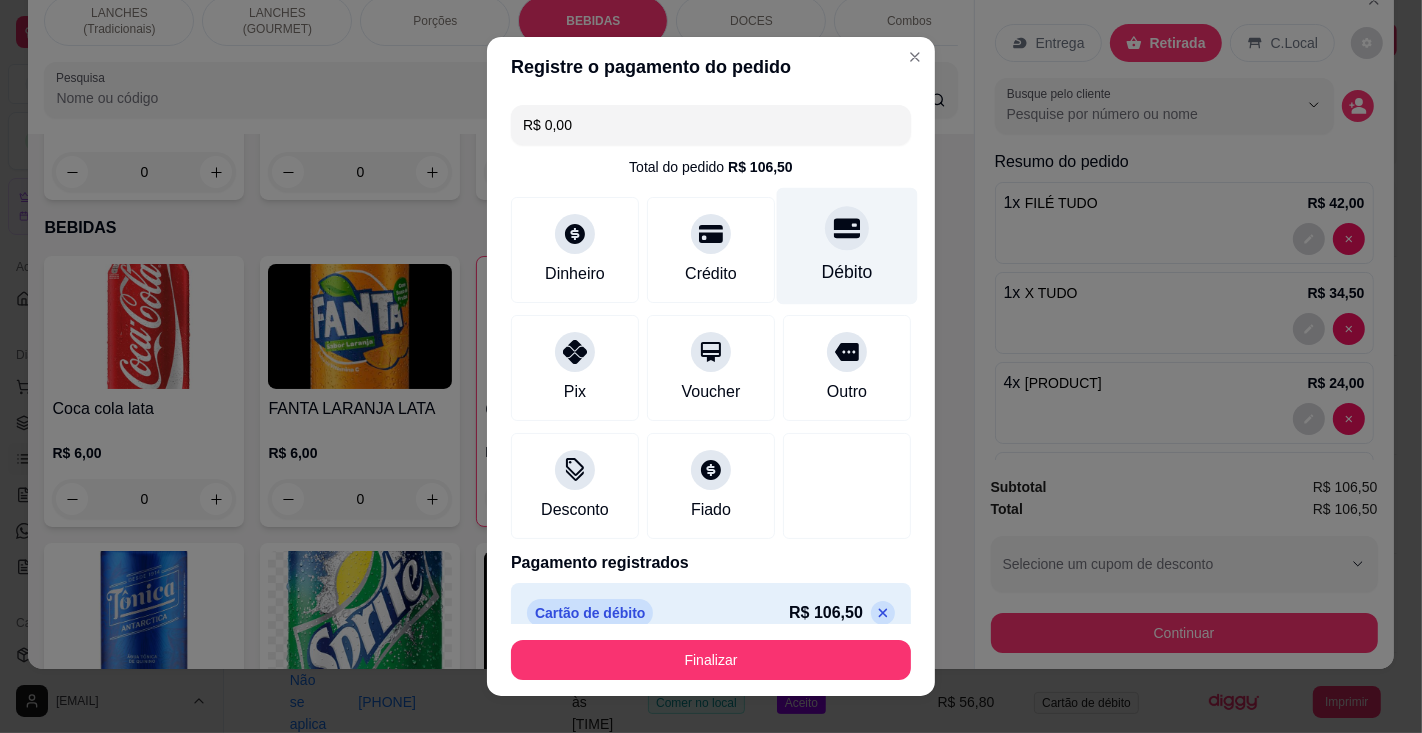 click on "Finalizar" at bounding box center [711, 660] 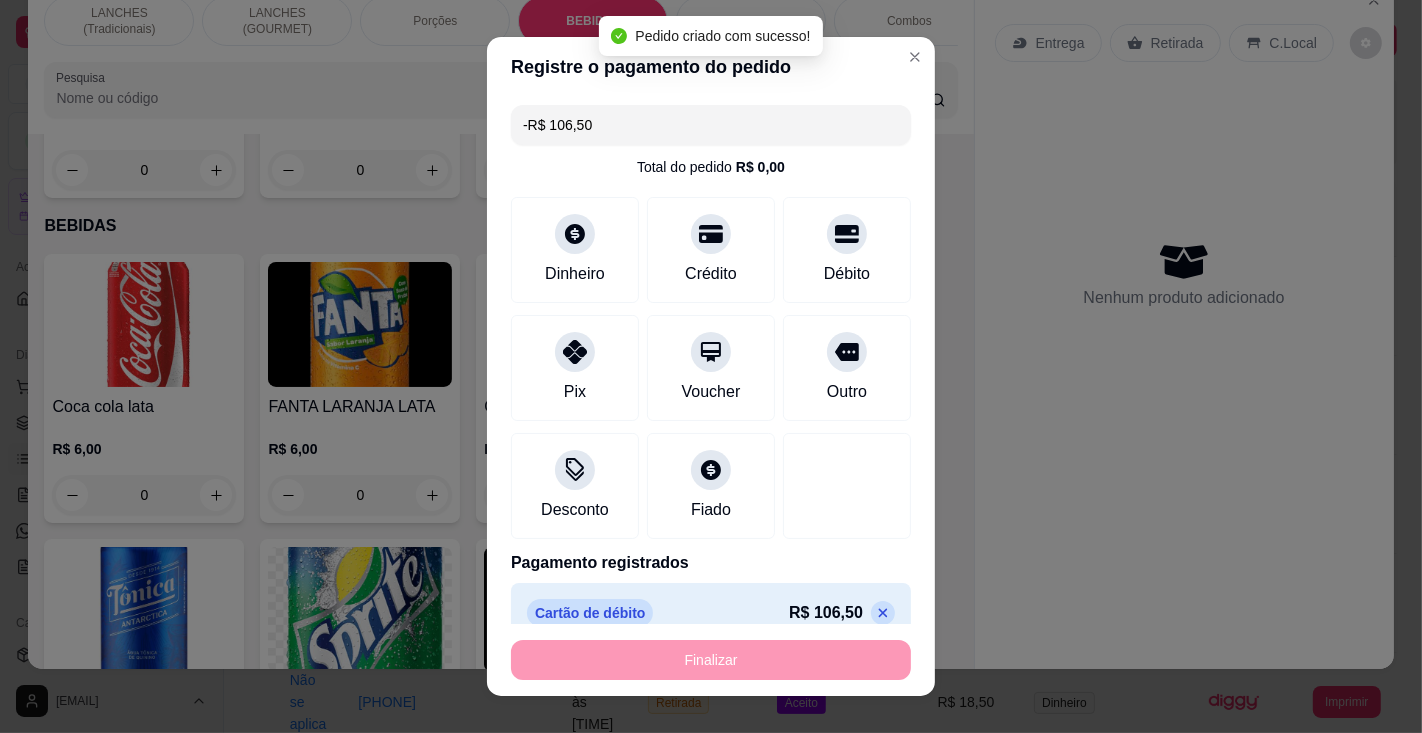 scroll, scrollTop: 5688, scrollLeft: 0, axis: vertical 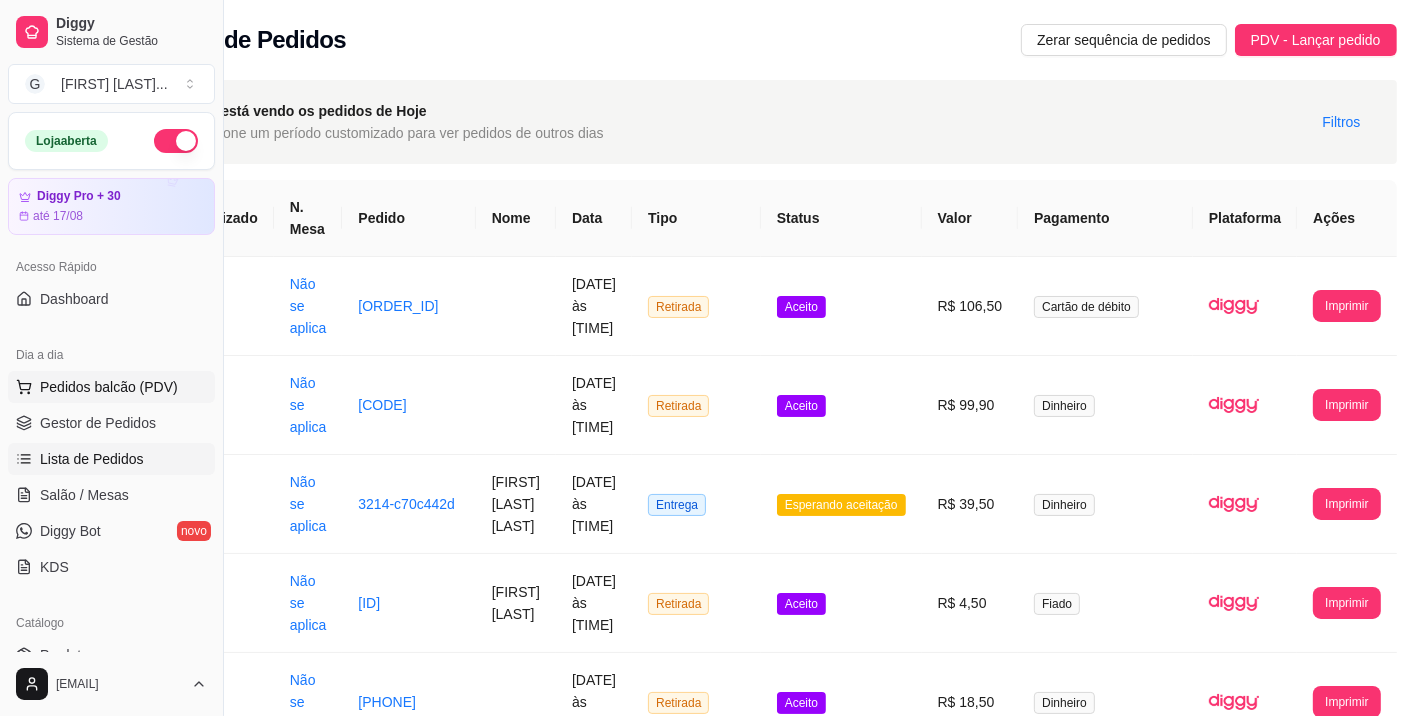 click on "Pedidos balcão (PDV)" at bounding box center [109, 387] 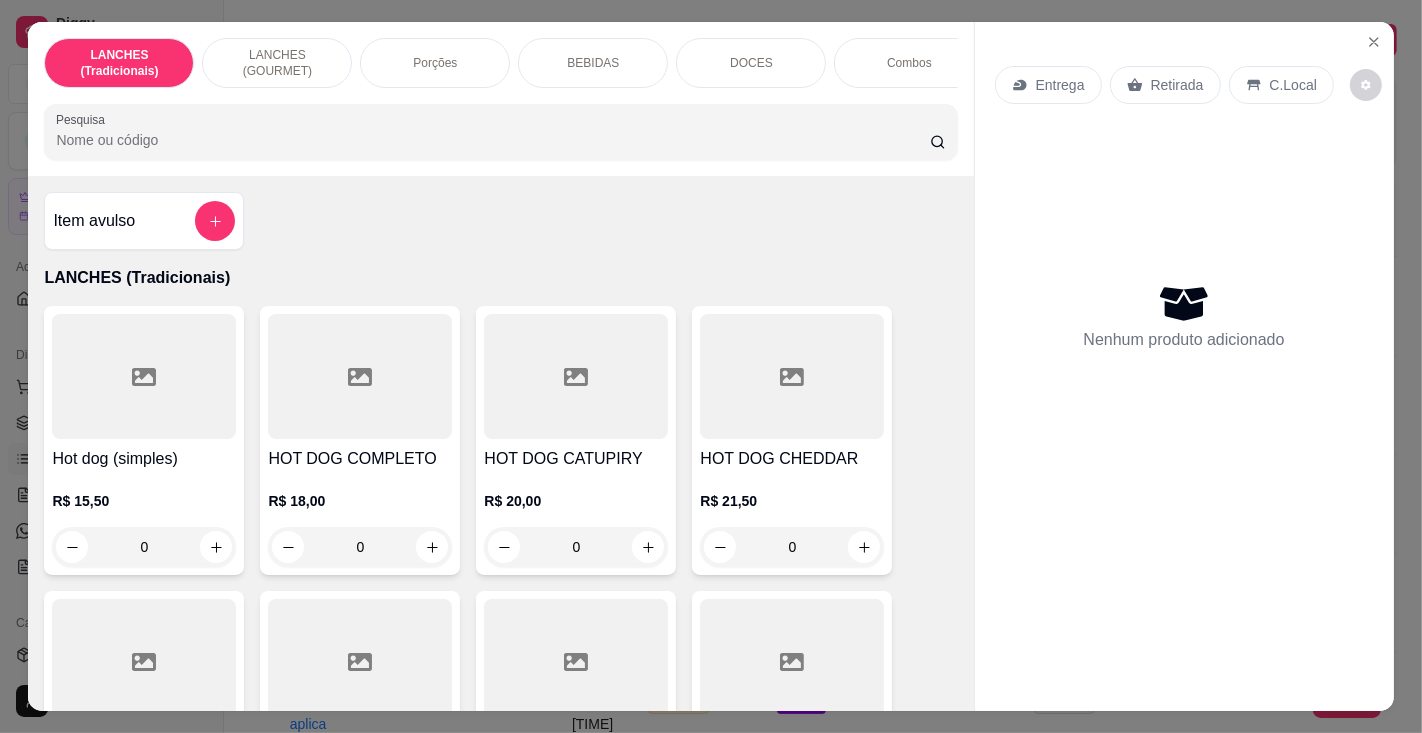 click on "Pesquisa" at bounding box center (492, 140) 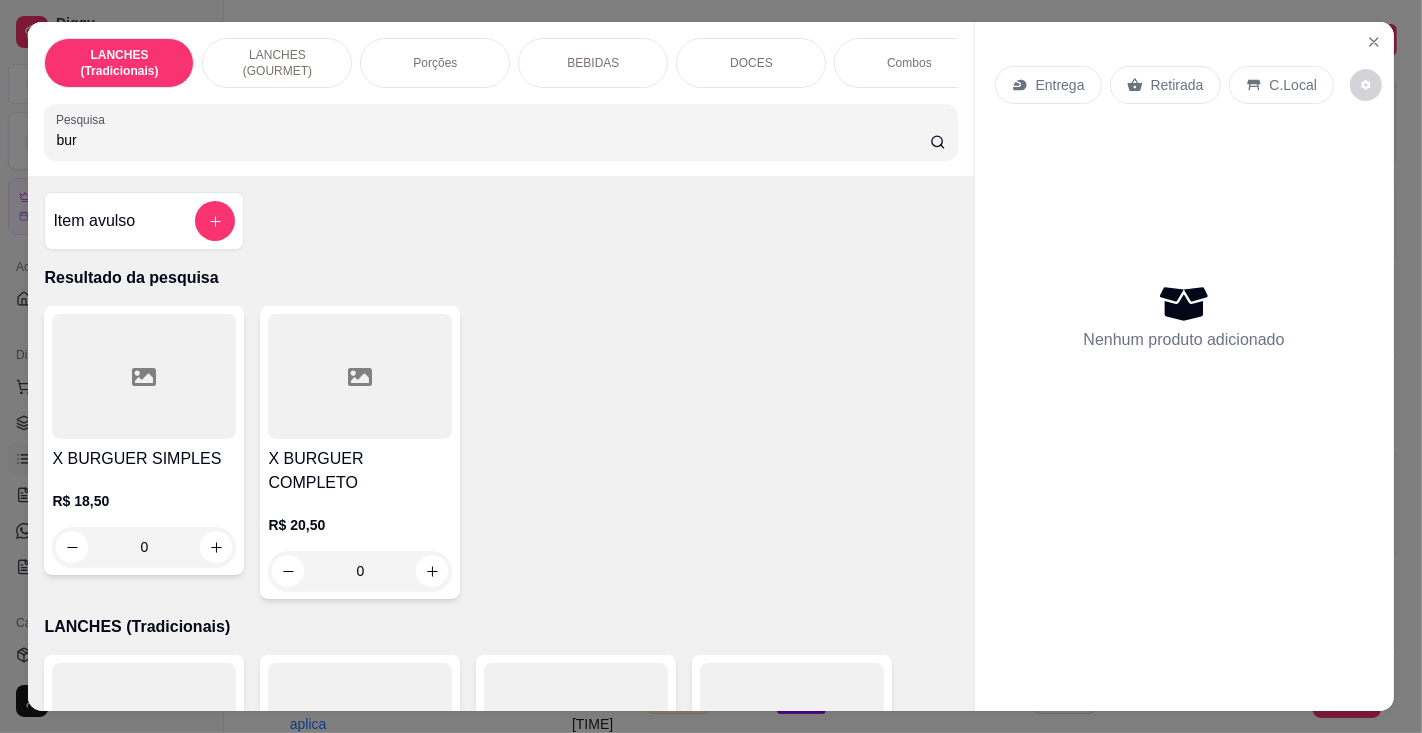 click on "X BURGUER SIMPLES" at bounding box center (144, 459) 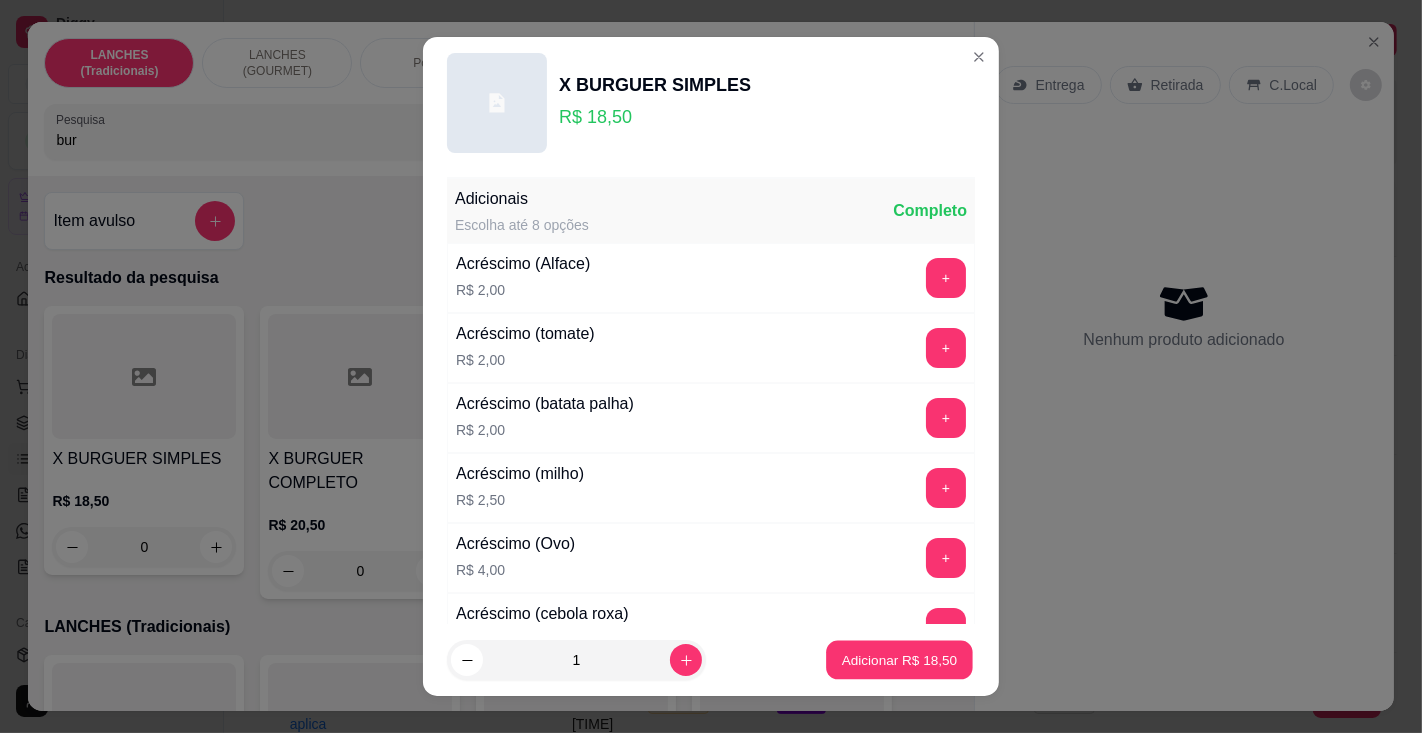 click on "Adicionar   R$ 18,50" at bounding box center [900, 660] 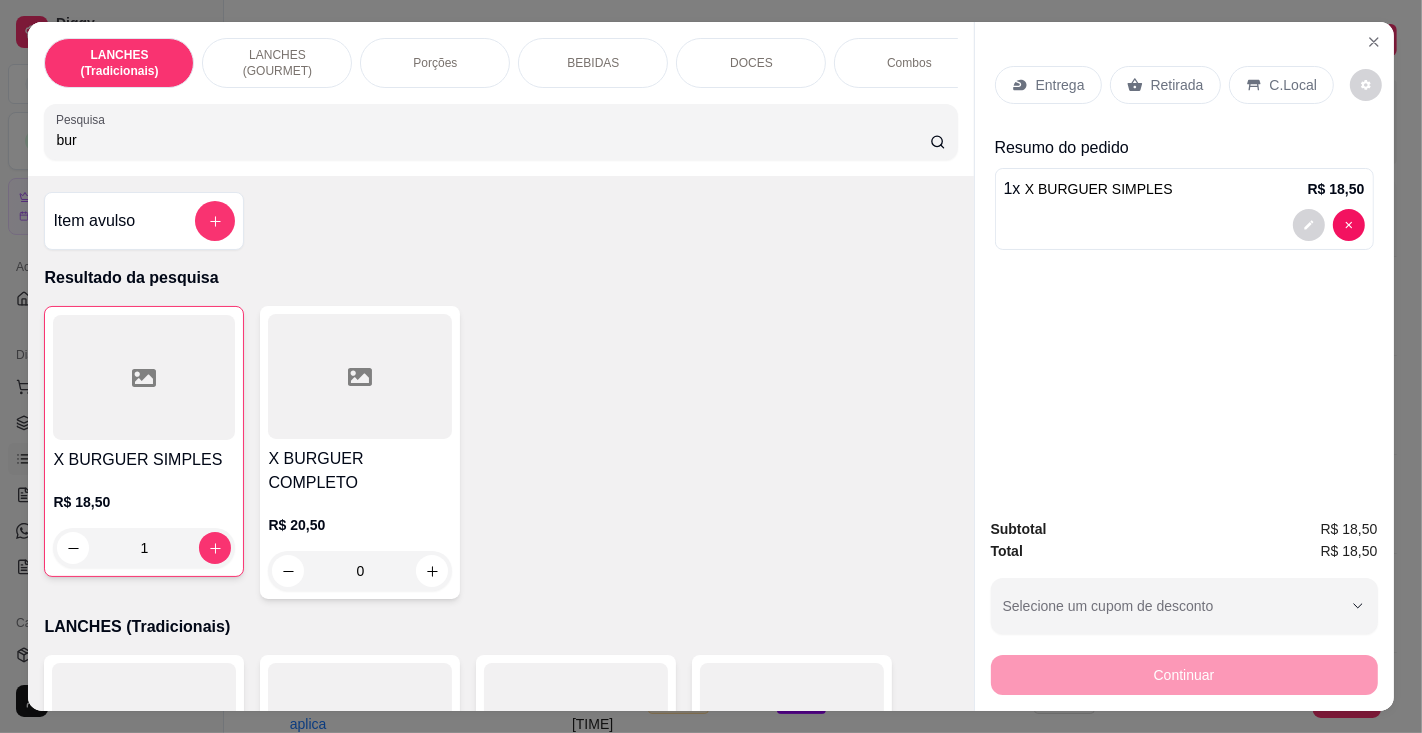click on "DOCES" at bounding box center [751, 63] 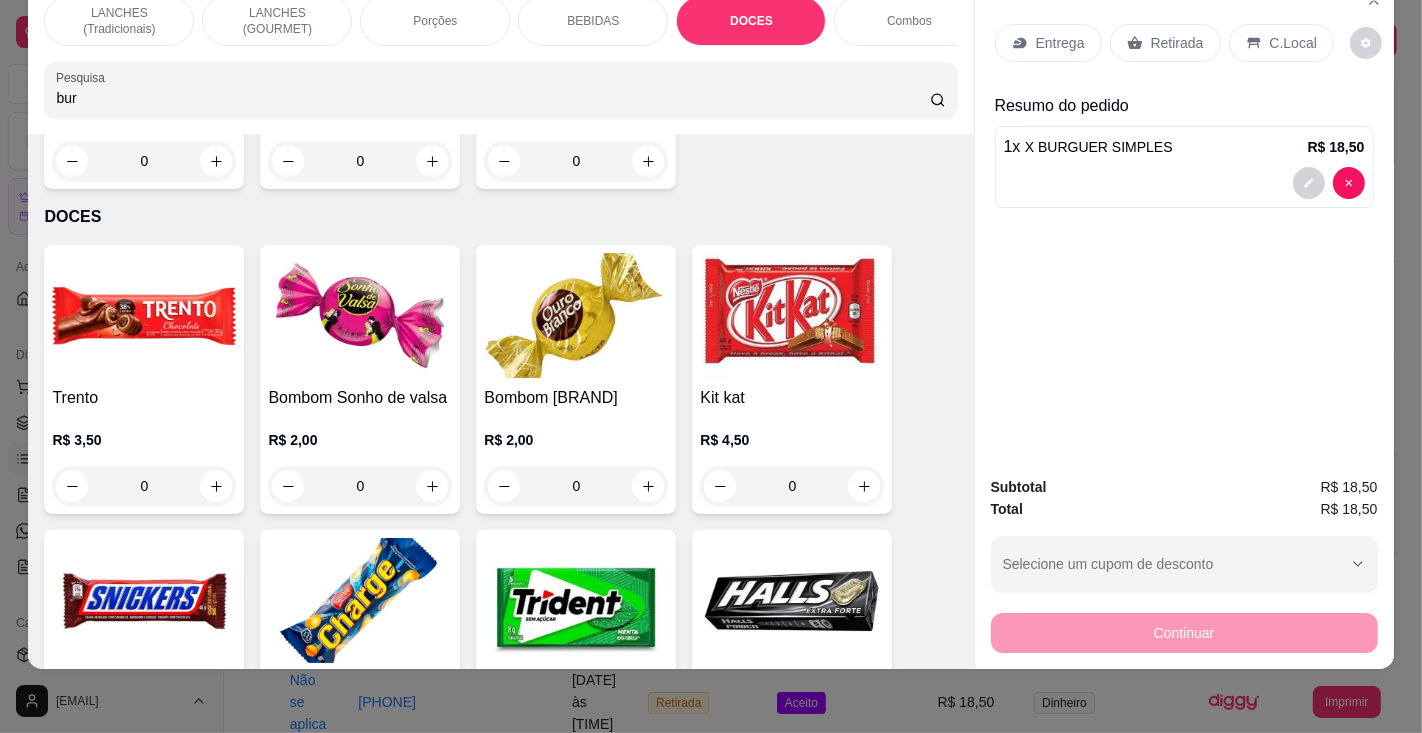 click on "0" at bounding box center (576, 486) 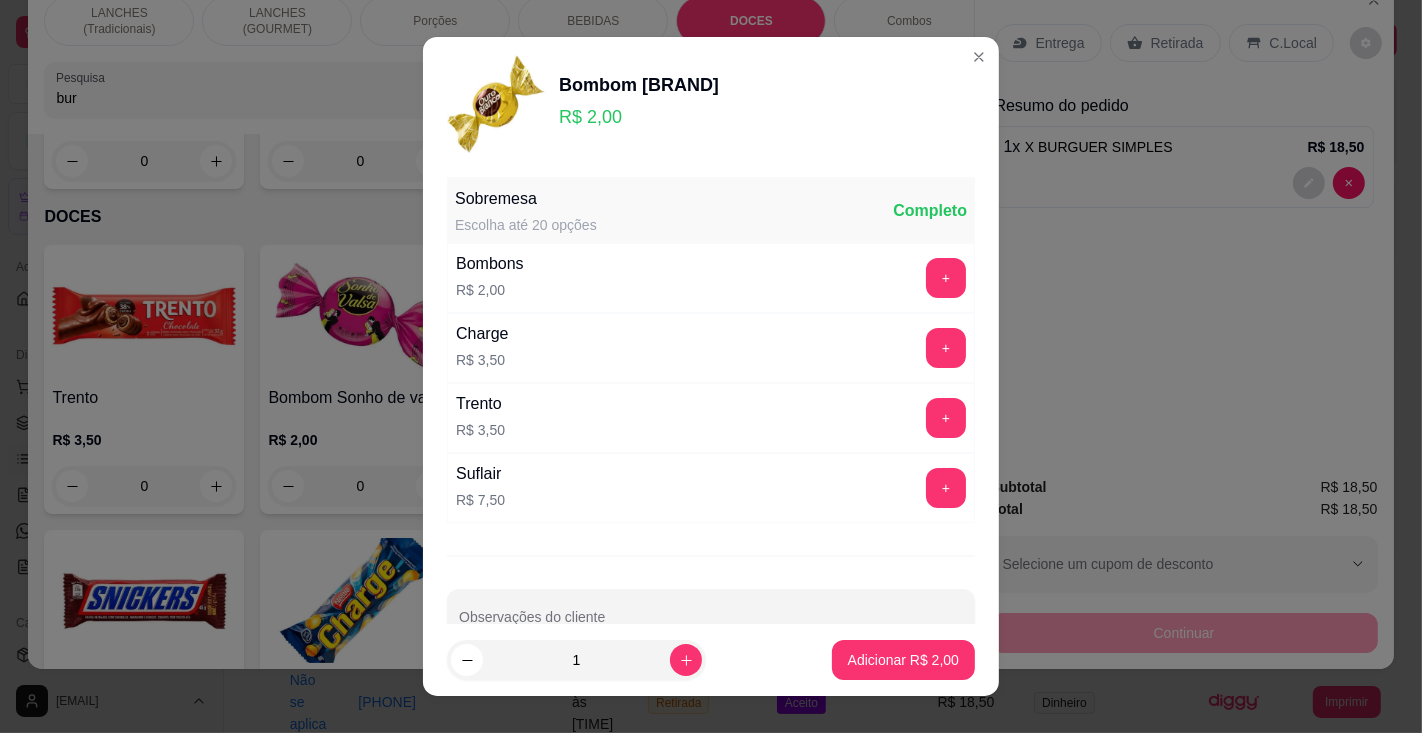 click on "Adicionar   R$ 2,00" at bounding box center [903, 660] 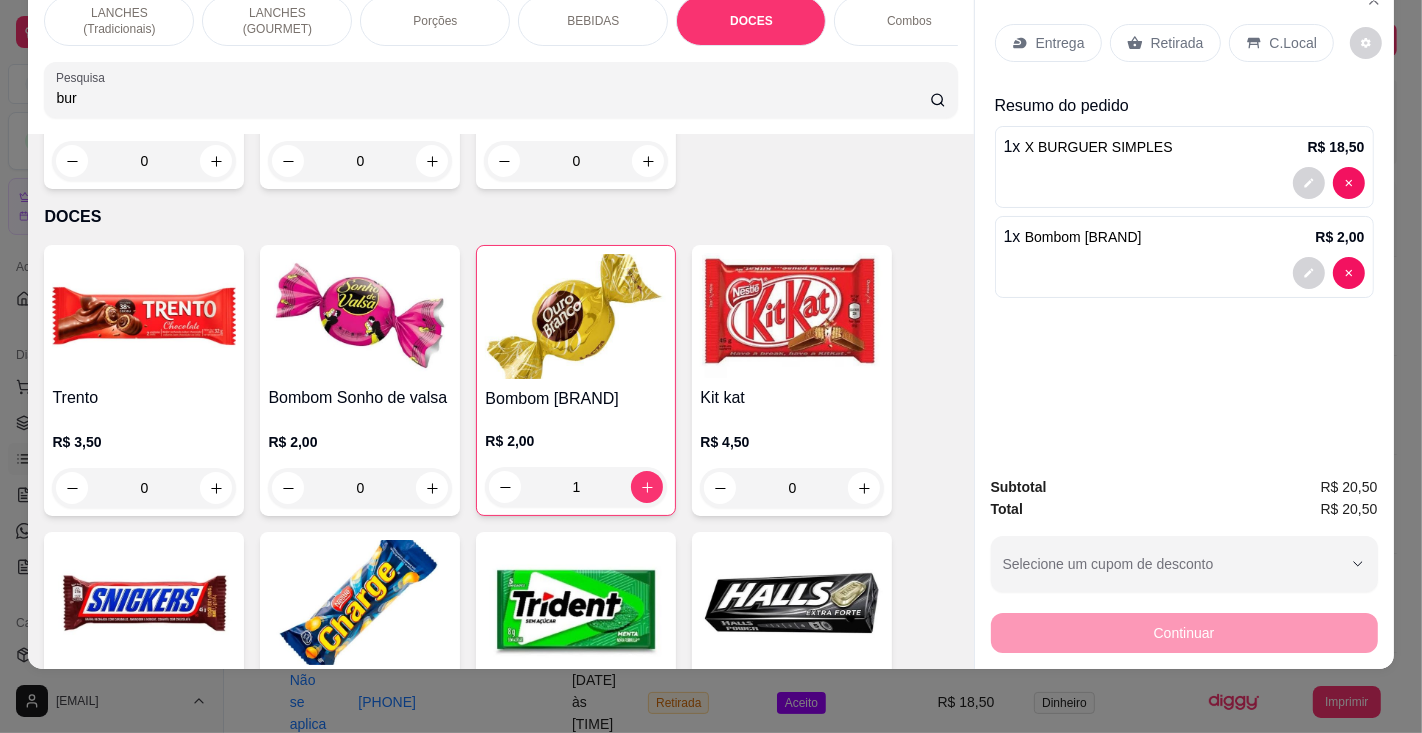 click on "C.Local" at bounding box center [1293, 43] 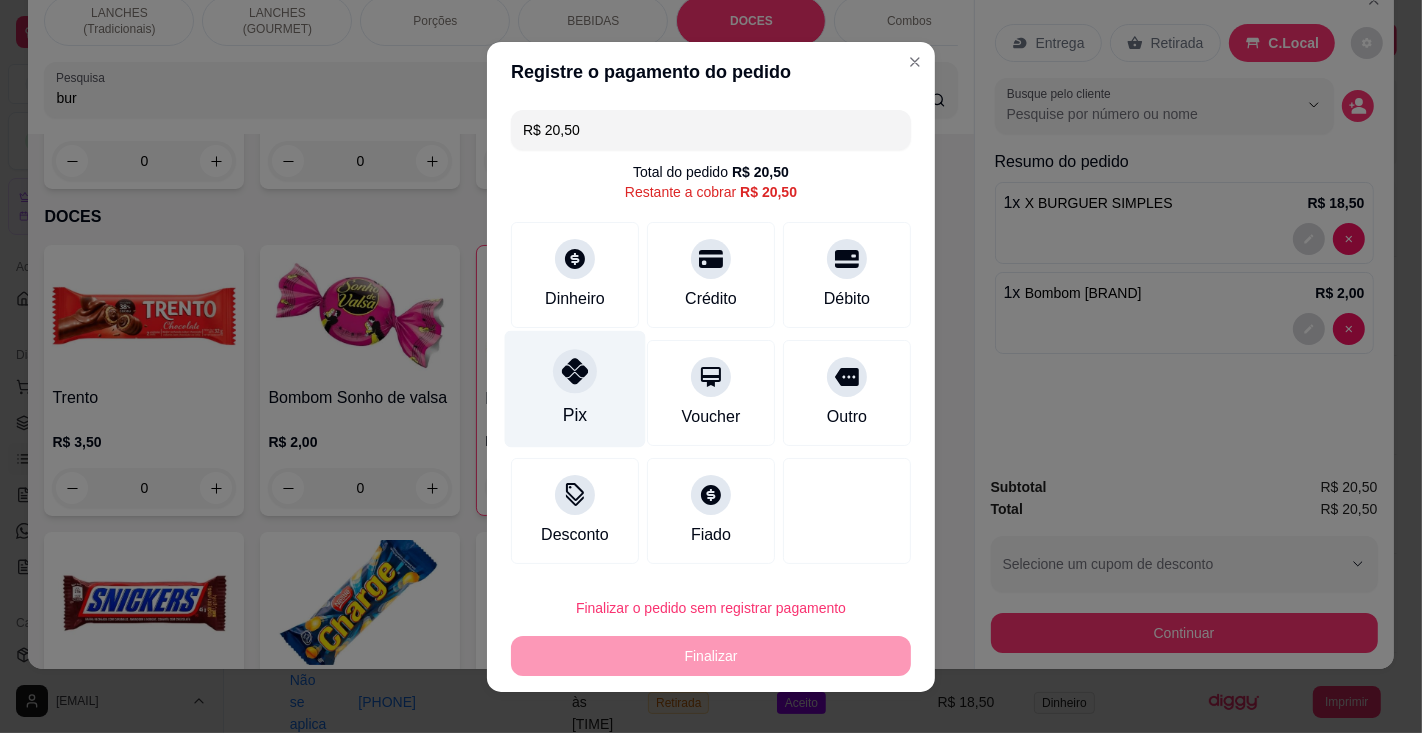 click at bounding box center (575, 371) 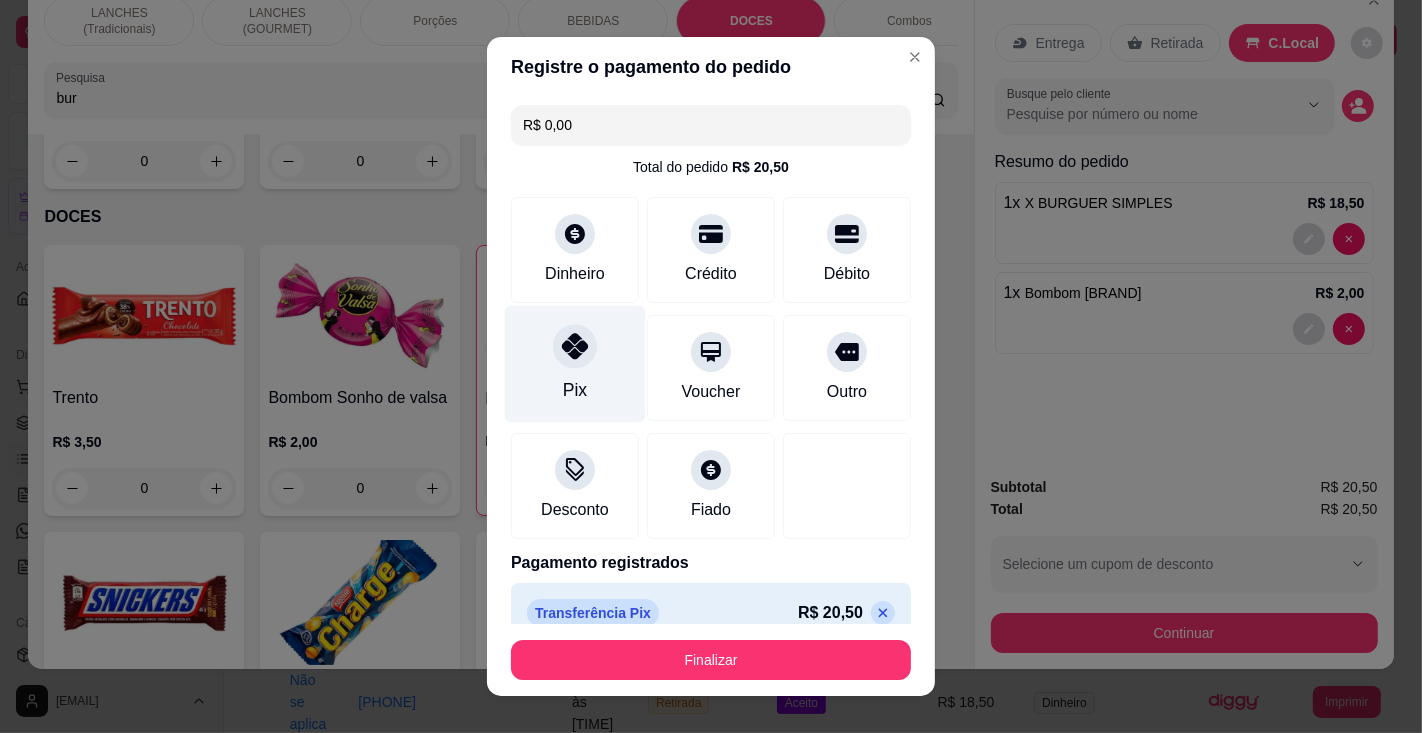 click on "Finalizar" at bounding box center [711, 660] 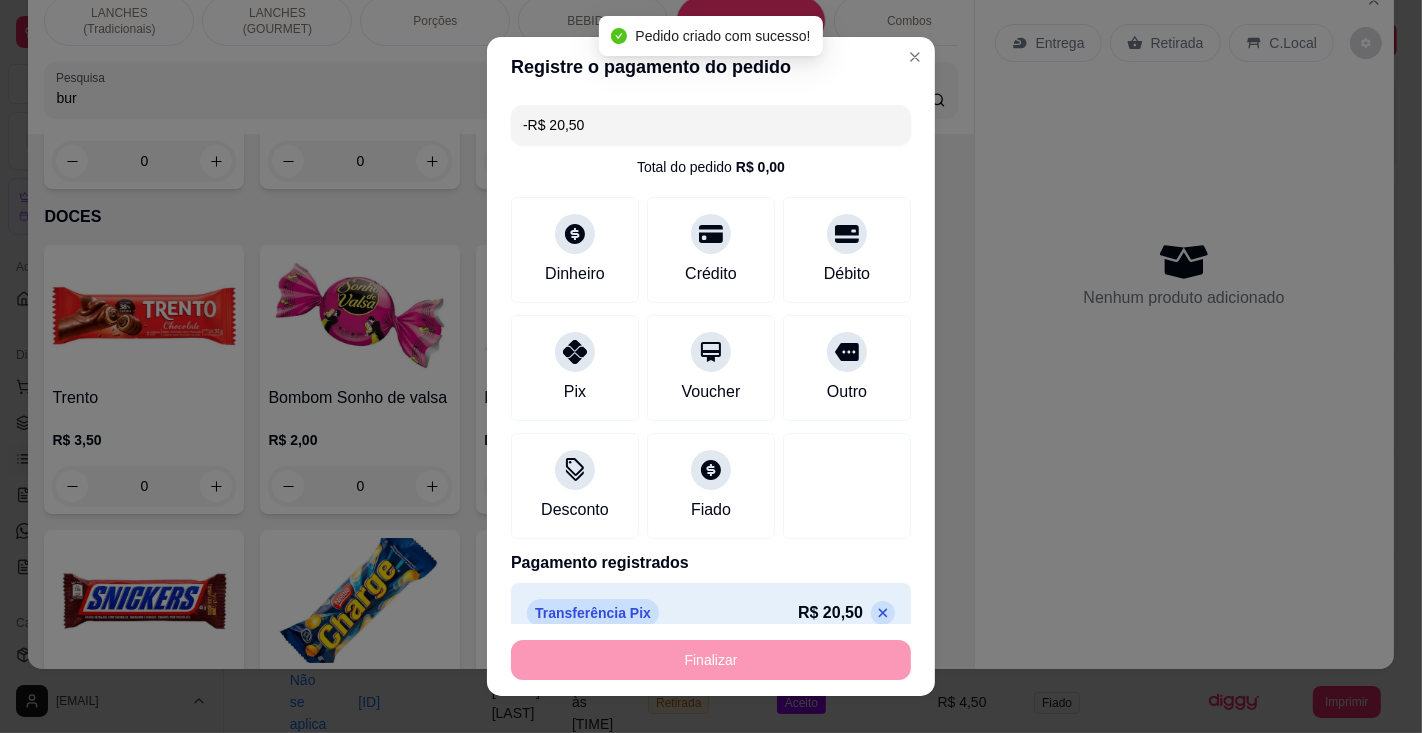 scroll, scrollTop: 7842, scrollLeft: 0, axis: vertical 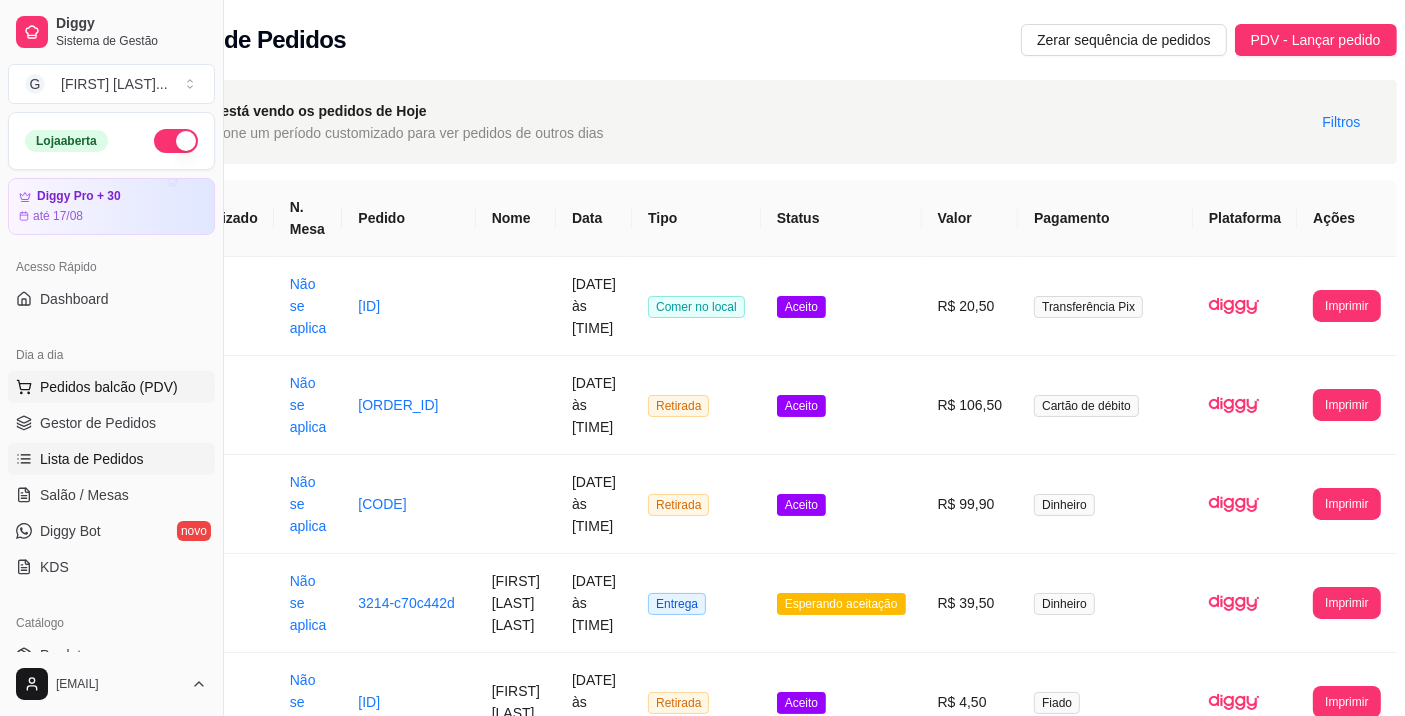 click on "Pedidos balcão (PDV)" at bounding box center [109, 387] 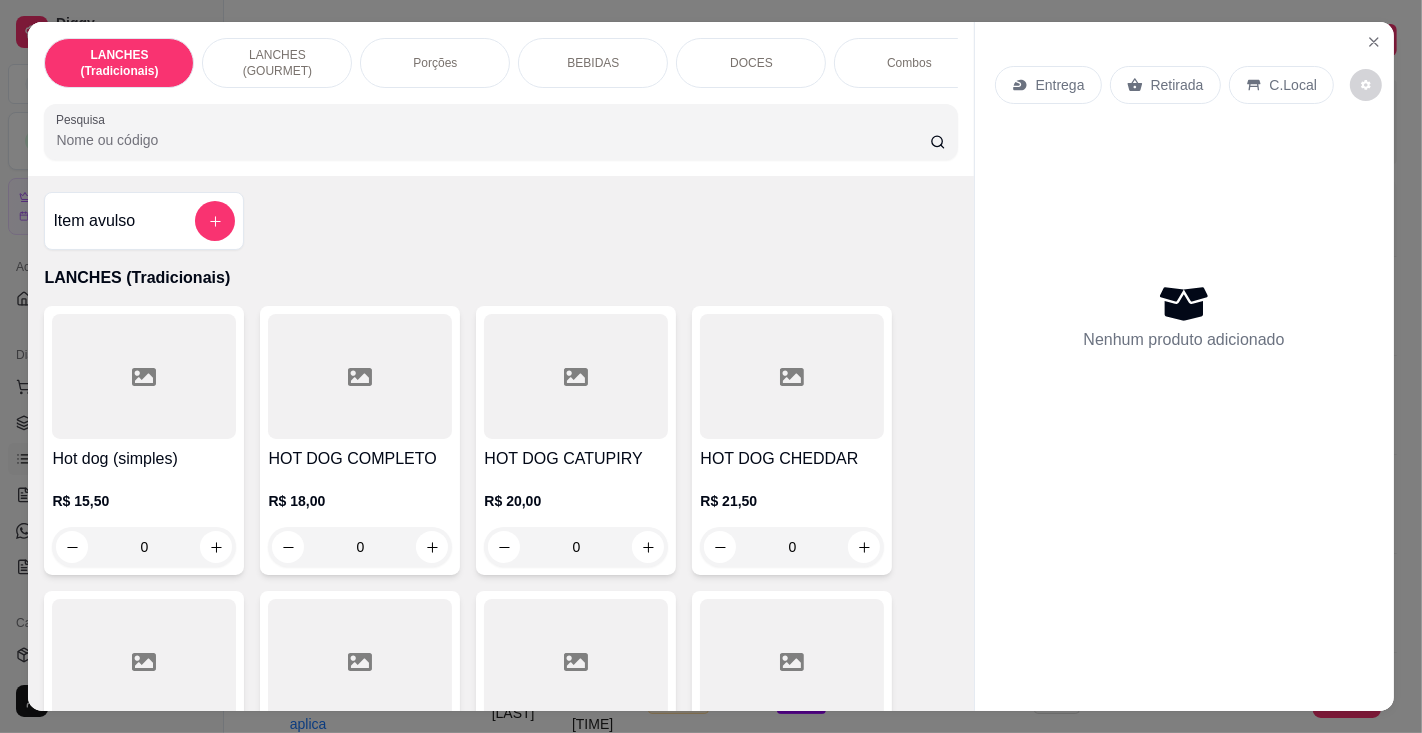 click on "Pesquisa" at bounding box center [492, 140] 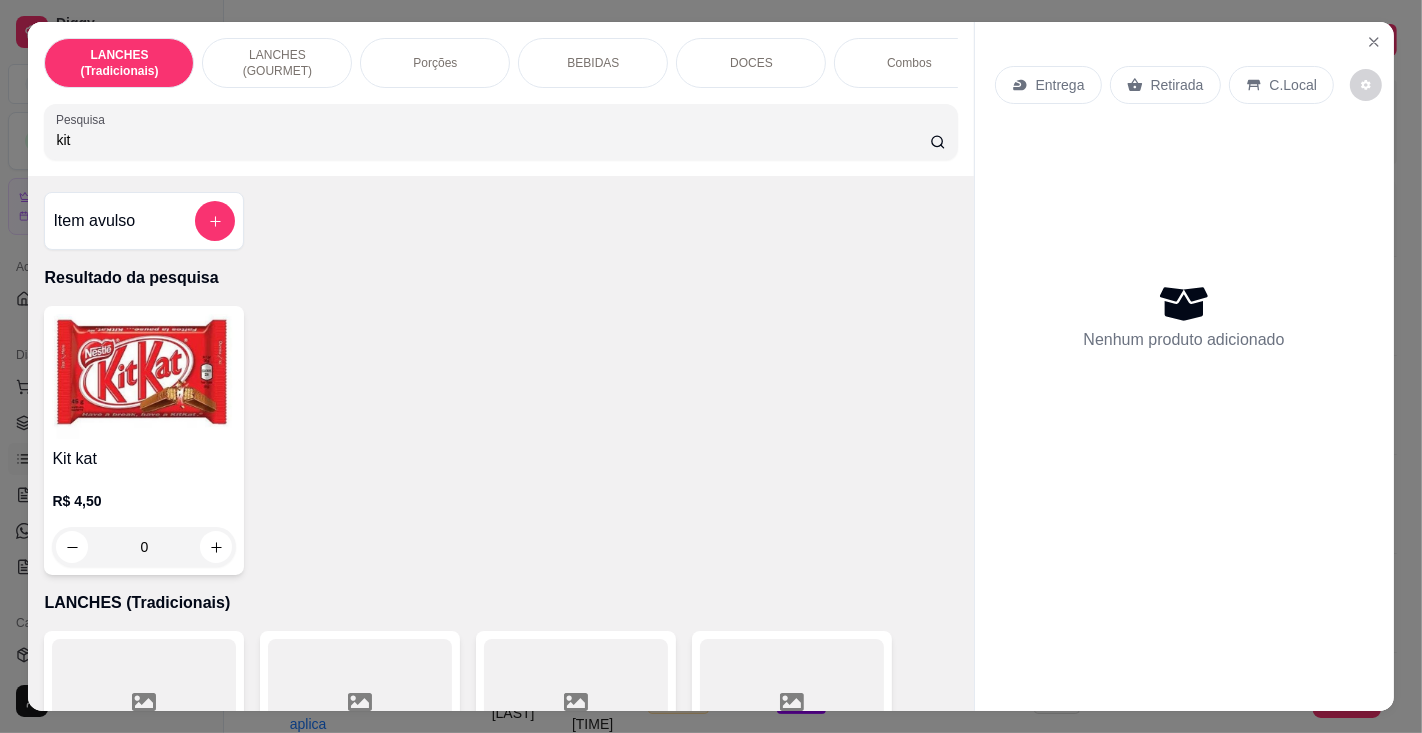 click at bounding box center (144, 376) 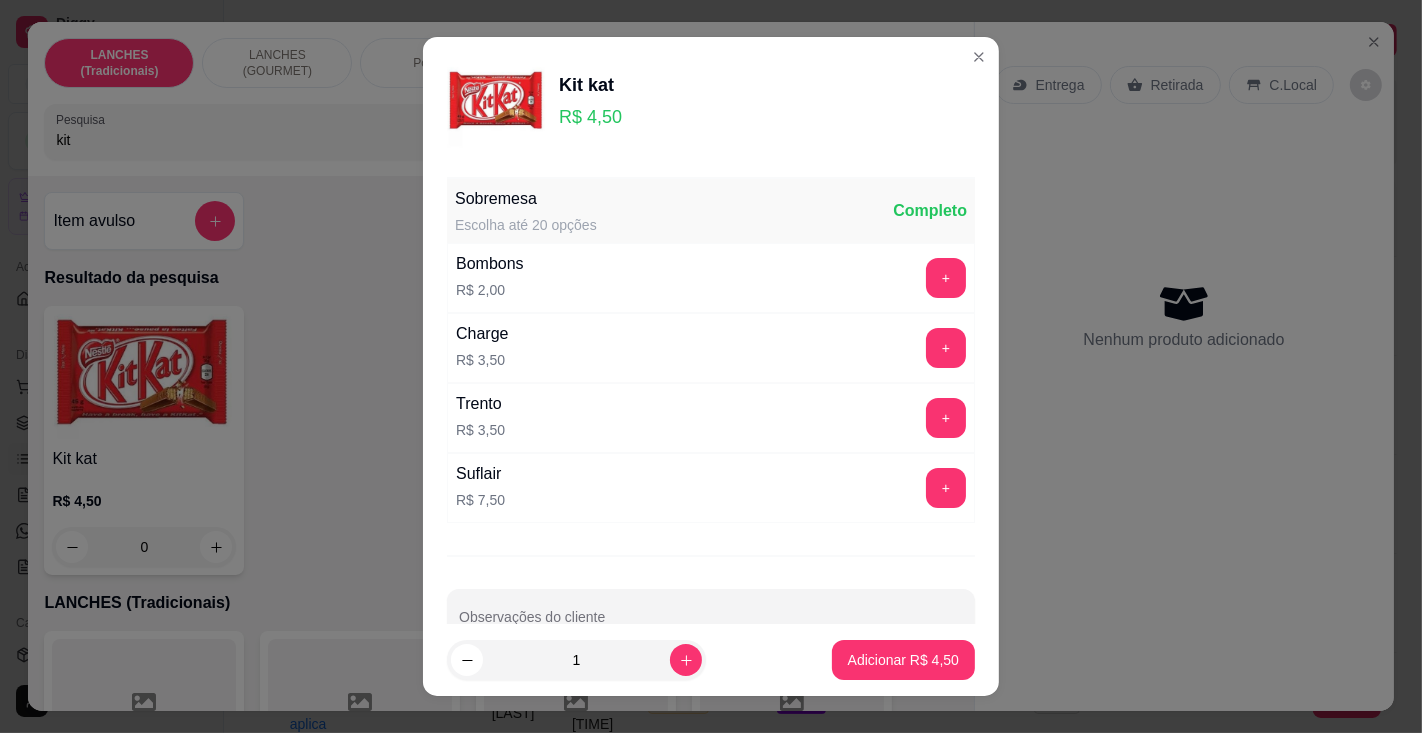 click on "Adicionar   R$ 4,50" at bounding box center (903, 660) 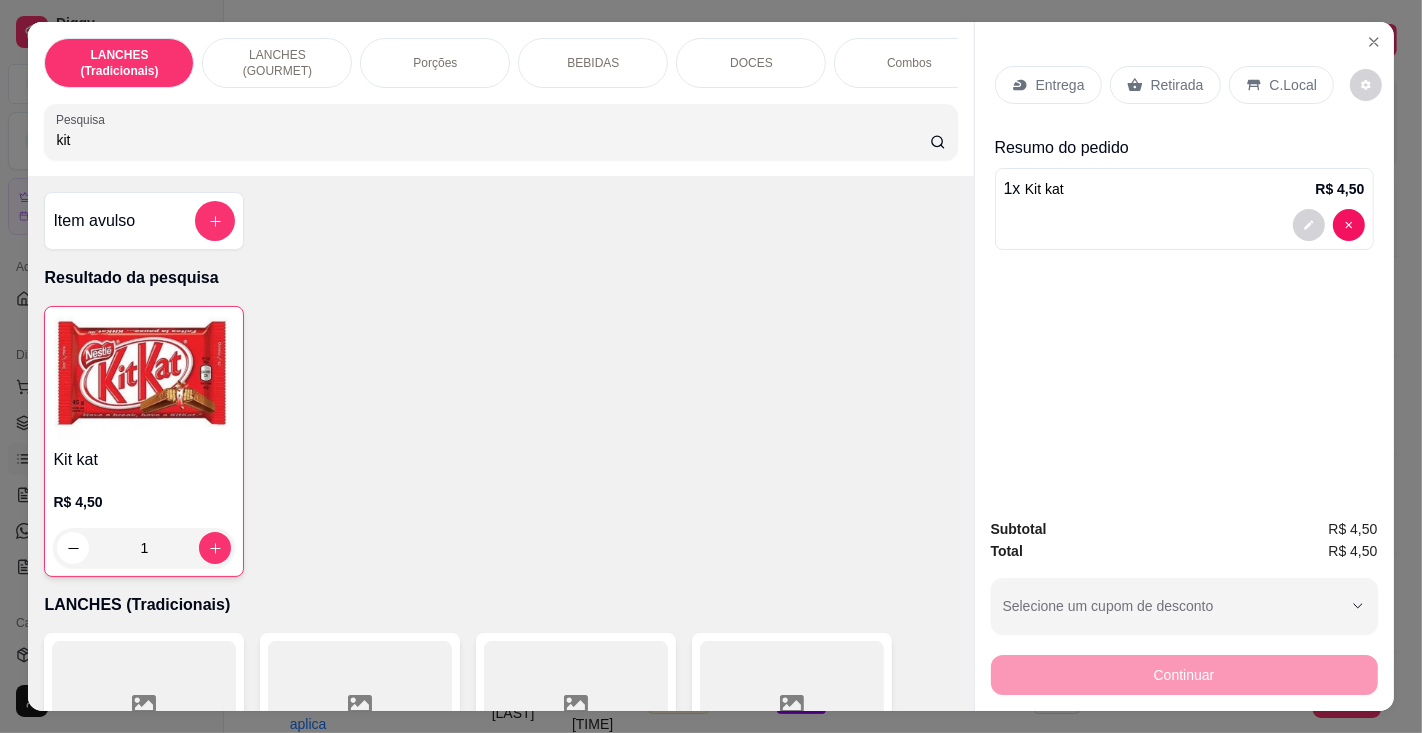 click on "BEBIDAS" at bounding box center [593, 63] 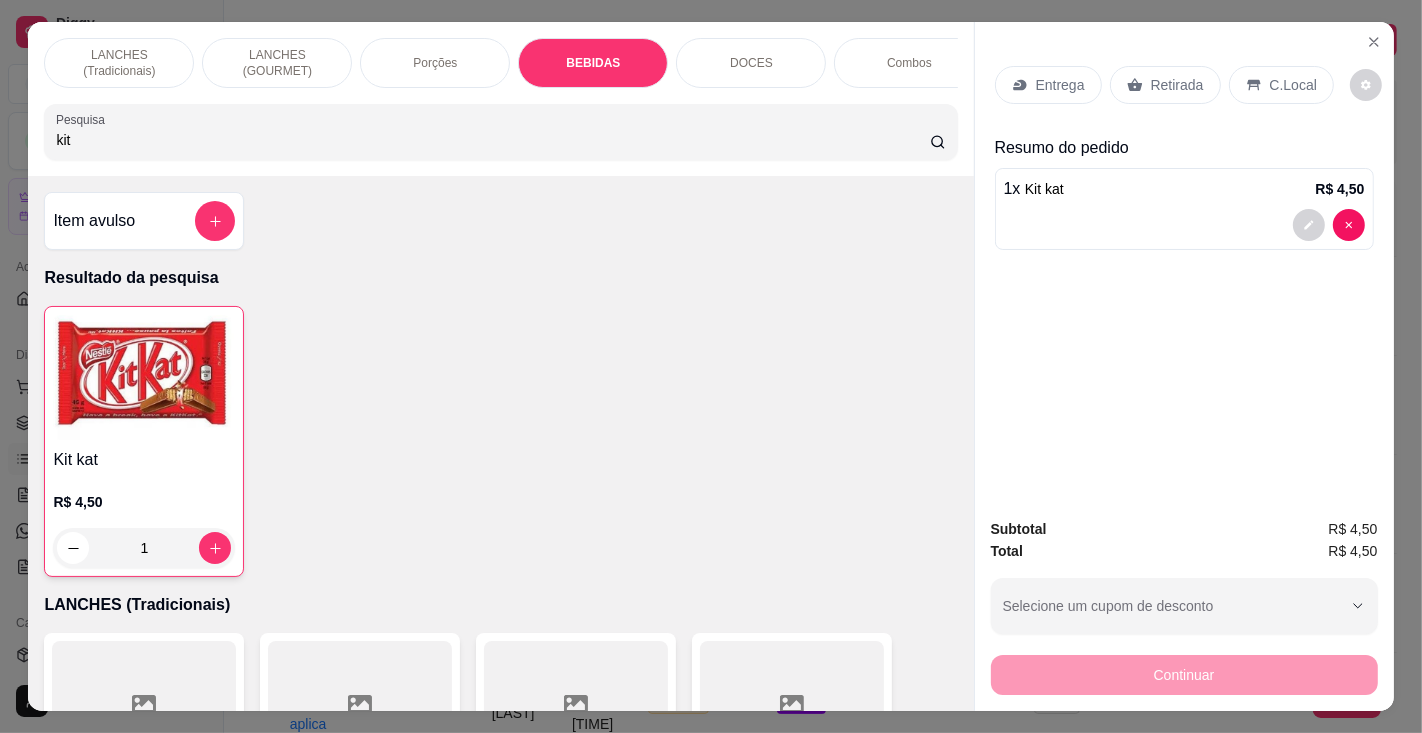 scroll, scrollTop: 6045, scrollLeft: 0, axis: vertical 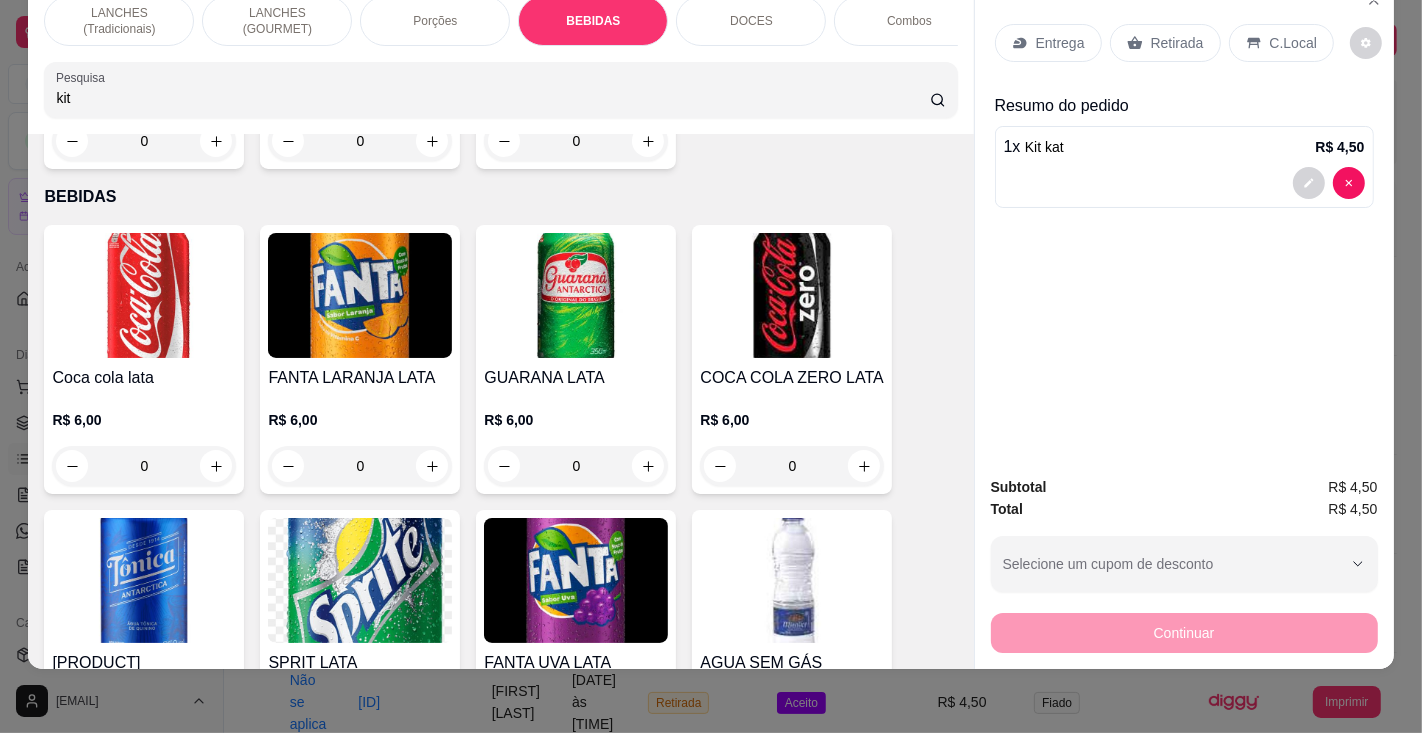 click 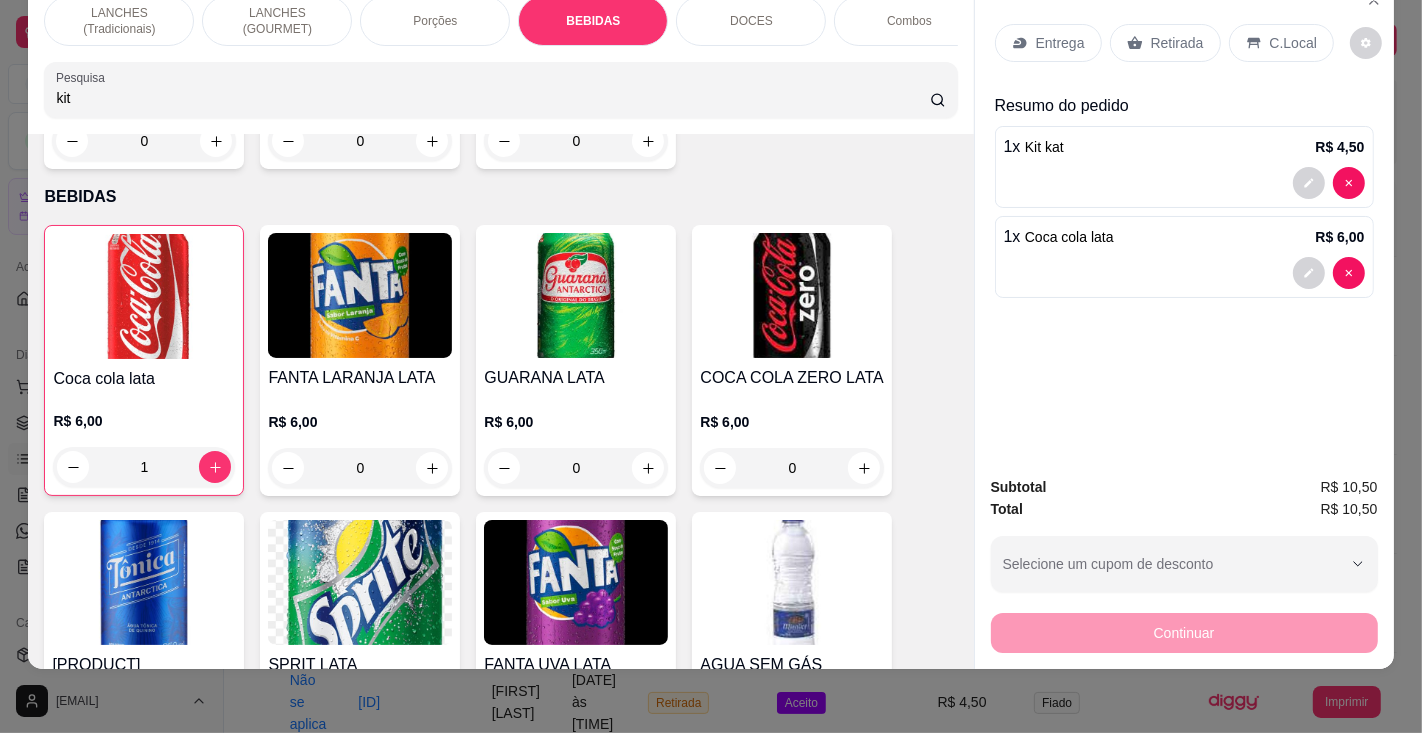 click on "C.Local" at bounding box center (1293, 43) 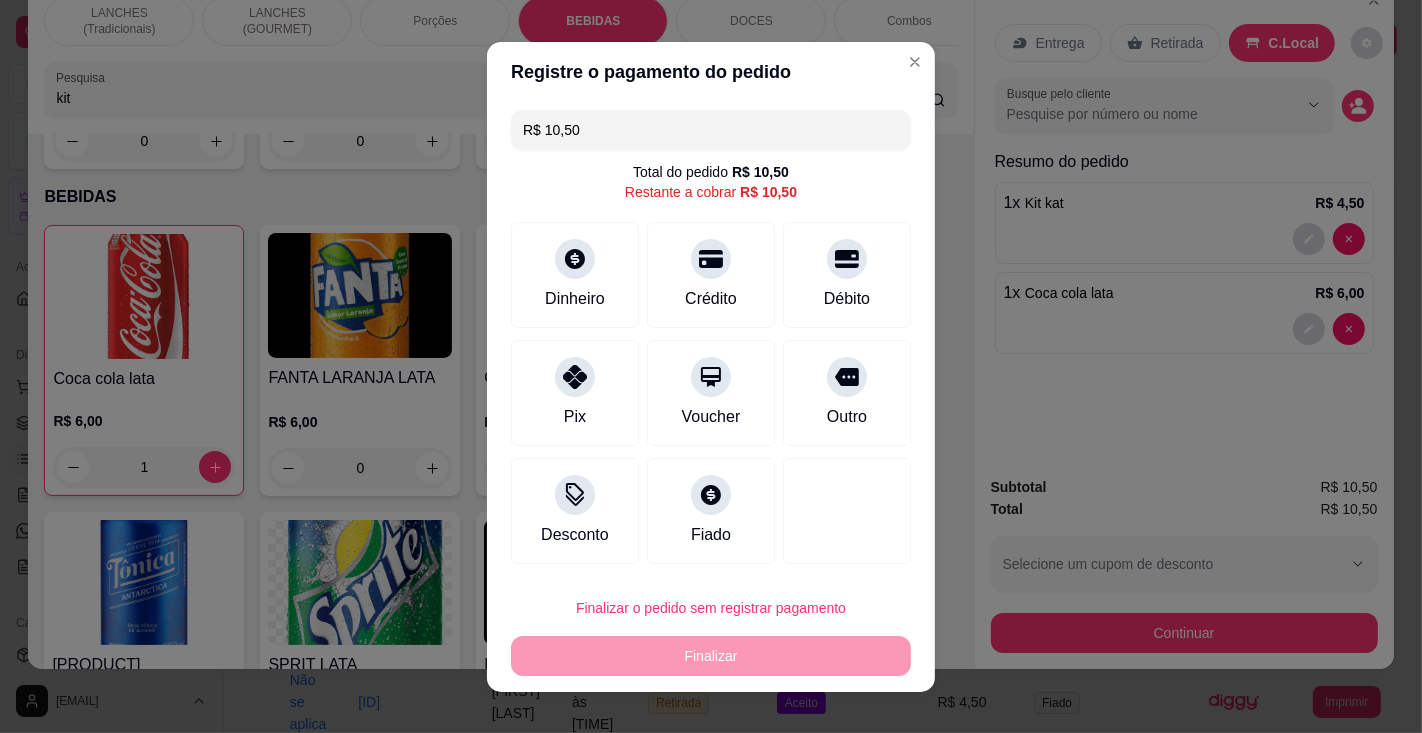 click on "R$ 10,50" at bounding box center [711, 130] 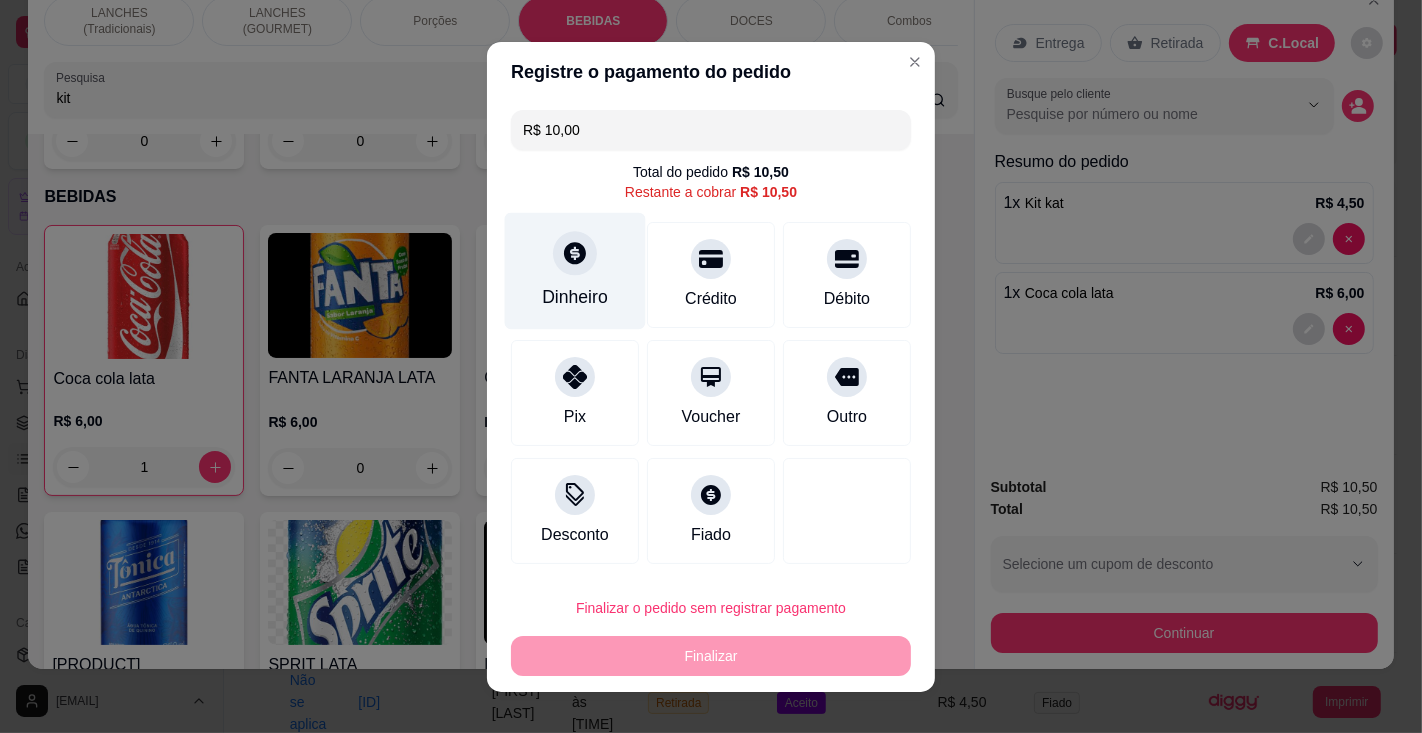 click on "Dinheiro" at bounding box center (575, 297) 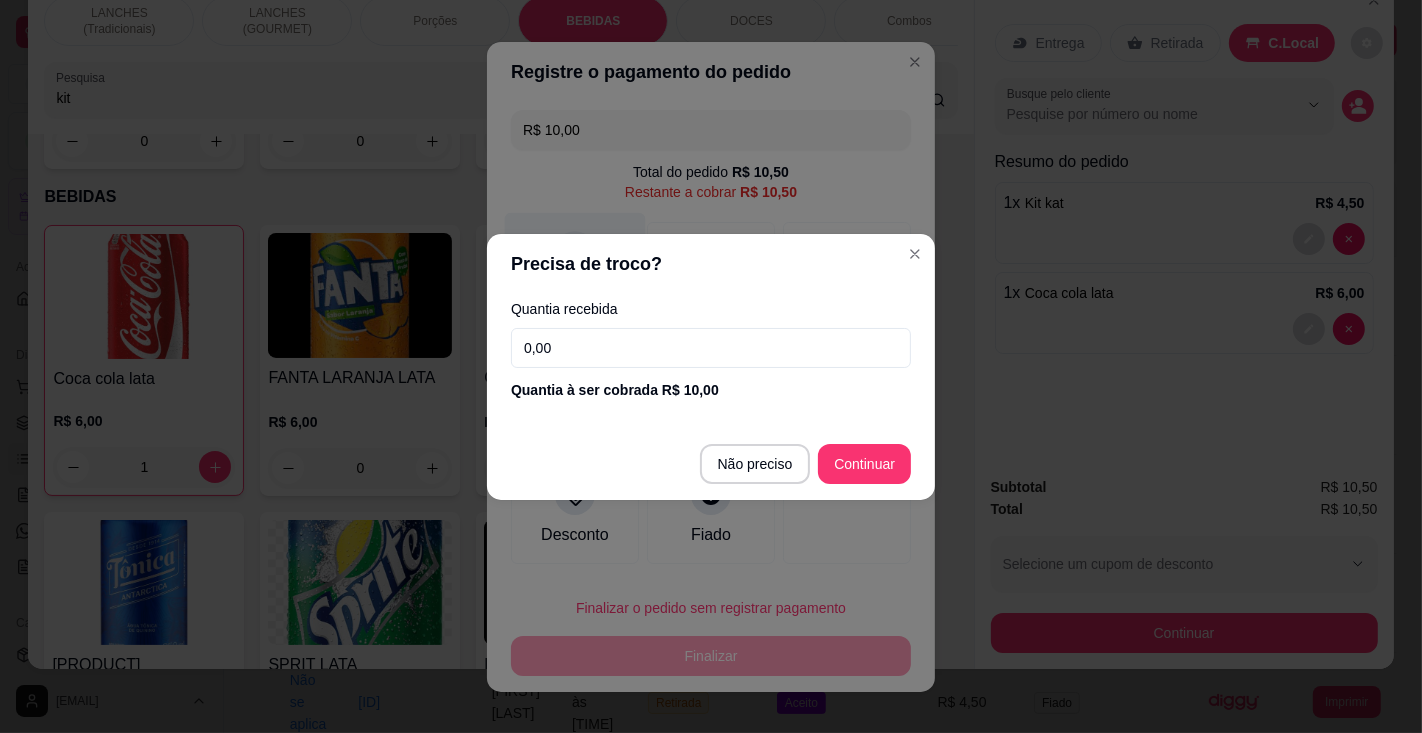 click at bounding box center (847, 511) 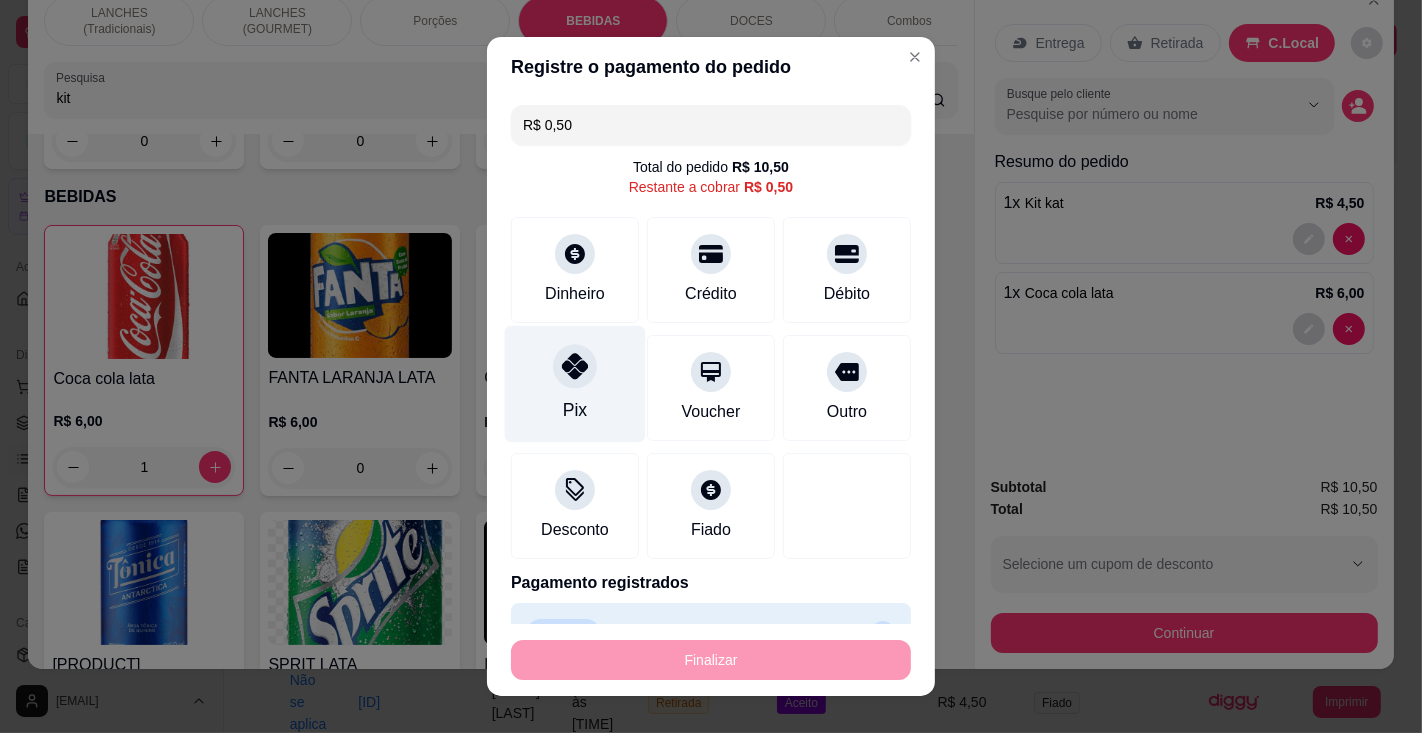 click on "Pix" at bounding box center [575, 383] 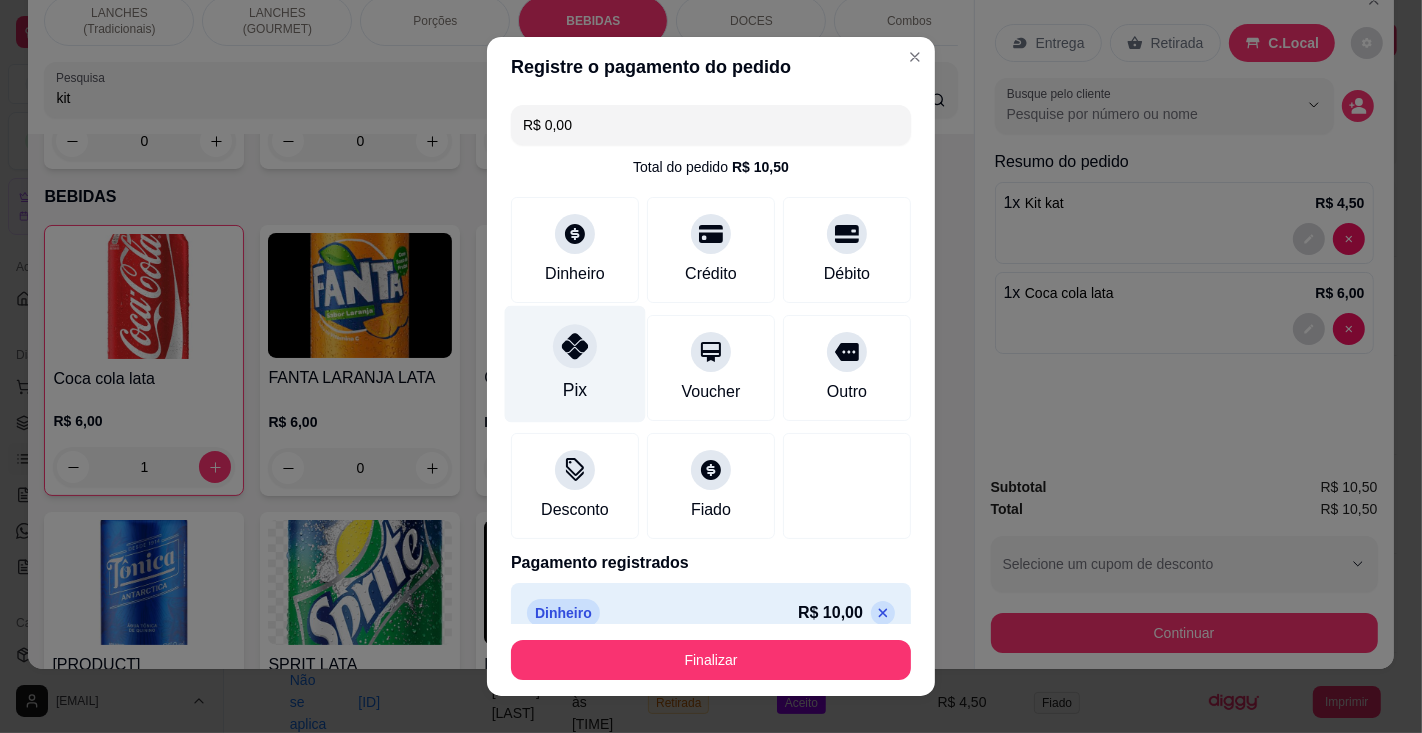 click on "Finalizar" at bounding box center [711, 660] 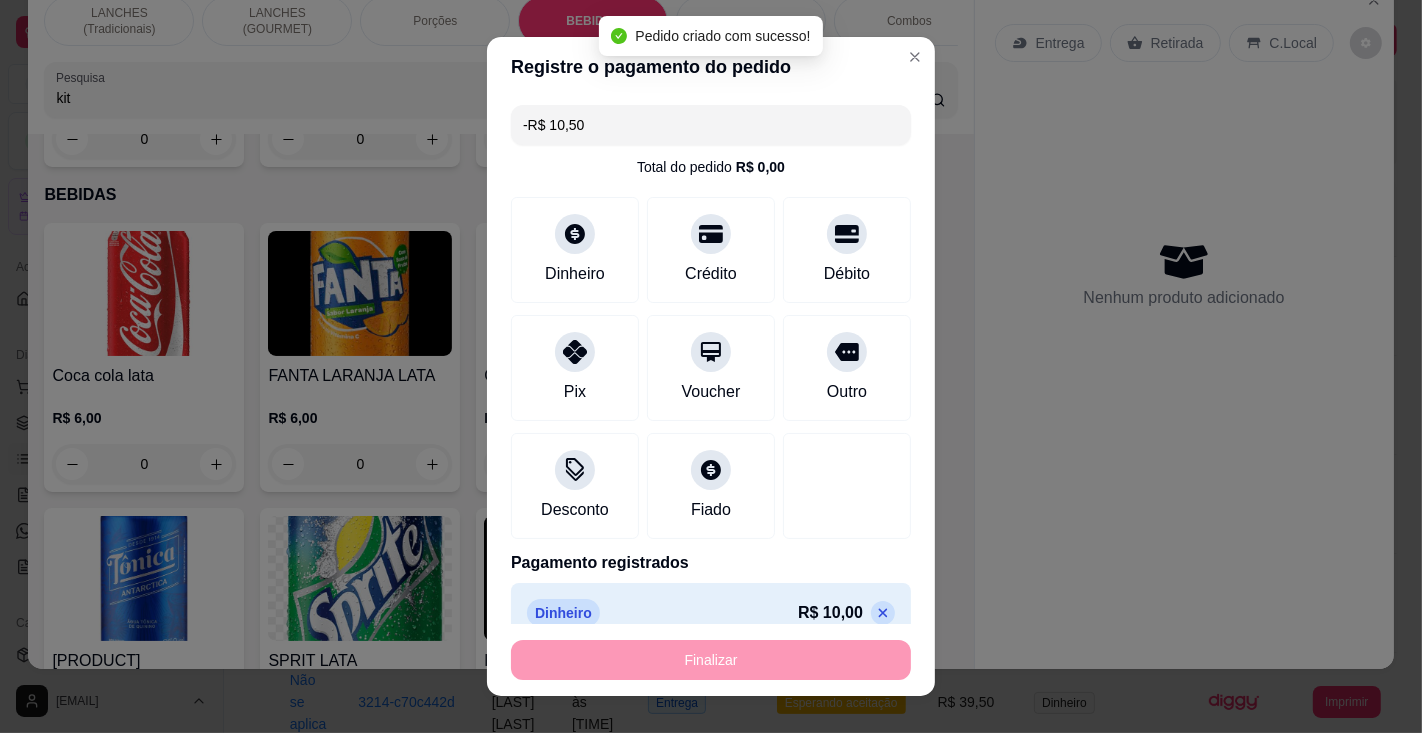 scroll, scrollTop: 0, scrollLeft: 0, axis: both 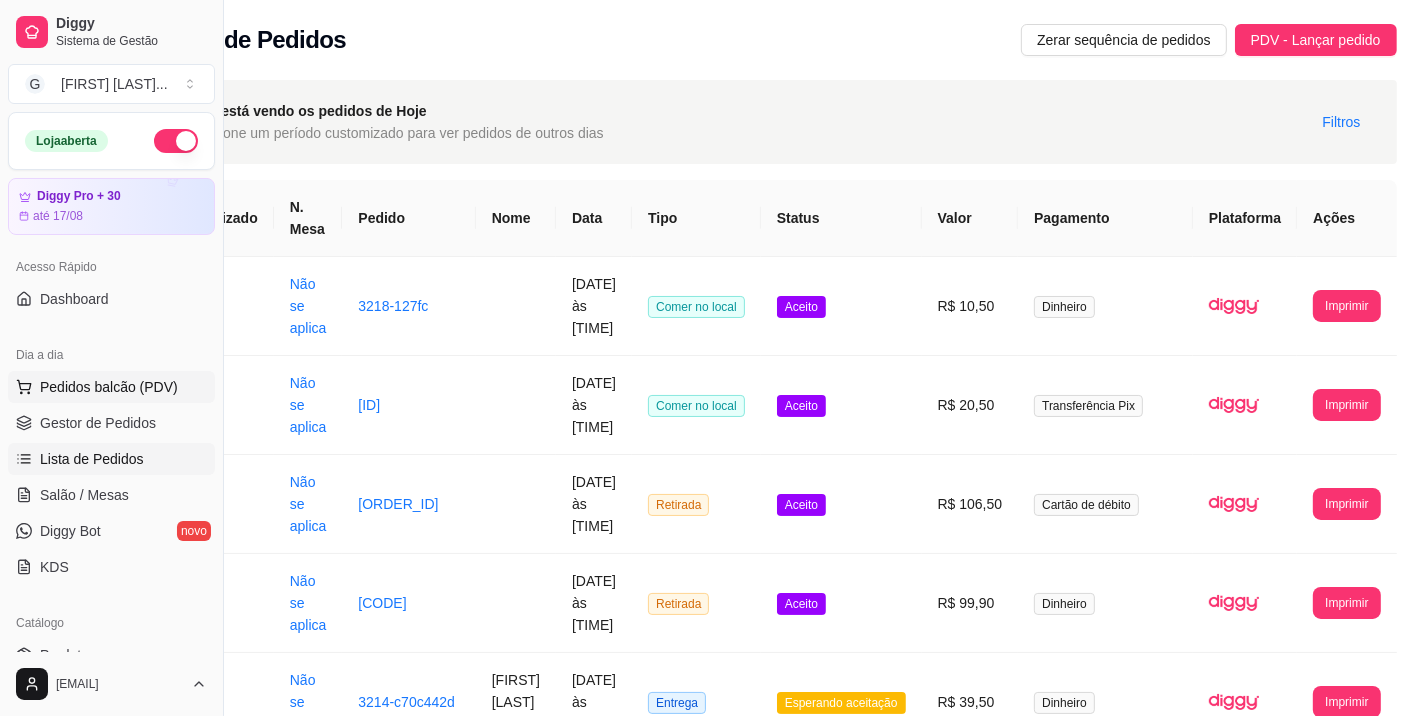 click on "Pedidos balcão (PDV)" at bounding box center (109, 387) 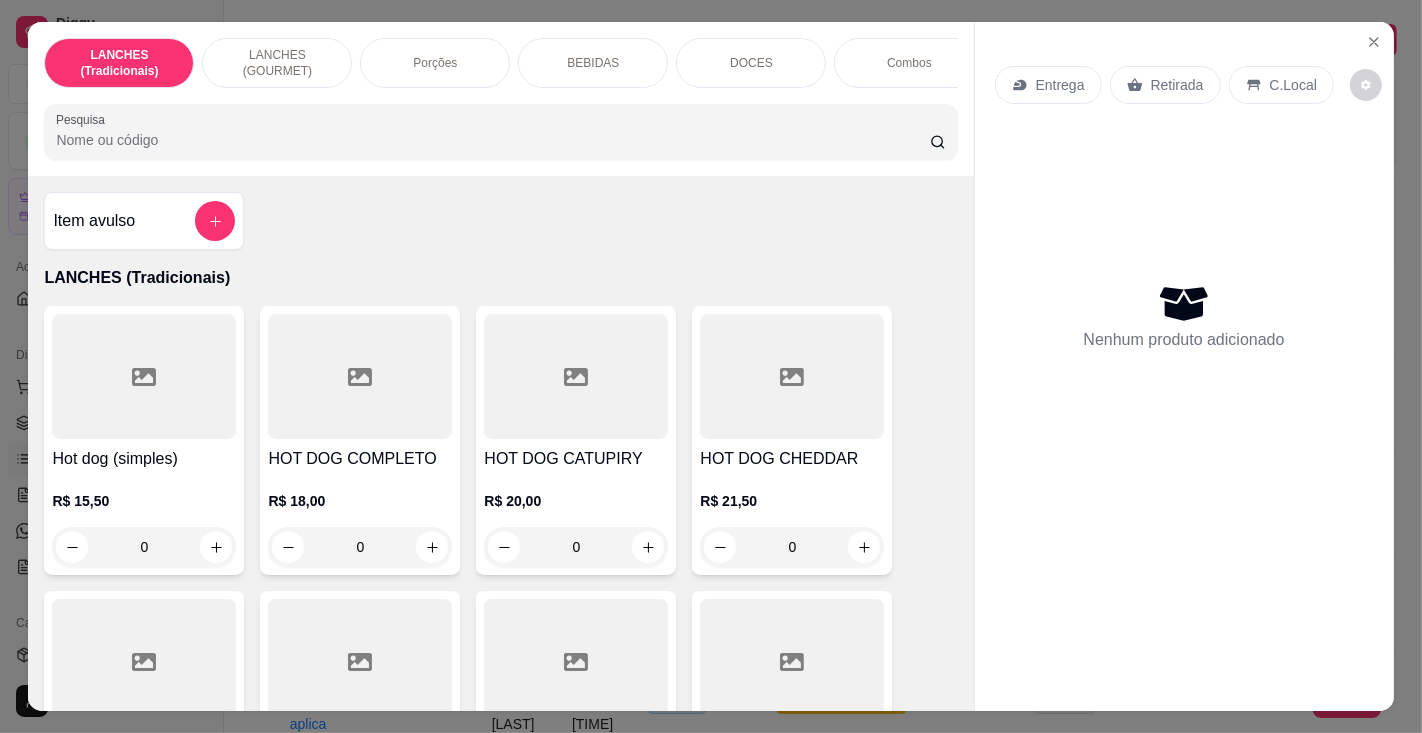 click on "Pesquisa" at bounding box center (492, 140) 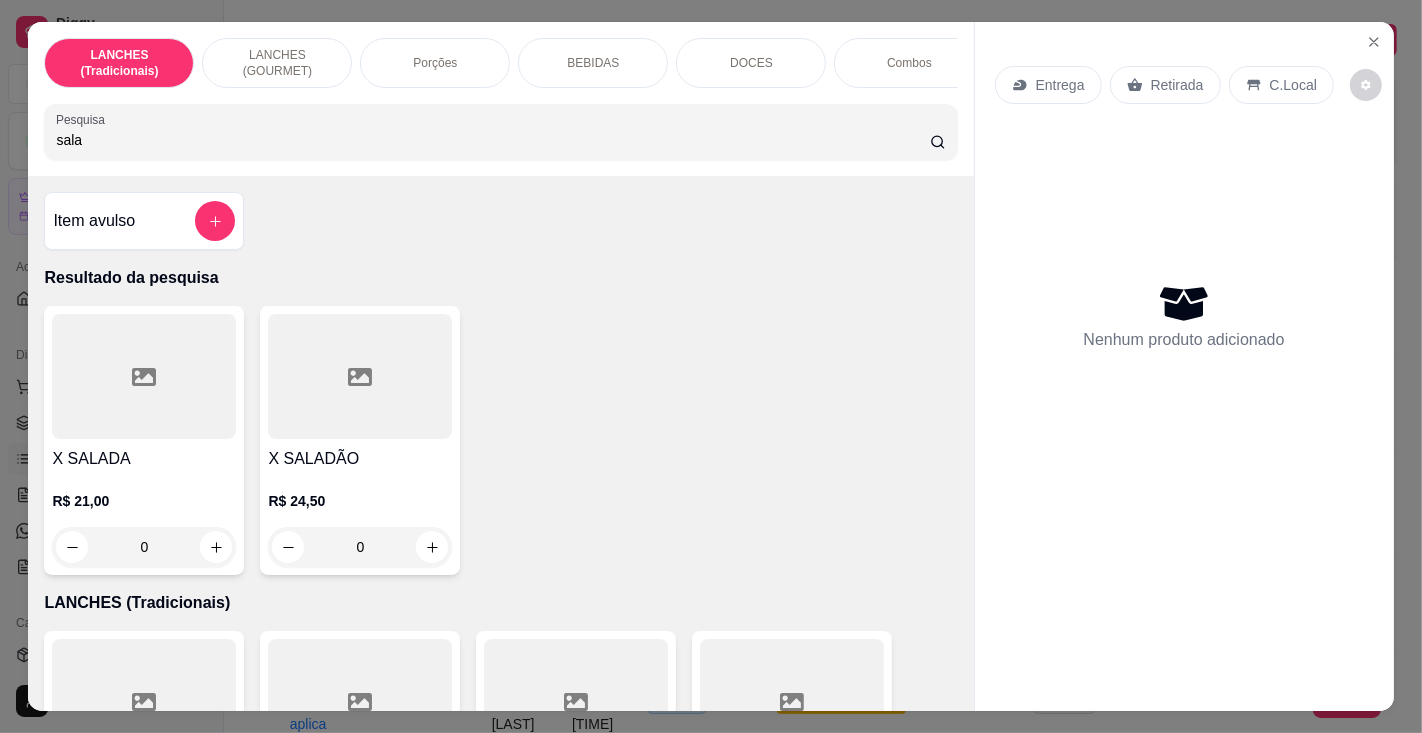 click on "R$ 24,50 0" at bounding box center (360, 519) 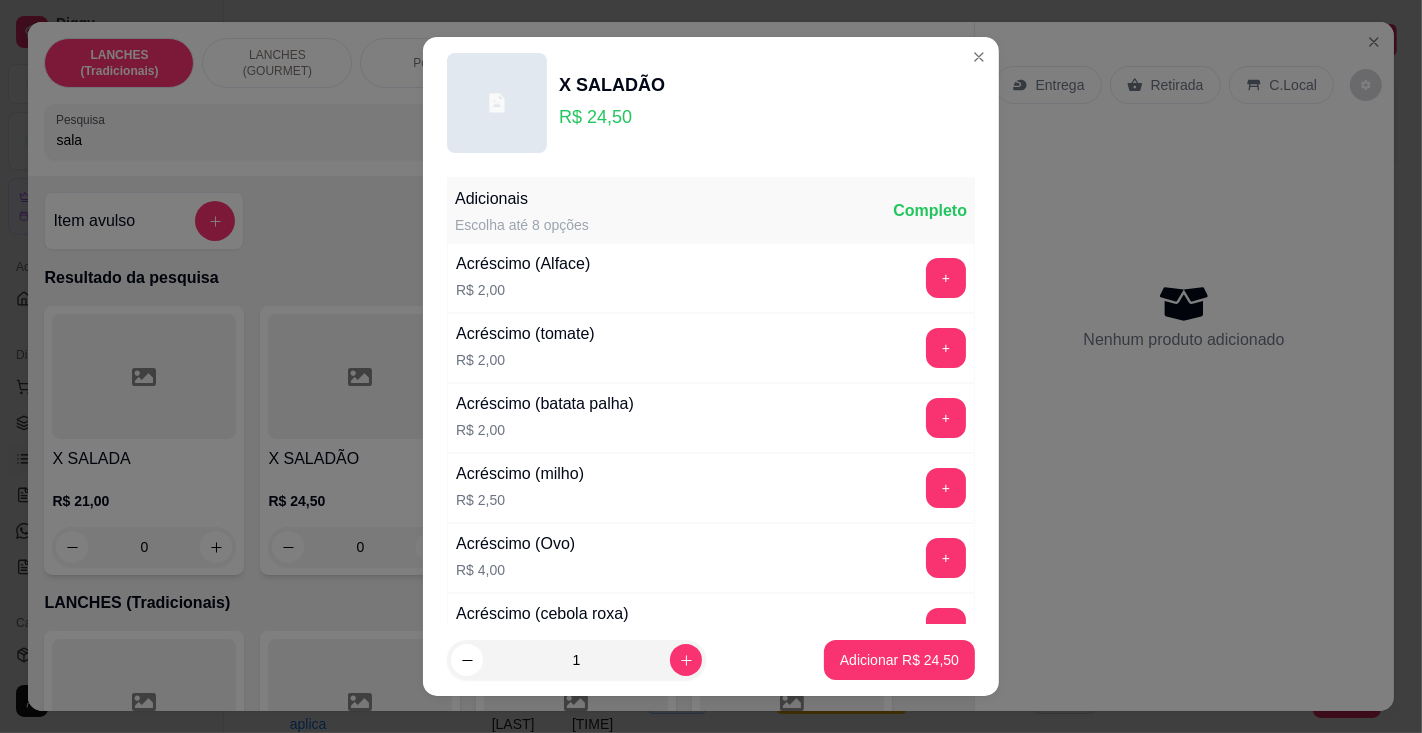 click 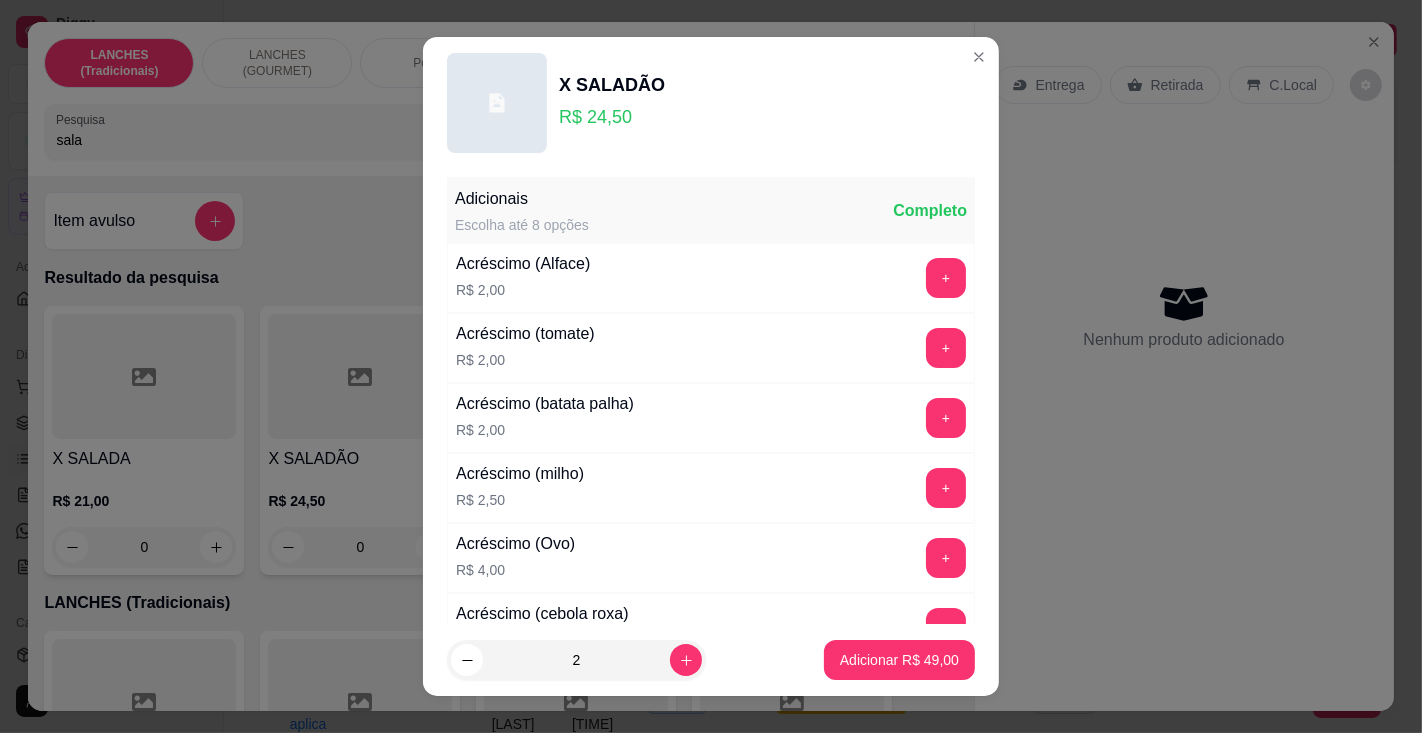 click 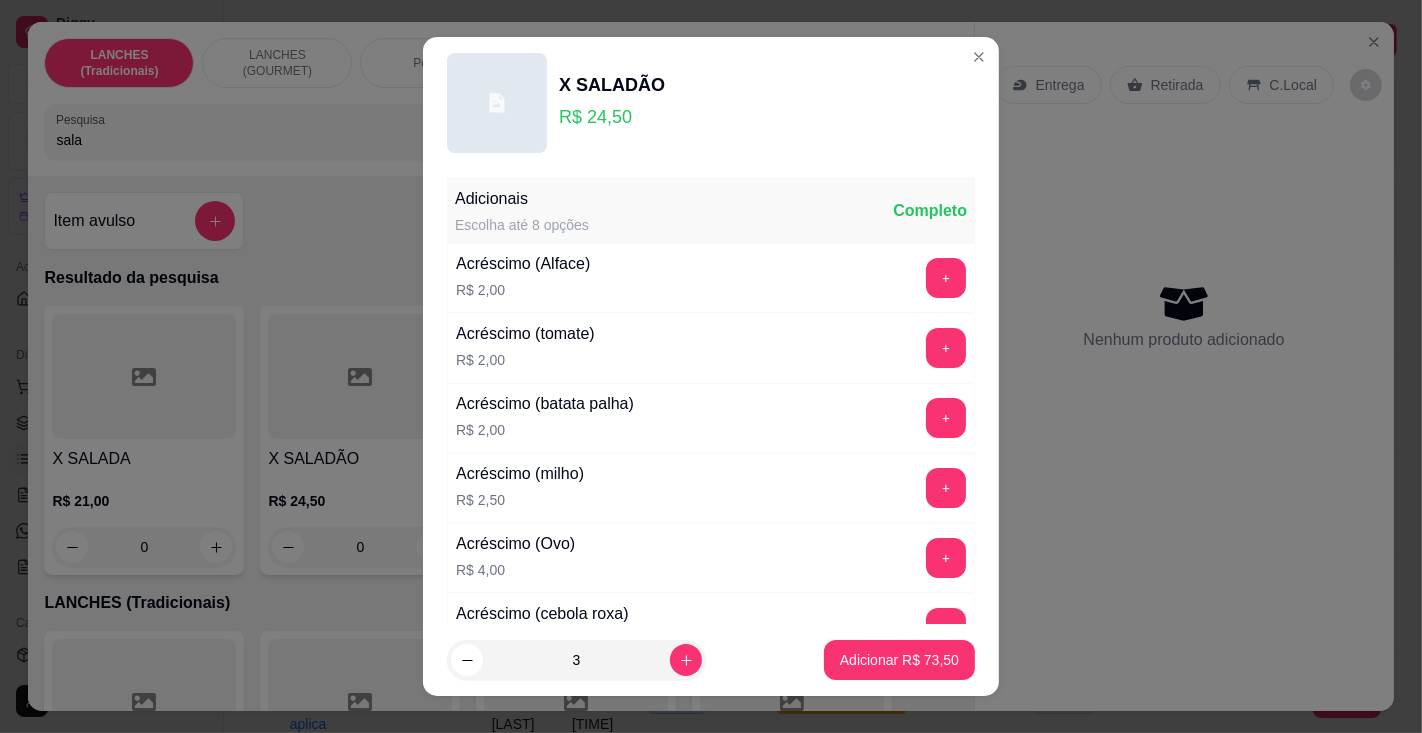 click on "Adicionar   R$ 73,50" at bounding box center (899, 660) 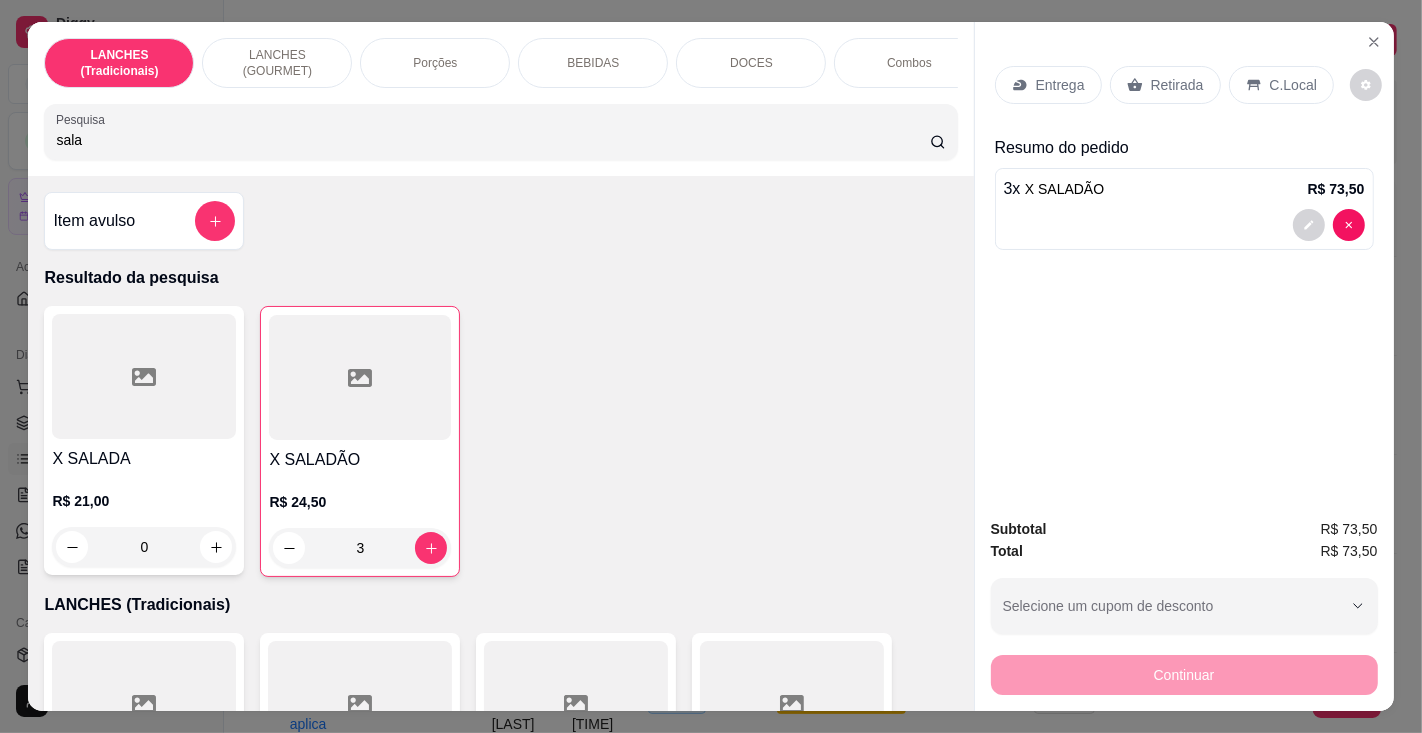 click on "BEBIDAS" at bounding box center (593, 63) 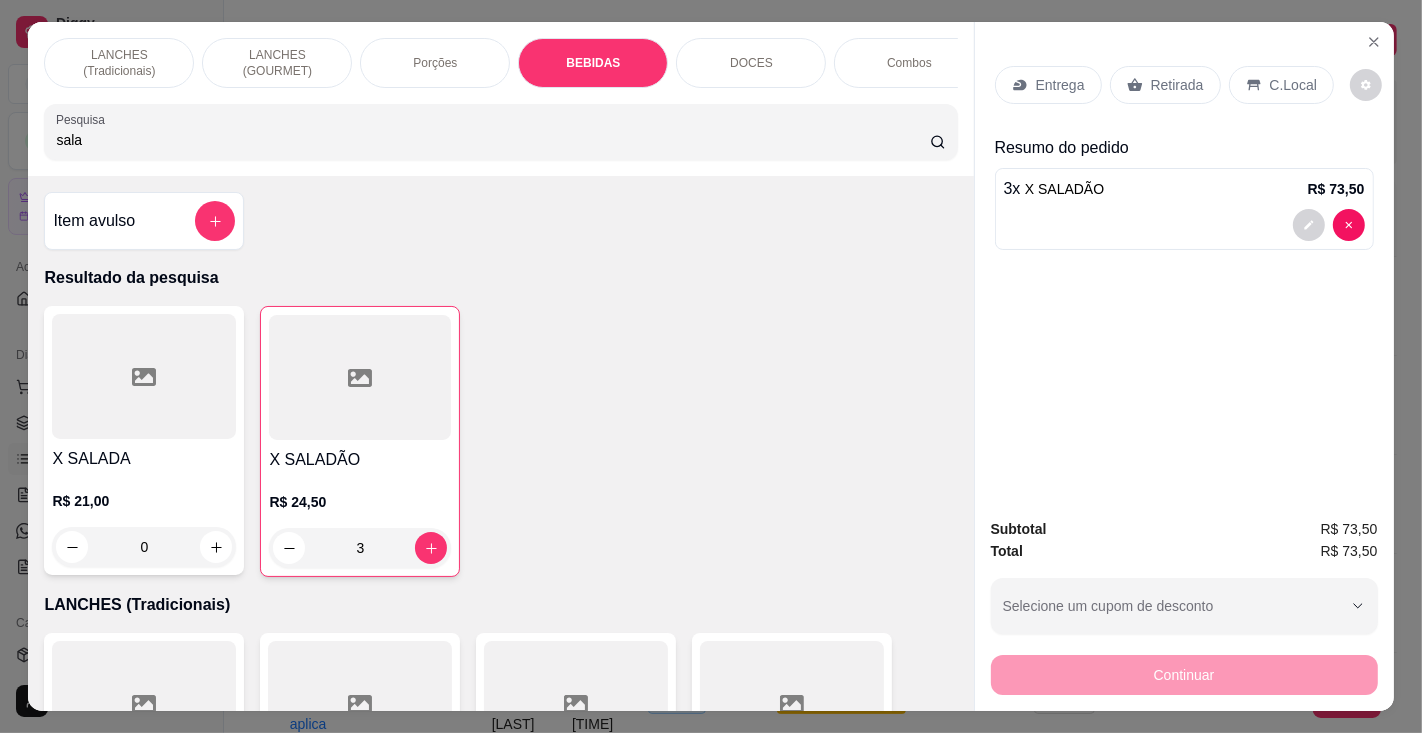 scroll, scrollTop: 6047, scrollLeft: 0, axis: vertical 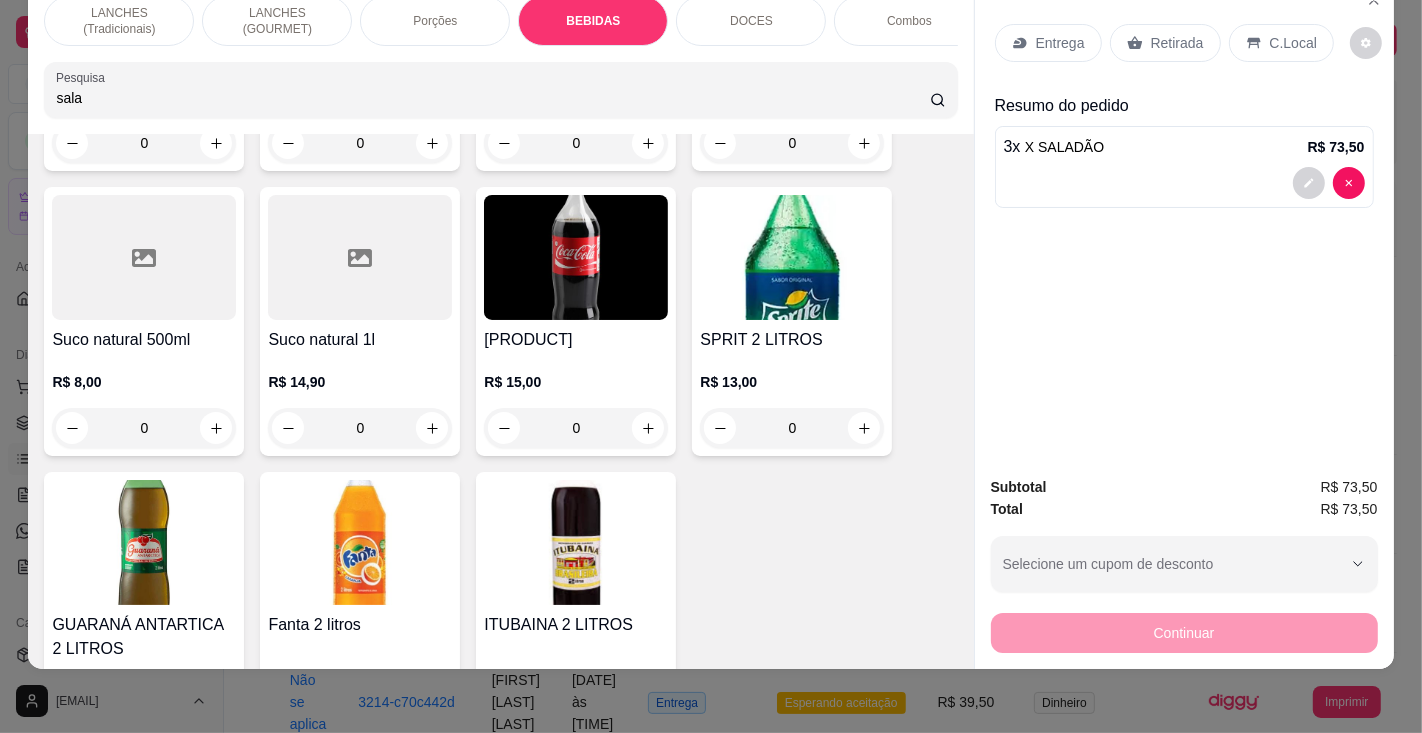 click 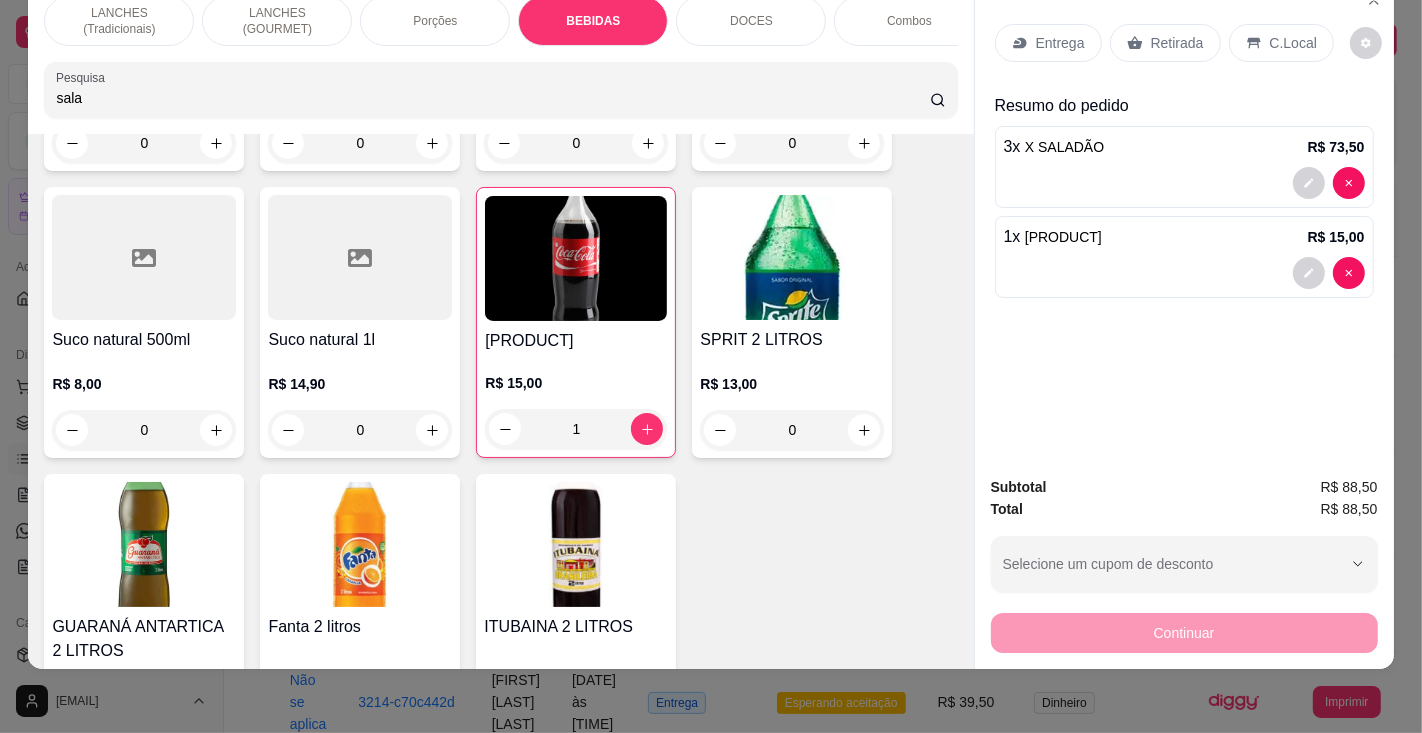 click on "C.Local" at bounding box center (1293, 43) 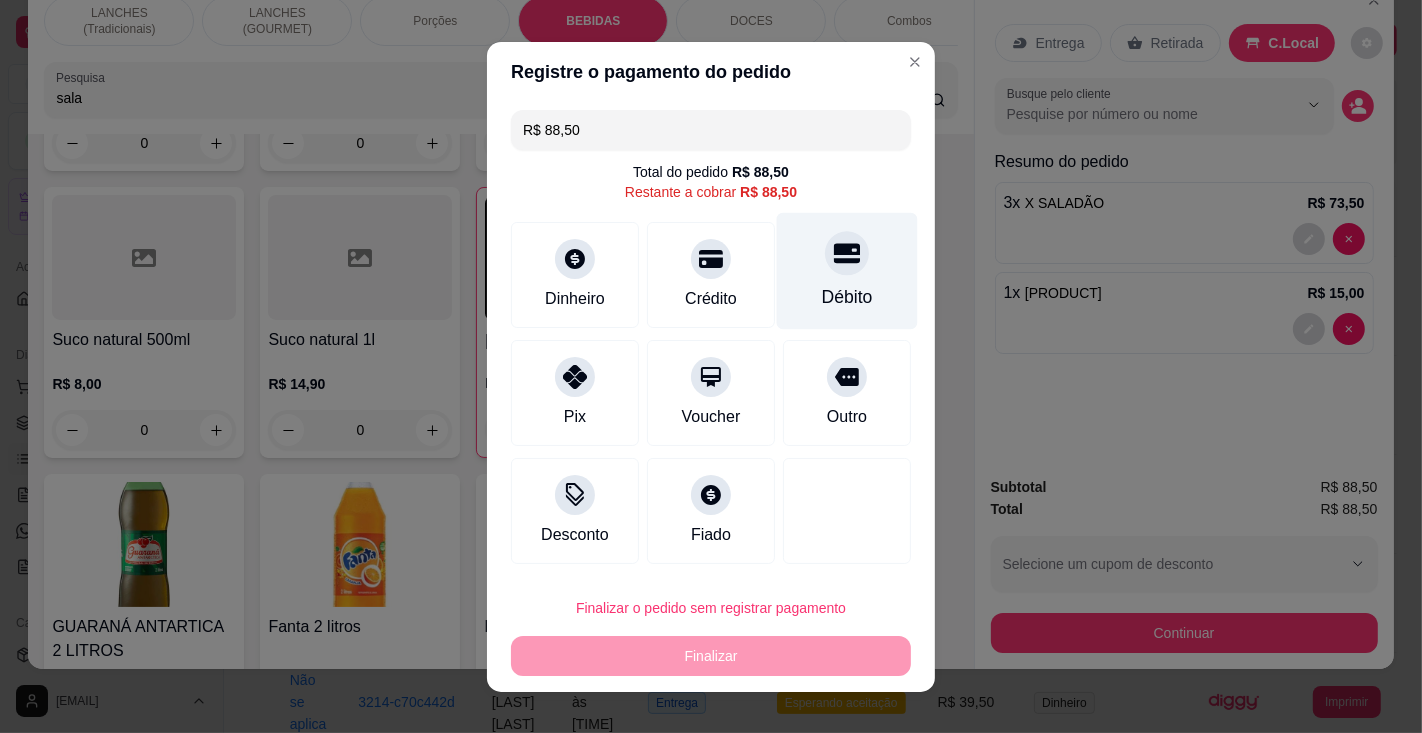 click on "Débito" at bounding box center (847, 297) 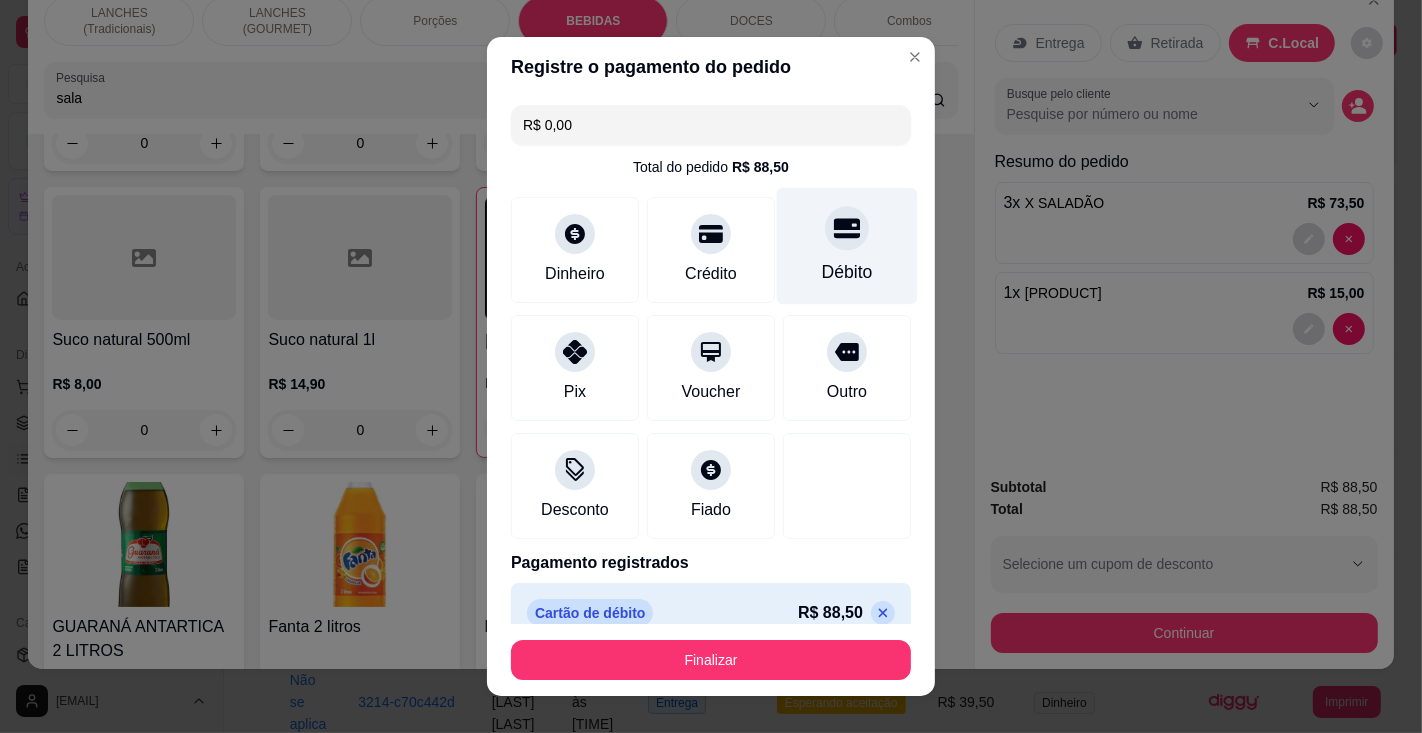 click on "Finalizar" at bounding box center [711, 660] 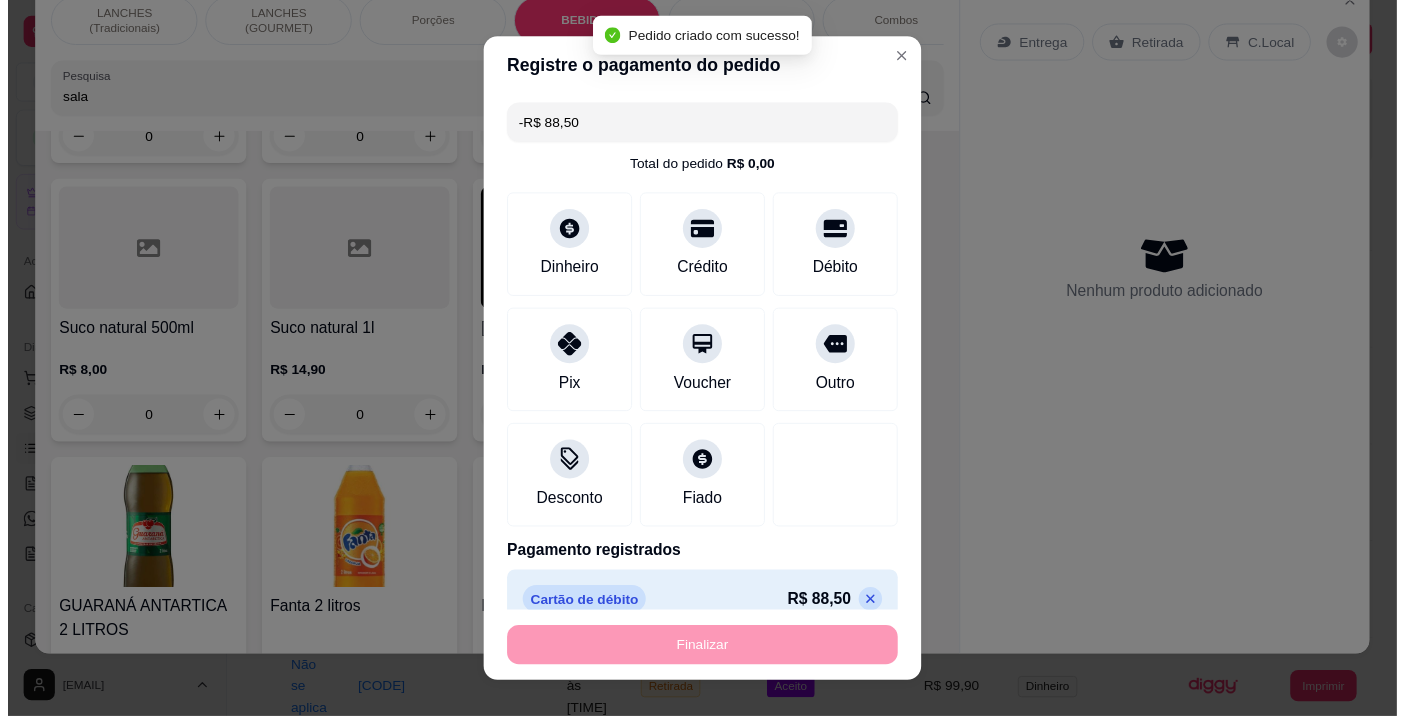 scroll, scrollTop: 7246, scrollLeft: 0, axis: vertical 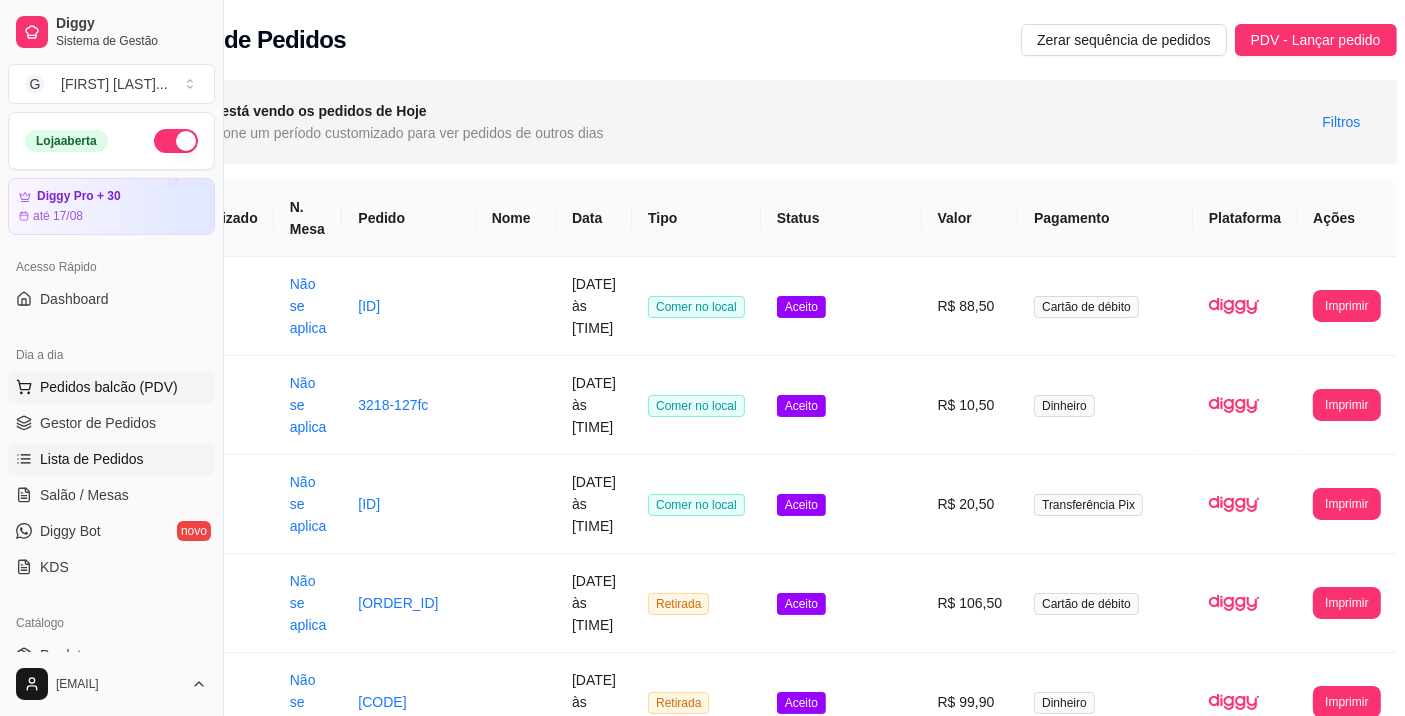 click on "Pedidos balcão (PDV)" at bounding box center (109, 387) 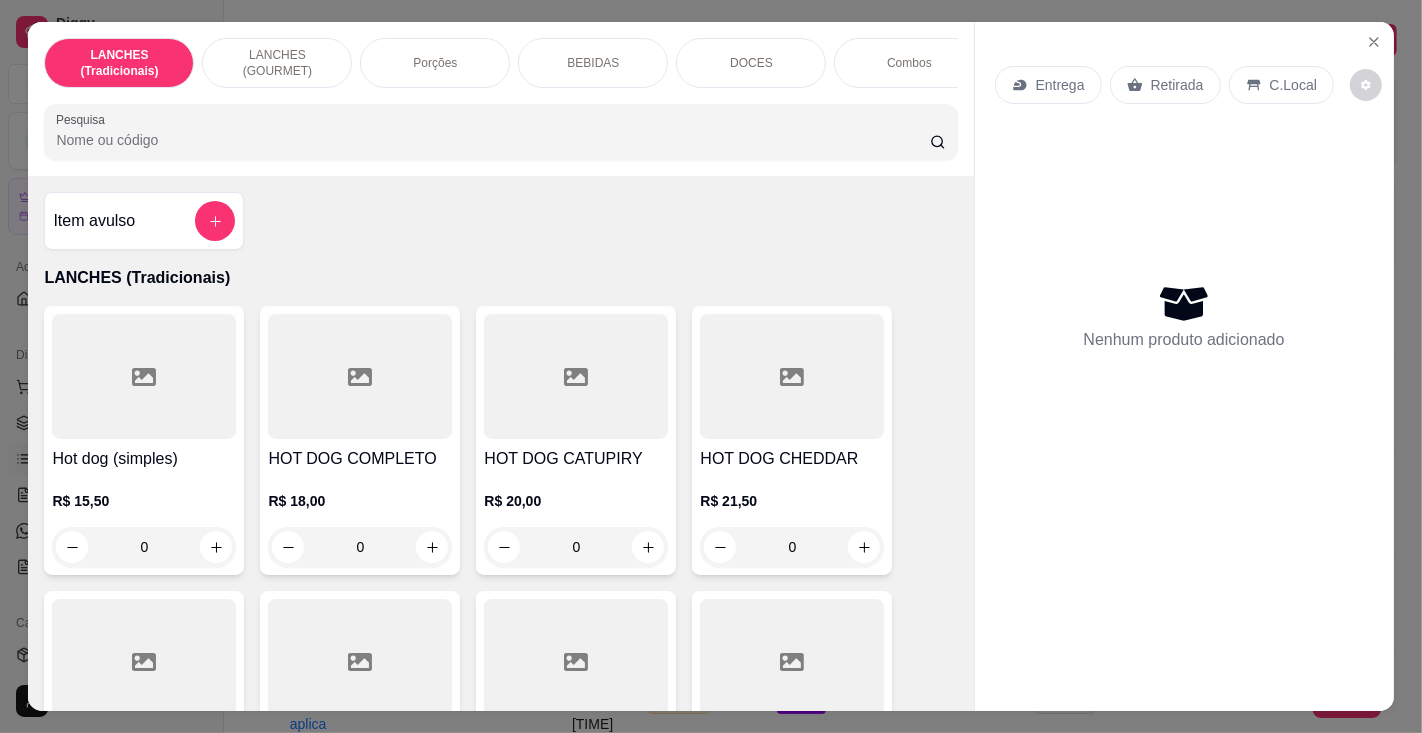 click on "Pesquisa" at bounding box center (492, 140) 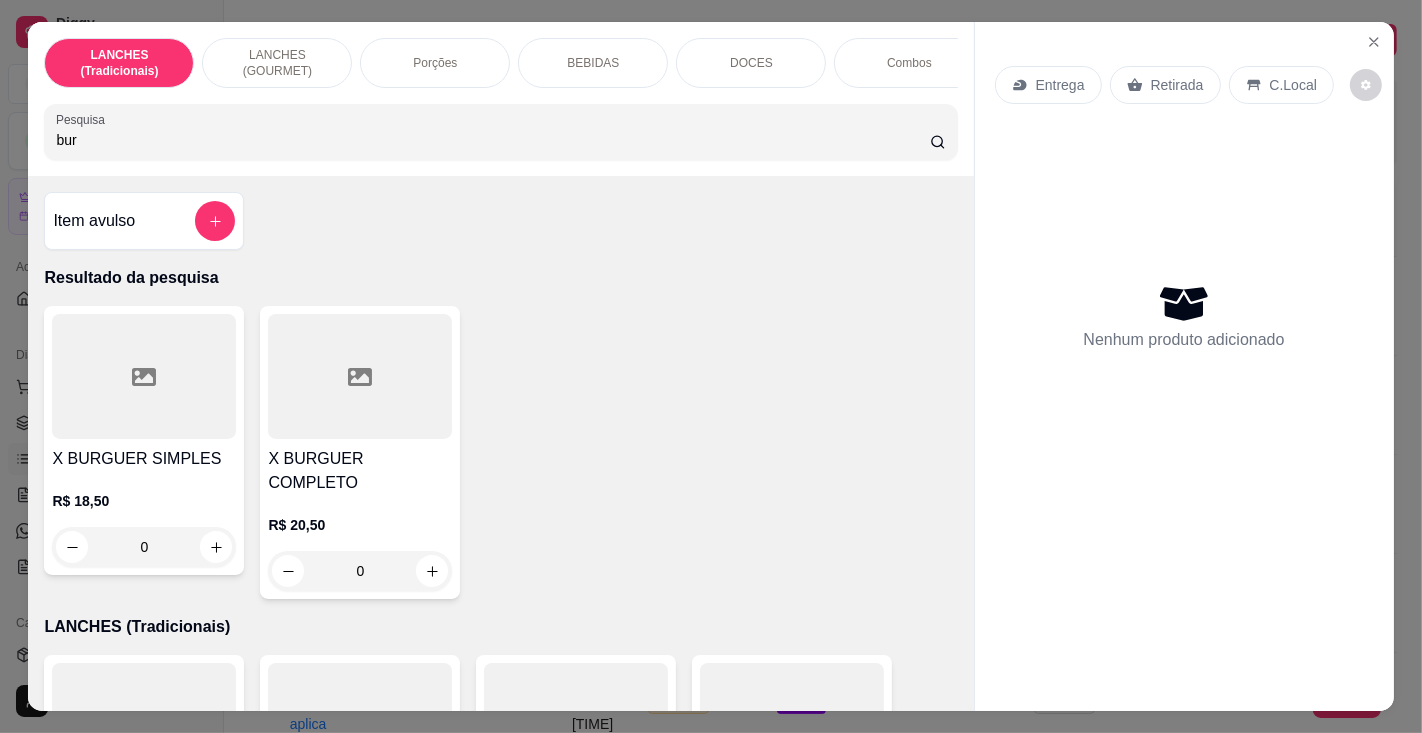 click on "X BURGUER SIMPLES" at bounding box center [144, 459] 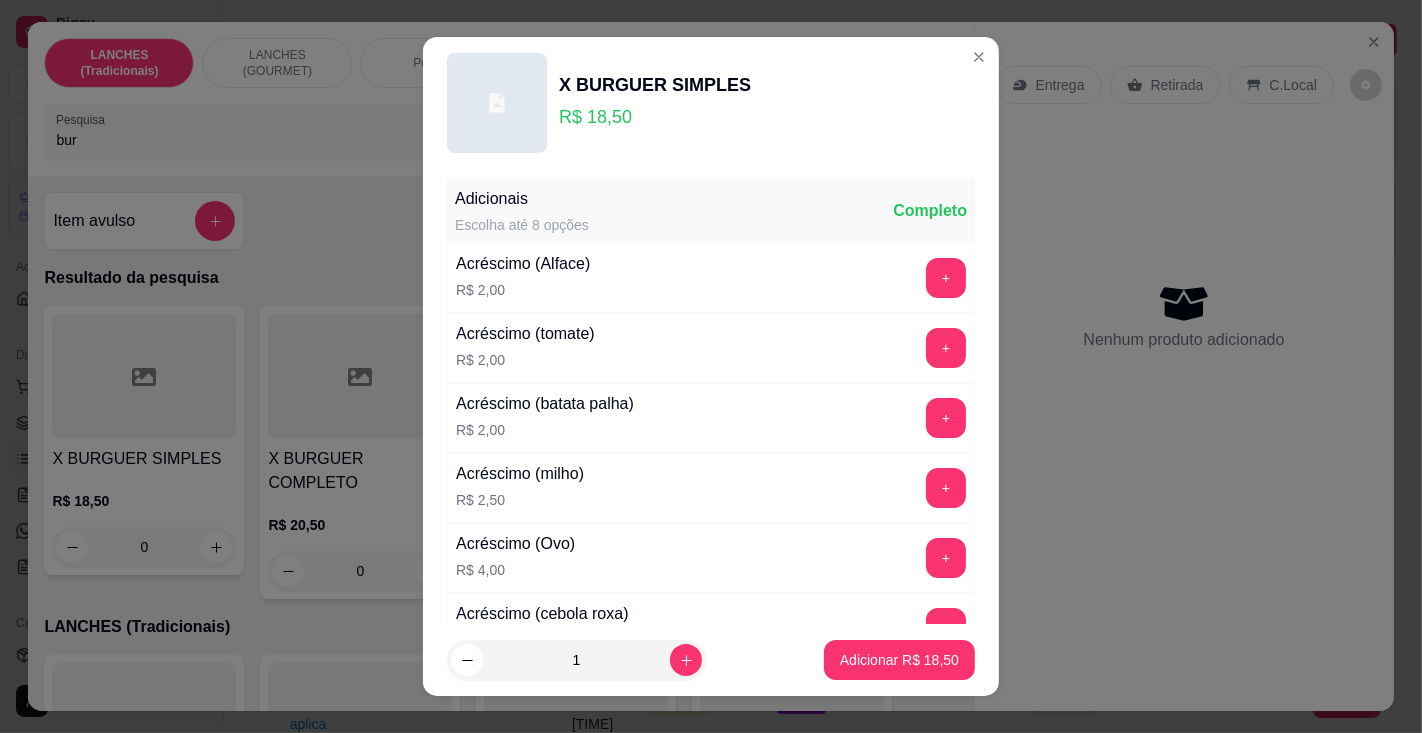 click 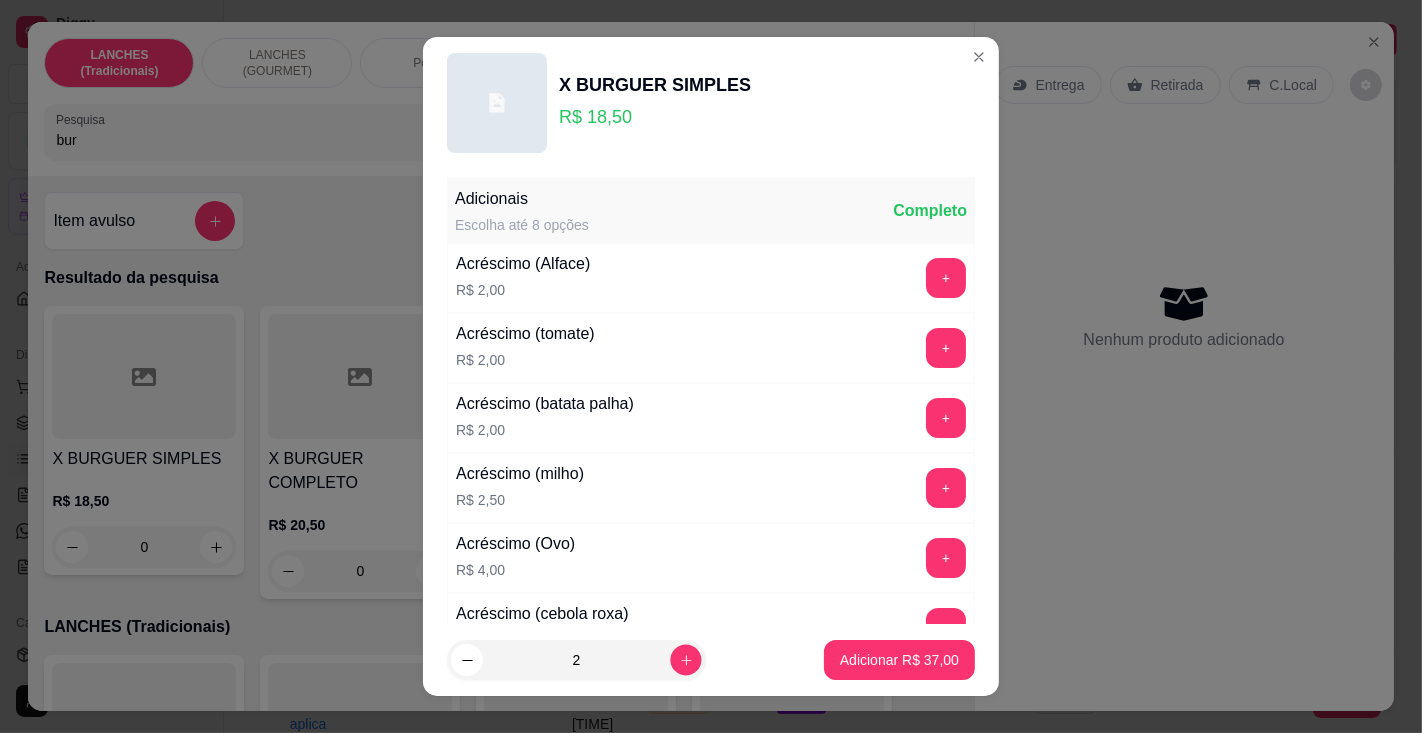 click 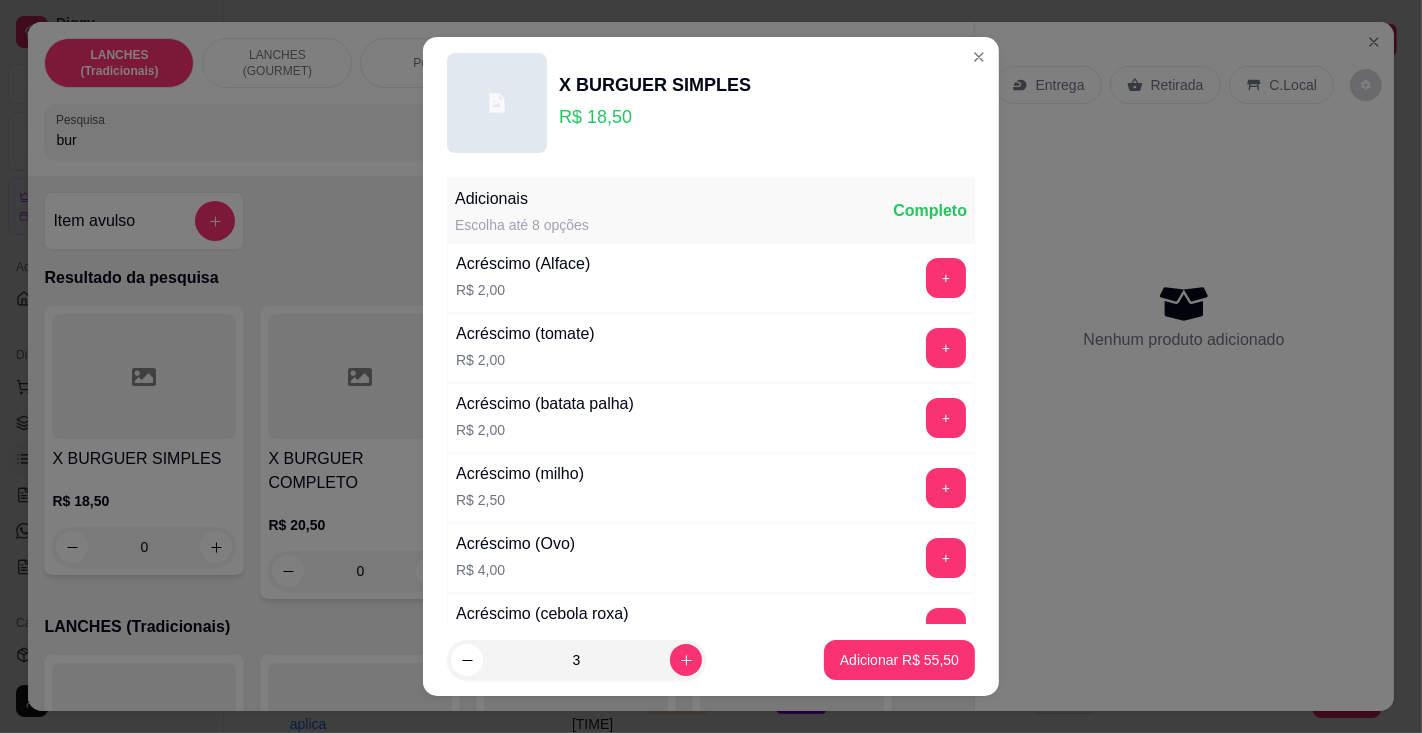 click on "Adicionar   R$ 55,50" at bounding box center [899, 660] 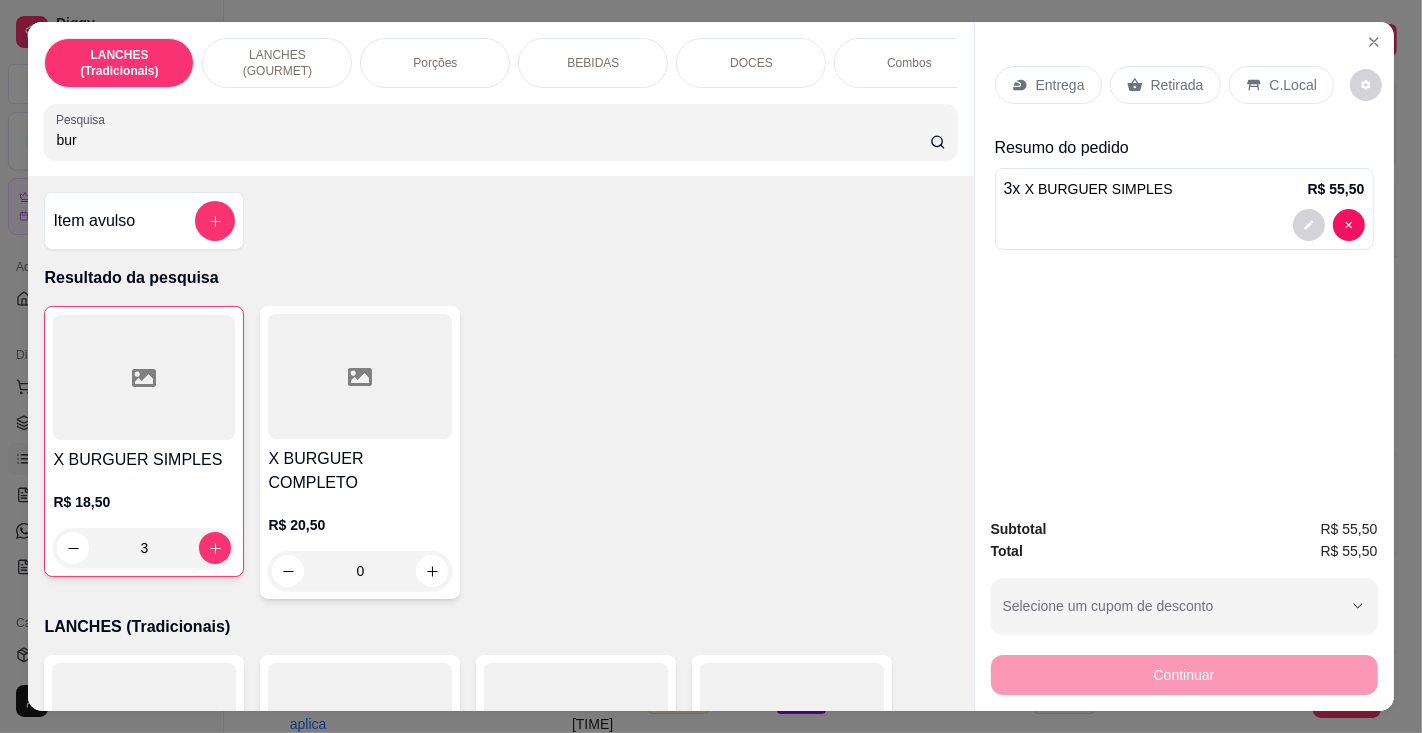 click on "bur" at bounding box center (492, 140) 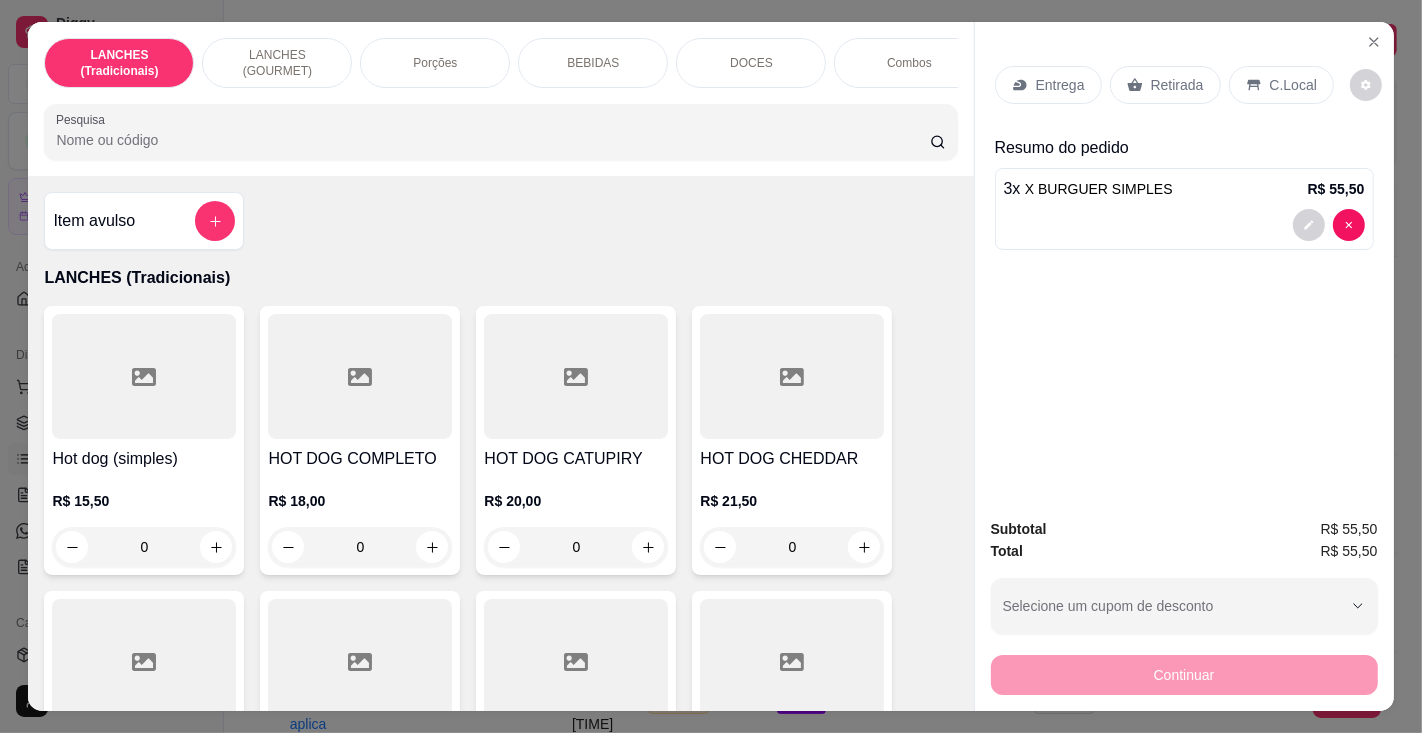 click on "HOT DOG COMPLETO" at bounding box center [360, 459] 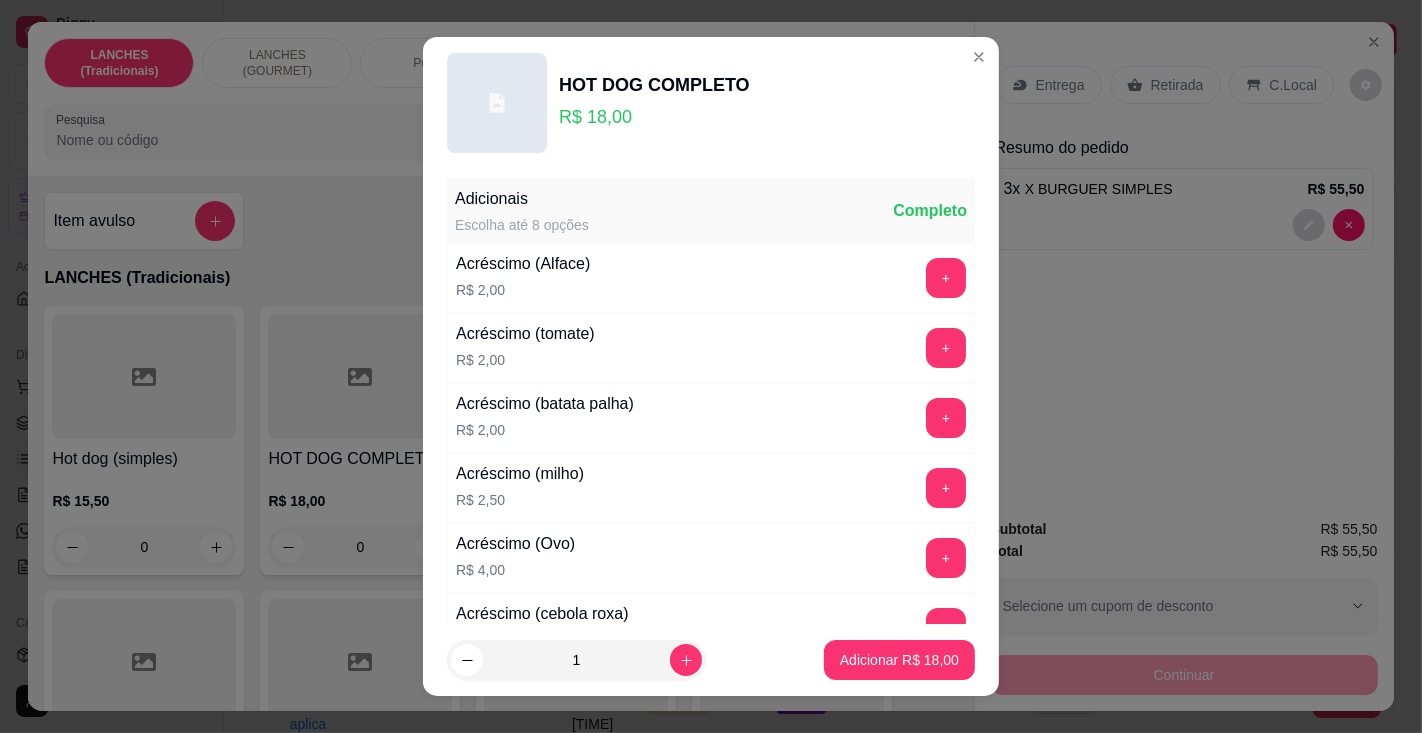 click on "+" at bounding box center [946, 558] 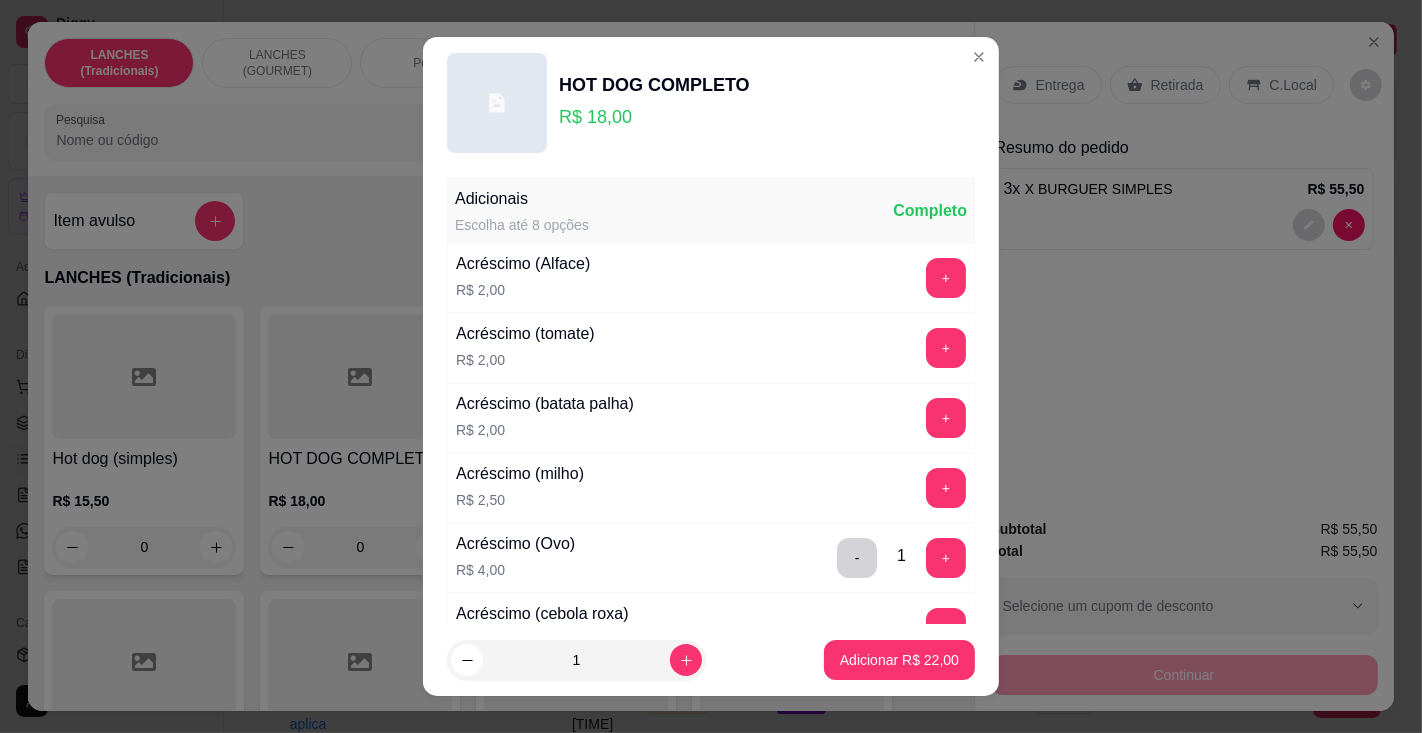click on "Adicionar   R$ 22,00" at bounding box center [899, 660] 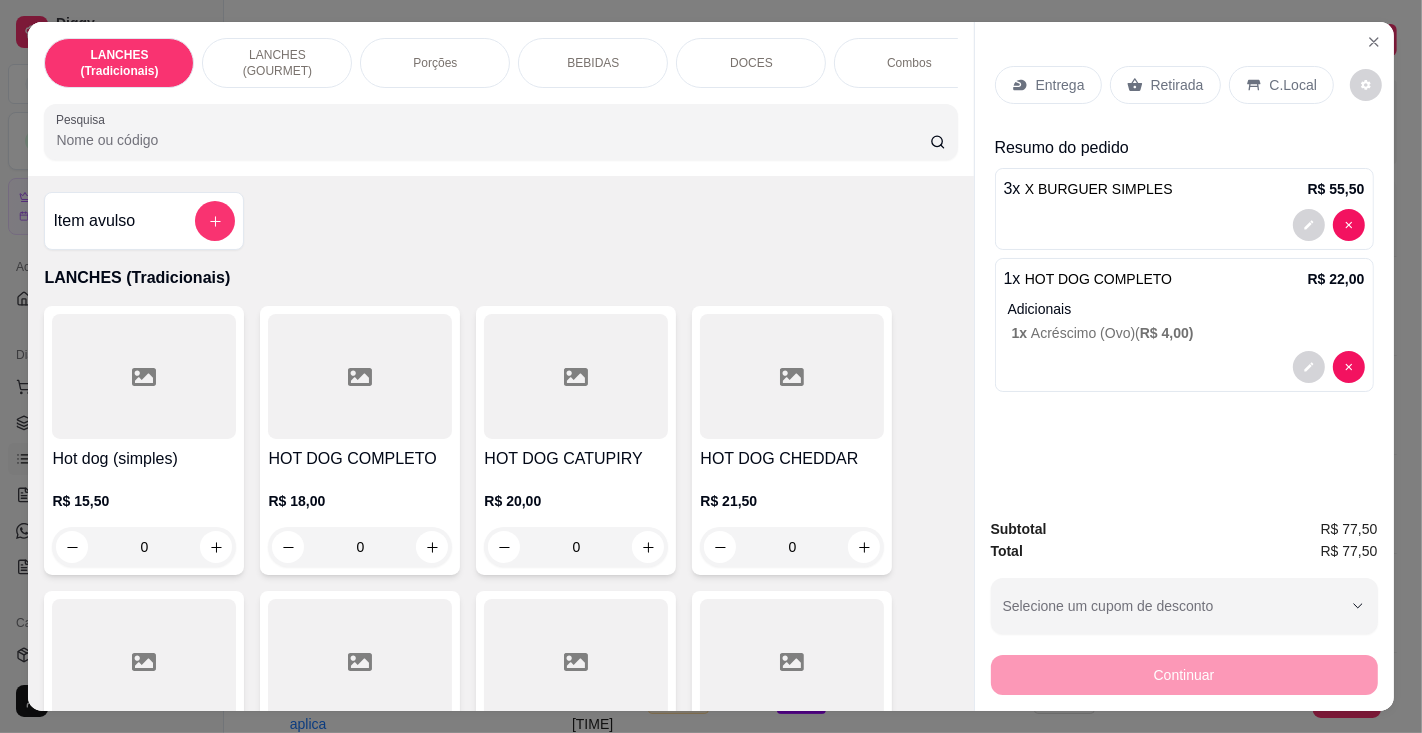 click on "Retirada" at bounding box center [1177, 85] 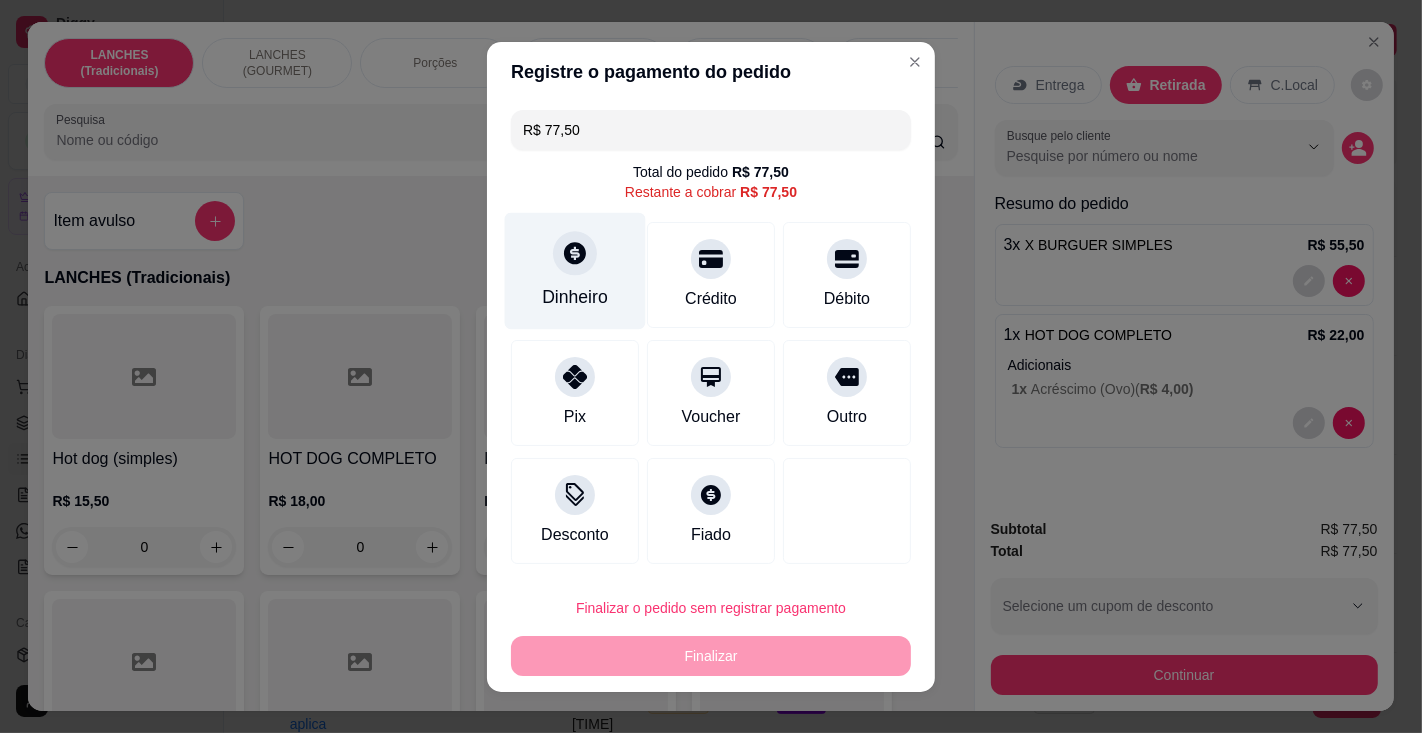 click at bounding box center (575, 253) 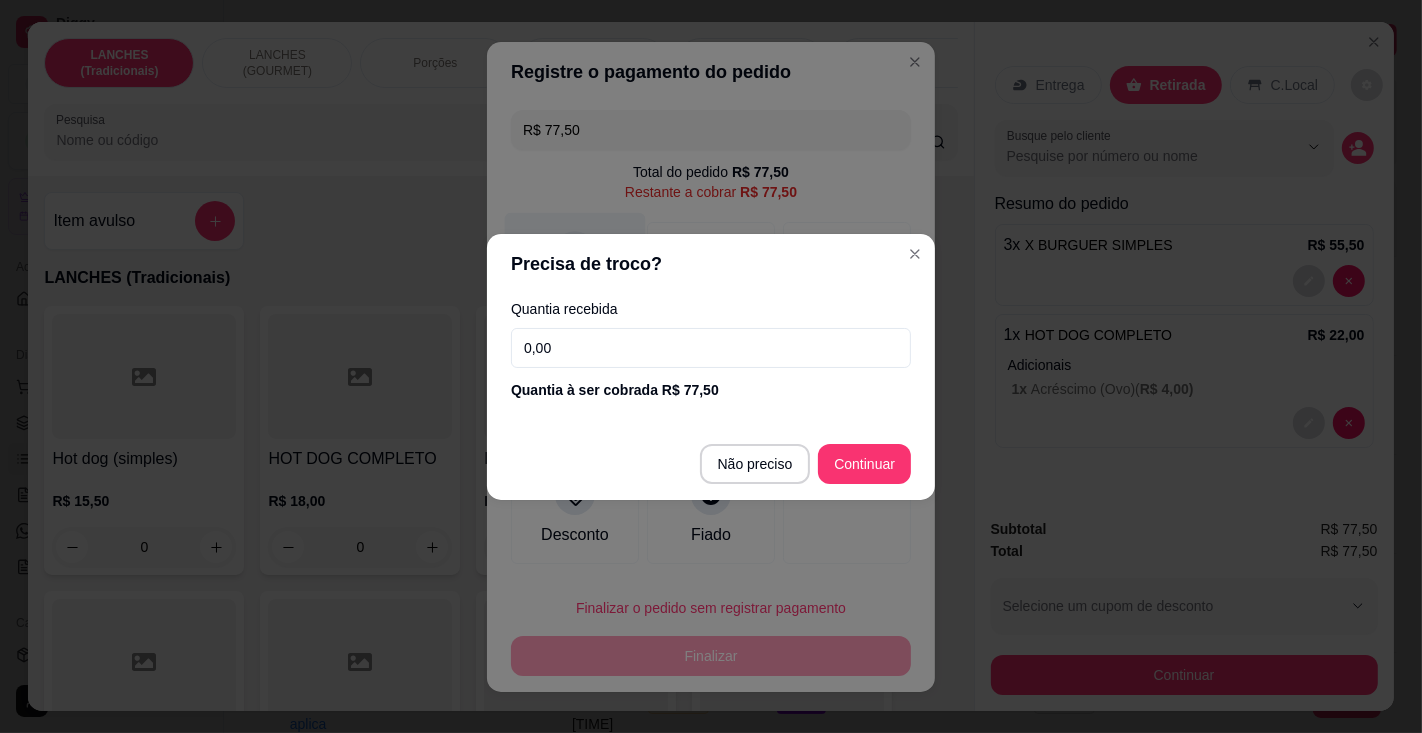 click at bounding box center [847, 511] 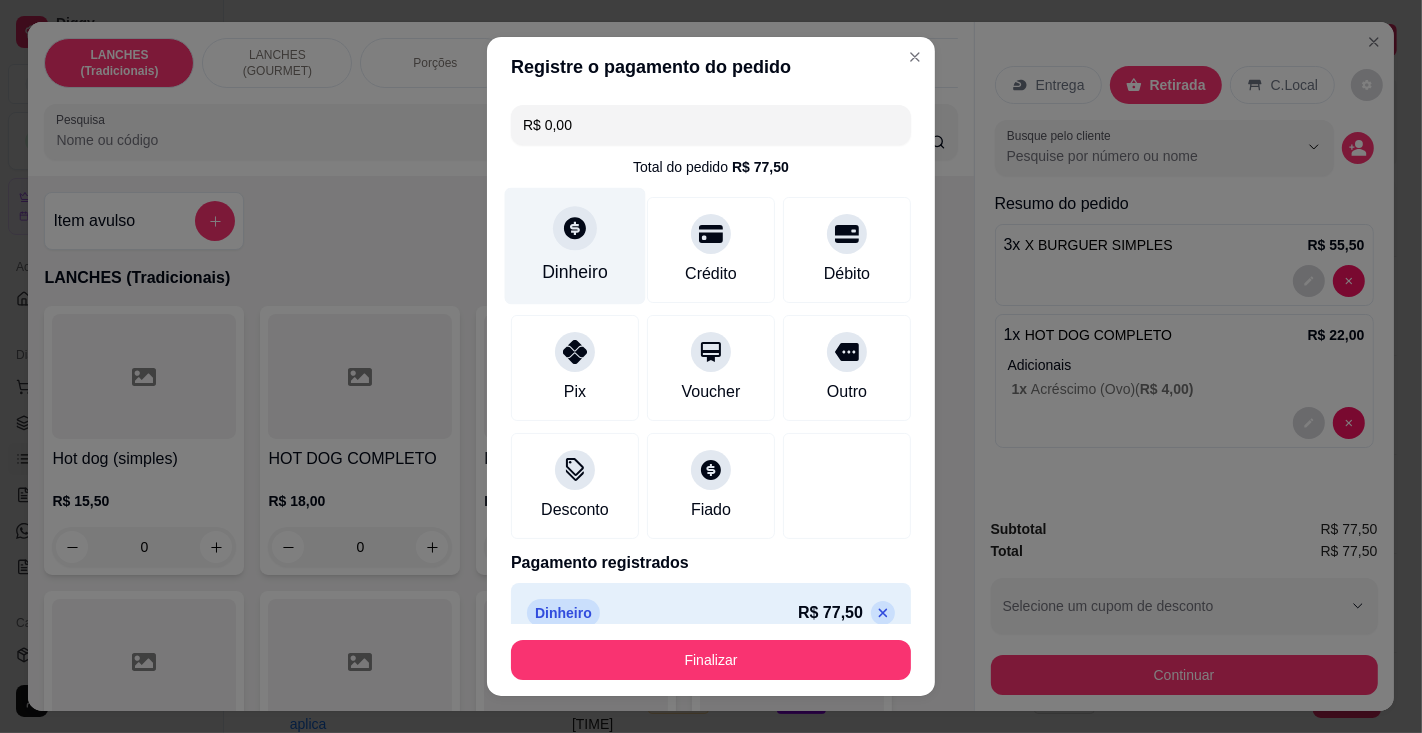 click on "Finalizar" at bounding box center [711, 660] 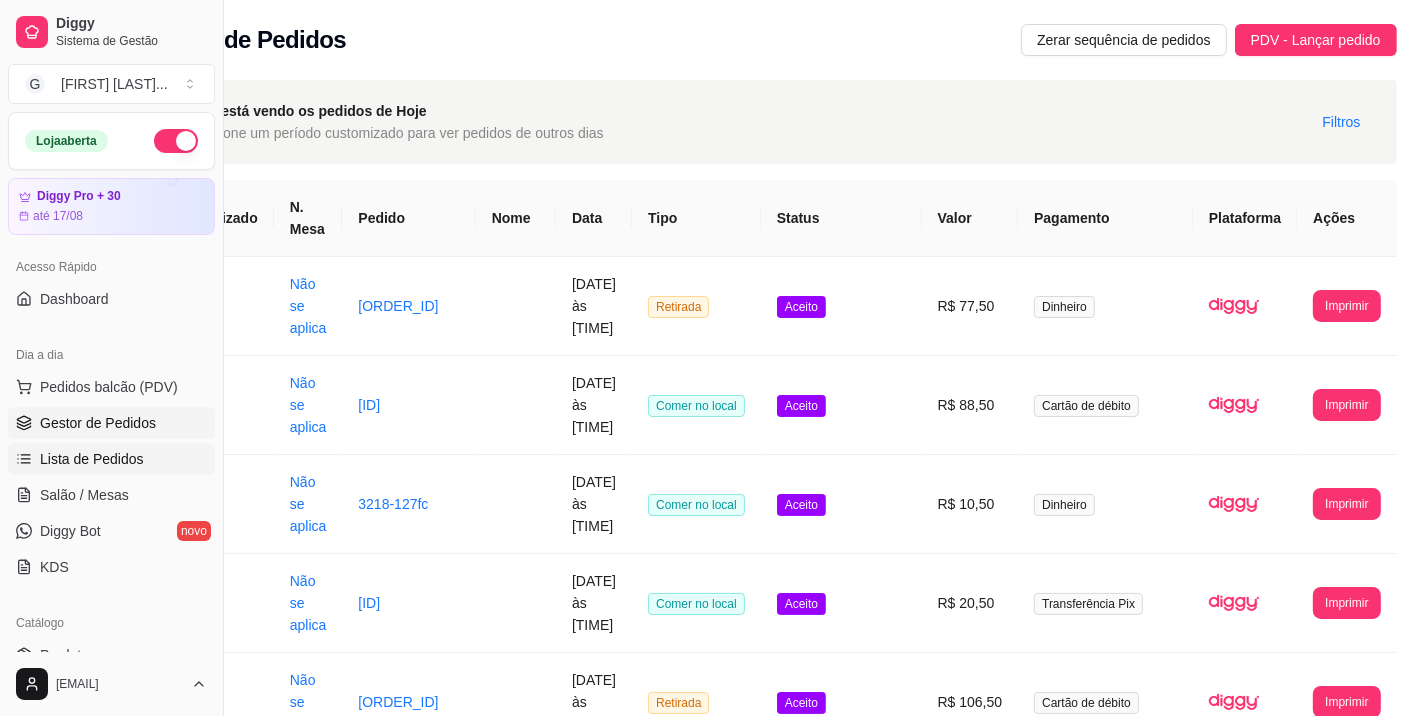 click on "Gestor de Pedidos" at bounding box center (98, 423) 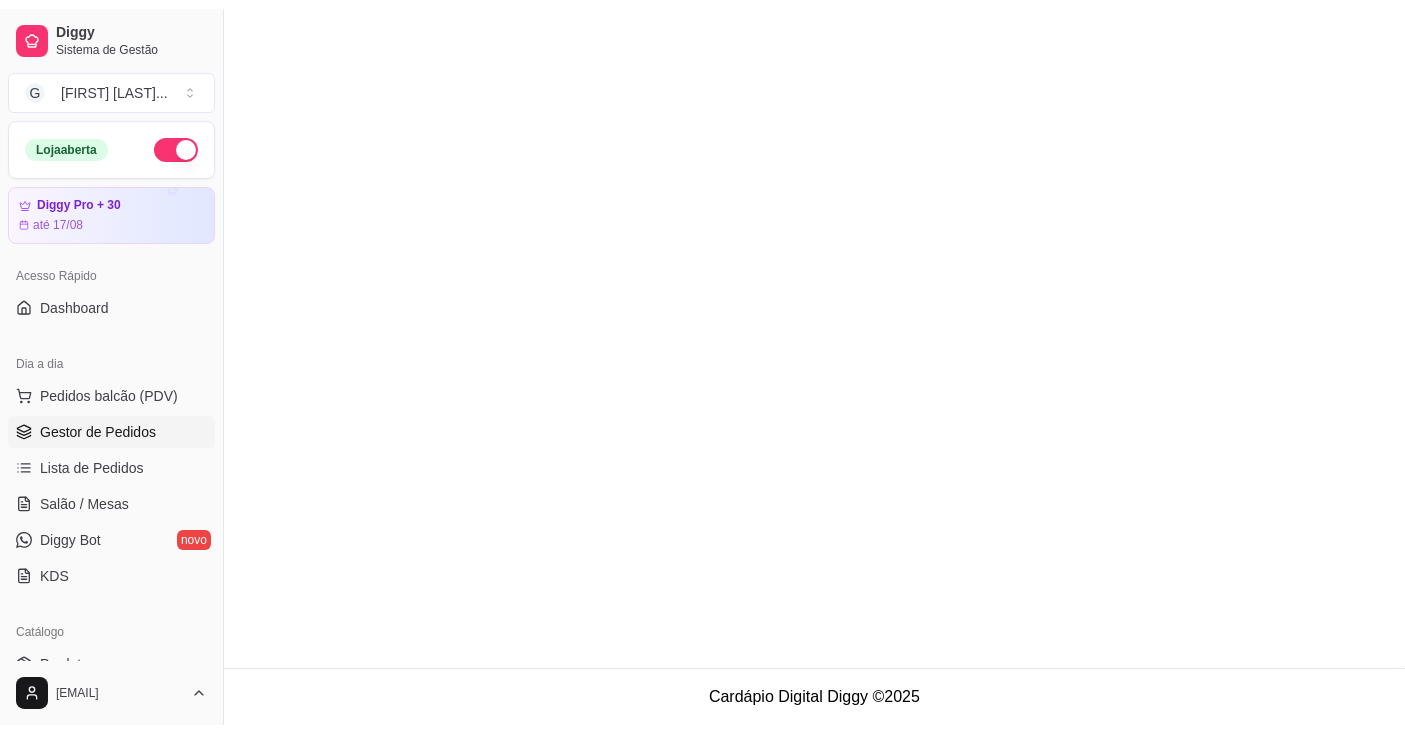 scroll, scrollTop: 0, scrollLeft: 0, axis: both 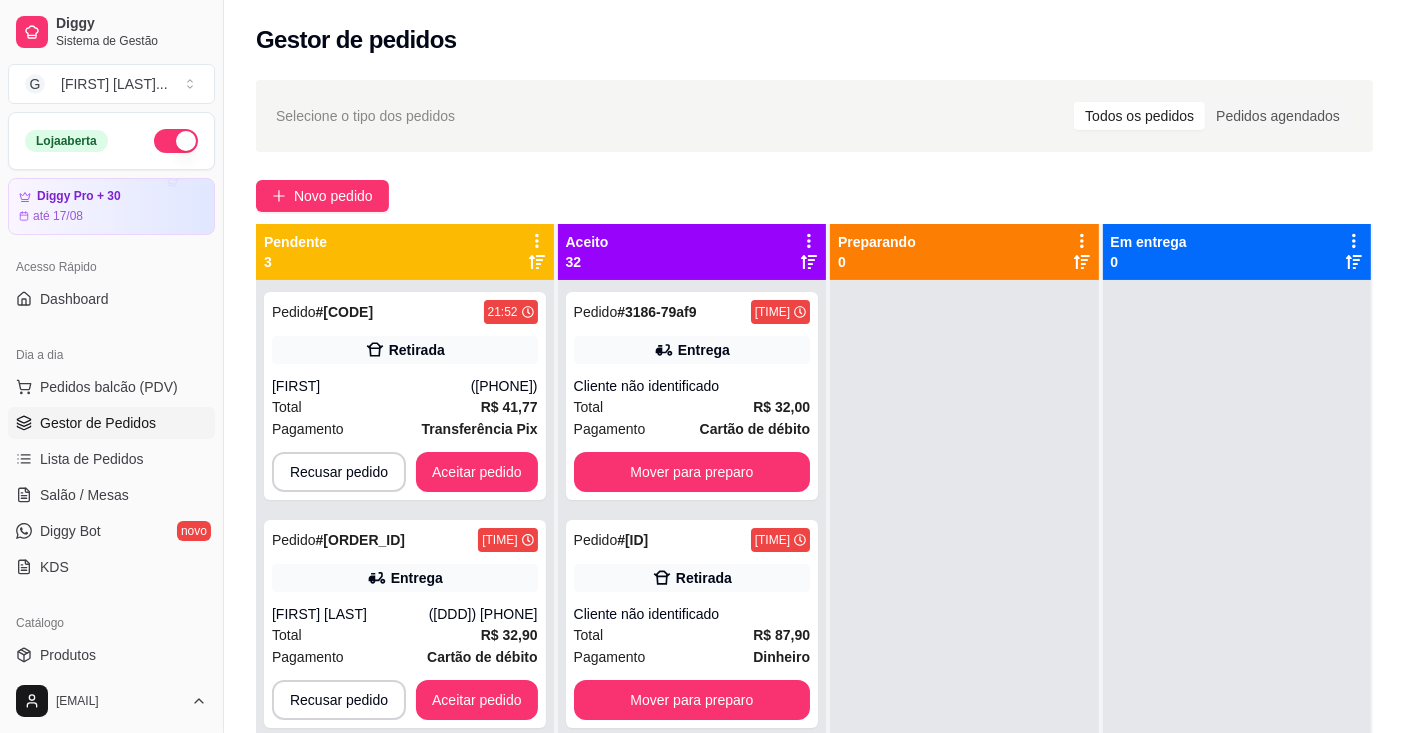 click 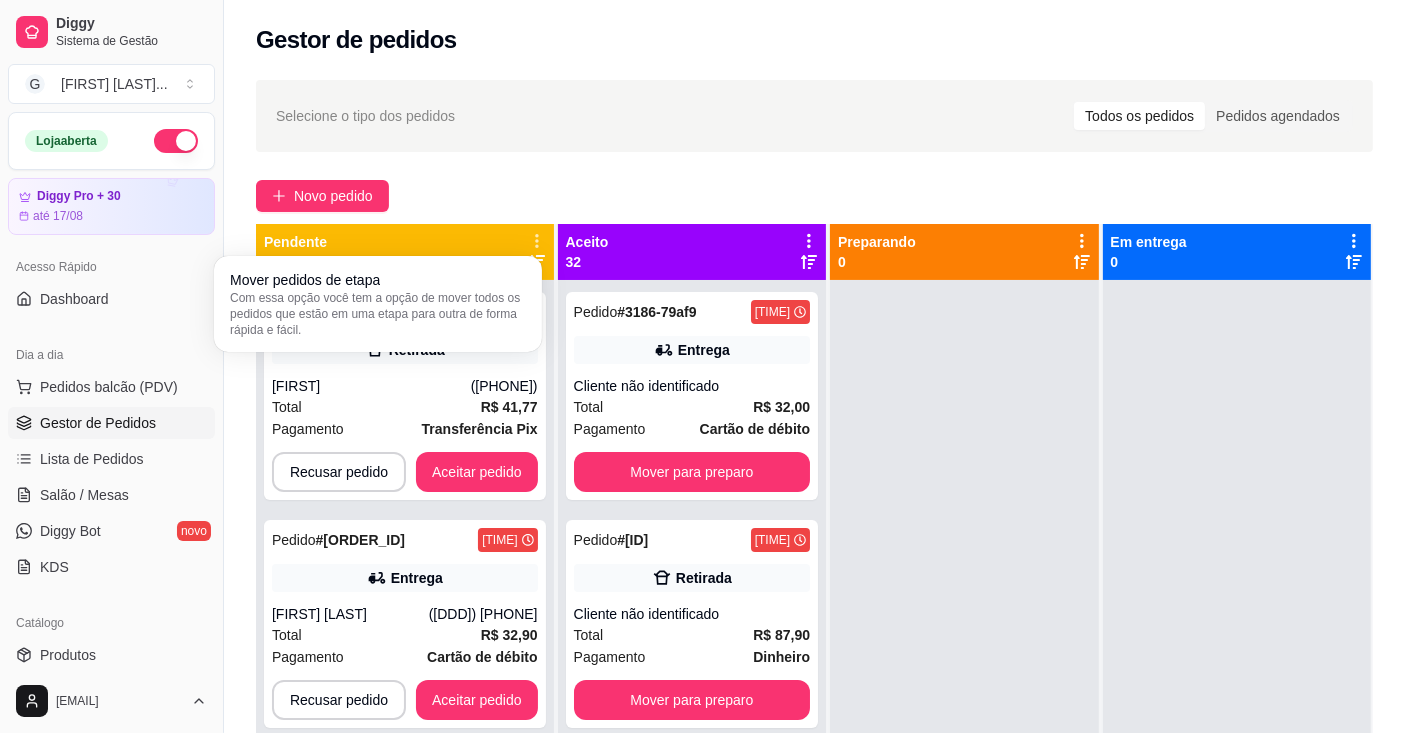 click on "Com essa opção você tem a opção de mover todos os pedidos que estão em uma etapa para outra de forma rápida e fácil." at bounding box center (378, 314) 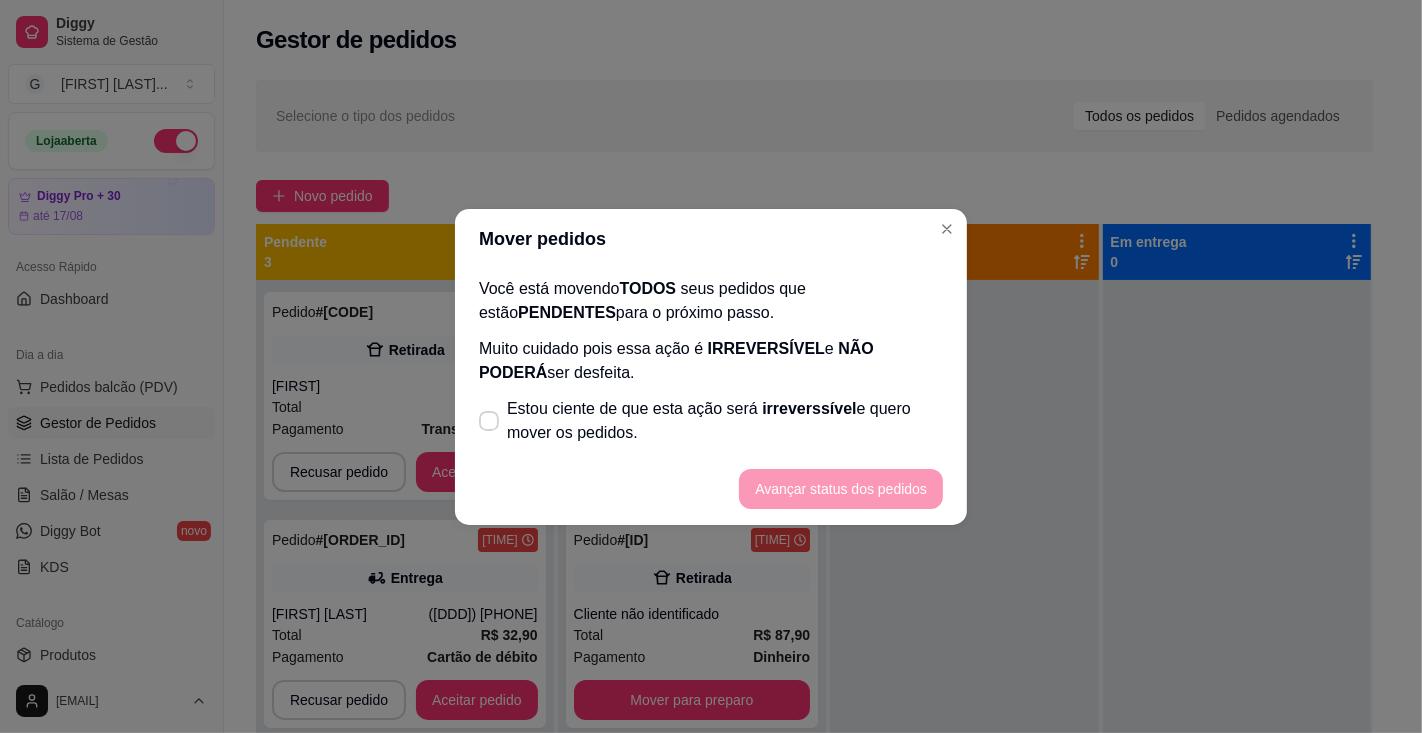 click on "Estou ciente de que esta ação será   irreverssível  e quero mover os pedidos." at bounding box center (725, 421) 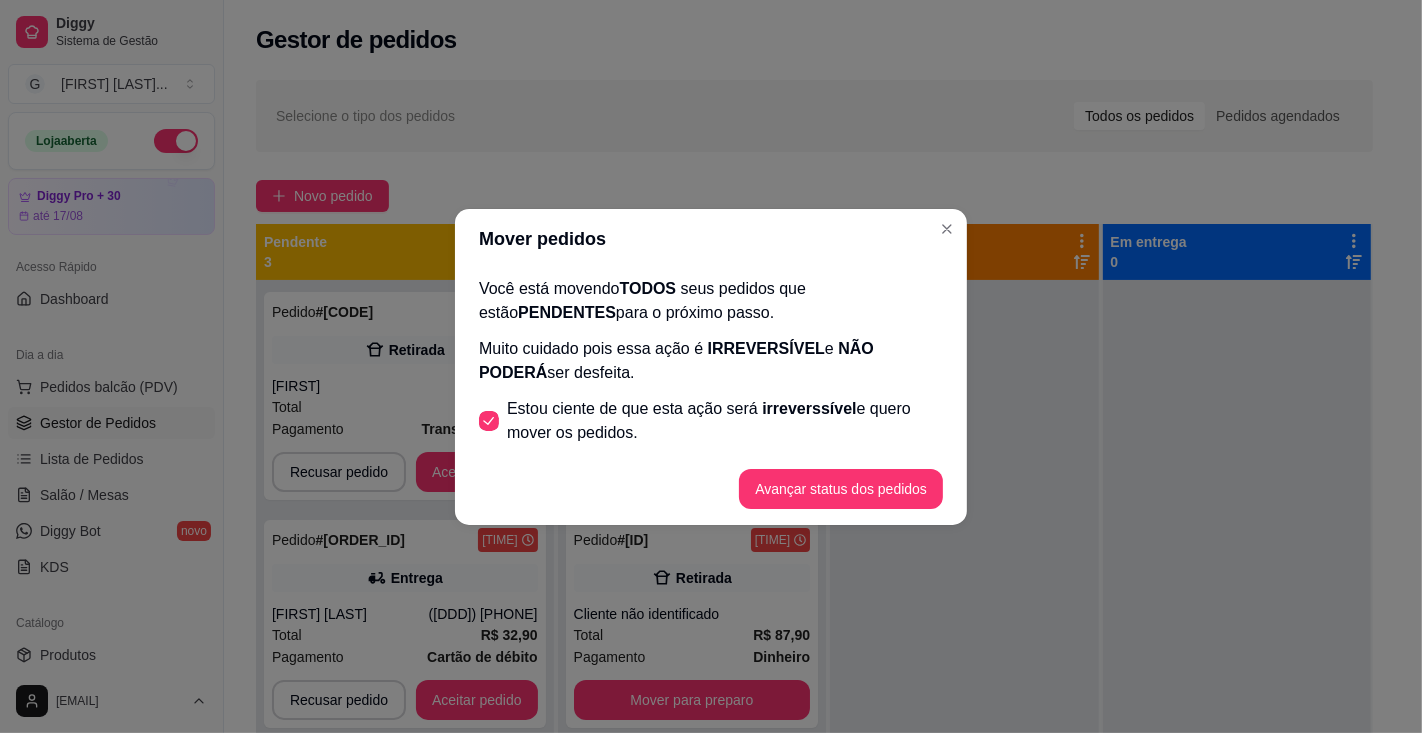 click on "Avançar status dos pedidos" at bounding box center (841, 489) 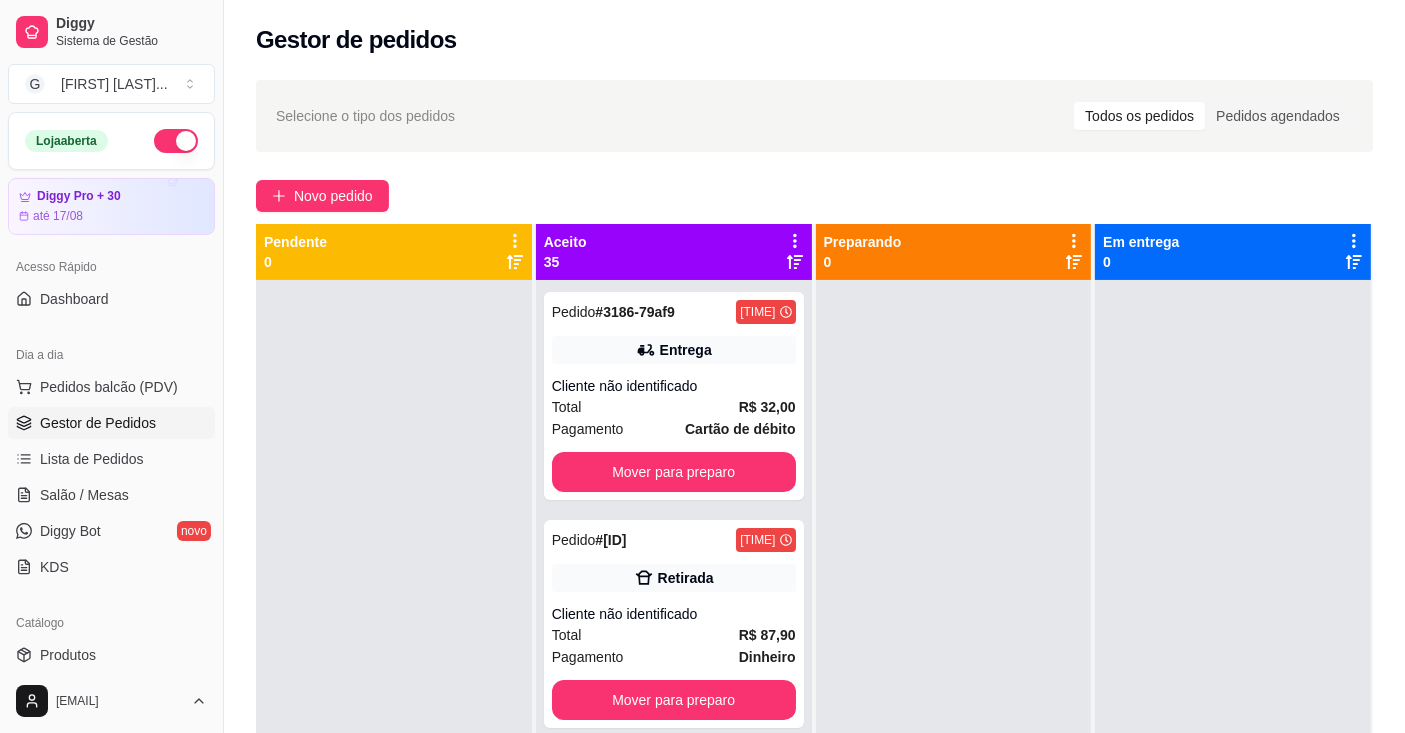 click 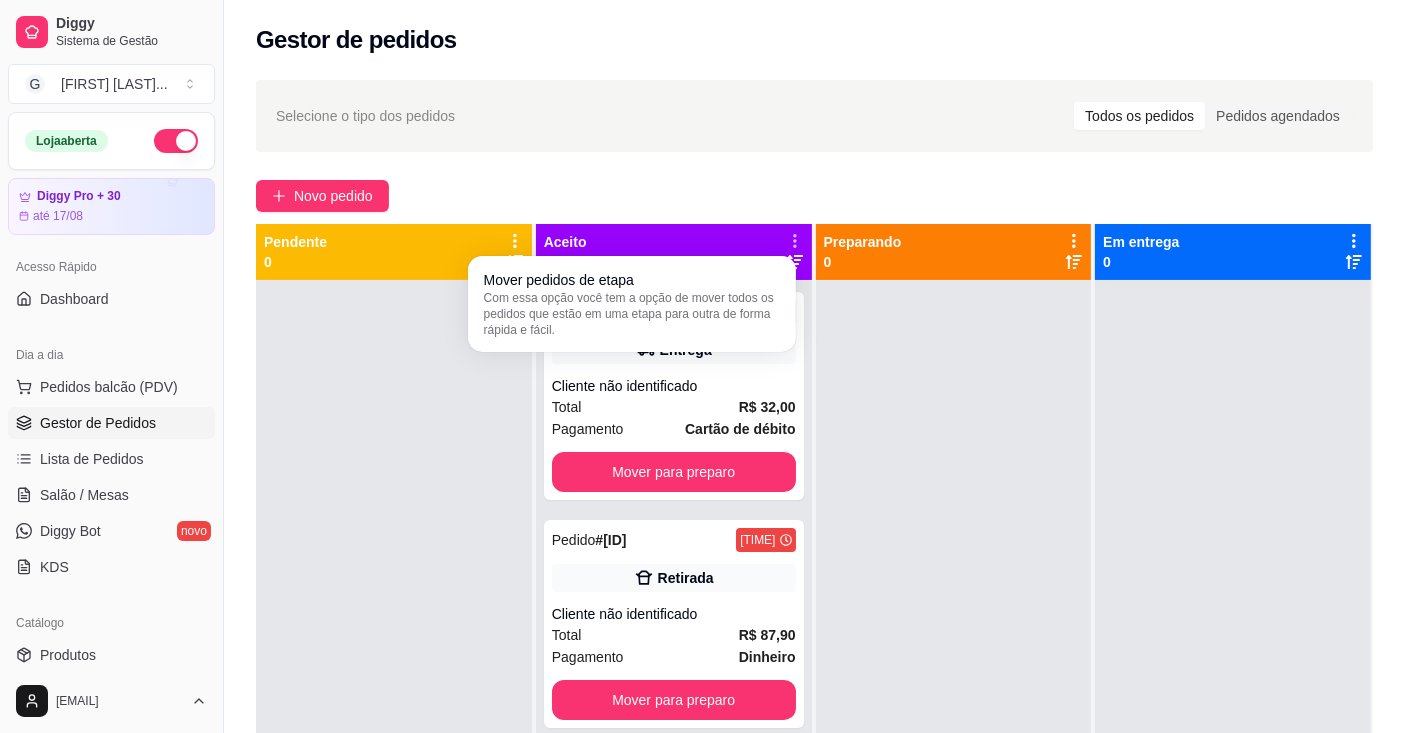 click on "Com essa opção você tem a opção de mover todos os pedidos que estão em uma etapa para outra de forma rápida e fácil." at bounding box center [632, 314] 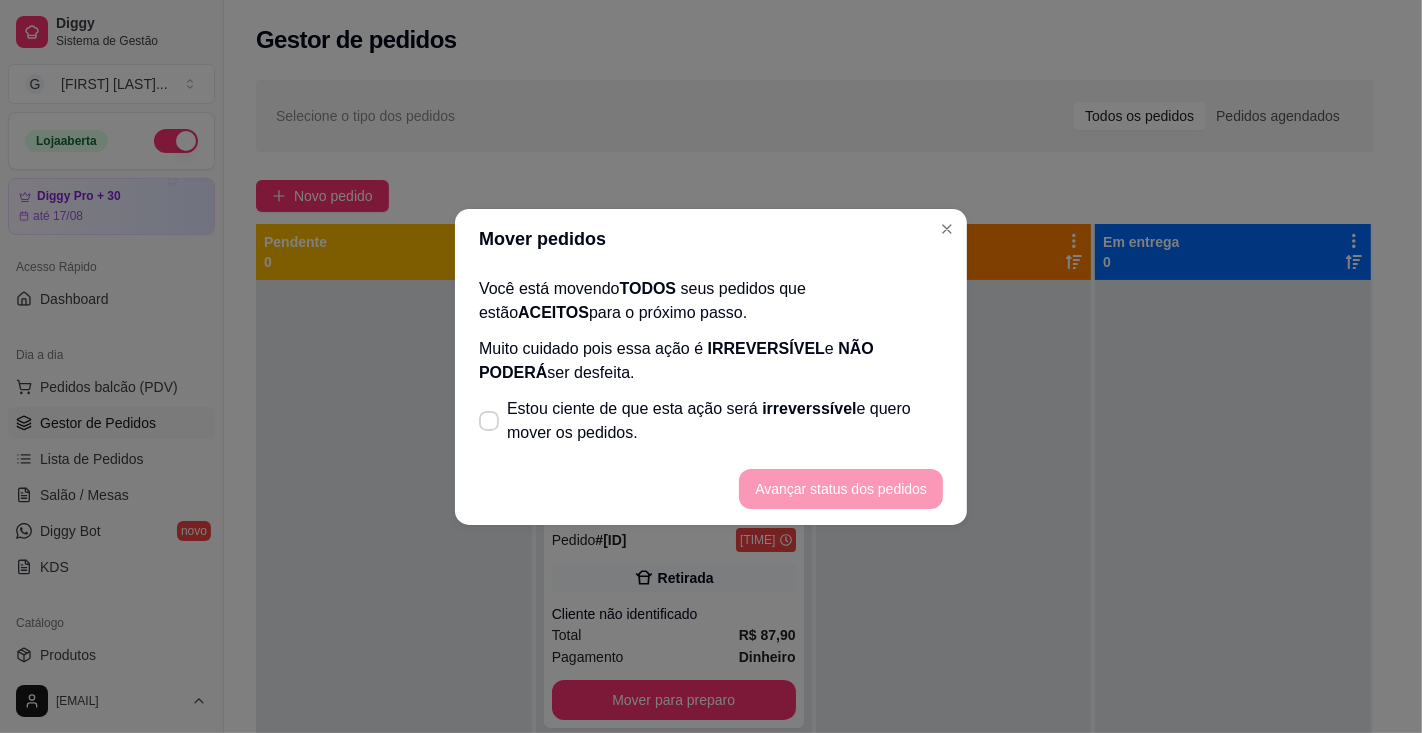click on "Estou ciente de que esta ação será   irreverssível  e quero mover os pedidos." at bounding box center (725, 421) 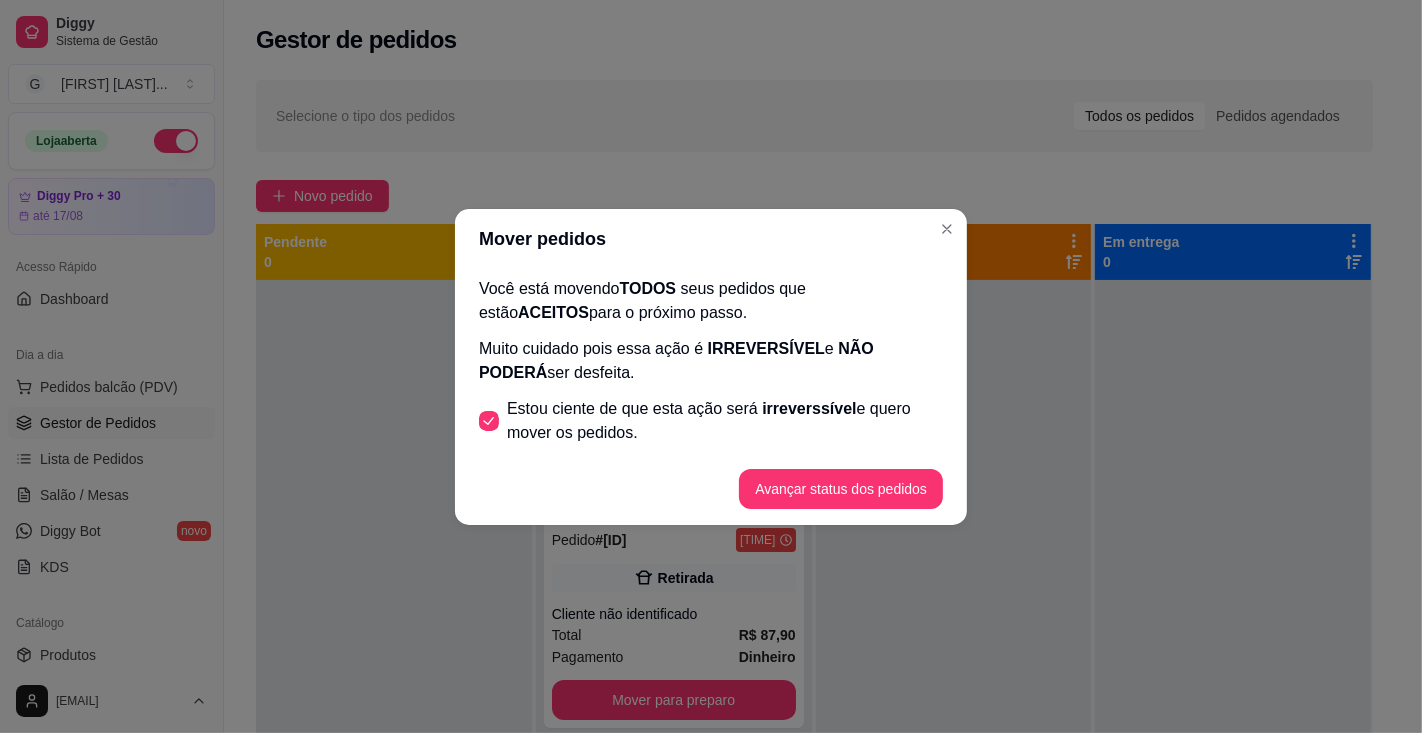 click on "Avançar status dos pedidos" at bounding box center [841, 489] 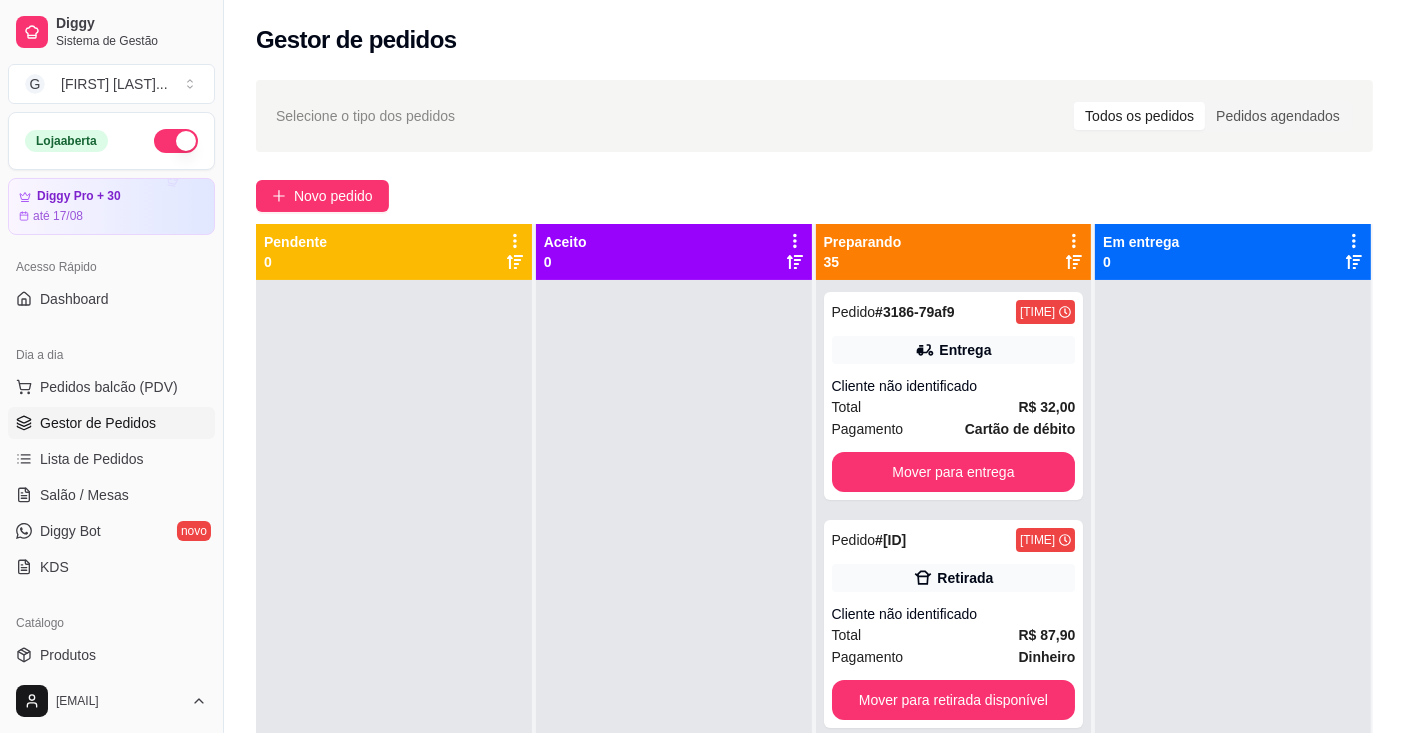 click 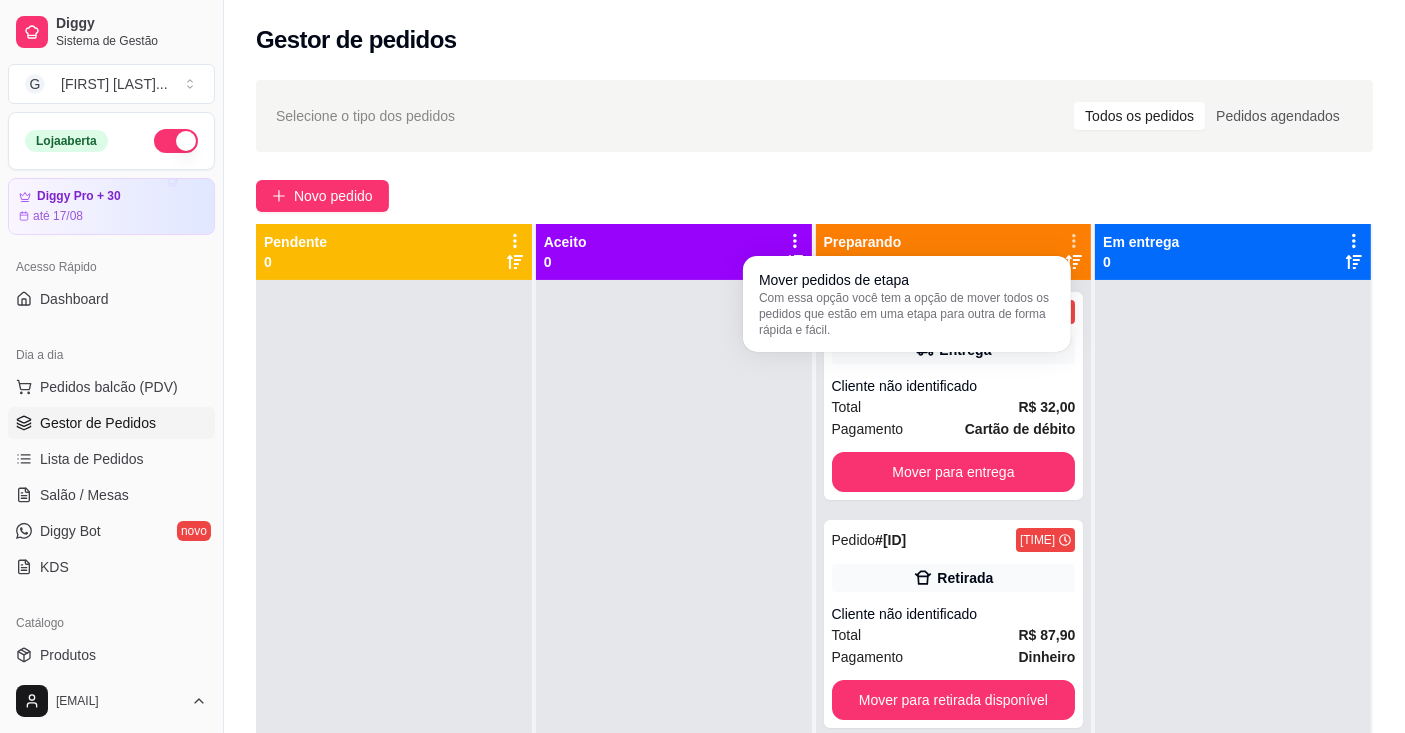 click on "Com essa opção você tem a opção de mover todos os pedidos que estão em uma etapa para outra de forma rápida e fácil." at bounding box center (907, 314) 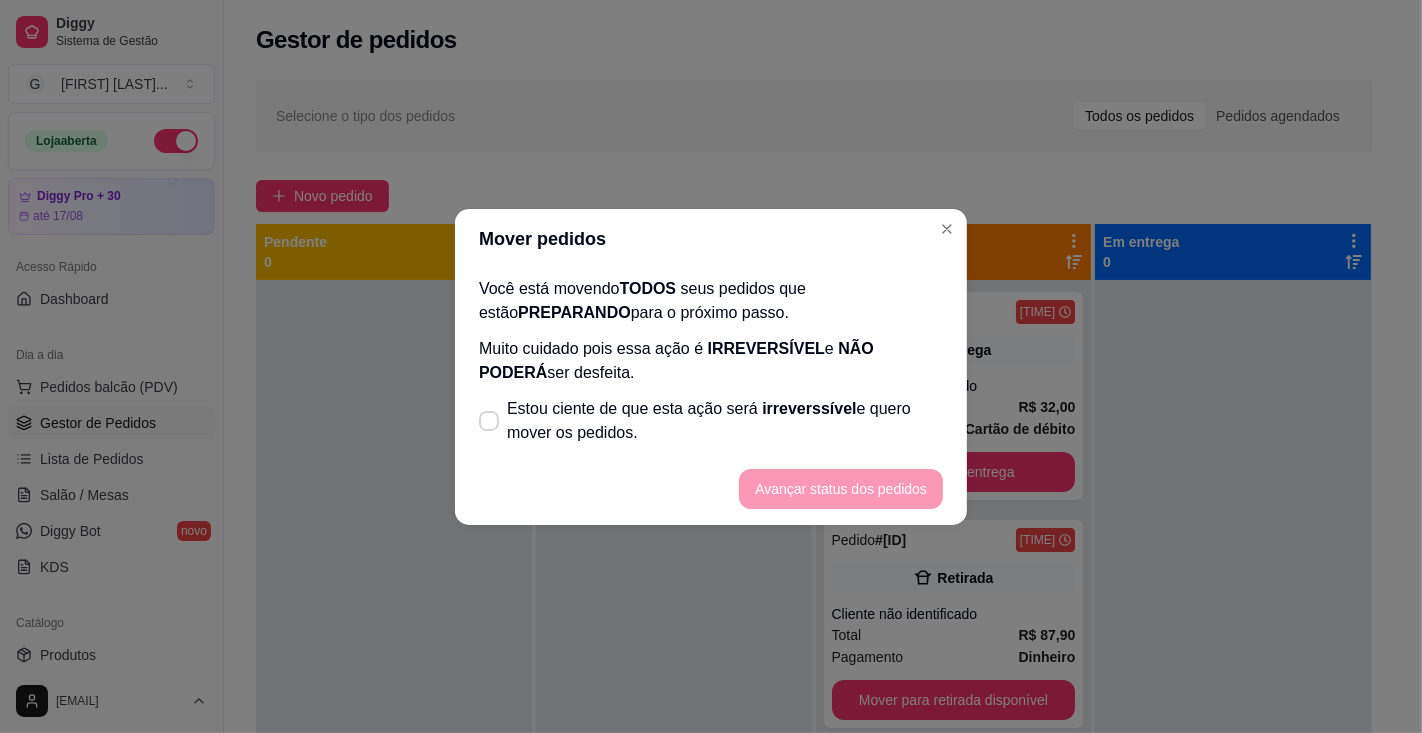 click on "Estou ciente de que esta ação será   irreverssível  e quero mover os pedidos." at bounding box center [725, 421] 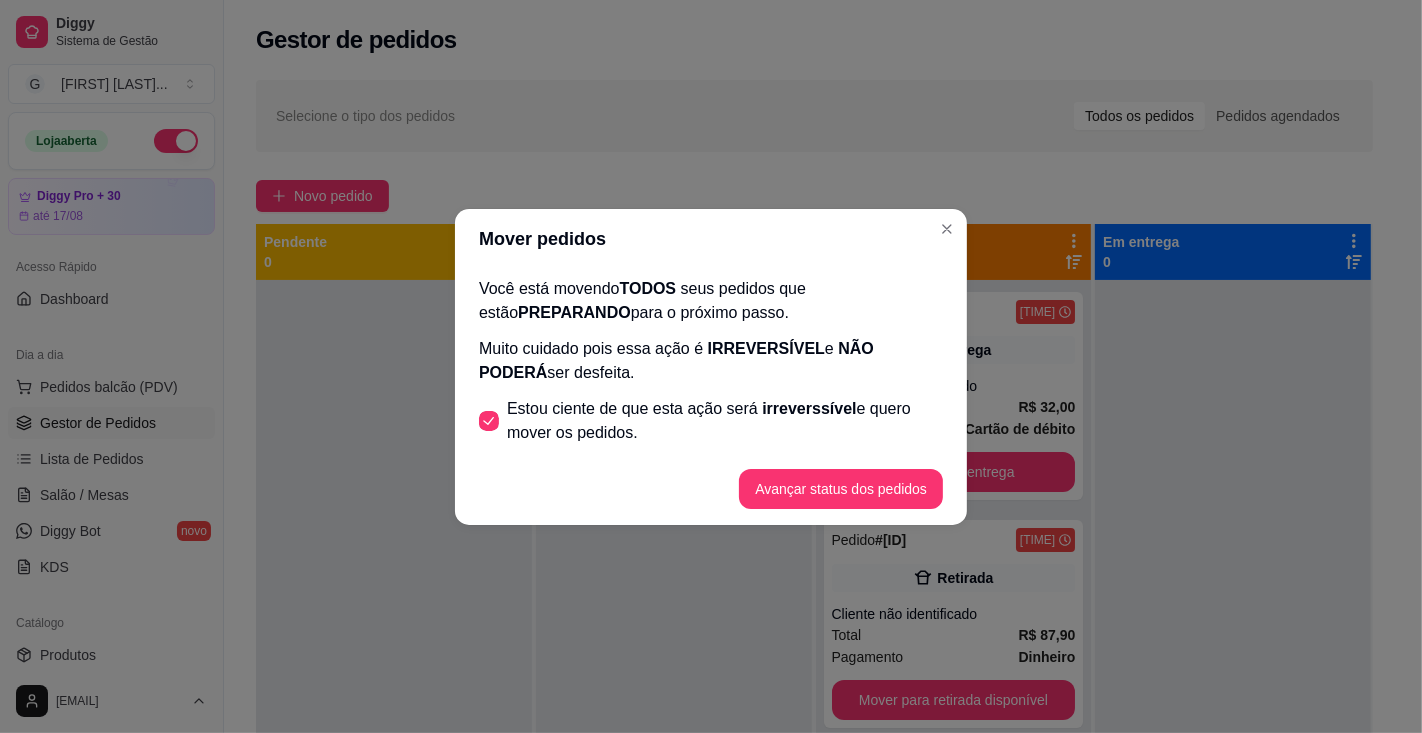 click on "Avançar status dos pedidos" at bounding box center (841, 489) 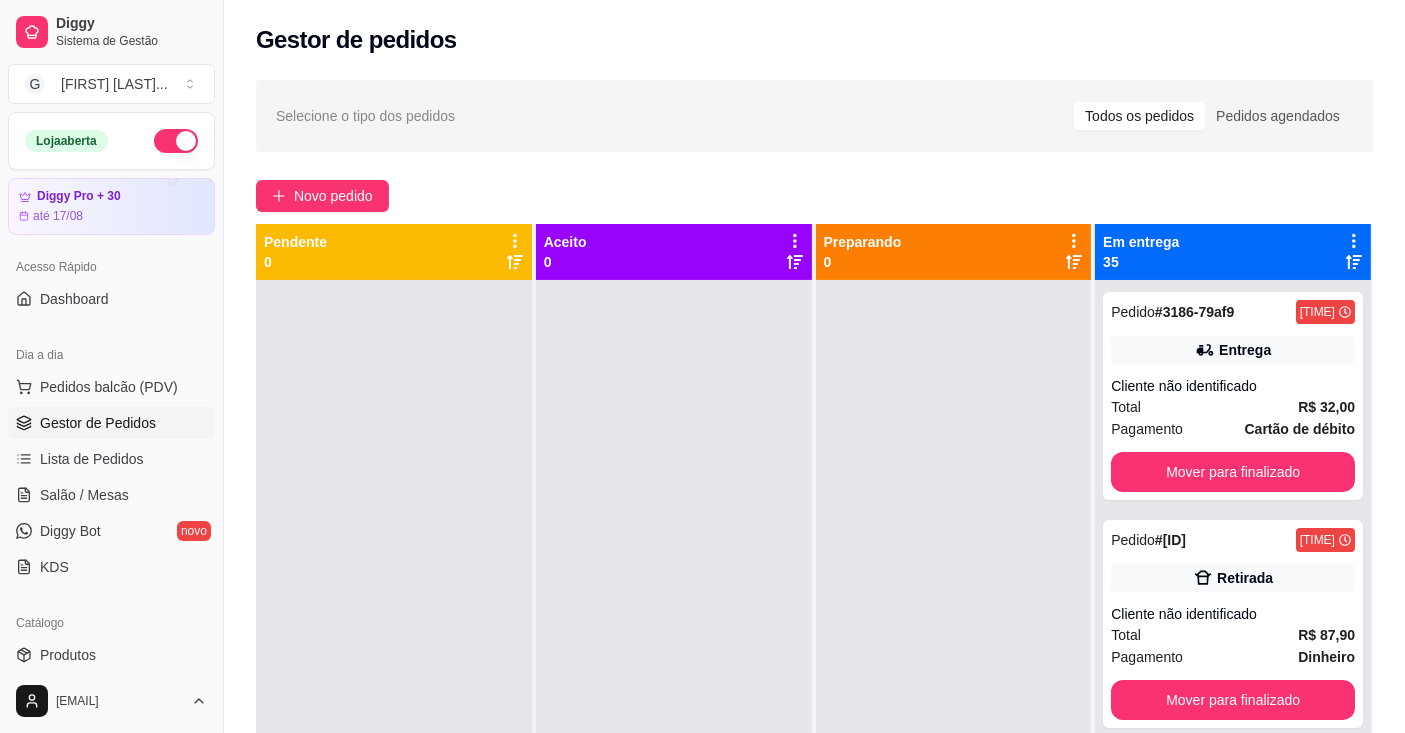 click 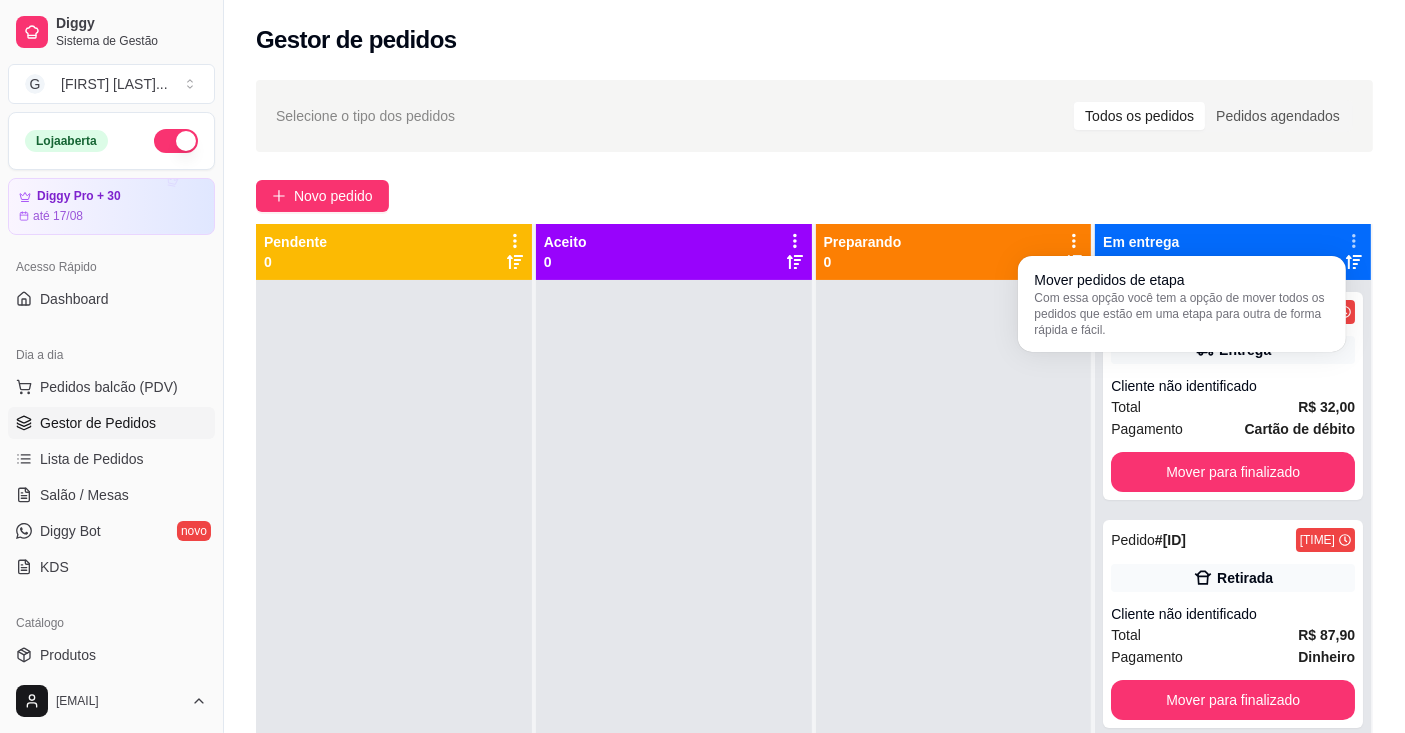 click on "Com essa opção você tem a opção de mover todos os pedidos que estão em uma etapa para outra de forma rápida e fácil." at bounding box center (1182, 314) 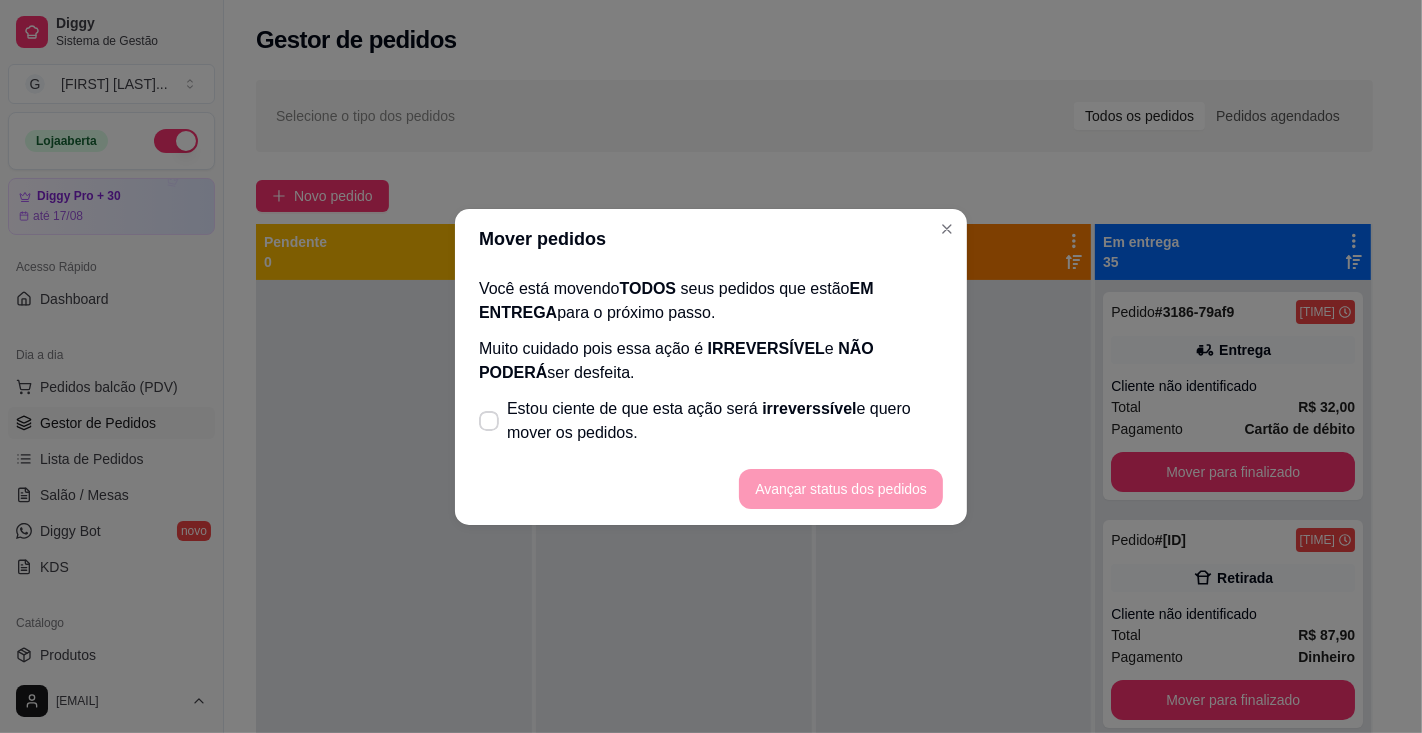 click on "irreverssível" at bounding box center (809, 408) 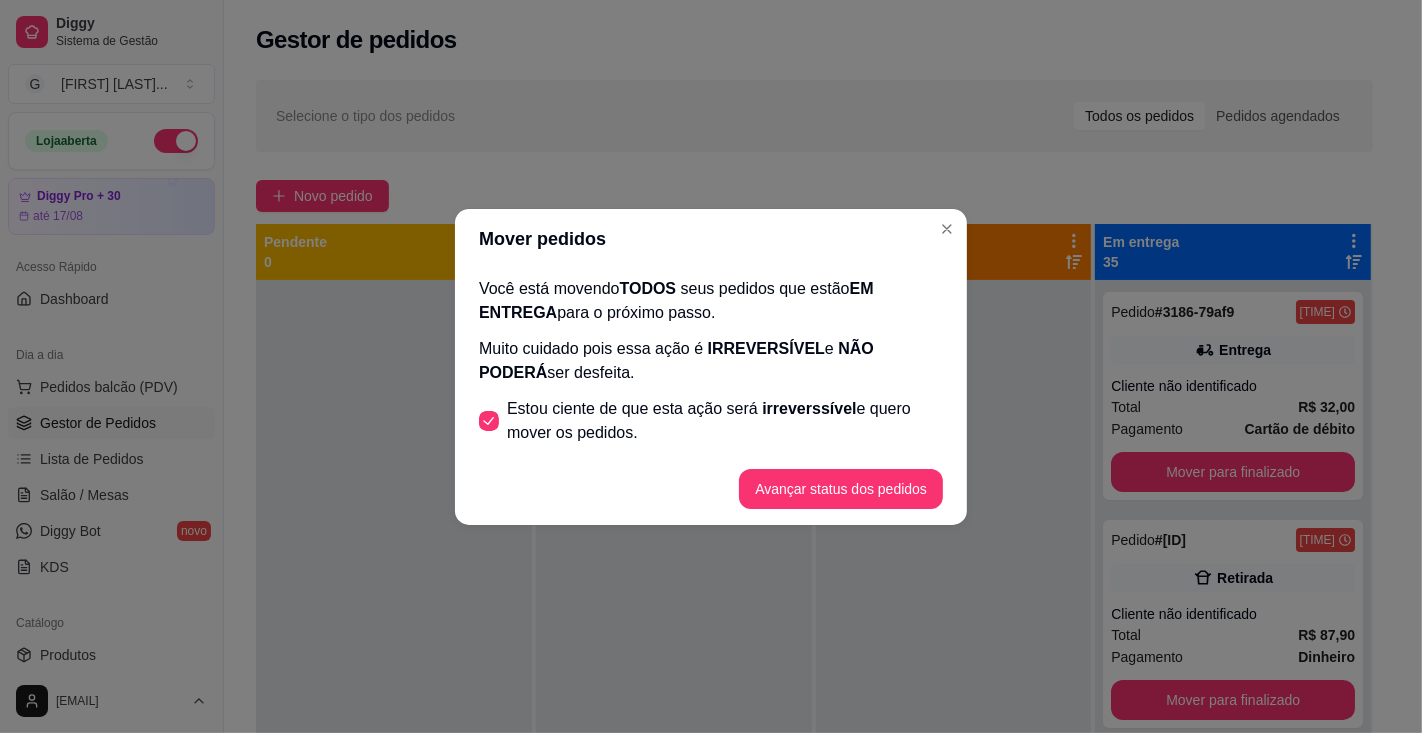click on "Avançar status dos pedidos" at bounding box center [841, 489] 